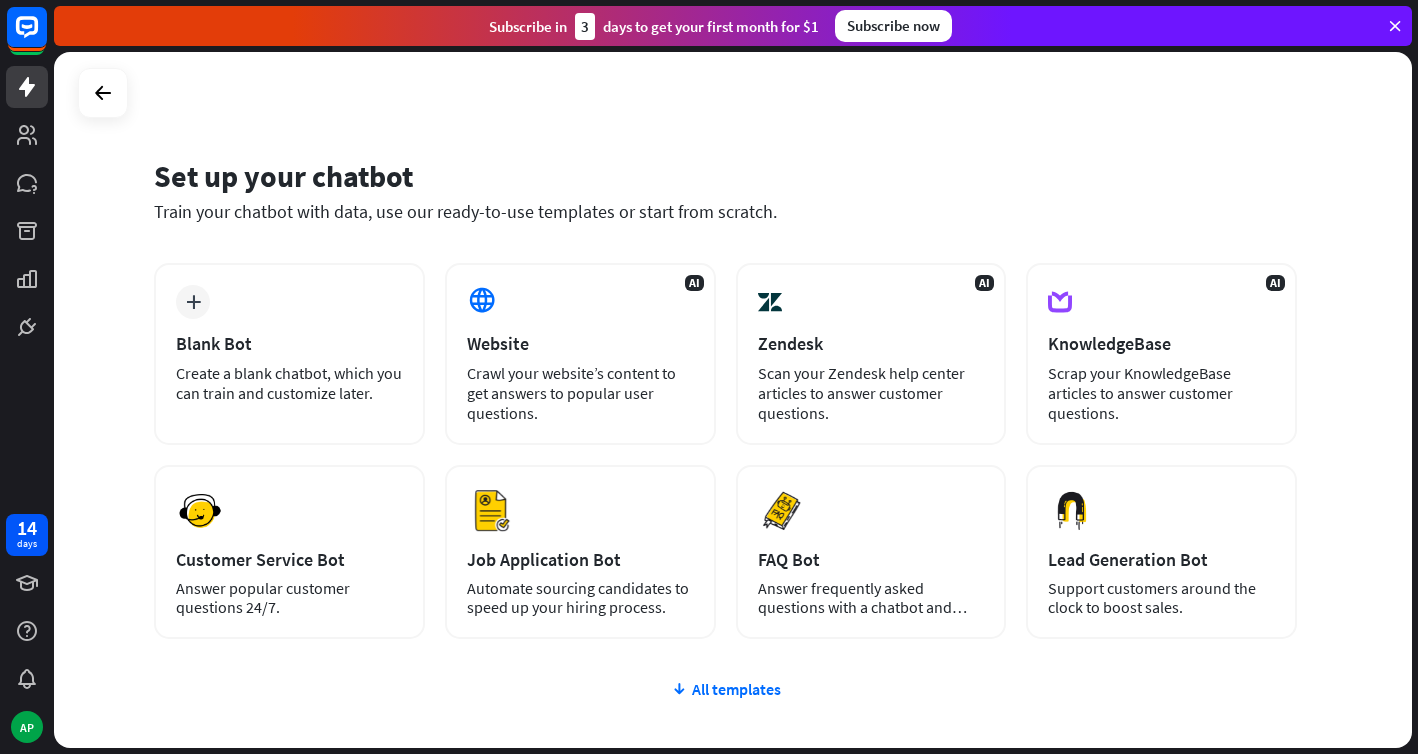 scroll, scrollTop: 0, scrollLeft: 0, axis: both 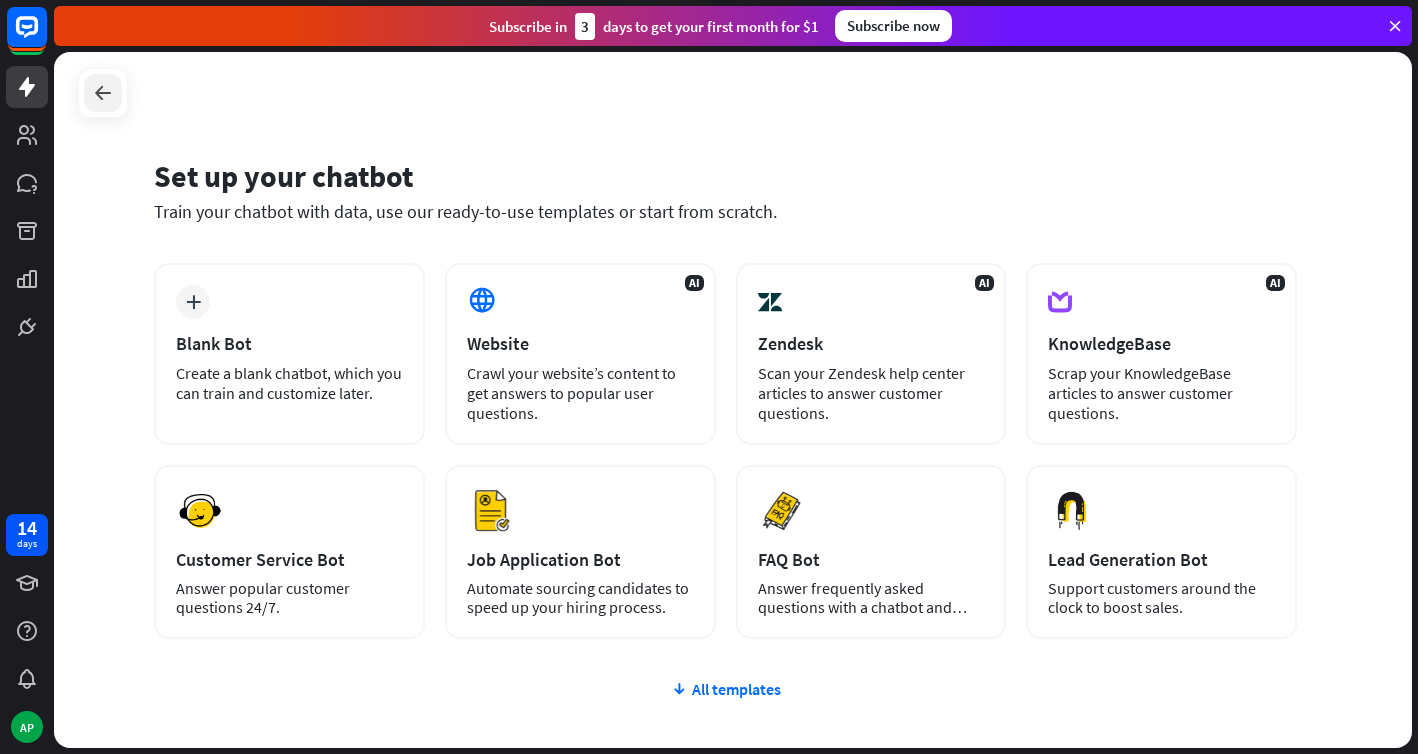 click at bounding box center (103, 93) 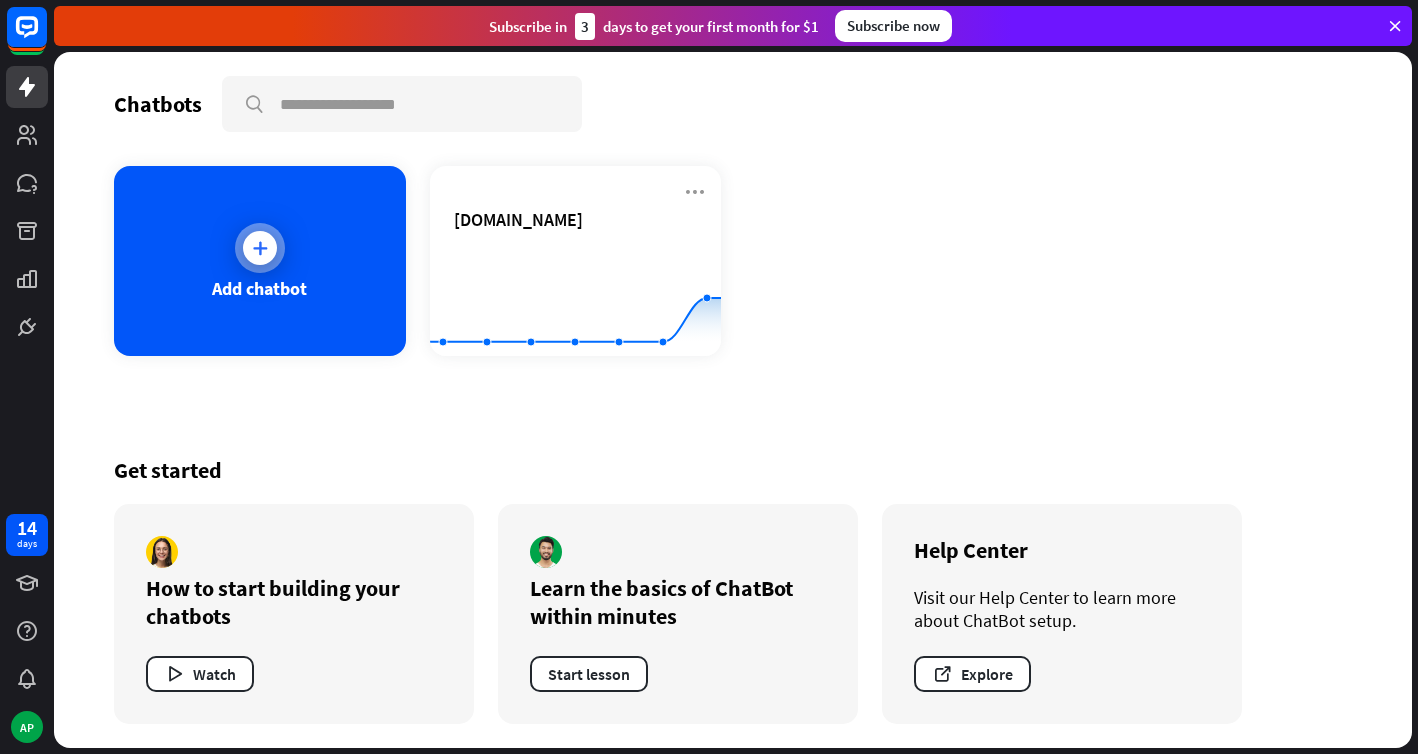 click on "Add chatbot" at bounding box center [259, 288] 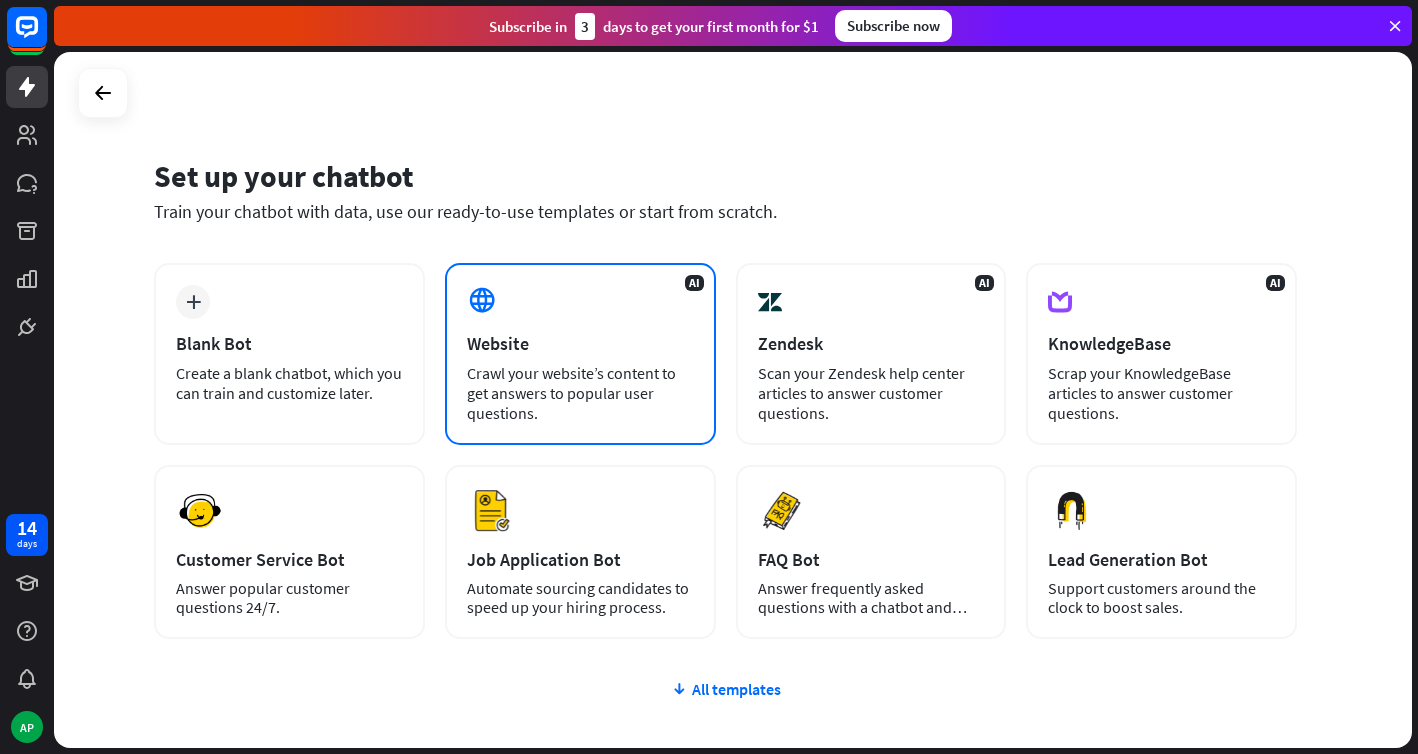 click on "AI     Website
Crawl your website’s content to get answers to
popular user questions." at bounding box center (580, 354) 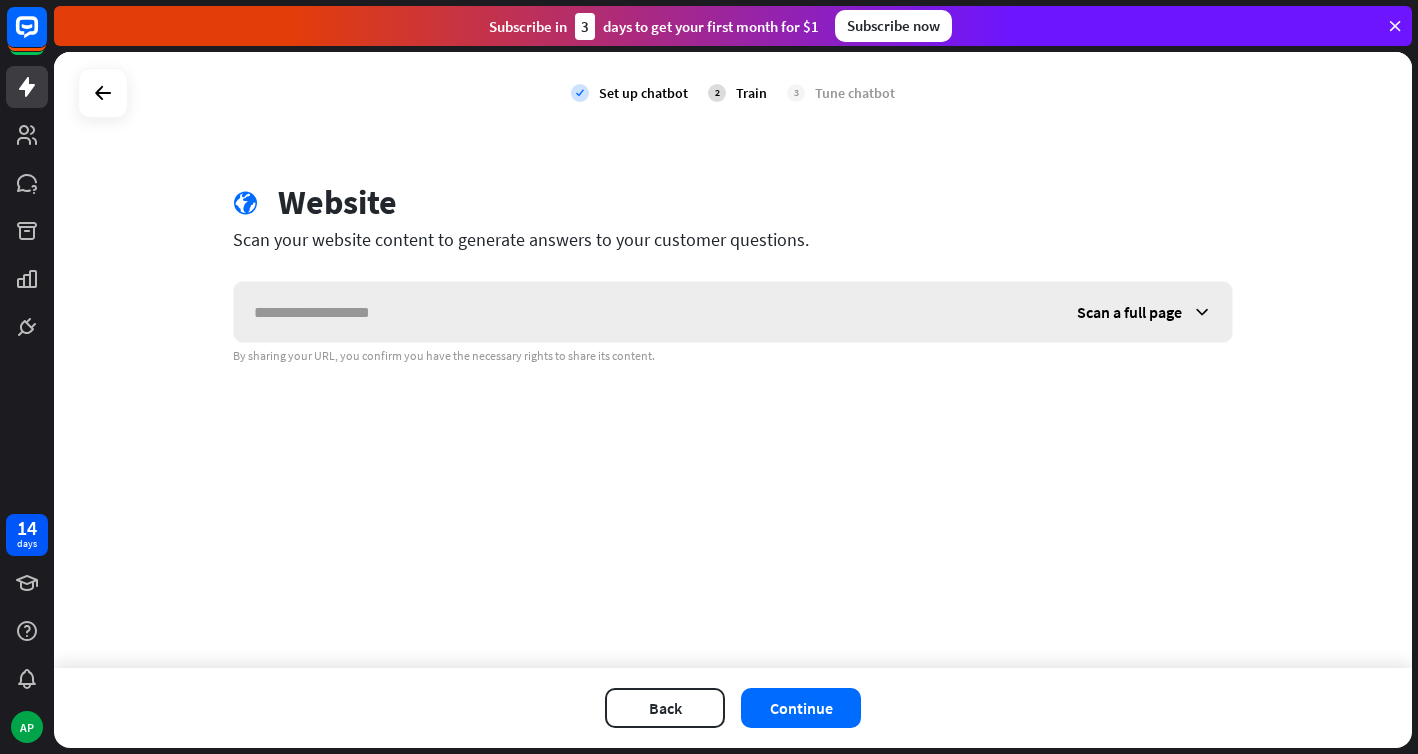 click at bounding box center [645, 312] 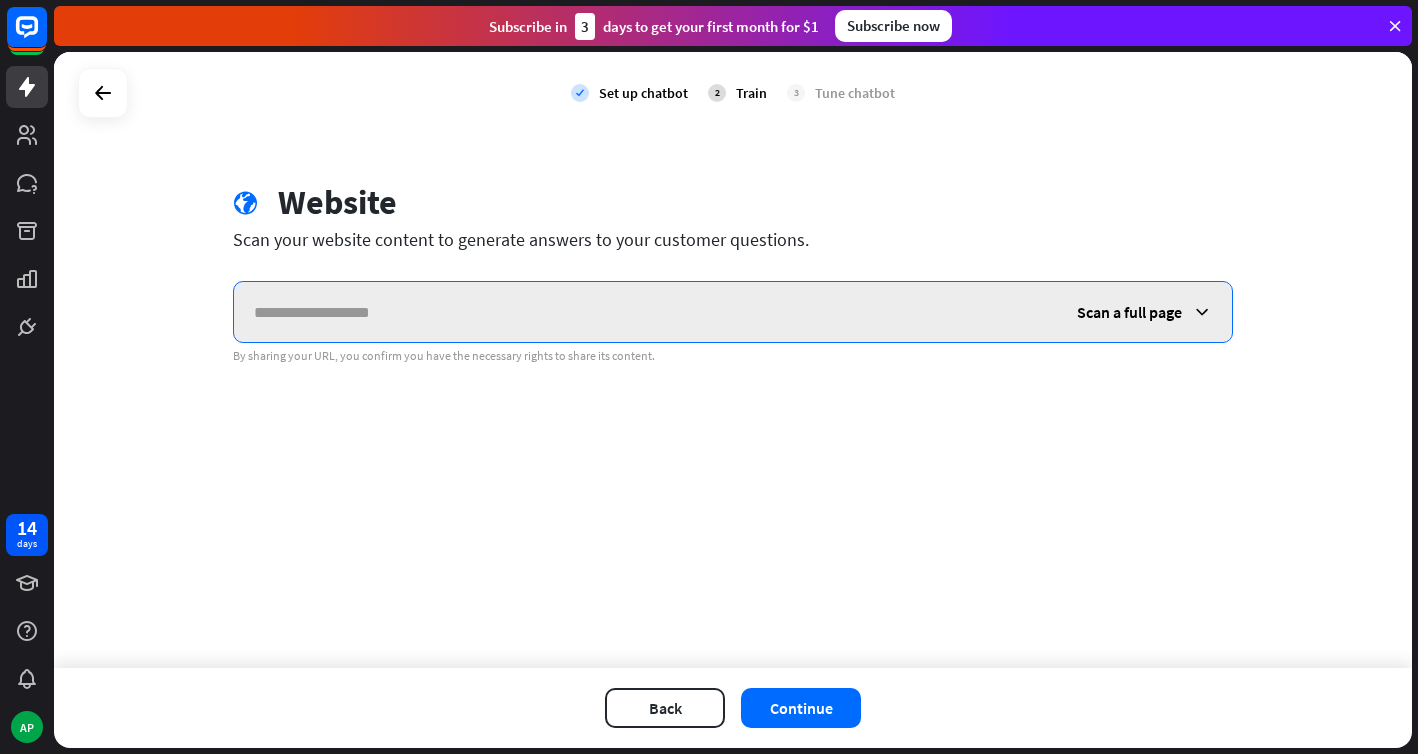 paste on "**********" 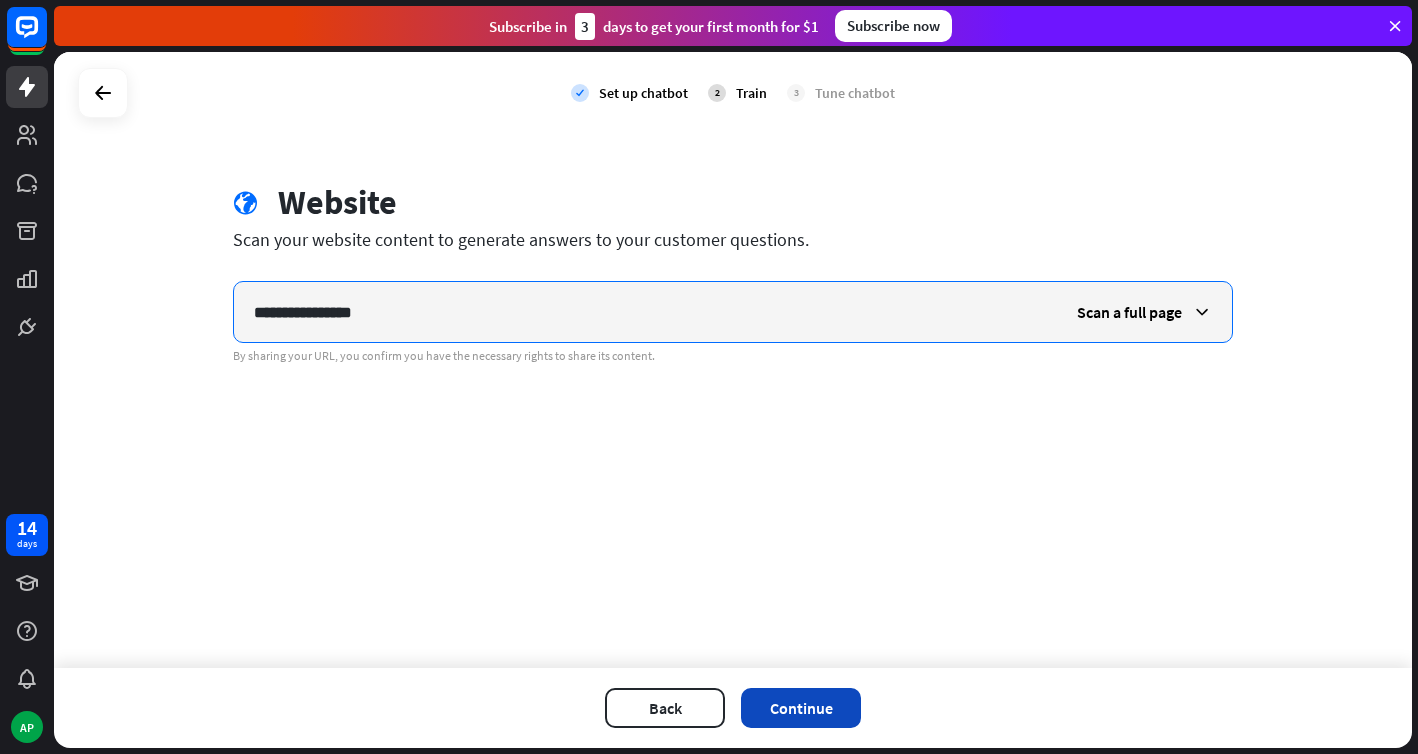 type on "**********" 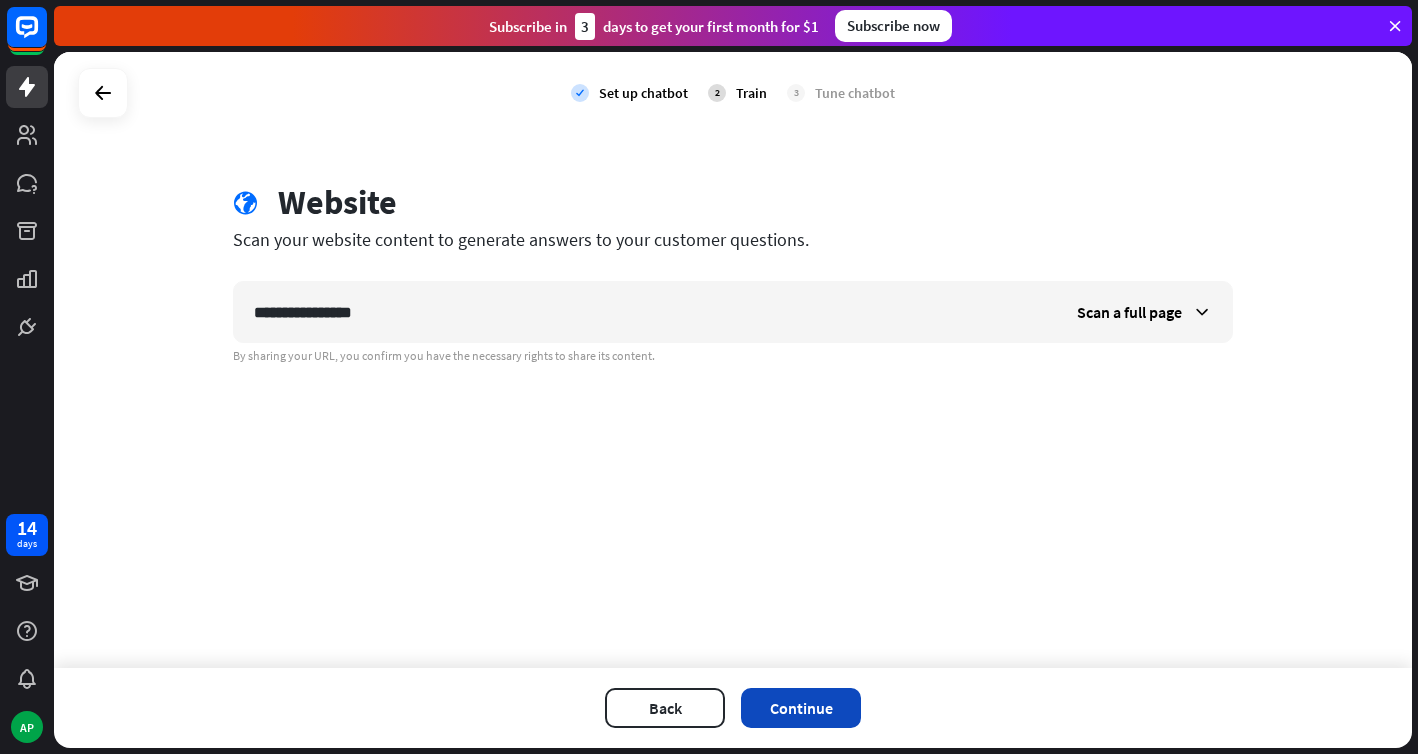 click on "Continue" at bounding box center [801, 708] 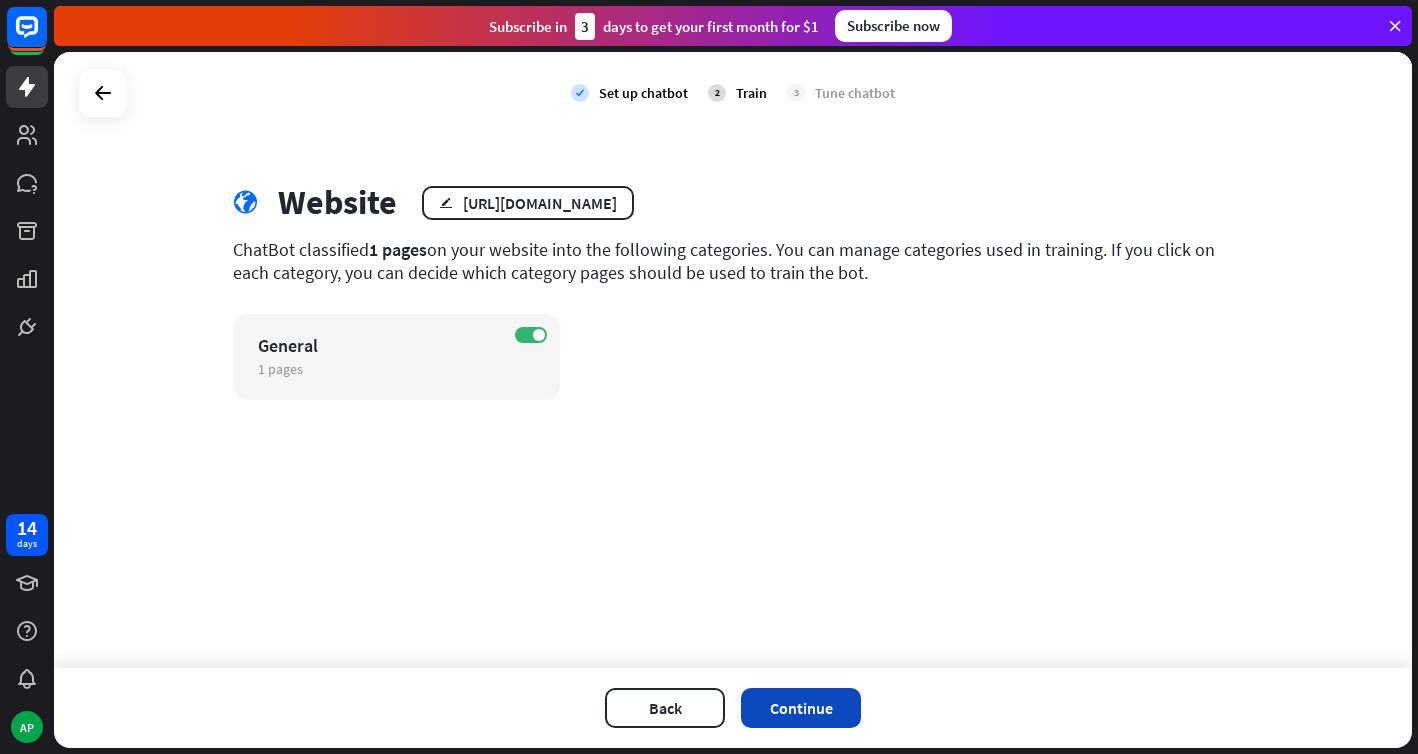 click on "Continue" at bounding box center (801, 708) 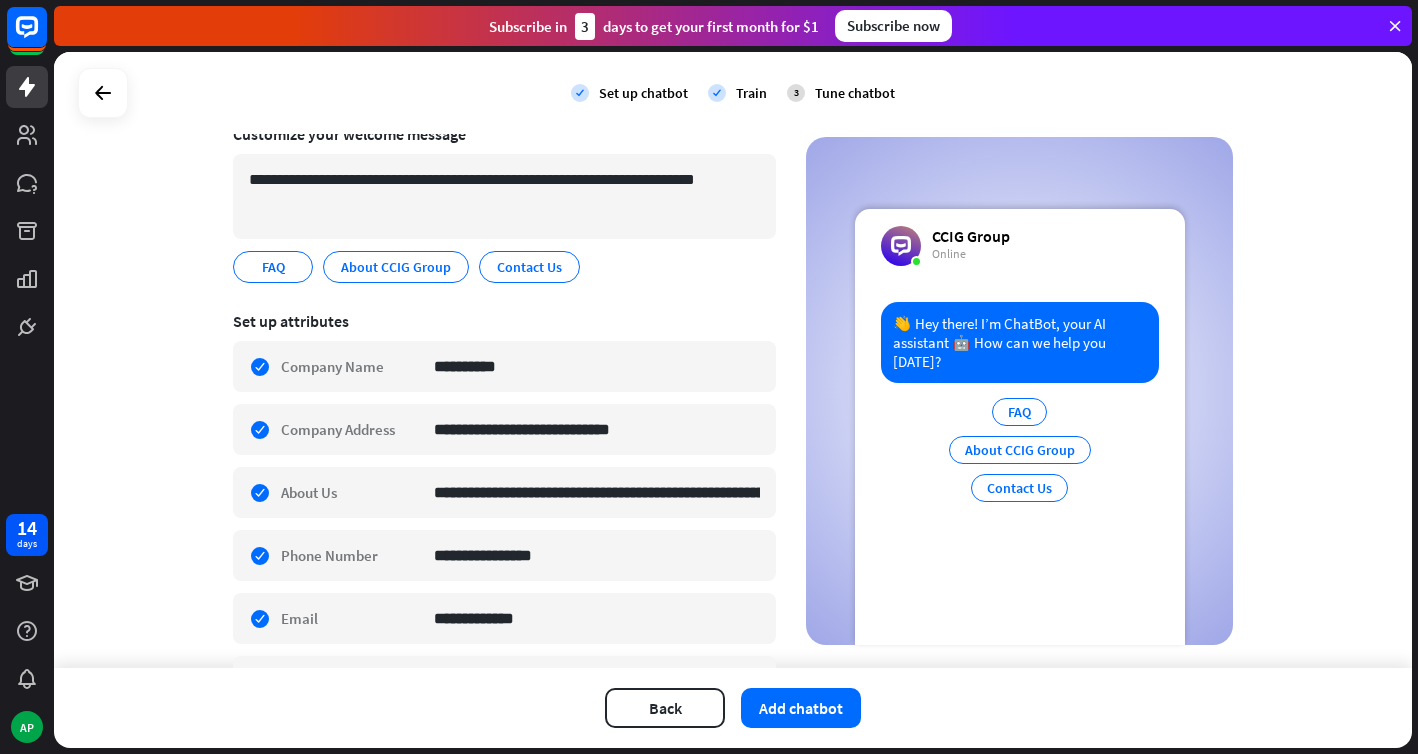 scroll, scrollTop: 166, scrollLeft: 0, axis: vertical 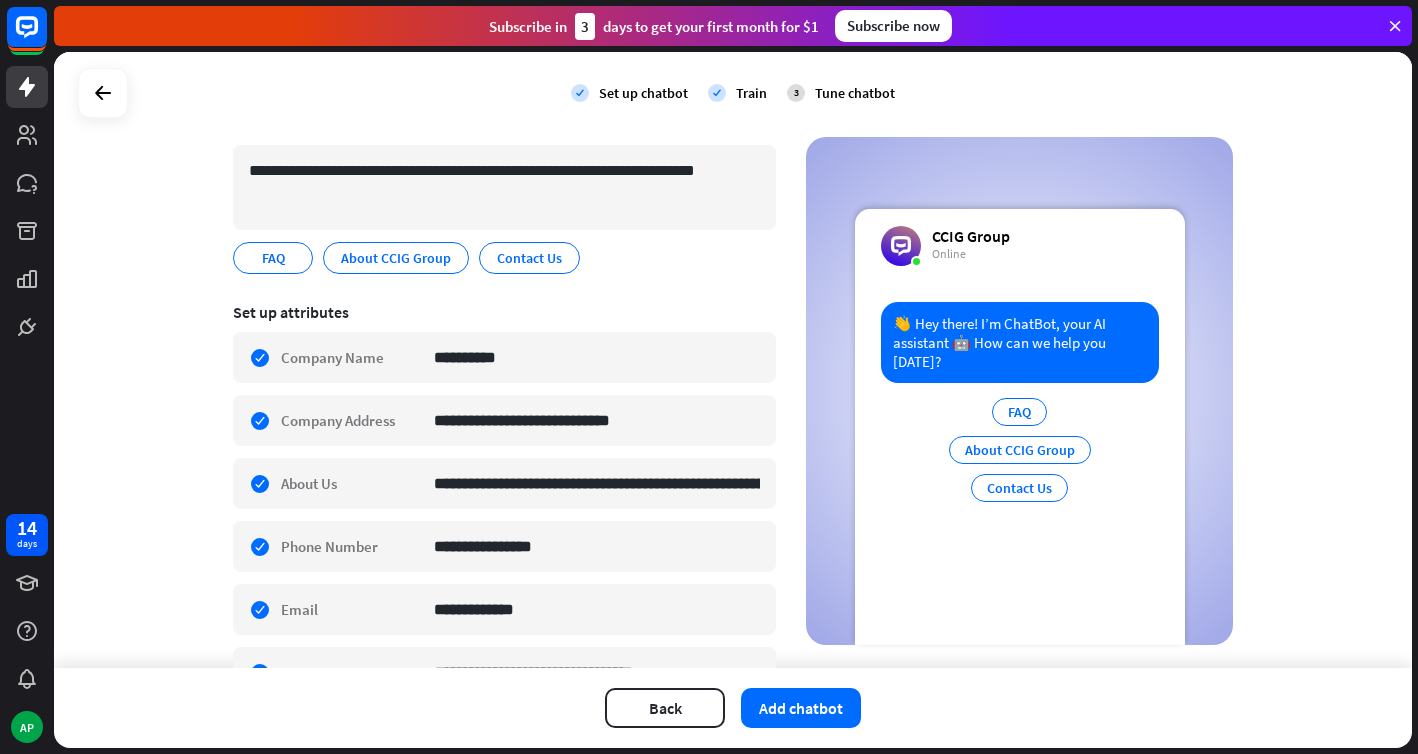click on "**********" at bounding box center [504, 194] 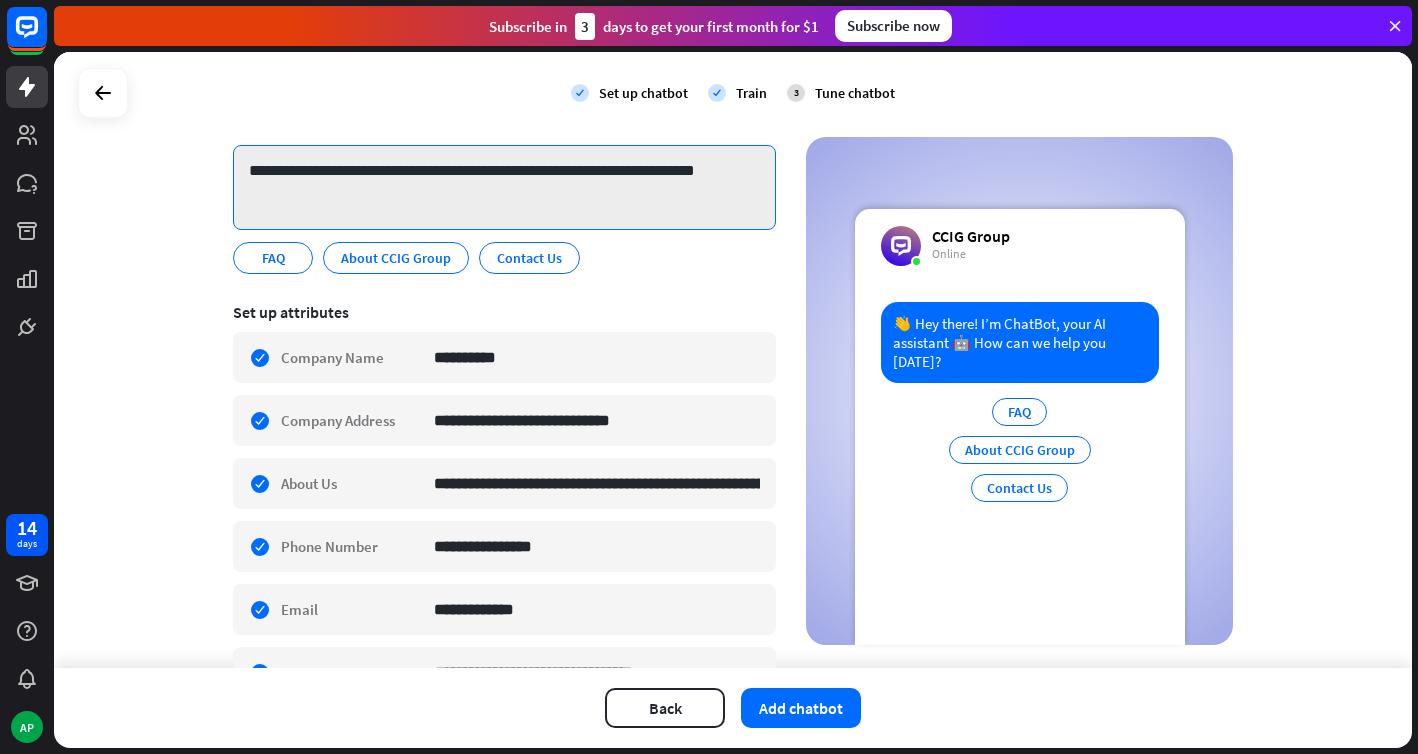 click on "**********" at bounding box center (504, 187) 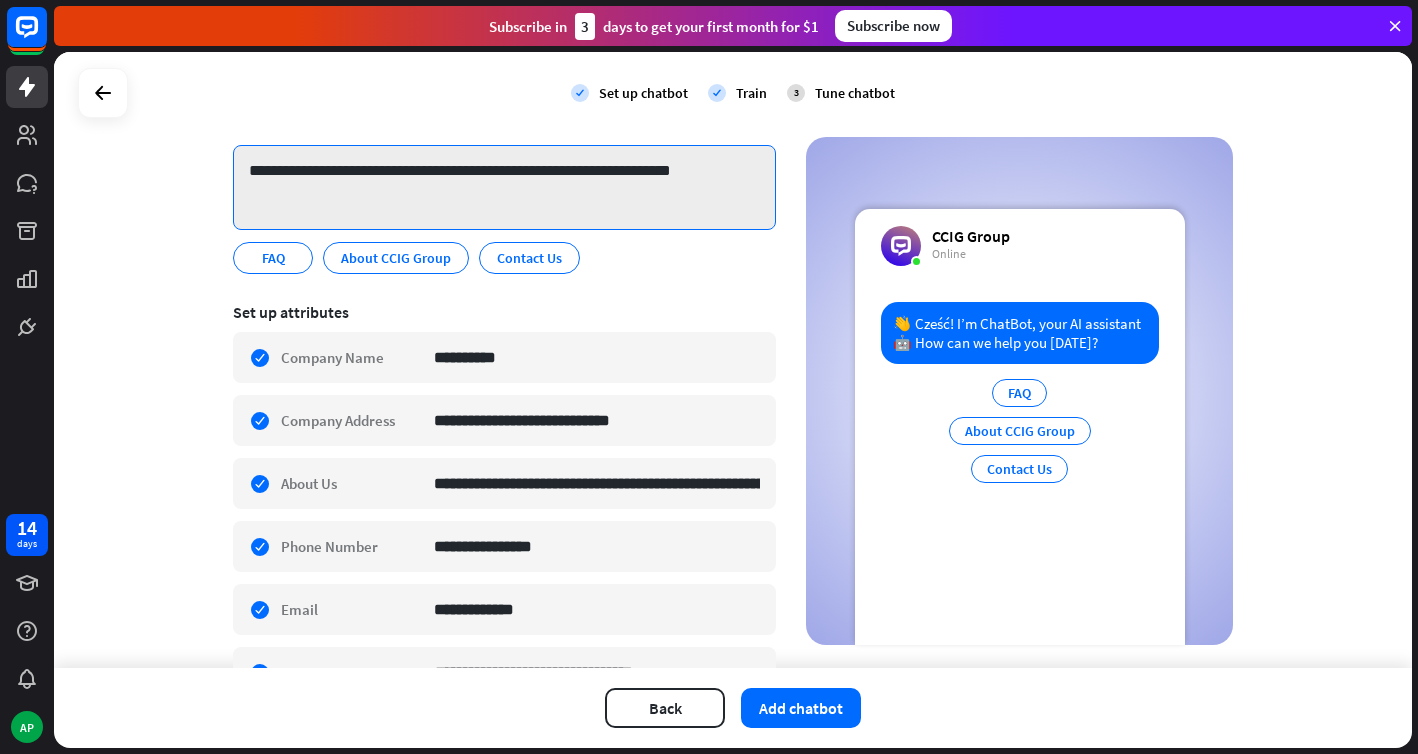 click on "**********" at bounding box center (504, 187) 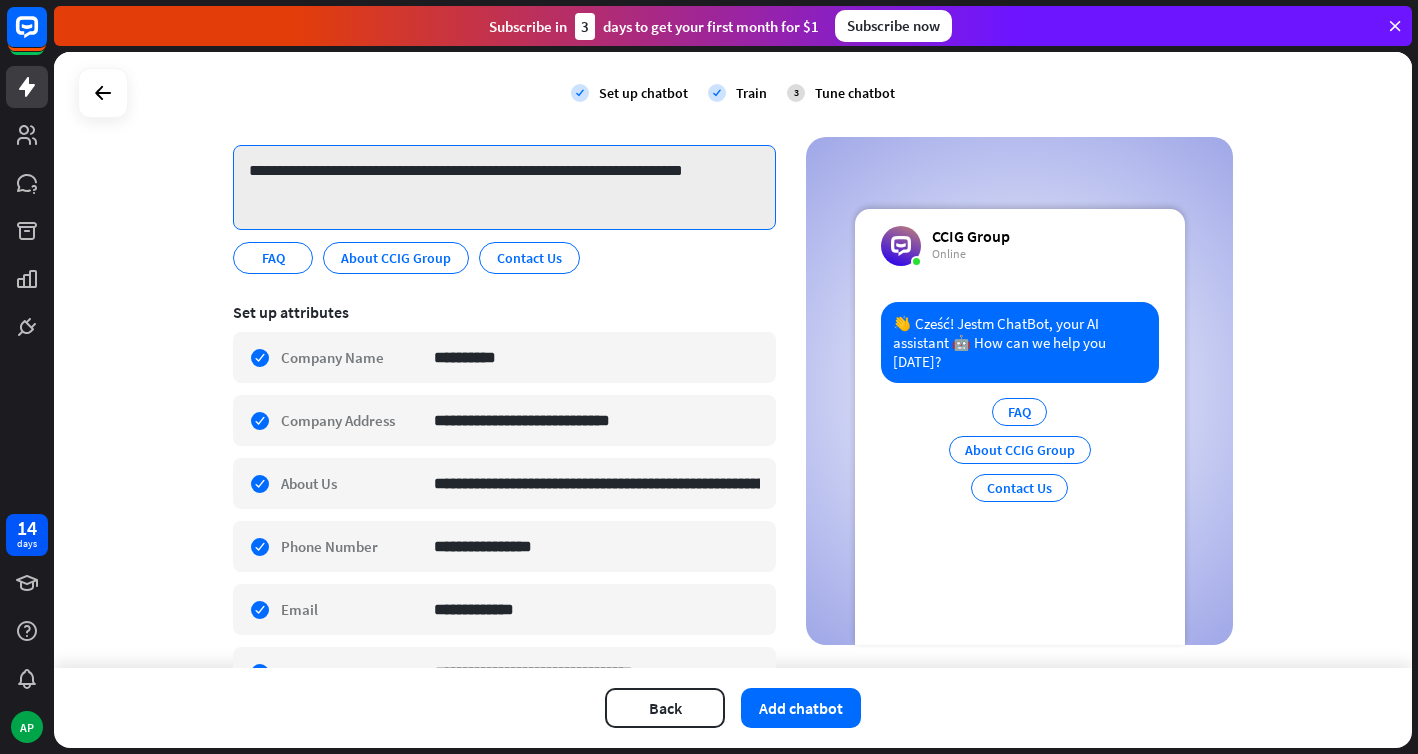 click on "**********" at bounding box center (504, 187) 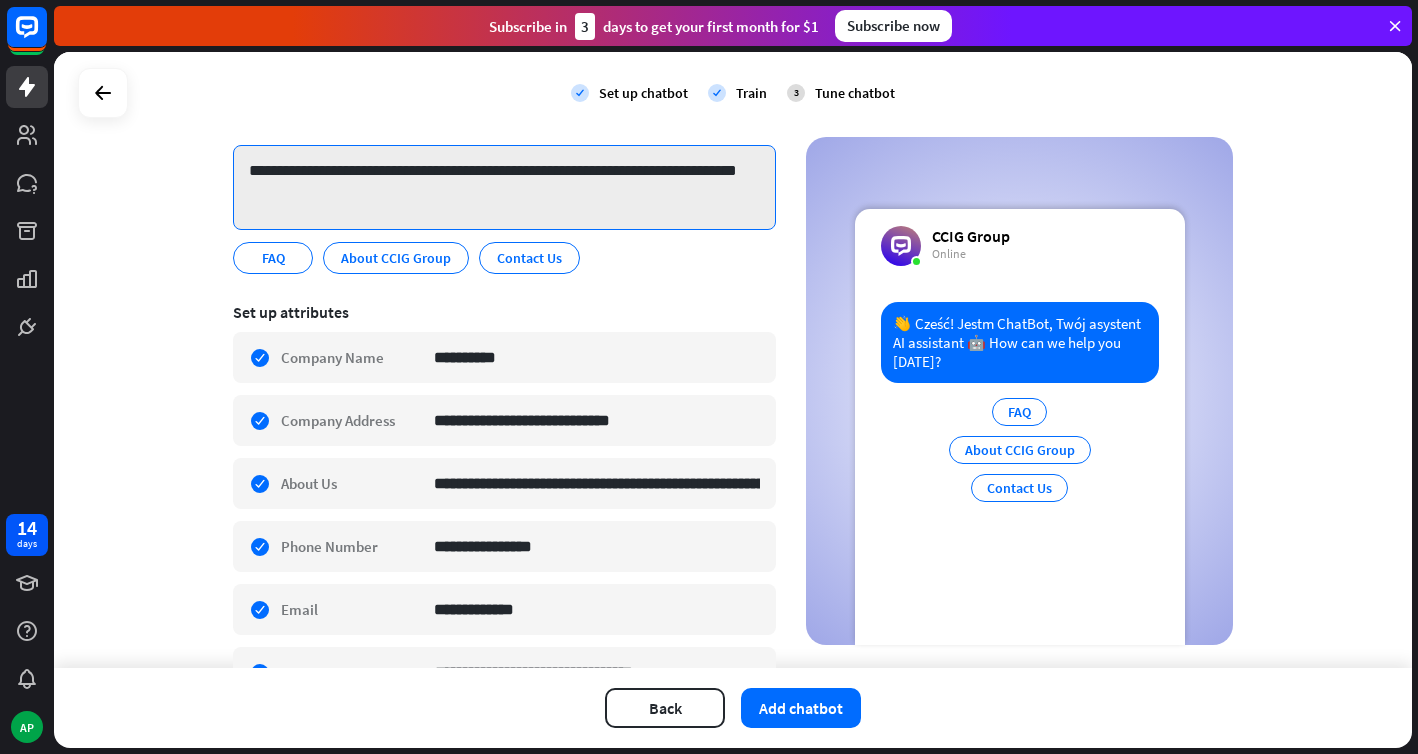 click on "**********" at bounding box center [504, 187] 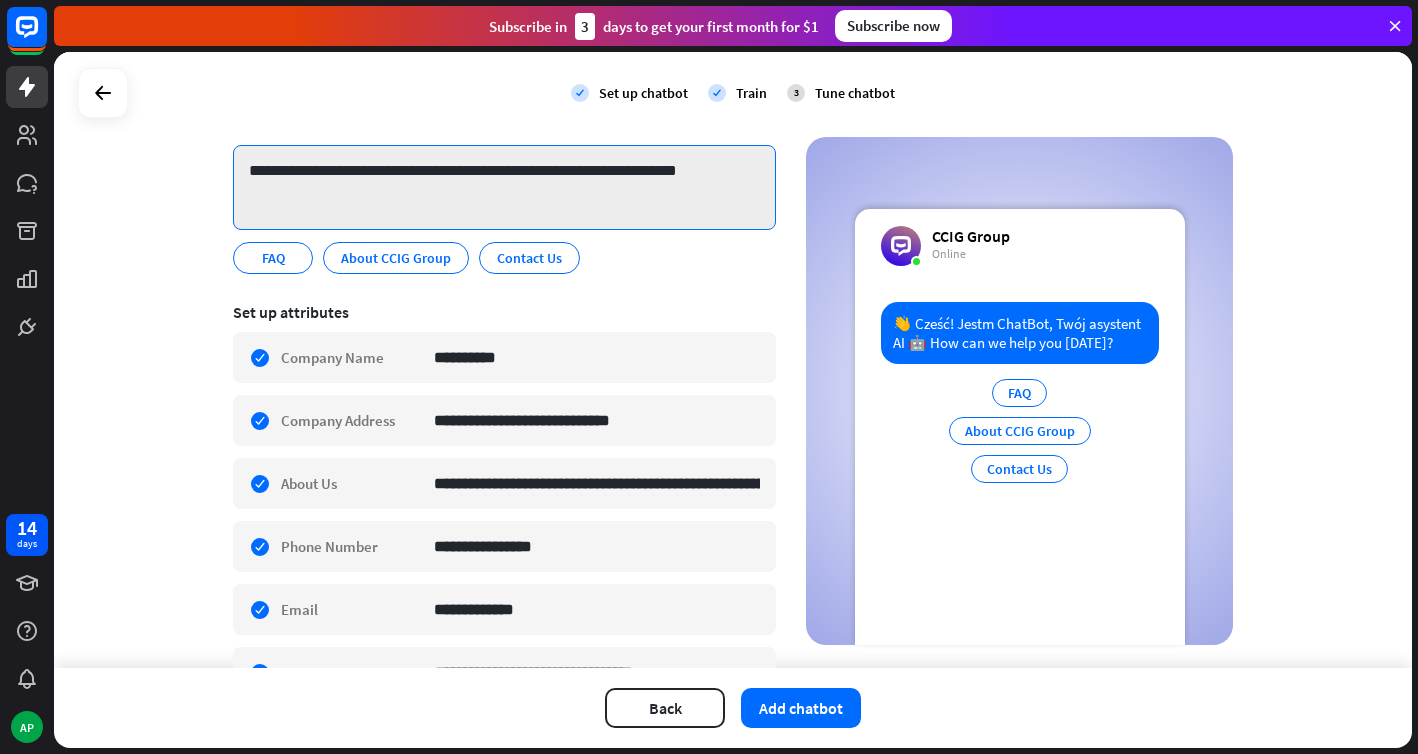 drag, startPoint x: 552, startPoint y: 169, endPoint x: 742, endPoint y: 175, distance: 190.09471 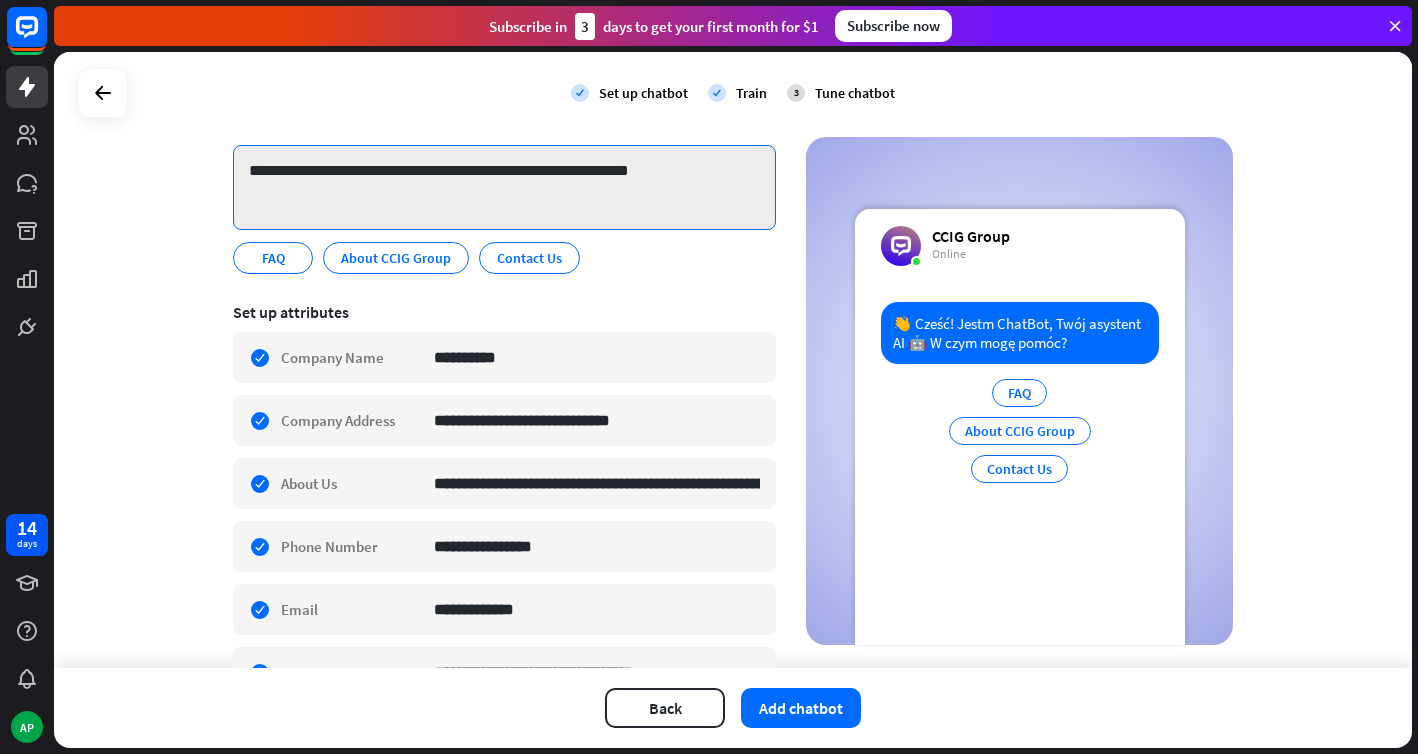 click on "**********" at bounding box center [504, 187] 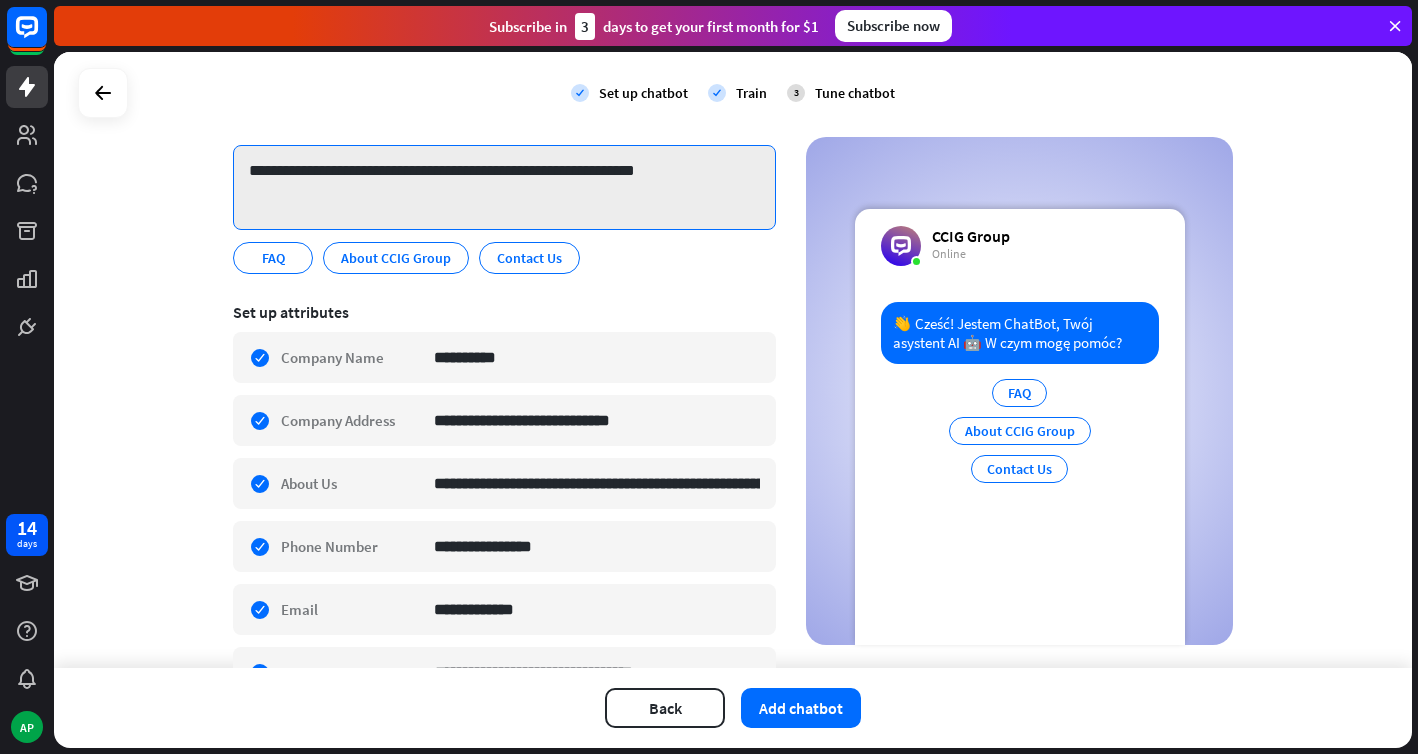 click on "**********" at bounding box center [504, 187] 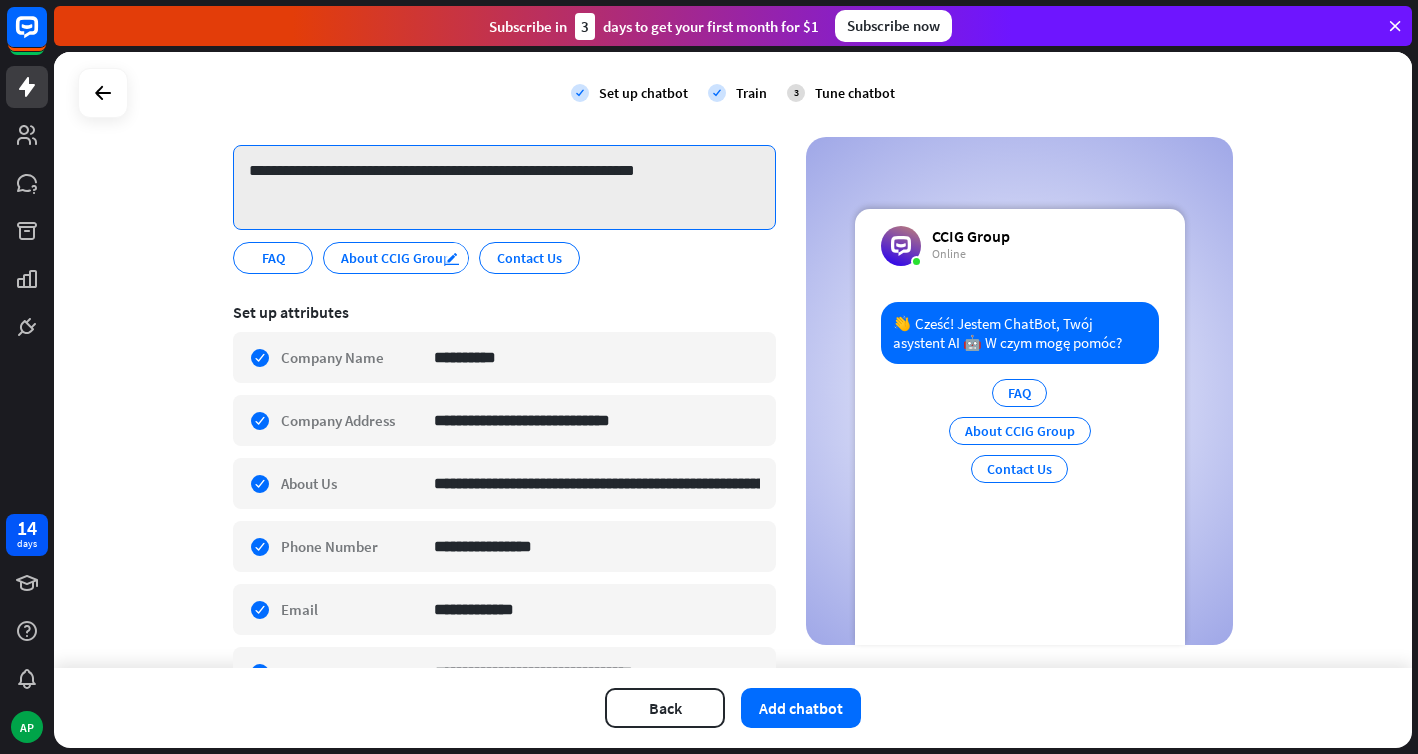 type on "**********" 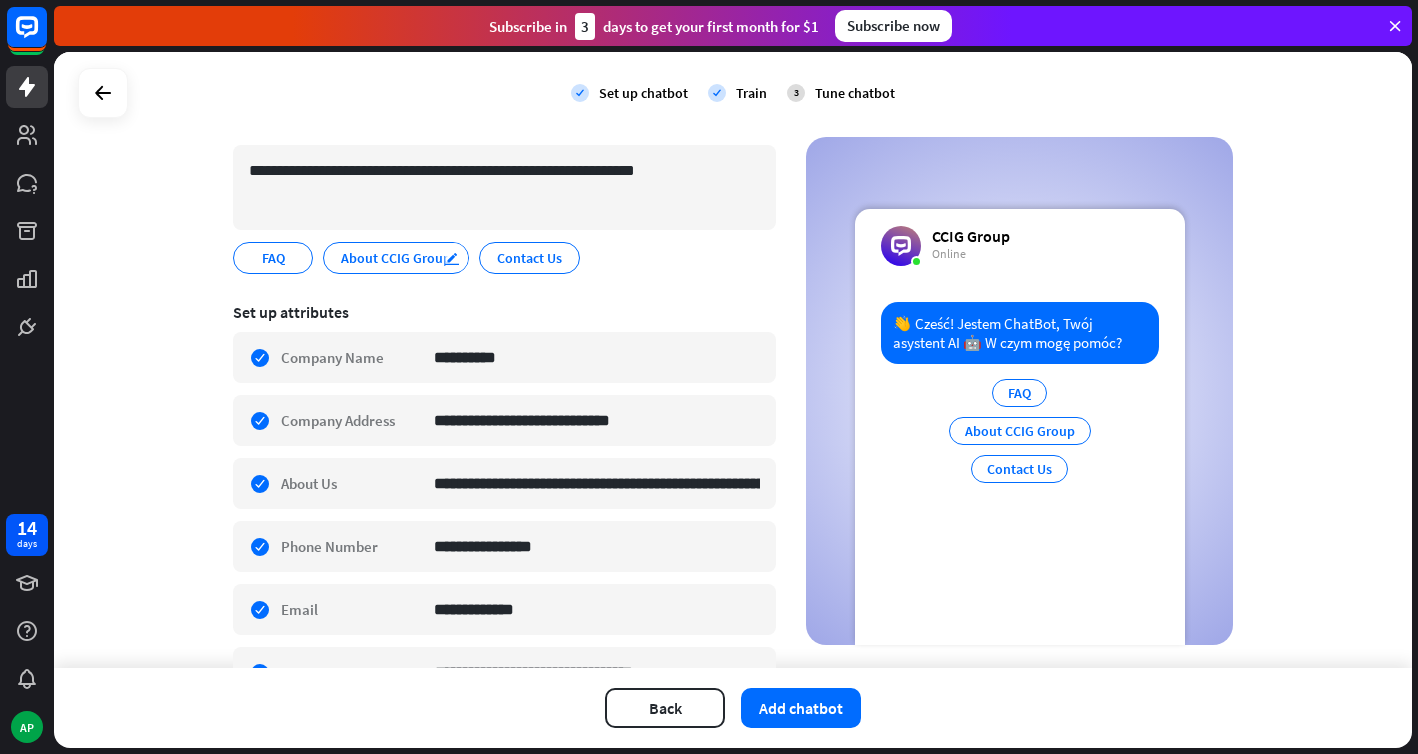 click on "edit" at bounding box center [452, 258] 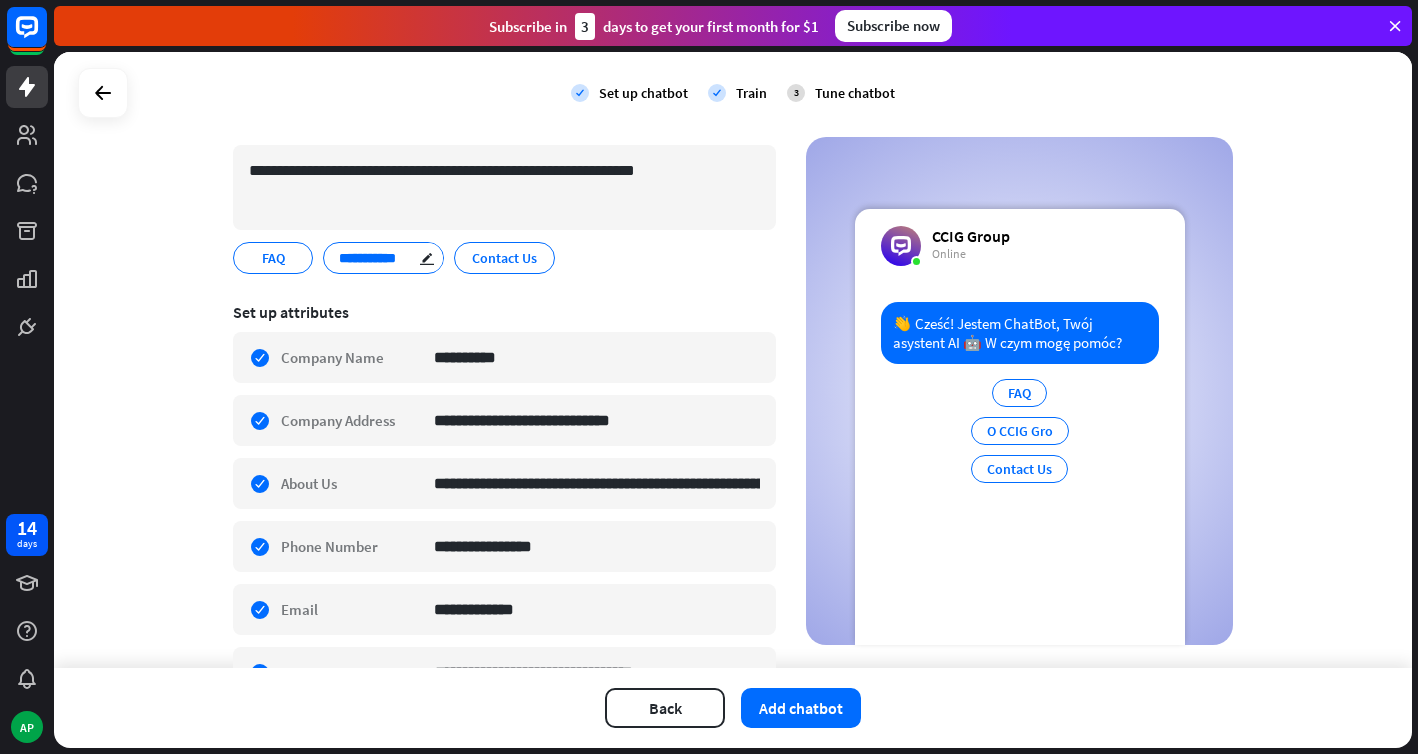type on "**********" 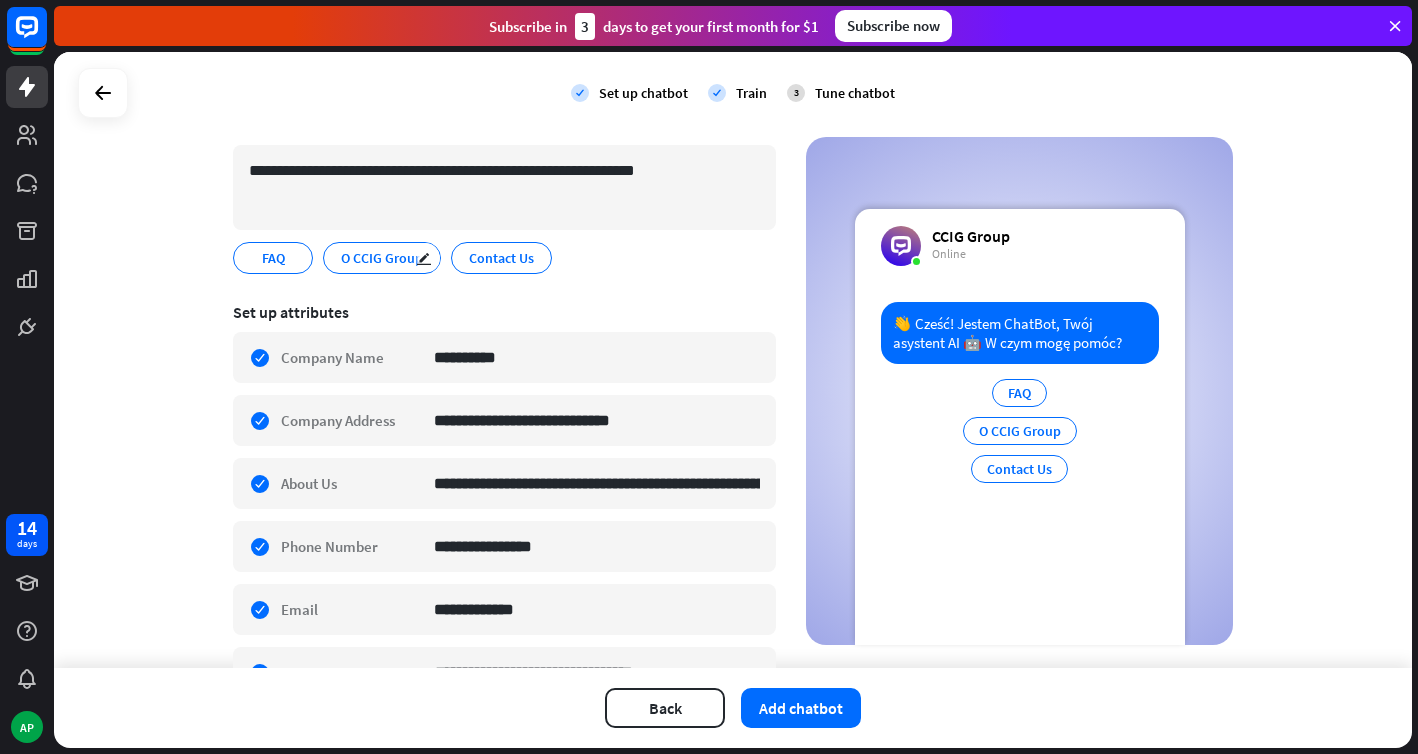 click on "FAQ
edit
O CCIG Group
edit
Contact Us
edit" at bounding box center [504, 258] 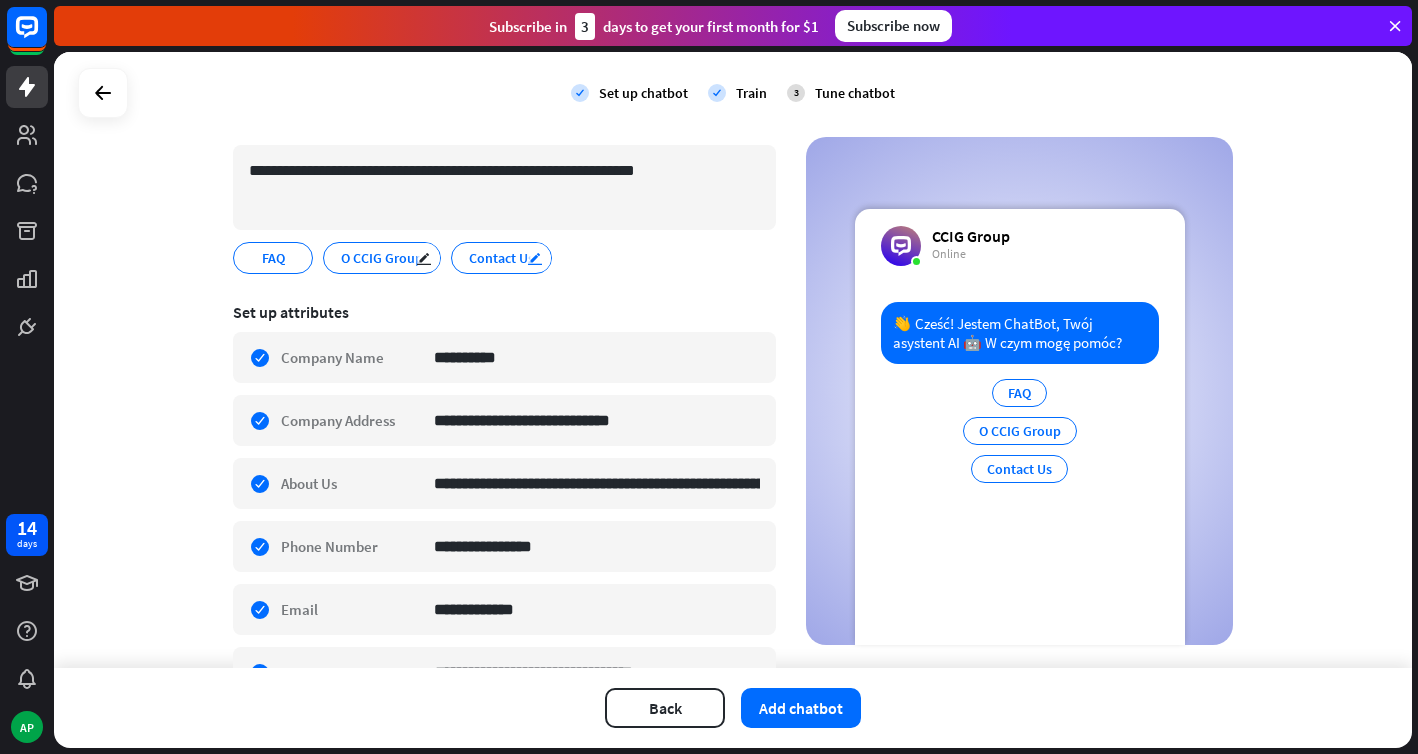 click on "edit" at bounding box center [535, 258] 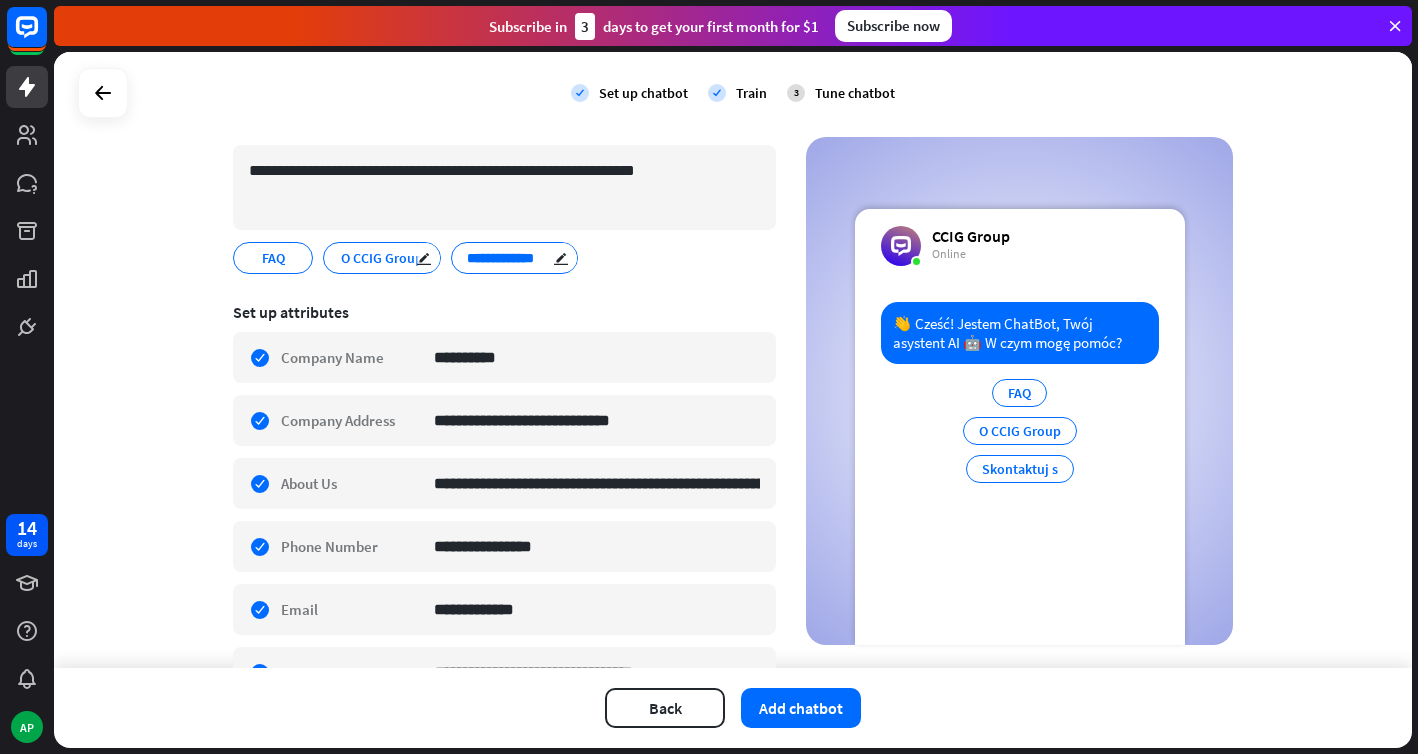 type on "**********" 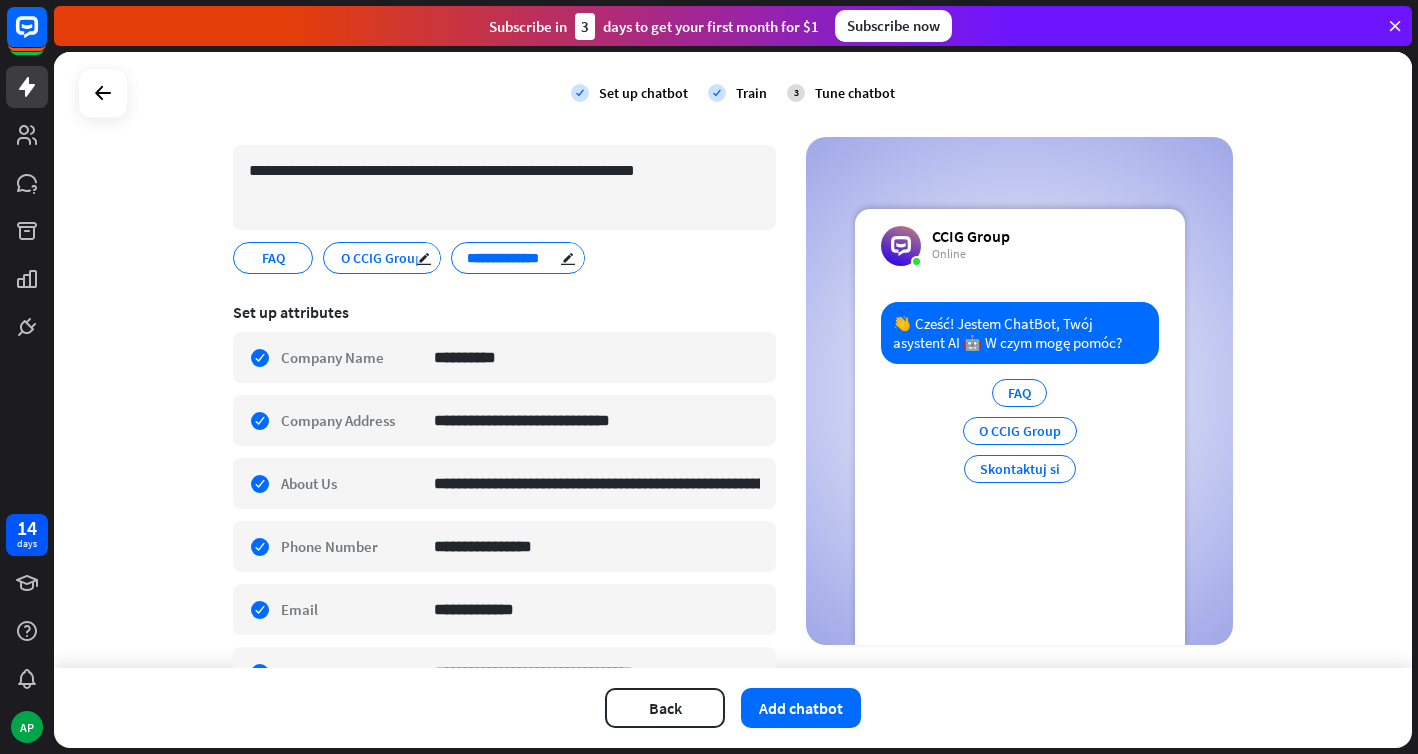 click on "**********" at bounding box center (504, 632) 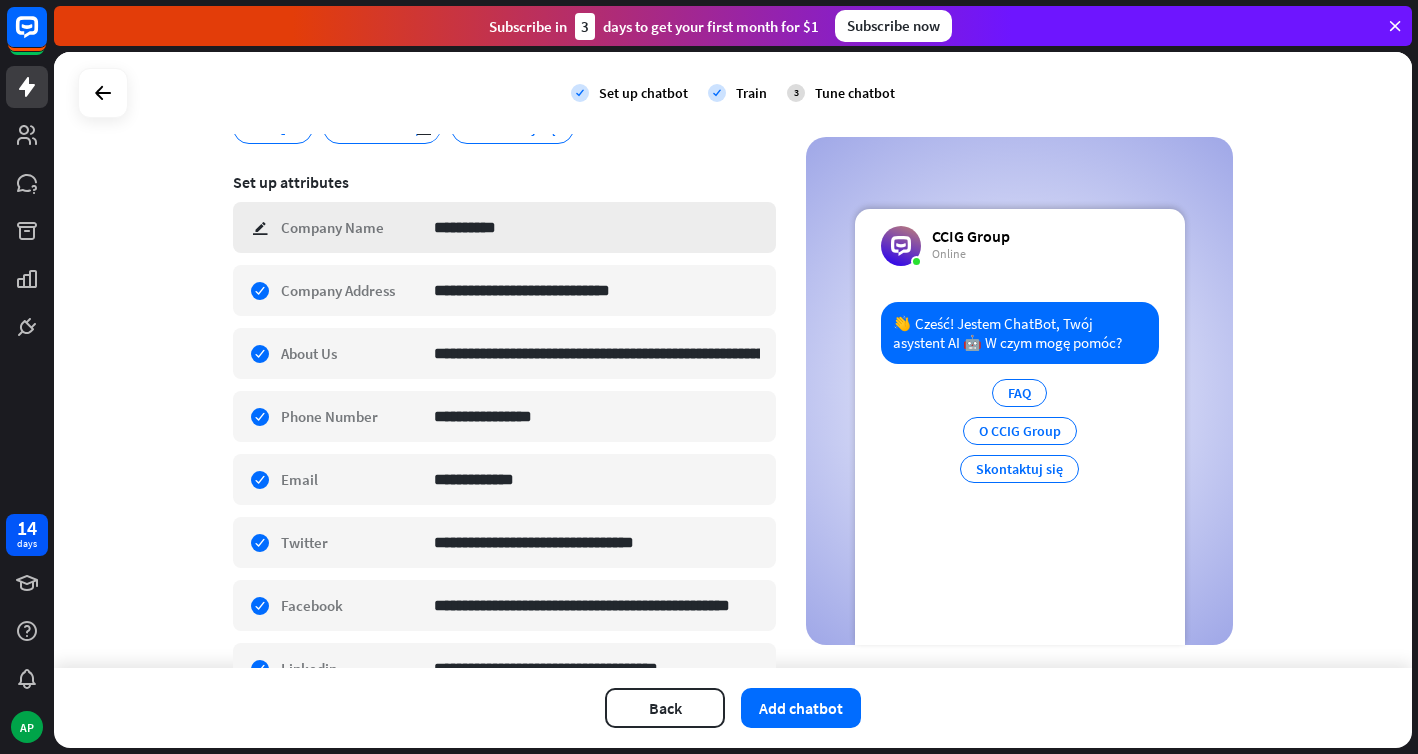 scroll, scrollTop: 298, scrollLeft: 0, axis: vertical 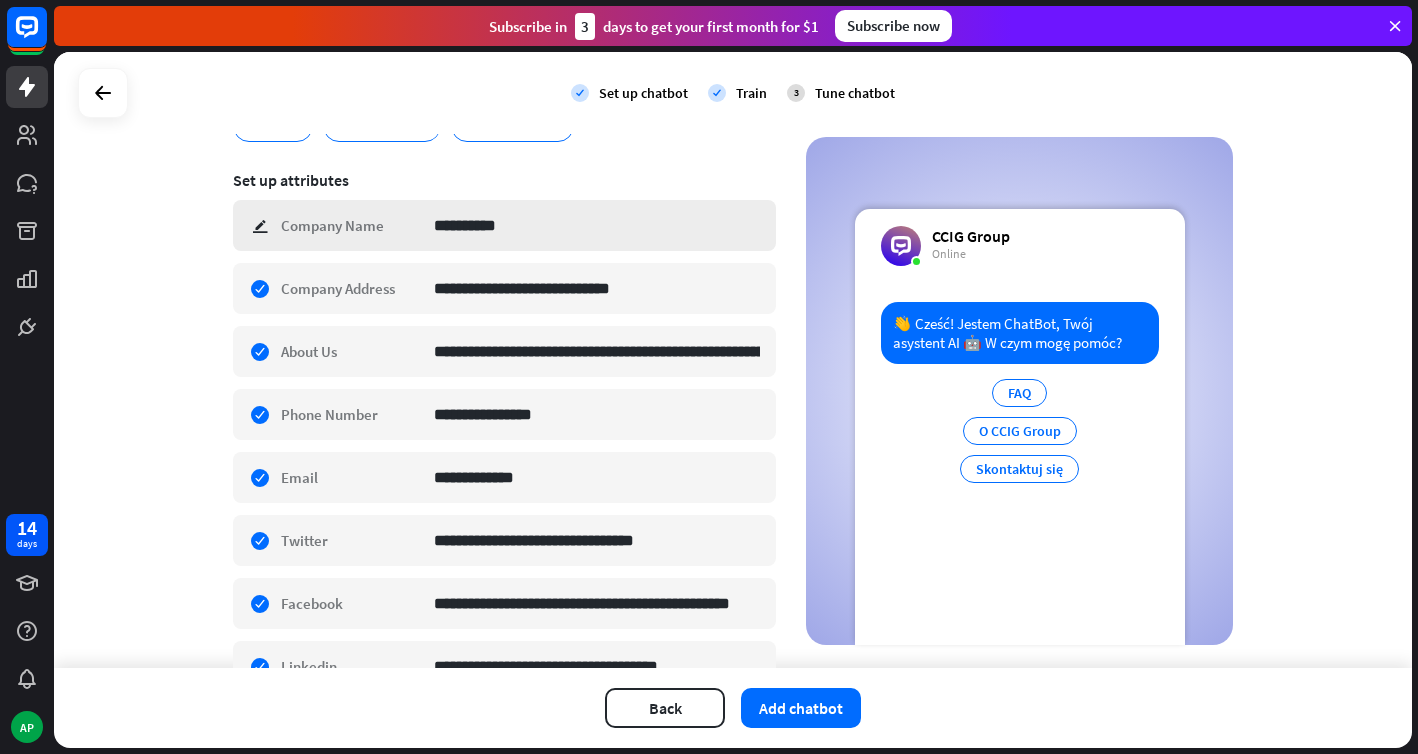 click on "**********" at bounding box center (504, 225) 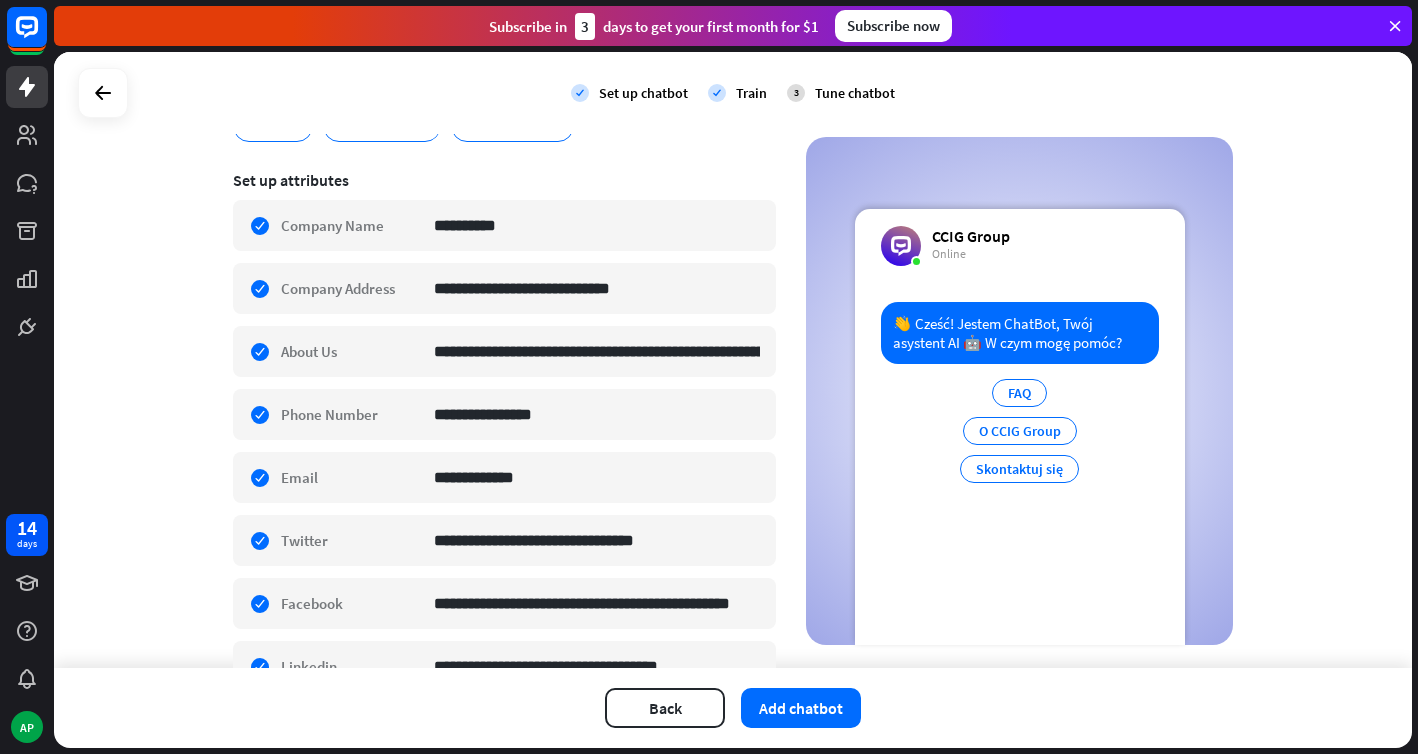 click on "**********" at bounding box center (504, 500) 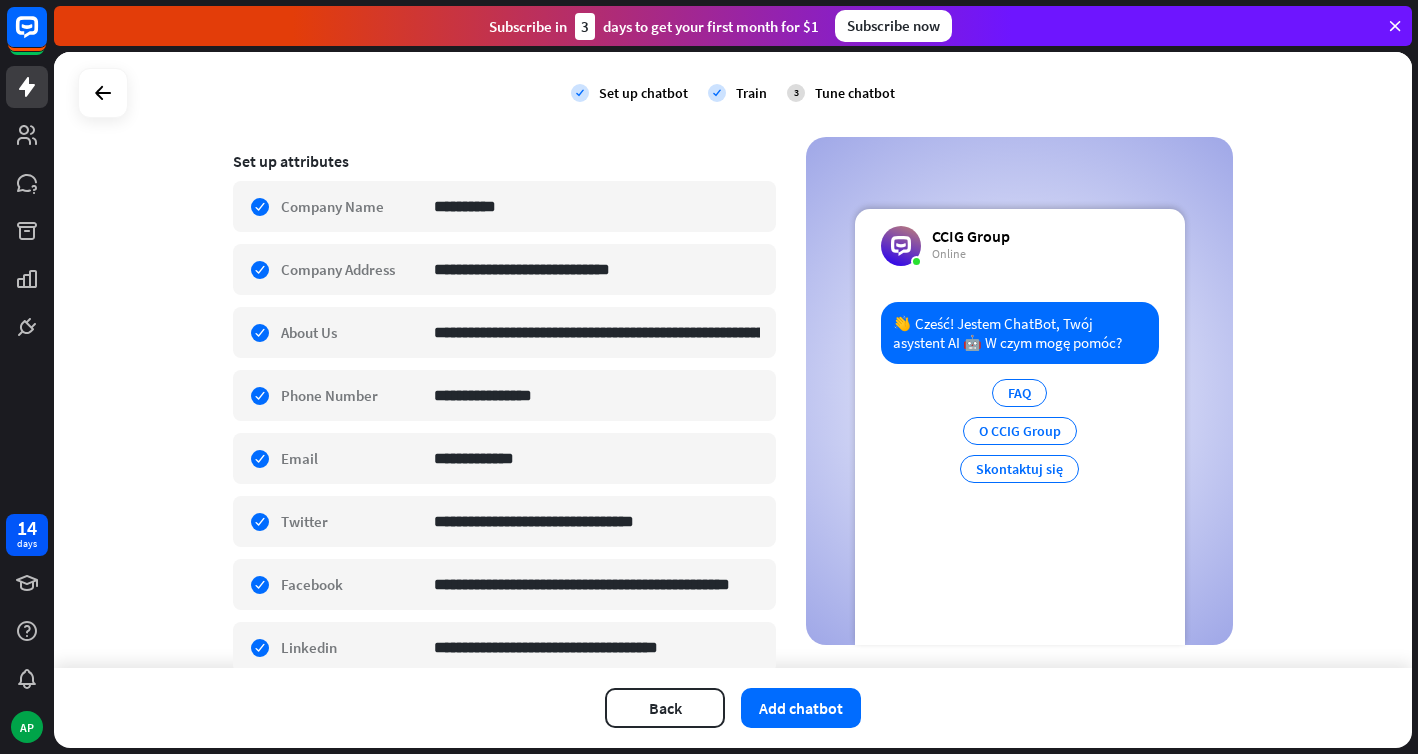 scroll, scrollTop: 319, scrollLeft: 0, axis: vertical 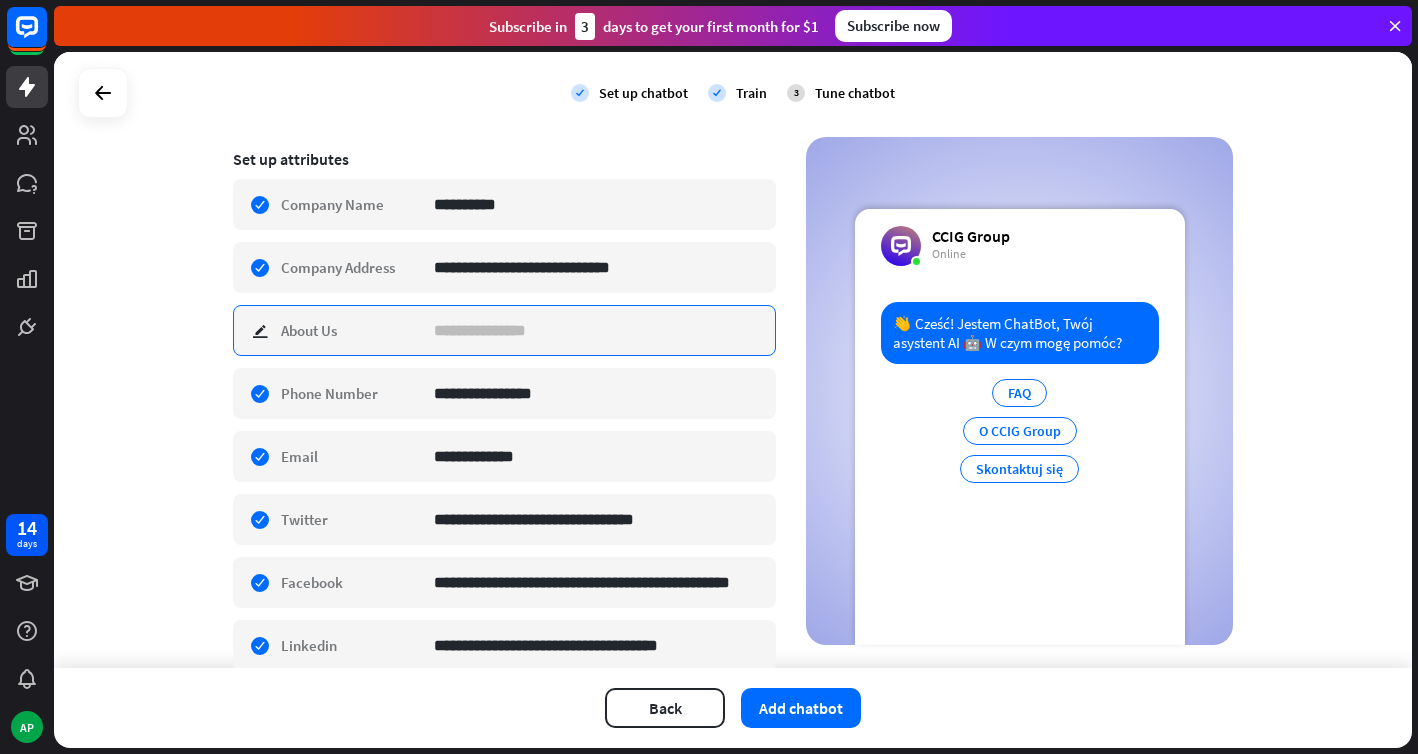 paste on "**********" 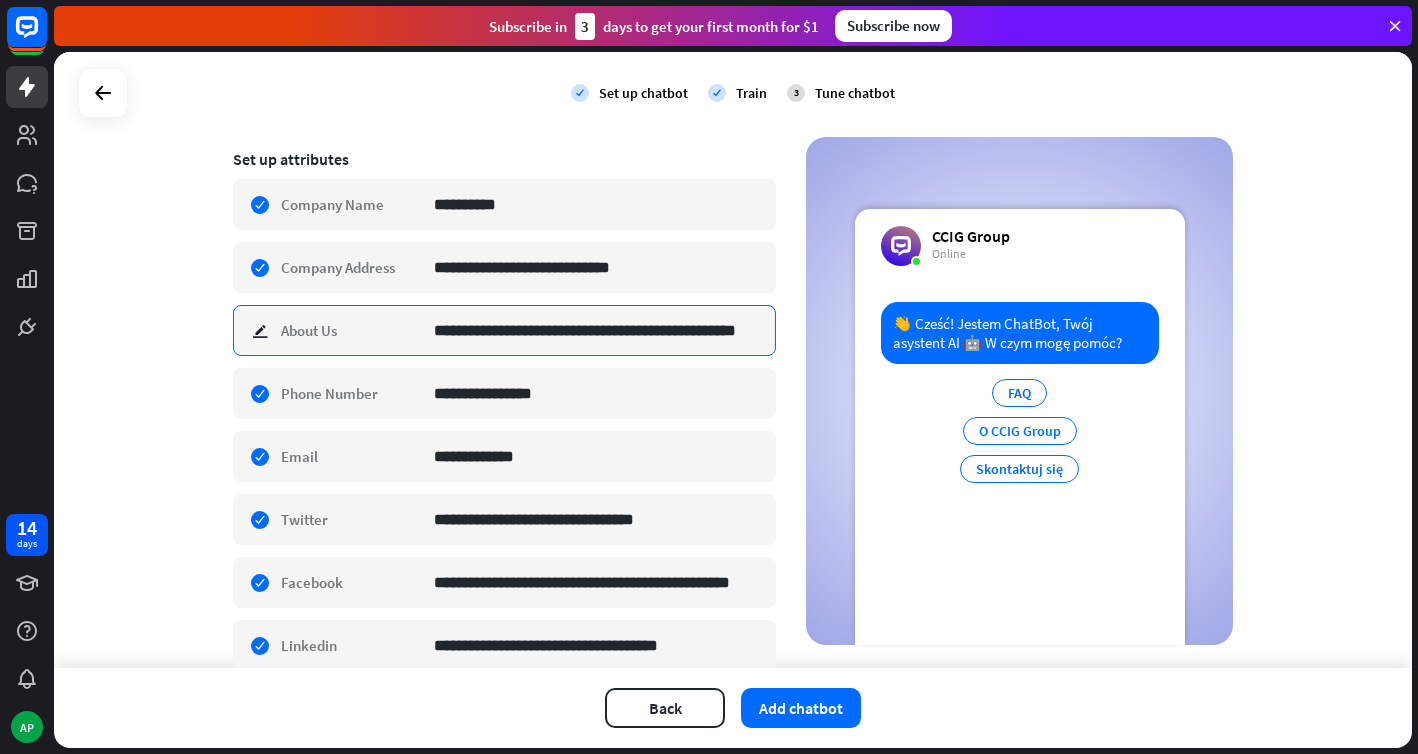 scroll, scrollTop: 0, scrollLeft: 25, axis: horizontal 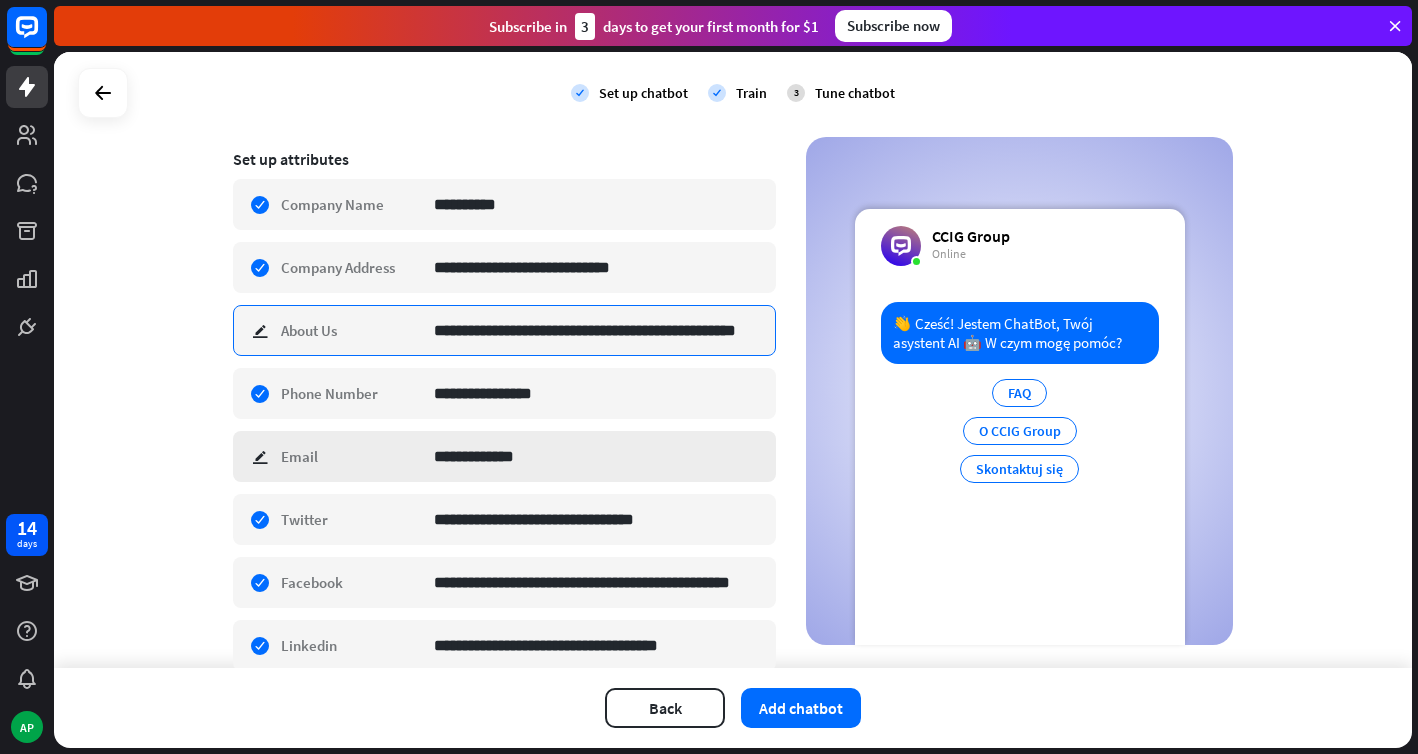 type on "**********" 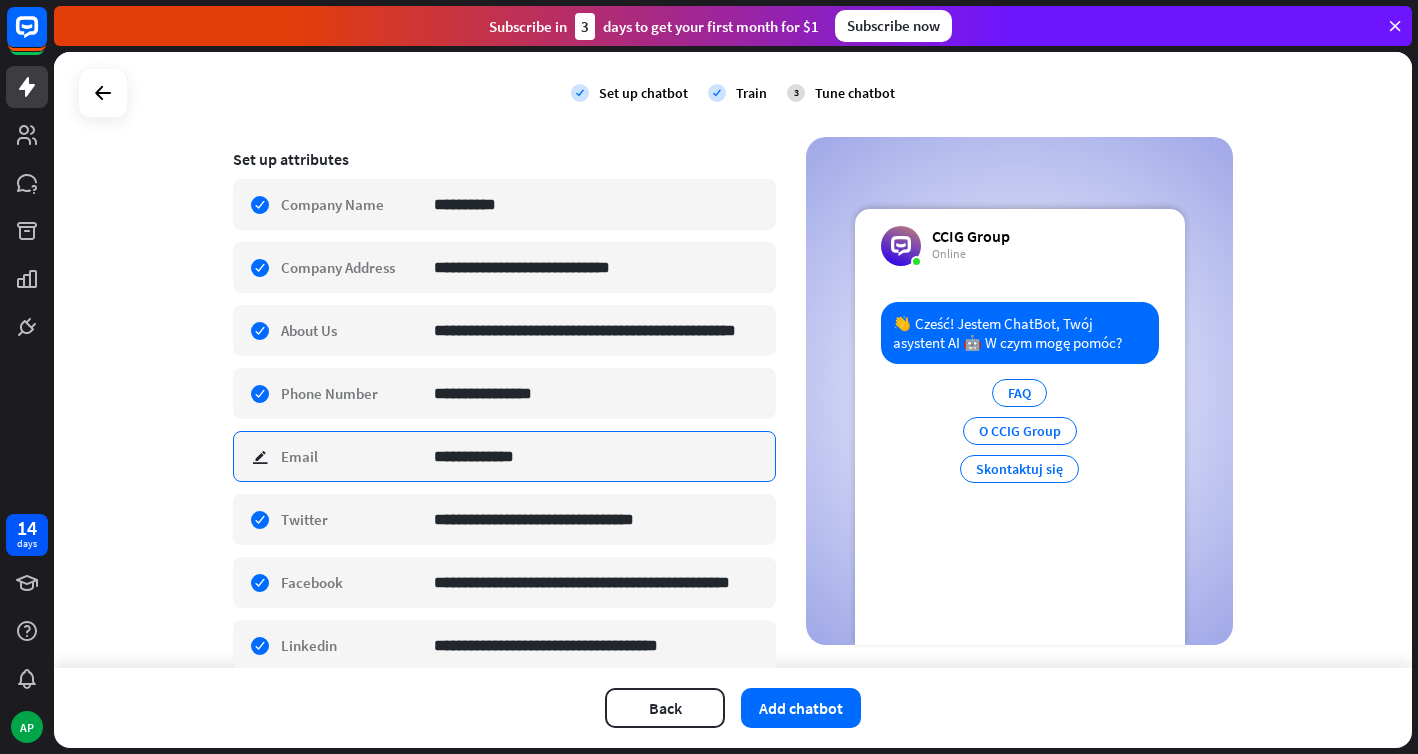 click on "**********" at bounding box center [597, 456] 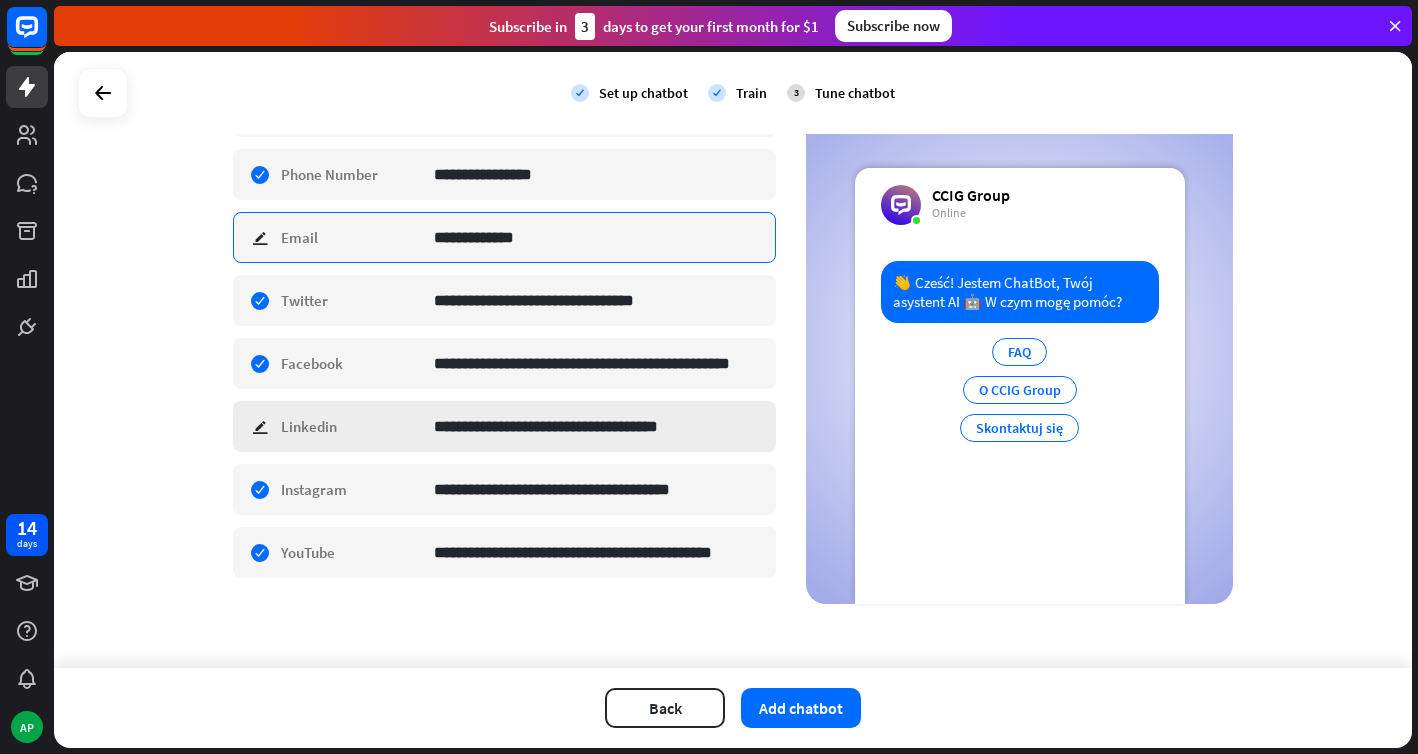 scroll, scrollTop: 0, scrollLeft: 0, axis: both 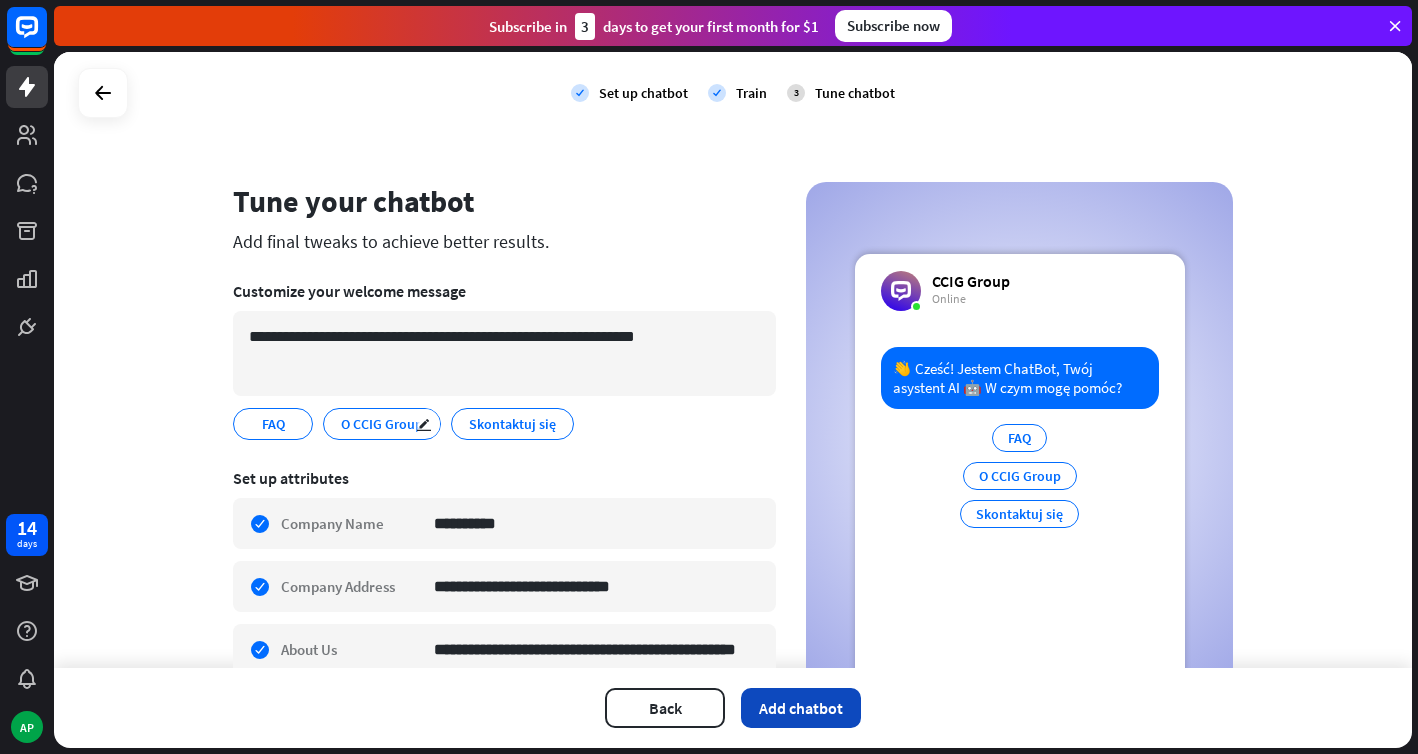 click on "Add chatbot" at bounding box center [801, 708] 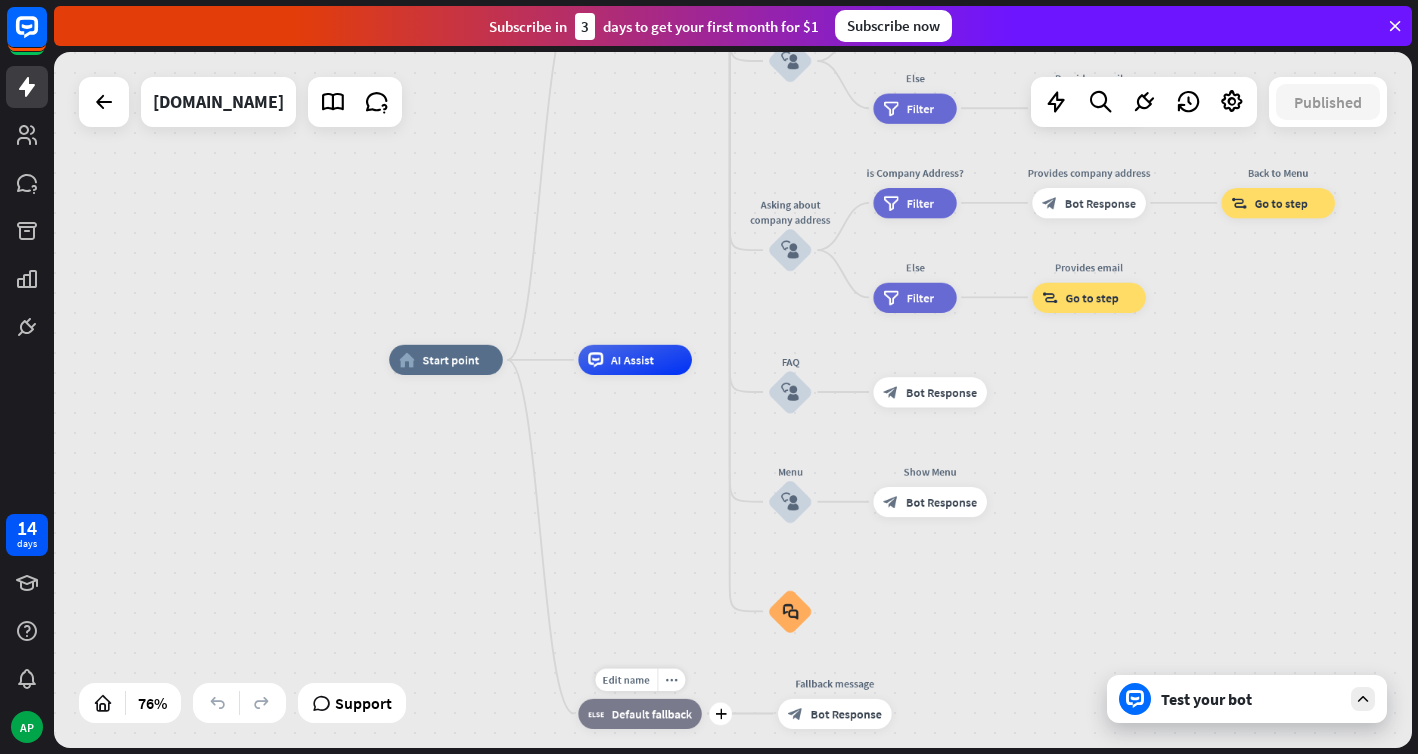 click on "Default fallback" at bounding box center (652, 713) 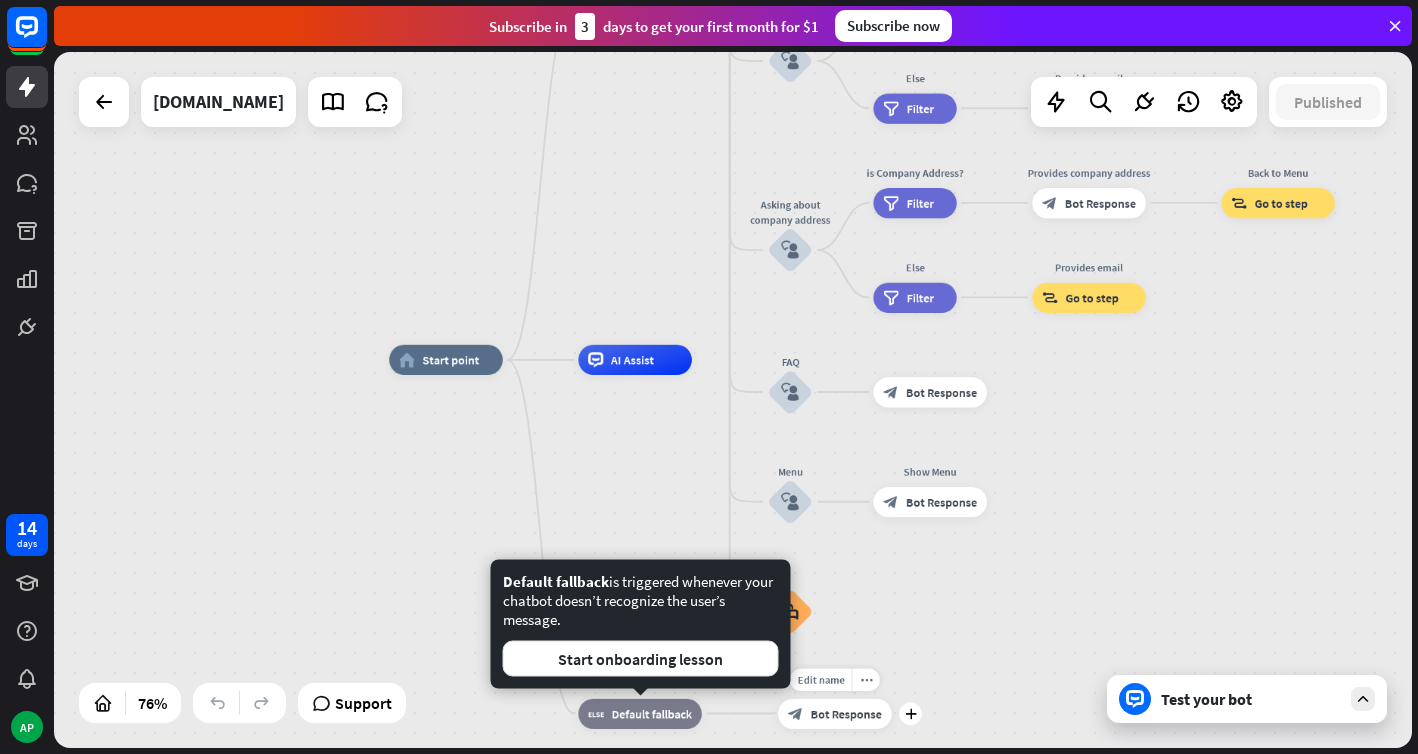 click on "Bot Response" at bounding box center [846, 713] 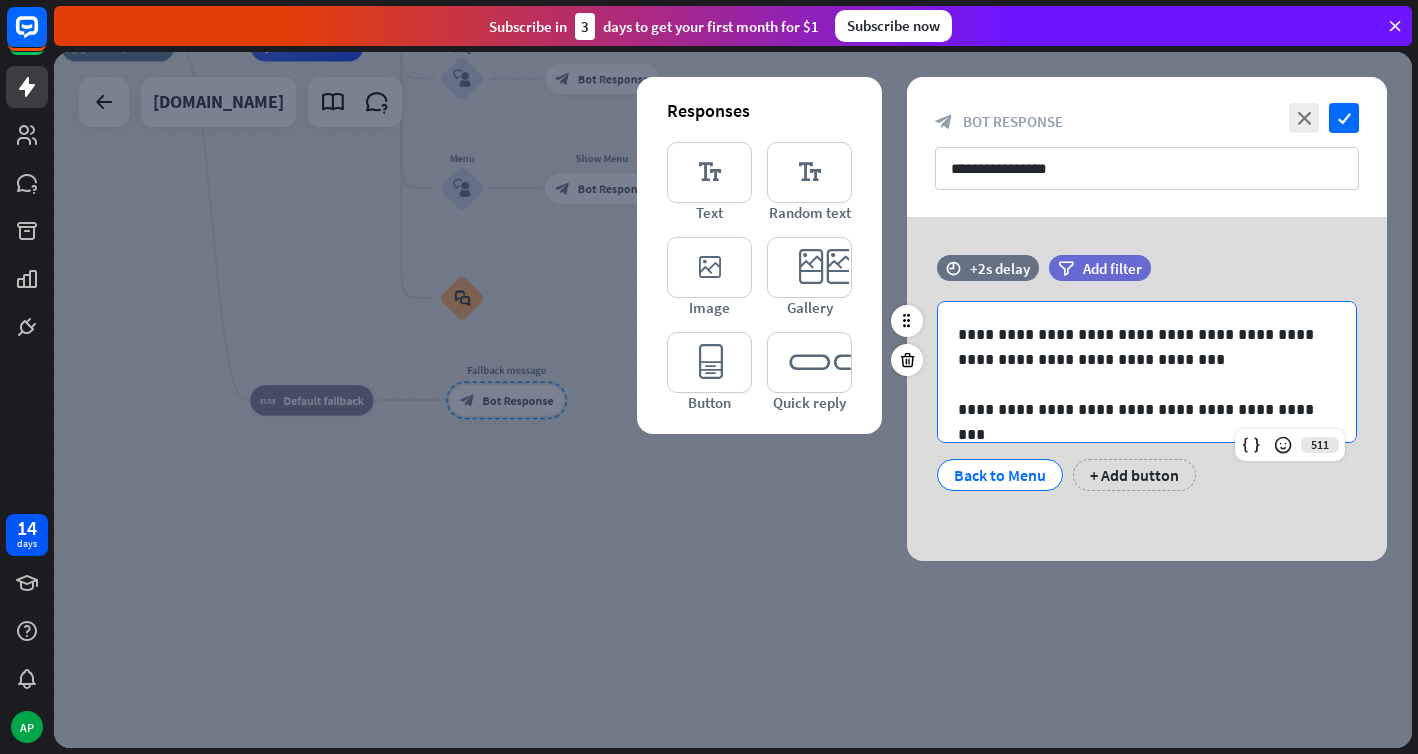 click on "**********" at bounding box center [1147, 372] 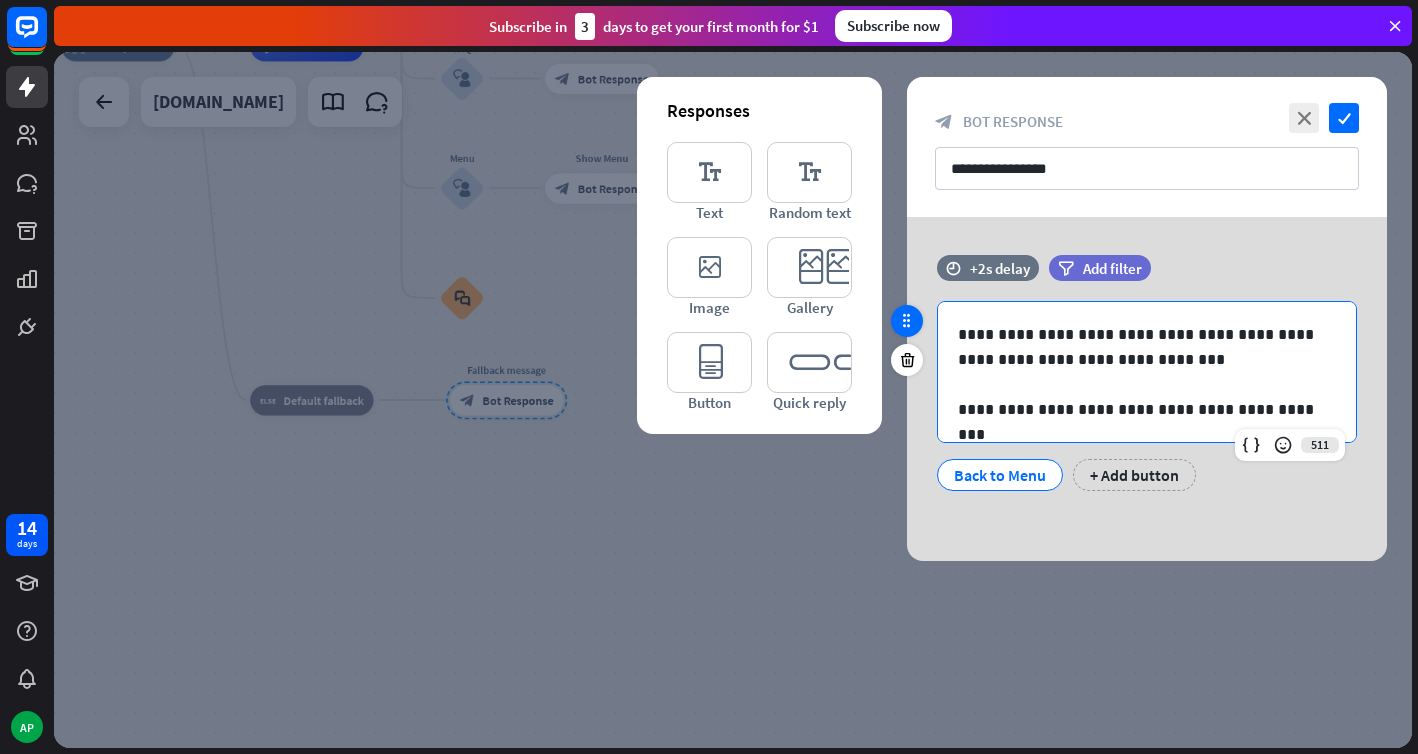 click at bounding box center [907, 321] 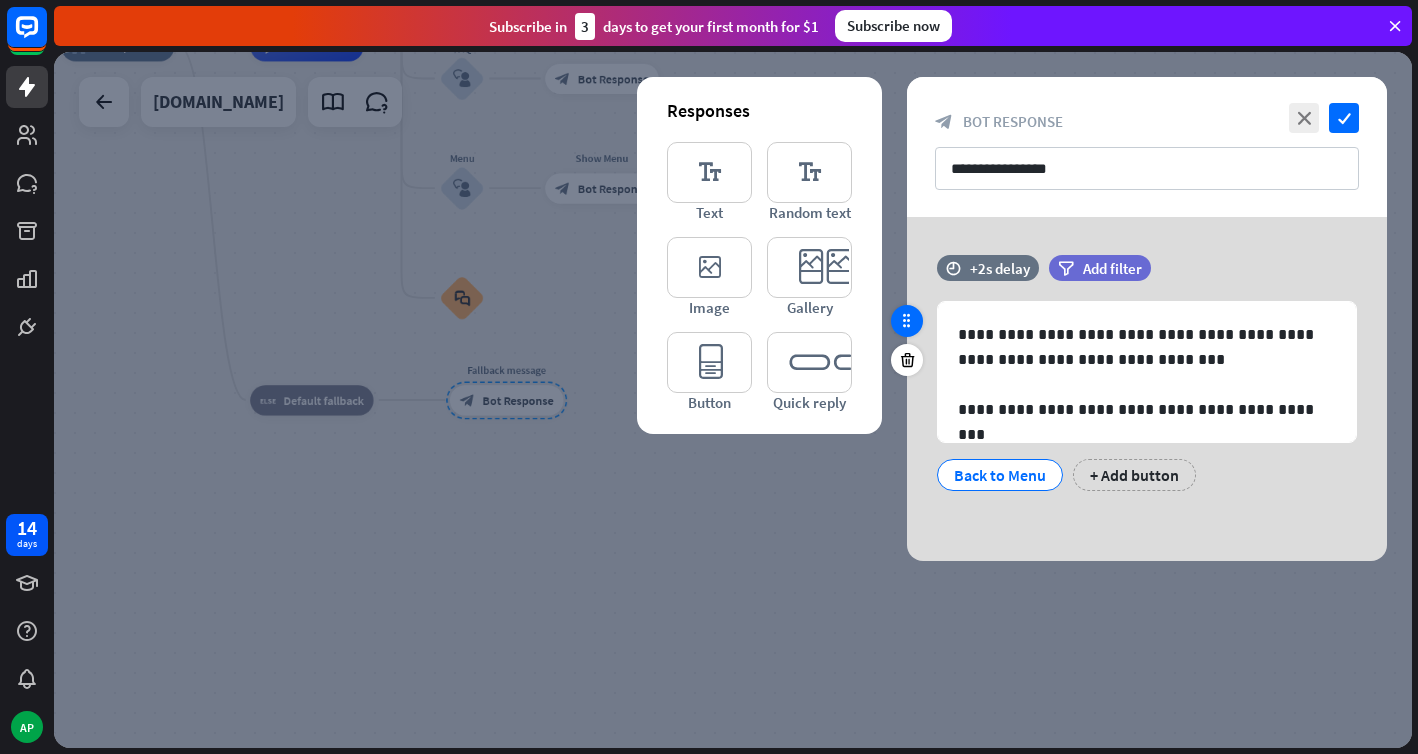 click at bounding box center [907, 321] 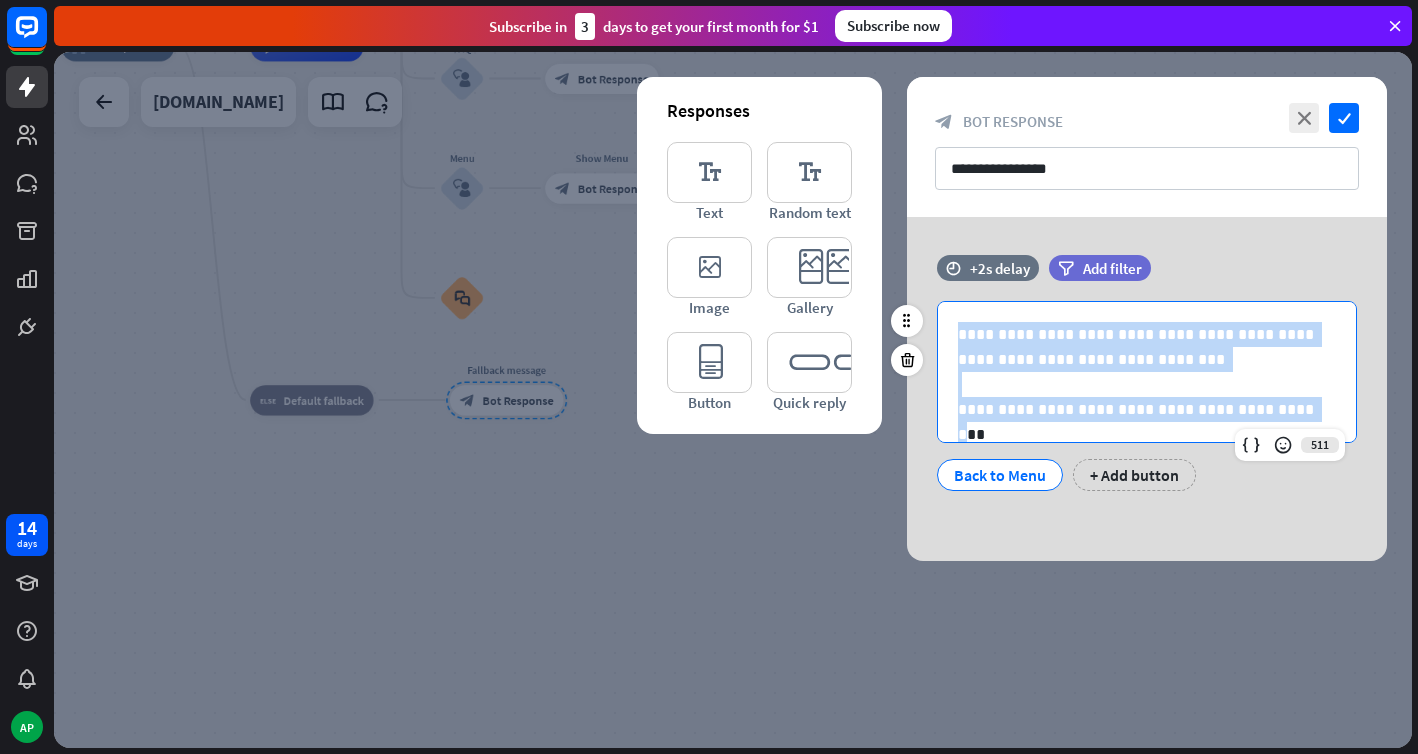 drag, startPoint x: 960, startPoint y: 336, endPoint x: 1257, endPoint y: 406, distance: 305.13766 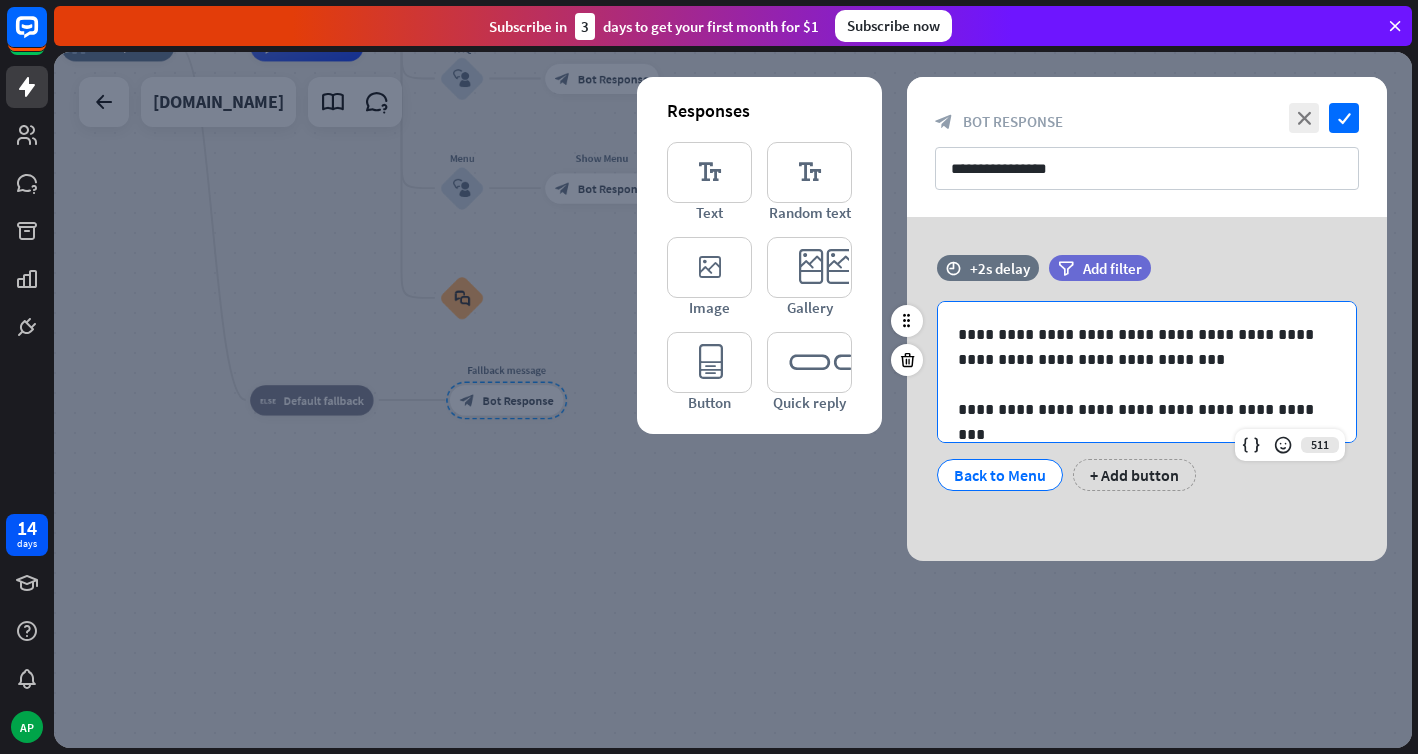click on "**********" at bounding box center (1147, 372) 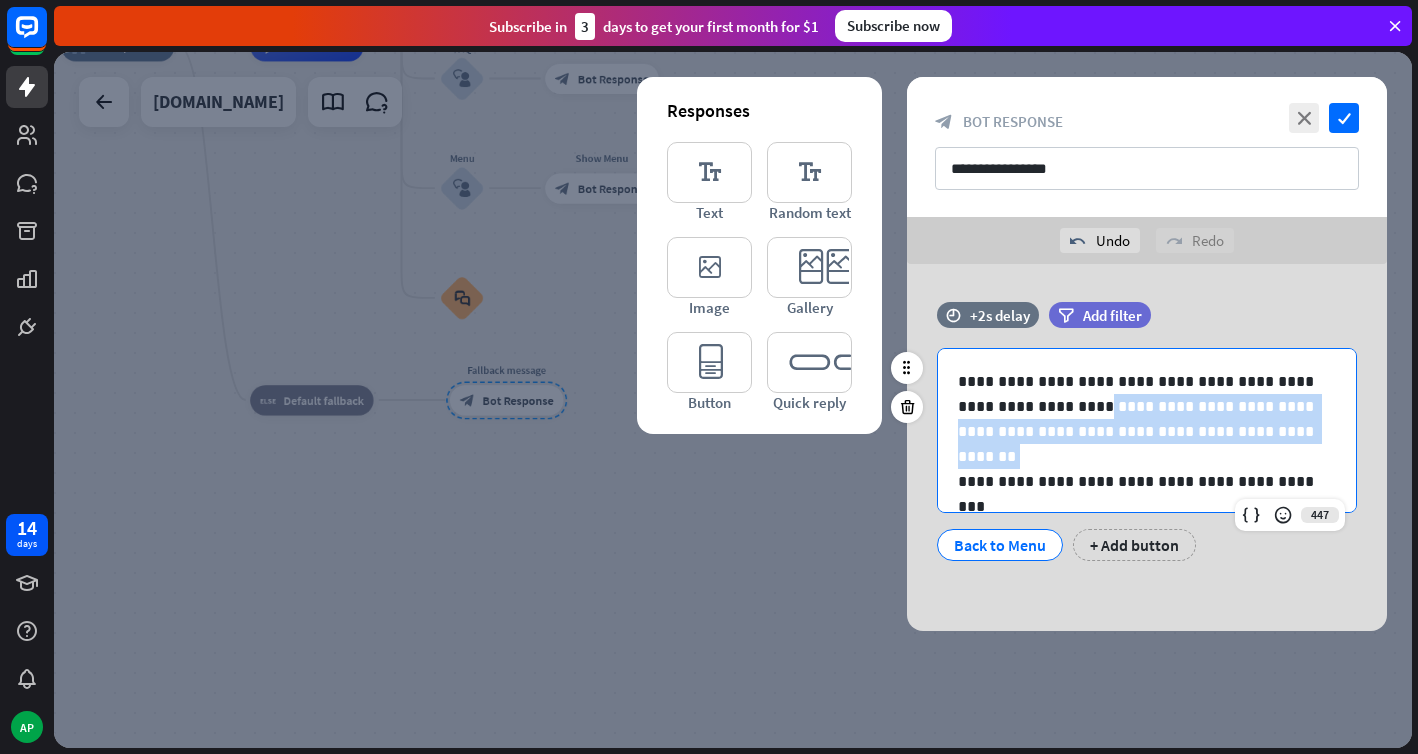 drag, startPoint x: 1232, startPoint y: 438, endPoint x: 1039, endPoint y: 406, distance: 195.63486 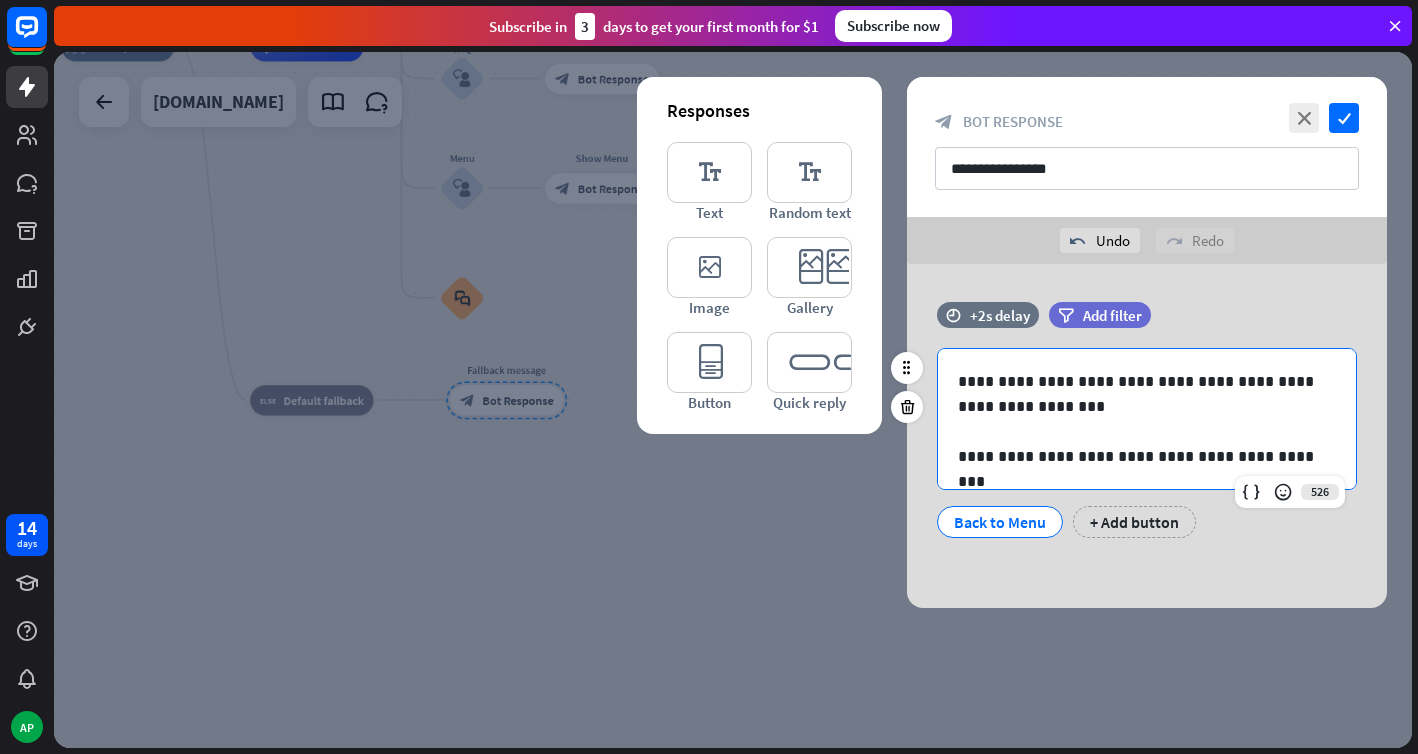 click at bounding box center [1147, 431] 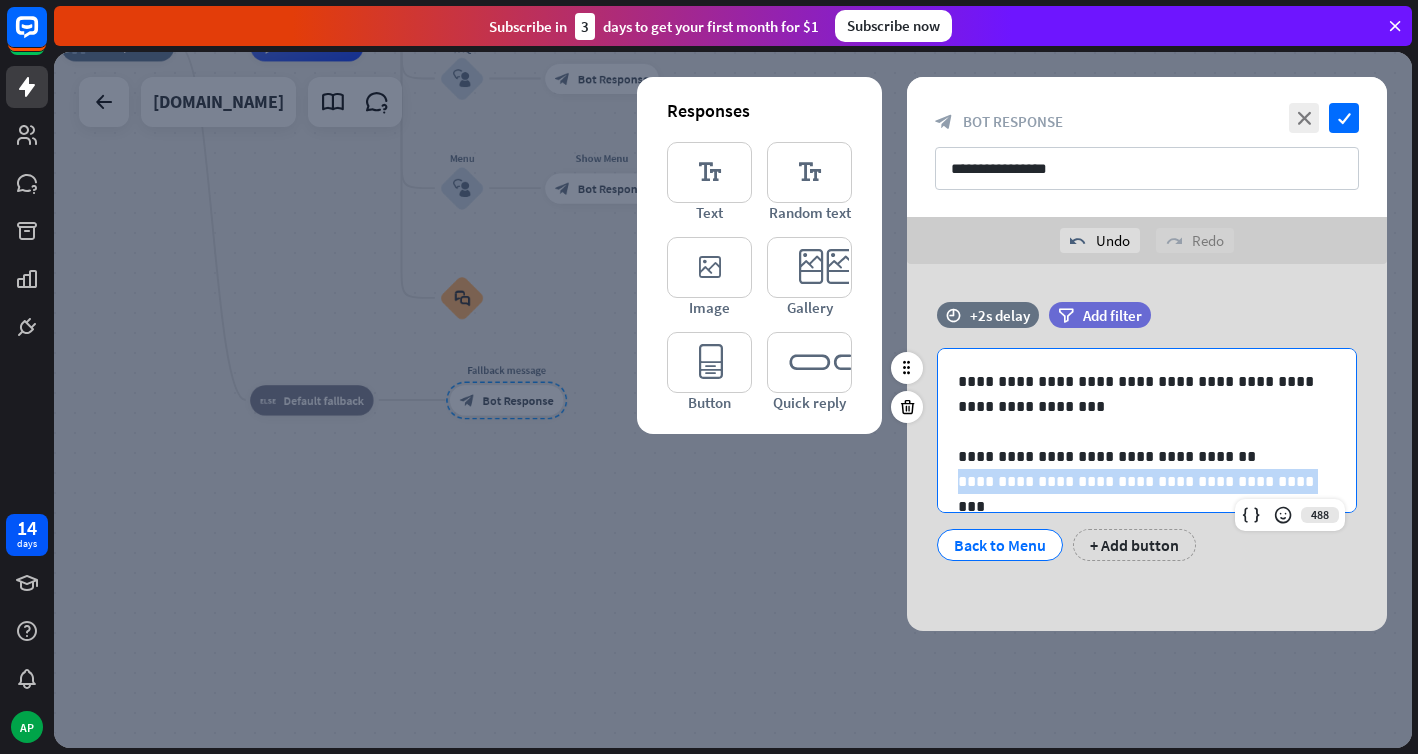drag, startPoint x: 1250, startPoint y: 484, endPoint x: 957, endPoint y: 485, distance: 293.0017 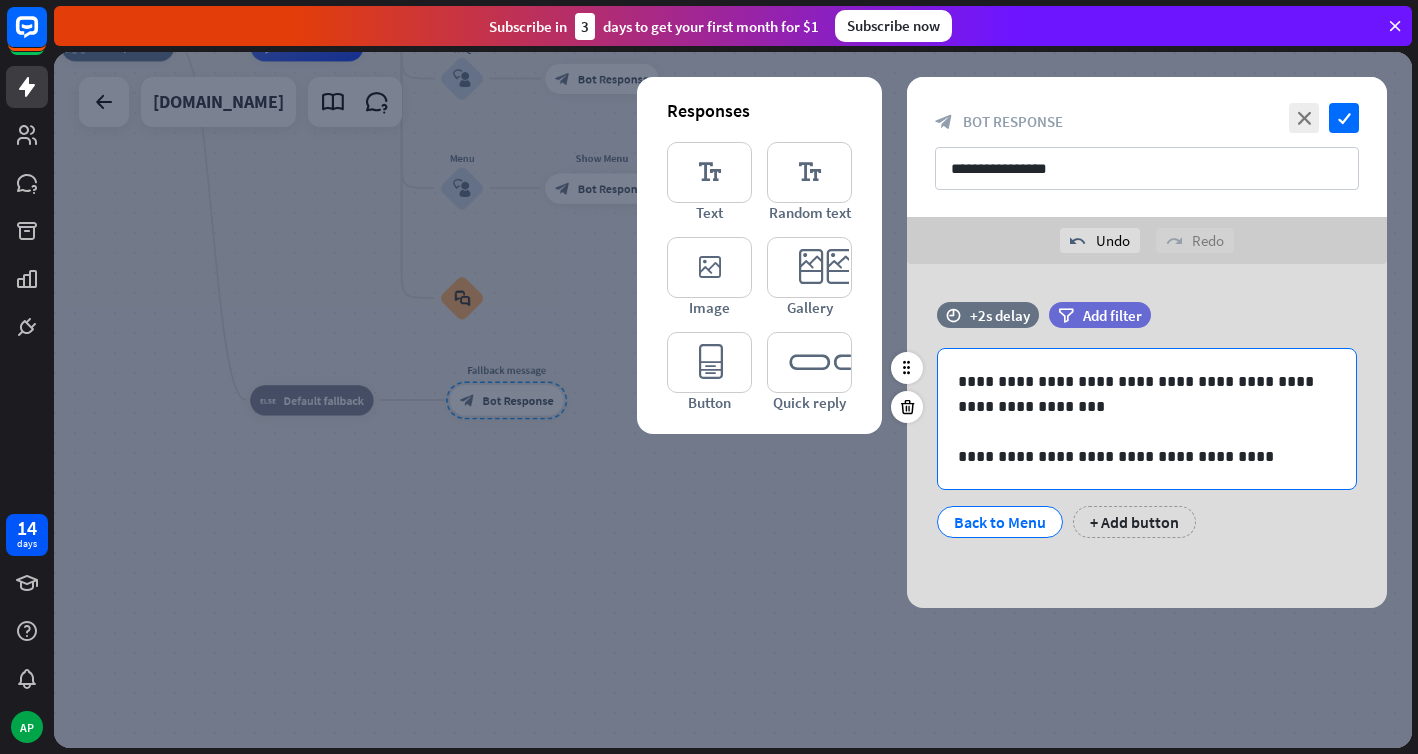 click on "time   +2s delay          filter   Add filter" at bounding box center [1147, 325] 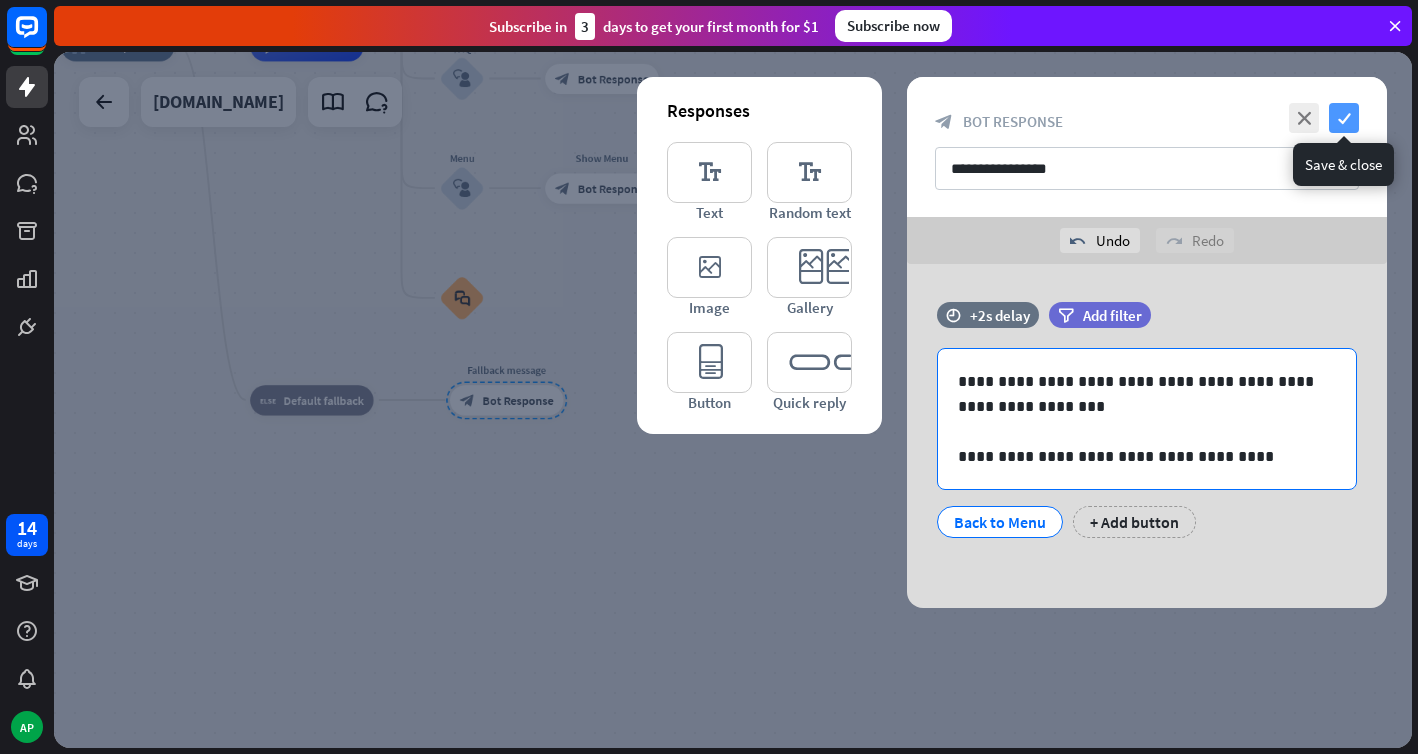 click on "check" at bounding box center [1344, 118] 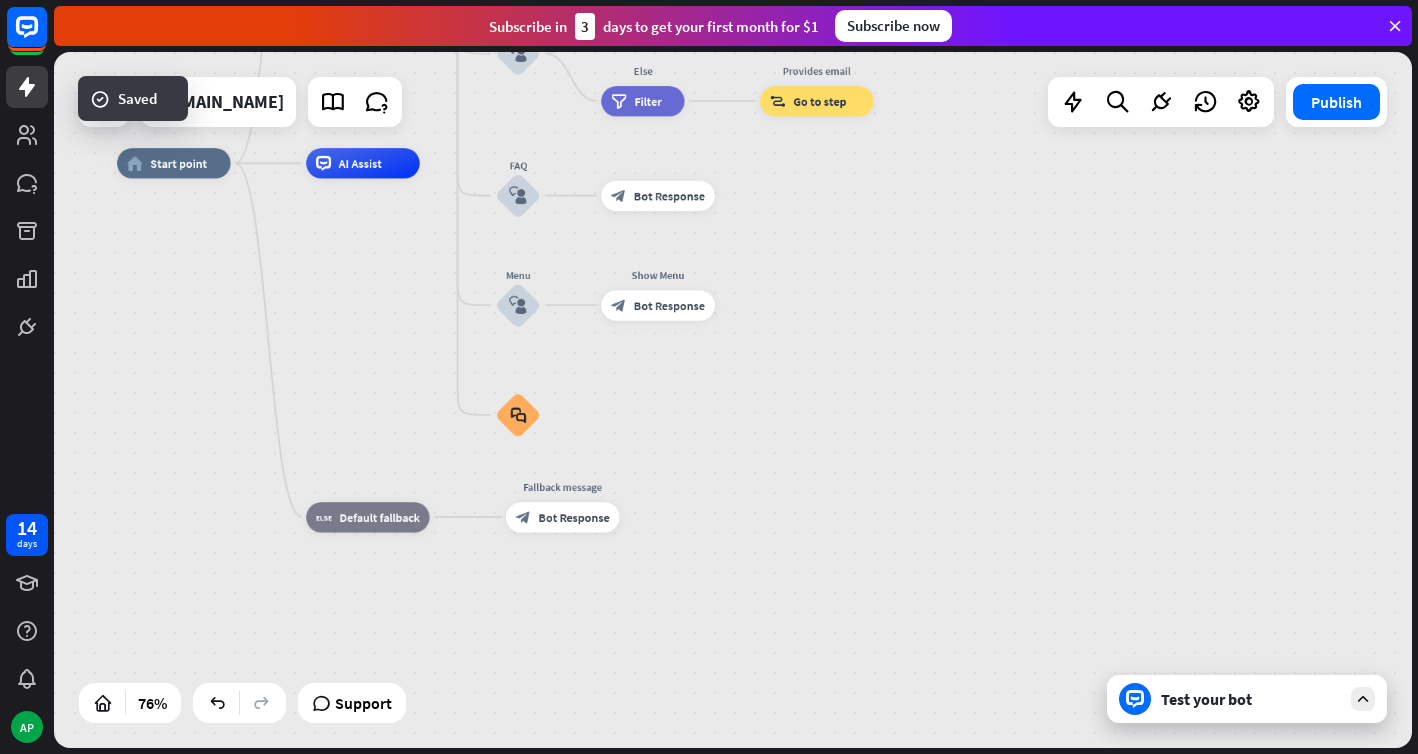 drag, startPoint x: 636, startPoint y: 256, endPoint x: 900, endPoint y: 700, distance: 516.55786 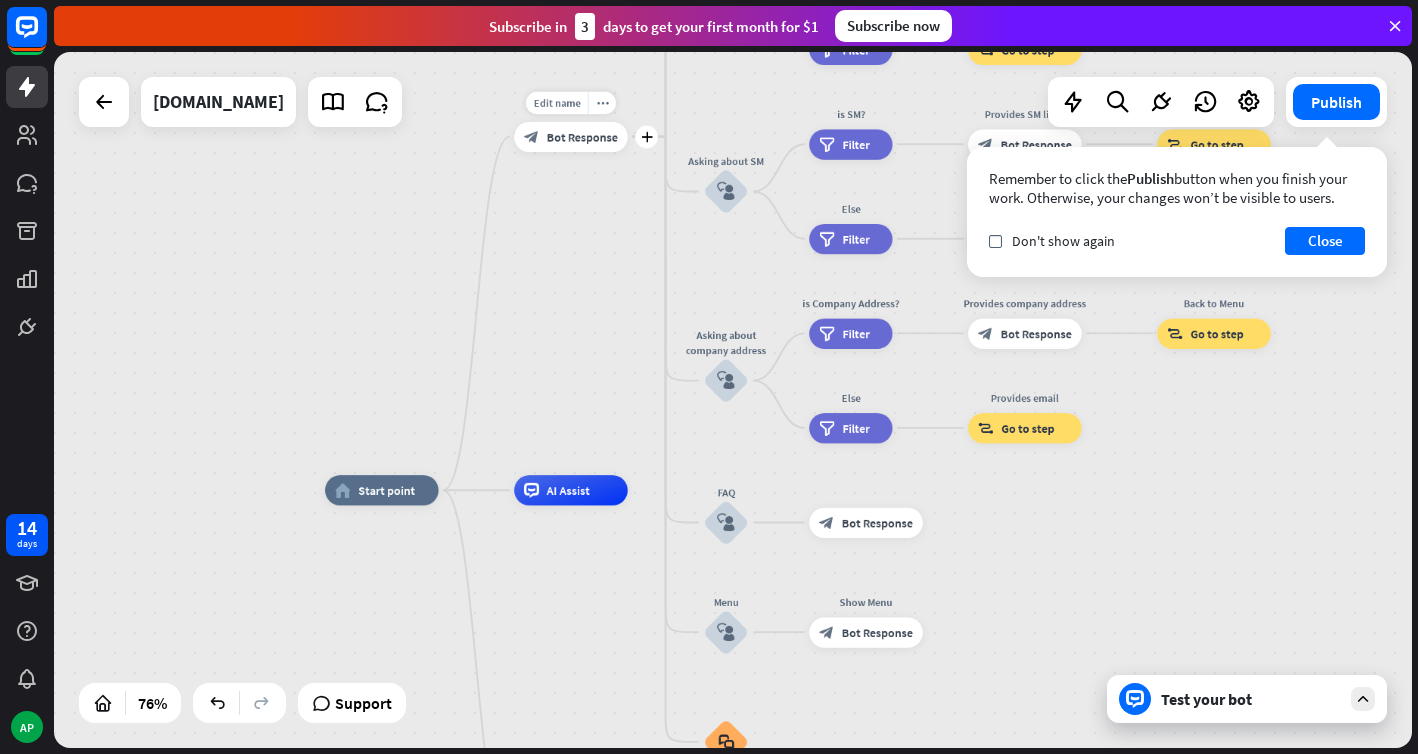 click on "Bot Response" at bounding box center [582, 136] 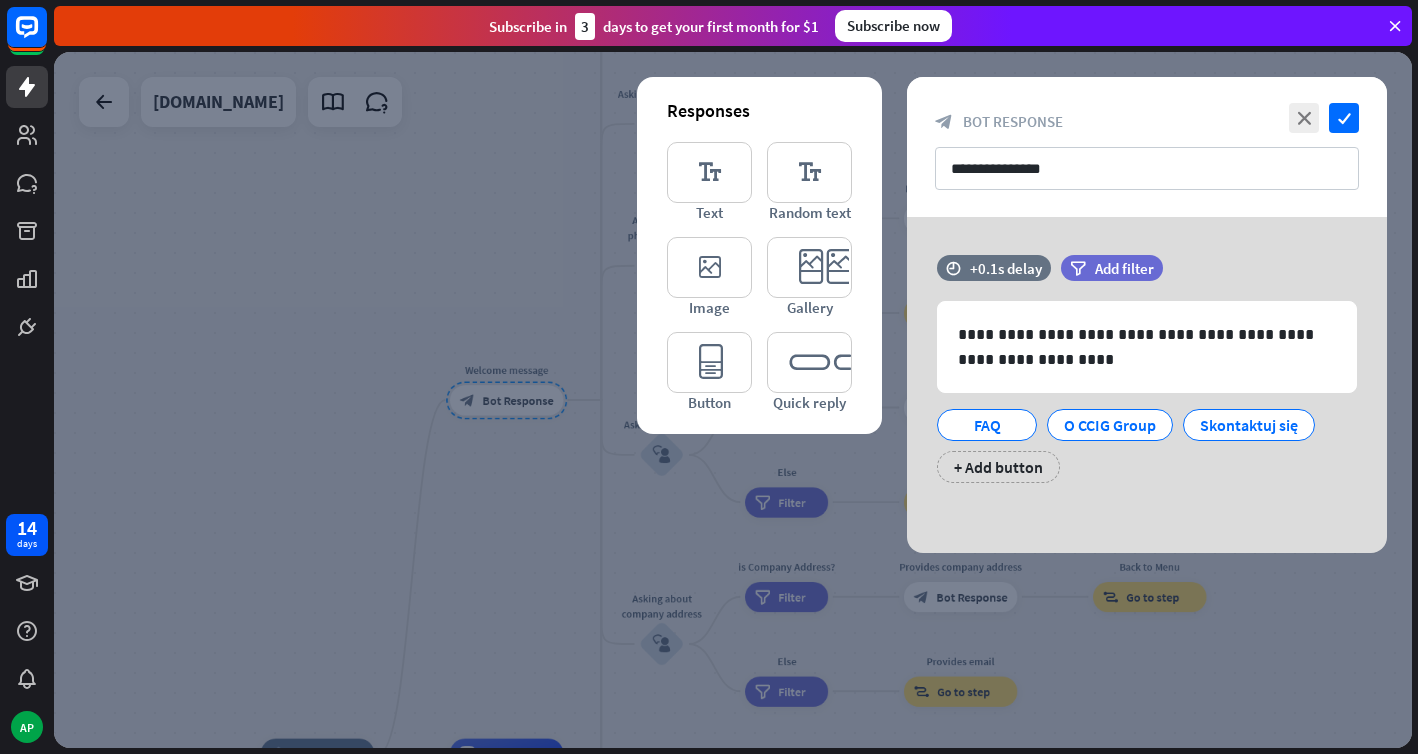 click at bounding box center (733, 400) 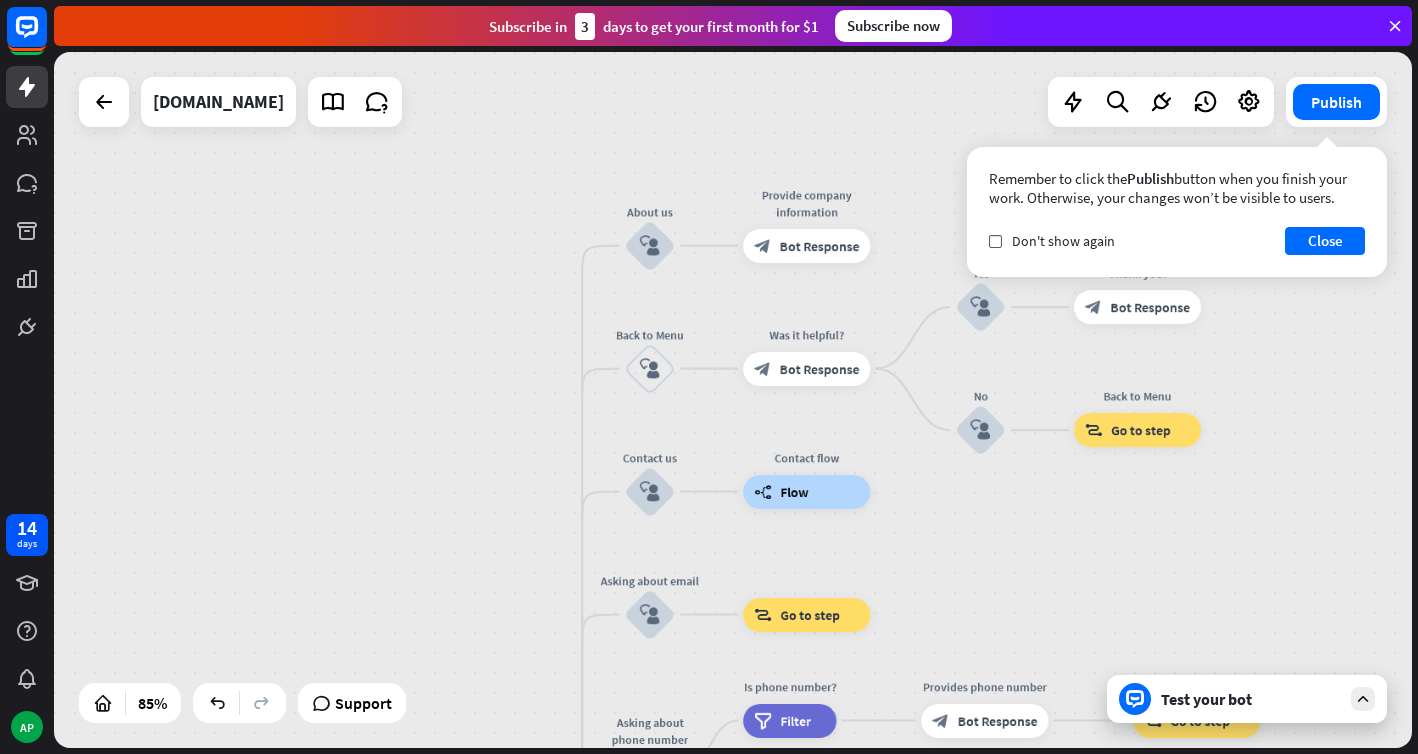 drag, startPoint x: 924, startPoint y: 144, endPoint x: 931, endPoint y: 660, distance: 516.0475 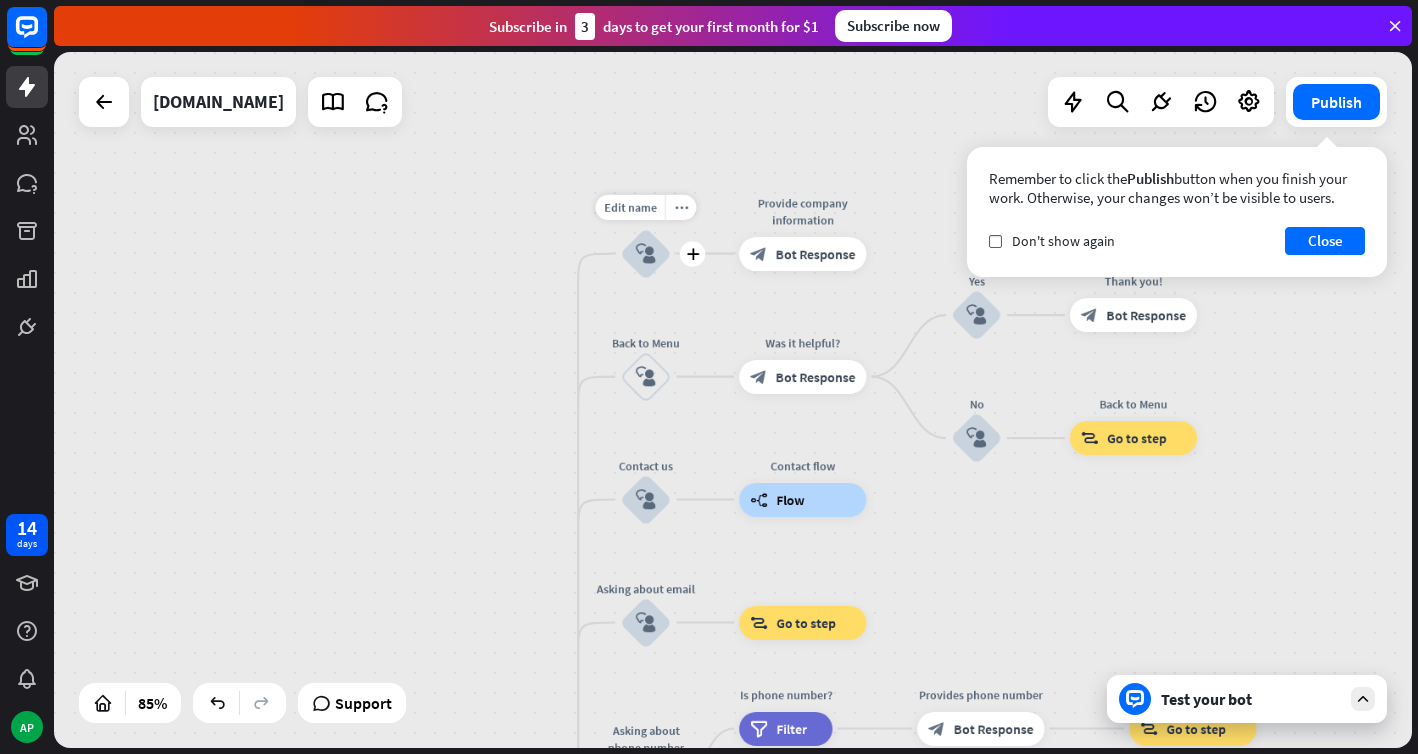 click on "block_user_input" at bounding box center (646, 253) 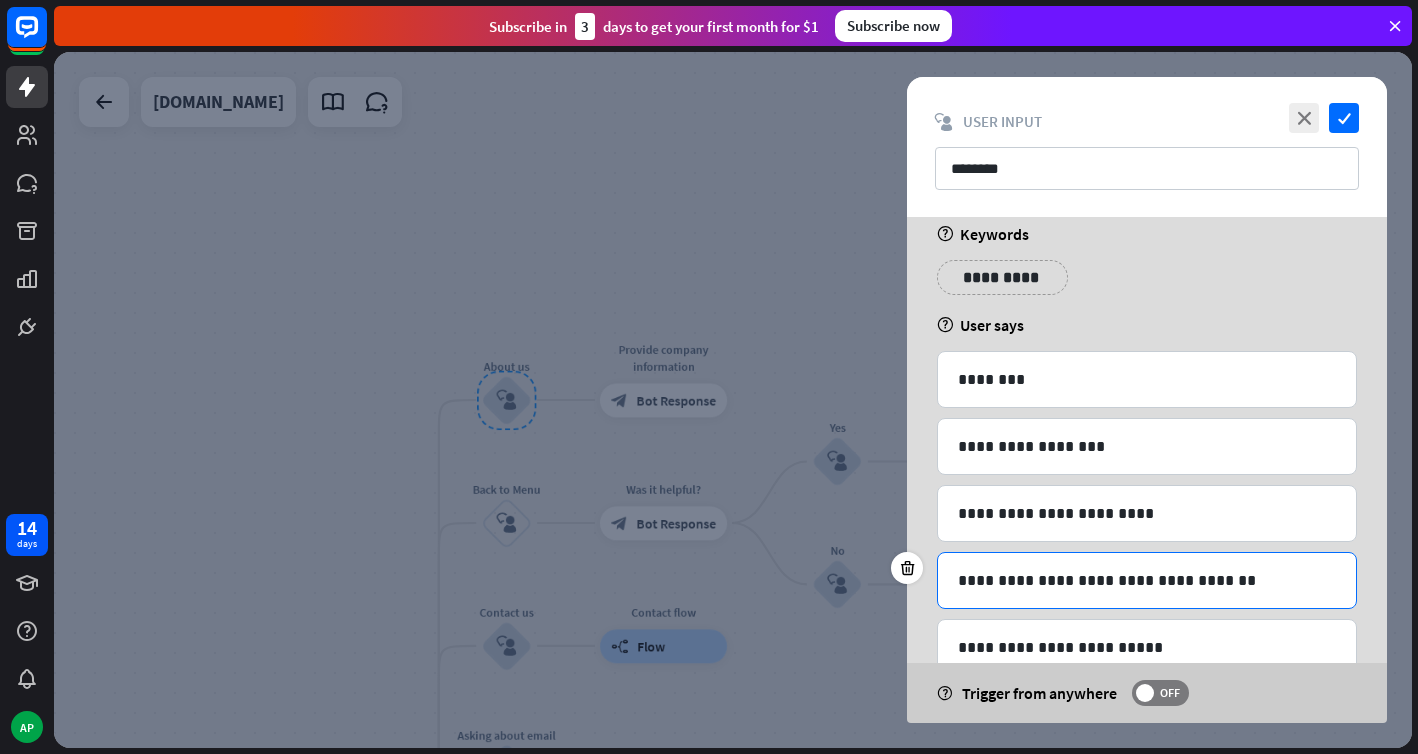 scroll, scrollTop: 0, scrollLeft: 0, axis: both 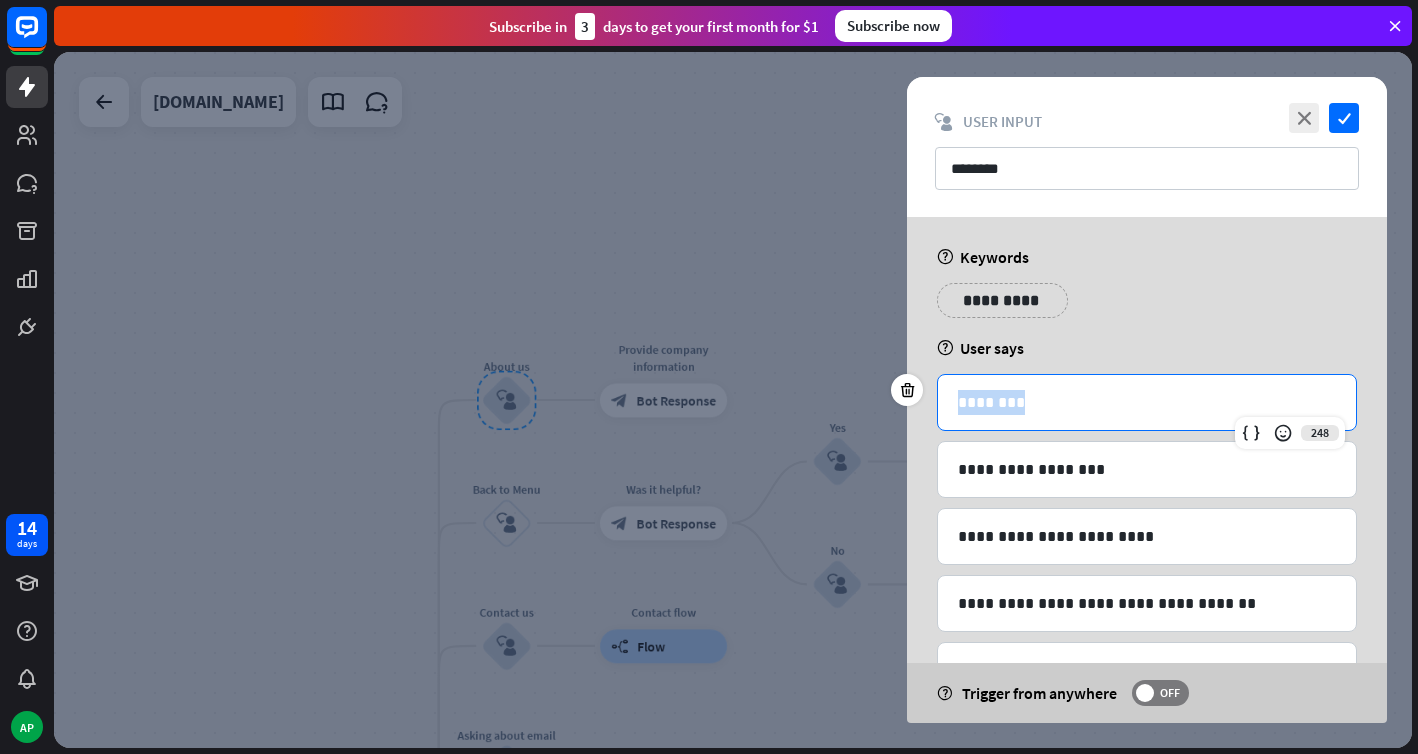 drag, startPoint x: 1049, startPoint y: 404, endPoint x: 937, endPoint y: 401, distance: 112.04017 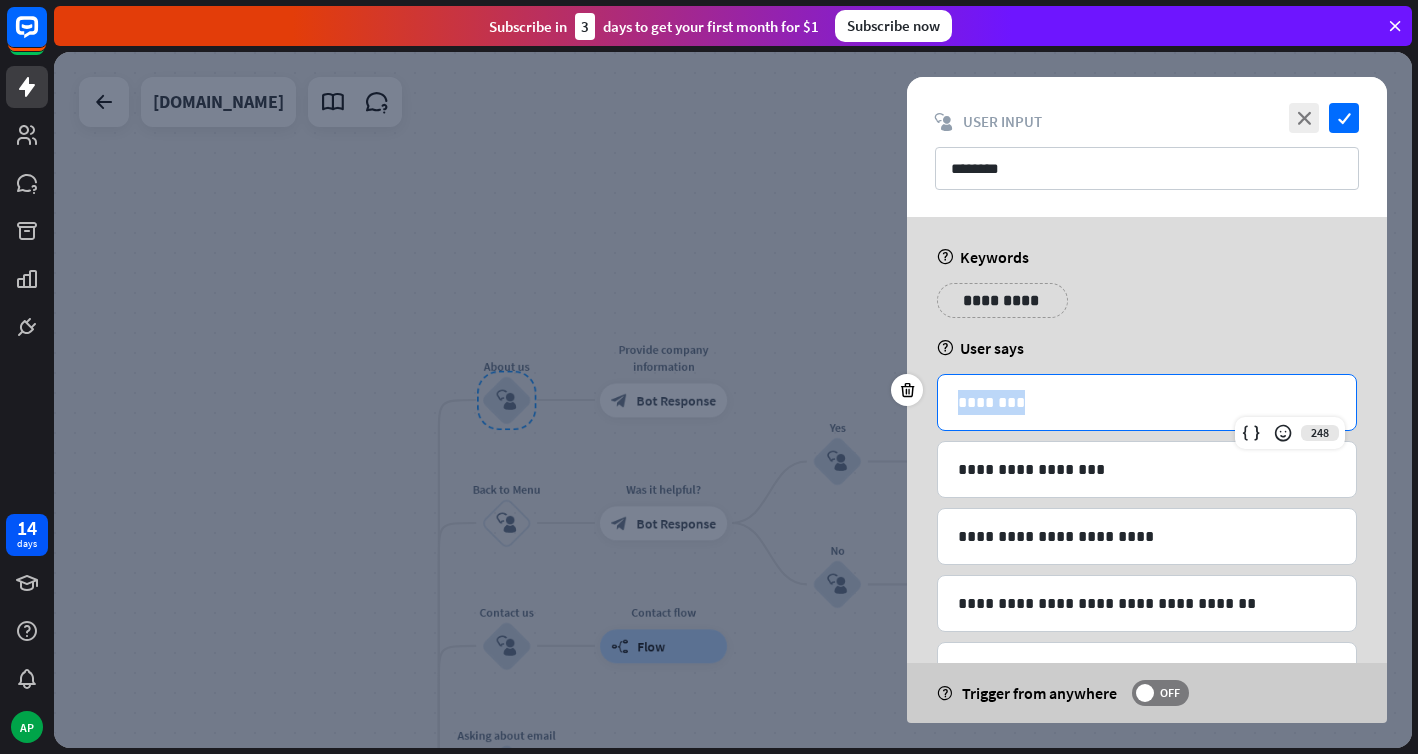 scroll, scrollTop: 277, scrollLeft: 0, axis: vertical 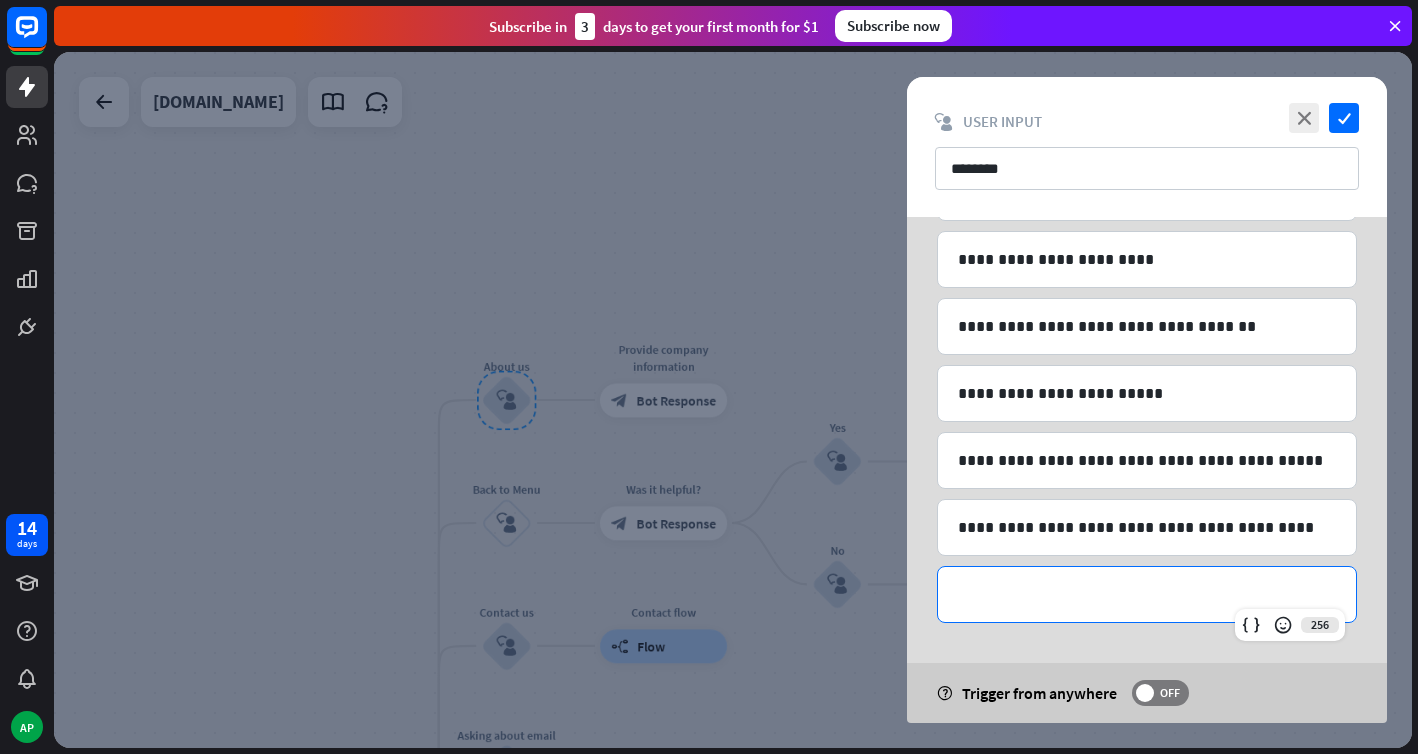 click on "**********" at bounding box center (1147, 594) 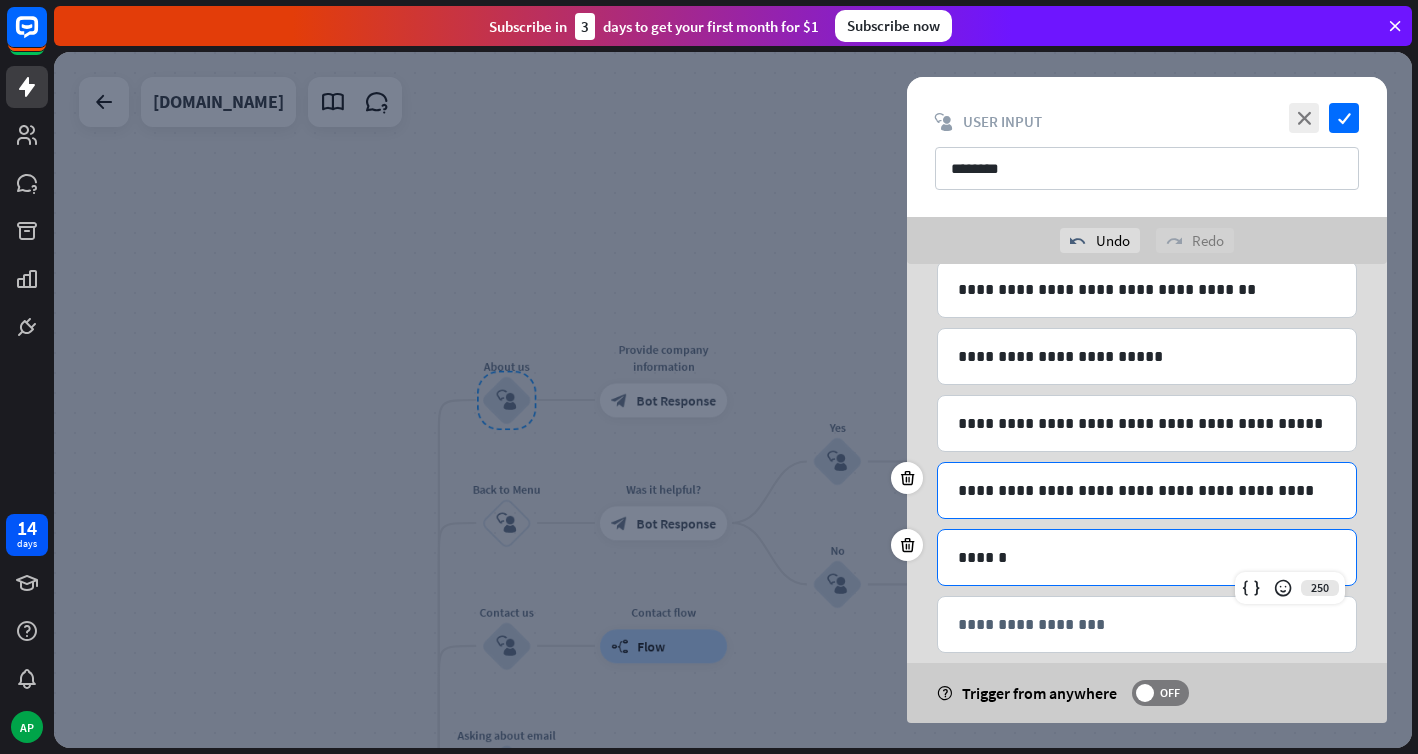 scroll, scrollTop: 391, scrollLeft: 0, axis: vertical 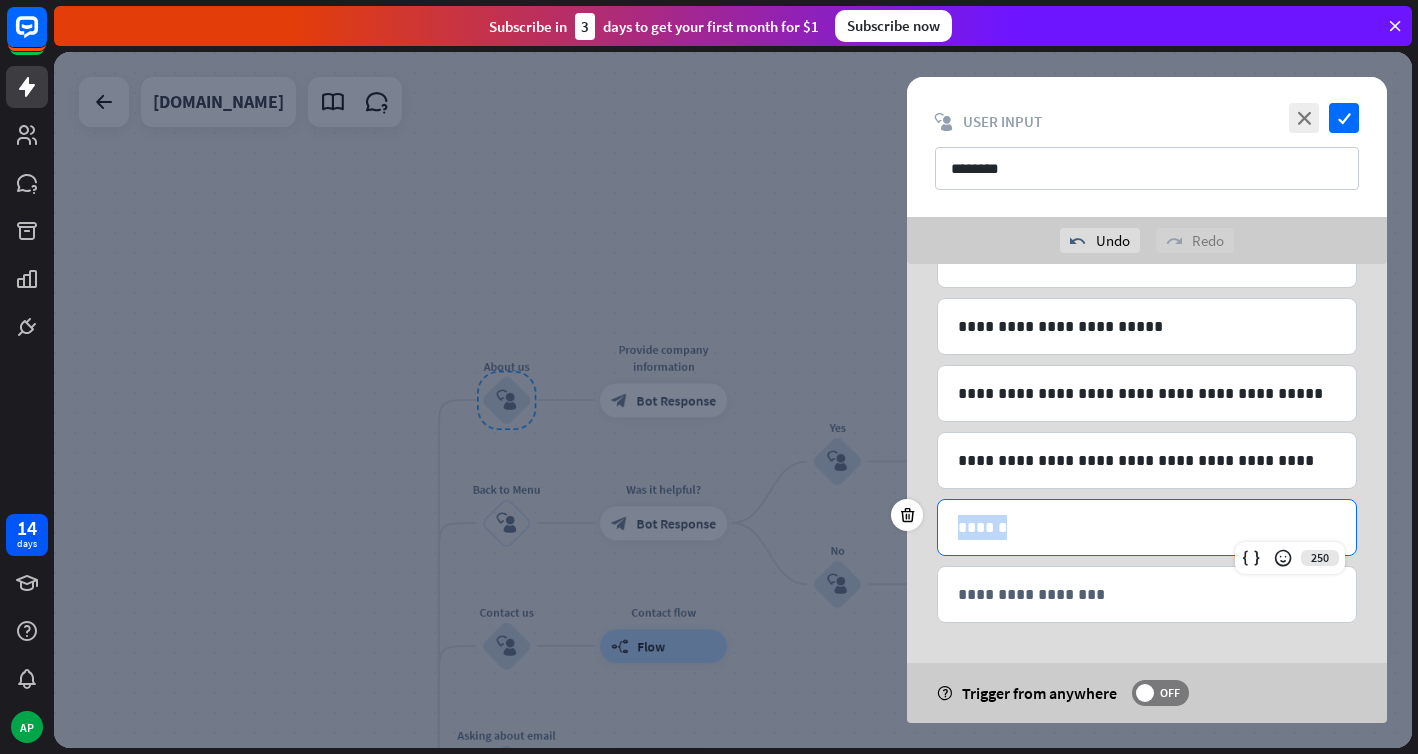 drag, startPoint x: 1017, startPoint y: 531, endPoint x: 940, endPoint y: 525, distance: 77.23341 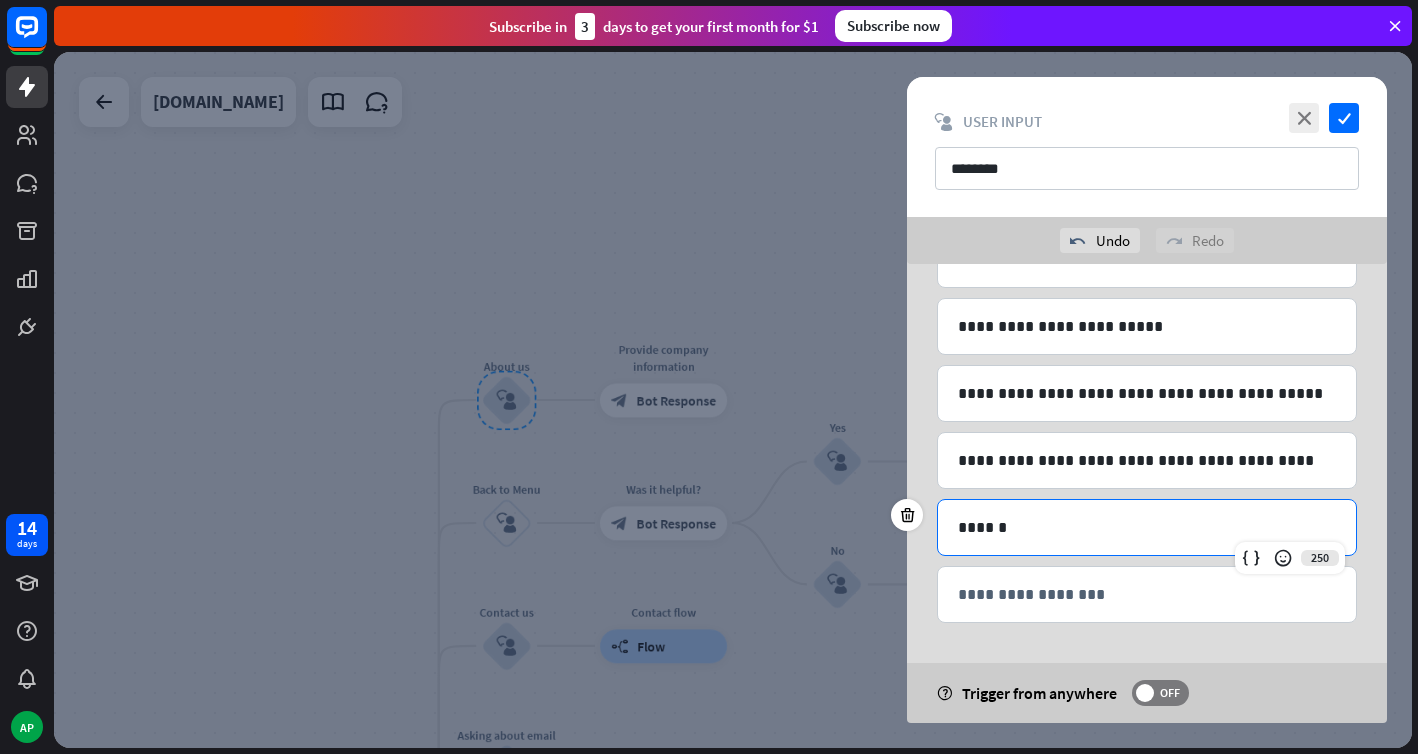 scroll, scrollTop: 122, scrollLeft: 0, axis: vertical 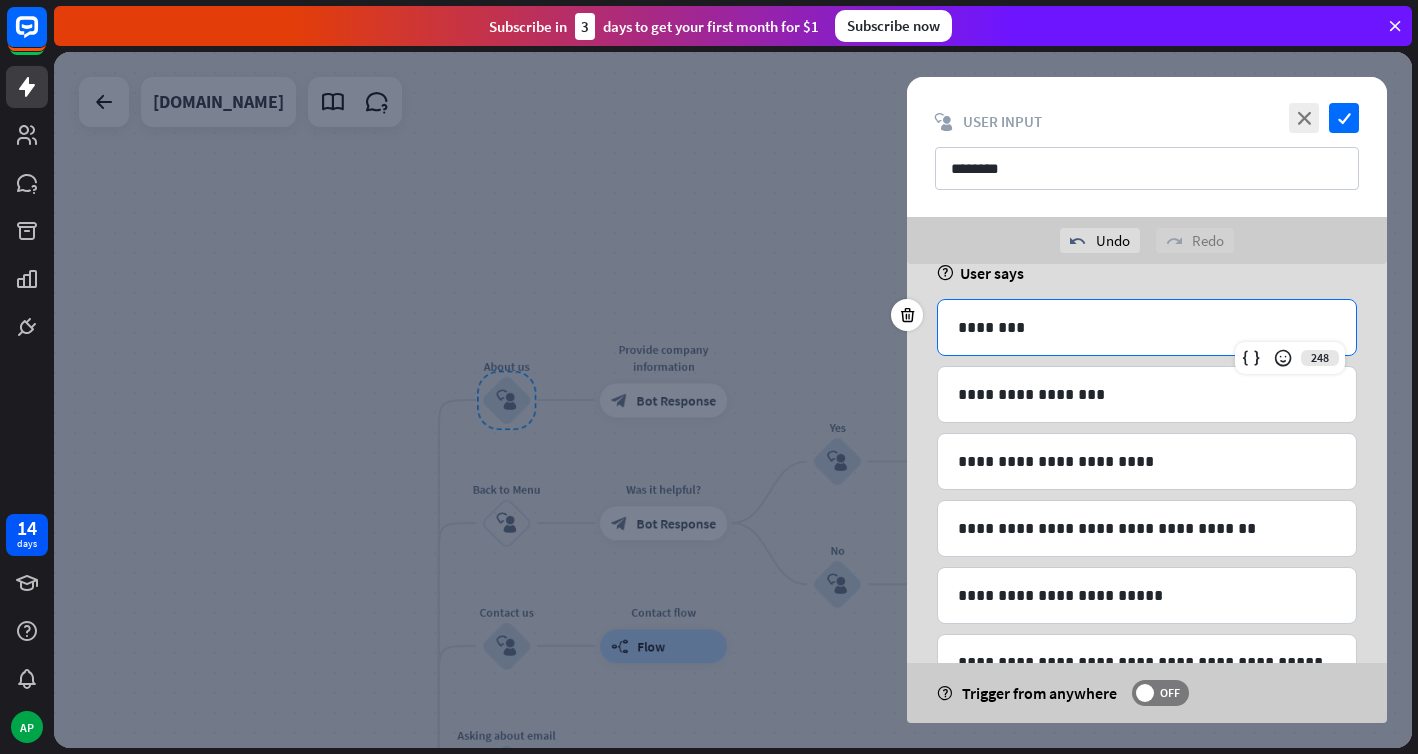 click on "********" at bounding box center (1147, 327) 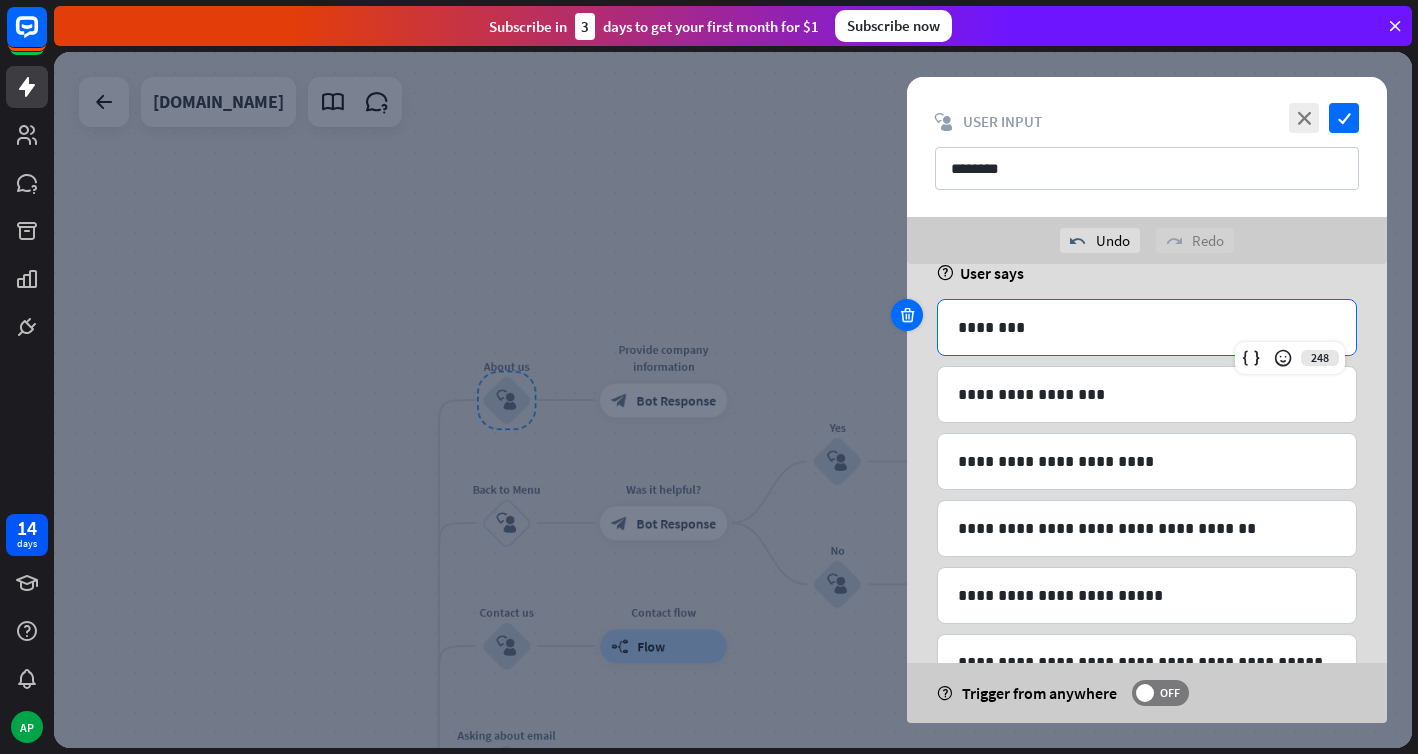 click at bounding box center [907, 315] 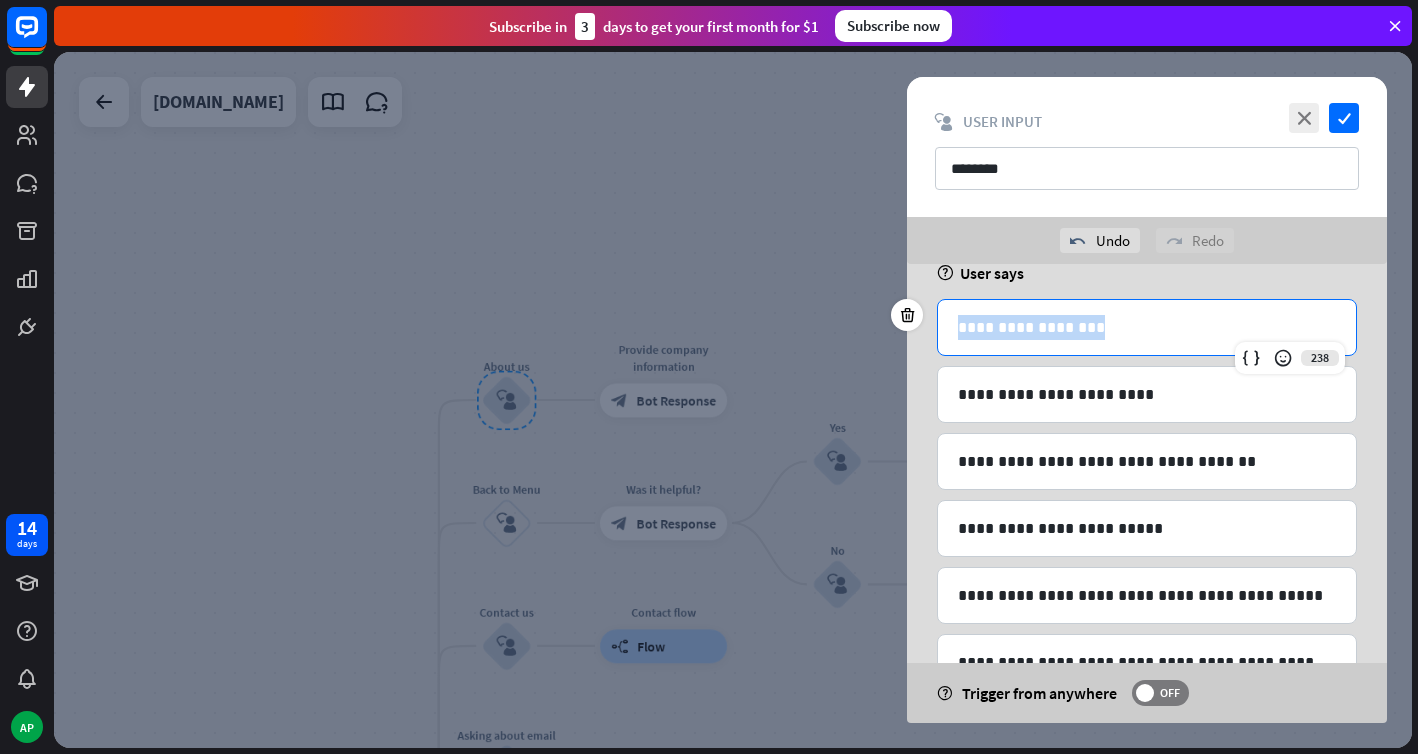 drag, startPoint x: 1108, startPoint y: 331, endPoint x: 941, endPoint y: 328, distance: 167.02695 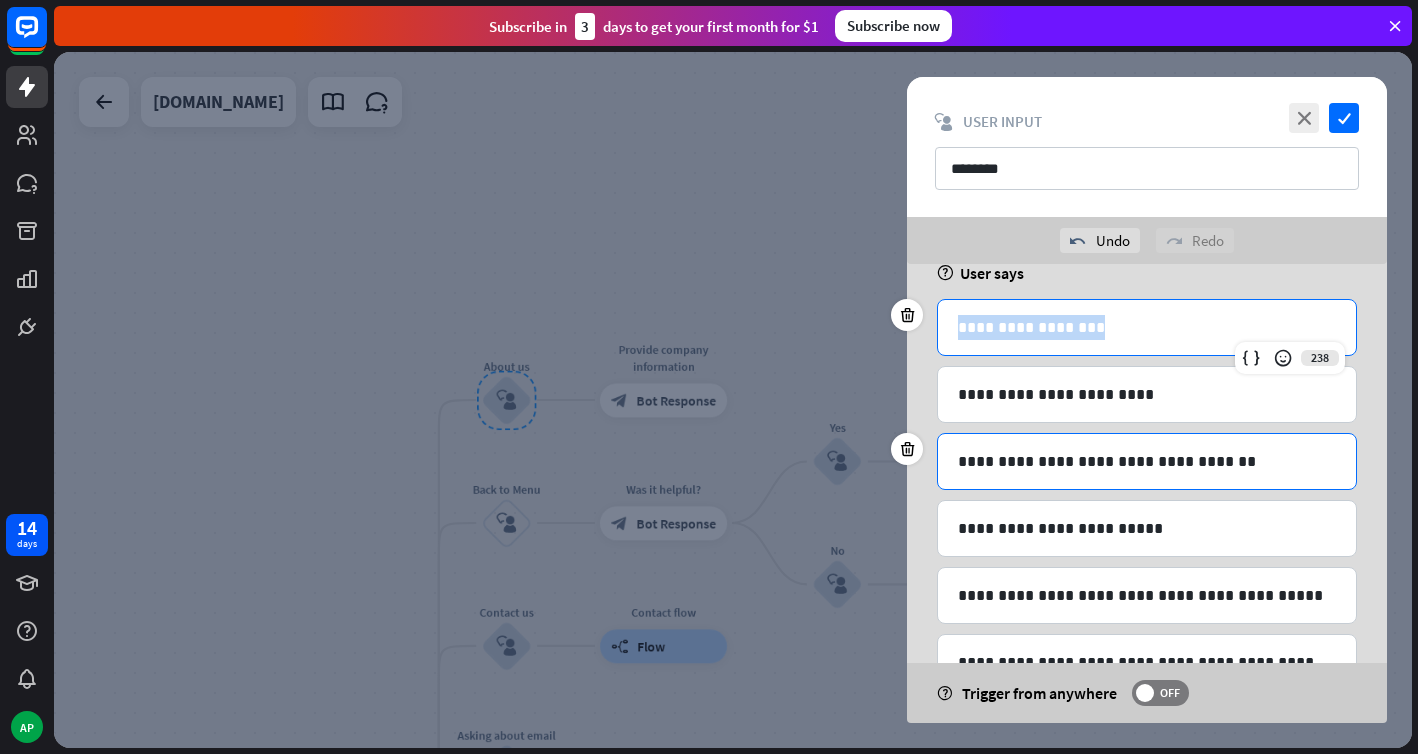 scroll, scrollTop: 257, scrollLeft: 0, axis: vertical 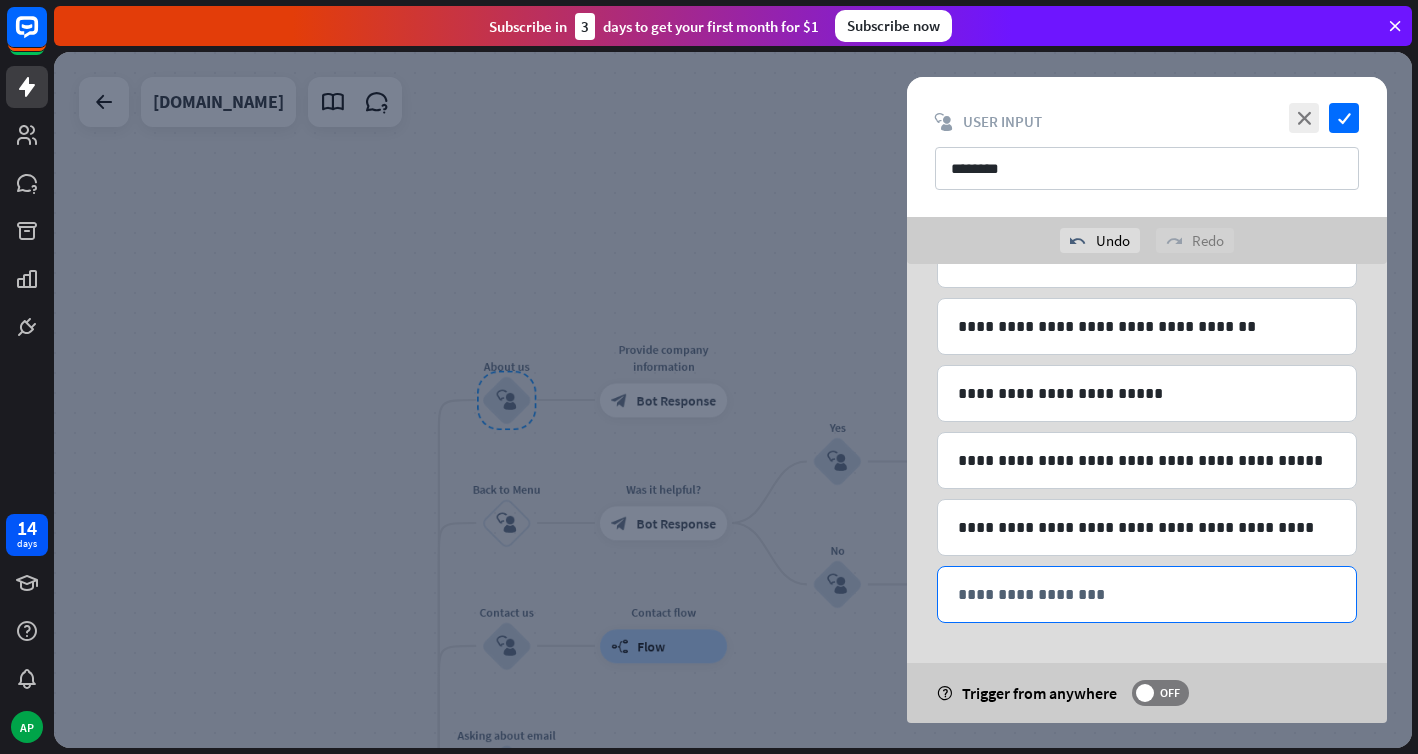 click on "**********" at bounding box center [1147, 594] 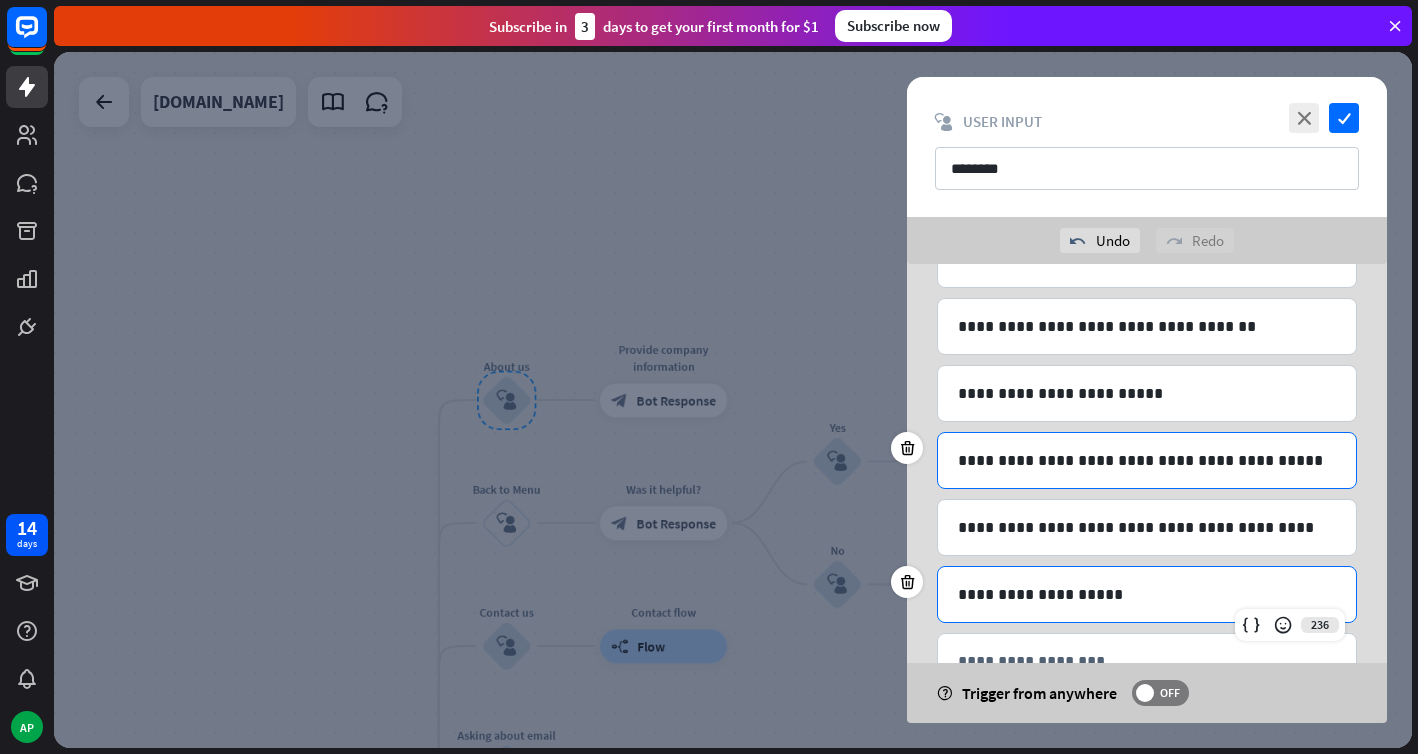 scroll, scrollTop: 0, scrollLeft: 0, axis: both 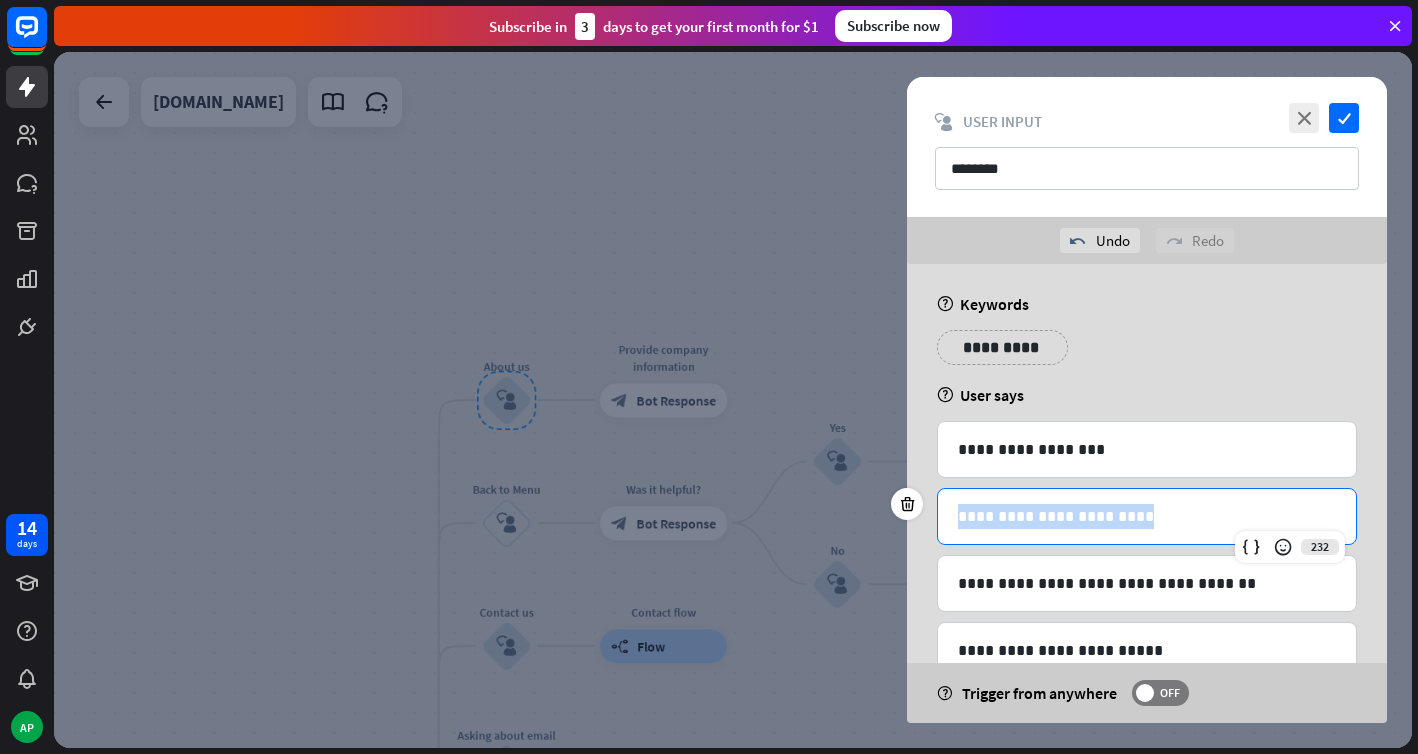 drag, startPoint x: 1177, startPoint y: 515, endPoint x: 954, endPoint y: 513, distance: 223.00897 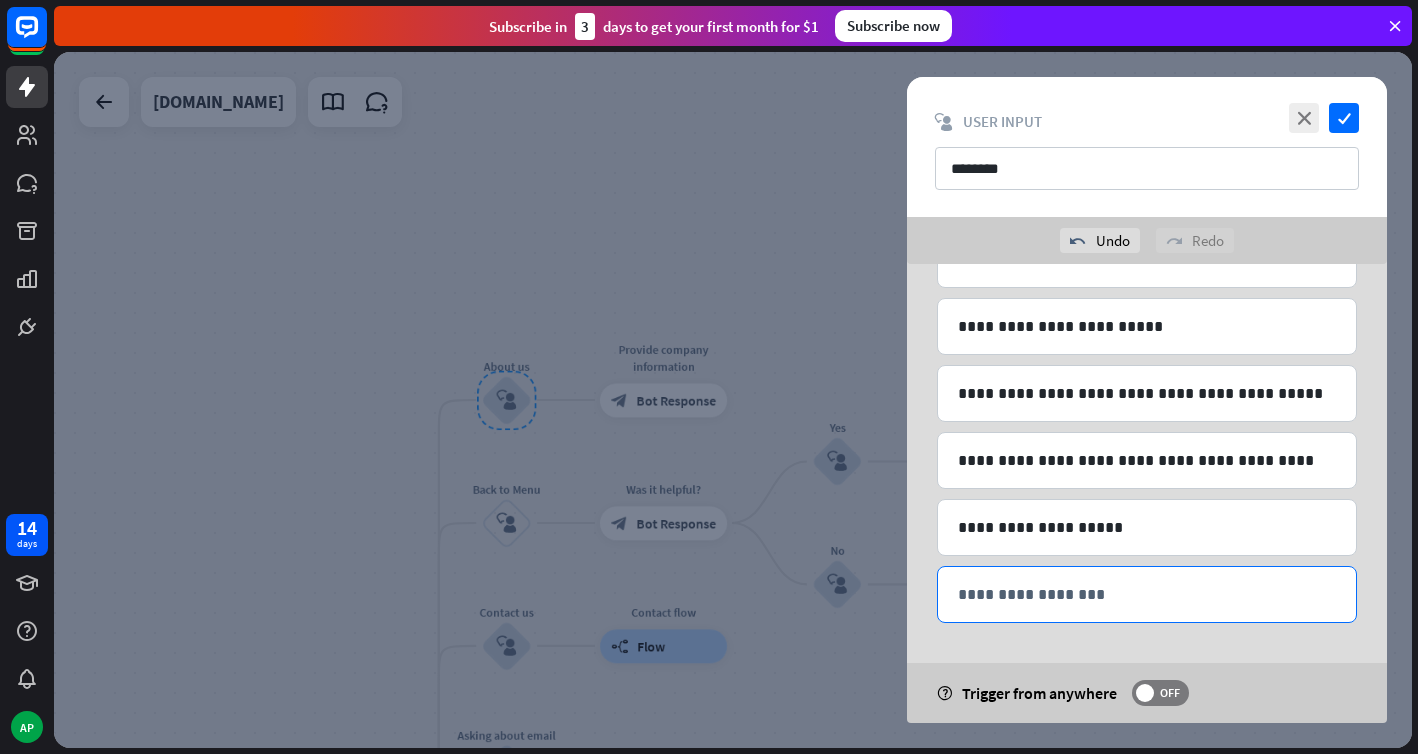 click on "**********" at bounding box center [1147, 594] 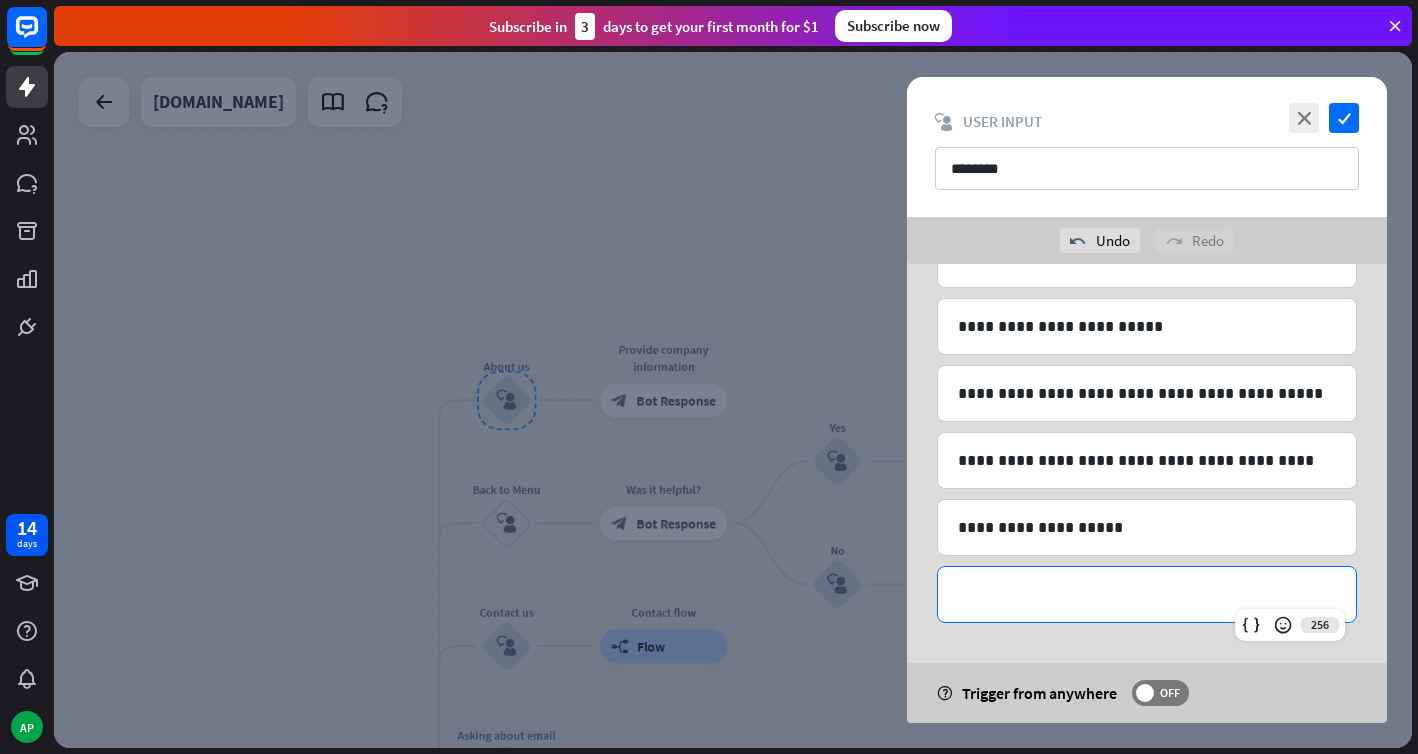 type 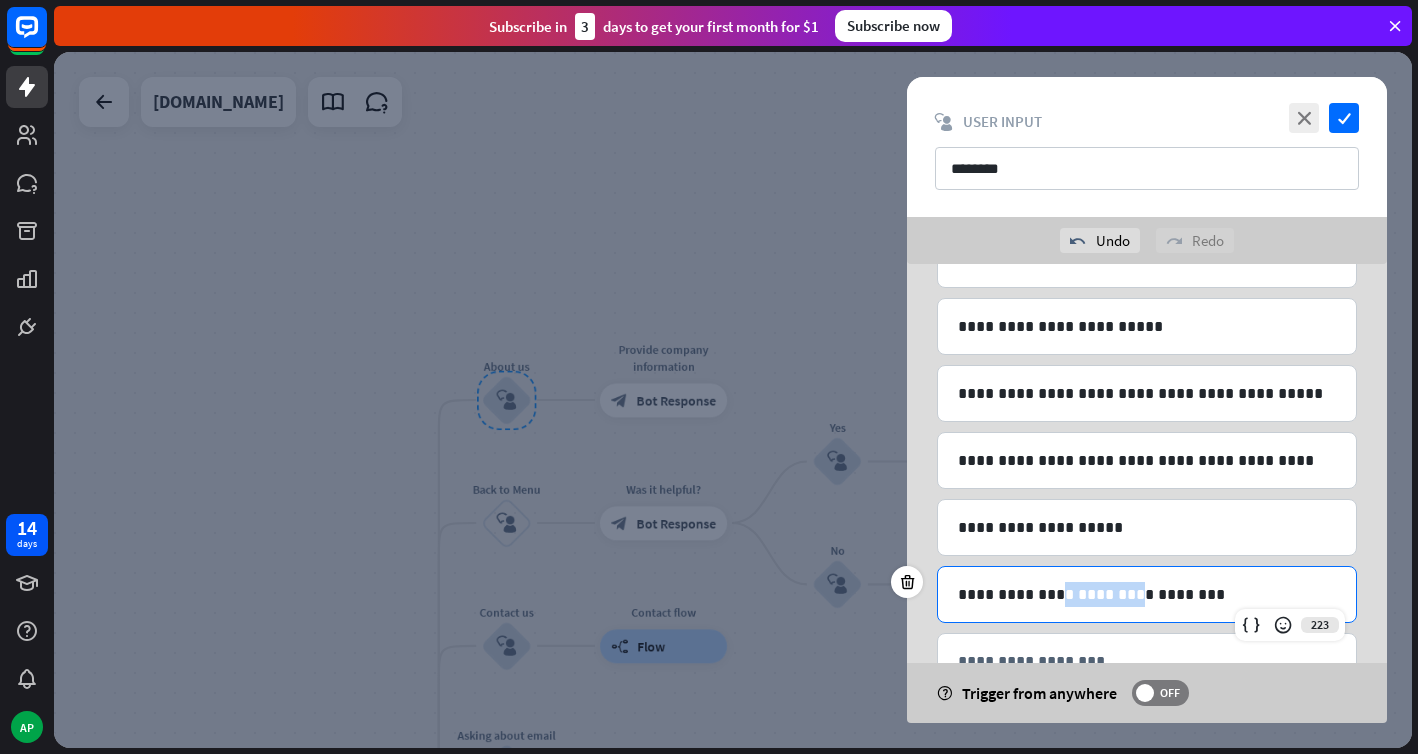 drag, startPoint x: 1118, startPoint y: 603, endPoint x: 1051, endPoint y: 596, distance: 67.36468 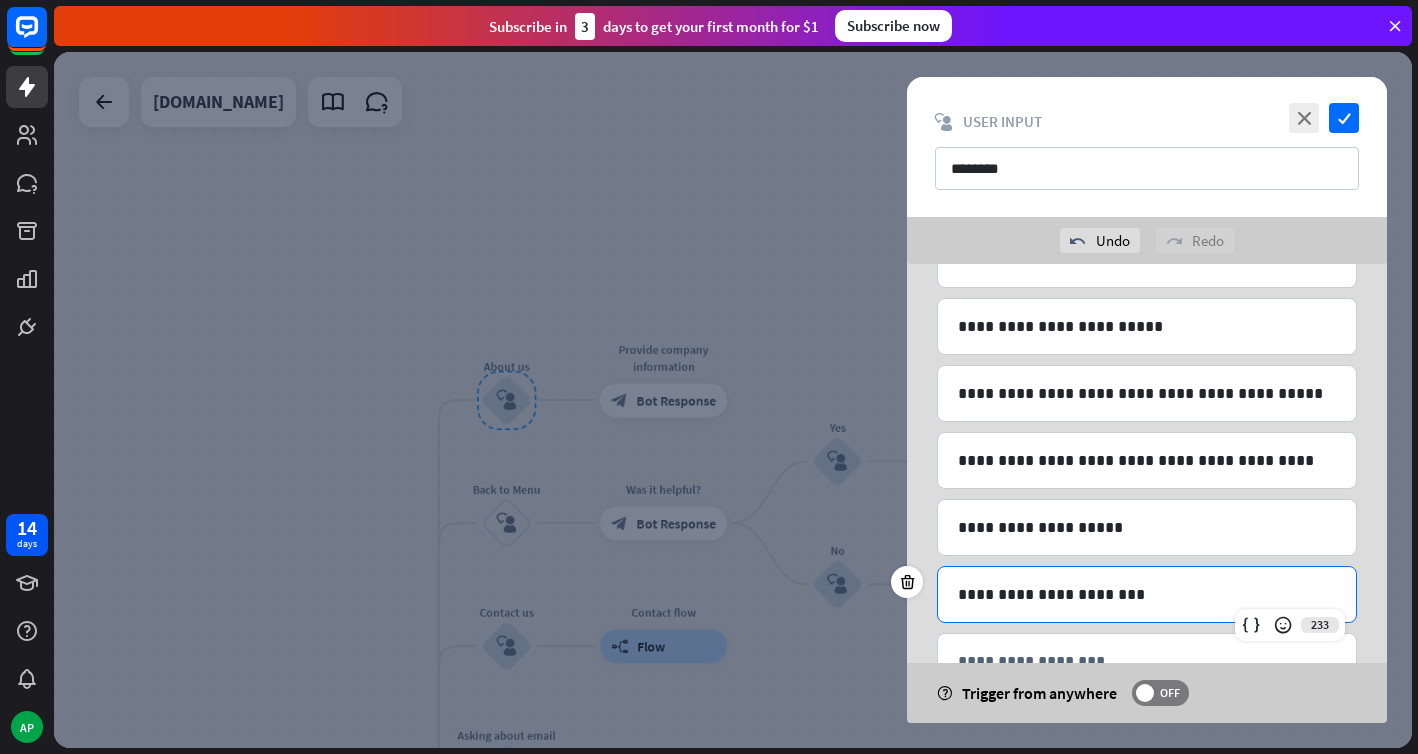 click on "**********" at bounding box center [1147, 594] 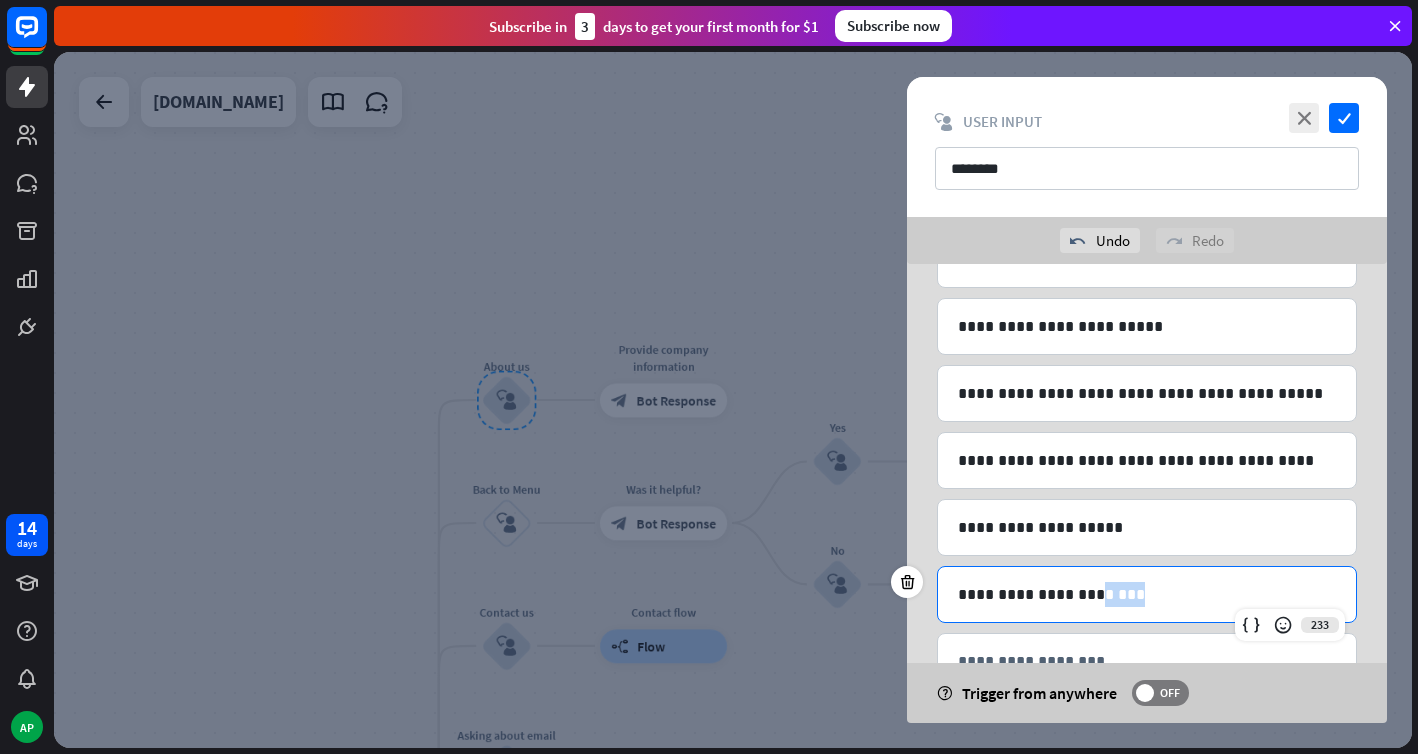 click on "**********" at bounding box center (1147, 594) 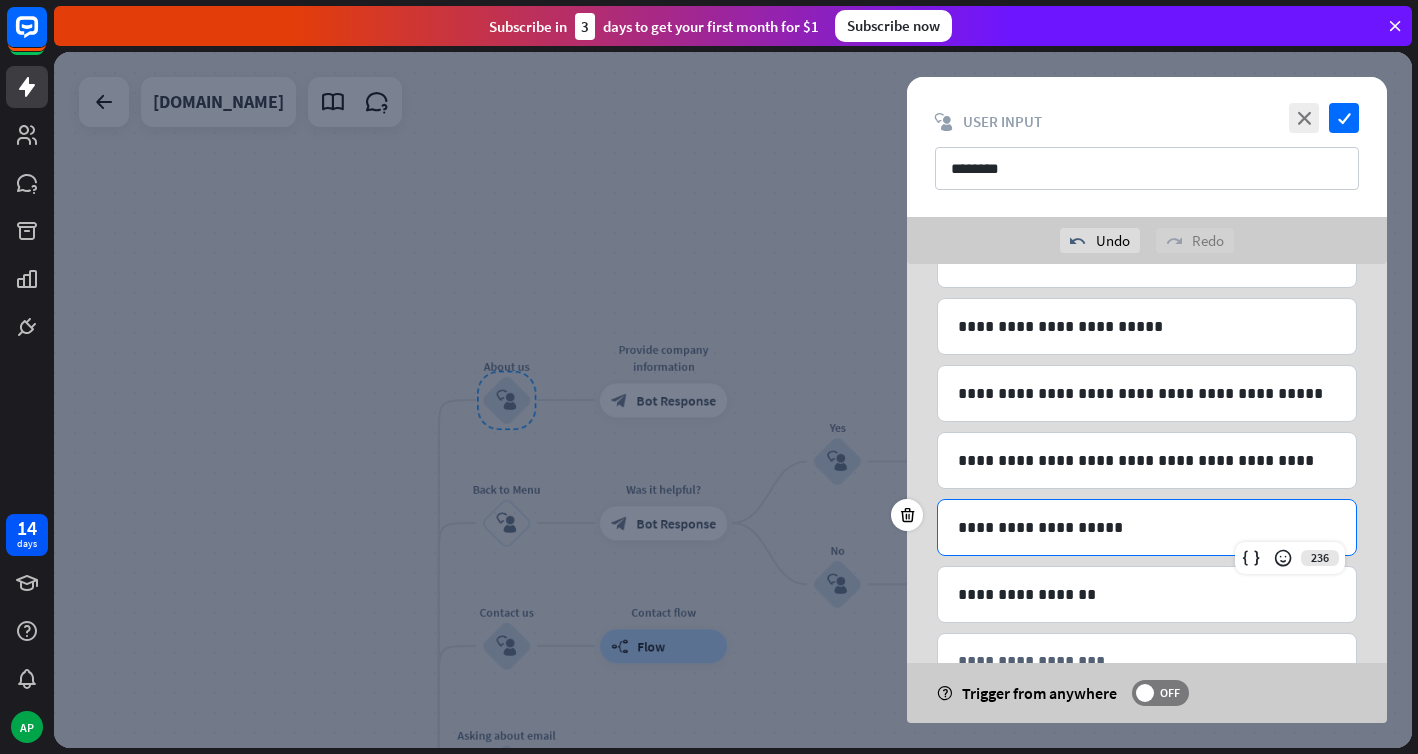 click on "**********" at bounding box center [1147, 527] 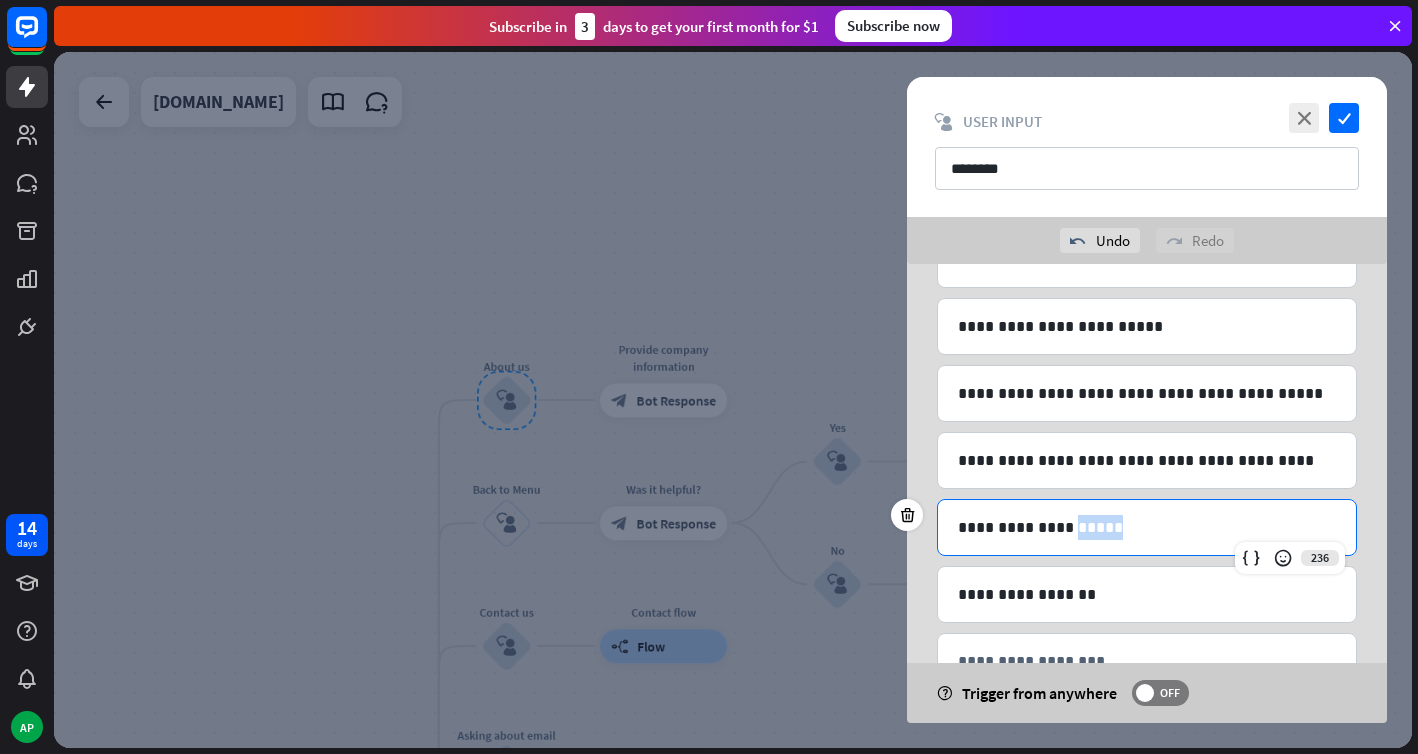 click on "**********" at bounding box center [1147, 527] 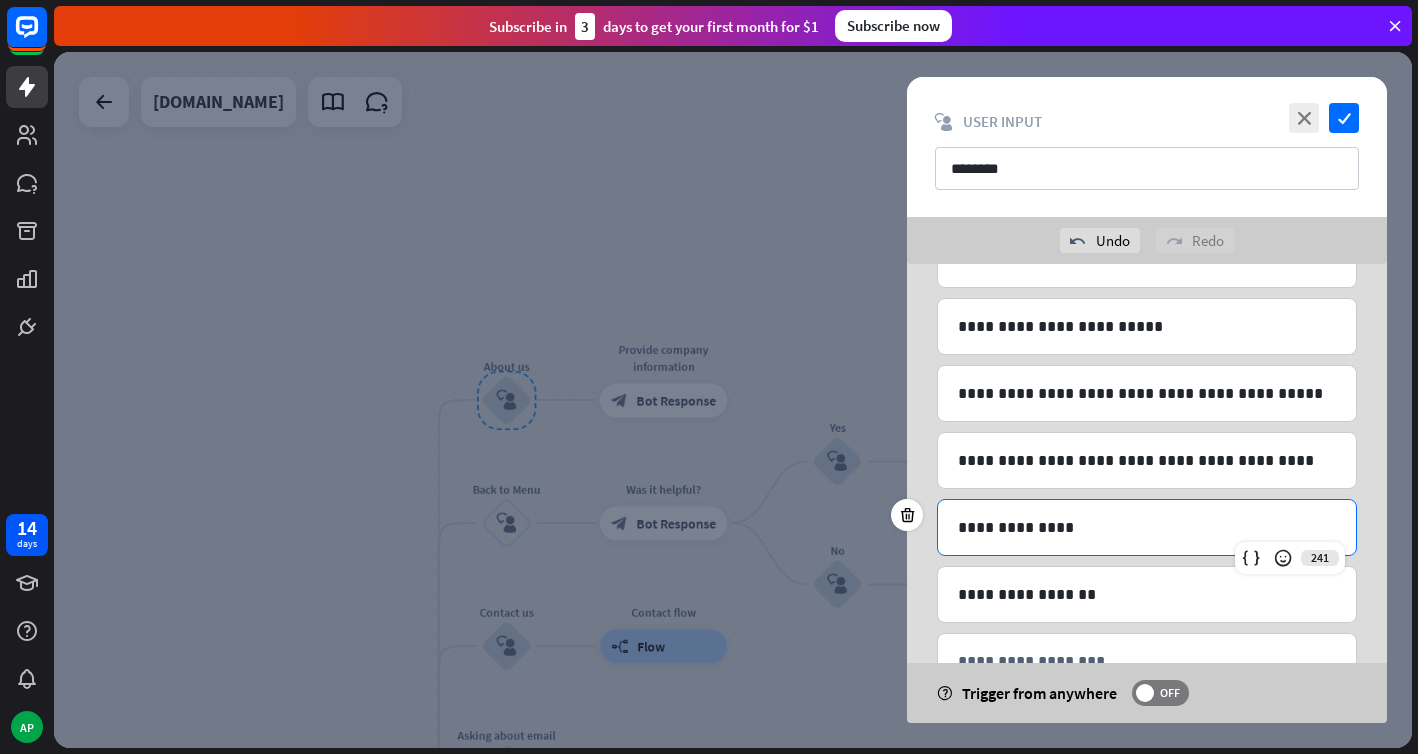 type 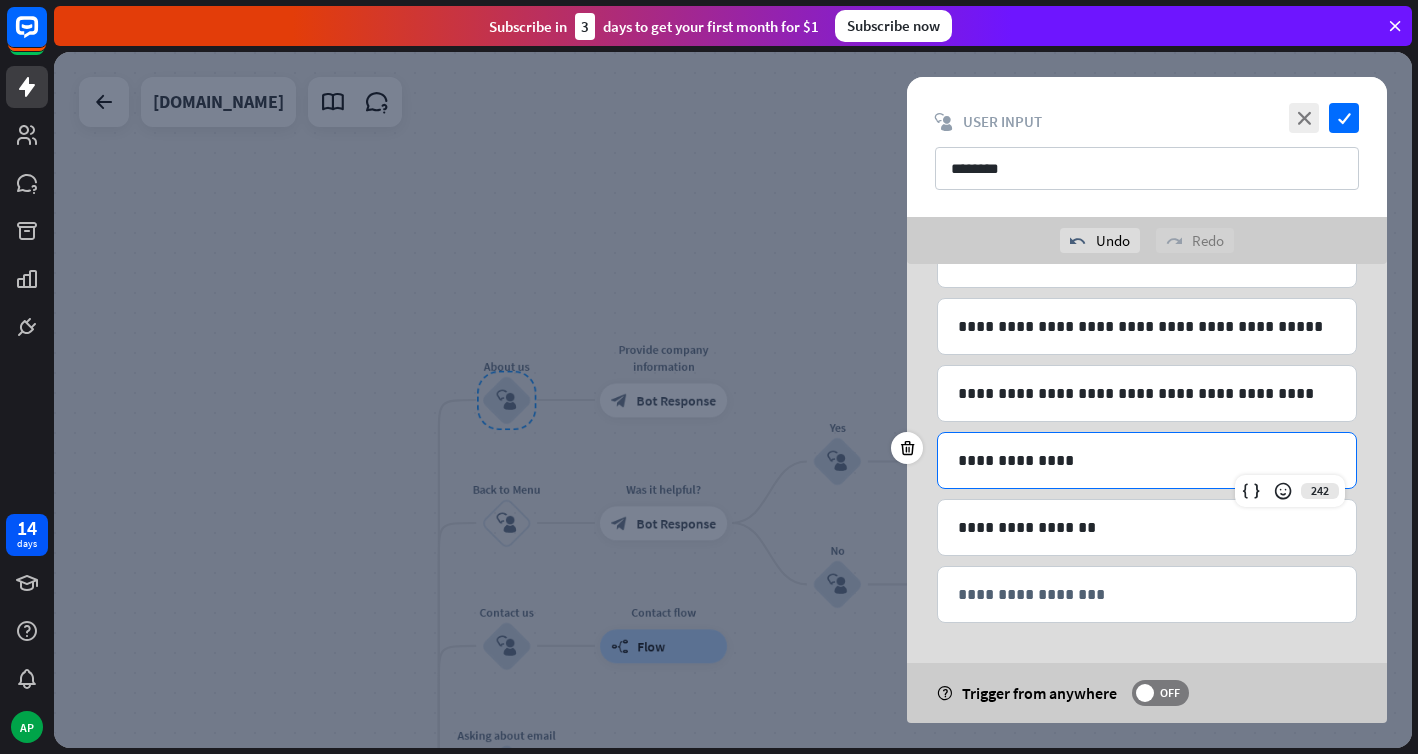 scroll, scrollTop: 390, scrollLeft: 0, axis: vertical 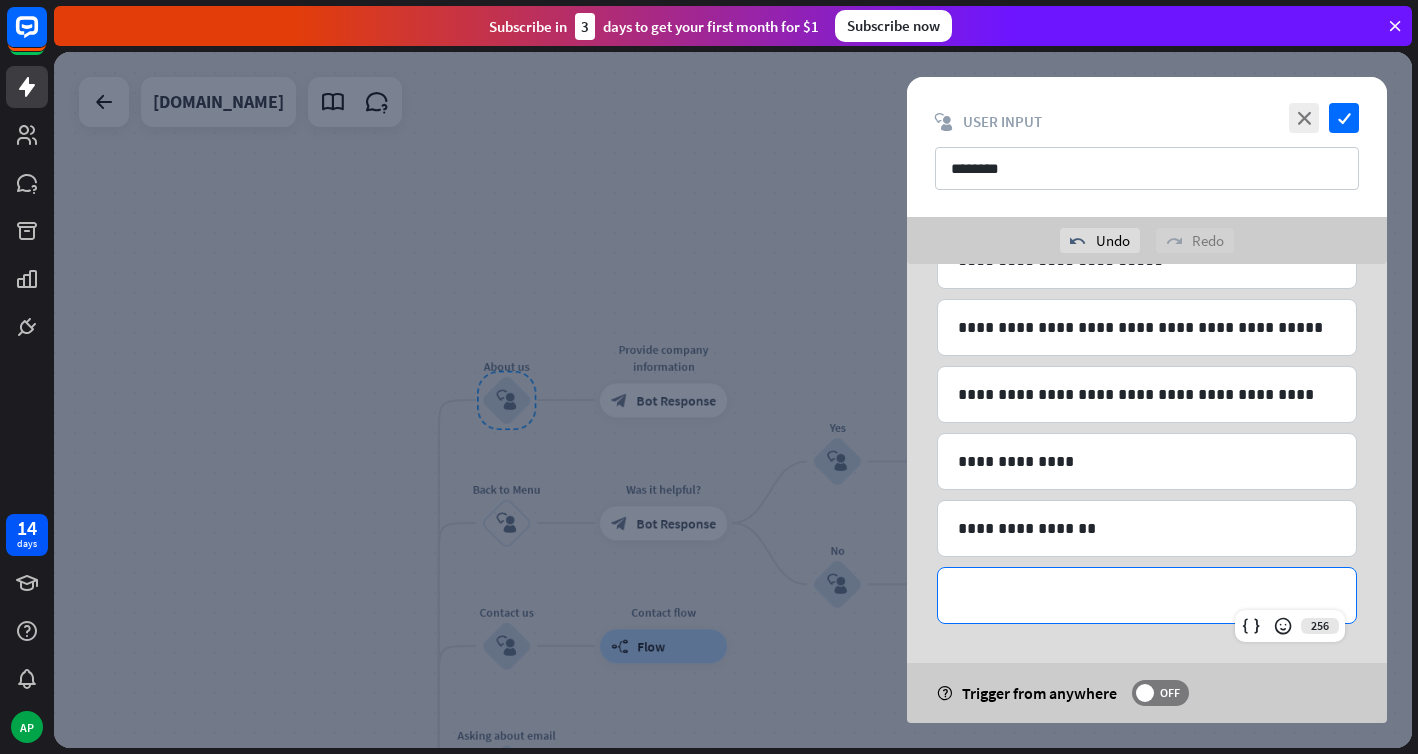 click on "**********" at bounding box center [1147, 595] 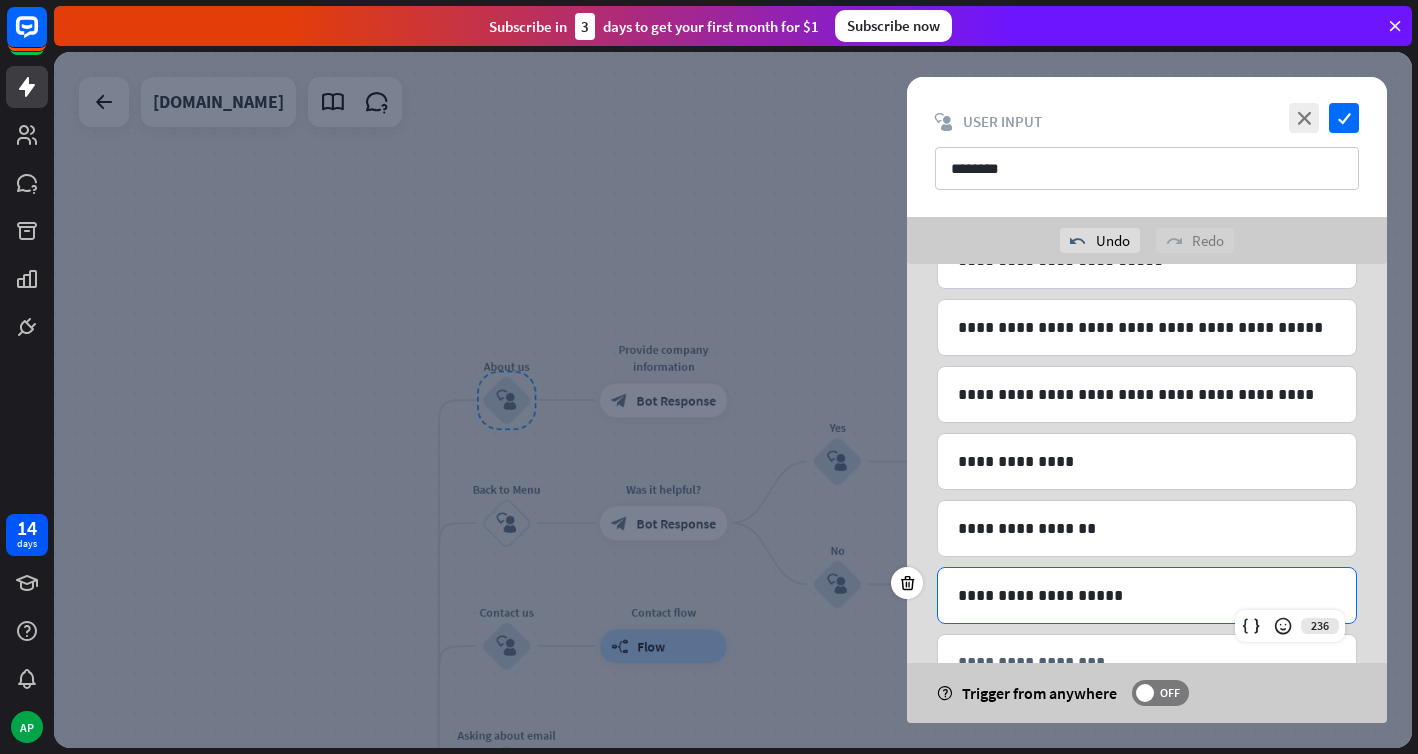 scroll, scrollTop: 440, scrollLeft: 0, axis: vertical 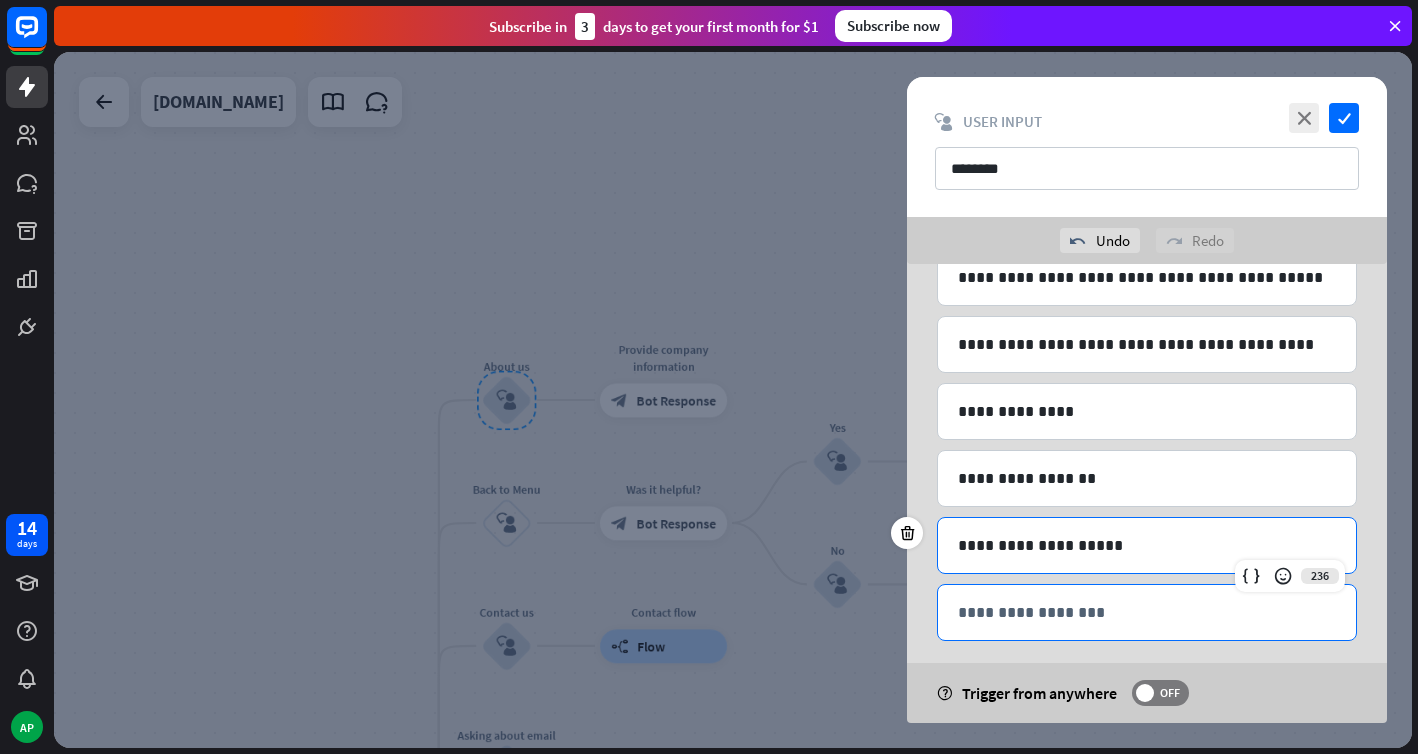 click on "**********" at bounding box center (1147, 612) 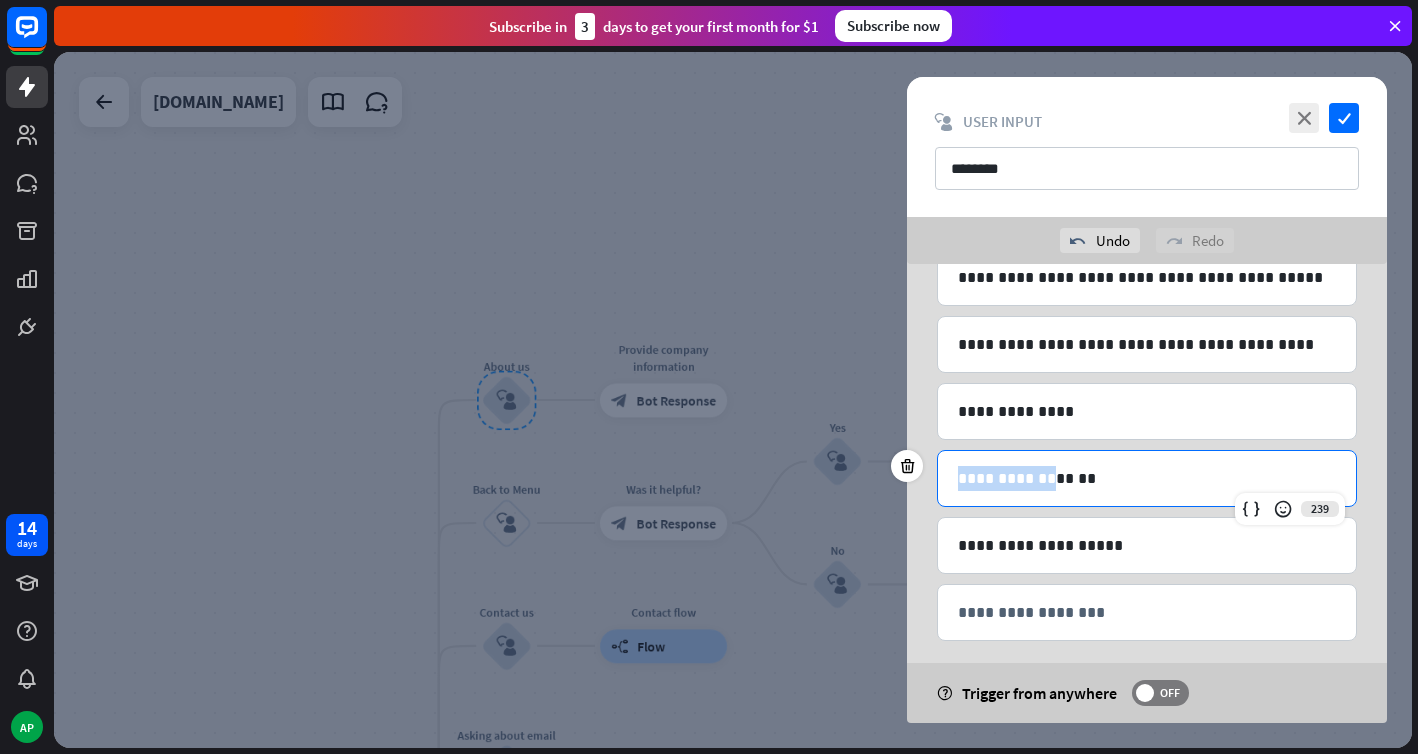 drag, startPoint x: 1044, startPoint y: 478, endPoint x: 954, endPoint y: 476, distance: 90.02222 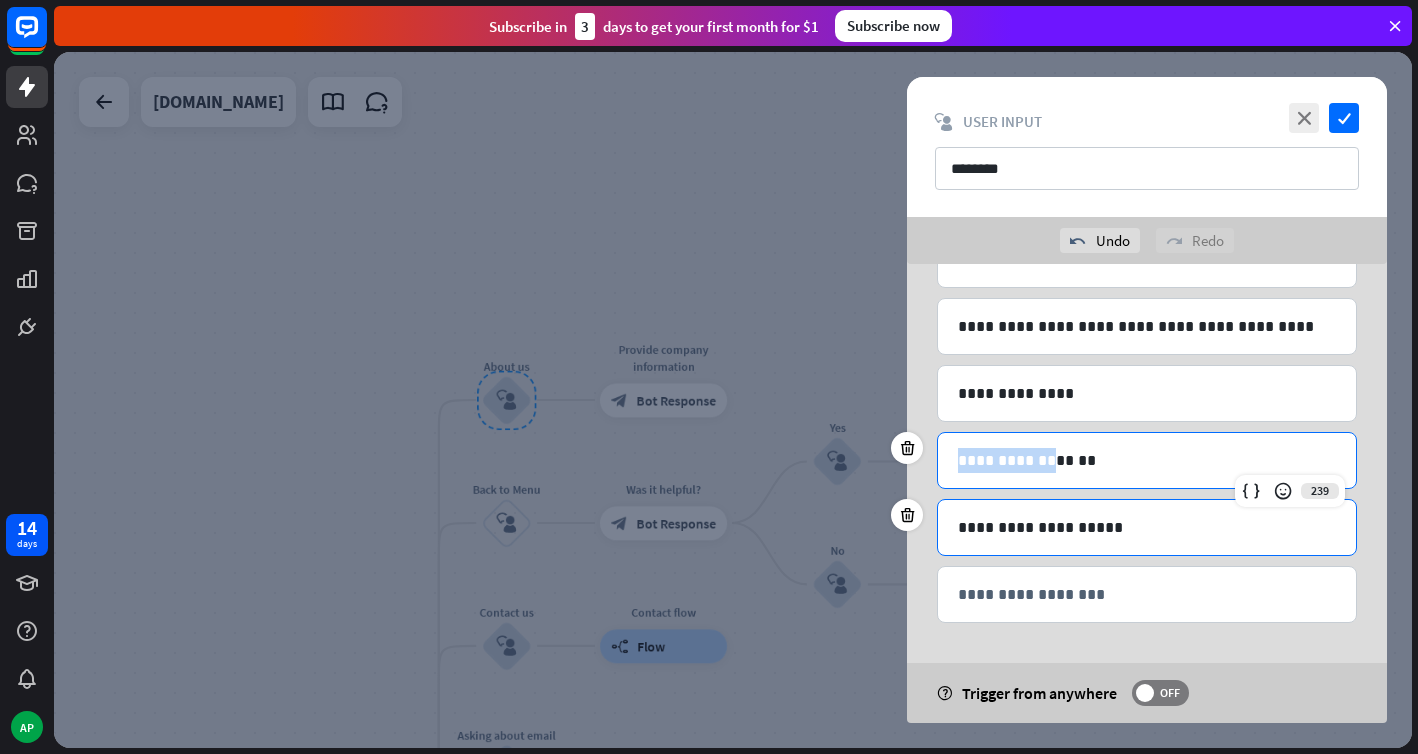 scroll, scrollTop: 457, scrollLeft: 0, axis: vertical 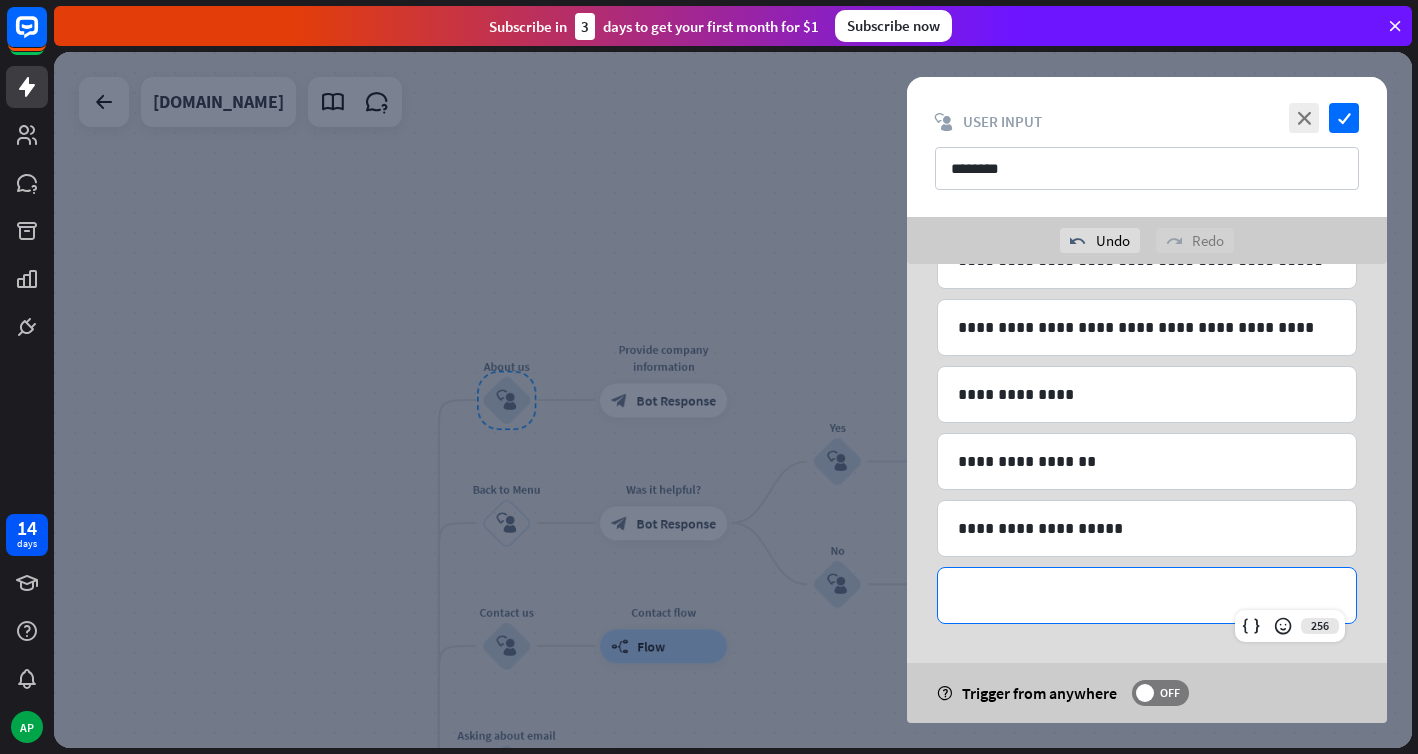 click on "**********" at bounding box center [1147, 595] 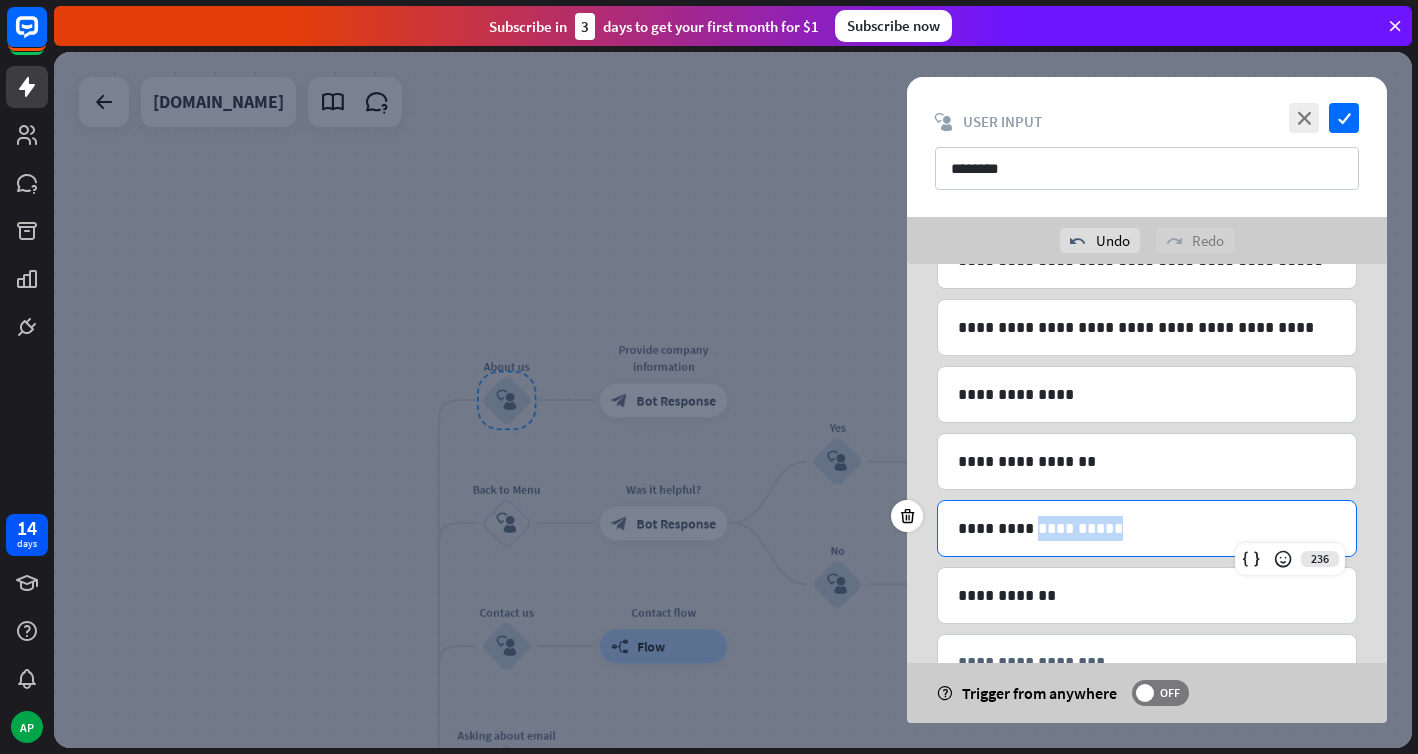 drag, startPoint x: 1104, startPoint y: 533, endPoint x: 1024, endPoint y: 529, distance: 80.09994 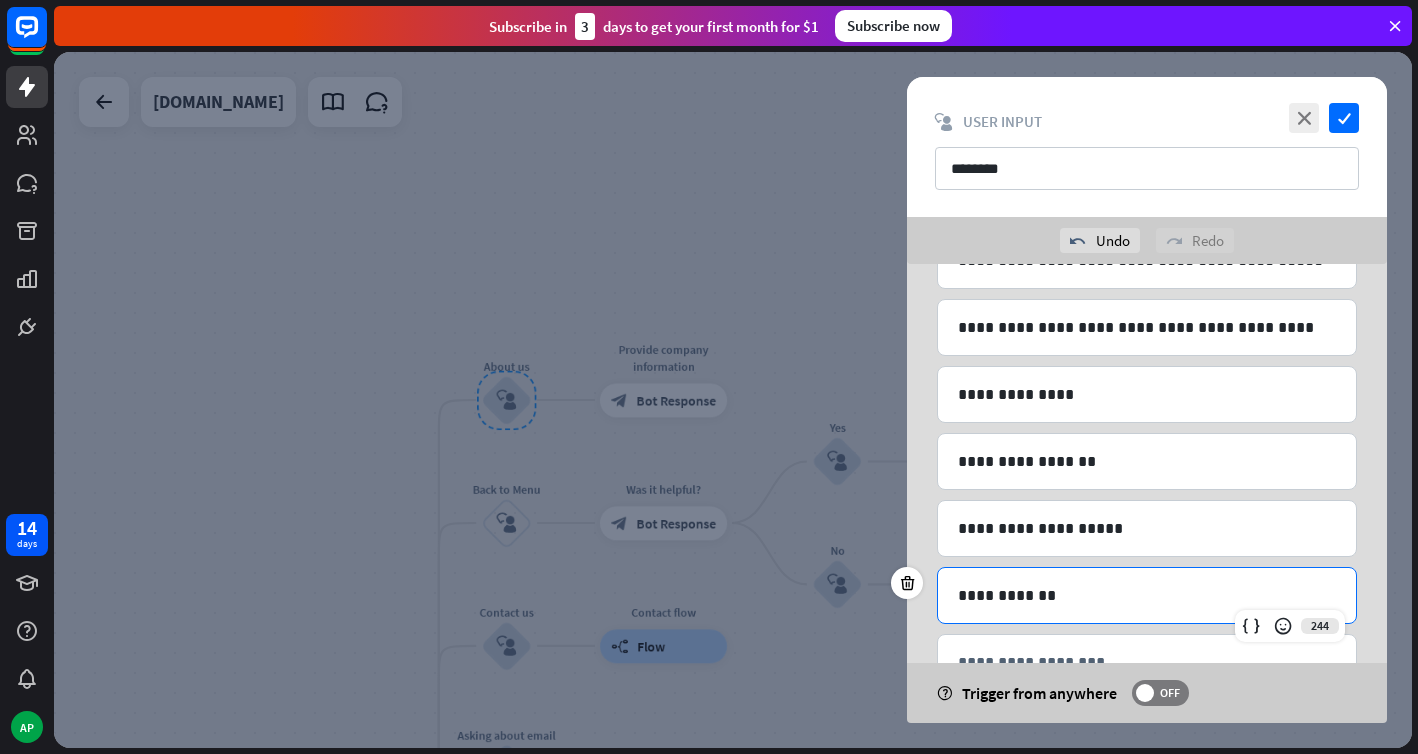 click on "**********" at bounding box center [1147, 595] 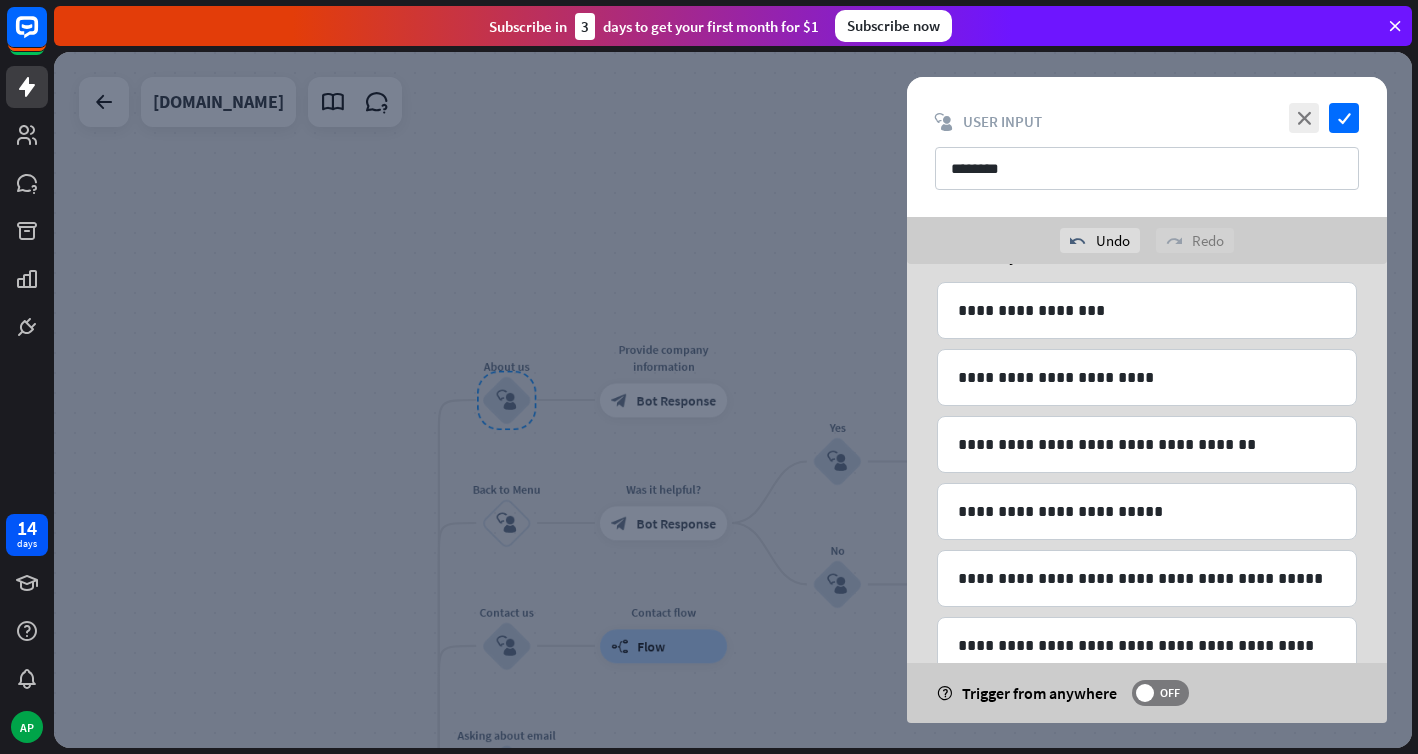 scroll, scrollTop: 142, scrollLeft: 0, axis: vertical 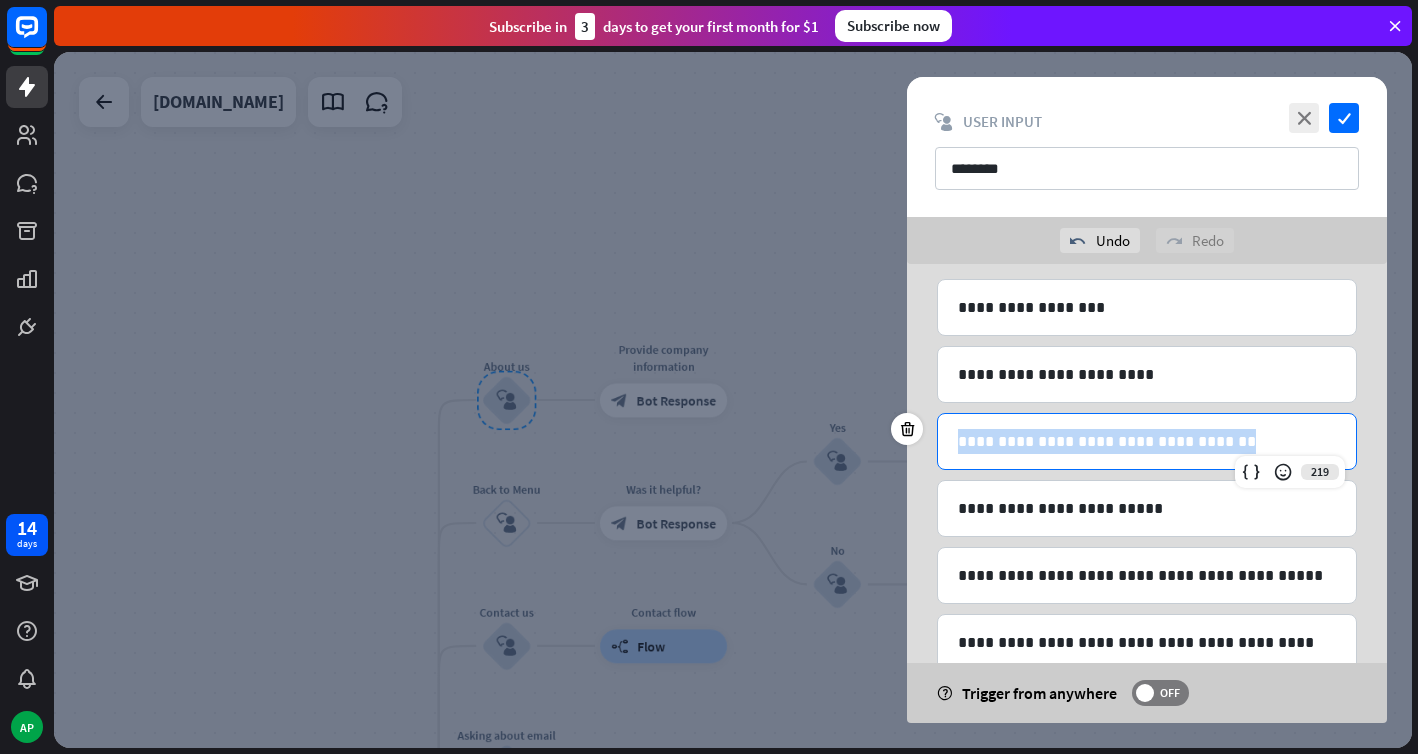 drag, startPoint x: 1228, startPoint y: 442, endPoint x: 949, endPoint y: 437, distance: 279.0448 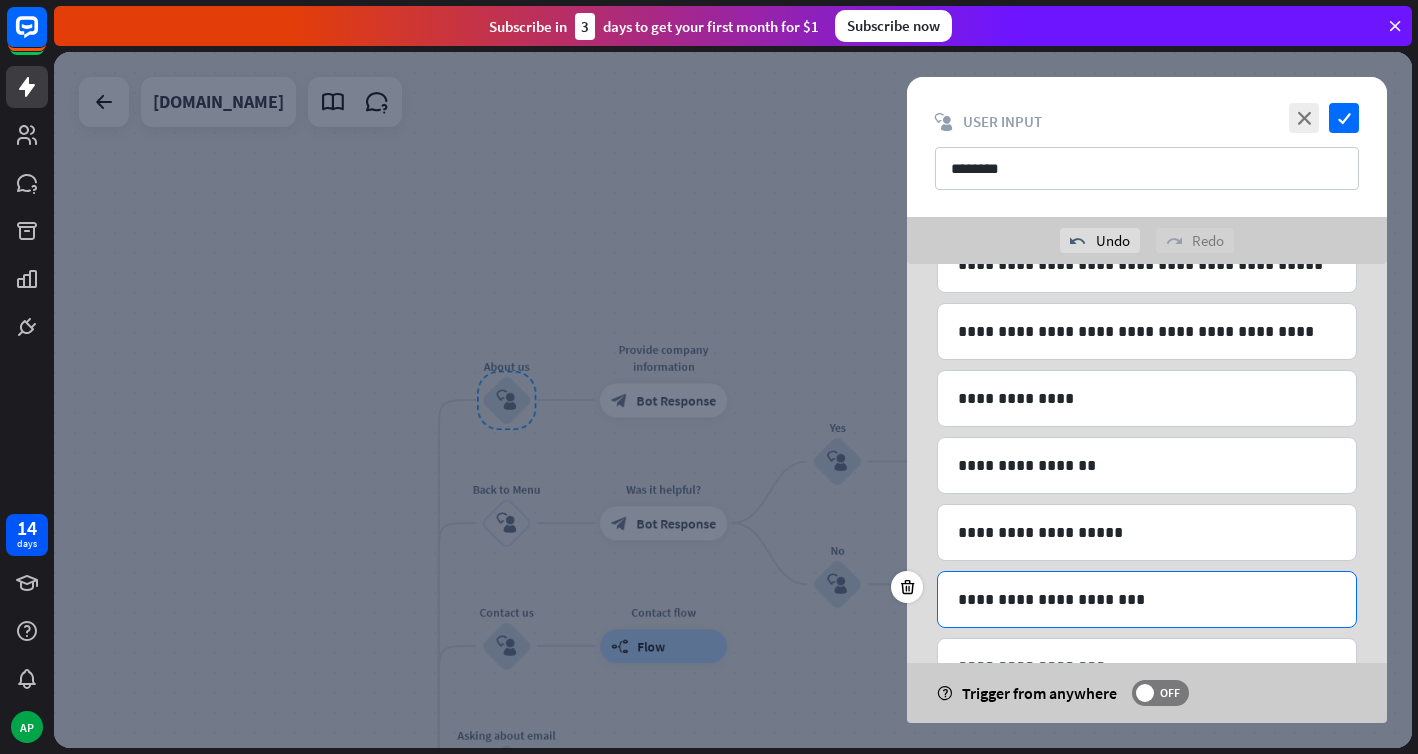 scroll, scrollTop: 525, scrollLeft: 0, axis: vertical 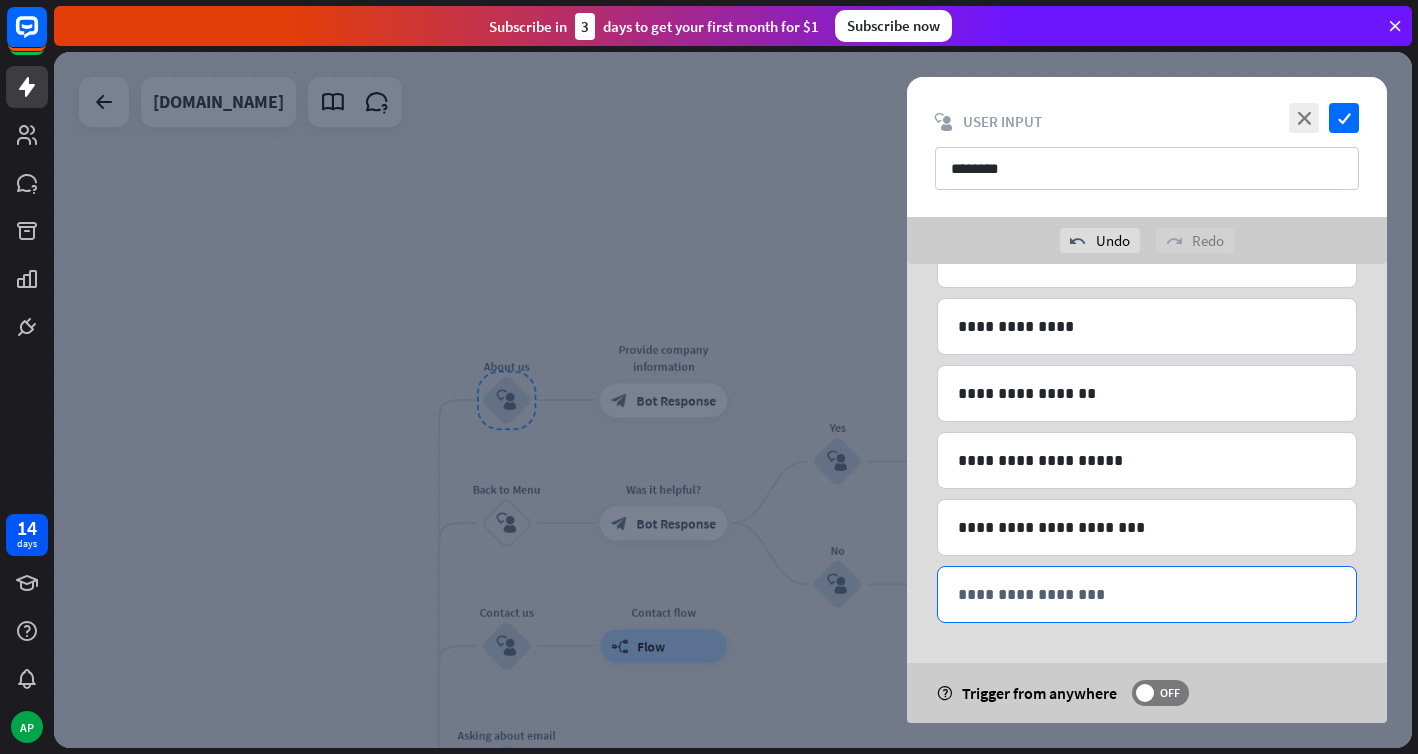 click on "**********" at bounding box center (1147, 594) 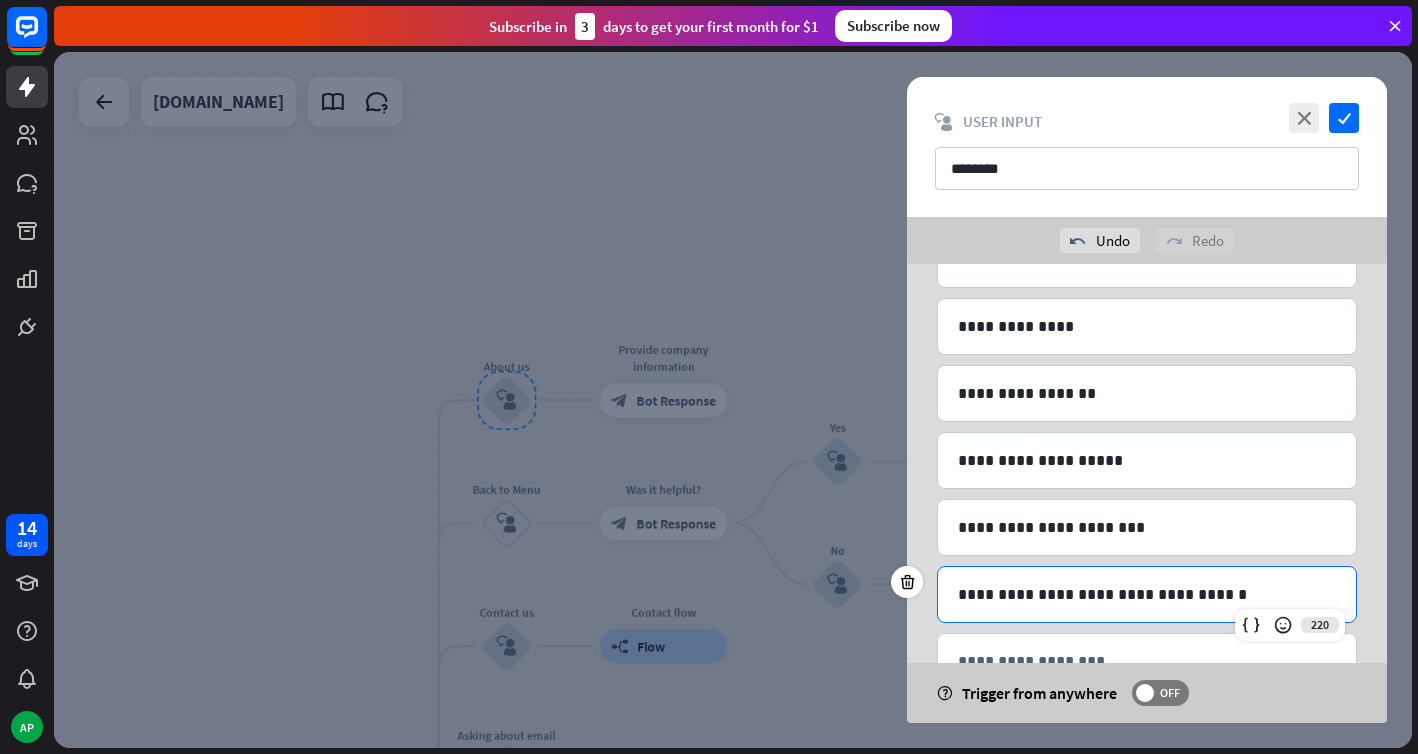 scroll, scrollTop: 592, scrollLeft: 0, axis: vertical 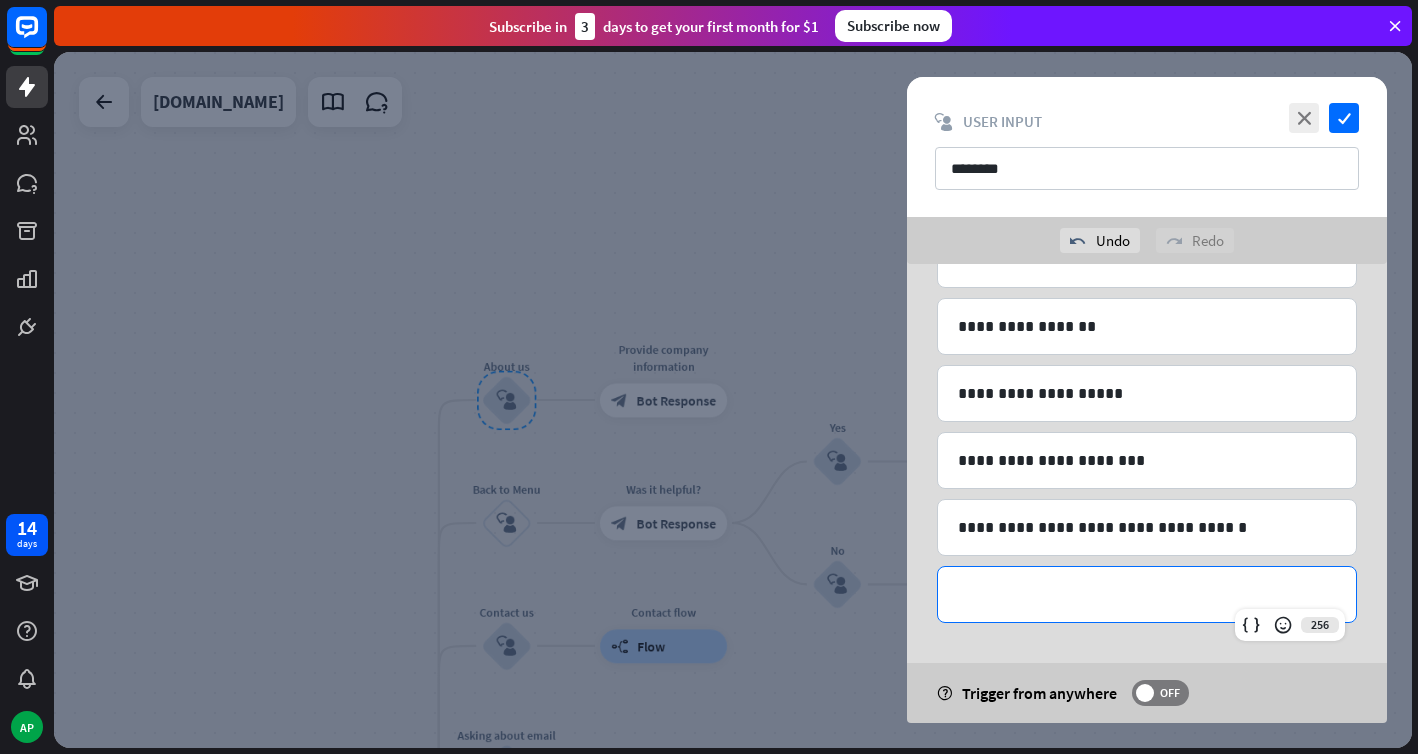 click on "**********" at bounding box center [1147, 594] 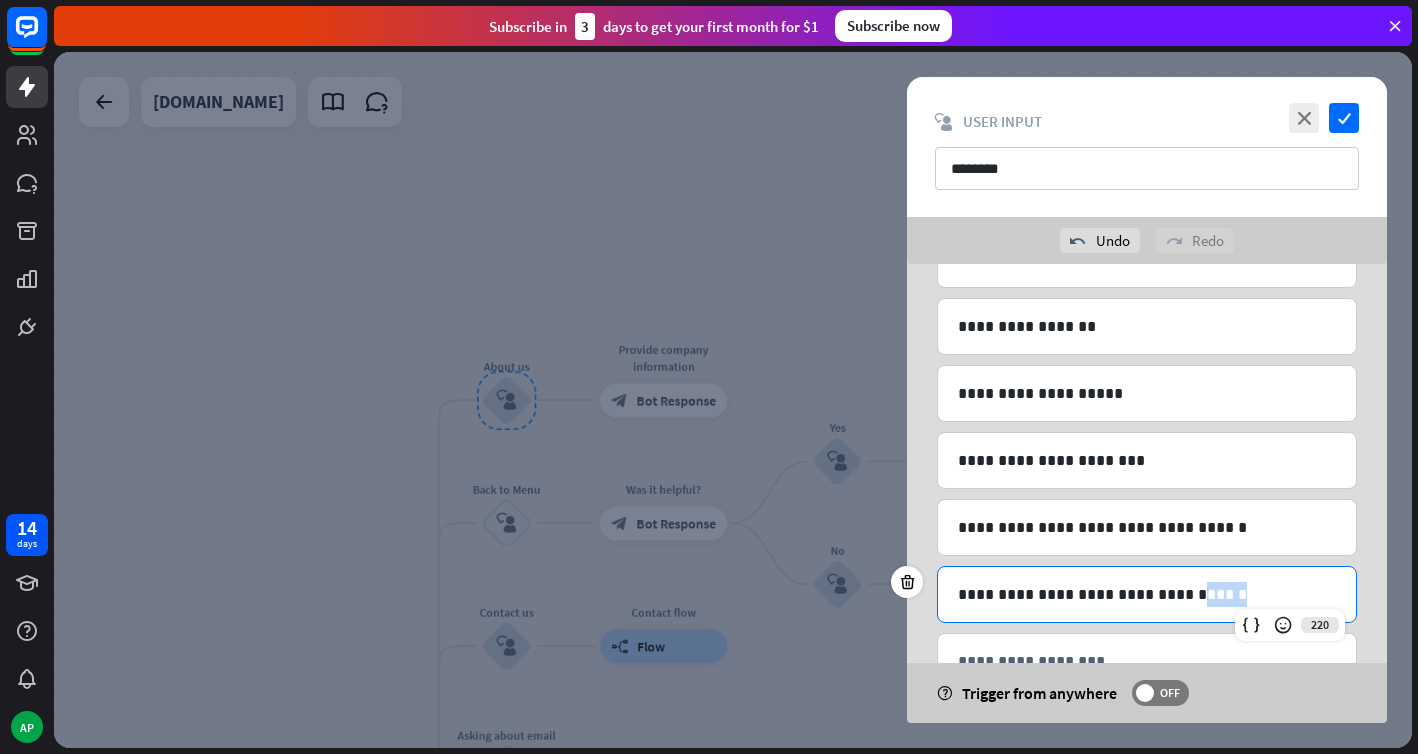 drag, startPoint x: 1229, startPoint y: 597, endPoint x: 1178, endPoint y: 596, distance: 51.009804 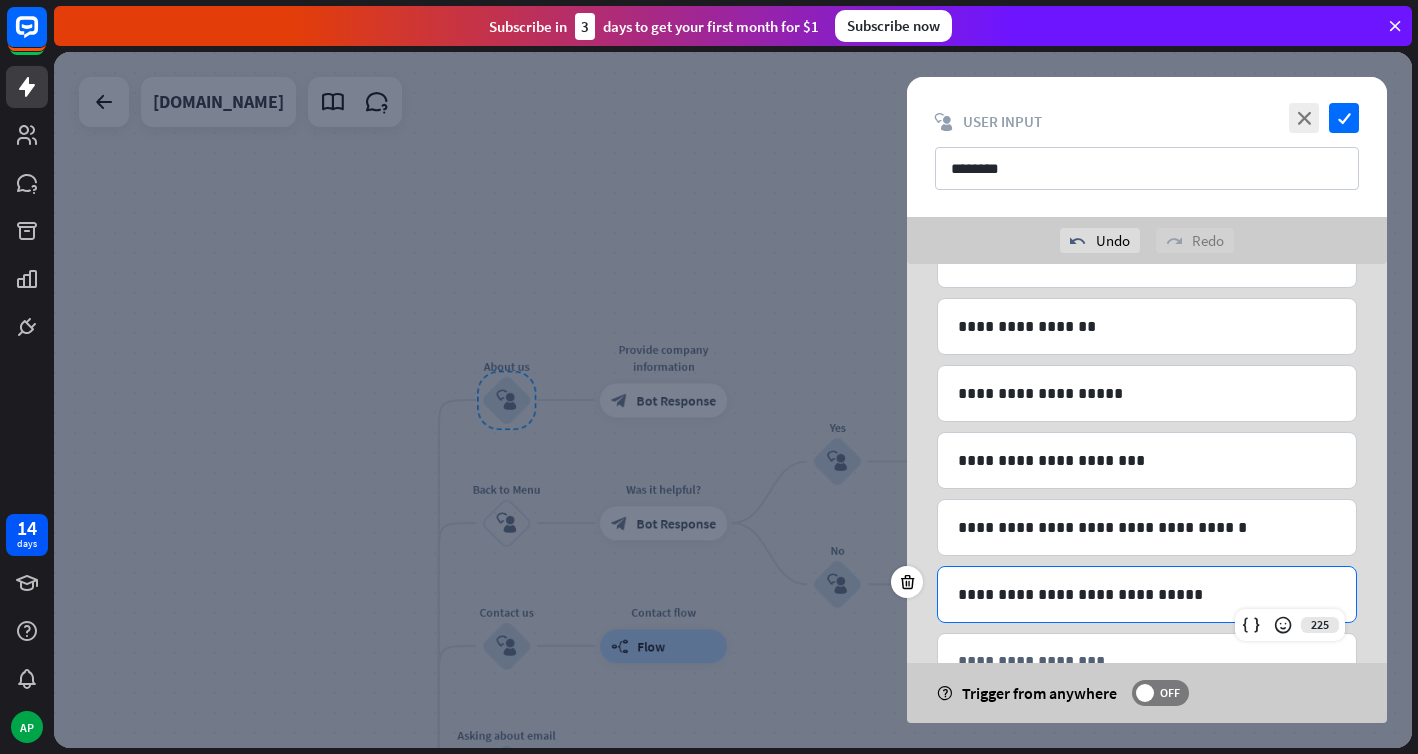 type 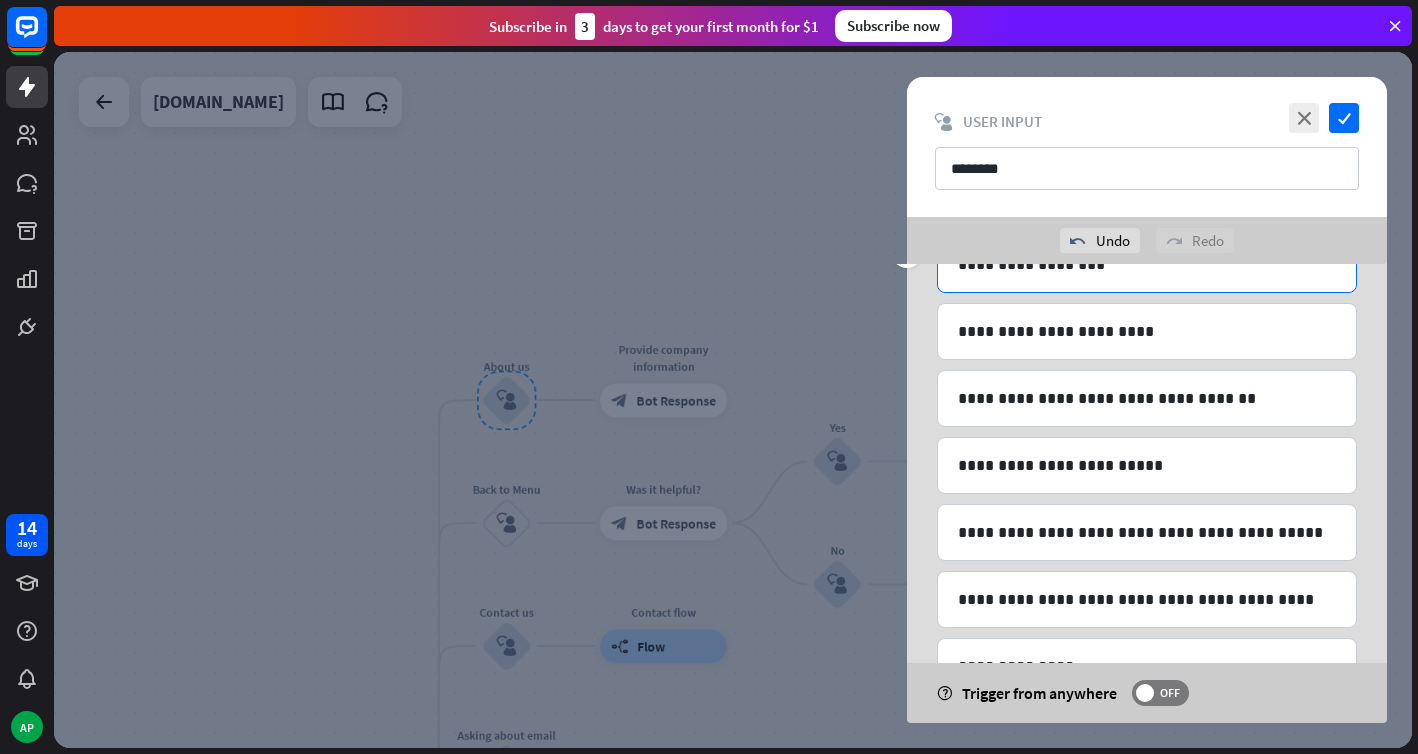 scroll, scrollTop: 187, scrollLeft: 0, axis: vertical 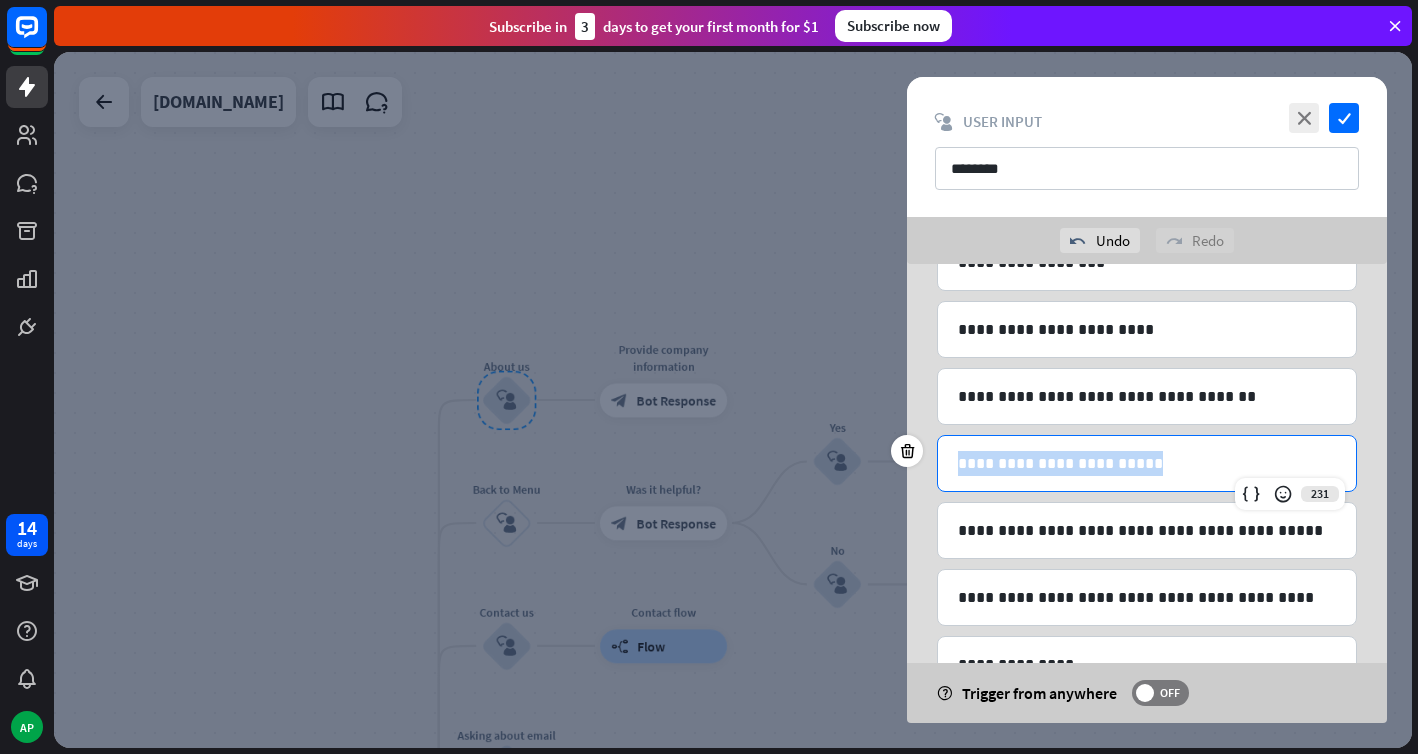 drag, startPoint x: 1155, startPoint y: 465, endPoint x: 948, endPoint y: 464, distance: 207.00241 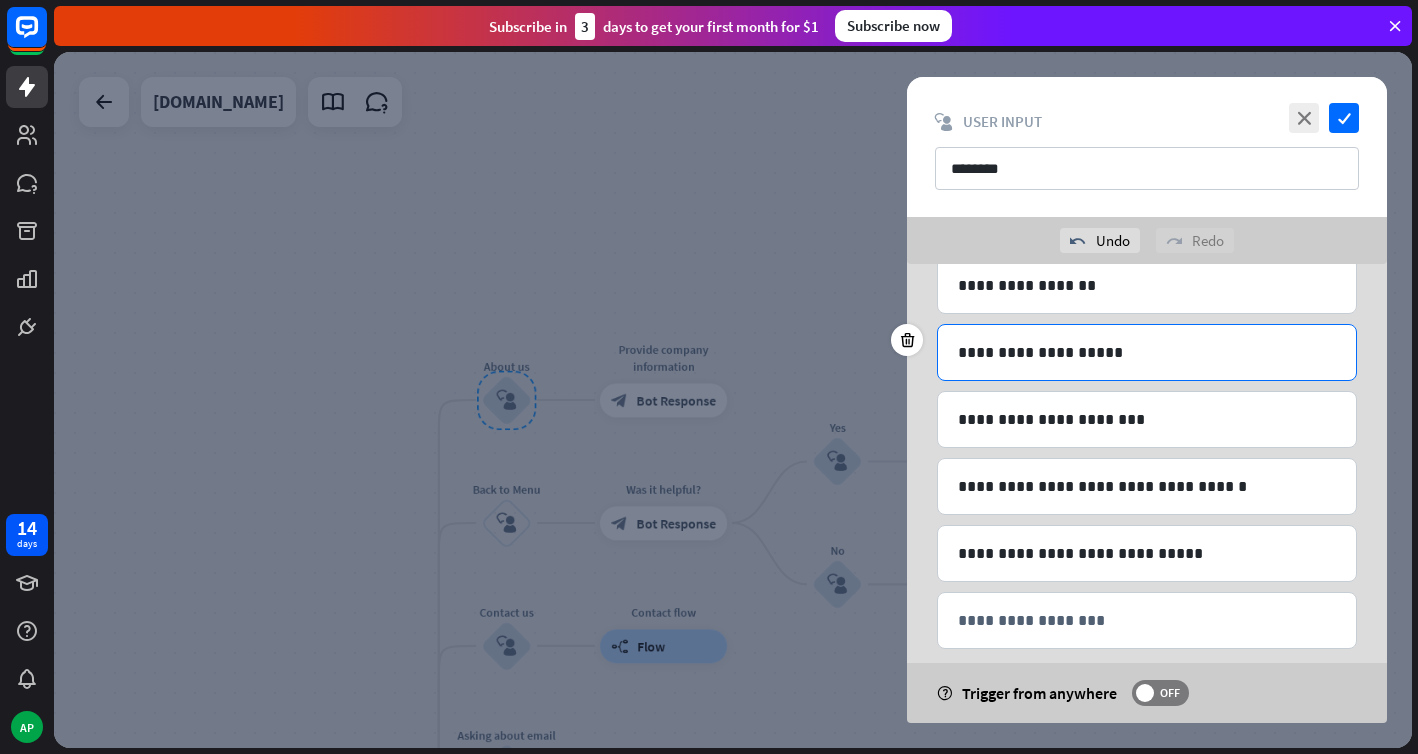 scroll, scrollTop: 659, scrollLeft: 0, axis: vertical 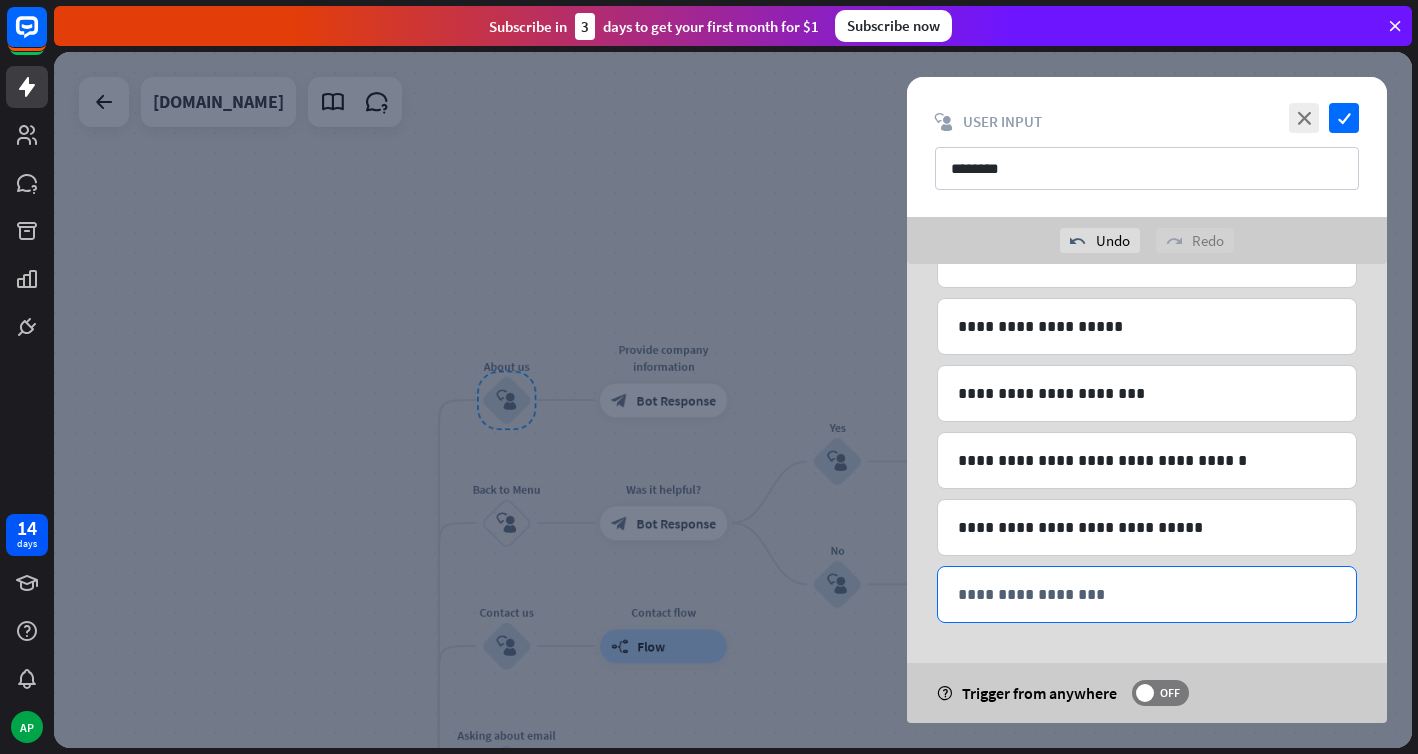 click on "**********" at bounding box center (1147, 594) 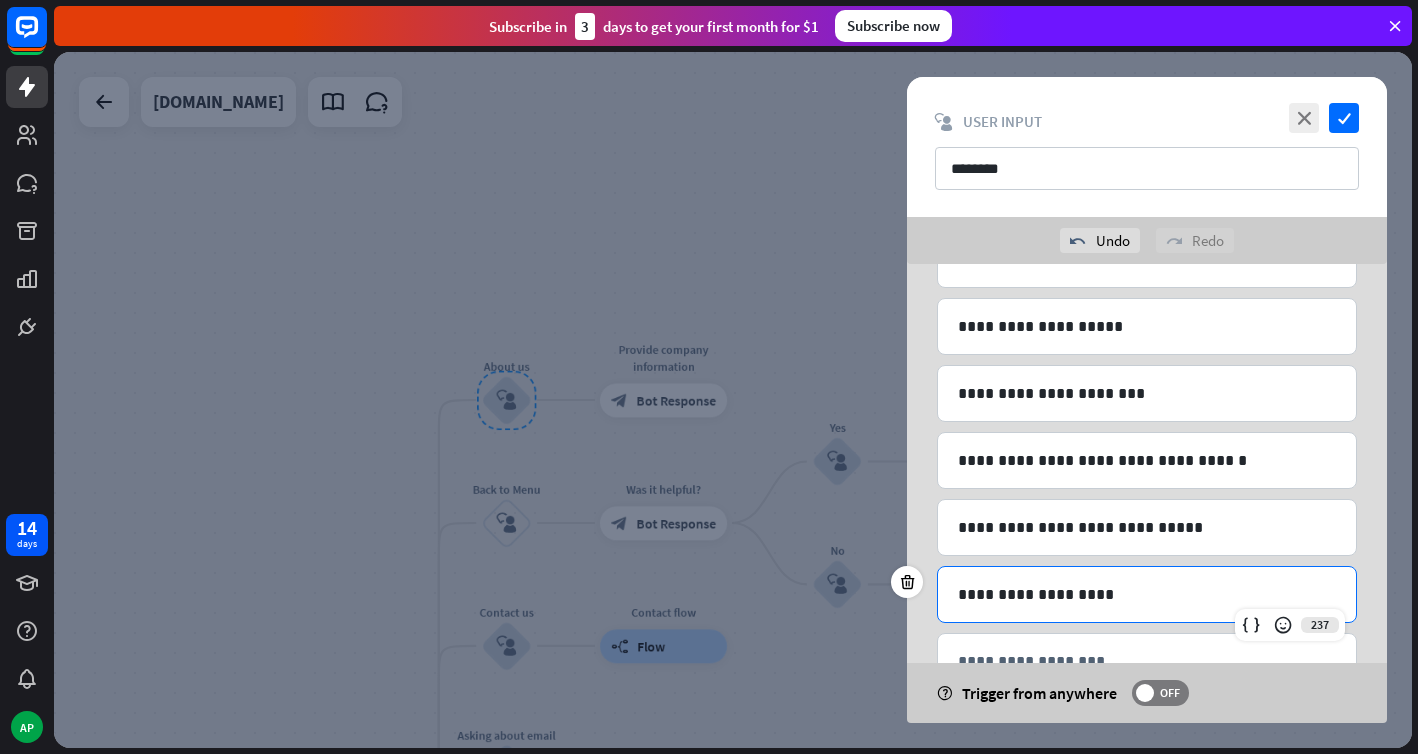 scroll, scrollTop: 726, scrollLeft: 0, axis: vertical 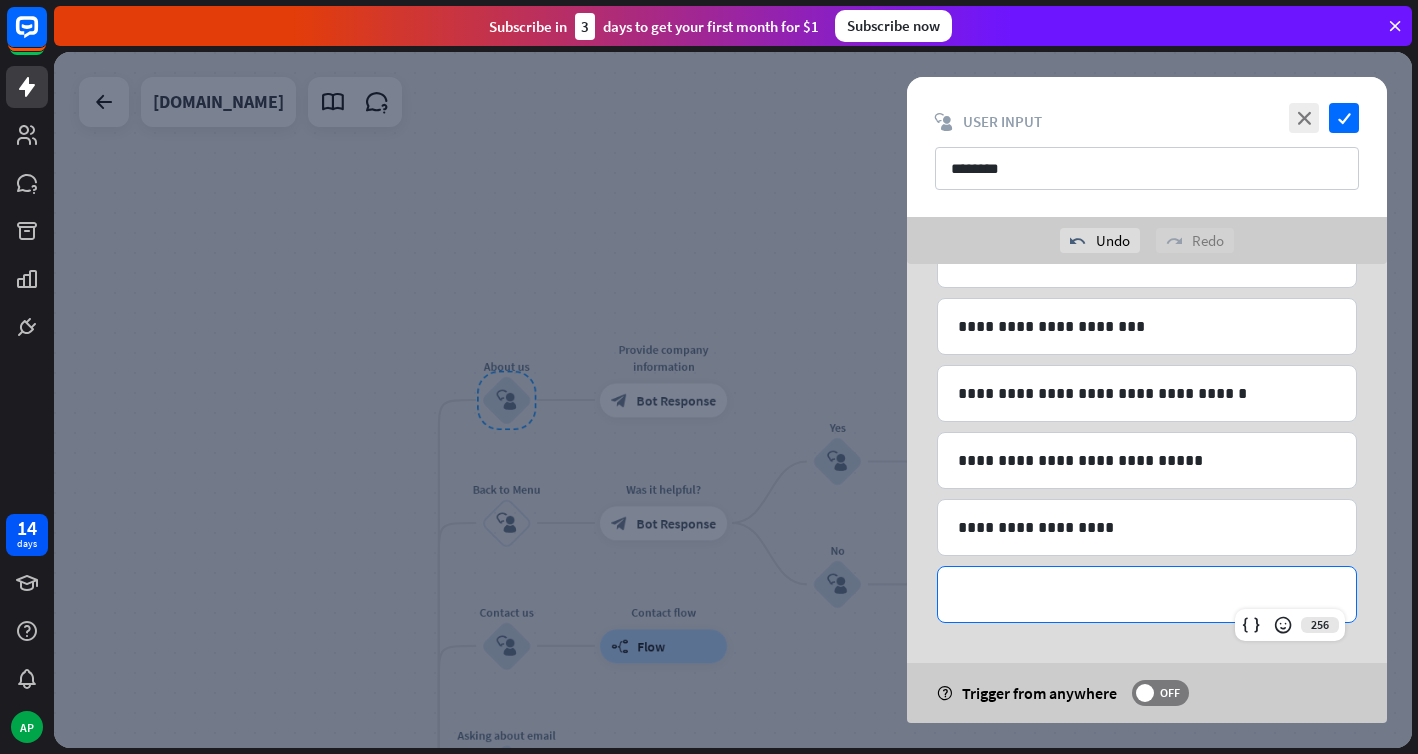 click on "**********" at bounding box center [1147, 594] 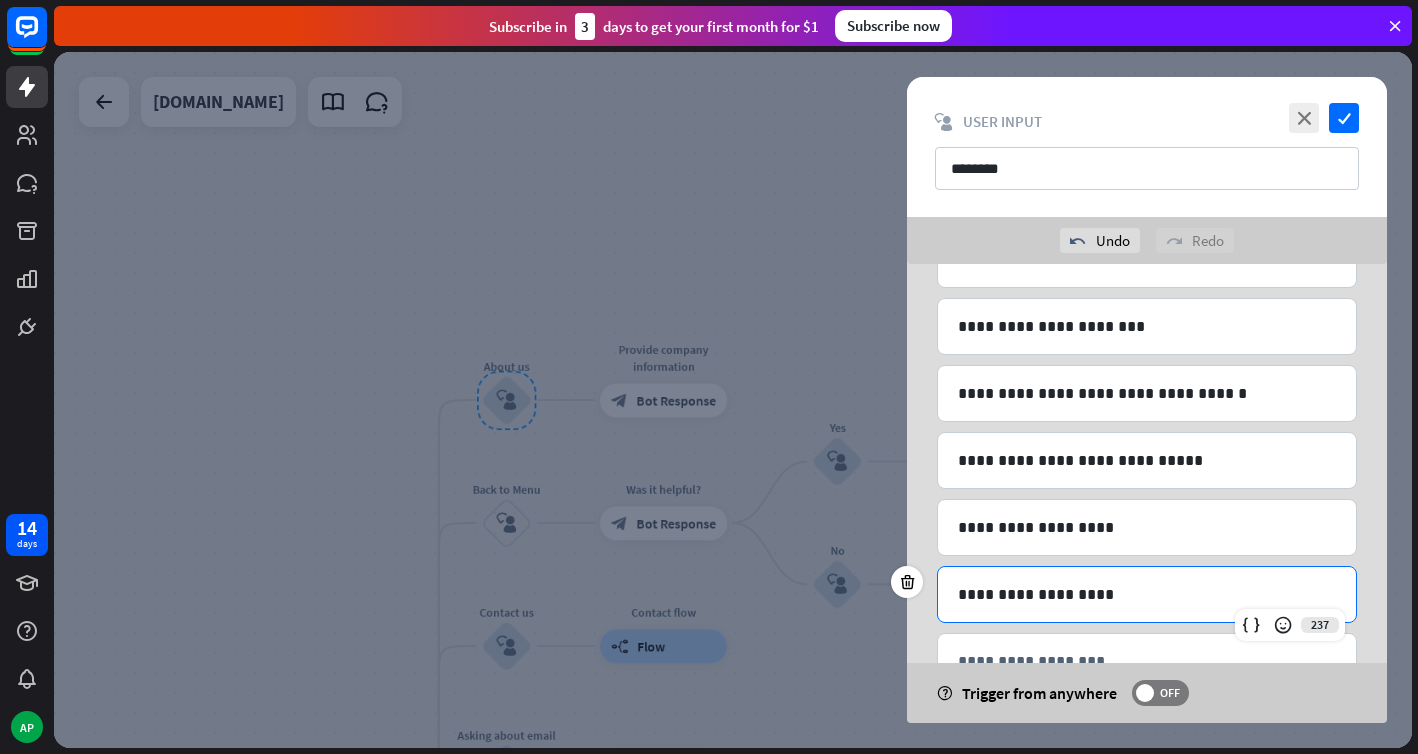 click on "**********" at bounding box center (1147, 594) 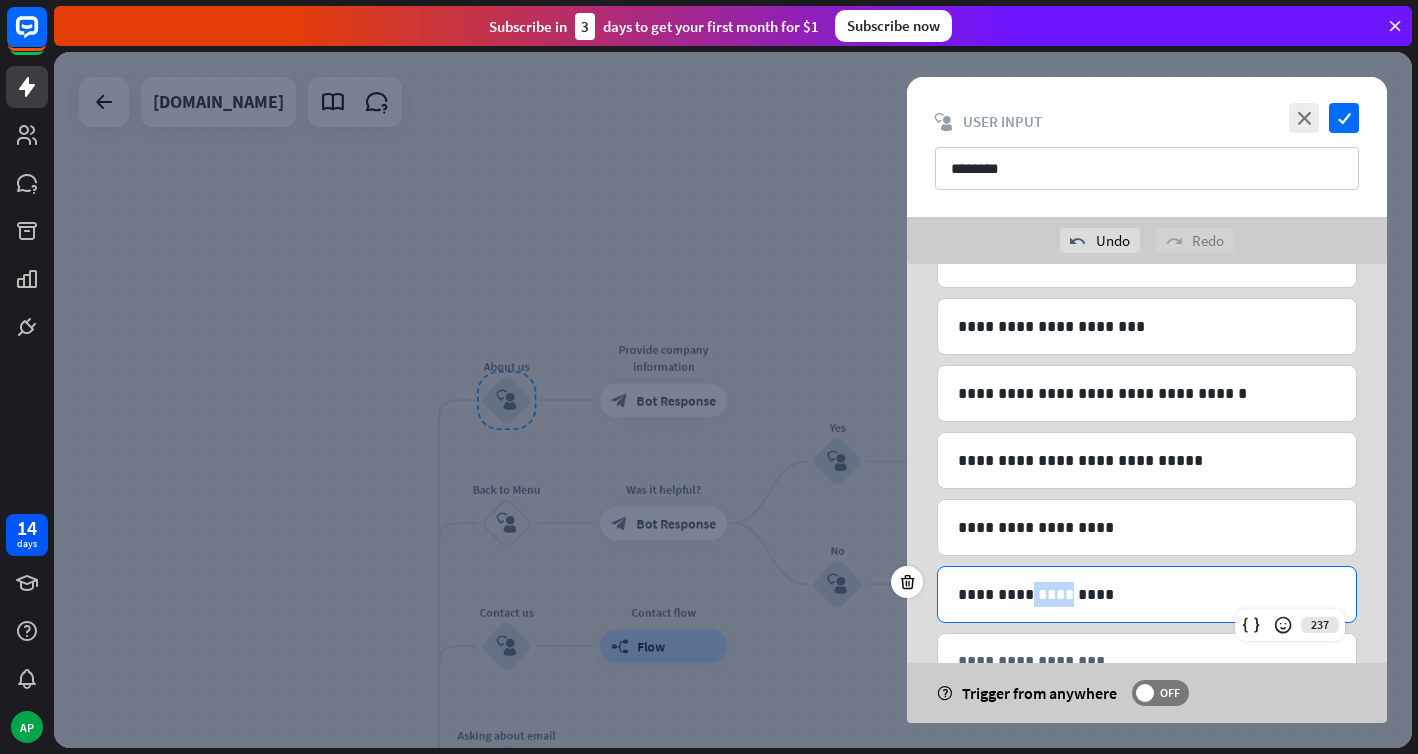 click on "**********" at bounding box center (1147, 594) 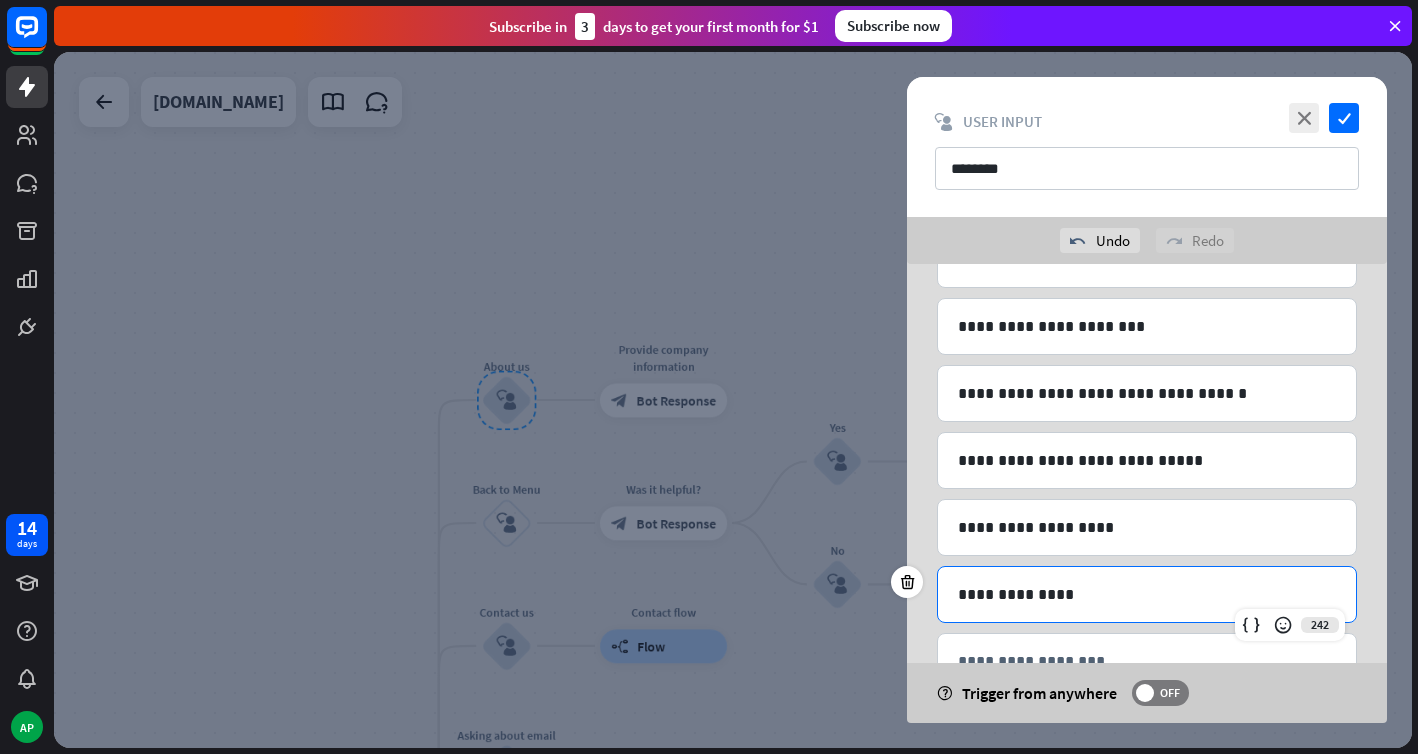 type 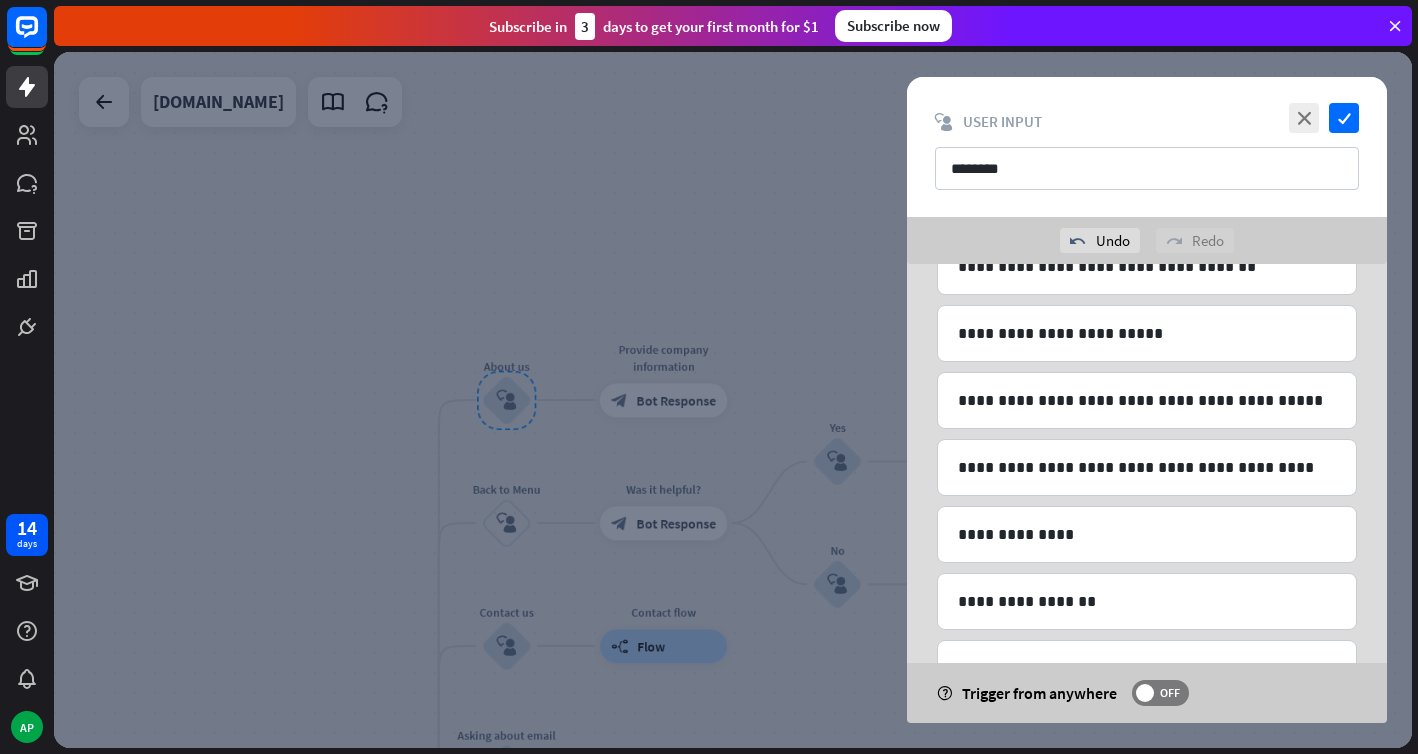 scroll, scrollTop: 323, scrollLeft: 0, axis: vertical 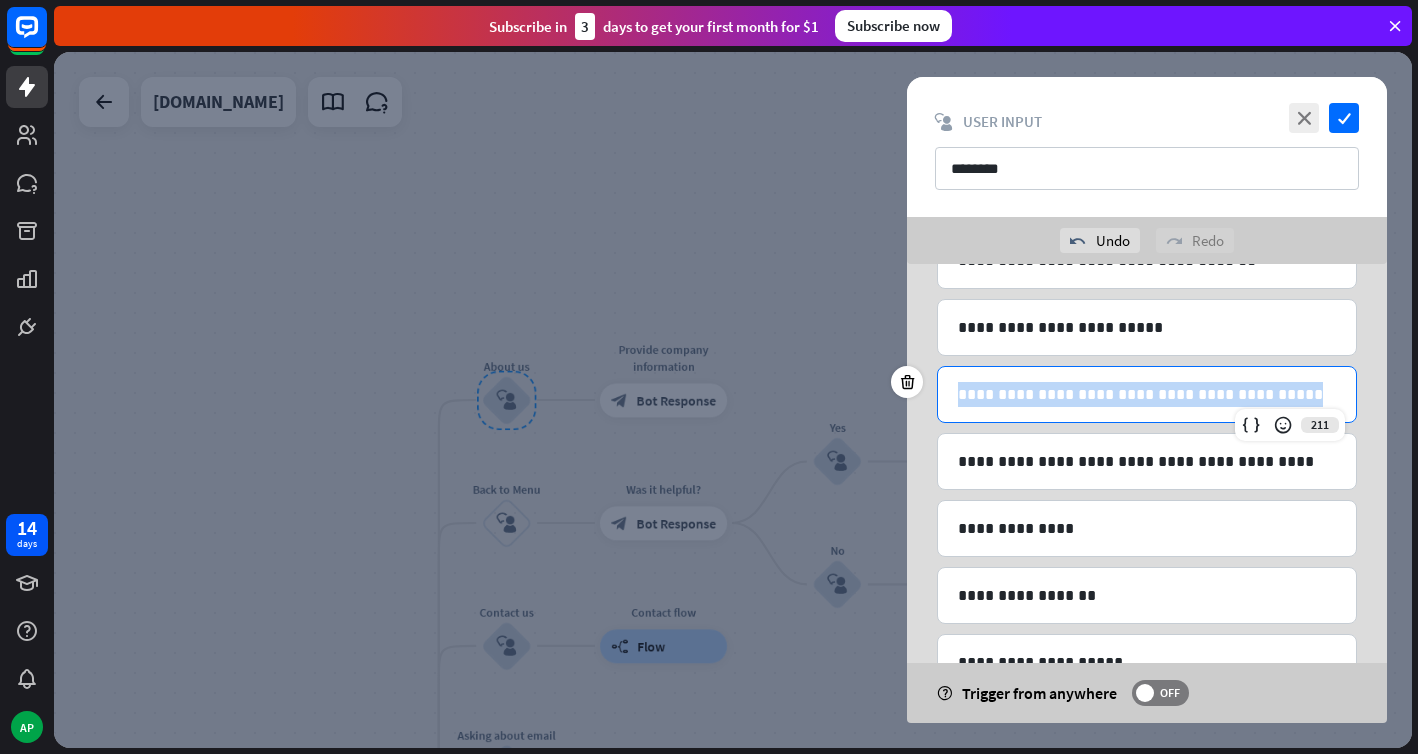 drag, startPoint x: 1300, startPoint y: 398, endPoint x: 951, endPoint y: 396, distance: 349.00574 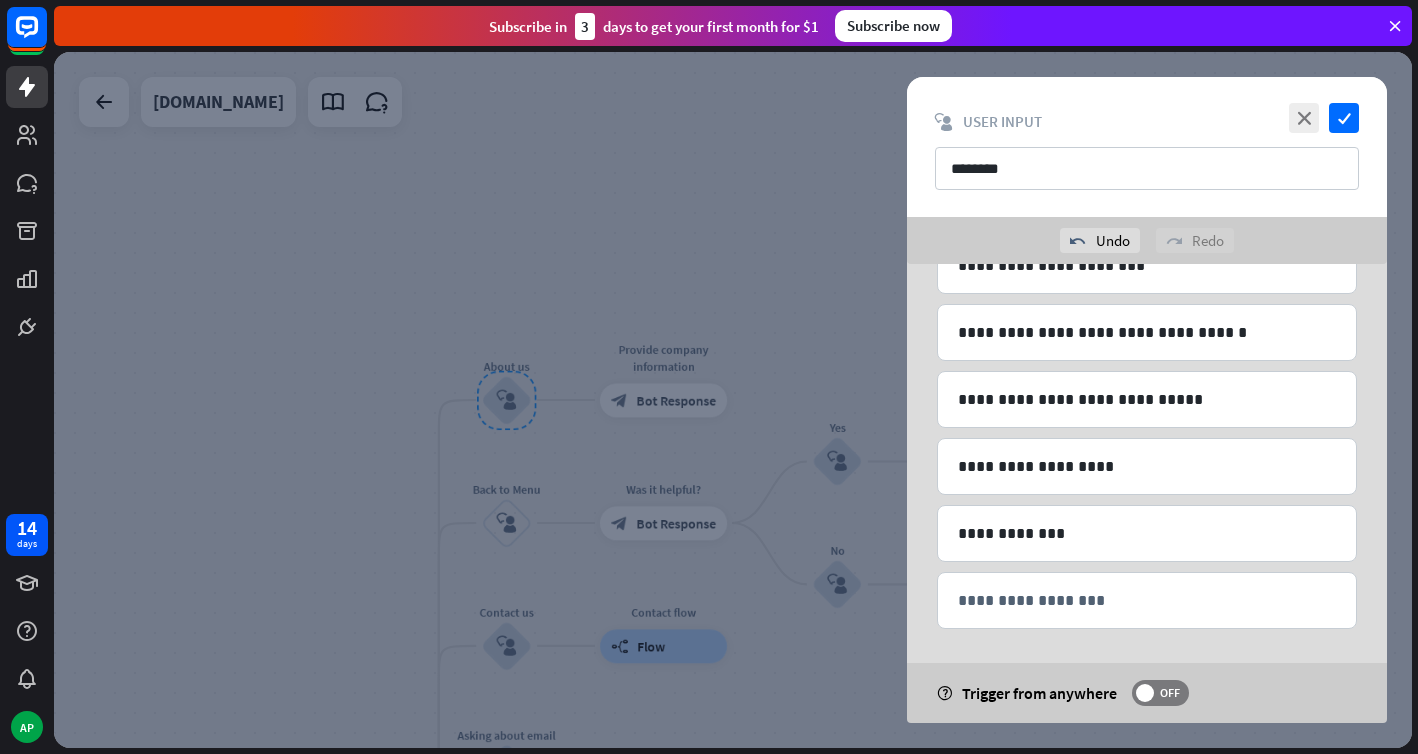 scroll, scrollTop: 793, scrollLeft: 0, axis: vertical 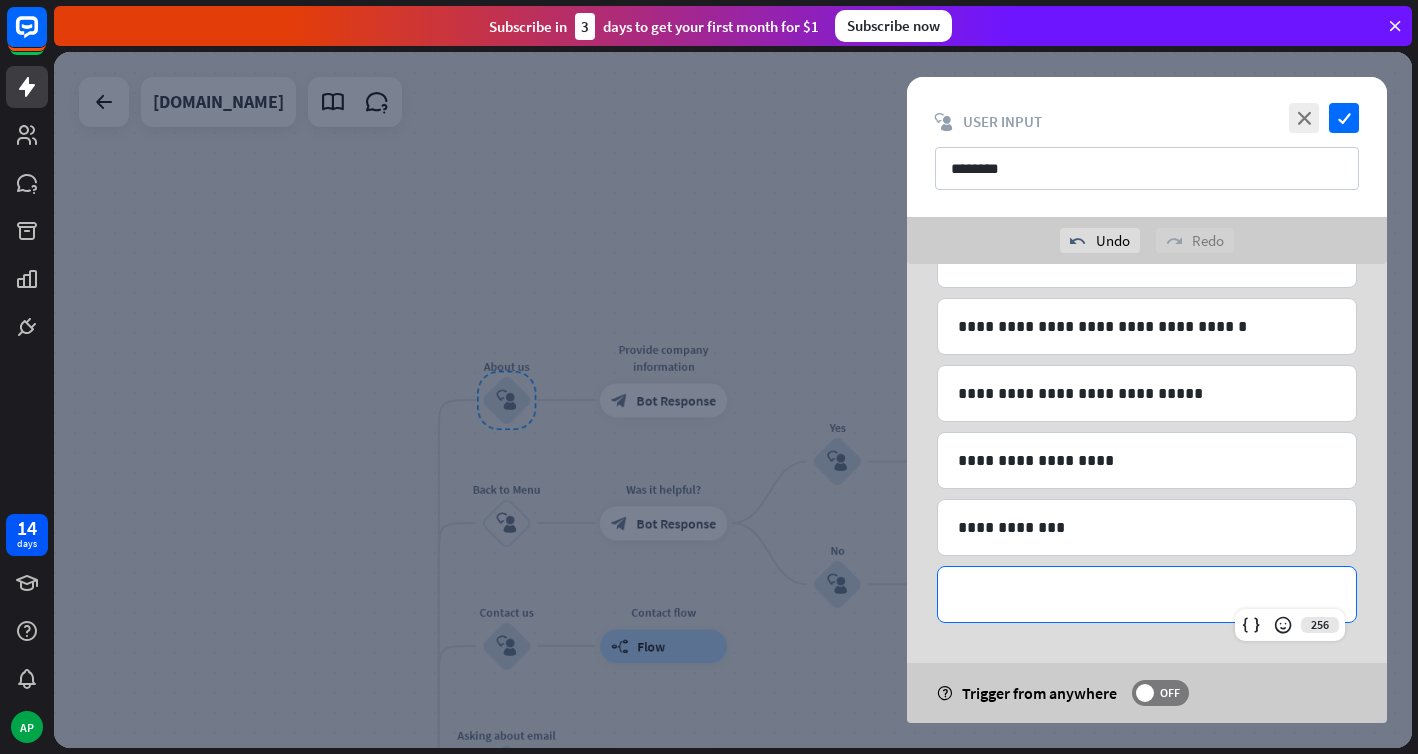 click on "**********" at bounding box center [1147, 594] 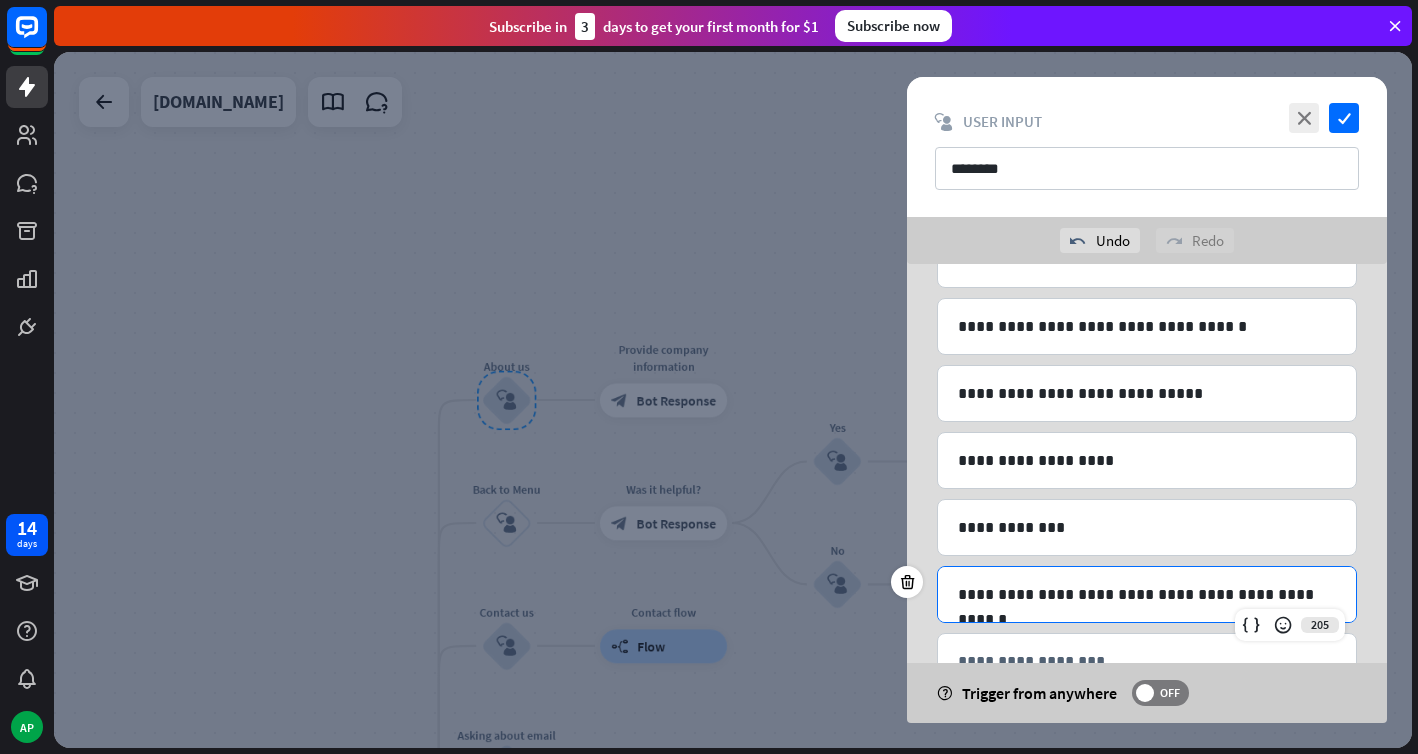 scroll, scrollTop: 860, scrollLeft: 0, axis: vertical 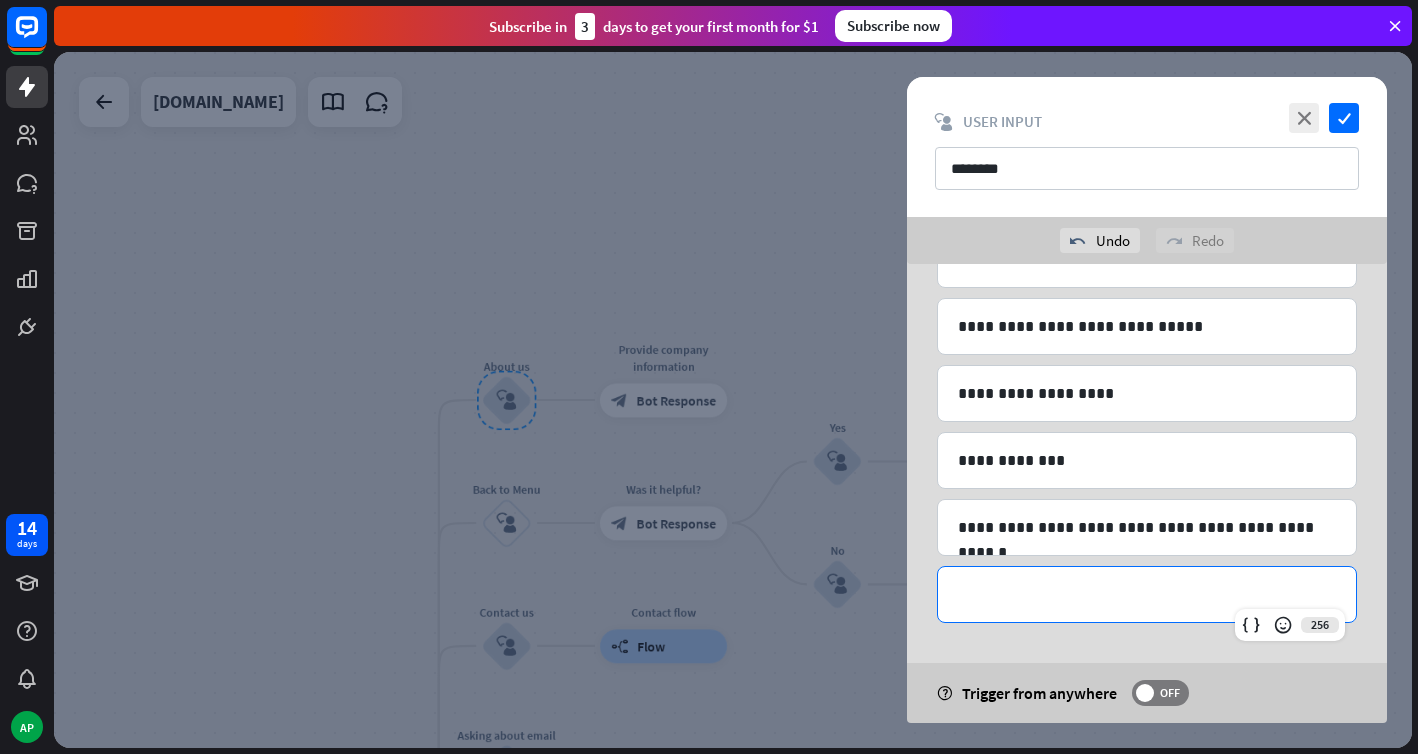 click on "**********" at bounding box center (1147, 594) 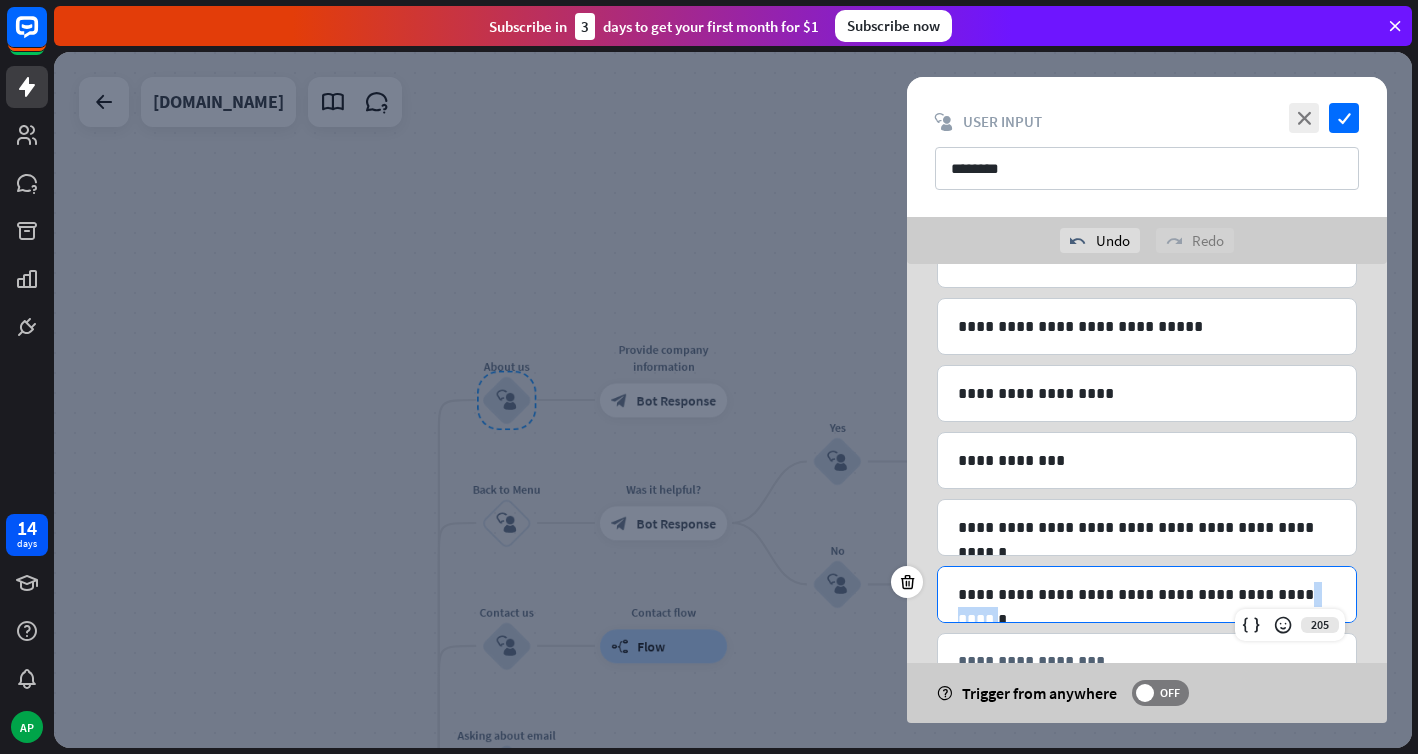 drag, startPoint x: 1320, startPoint y: 597, endPoint x: 1273, endPoint y: 597, distance: 47 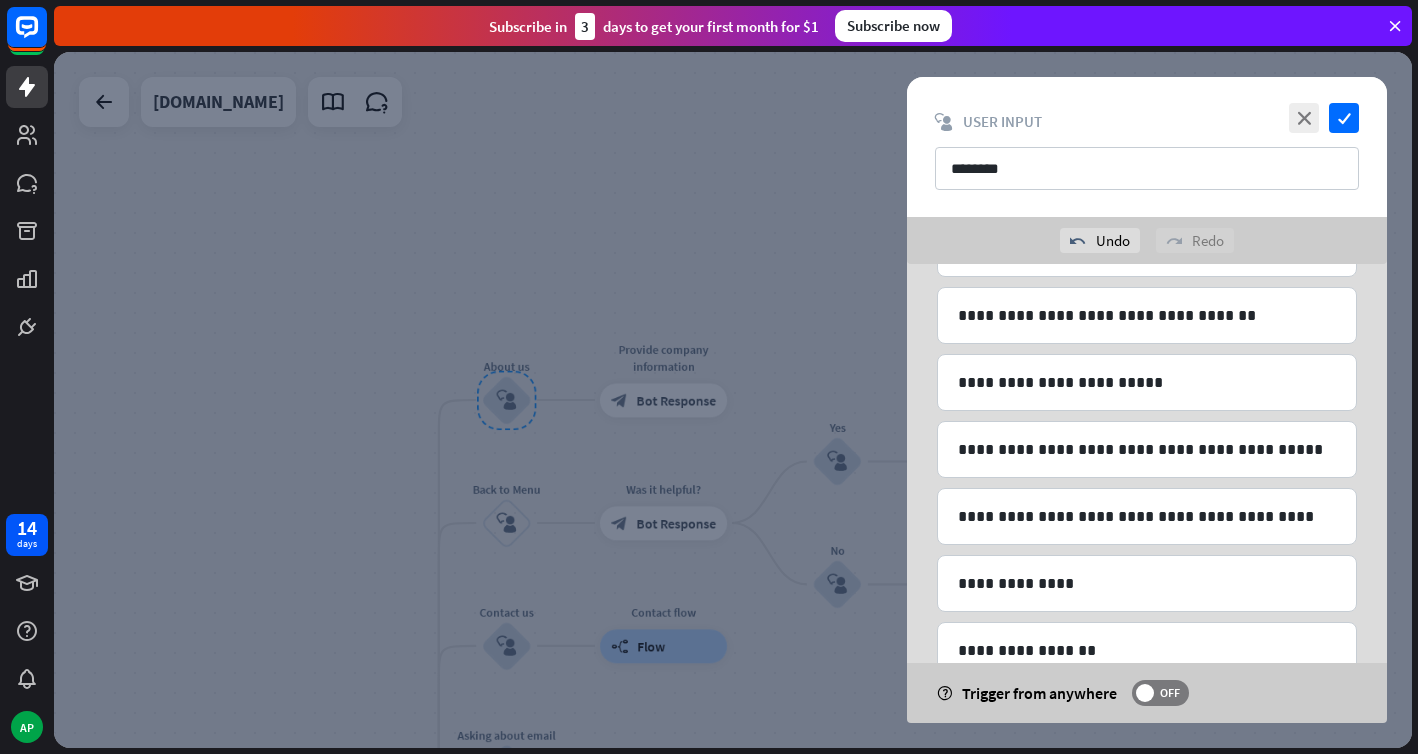 scroll, scrollTop: 927, scrollLeft: 0, axis: vertical 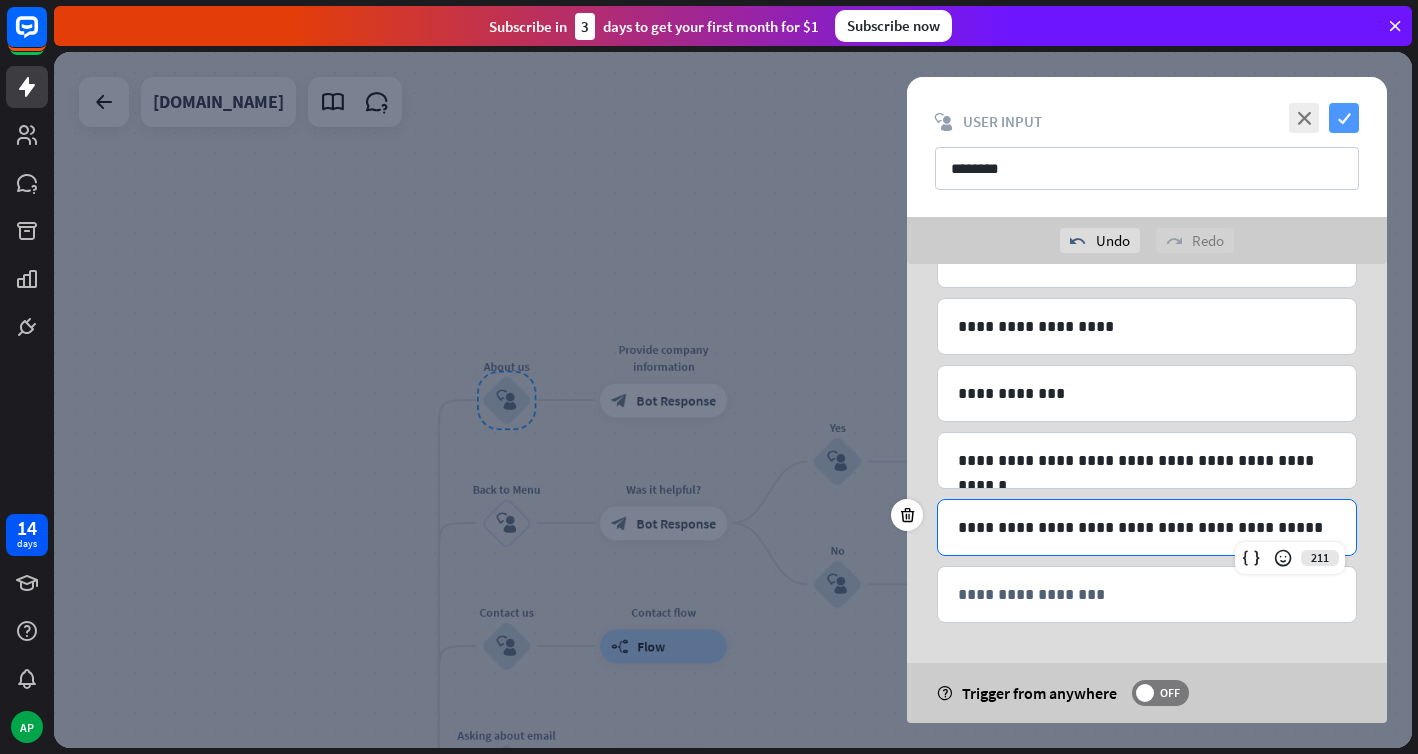 click on "check" at bounding box center (1344, 118) 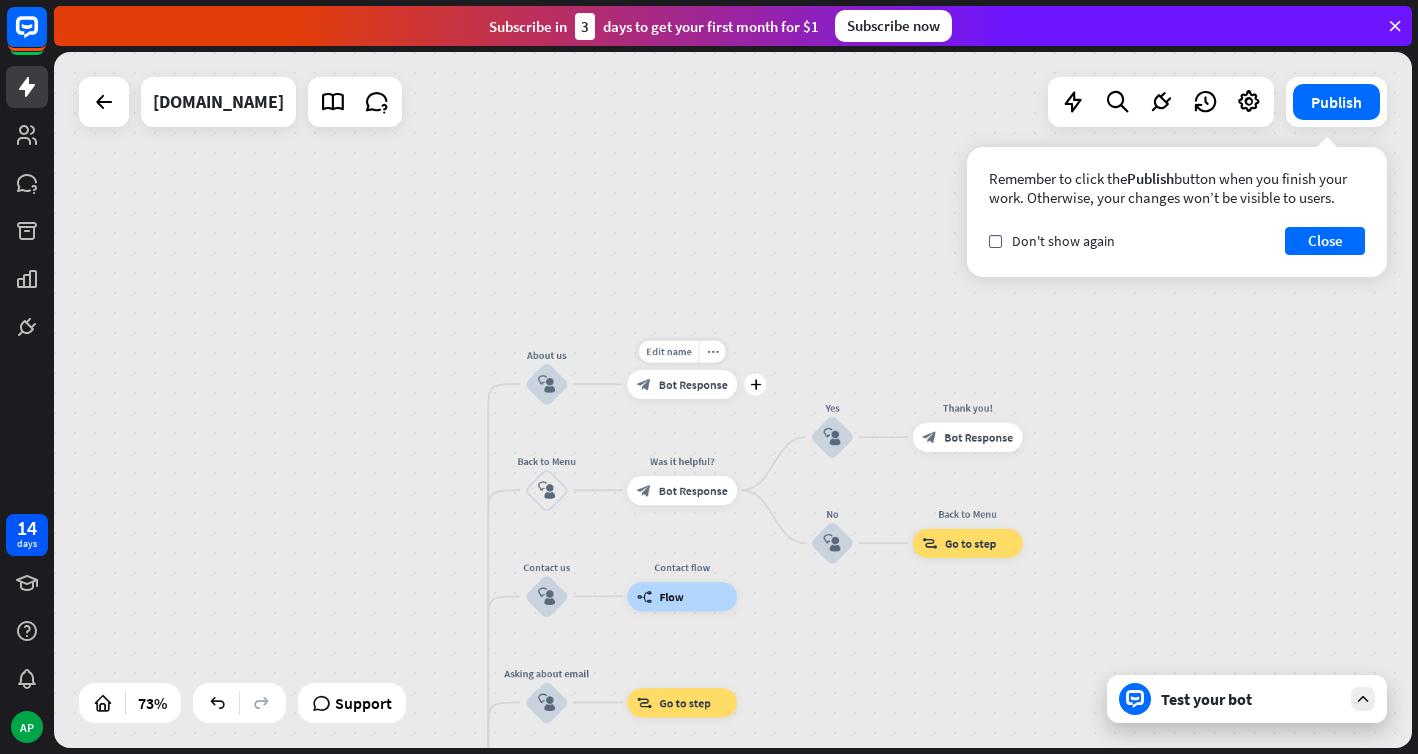 click on "block_bot_response   Bot Response" at bounding box center [682, 383] 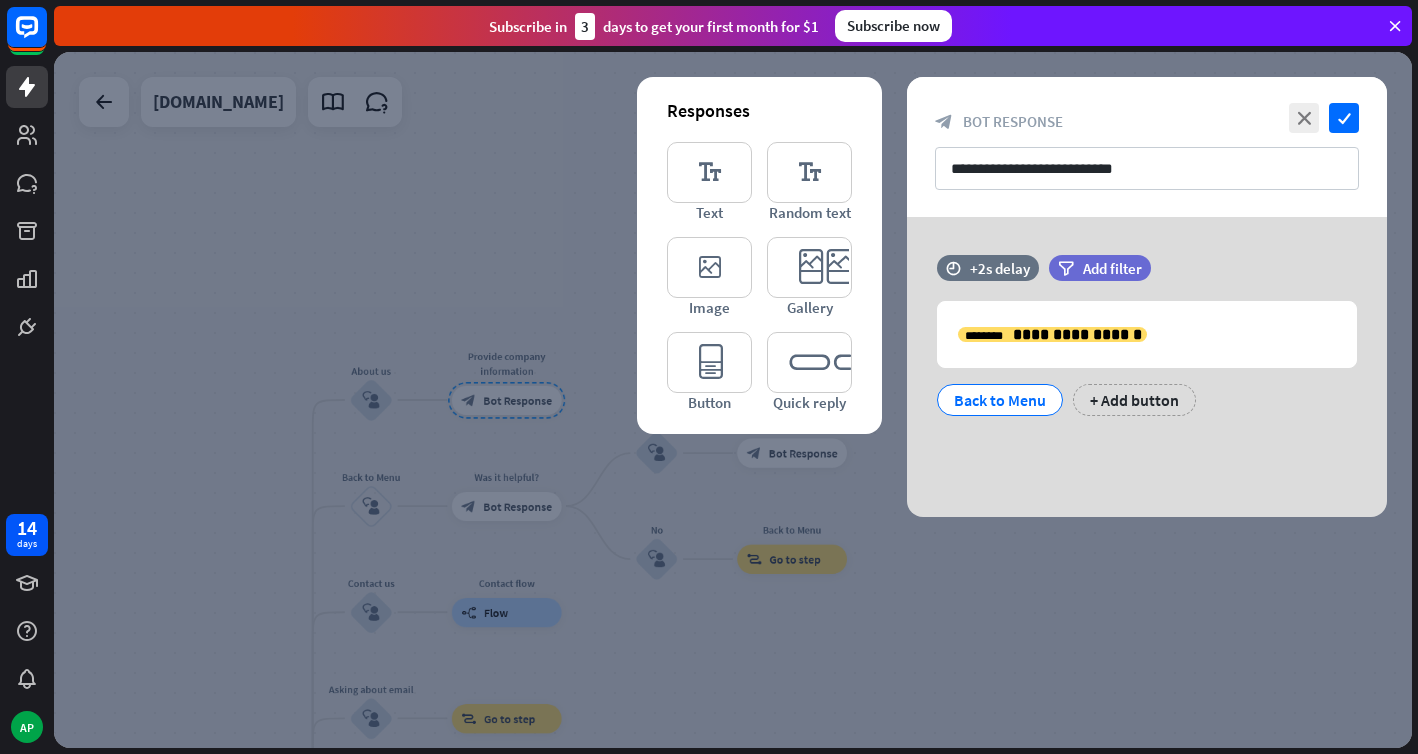 click at bounding box center [733, 400] 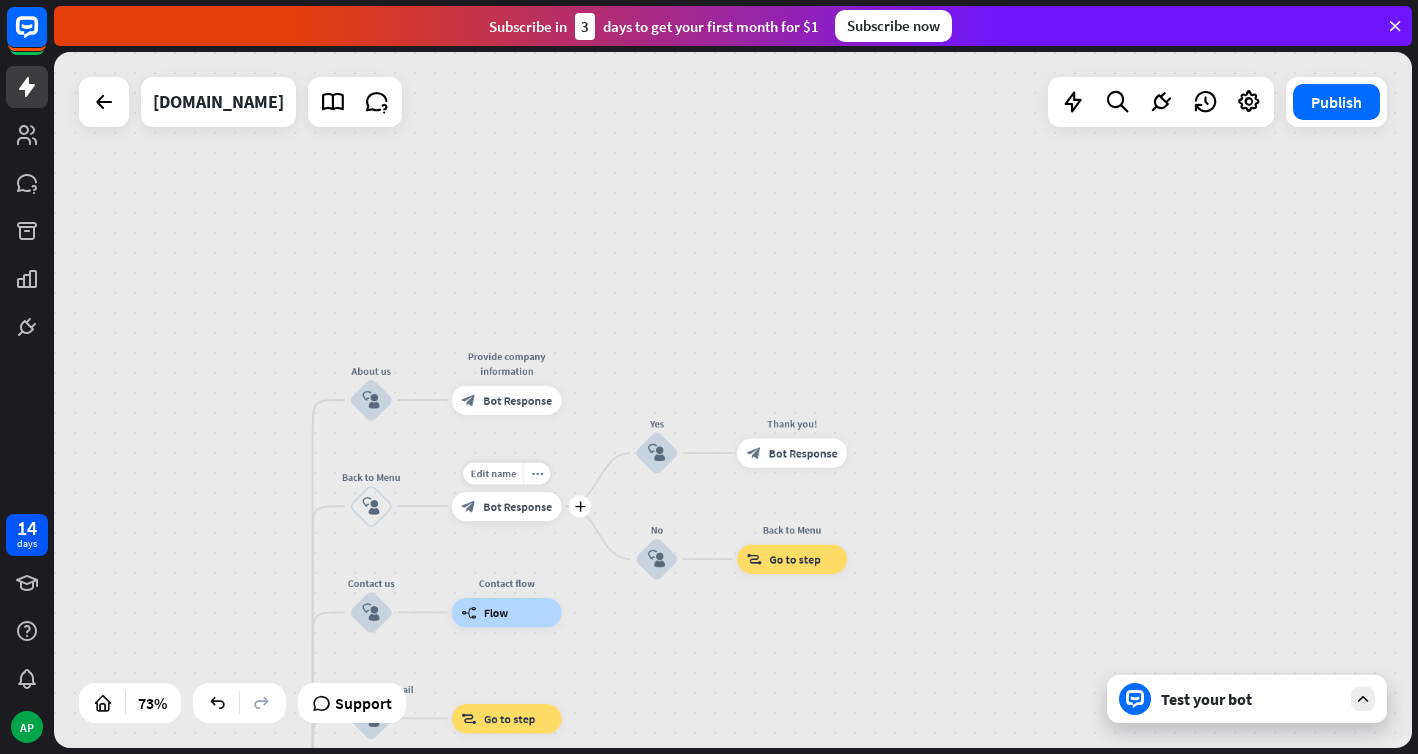 click on "Bot Response" at bounding box center [517, 506] 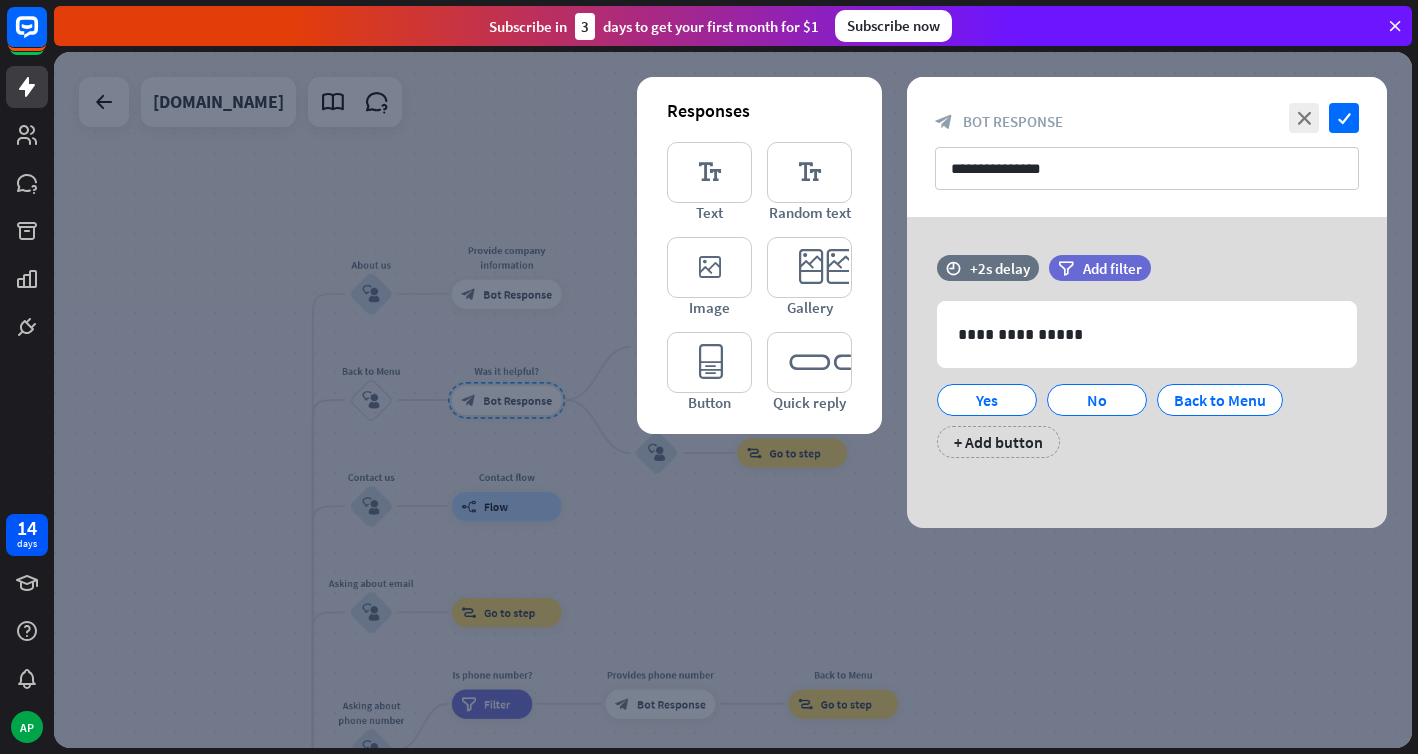 click at bounding box center [733, 400] 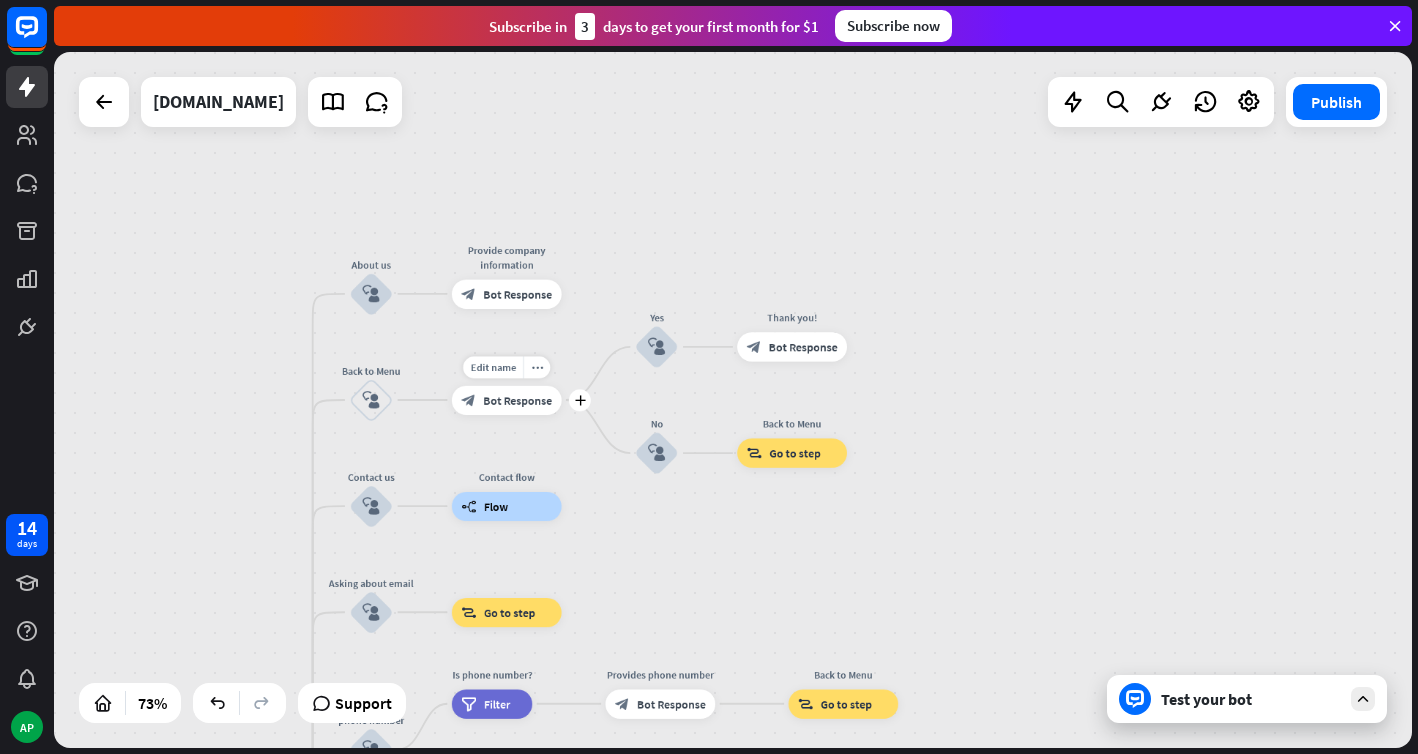 click on "Bot Response" at bounding box center [517, 400] 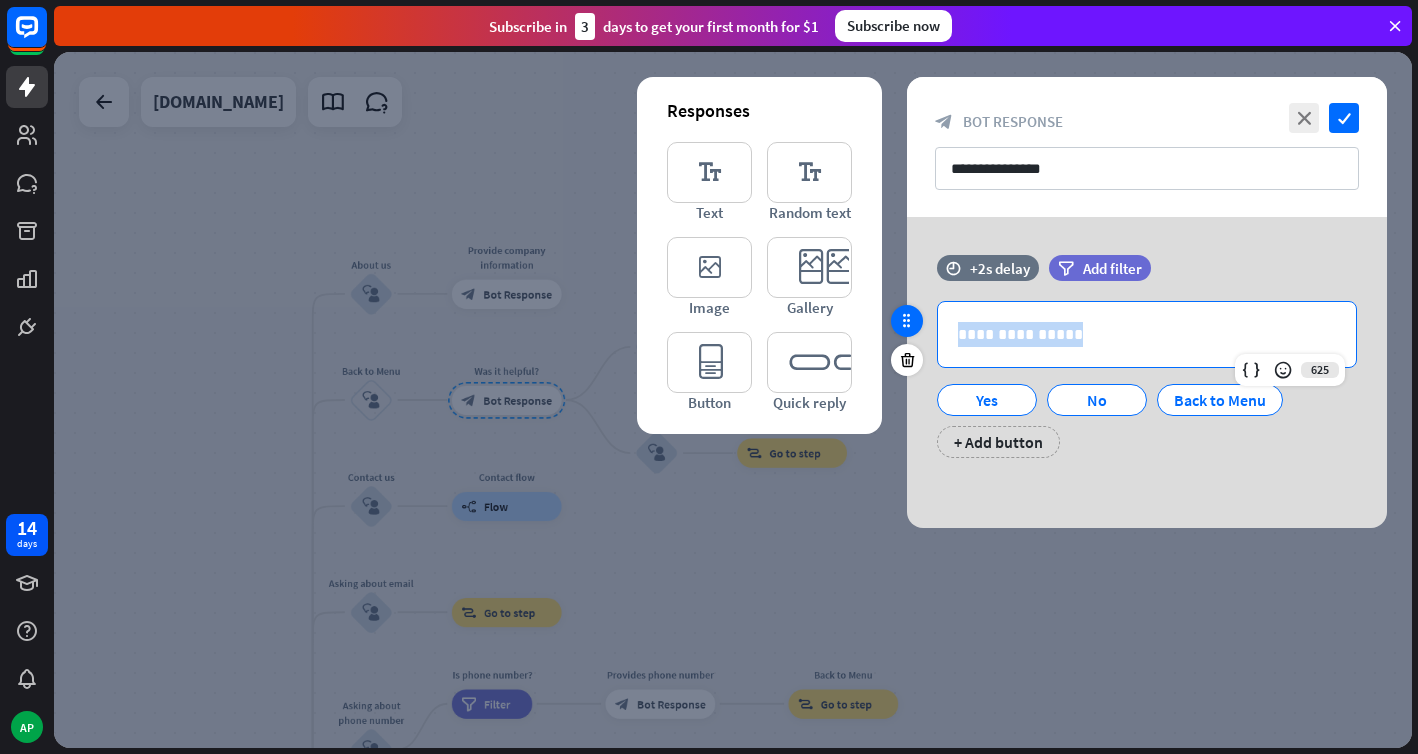 drag, startPoint x: 1074, startPoint y: 336, endPoint x: 913, endPoint y: 333, distance: 161.02795 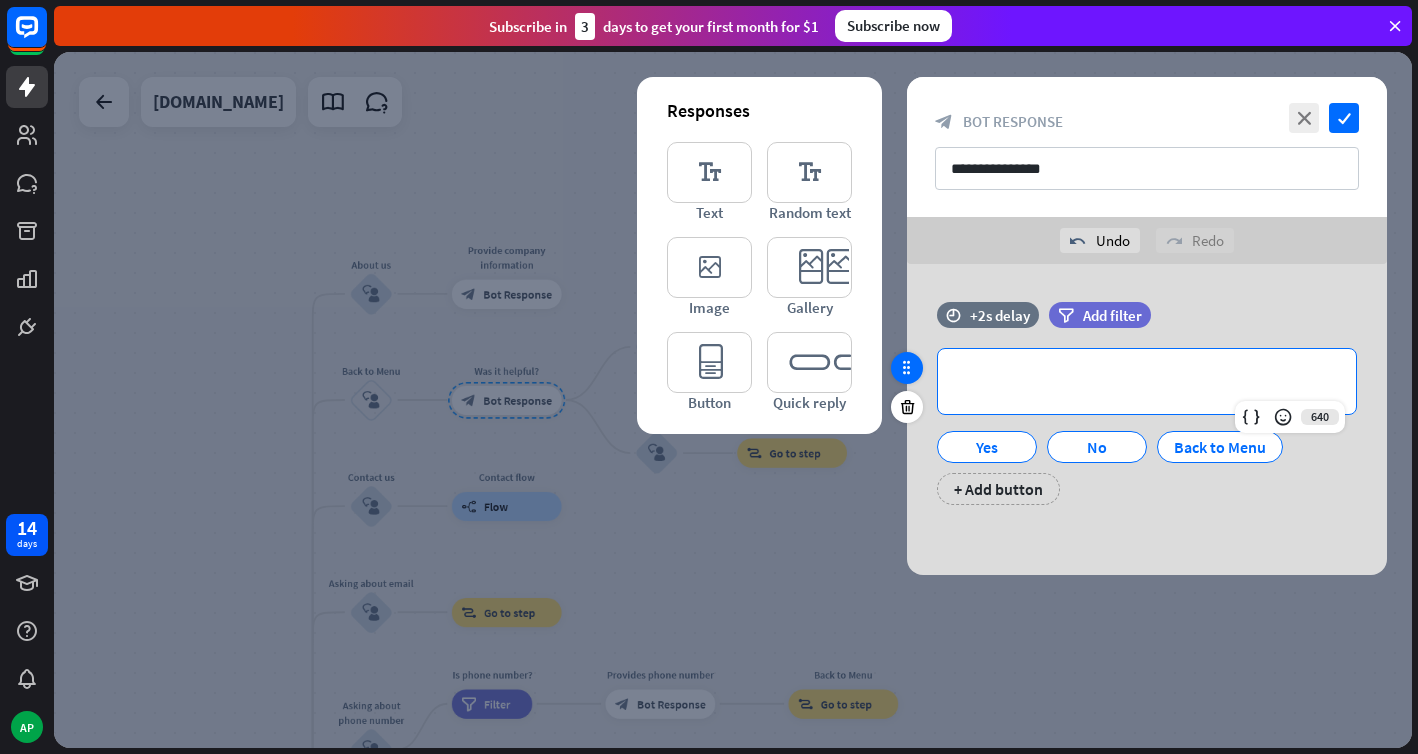 type 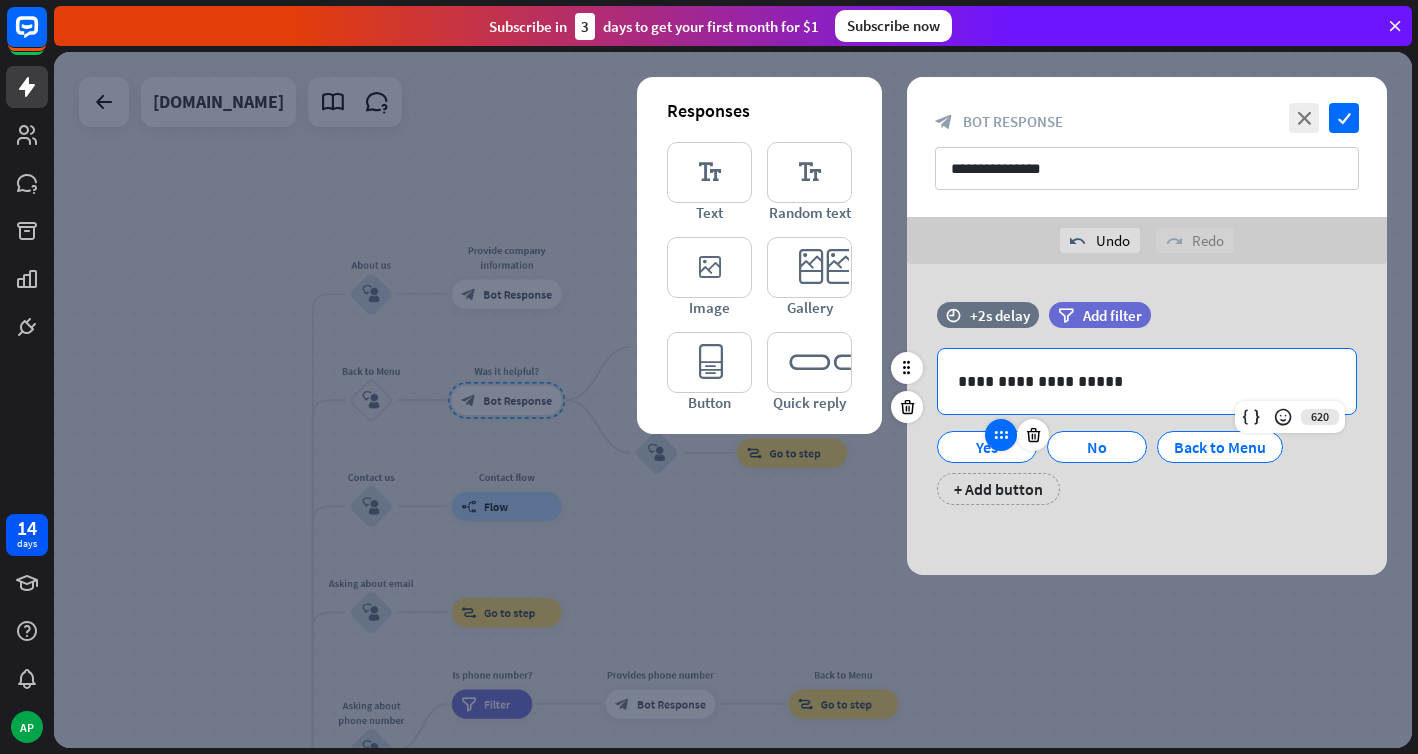 click at bounding box center [1001, 435] 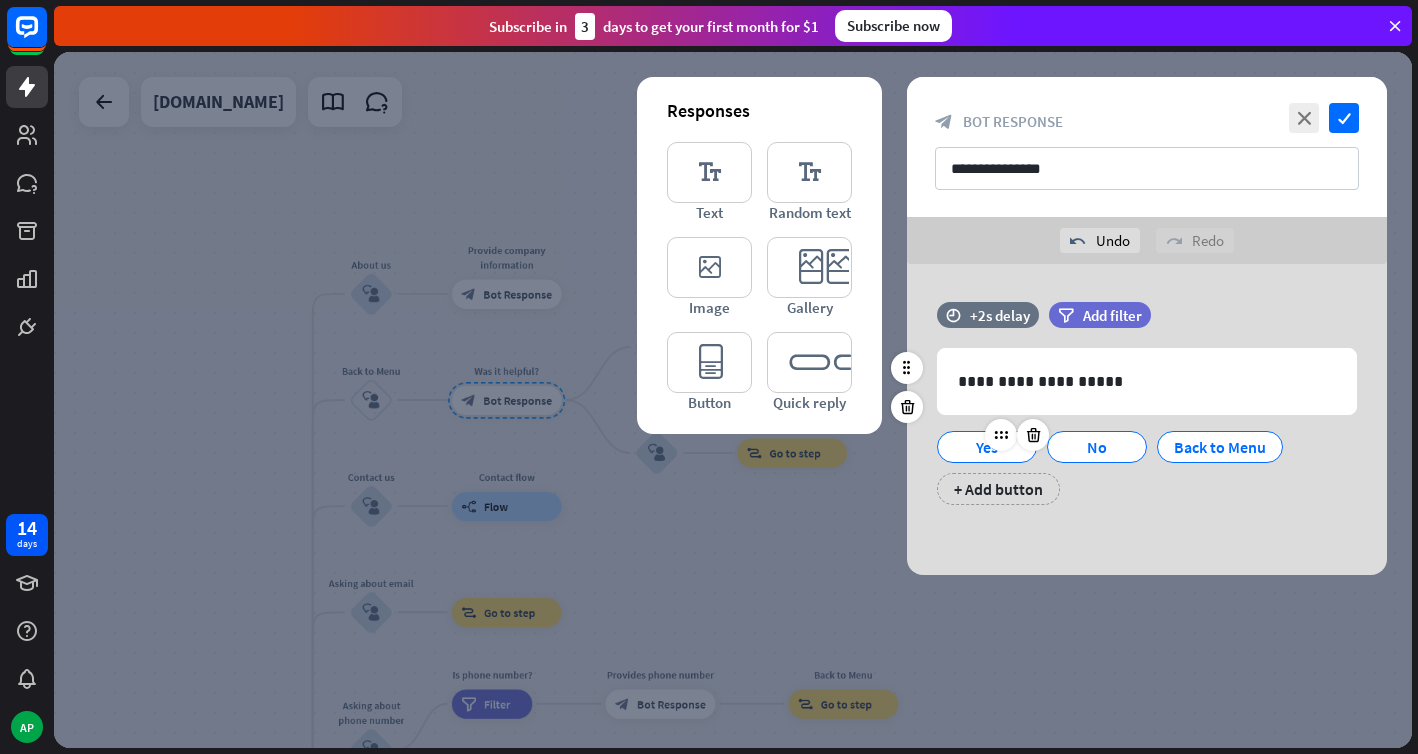 click on "Yes" at bounding box center (987, 447) 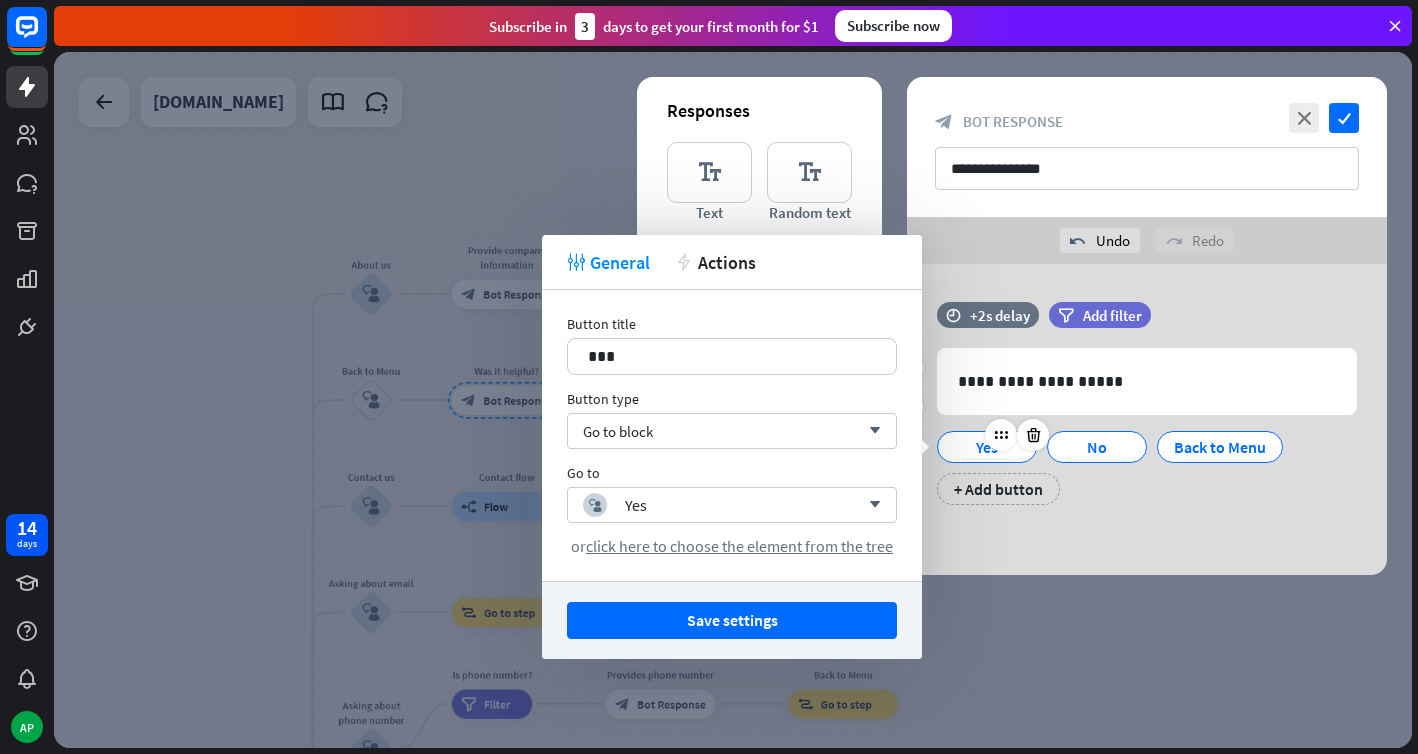 click on "Yes" at bounding box center [987, 447] 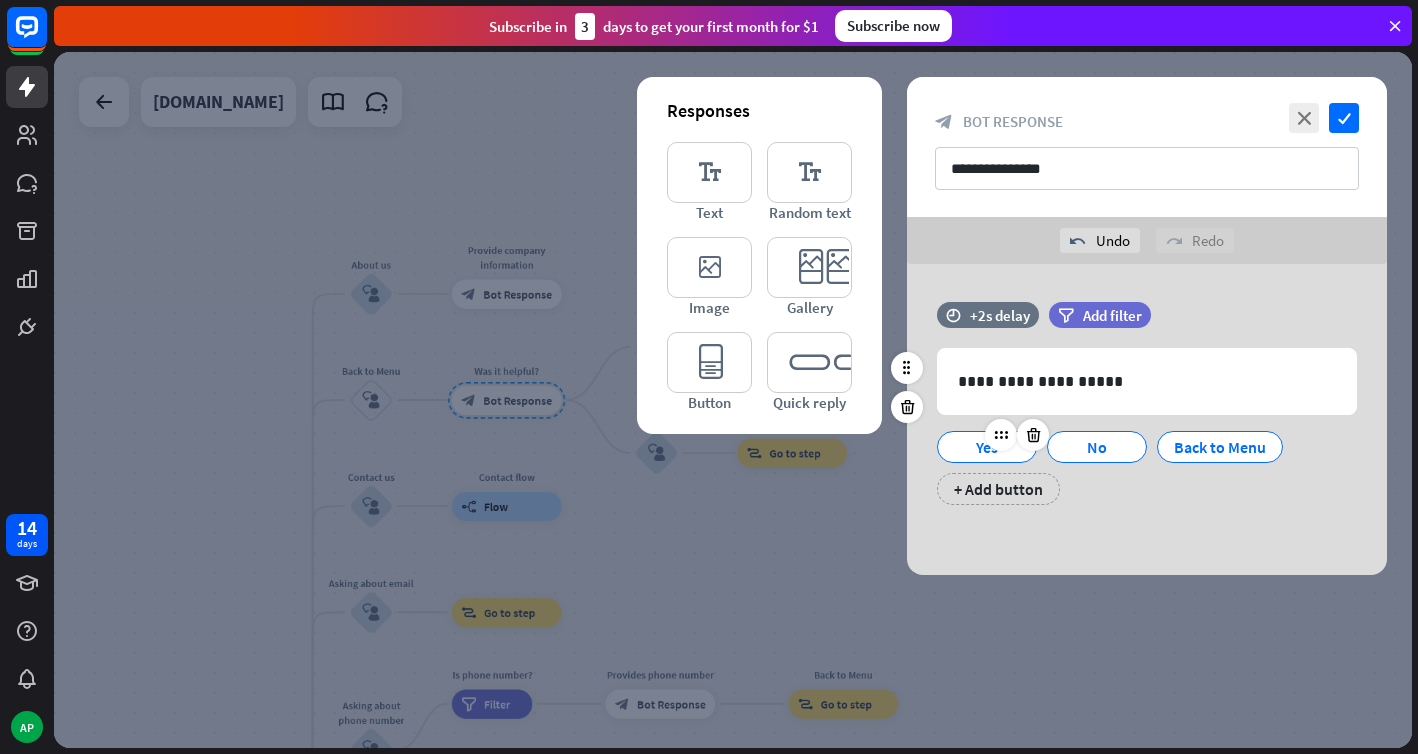 click on "Yes" at bounding box center (987, 447) 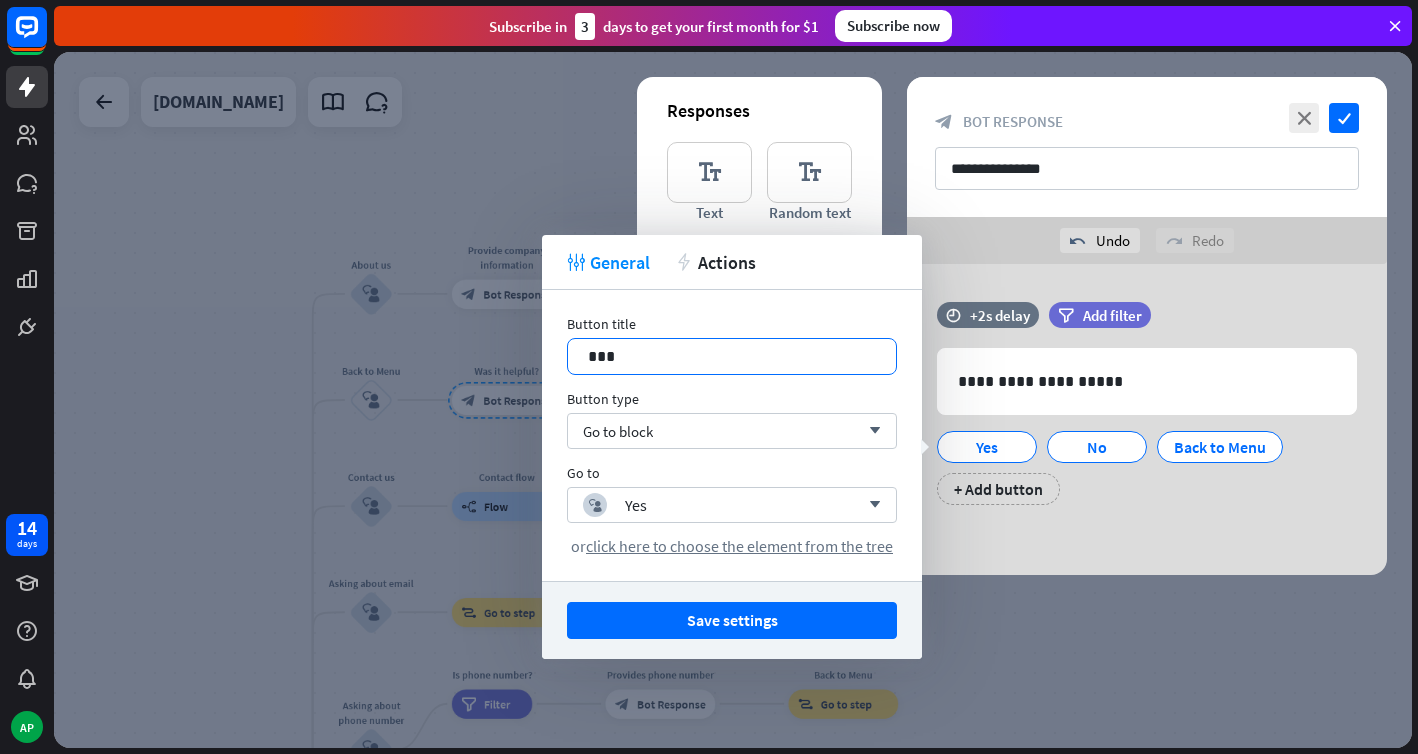 click on "***" at bounding box center [732, 356] 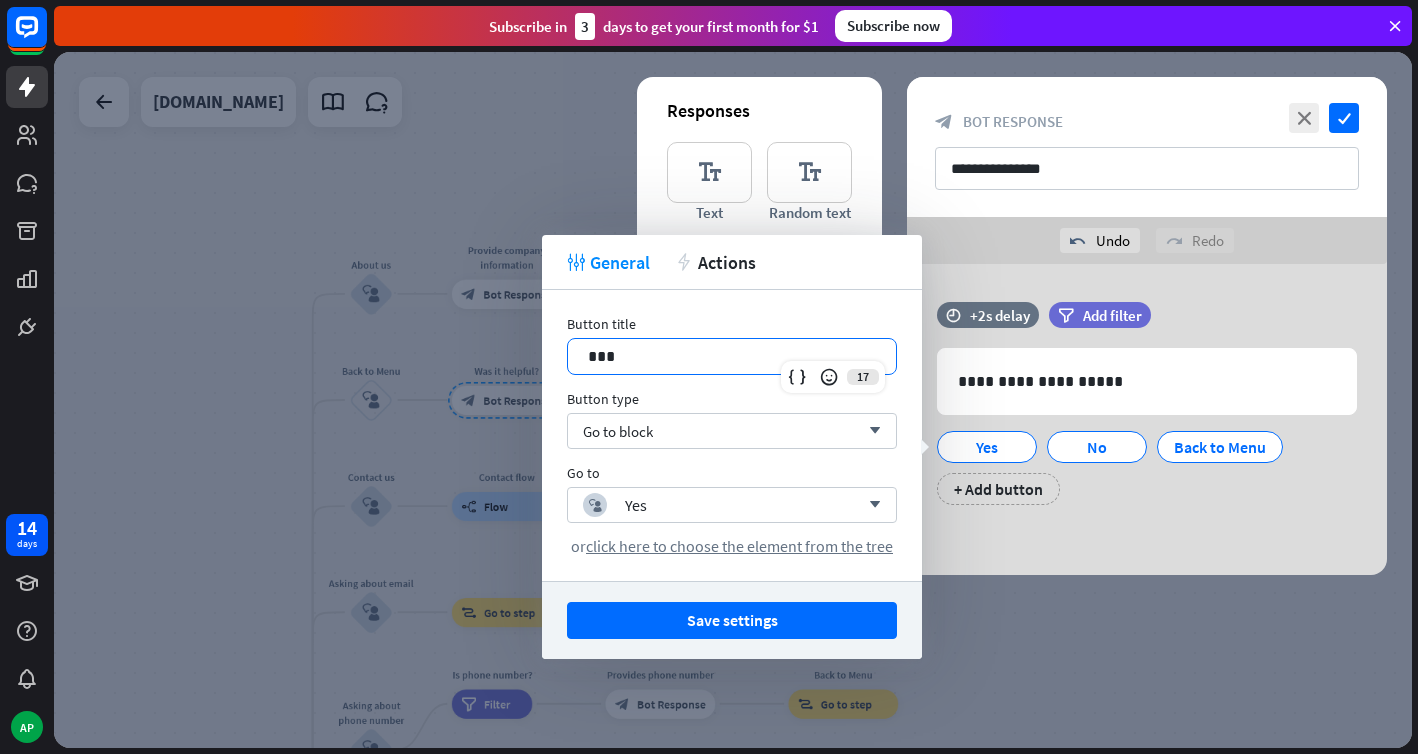 type 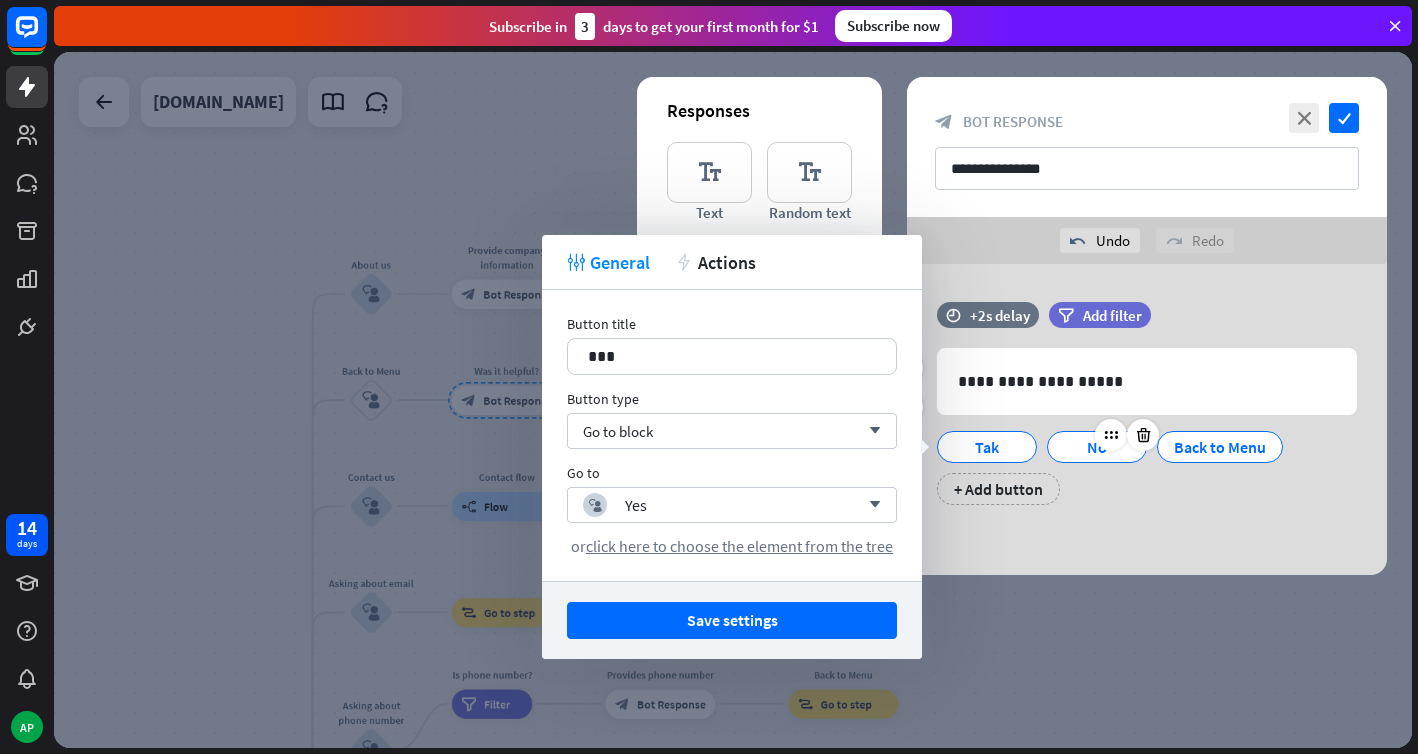 click at bounding box center (1127, 435) 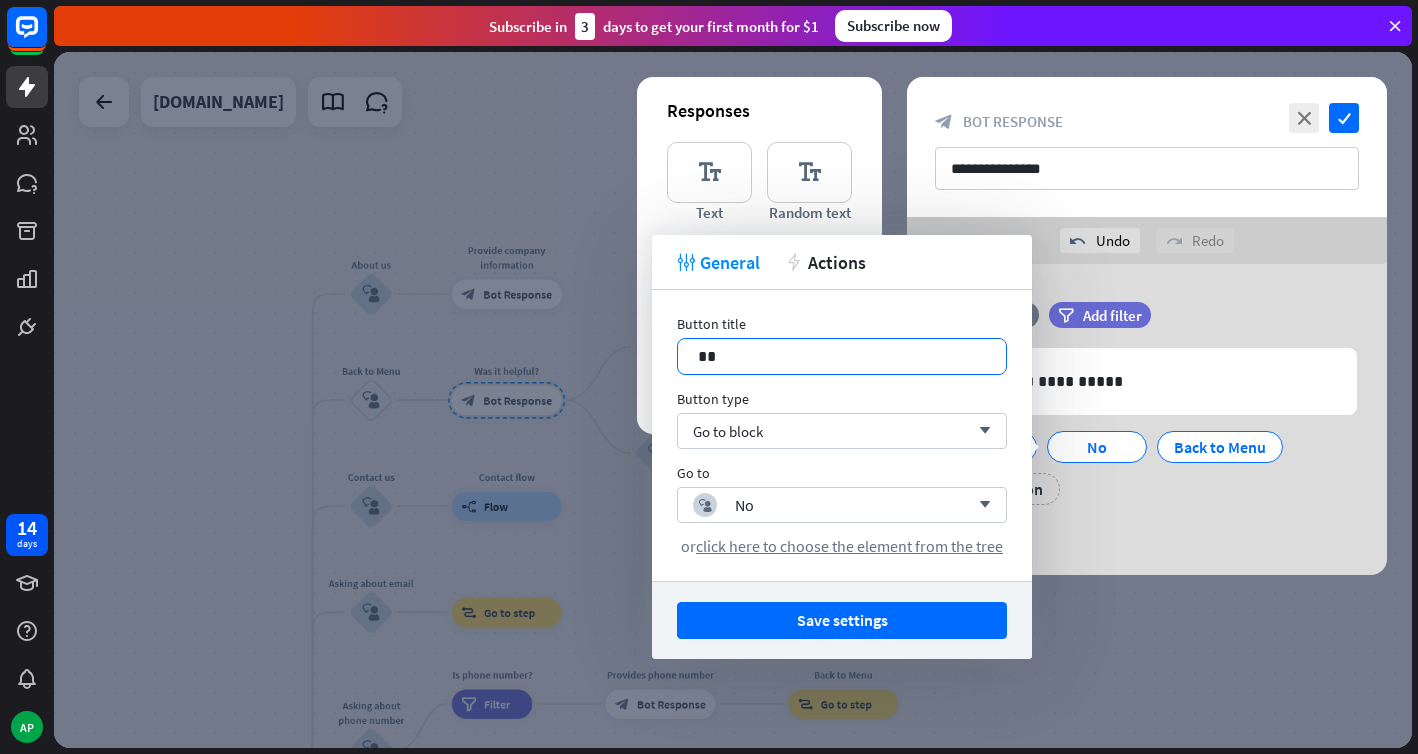 click on "**" at bounding box center [842, 356] 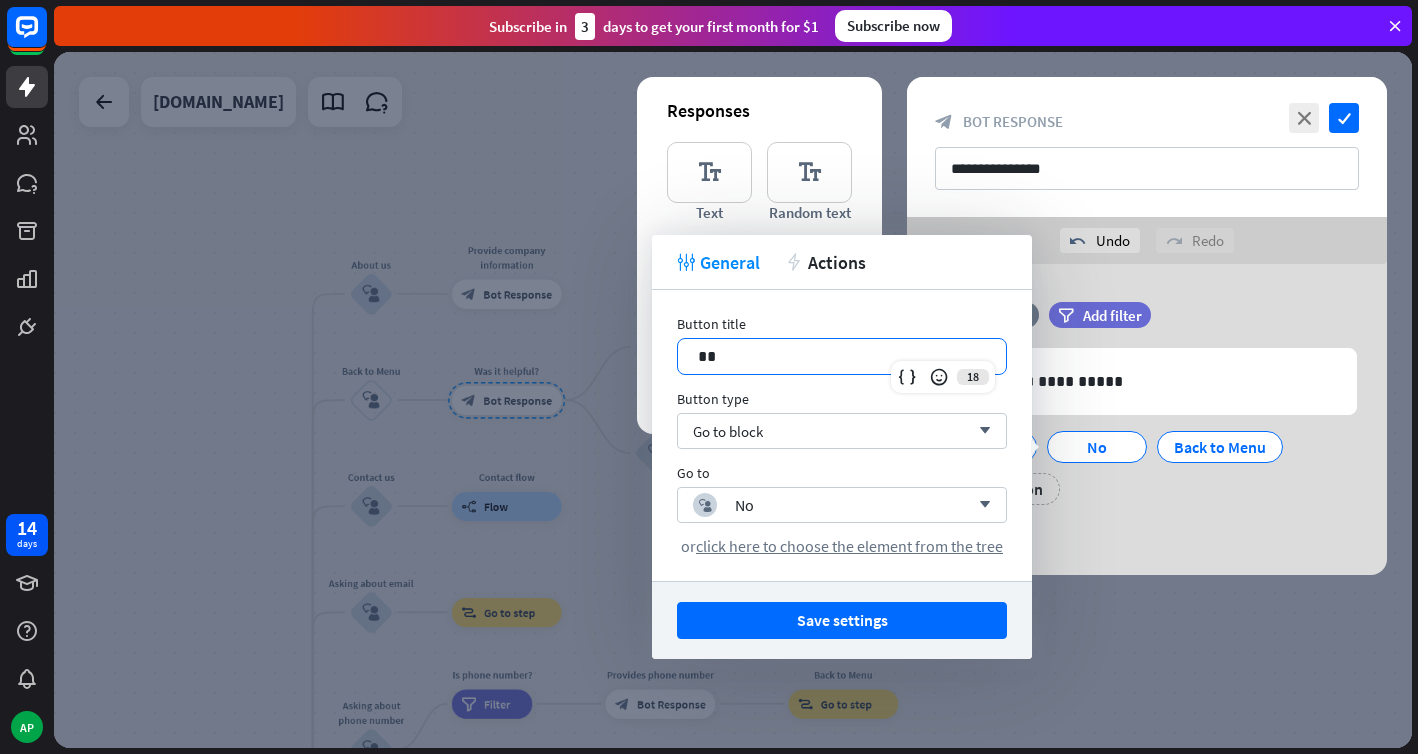 type 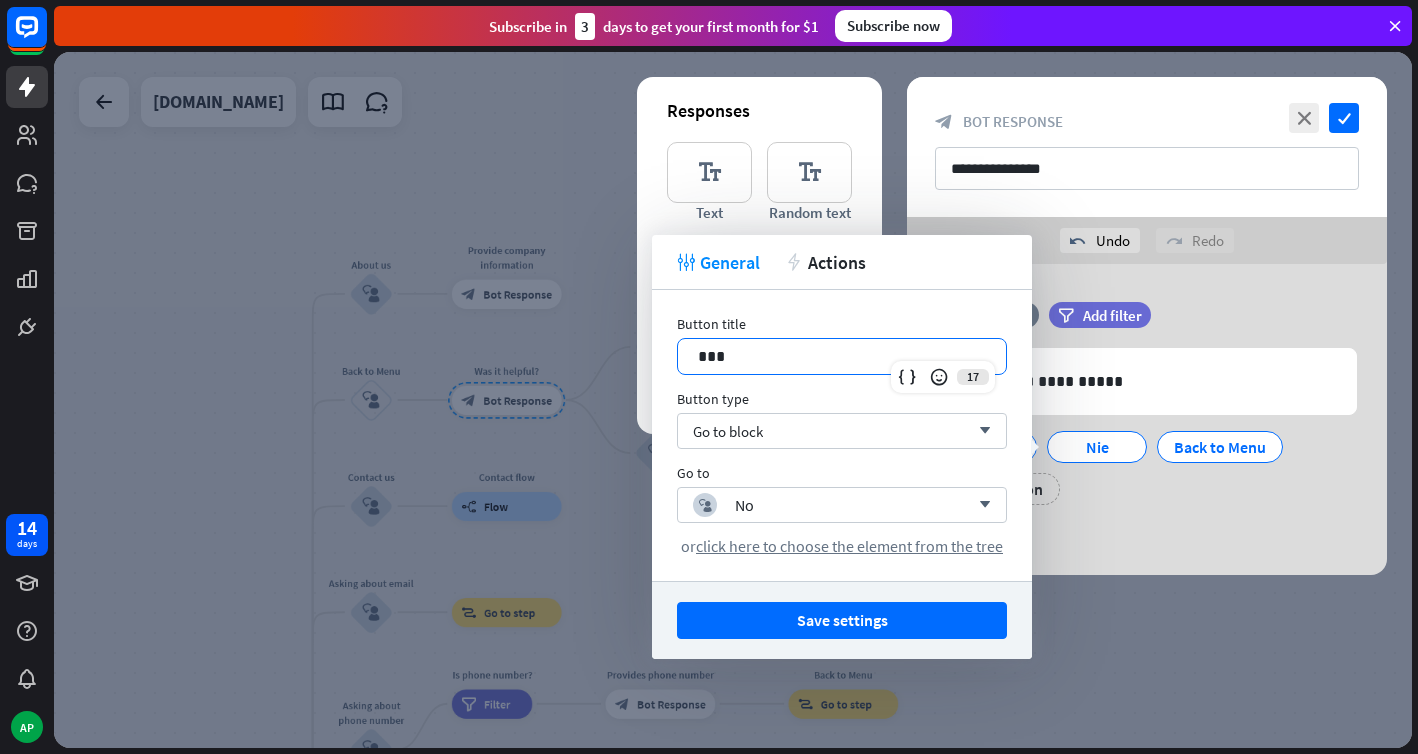 click on "**********" at bounding box center (1147, 419) 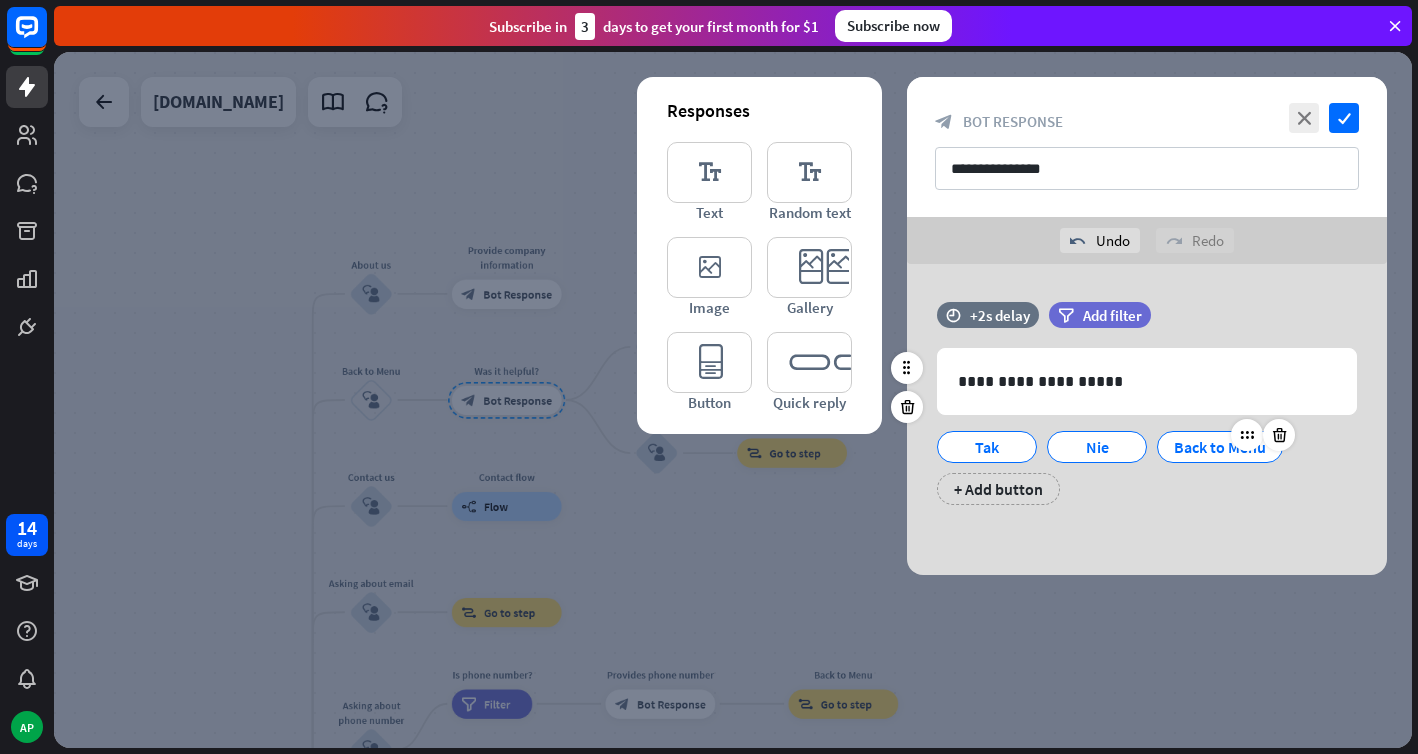 click on "Back to Menu" at bounding box center (1220, 447) 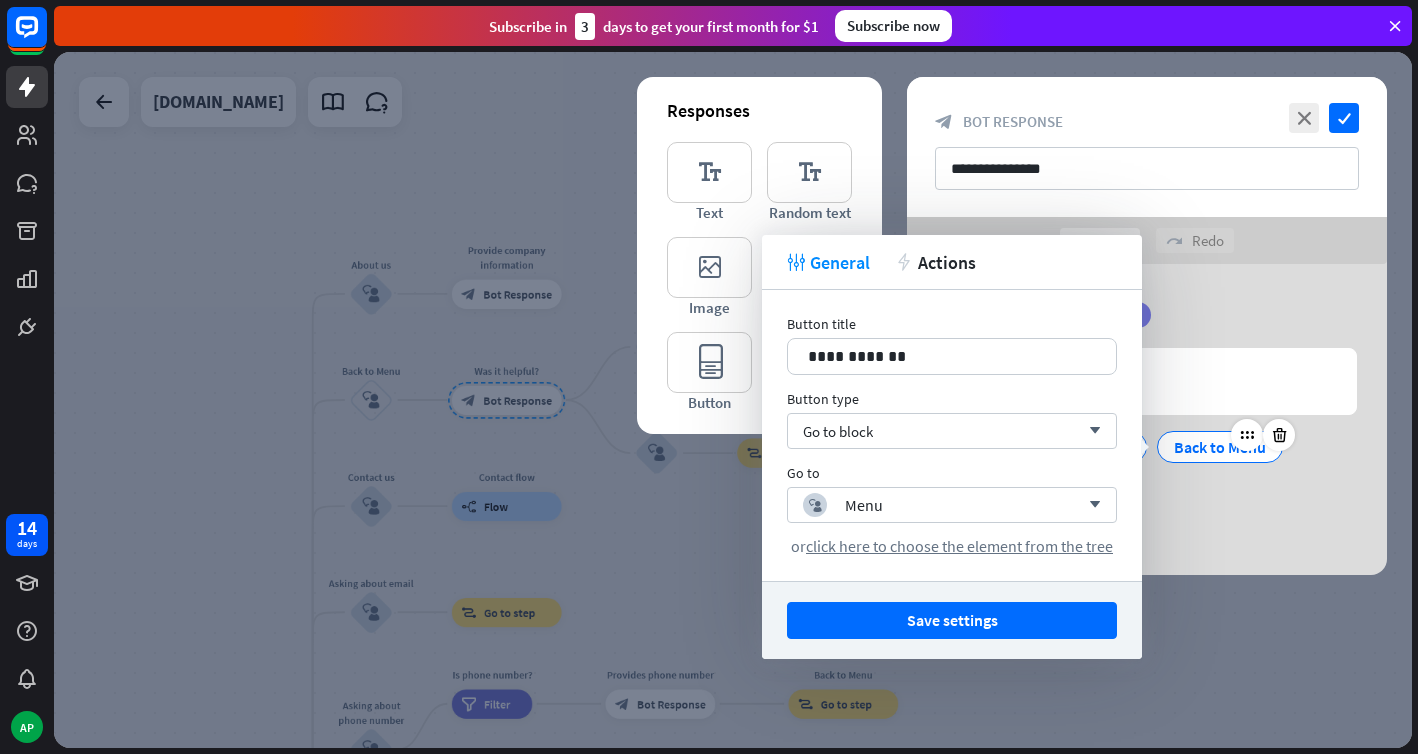 click on "Back to Menu" at bounding box center [1220, 447] 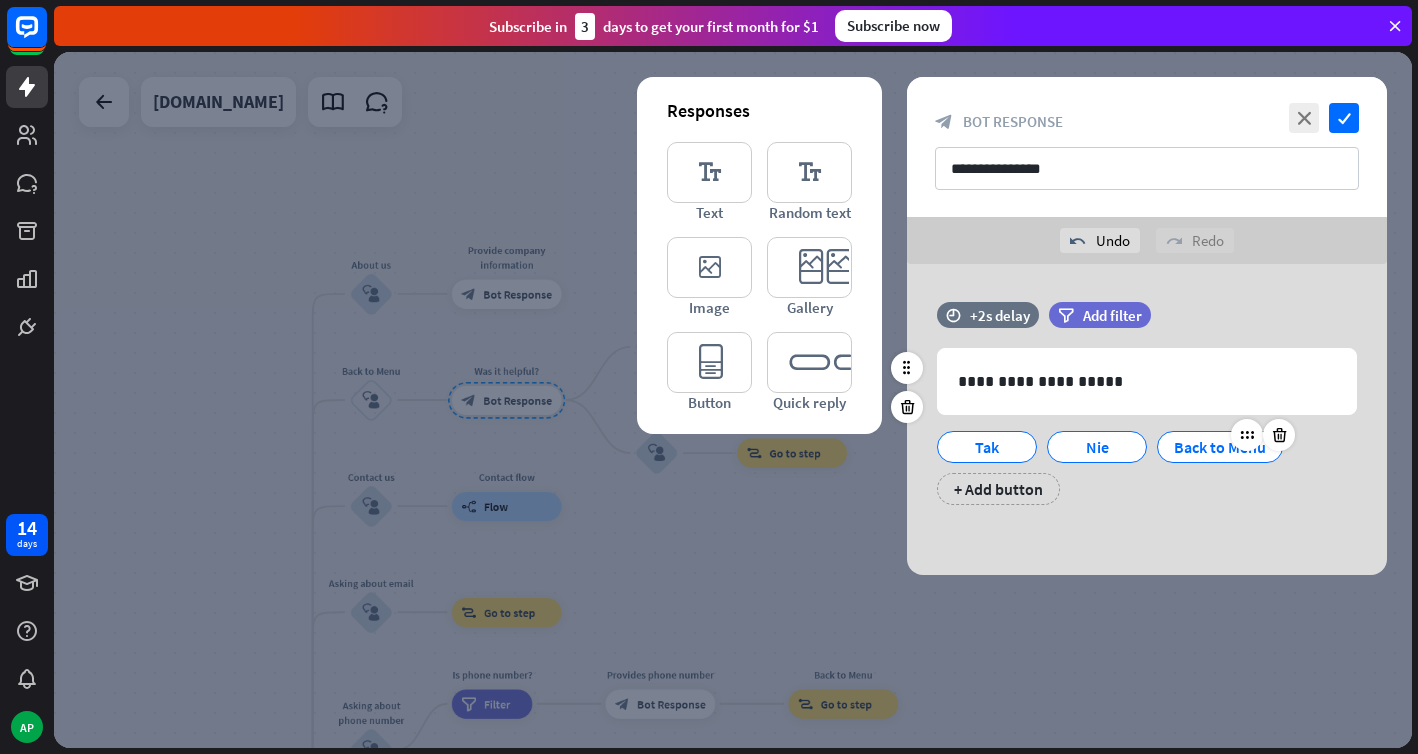 click on "Back to Menu" at bounding box center (1220, 447) 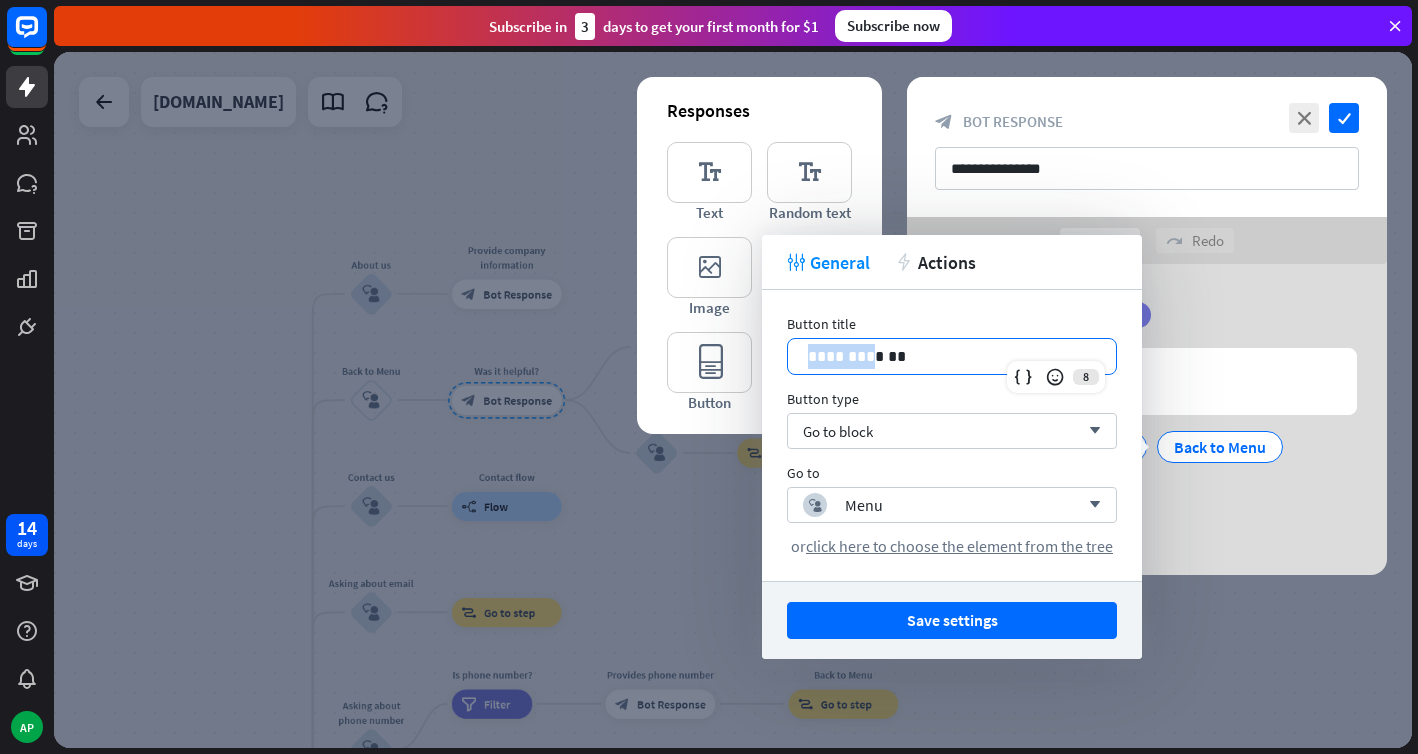 drag, startPoint x: 864, startPoint y: 354, endPoint x: 795, endPoint y: 353, distance: 69.00725 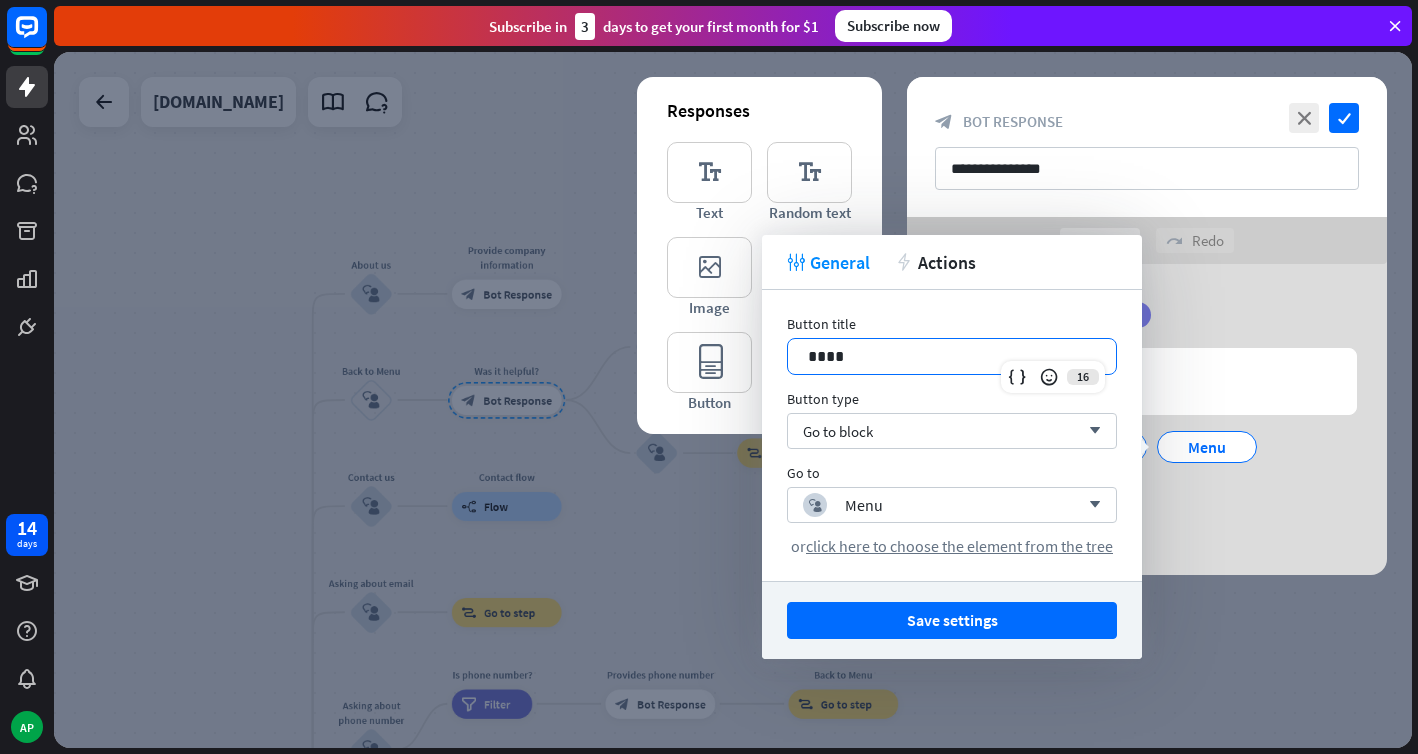 click on "Save settings" at bounding box center [952, 620] 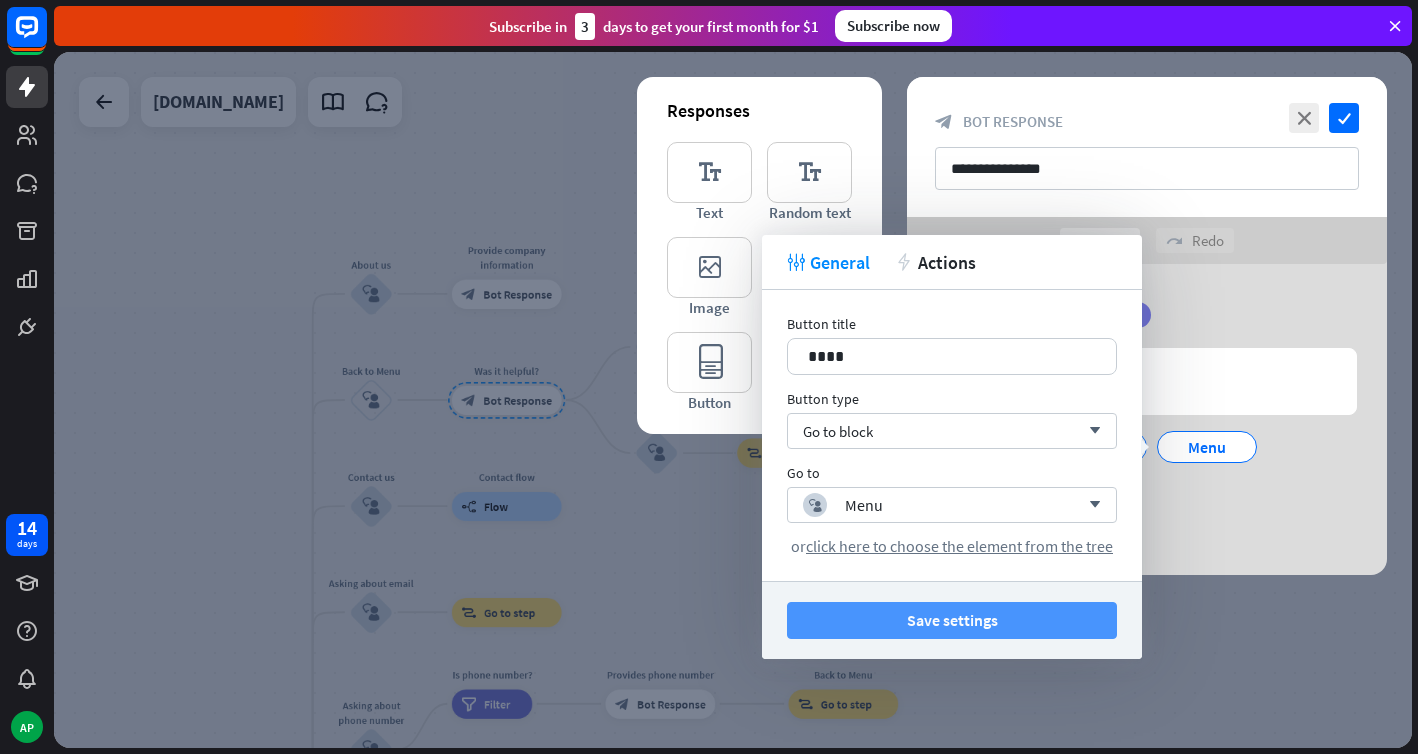 click on "Save settings" at bounding box center [952, 620] 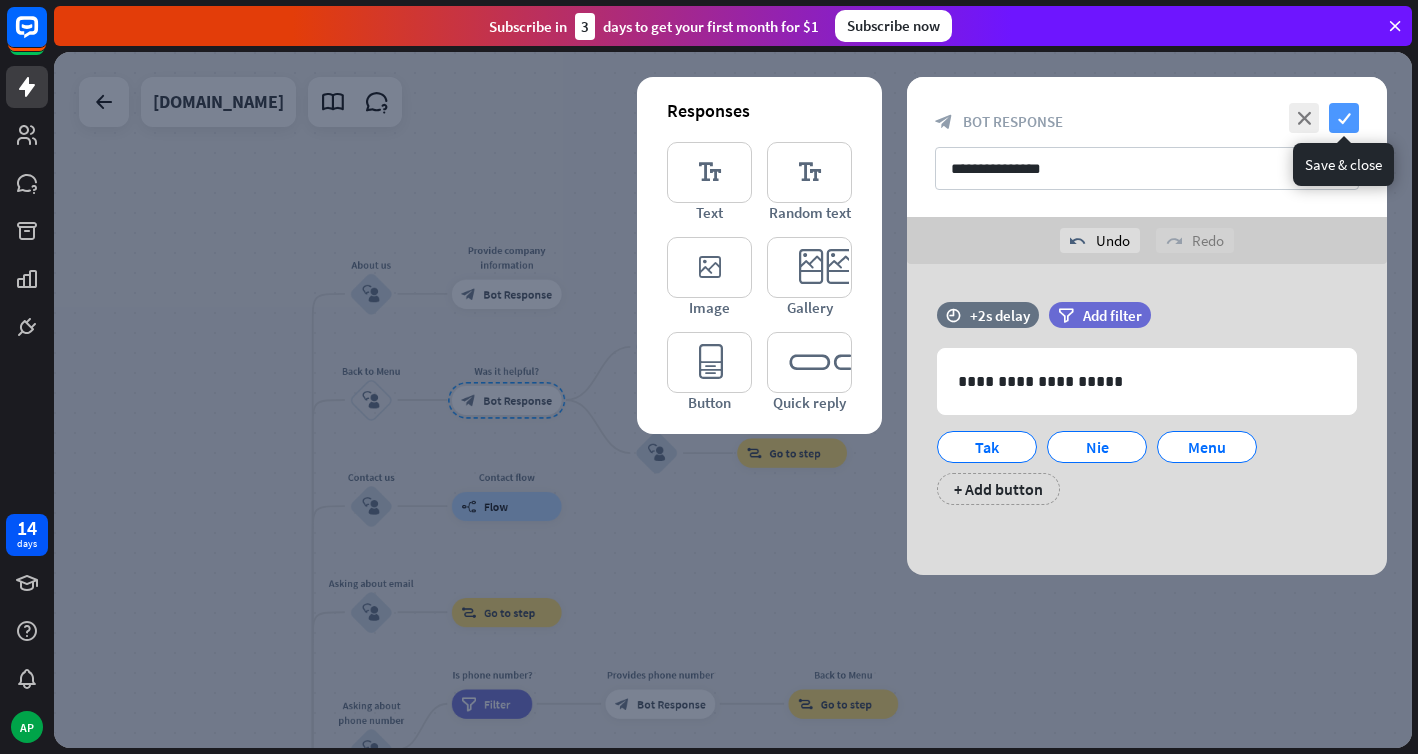 click on "check" at bounding box center [1344, 118] 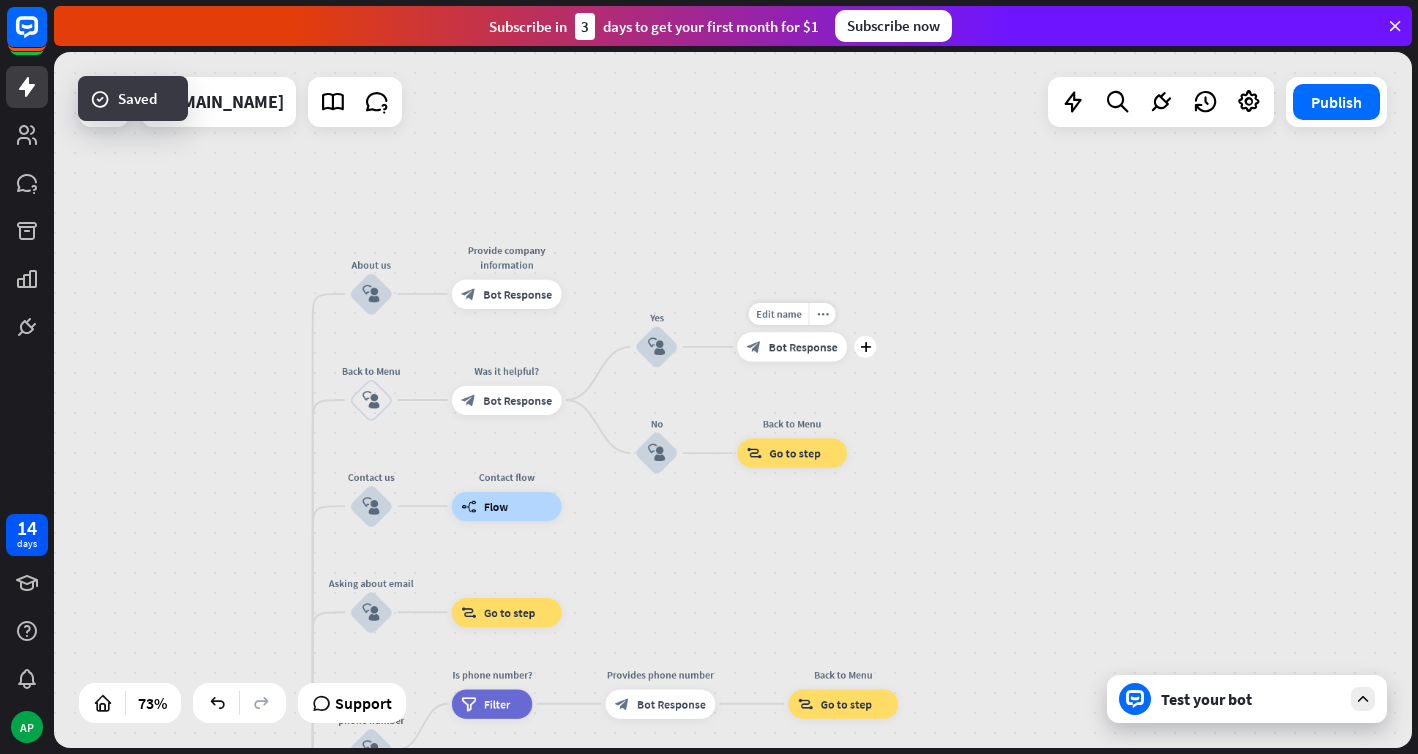 click on "block_bot_response   Bot Response" at bounding box center (792, 346) 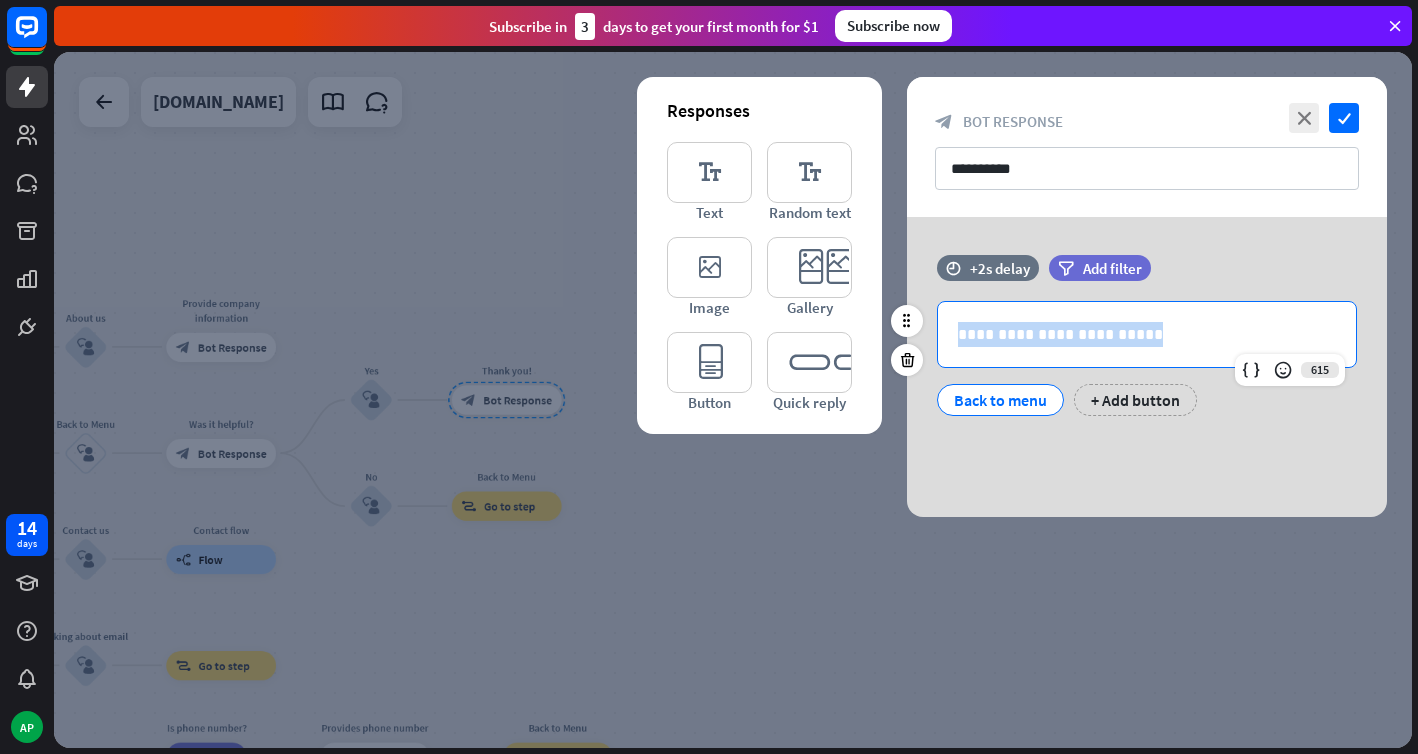 drag, startPoint x: 1148, startPoint y: 339, endPoint x: 929, endPoint y: 330, distance: 219.18486 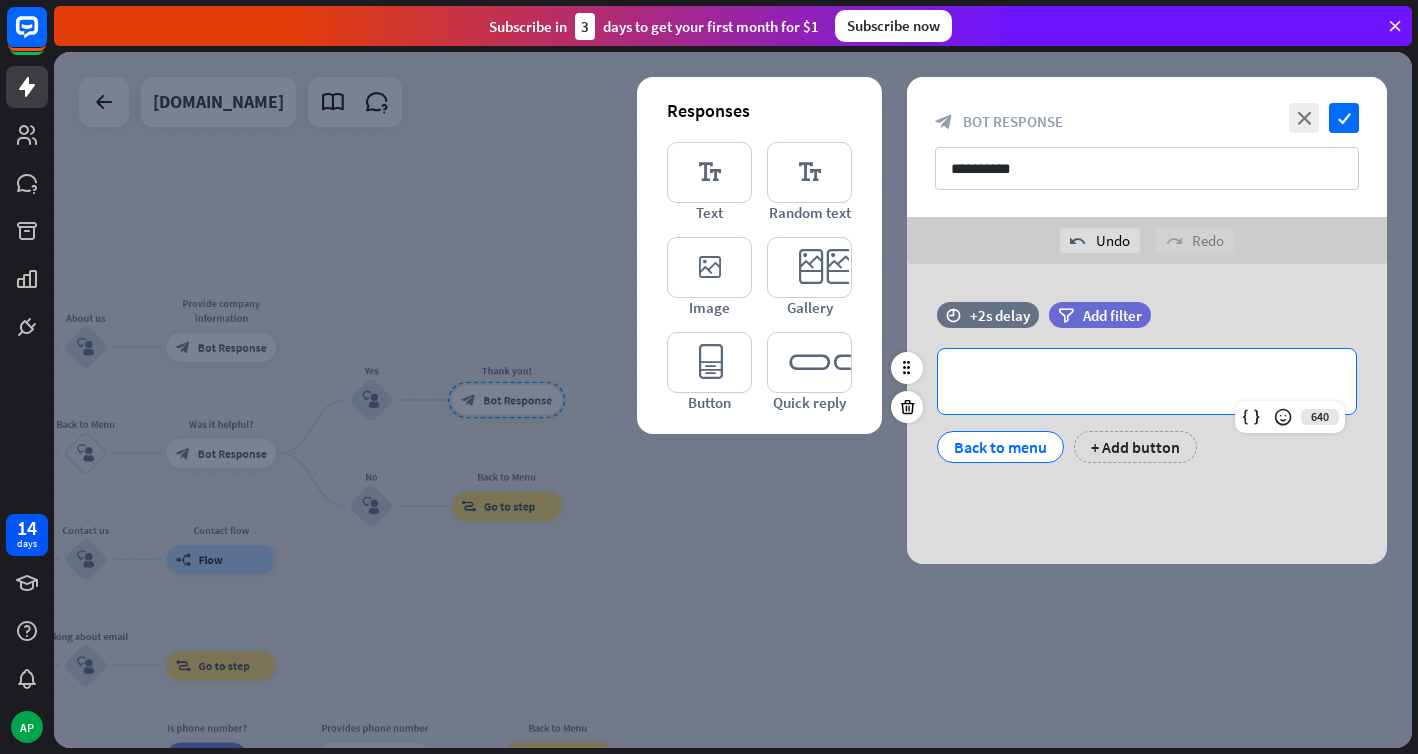 type 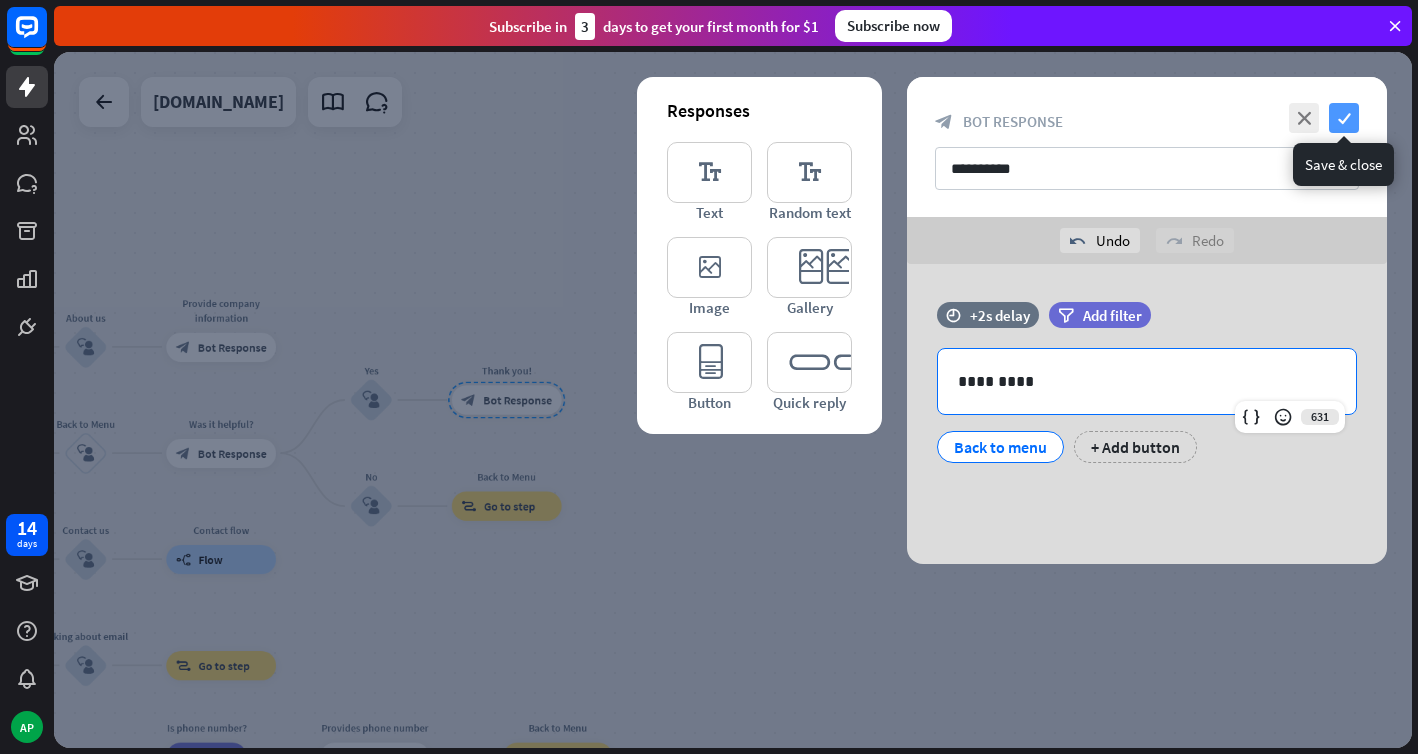click on "check" at bounding box center (1344, 118) 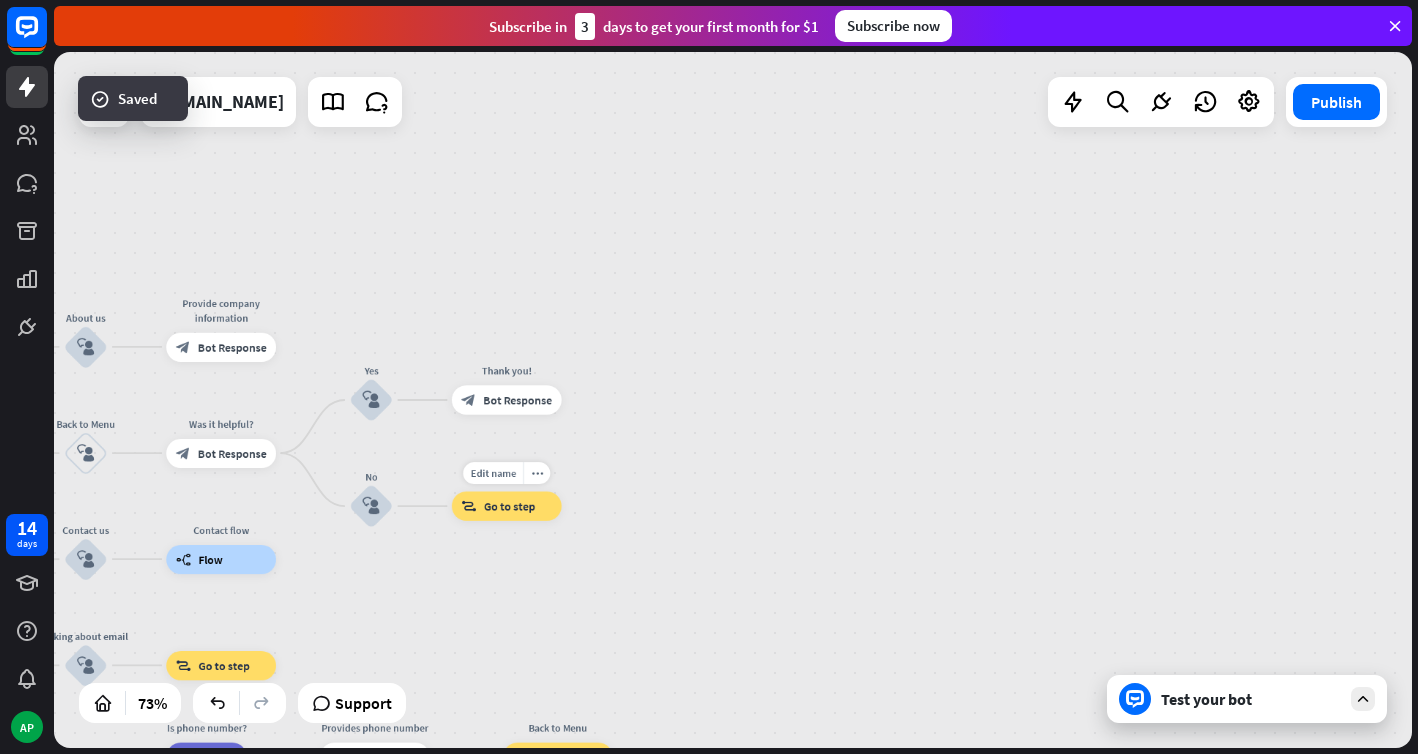 click on "Go to step" at bounding box center [509, 506] 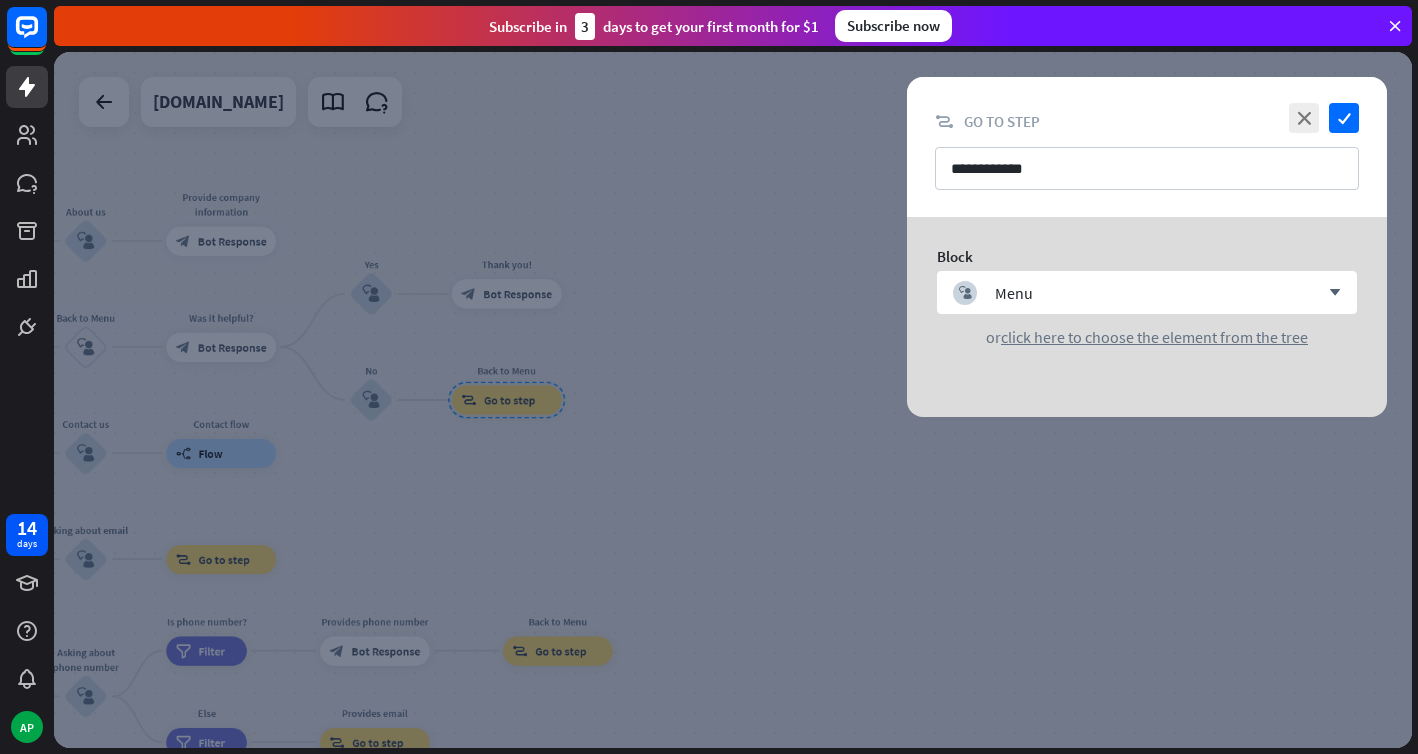 click at bounding box center [733, 400] 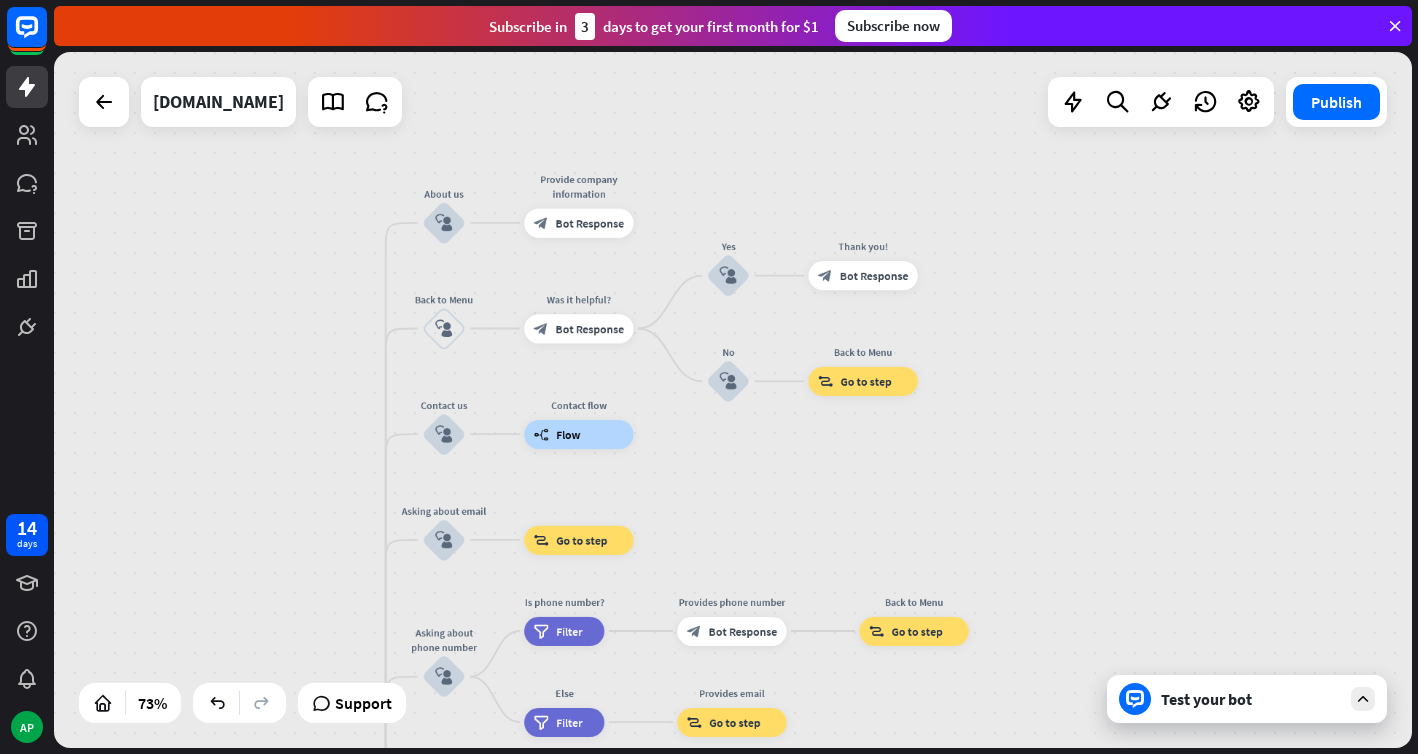 drag, startPoint x: 626, startPoint y: 485, endPoint x: 1069, endPoint y: 464, distance: 443.49747 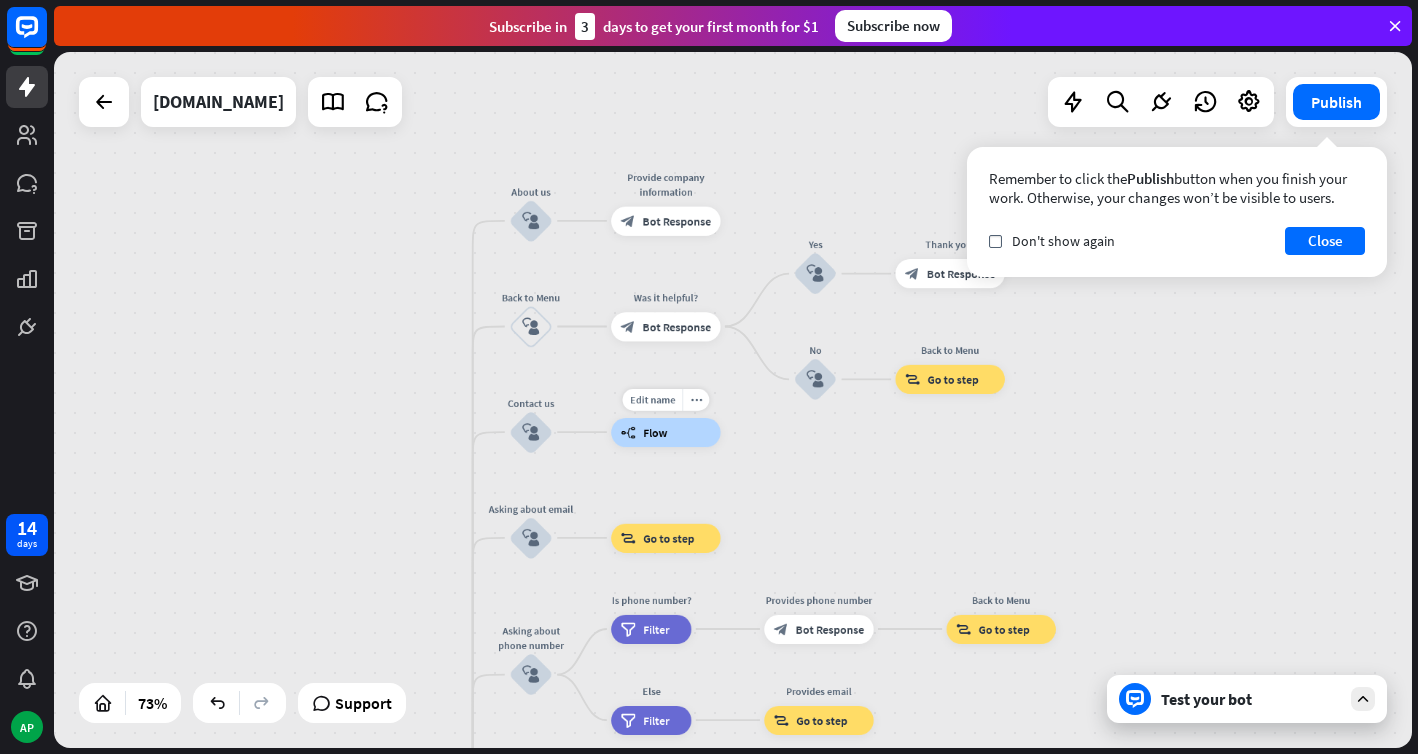 click on "builder_tree   Flow" at bounding box center [665, 432] 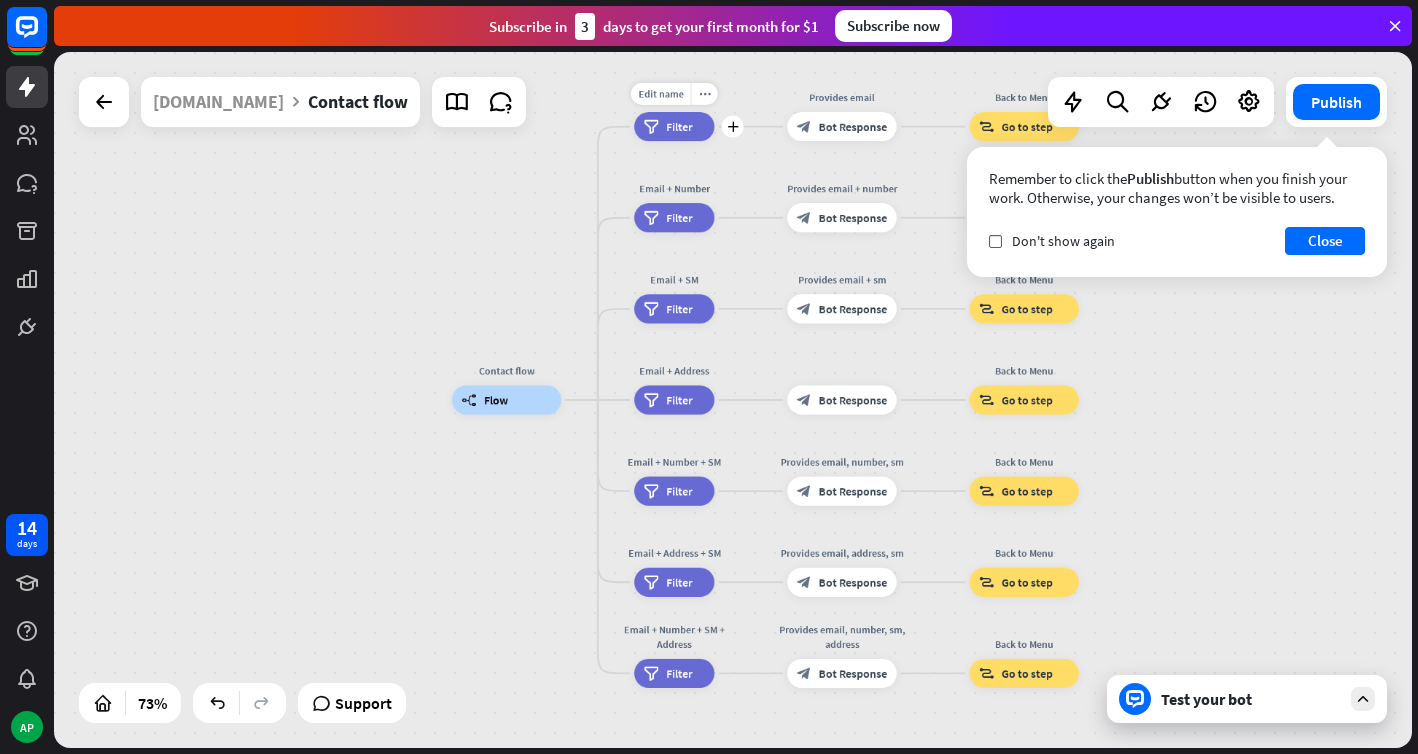 click on "Filter" at bounding box center (679, 126) 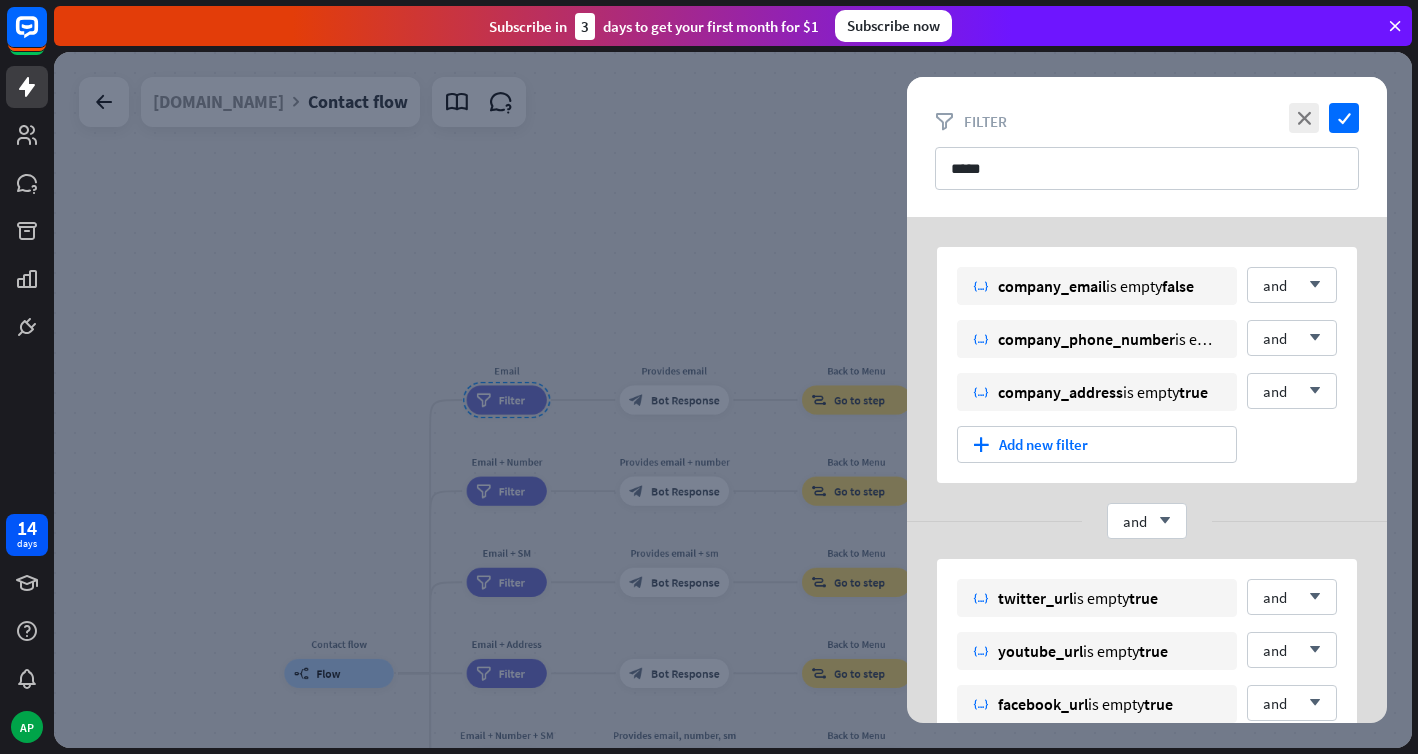 click at bounding box center (733, 400) 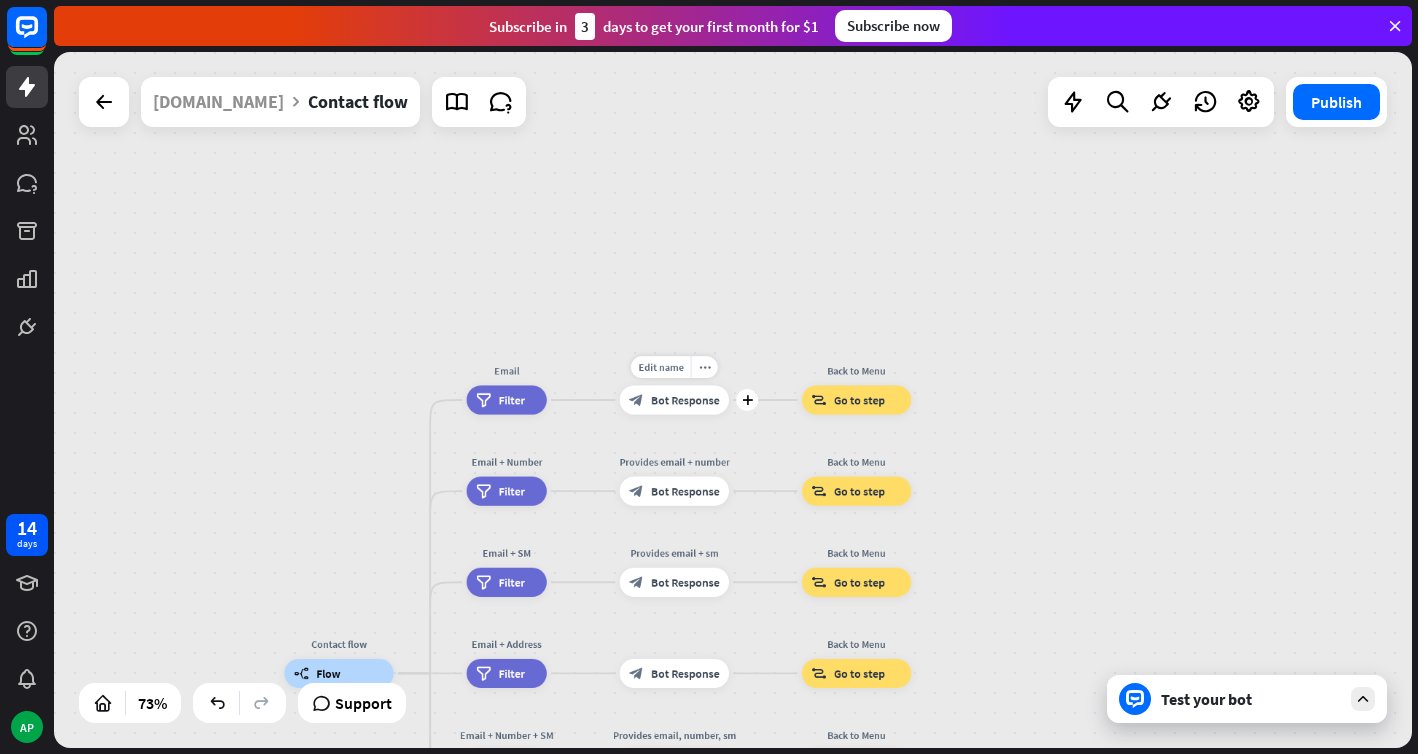 click on "block_bot_response   Bot Response" at bounding box center (674, 399) 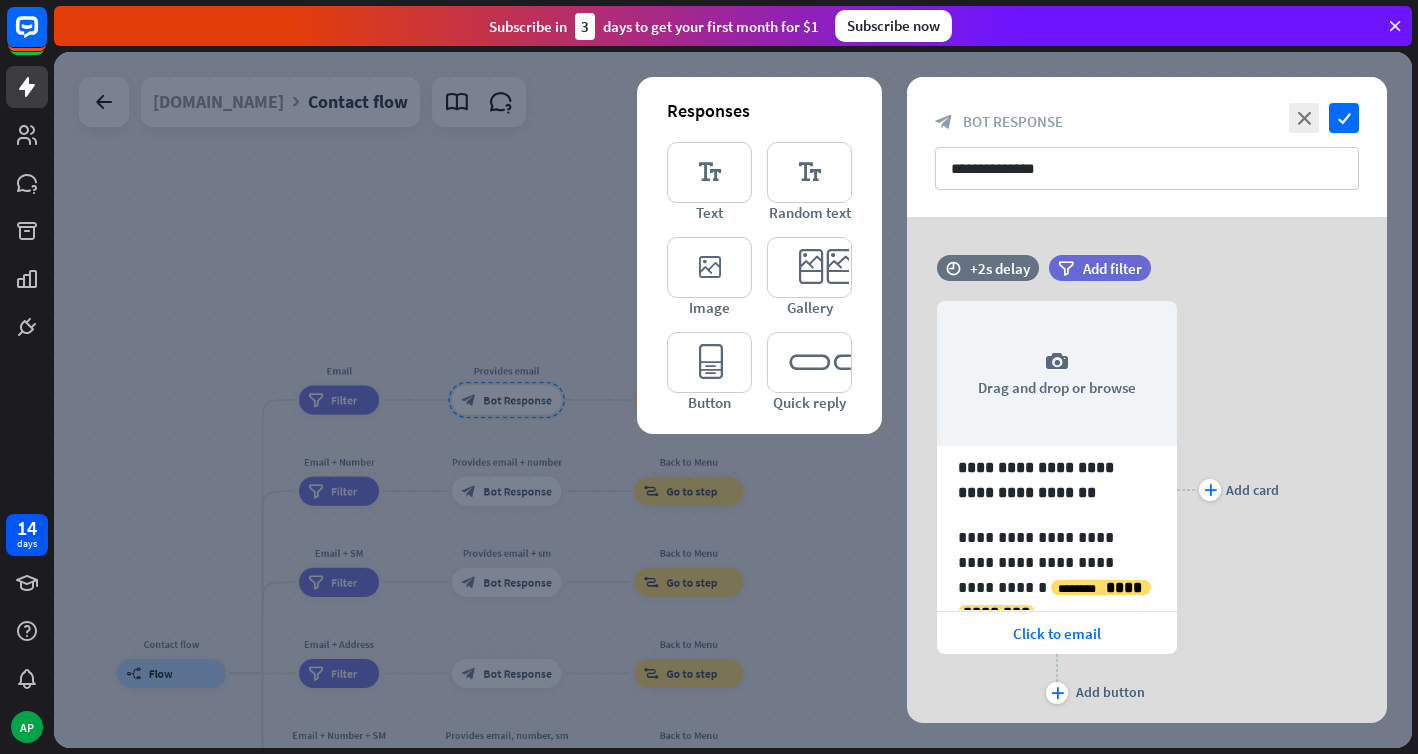 click on "**********" at bounding box center (1147, 470) 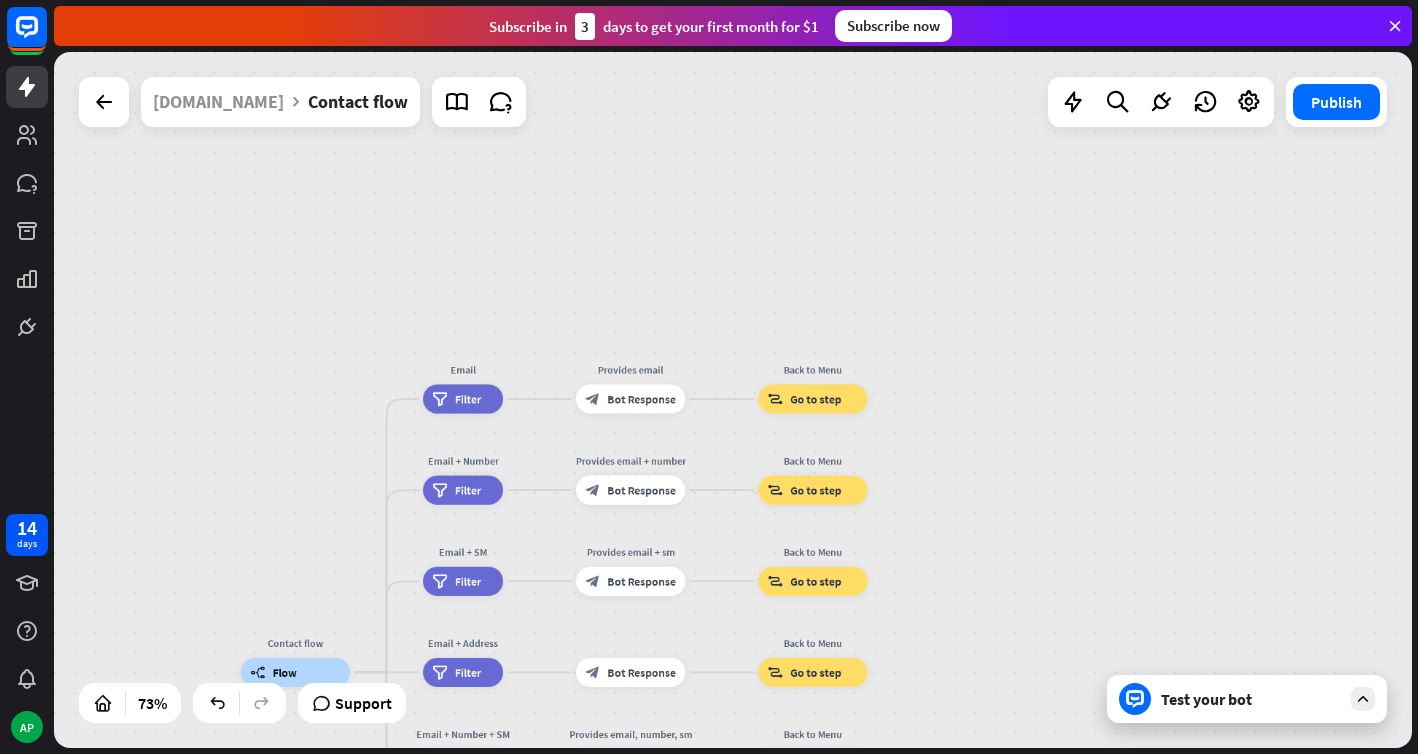 drag, startPoint x: 120, startPoint y: 219, endPoint x: 341, endPoint y: 218, distance: 221.00226 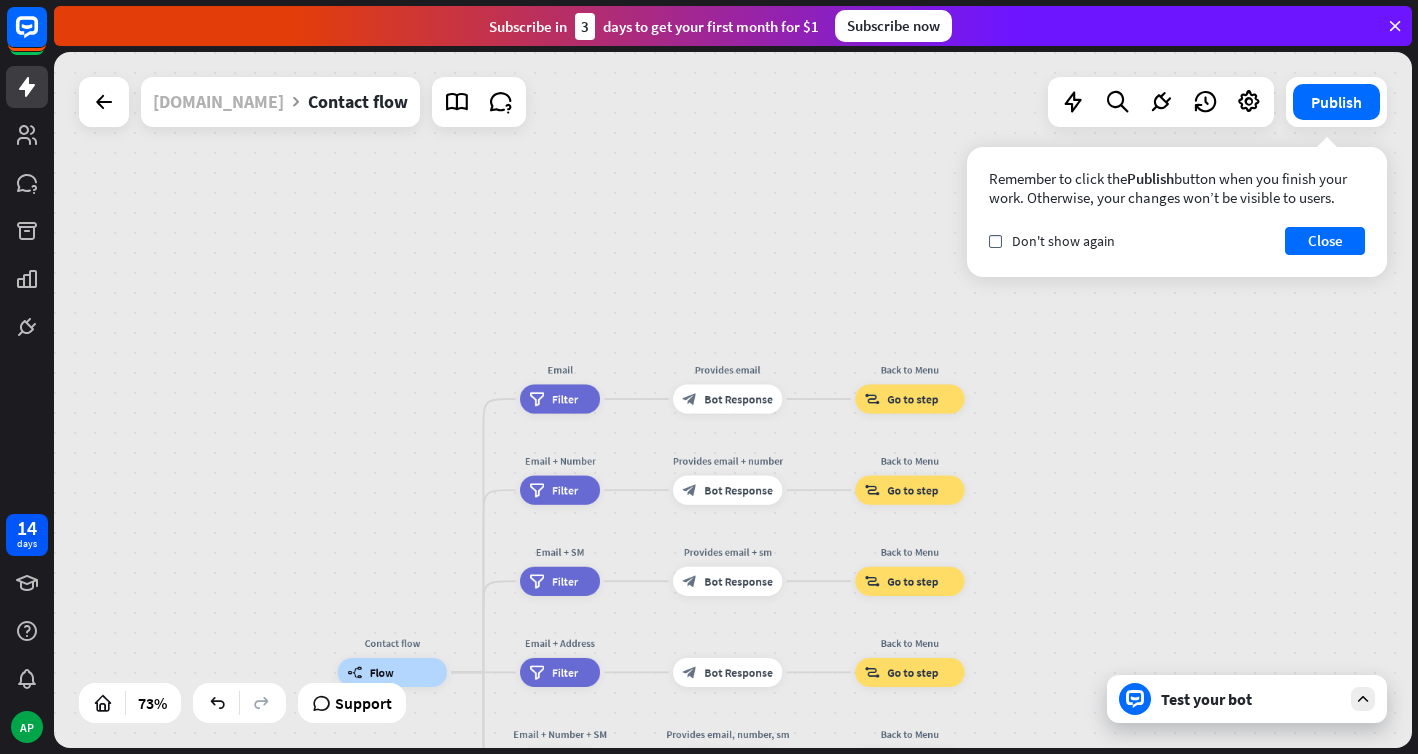 click on "[DOMAIN_NAME]" at bounding box center [218, 102] 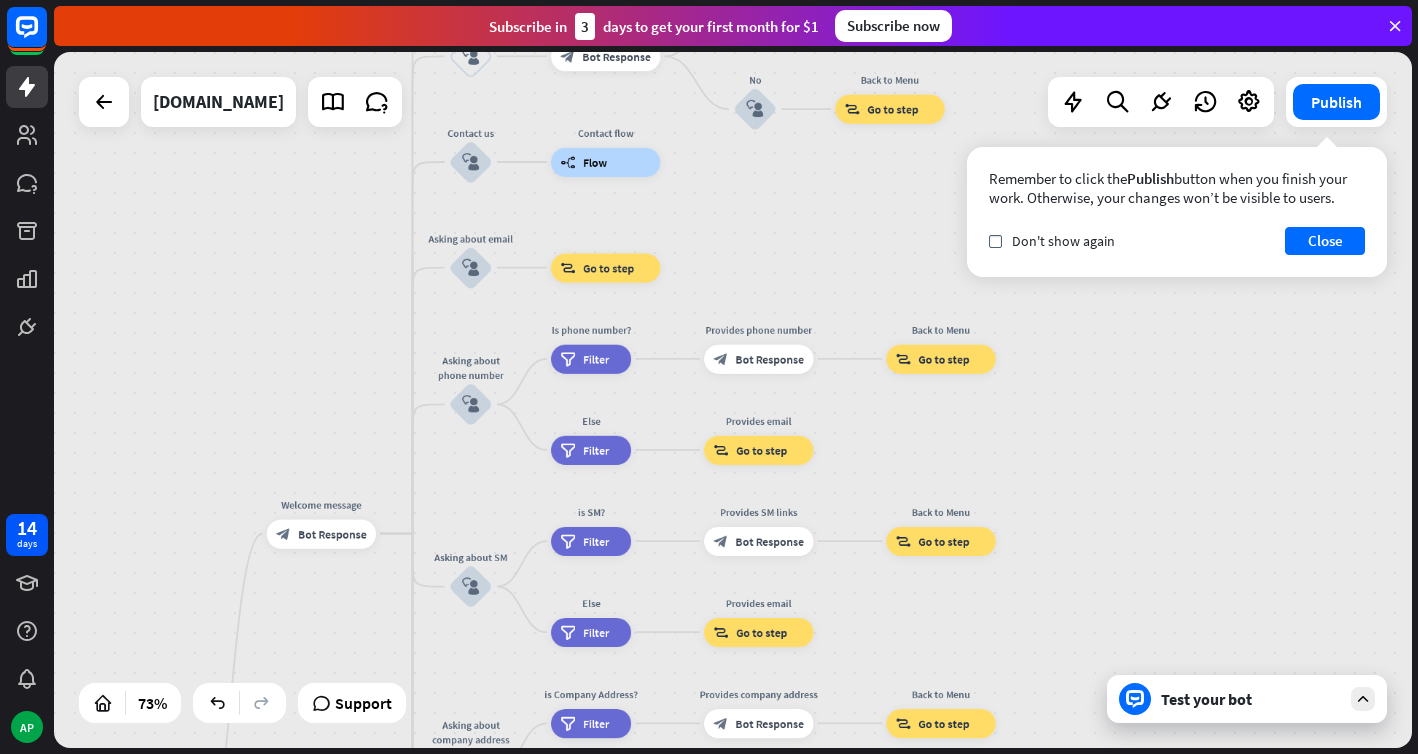 drag, startPoint x: 613, startPoint y: 476, endPoint x: 714, endPoint y: 229, distance: 266.85202 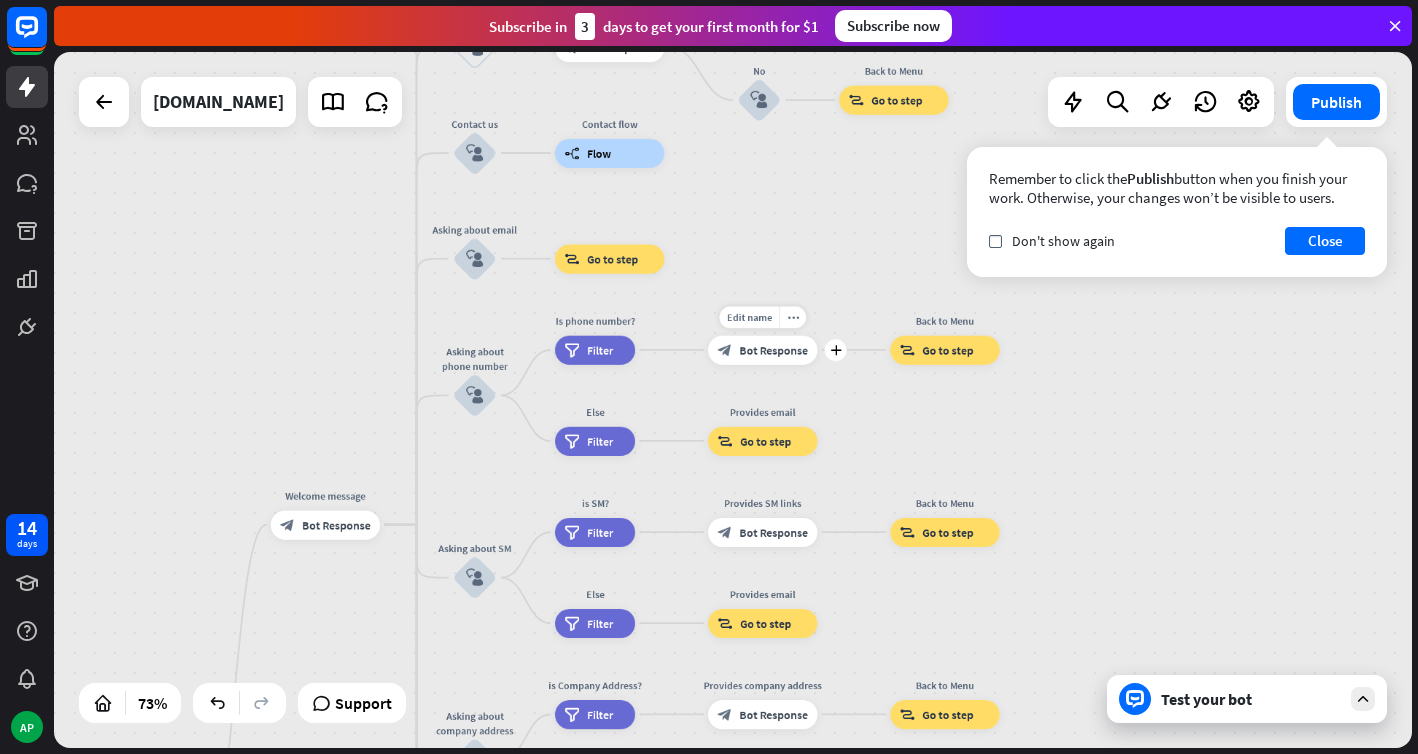 click on "block_bot_response   Bot Response" at bounding box center [762, 349] 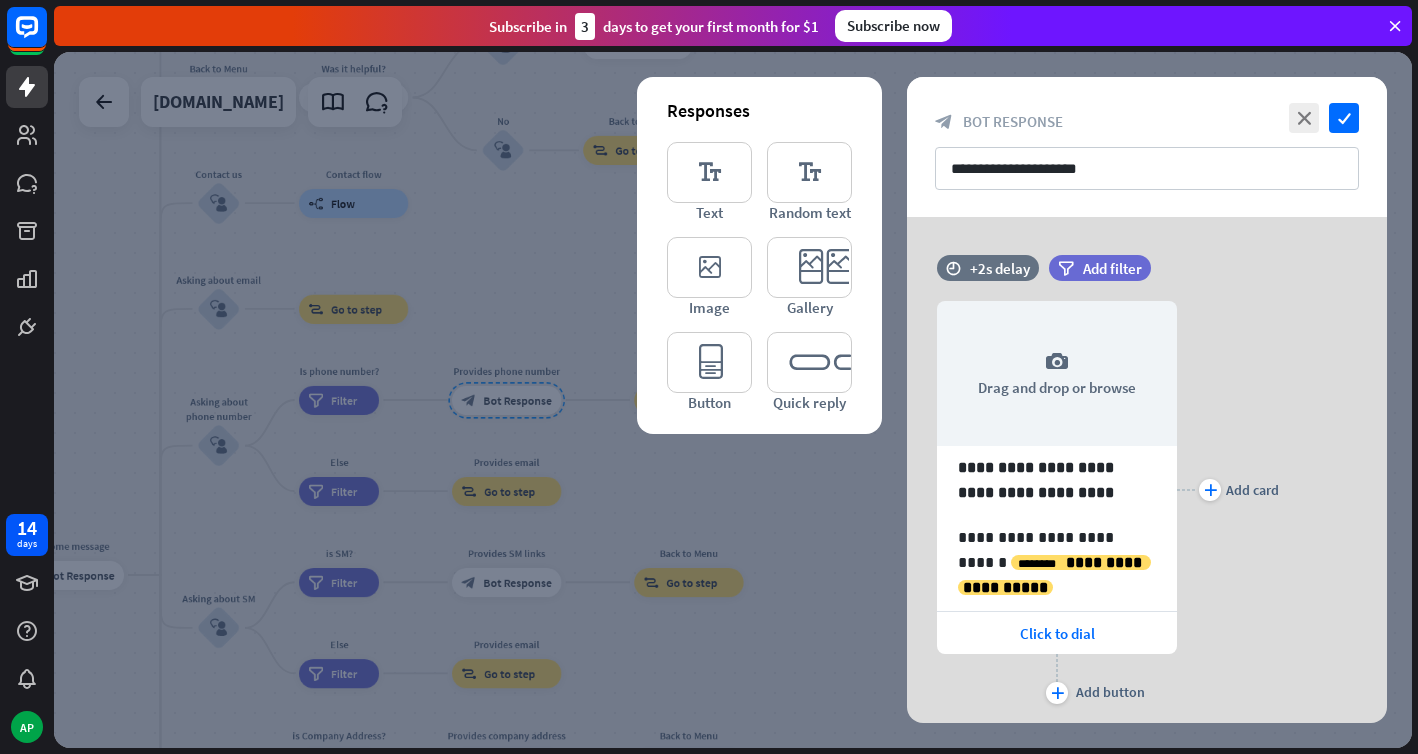 click at bounding box center (733, 400) 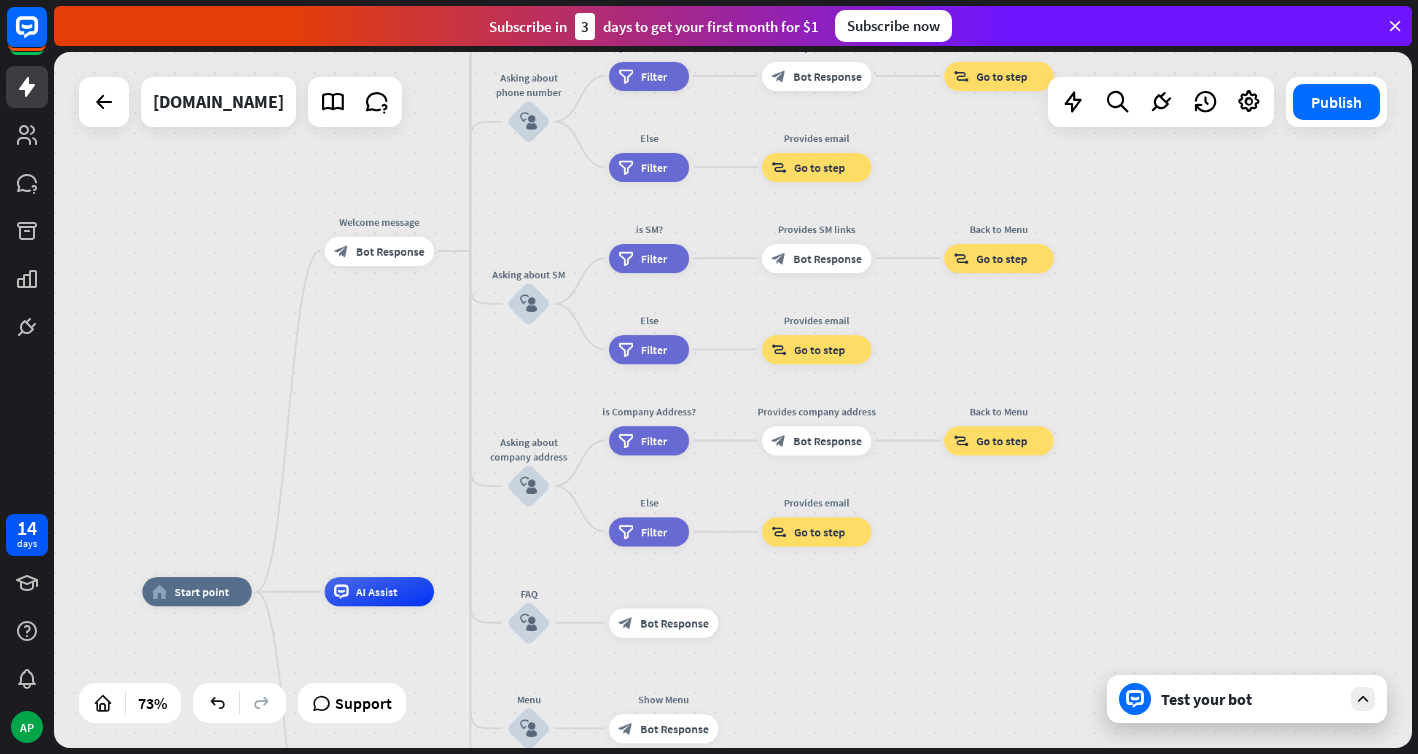 drag, startPoint x: 738, startPoint y: 495, endPoint x: 1046, endPoint y: 170, distance: 447.75998 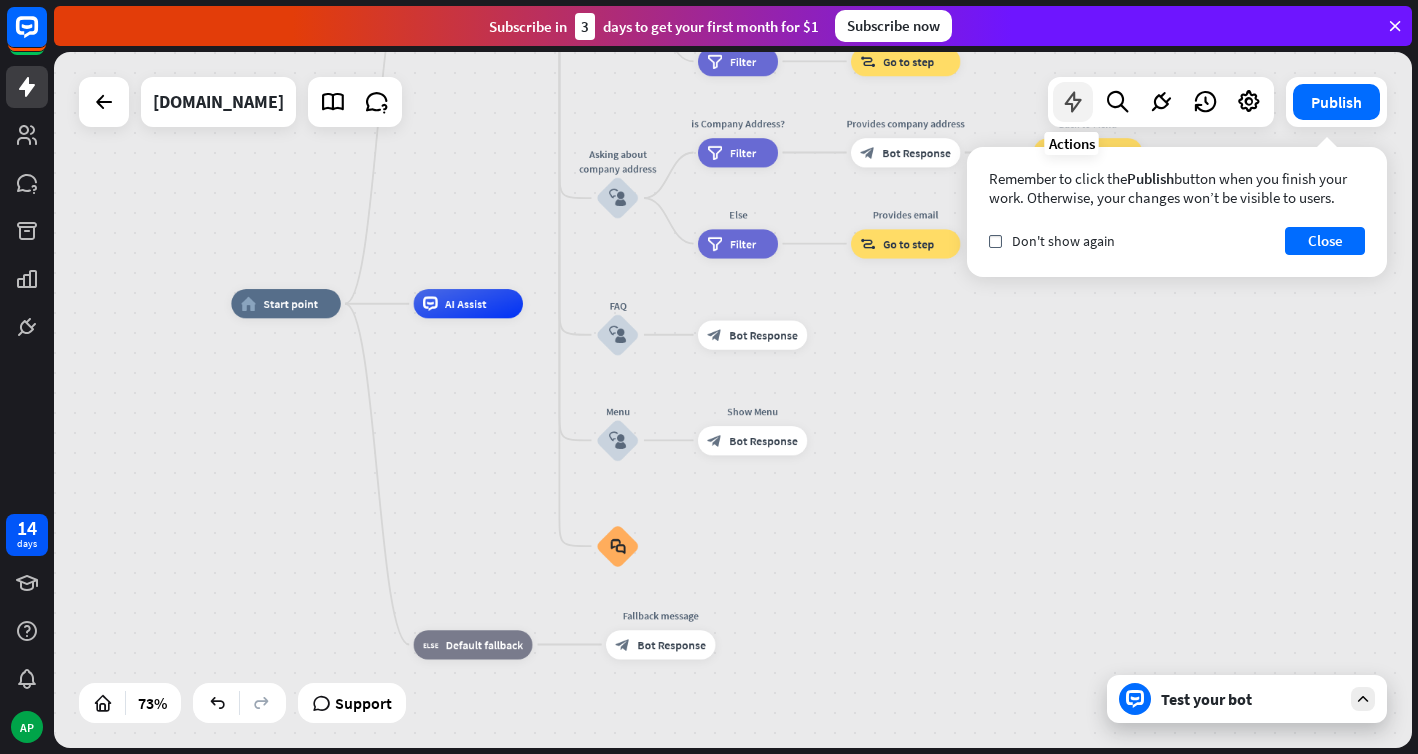 drag, startPoint x: 977, startPoint y: 388, endPoint x: 1067, endPoint y: 101, distance: 300.78064 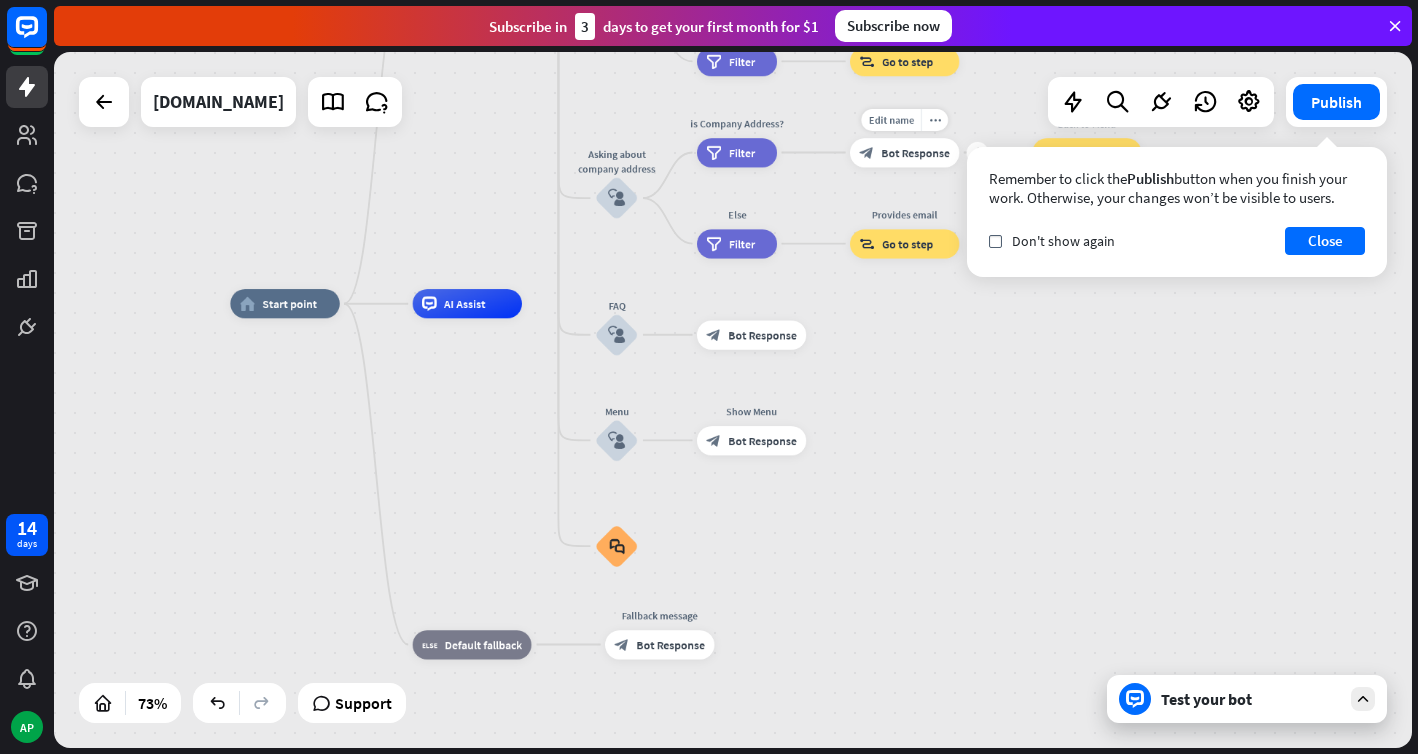 click on "block_bot_response   Bot Response" at bounding box center (904, 152) 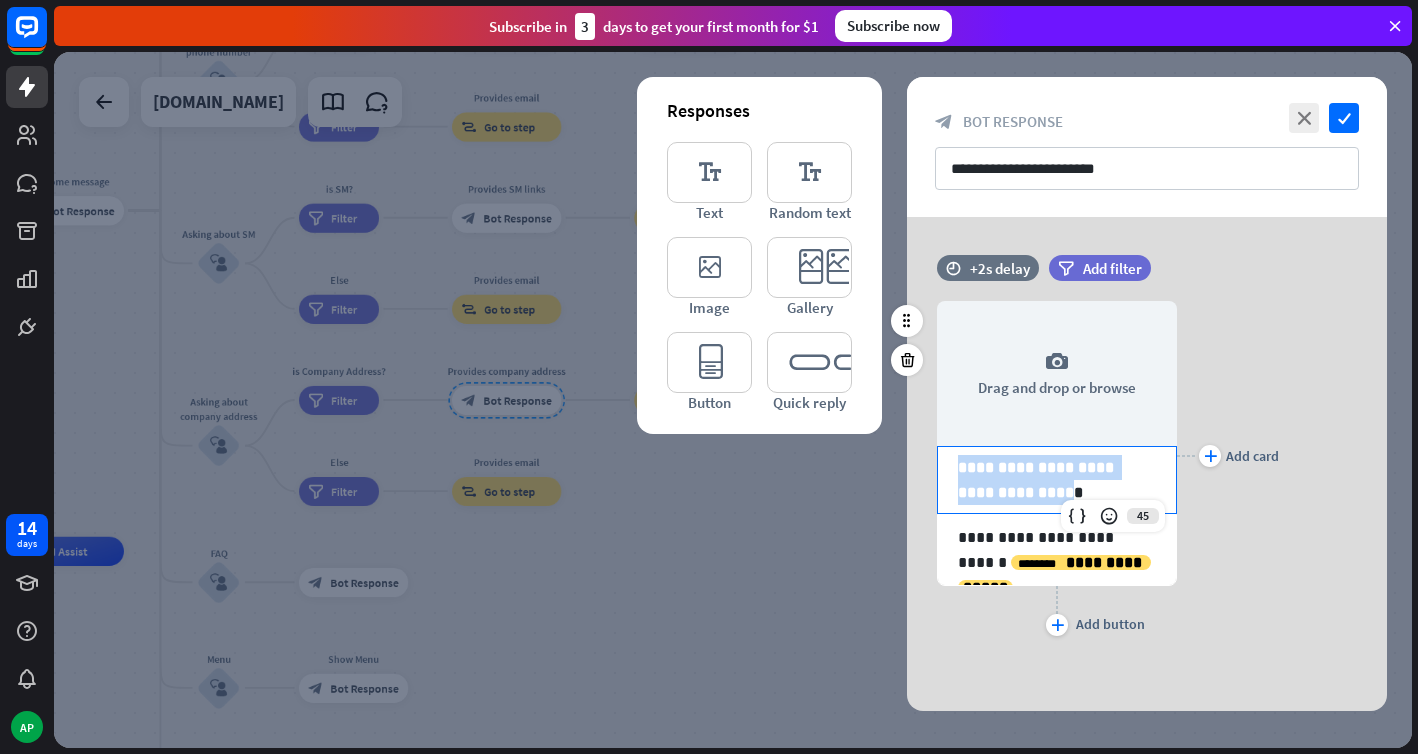 drag, startPoint x: 1000, startPoint y: 489, endPoint x: 951, endPoint y: 464, distance: 55.00909 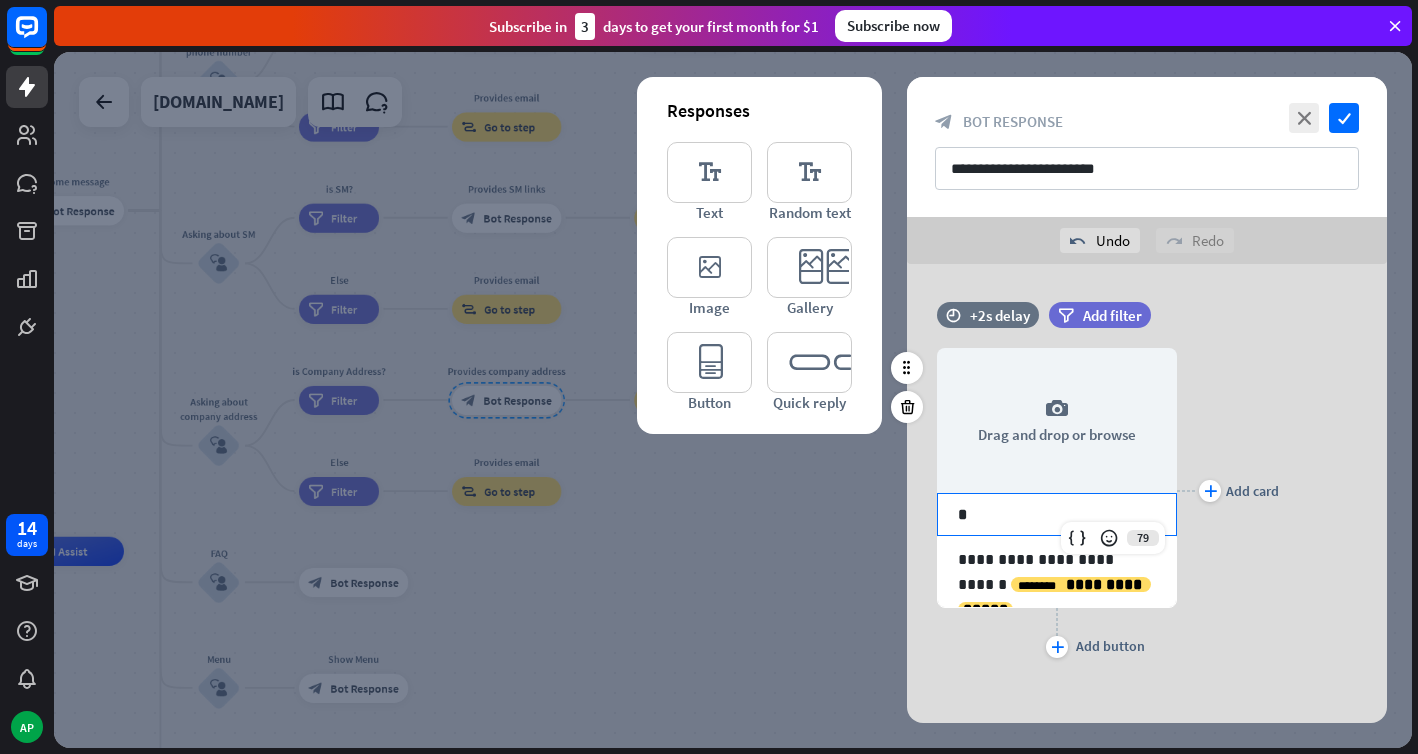 type 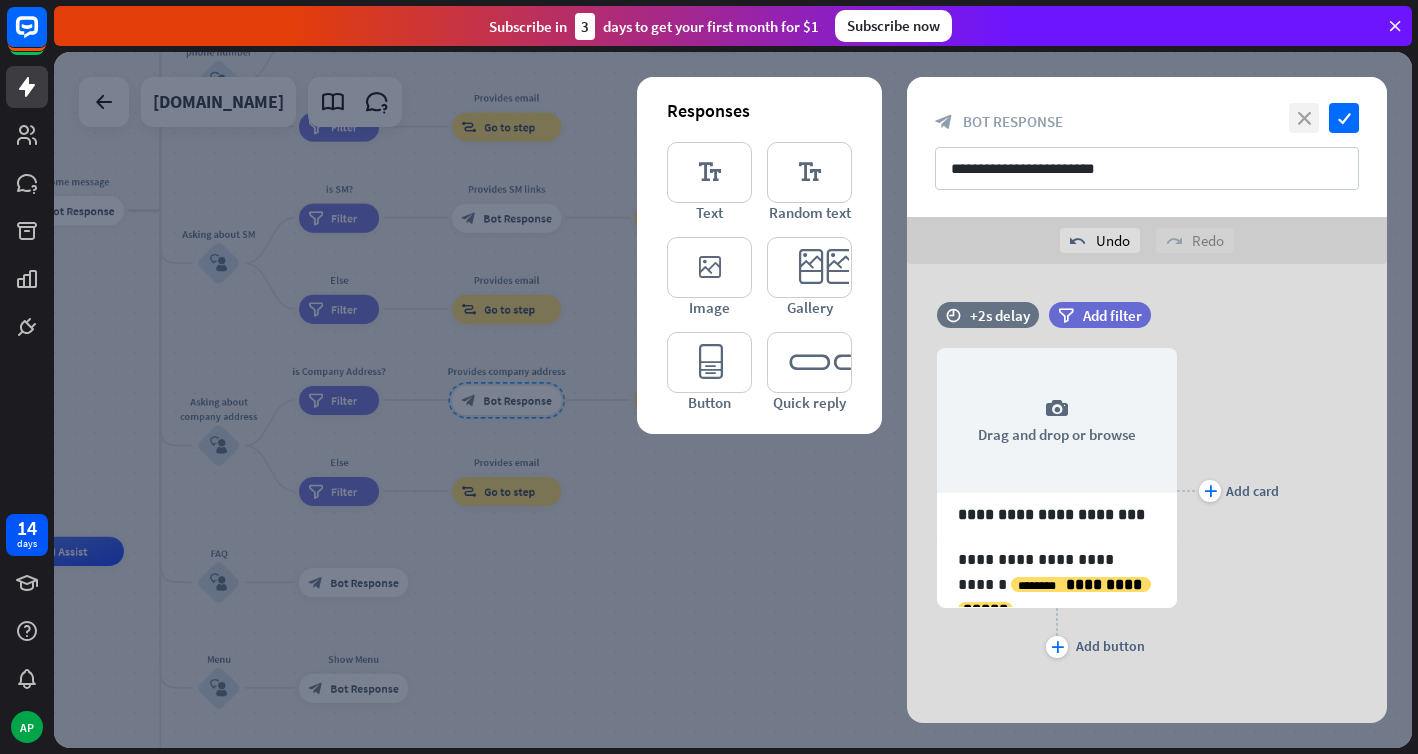 click on "close" at bounding box center (1304, 118) 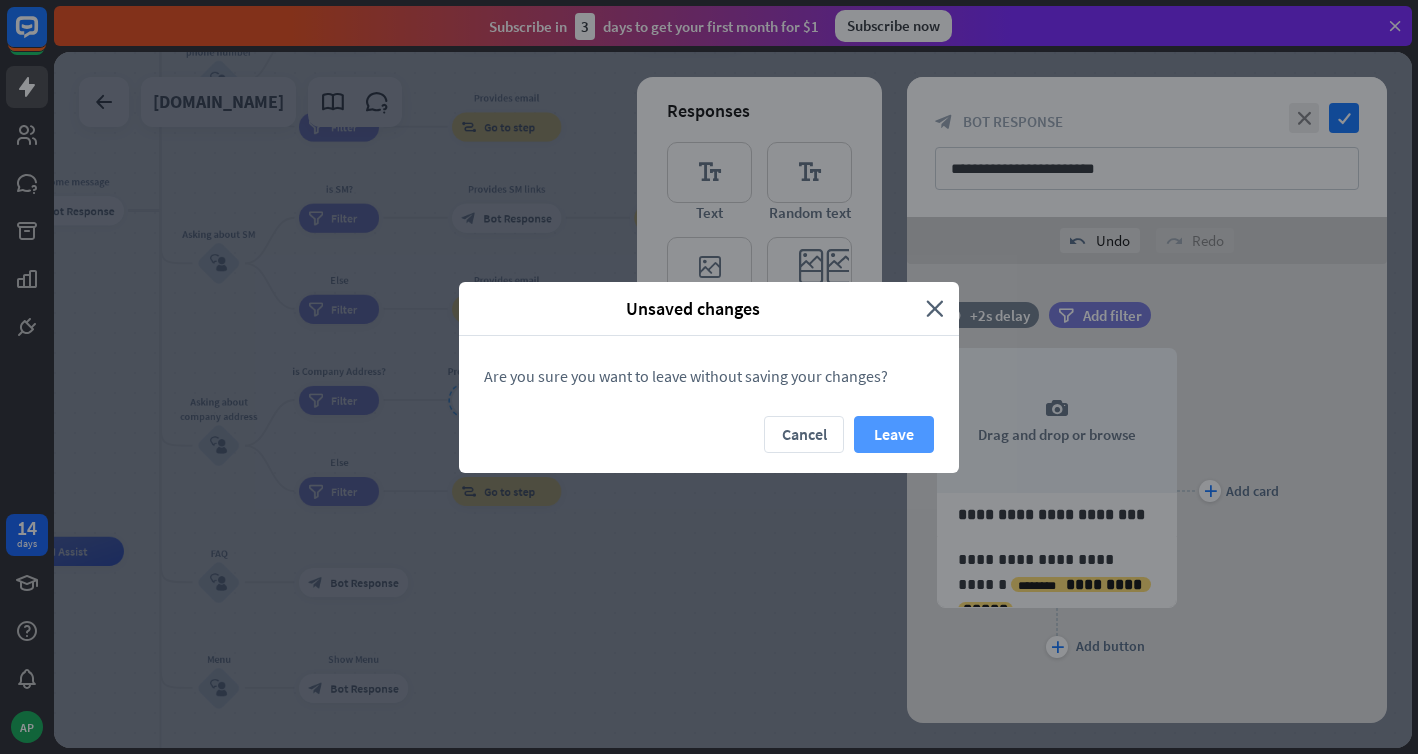click on "Leave" at bounding box center (894, 434) 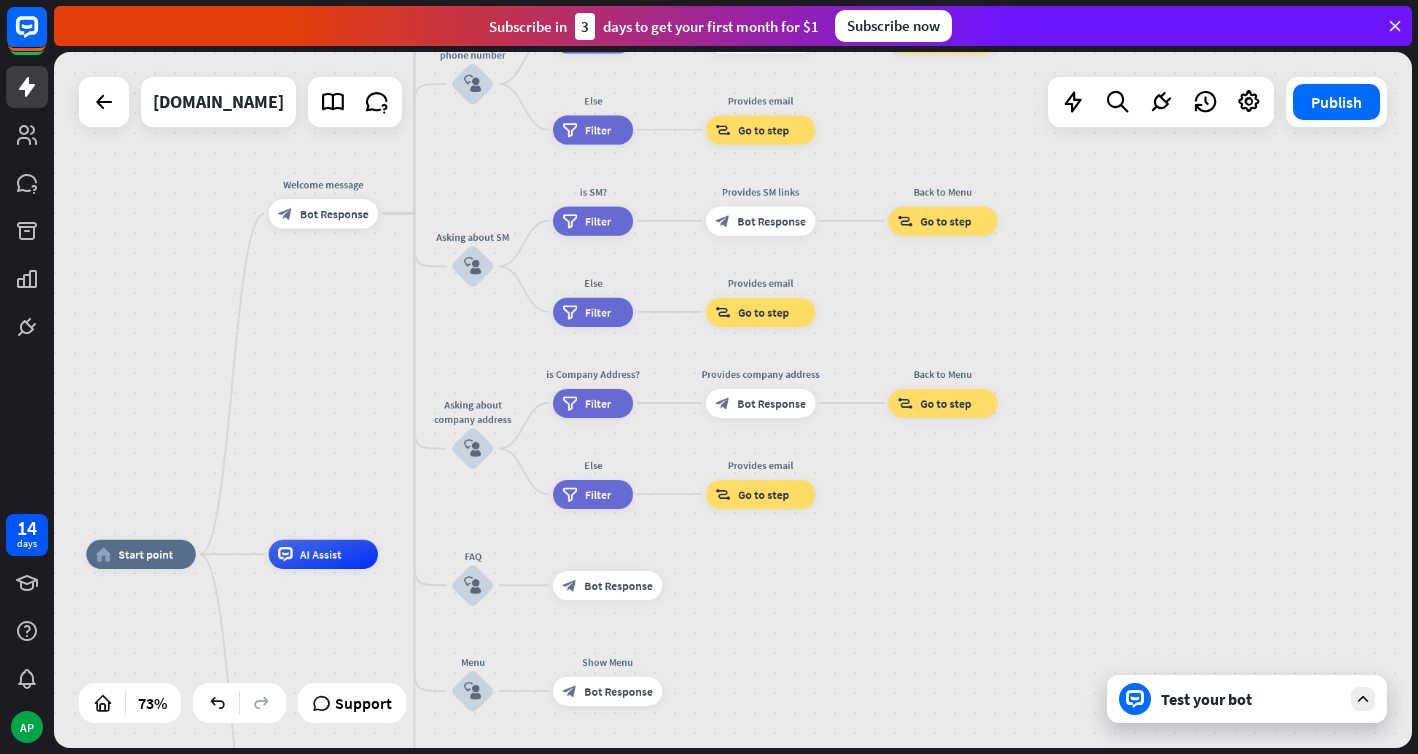 drag, startPoint x: 414, startPoint y: 350, endPoint x: 668, endPoint y: 353, distance: 254.01772 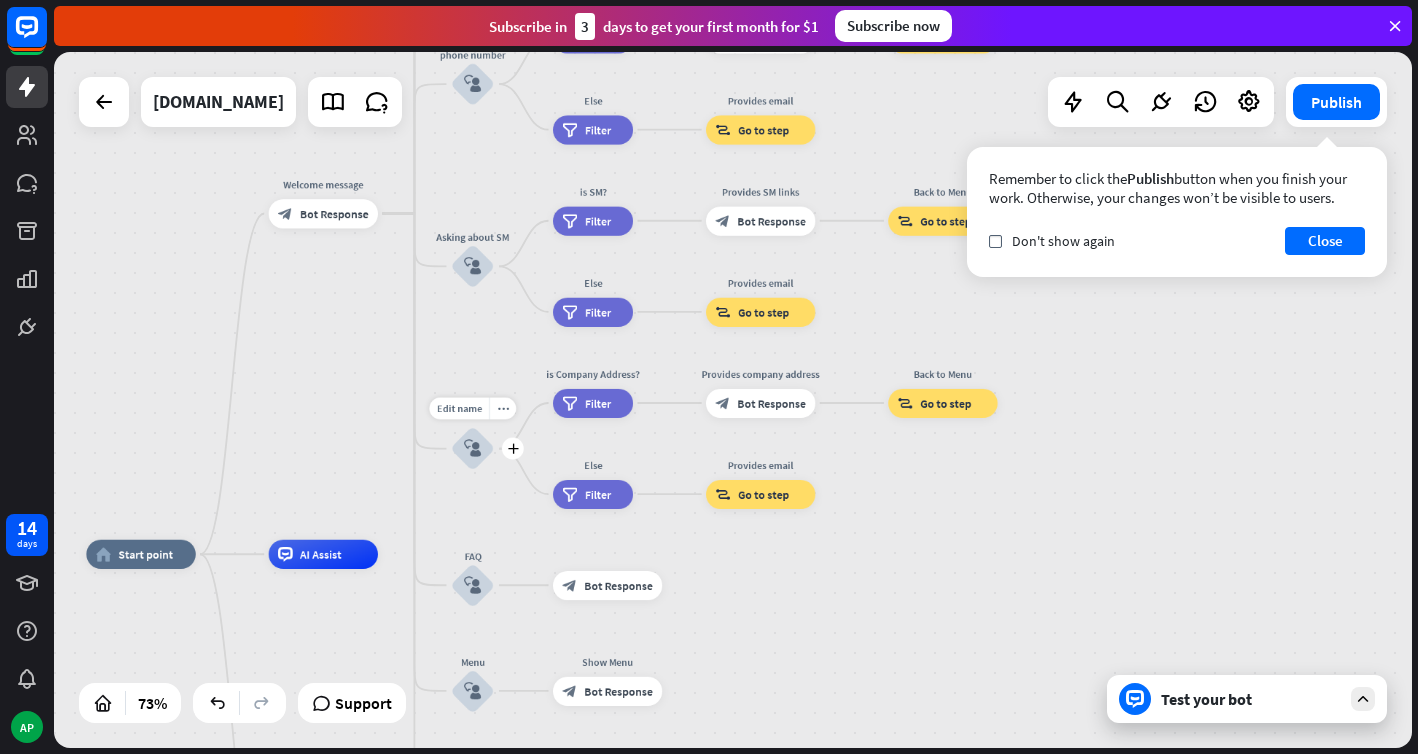 click on "block_user_input" at bounding box center [473, 449] 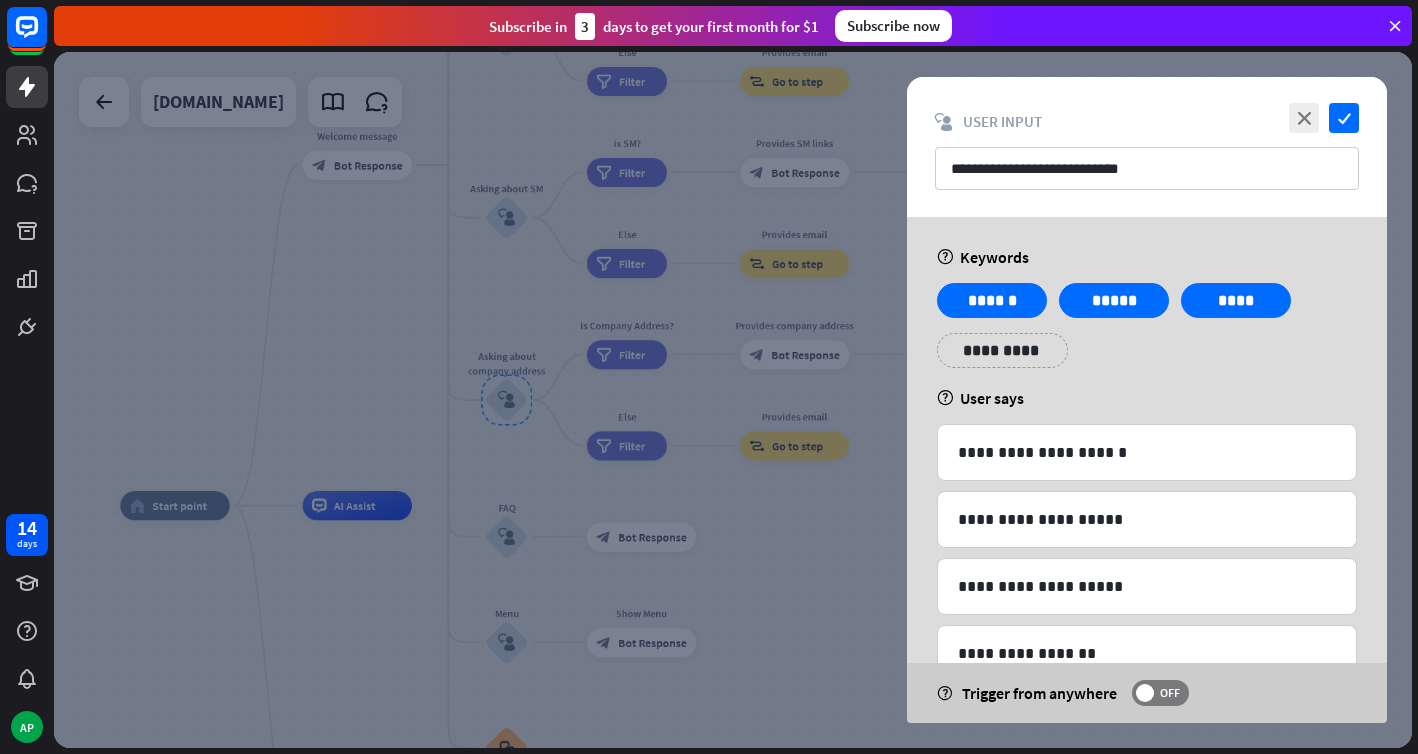scroll, scrollTop: 224, scrollLeft: 0, axis: vertical 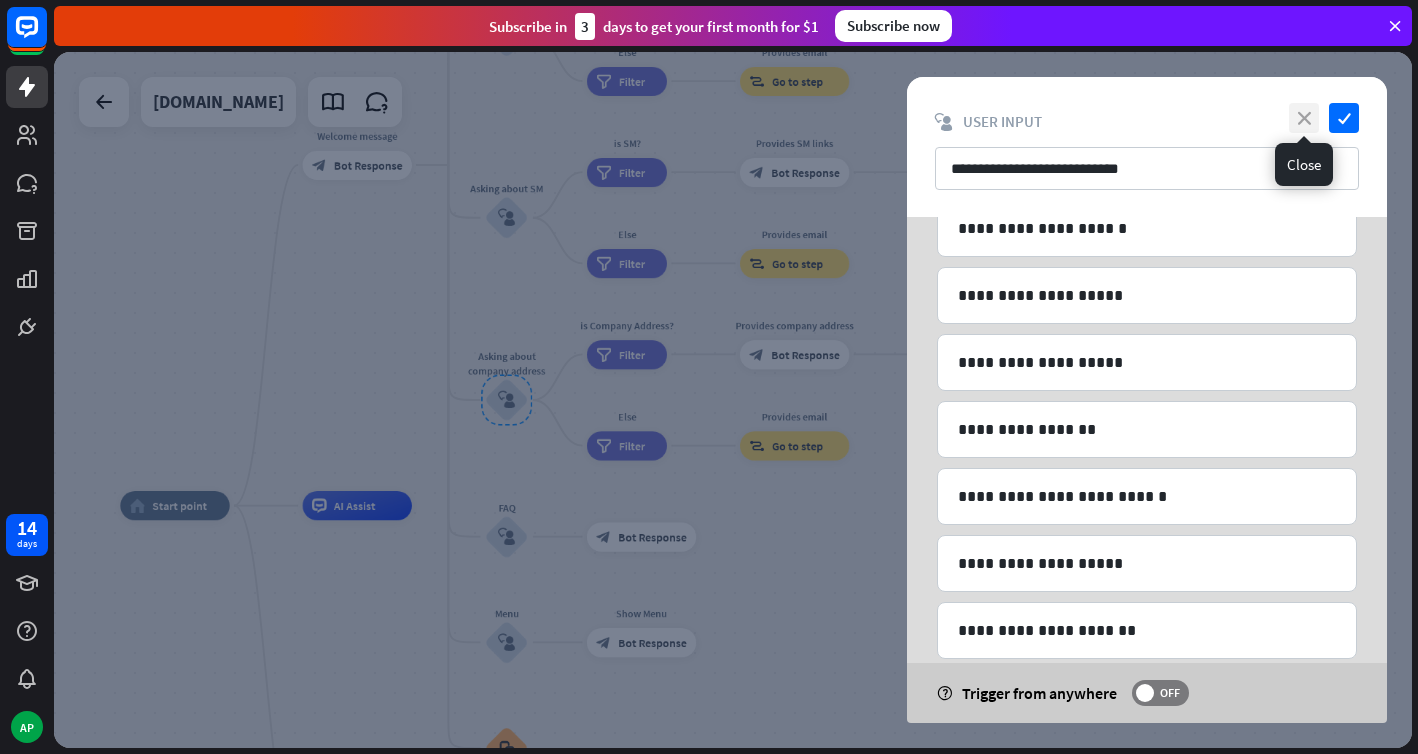 click on "close" at bounding box center (1304, 118) 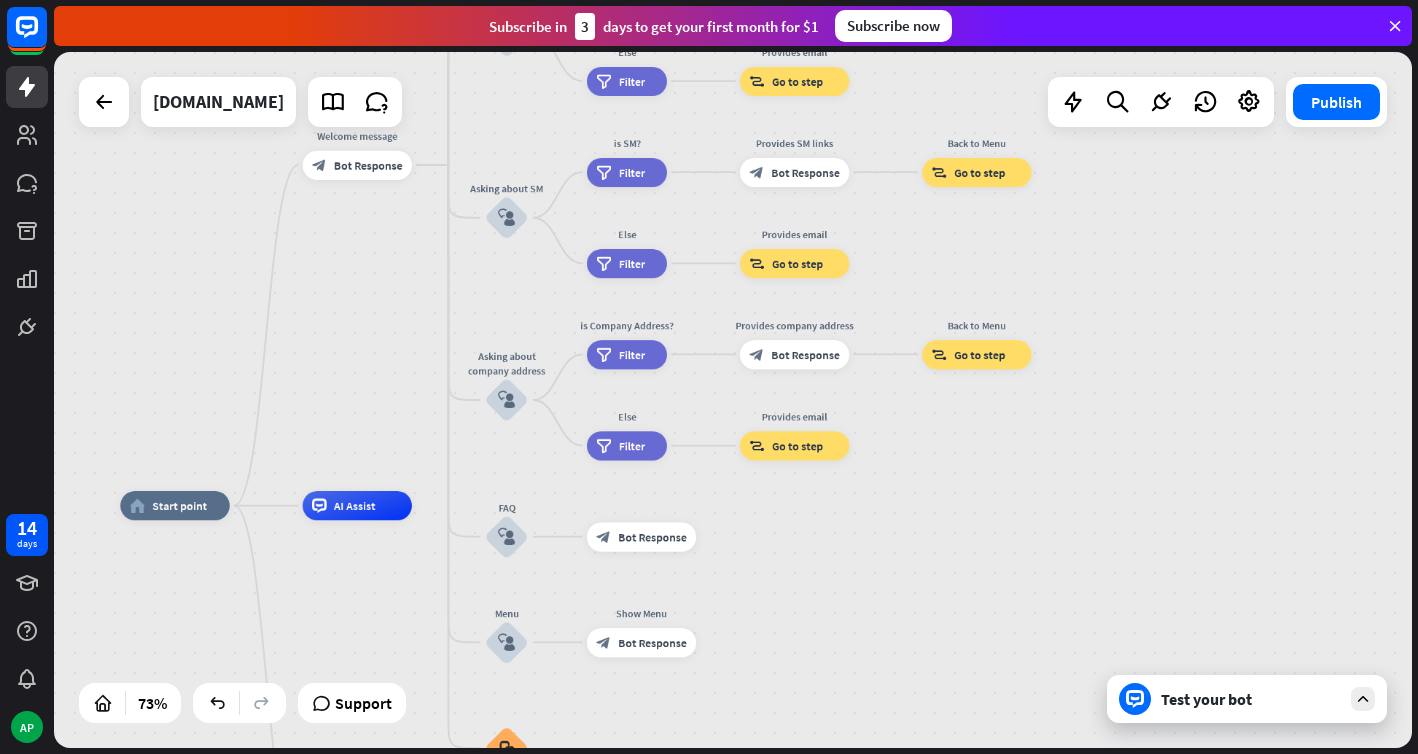 click on "Test your bot" at bounding box center [1251, 699] 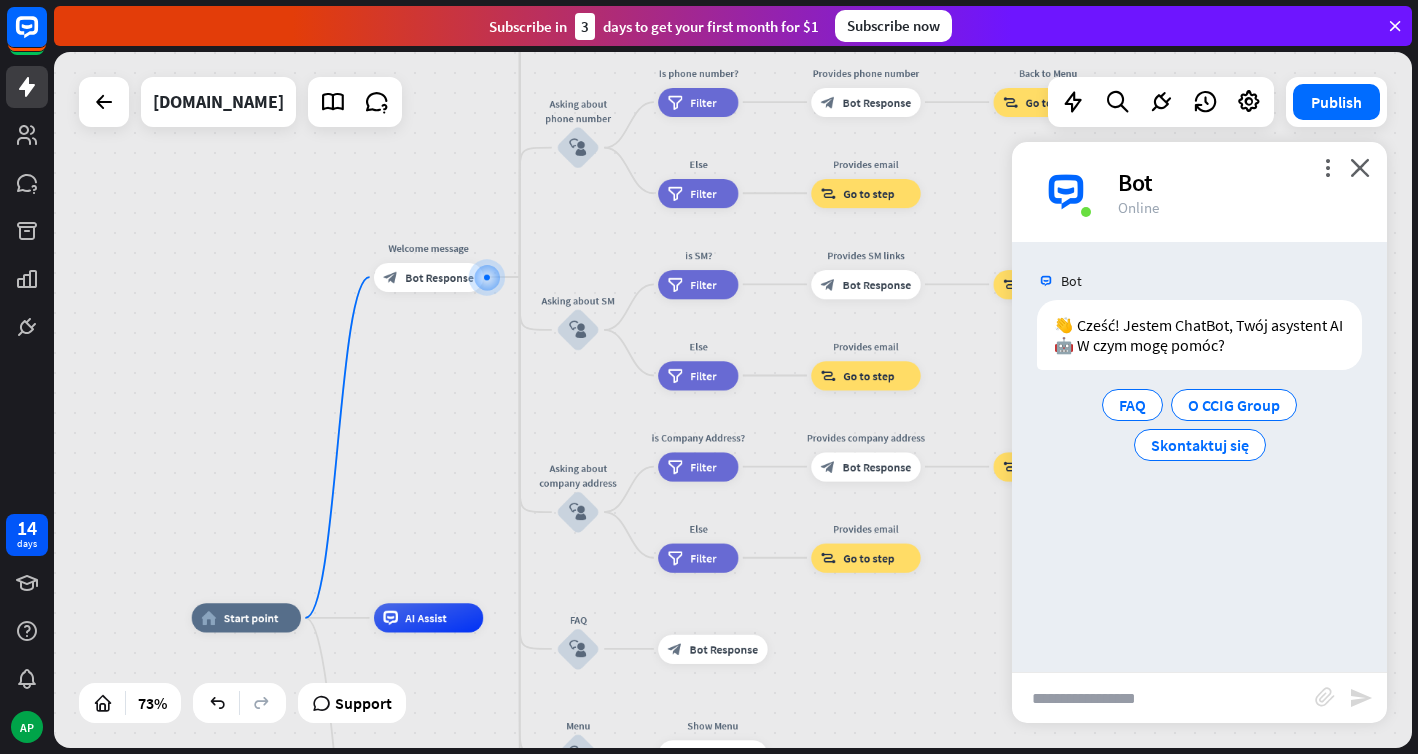 click at bounding box center (1163, 698) 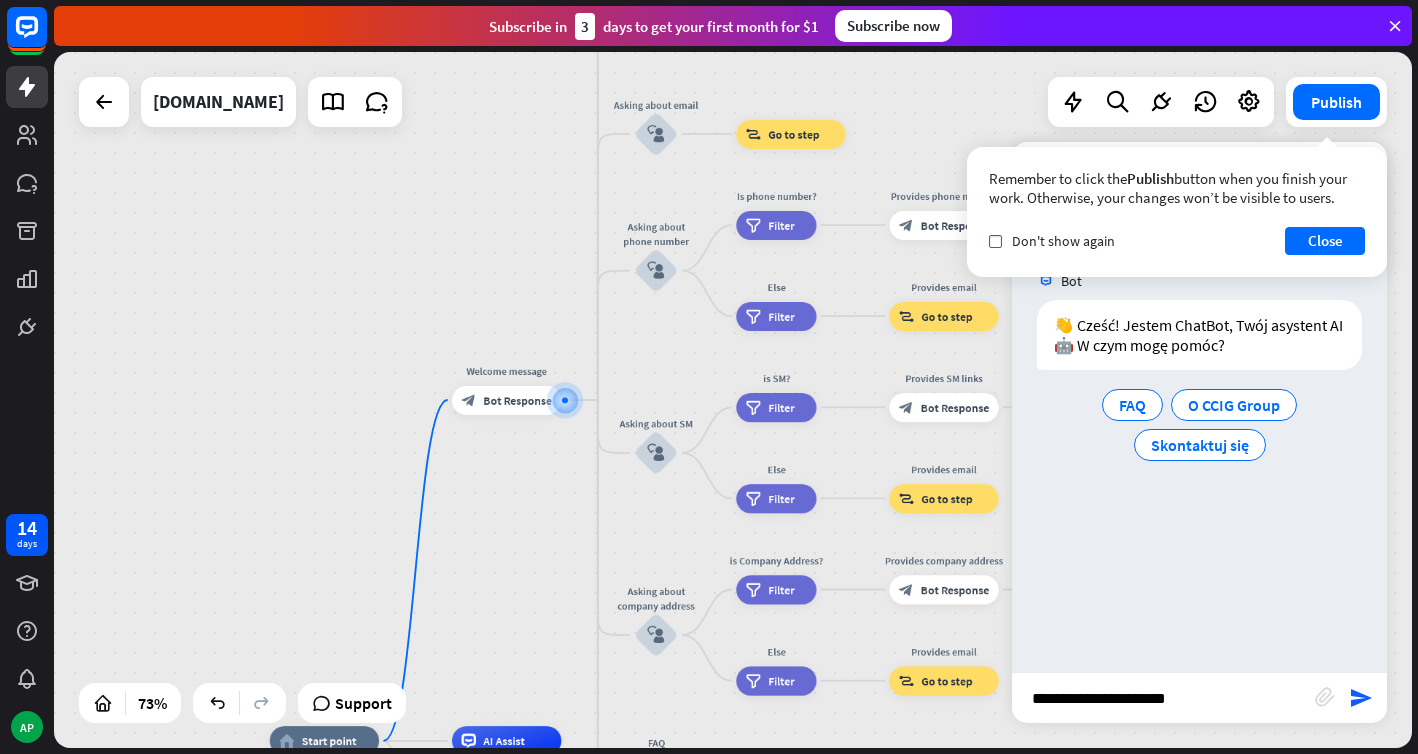 type on "**********" 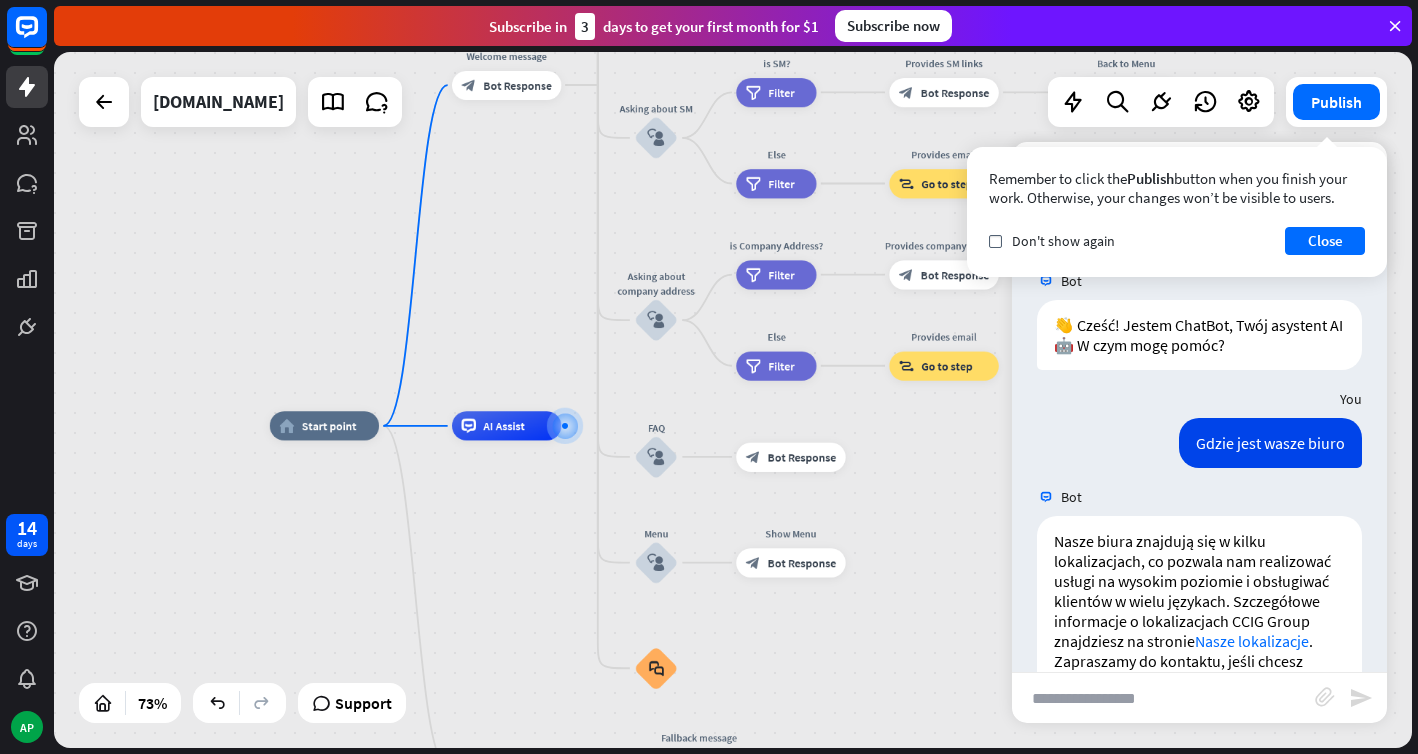 scroll, scrollTop: 84, scrollLeft: 0, axis: vertical 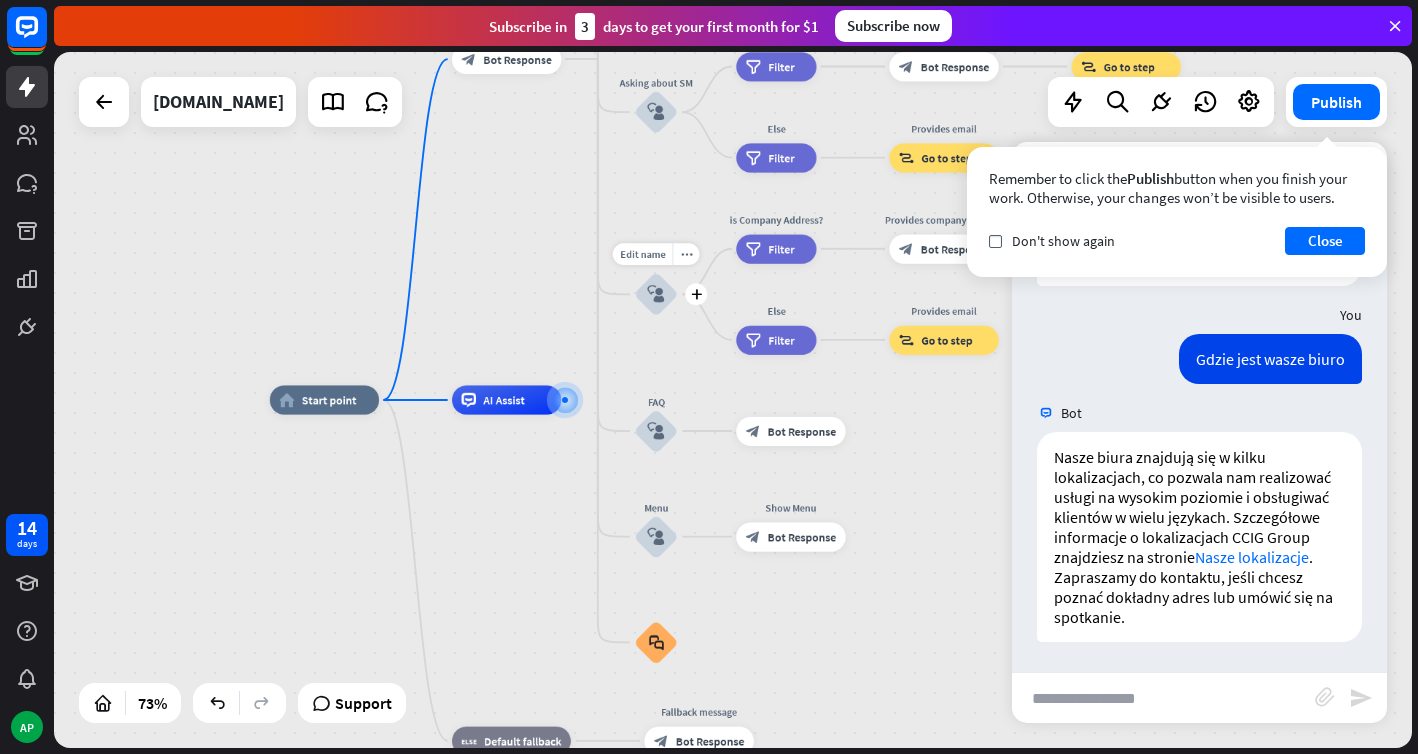 click on "block_user_input" at bounding box center [656, 294] 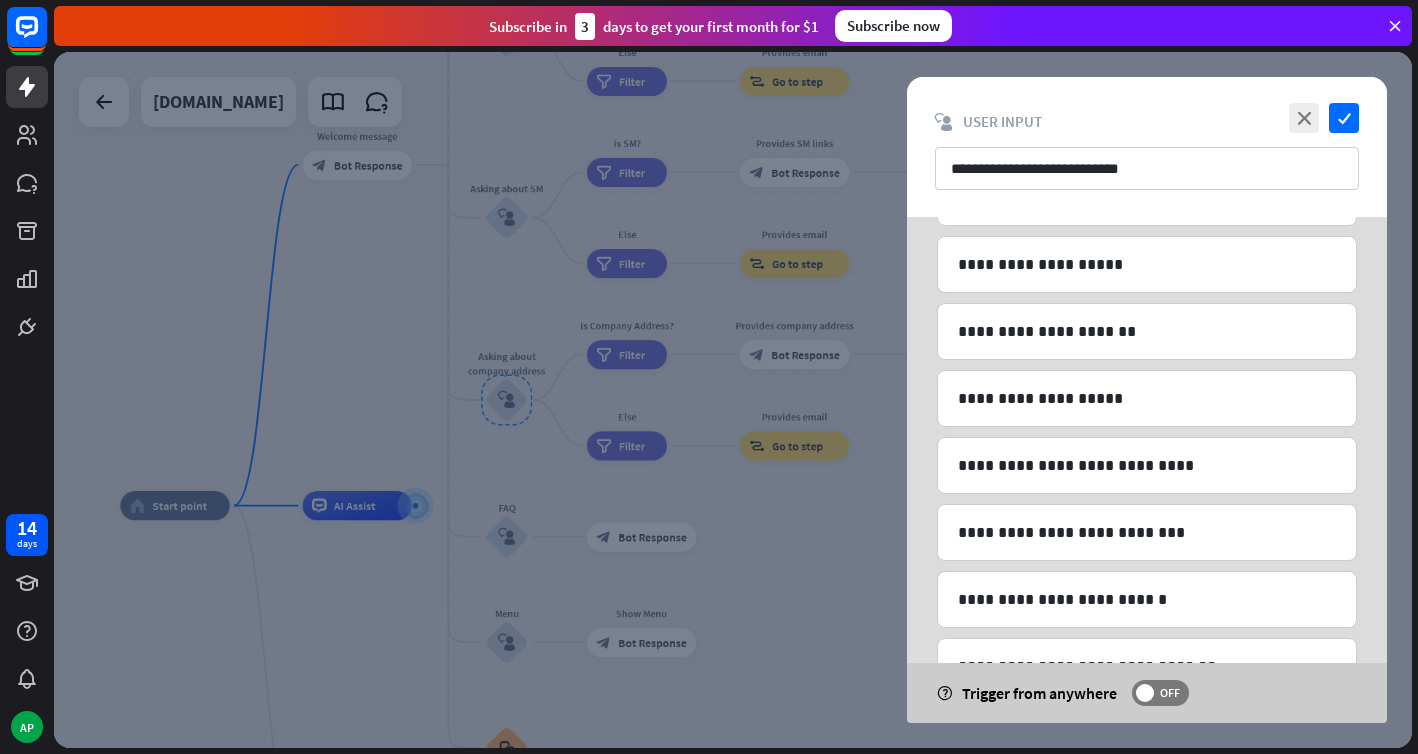 scroll, scrollTop: 715, scrollLeft: 0, axis: vertical 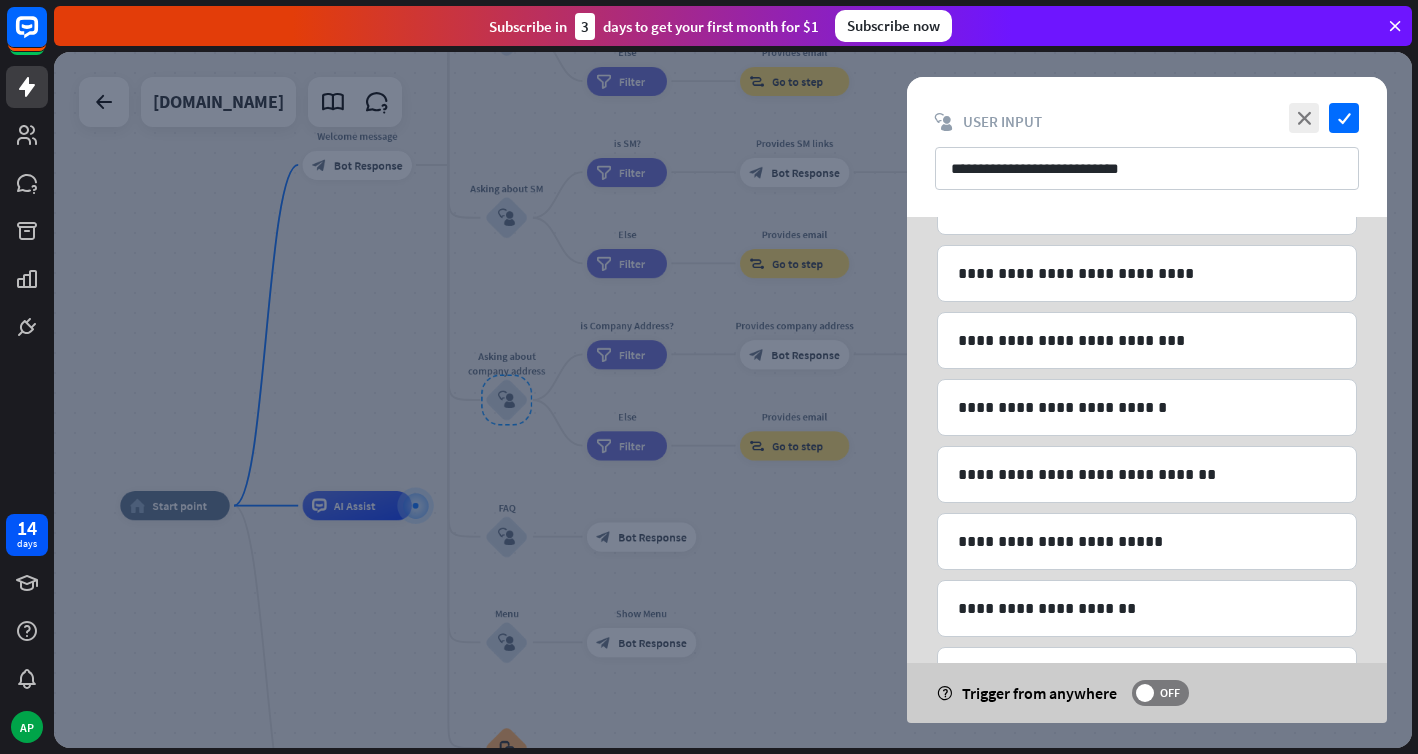click at bounding box center [733, 400] 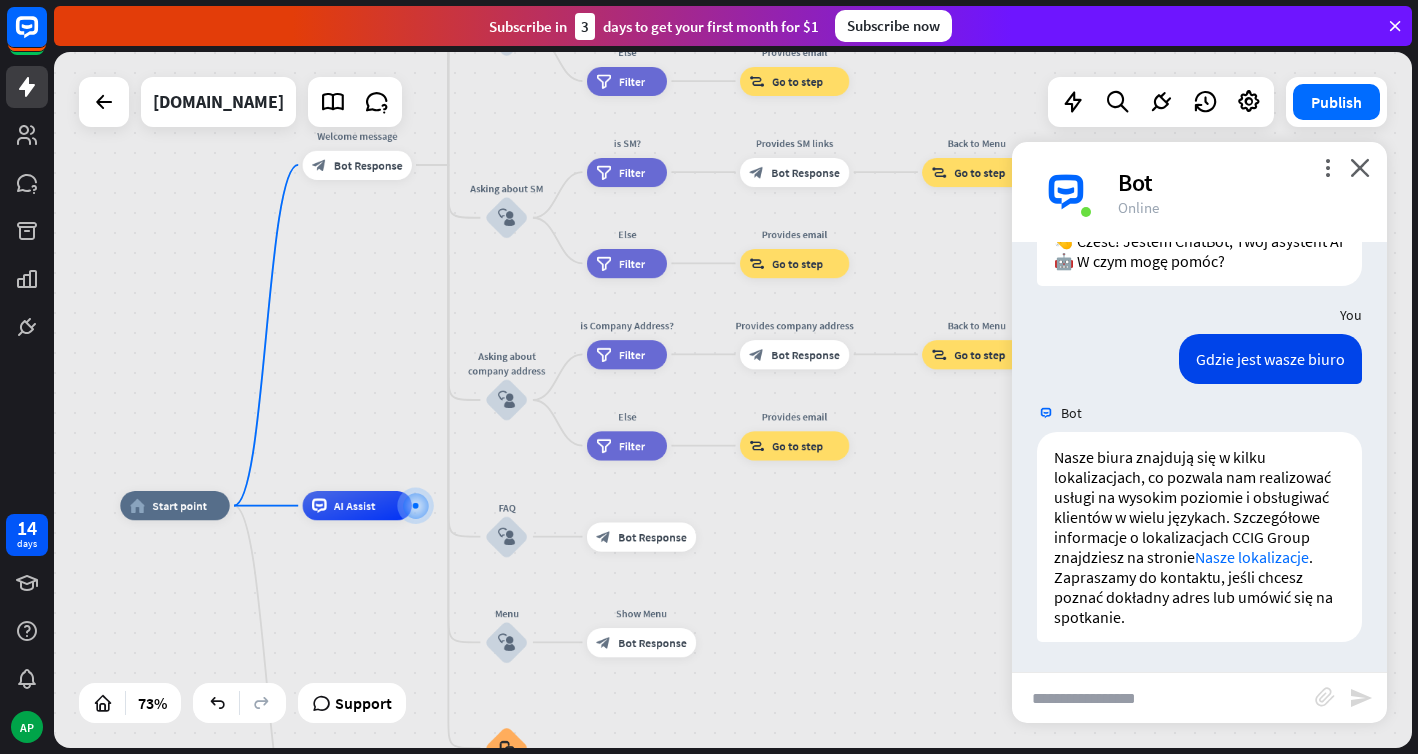 click at bounding box center (1163, 698) 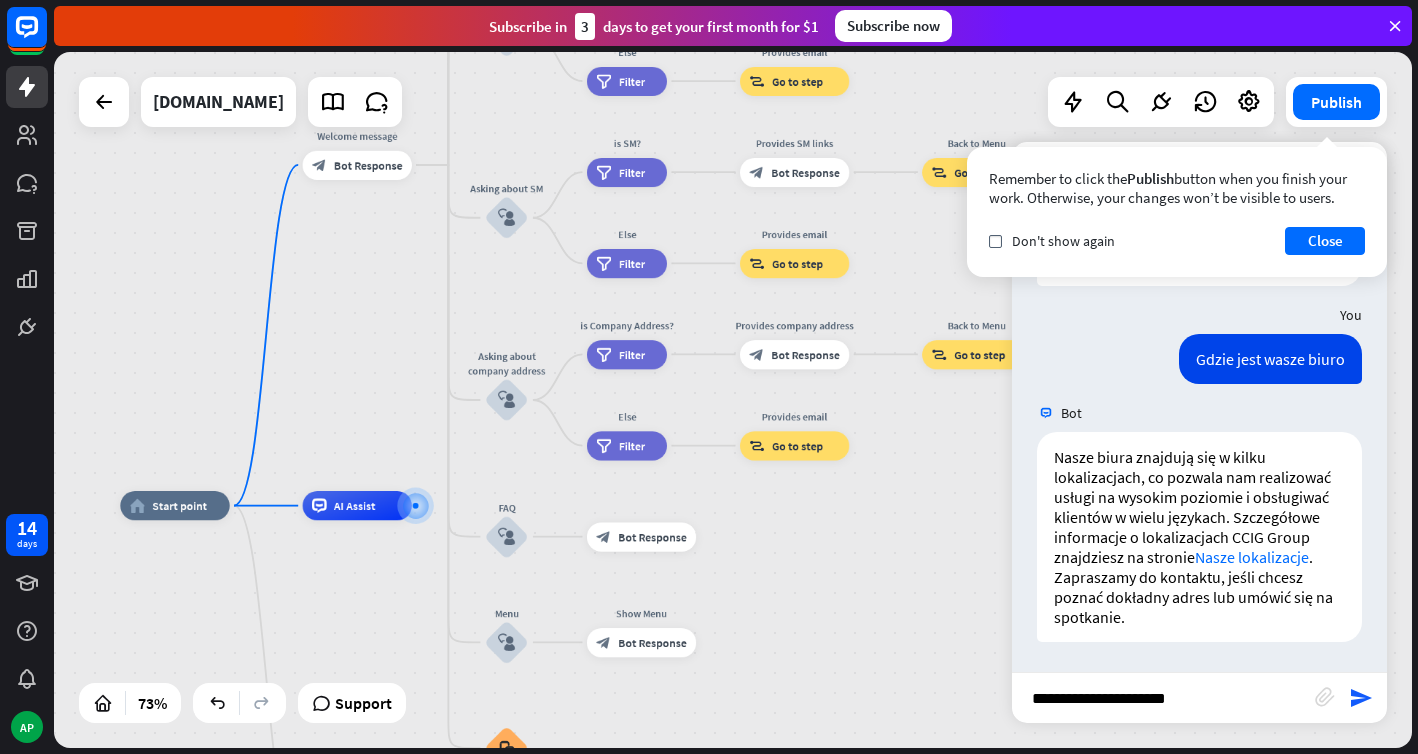 type on "**********" 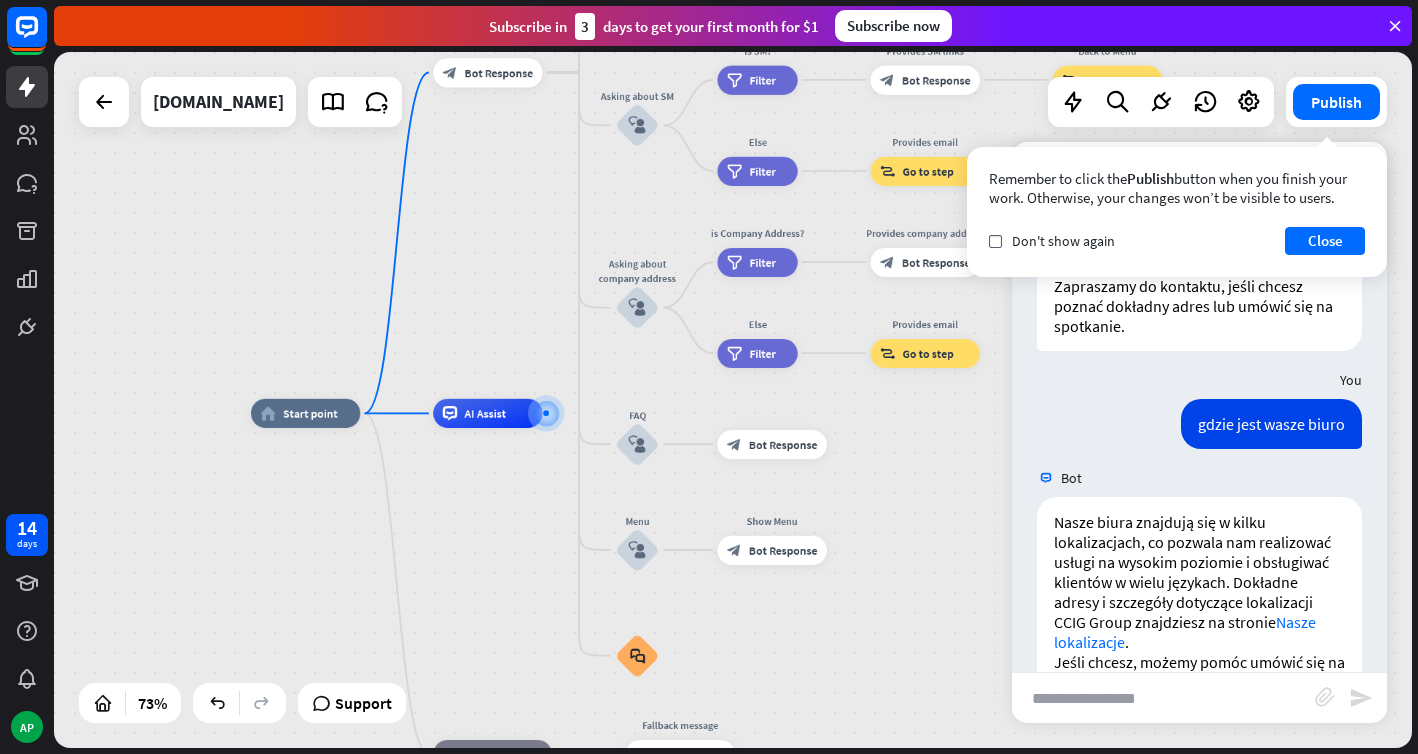 scroll, scrollTop: 460, scrollLeft: 0, axis: vertical 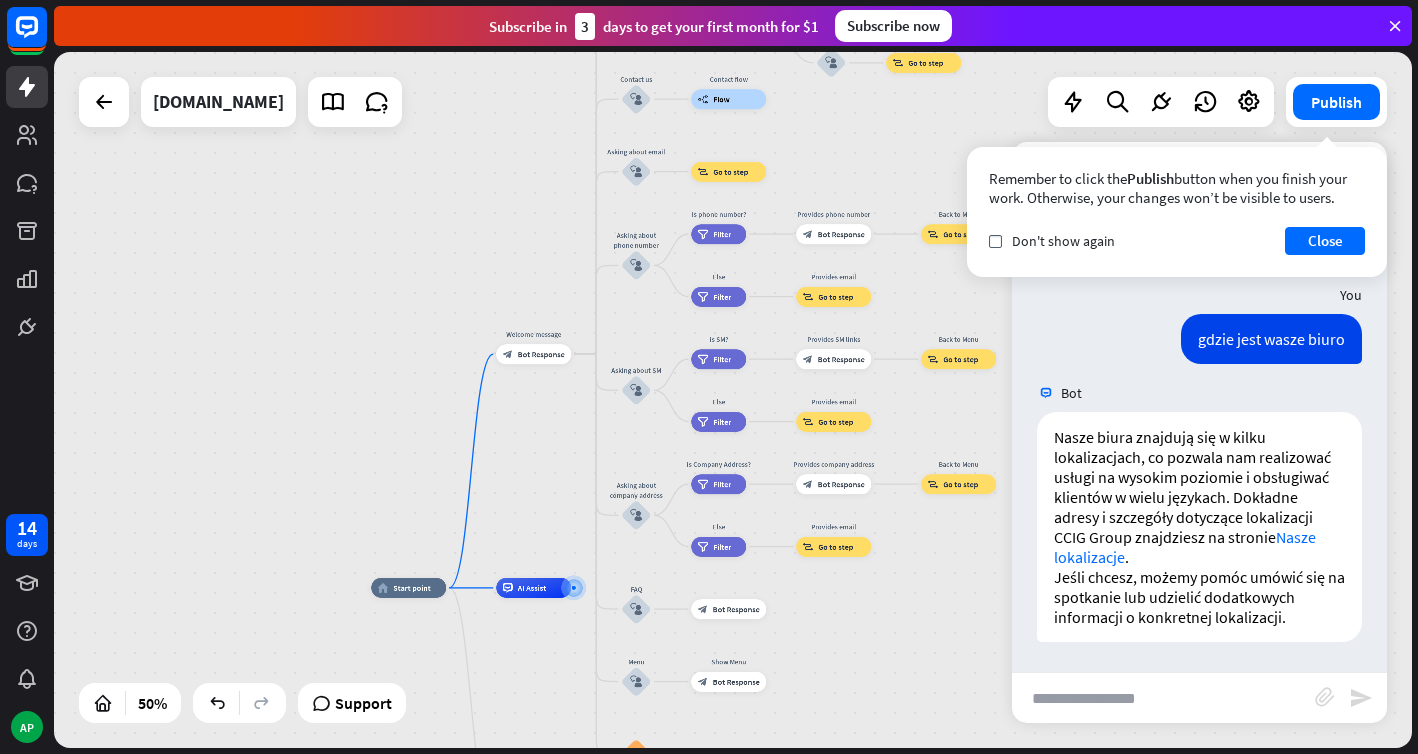 drag, startPoint x: 917, startPoint y: 442, endPoint x: 828, endPoint y: 597, distance: 178.73444 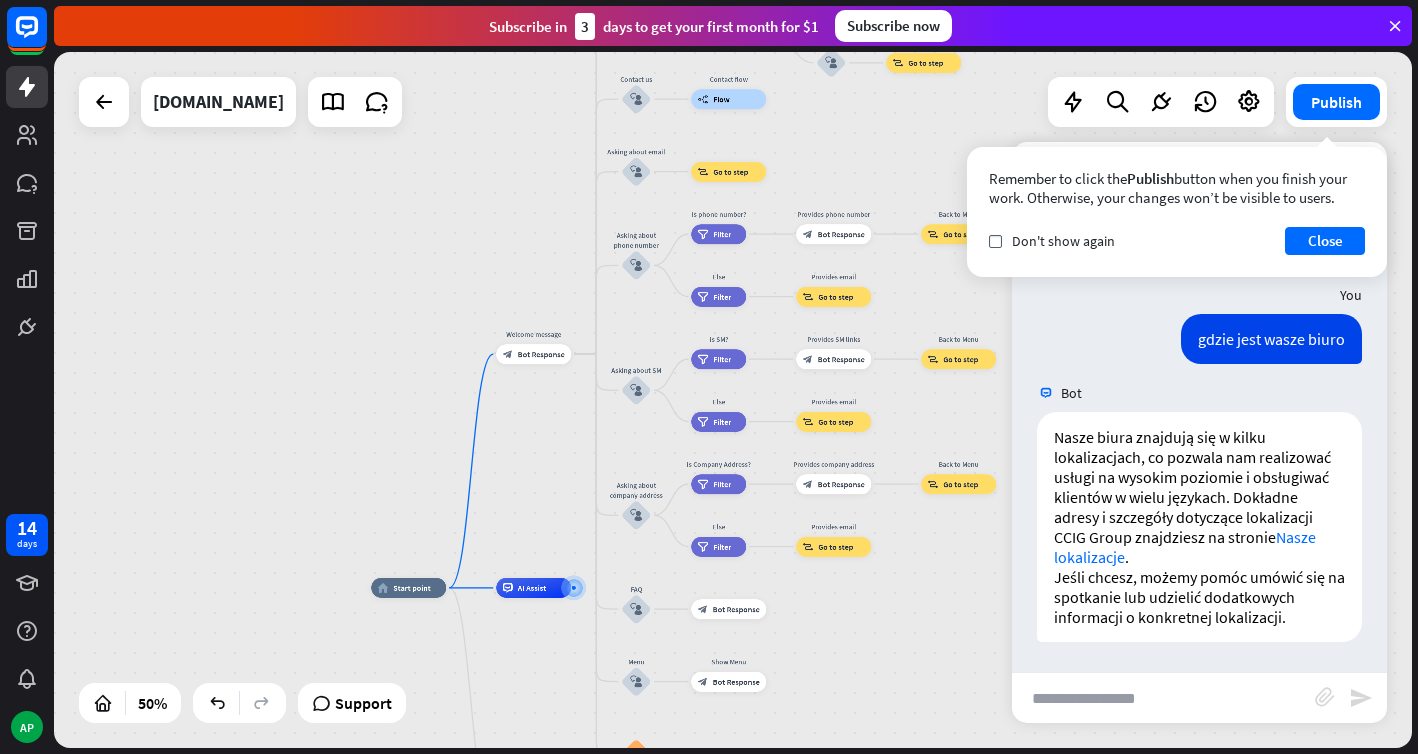 click on "home_2   Start point                 Welcome message   block_bot_response   Bot Response                 About us   block_user_input                 Provide company information   block_bot_response   Bot Response                 Back to Menu   block_user_input                 Was it helpful?   block_bot_response   Bot Response                 Yes   block_user_input                 Thank you!   block_bot_response   Bot Response                 No   block_user_input                 Back to Menu   block_goto   Go to step                 Contact us   block_user_input                 Contact flow   builder_tree   Flow                 Asking about email   block_user_input                   block_goto   Go to step                 Asking about phone number   block_user_input                 Is phone number?   filter   Filter                 Provides phone number   block_bot_response   Bot Response                 Back to Menu   block_goto   Go to step                 Else   filter   Filter" at bounding box center (710, 762) 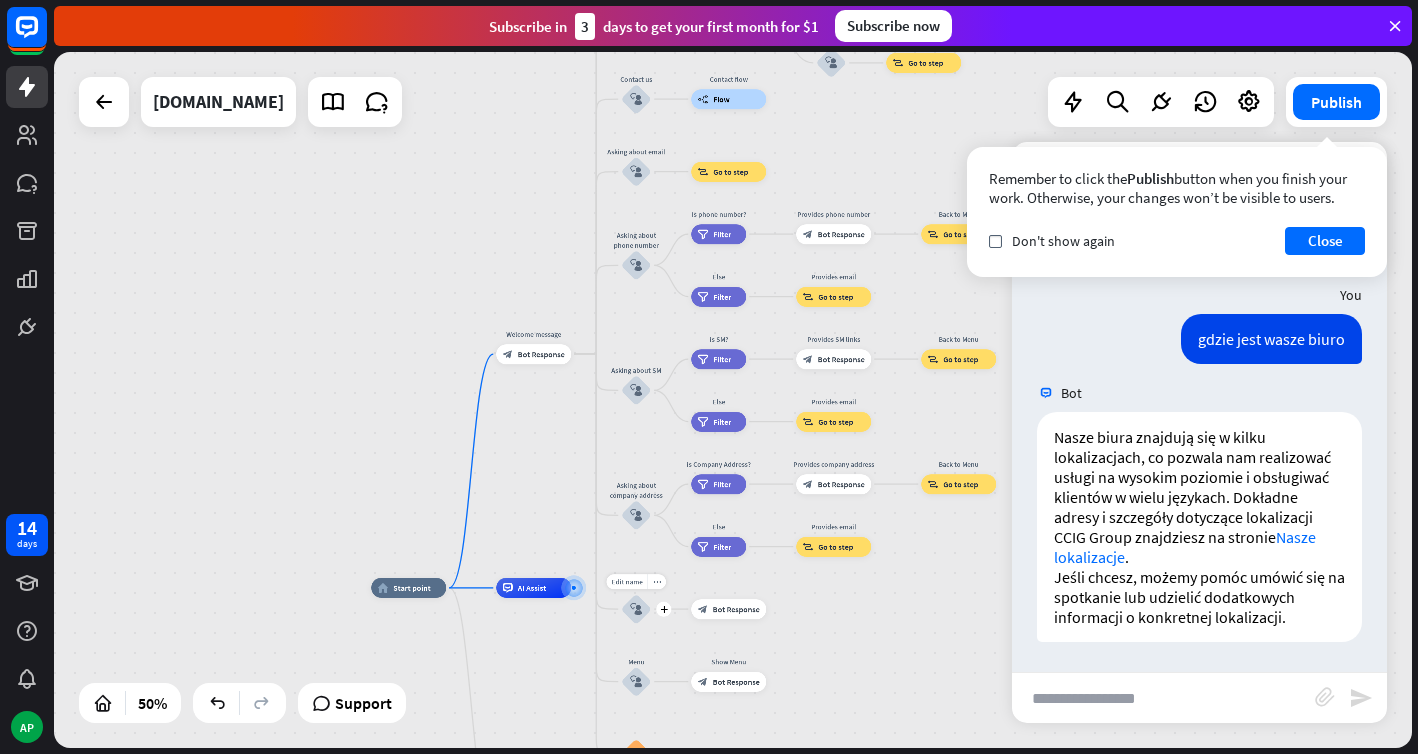 click on "block_user_input" at bounding box center [636, 609] 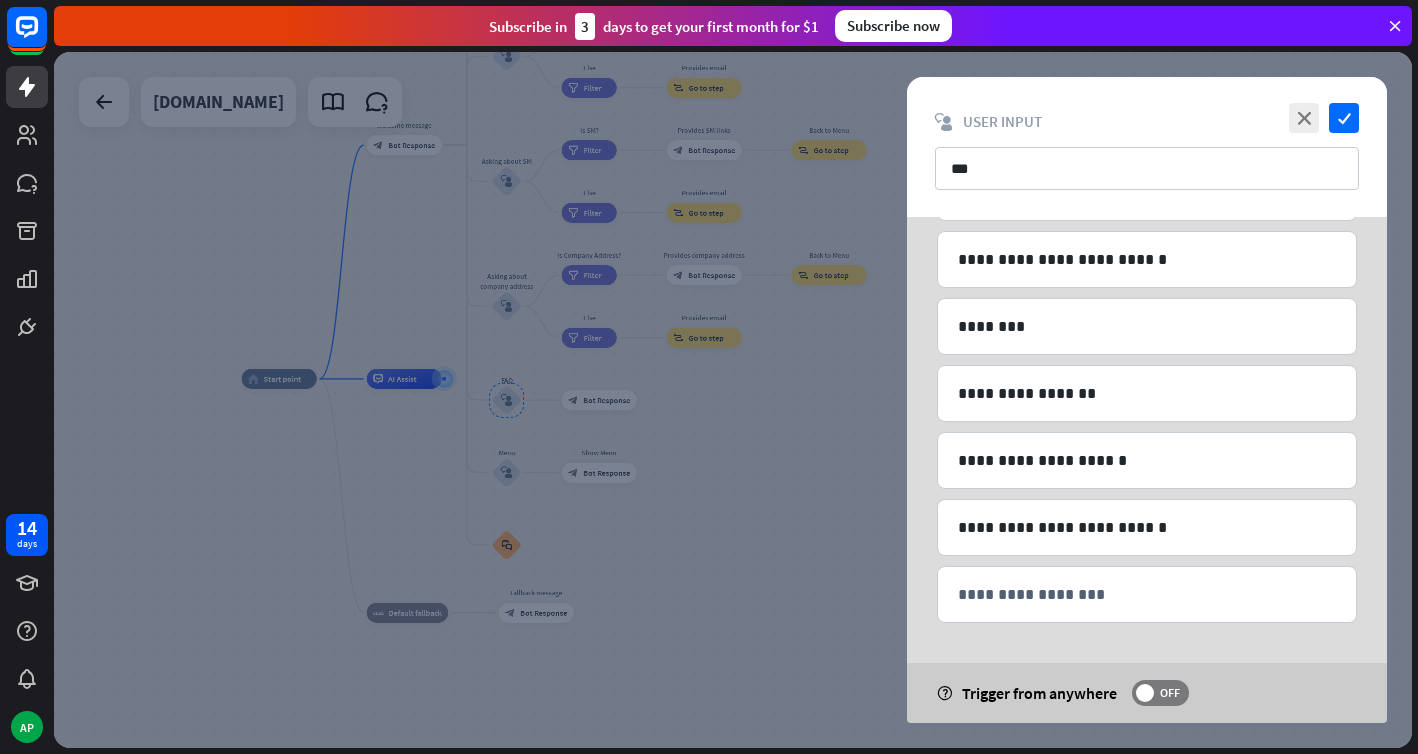 scroll, scrollTop: 0, scrollLeft: 0, axis: both 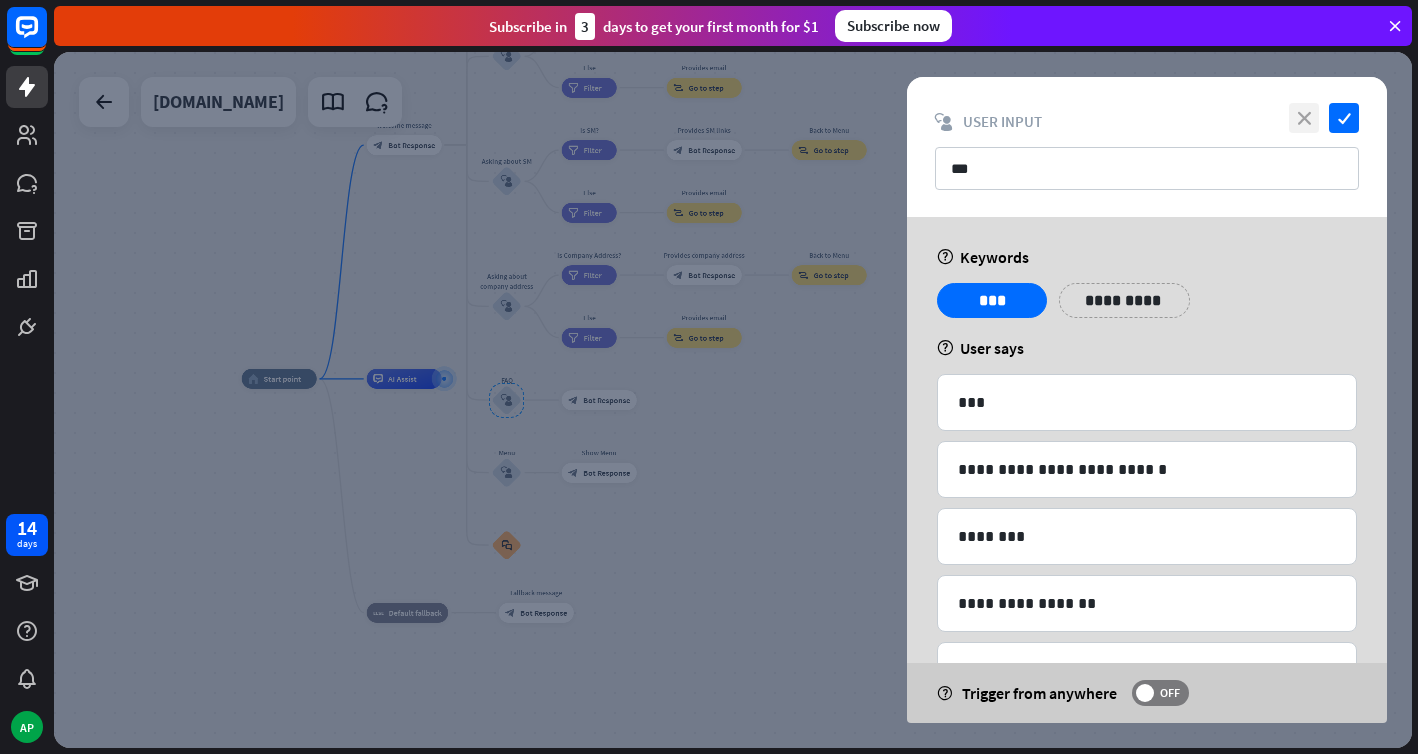 click on "close" at bounding box center [1304, 118] 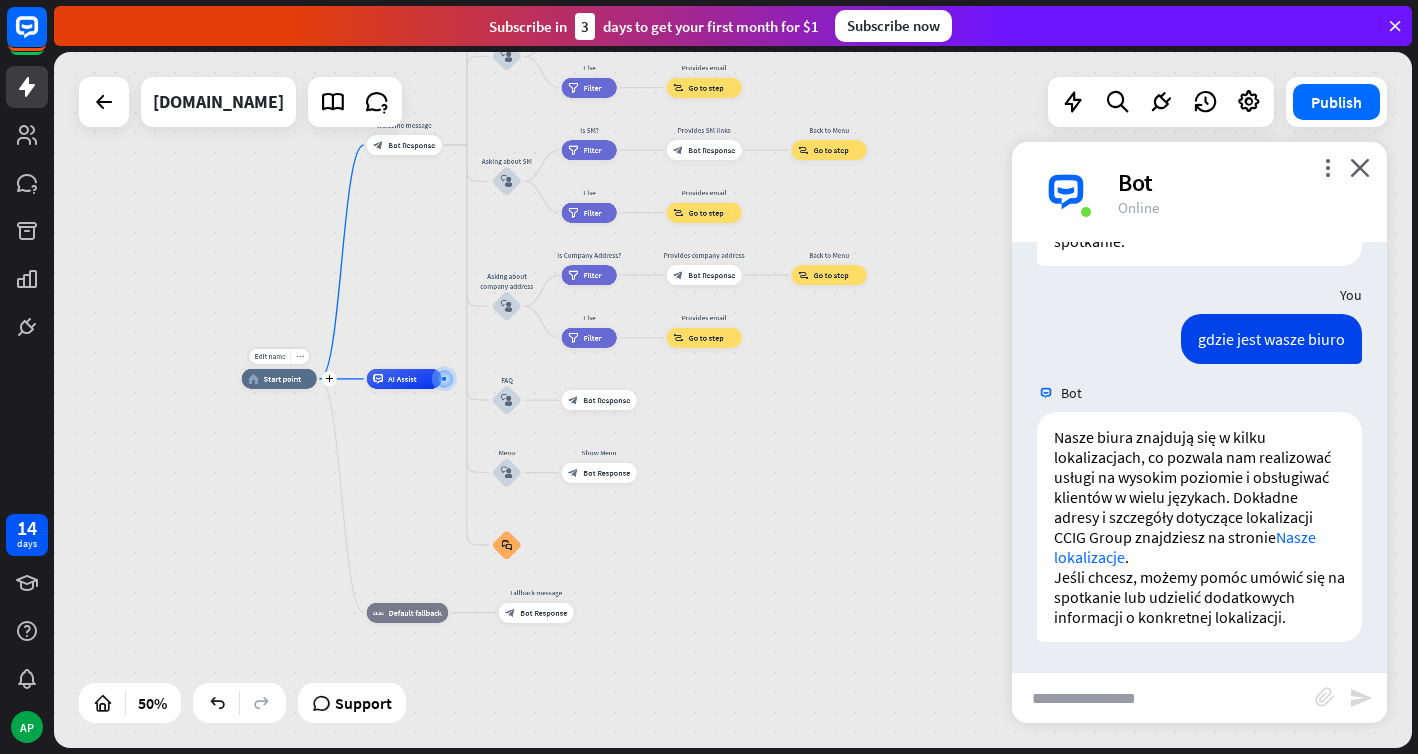 click on "Start point" at bounding box center (283, 379) 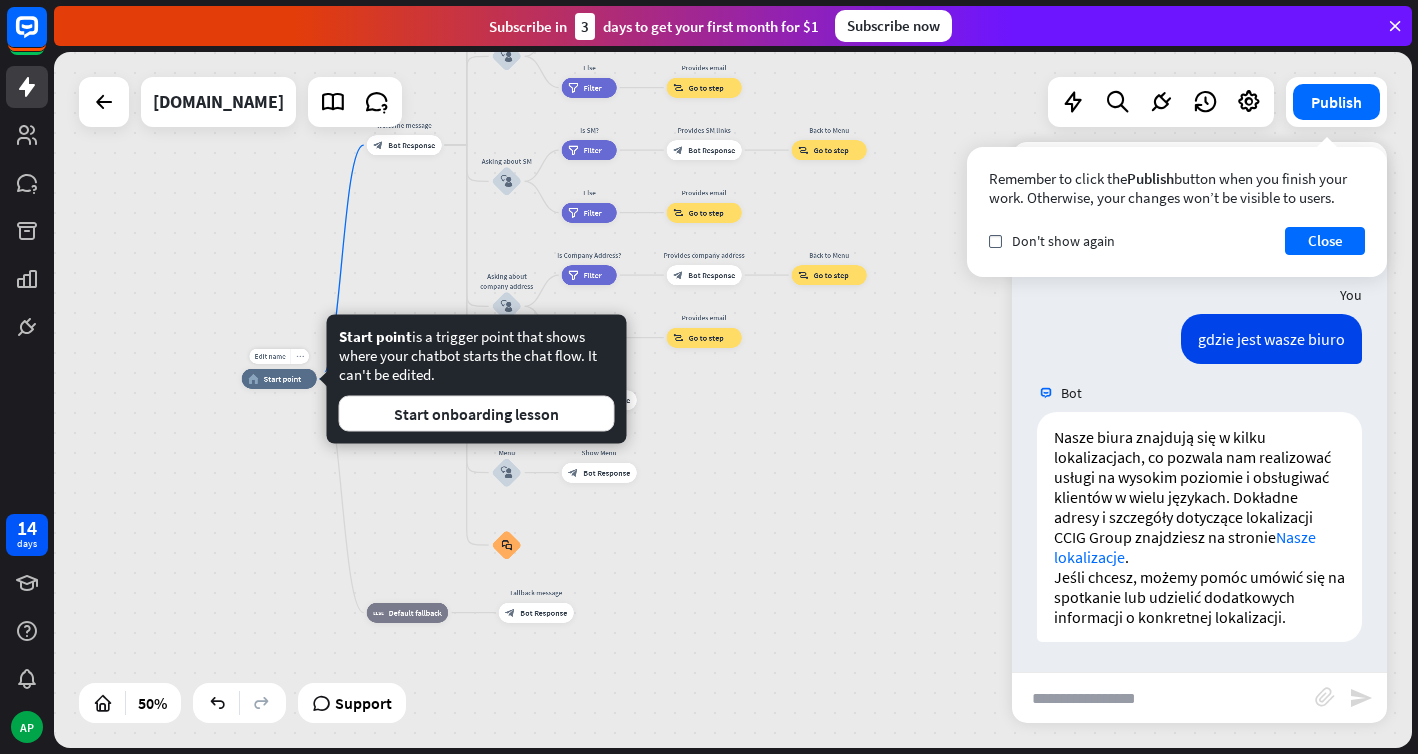 click on "more_horiz" at bounding box center (300, 357) 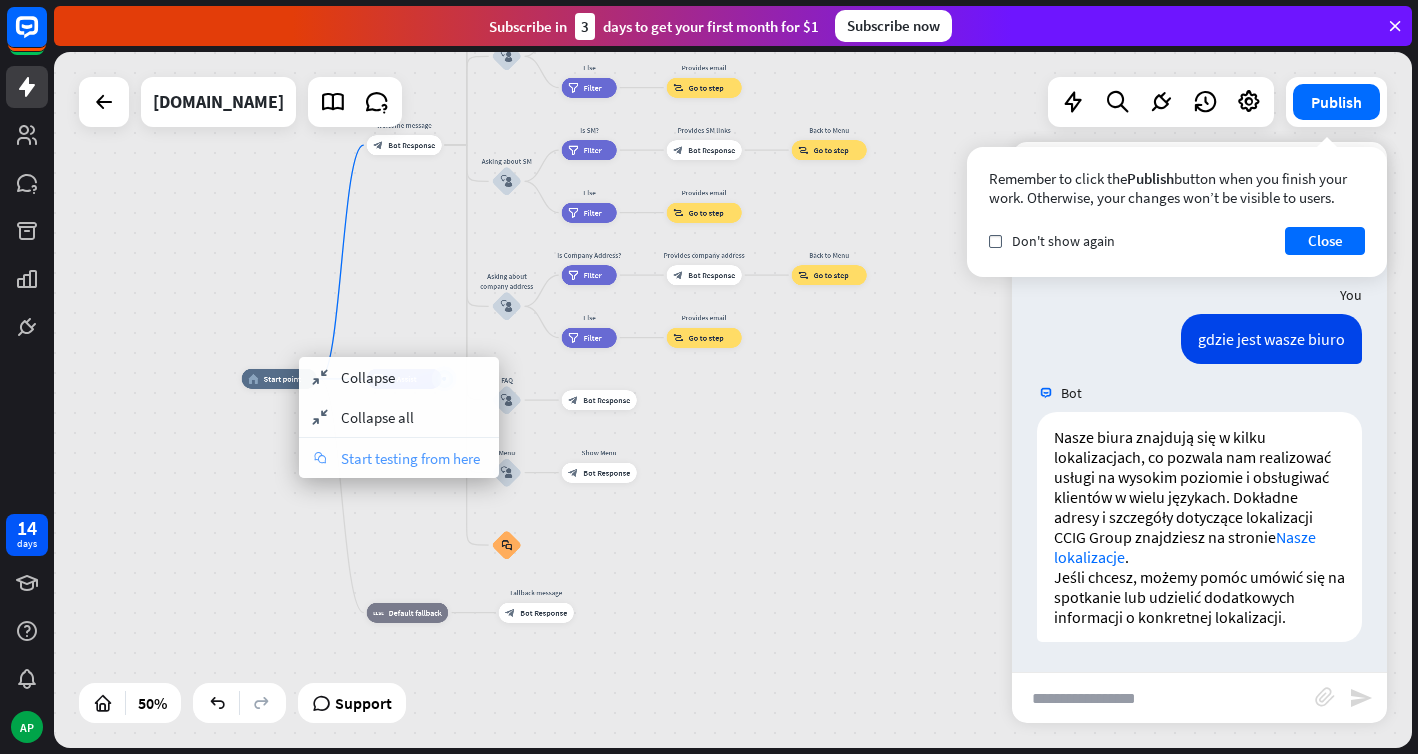 click on "chat   Start testing from here" at bounding box center (399, 458) 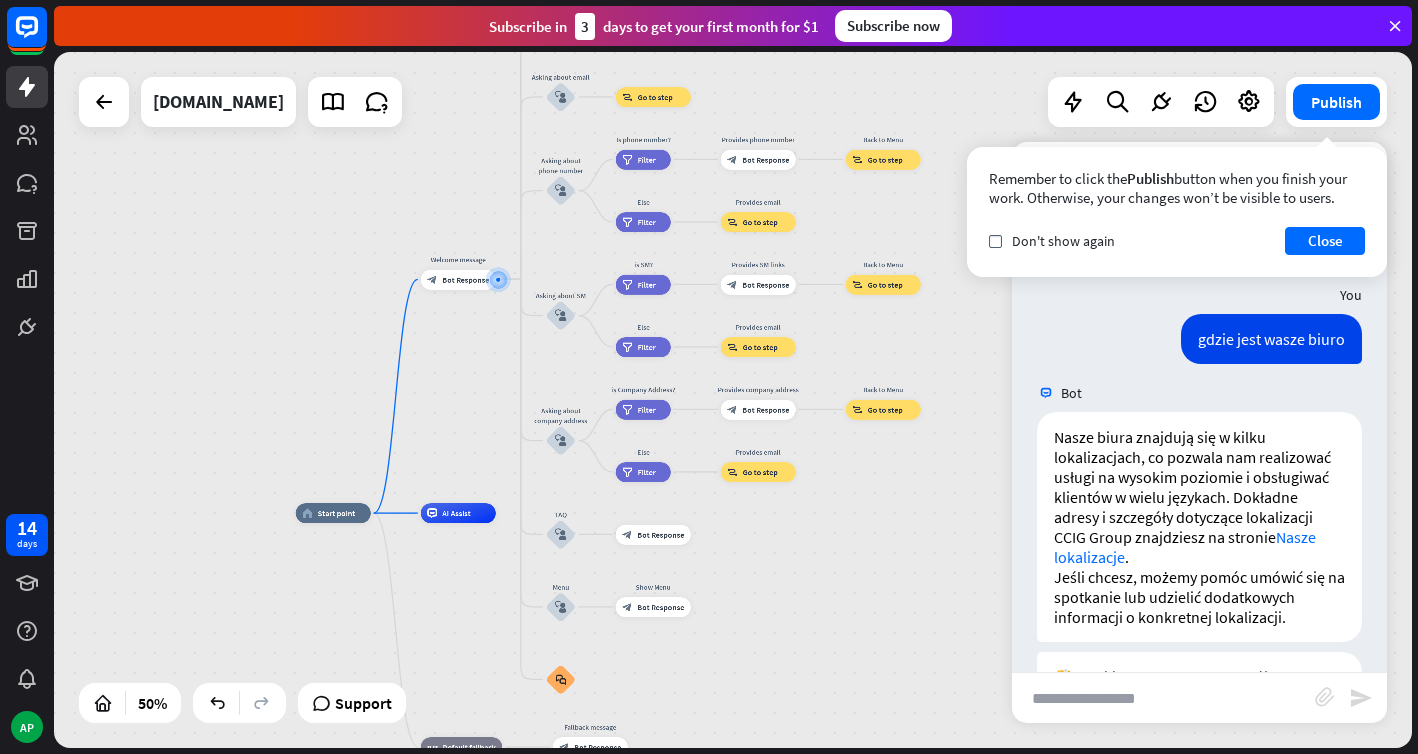 scroll, scrollTop: 635, scrollLeft: 0, axis: vertical 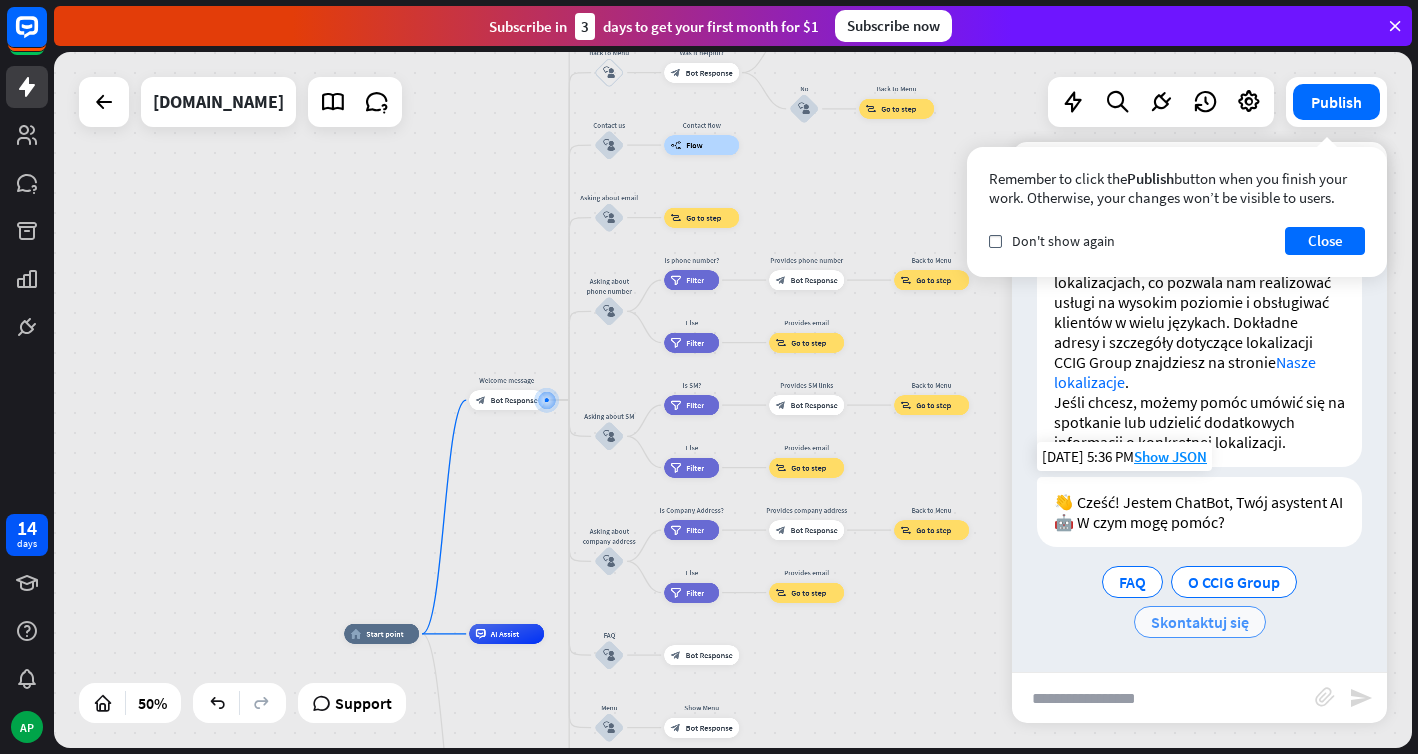 click on "Skontaktuj się" at bounding box center (1200, 622) 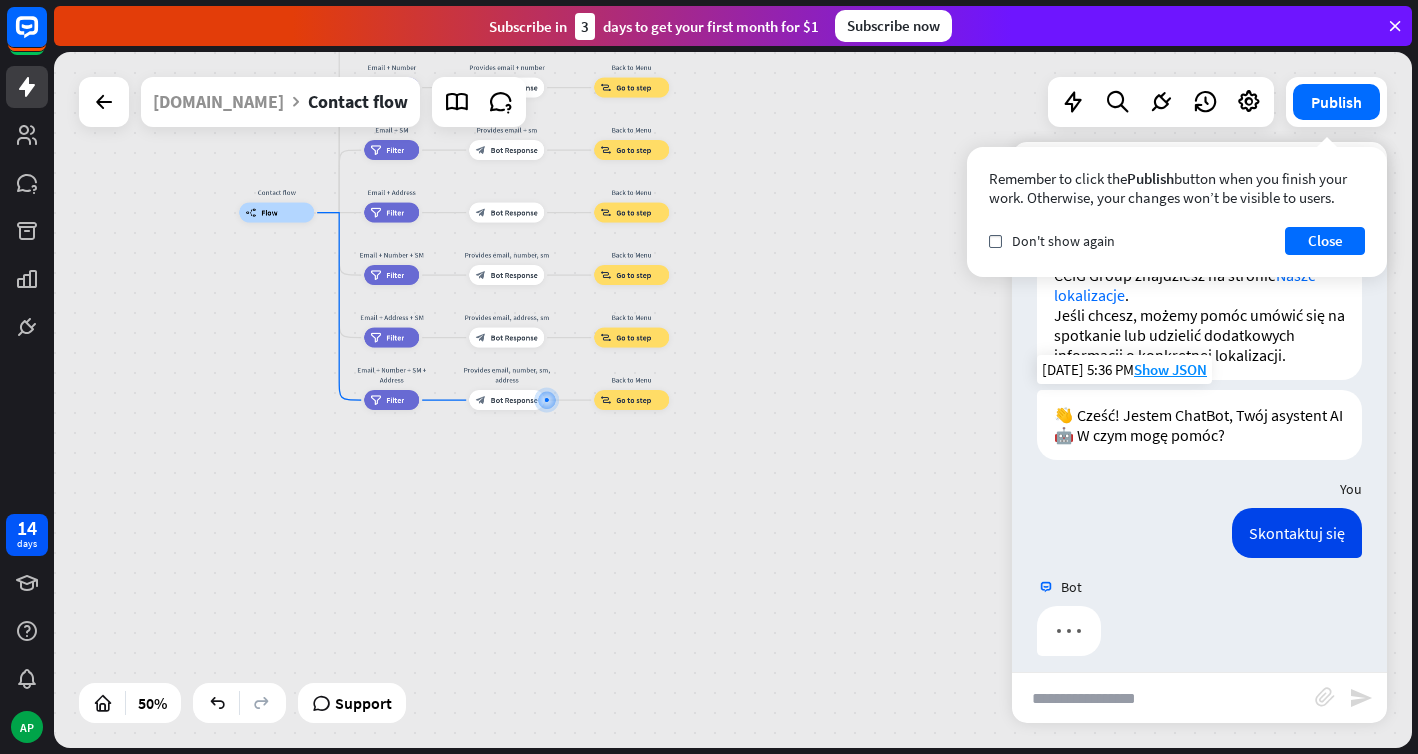 scroll, scrollTop: 736, scrollLeft: 0, axis: vertical 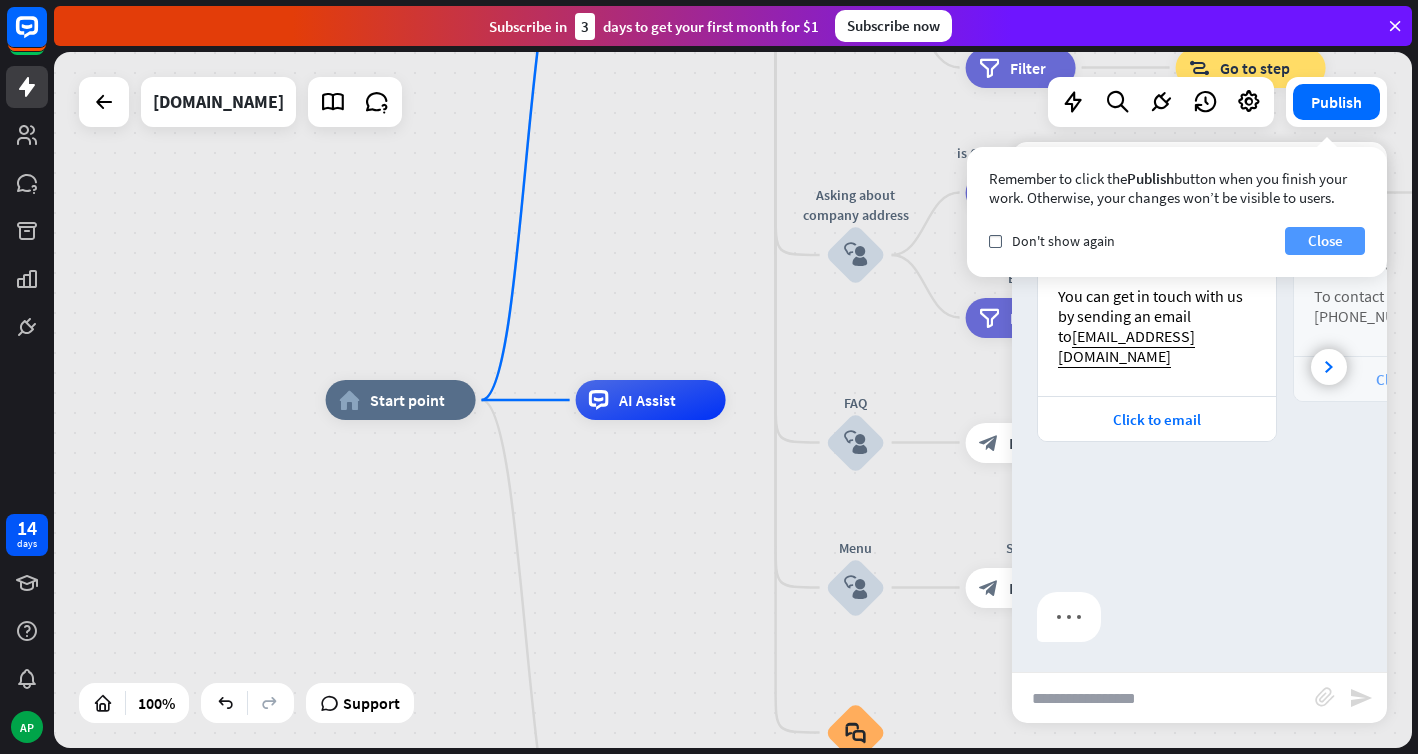 click on "Close" at bounding box center [1325, 241] 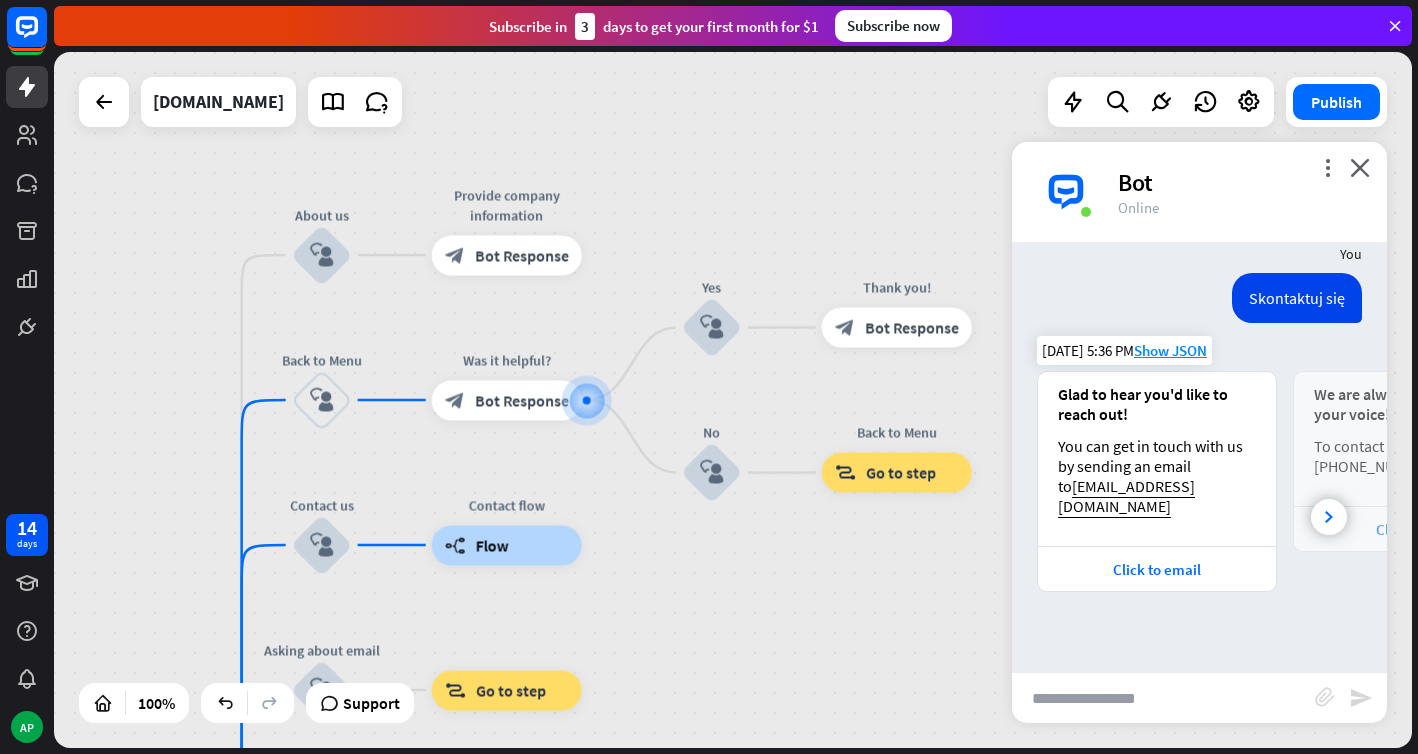 scroll, scrollTop: 954, scrollLeft: 0, axis: vertical 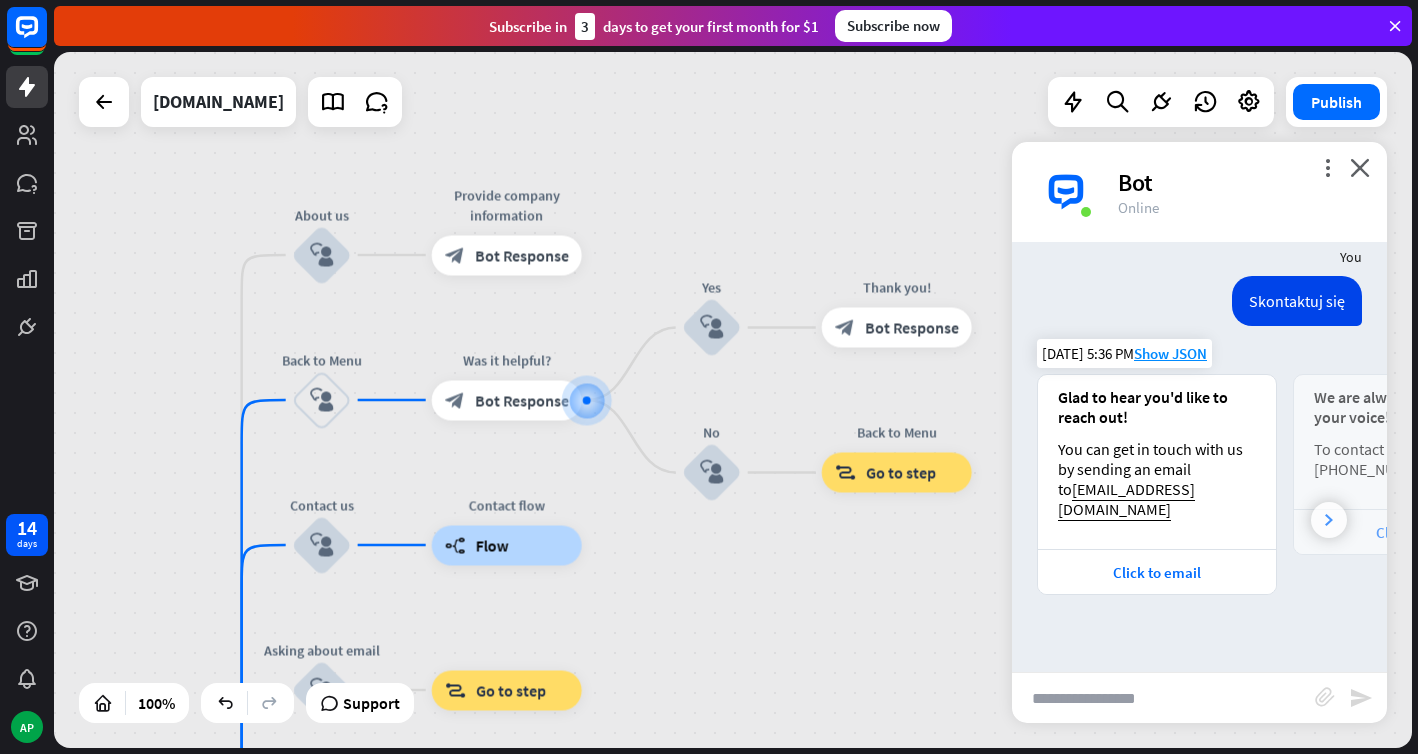 click 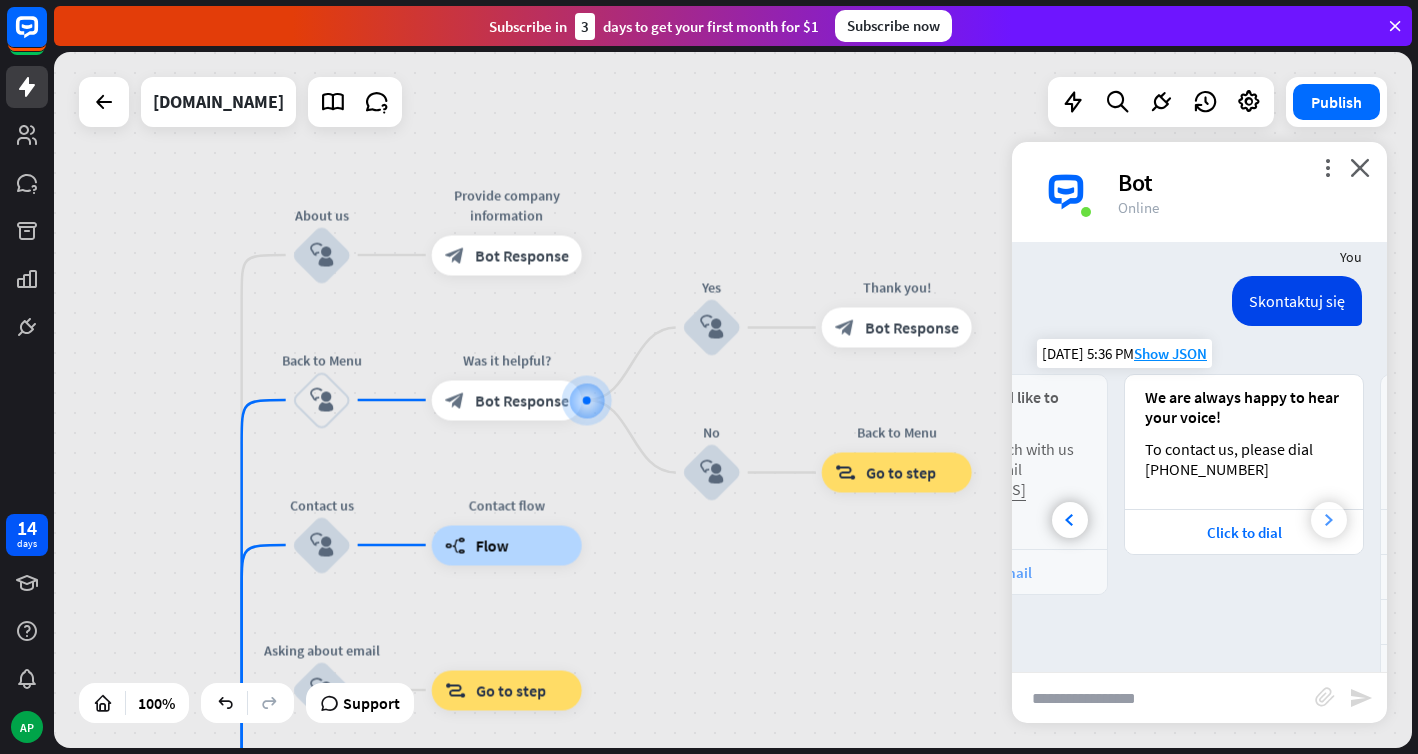 scroll, scrollTop: 0, scrollLeft: 213, axis: horizontal 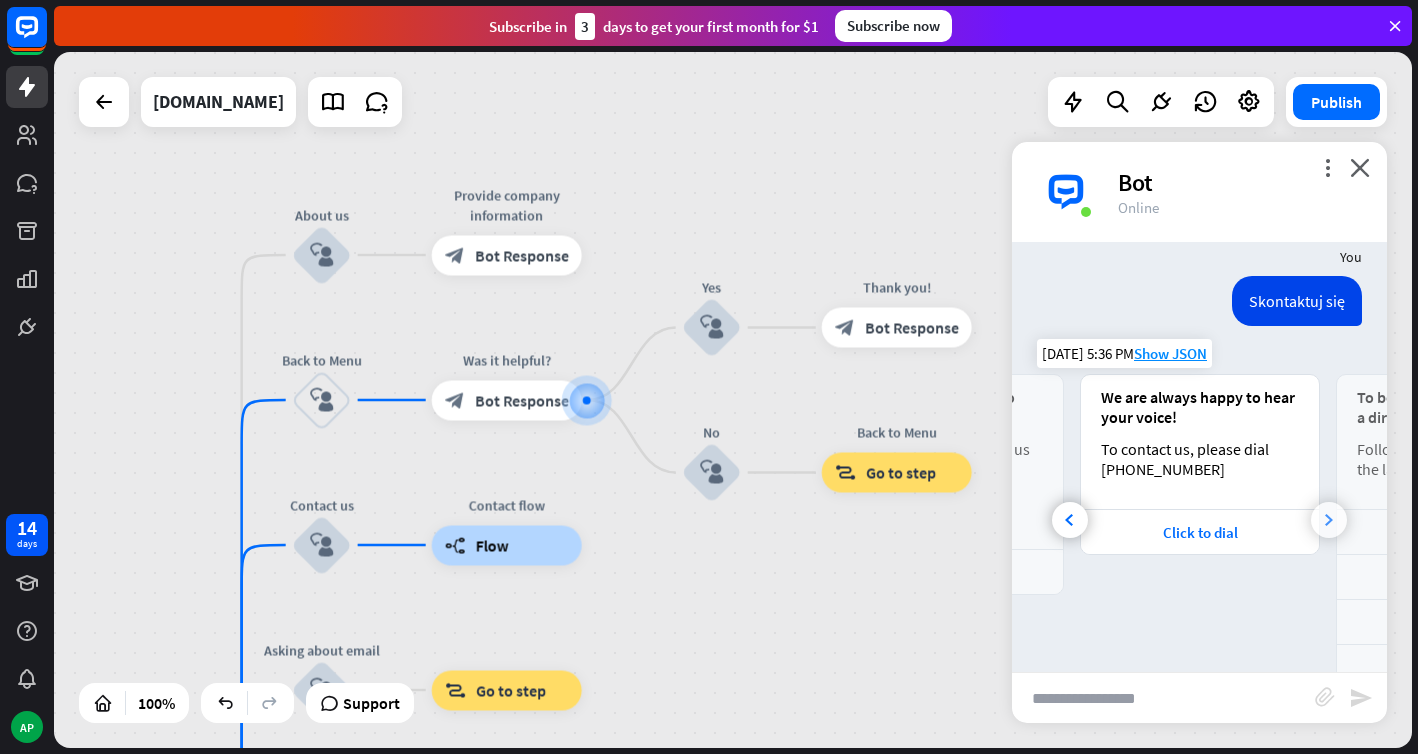 click 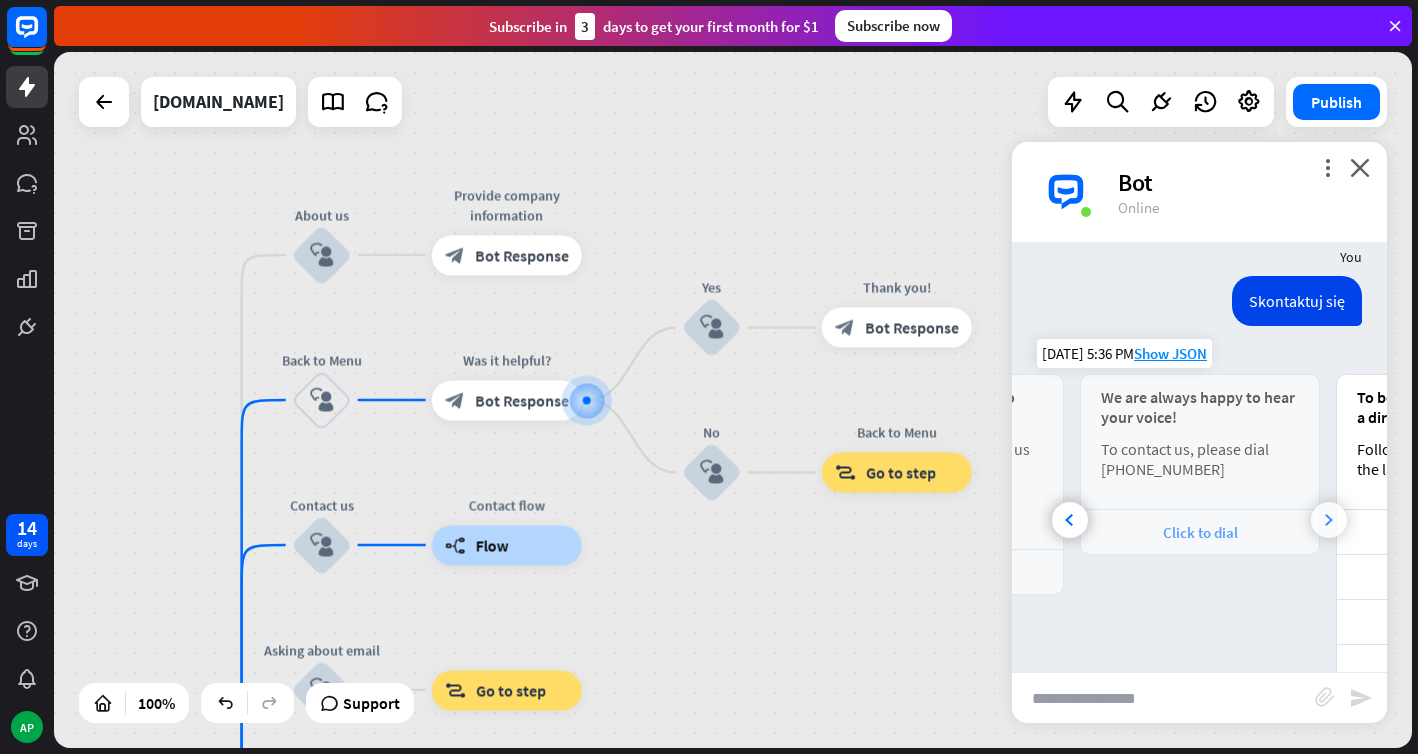 scroll, scrollTop: 0, scrollLeft: 469, axis: horizontal 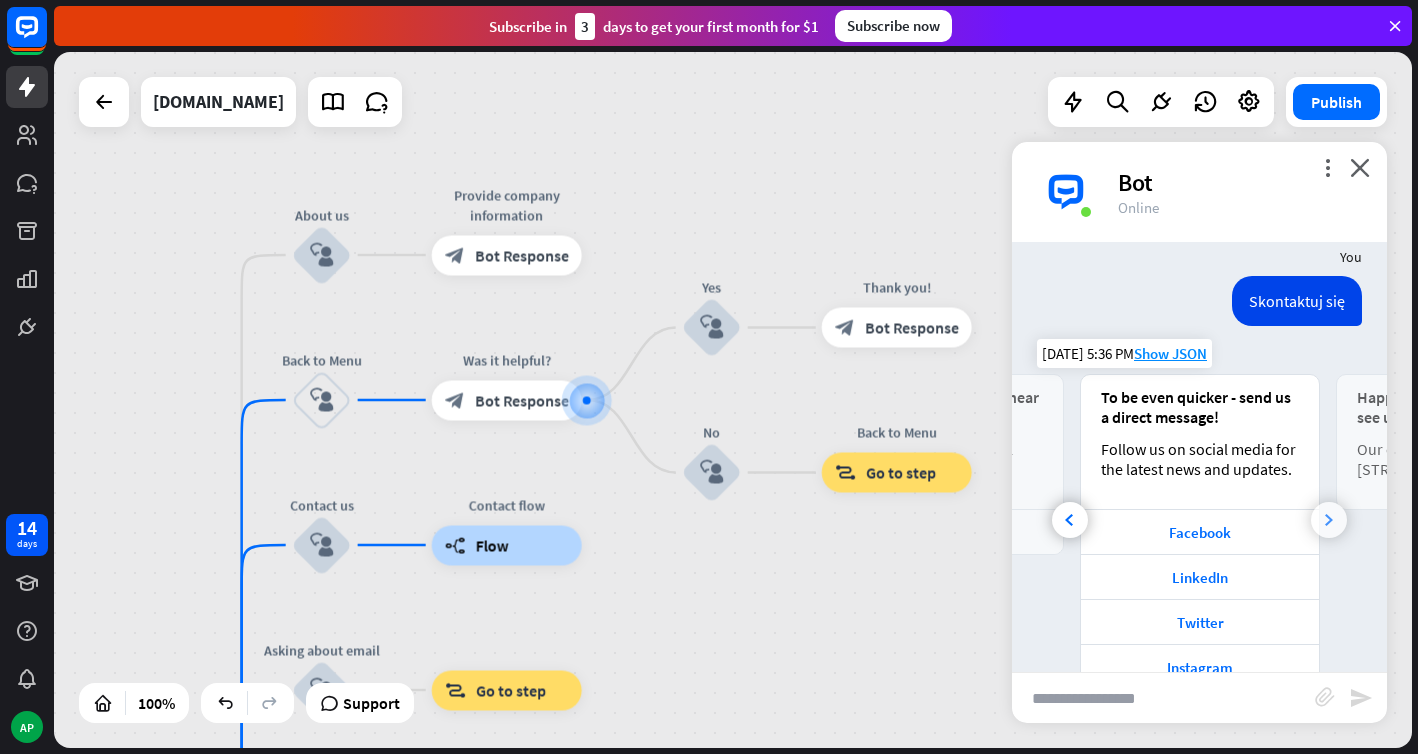 click at bounding box center [1329, 520] 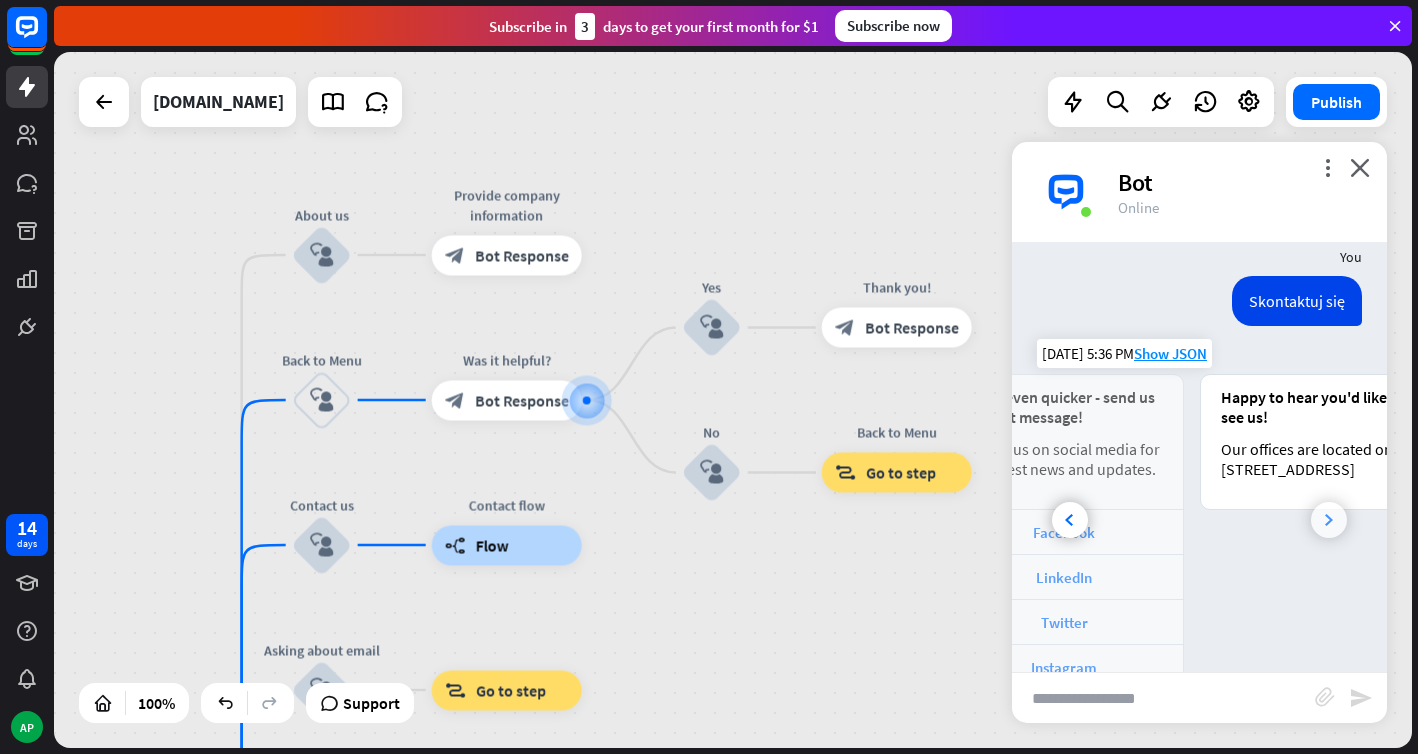 scroll, scrollTop: 0, scrollLeft: 683, axis: horizontal 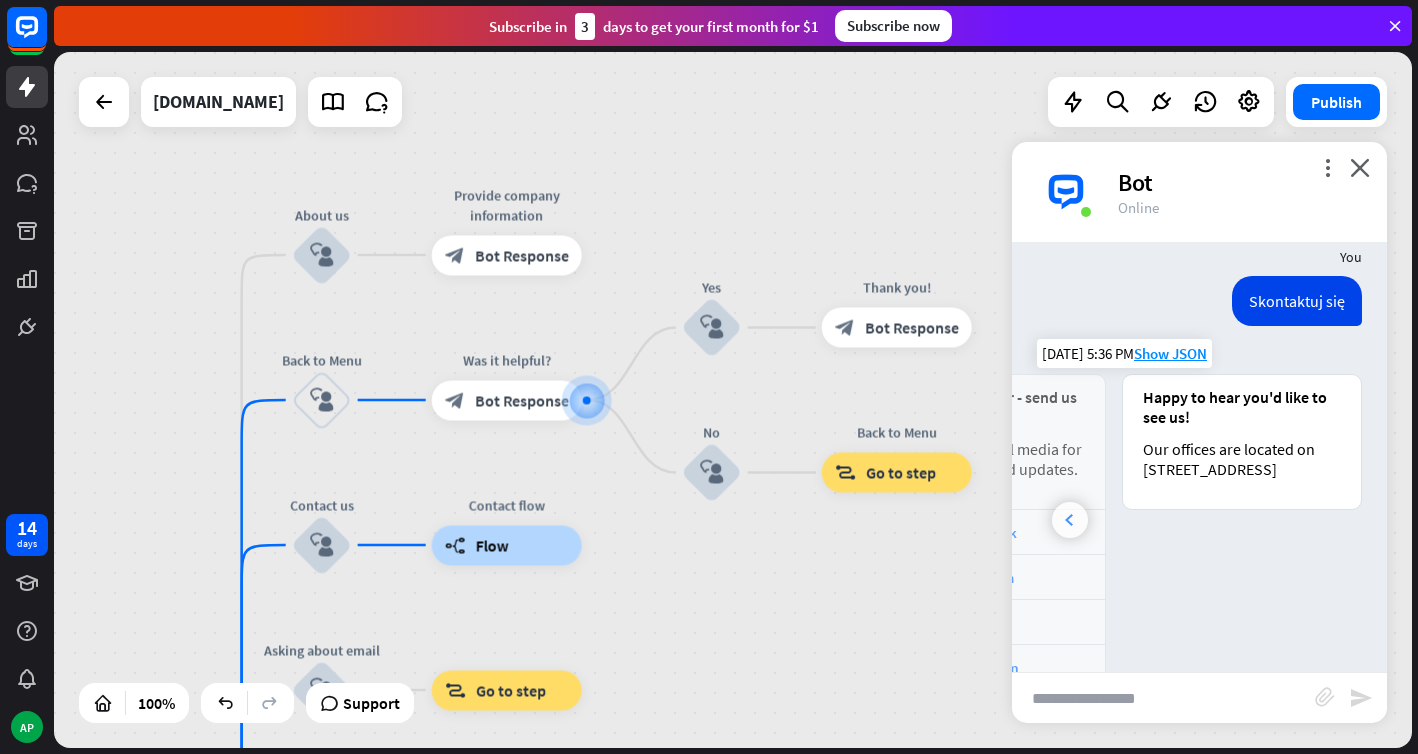 click 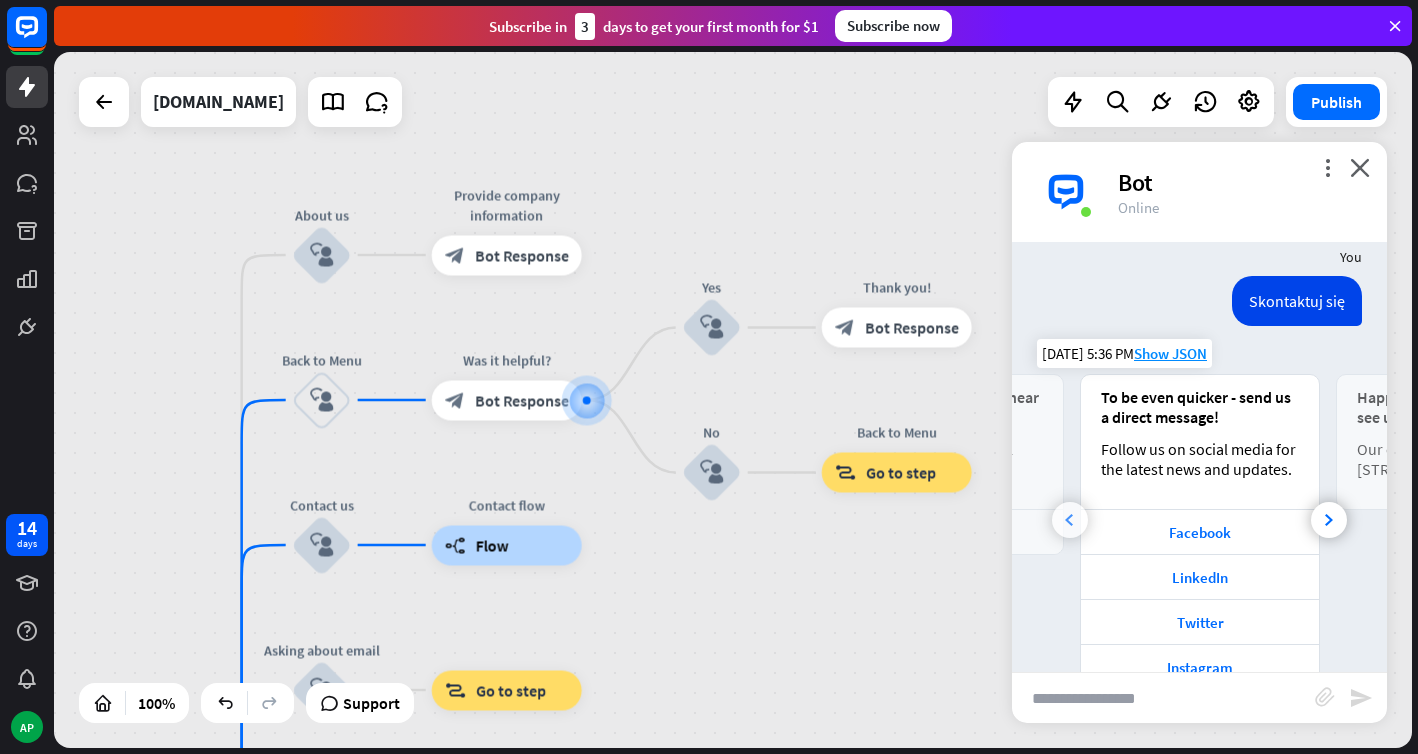 click 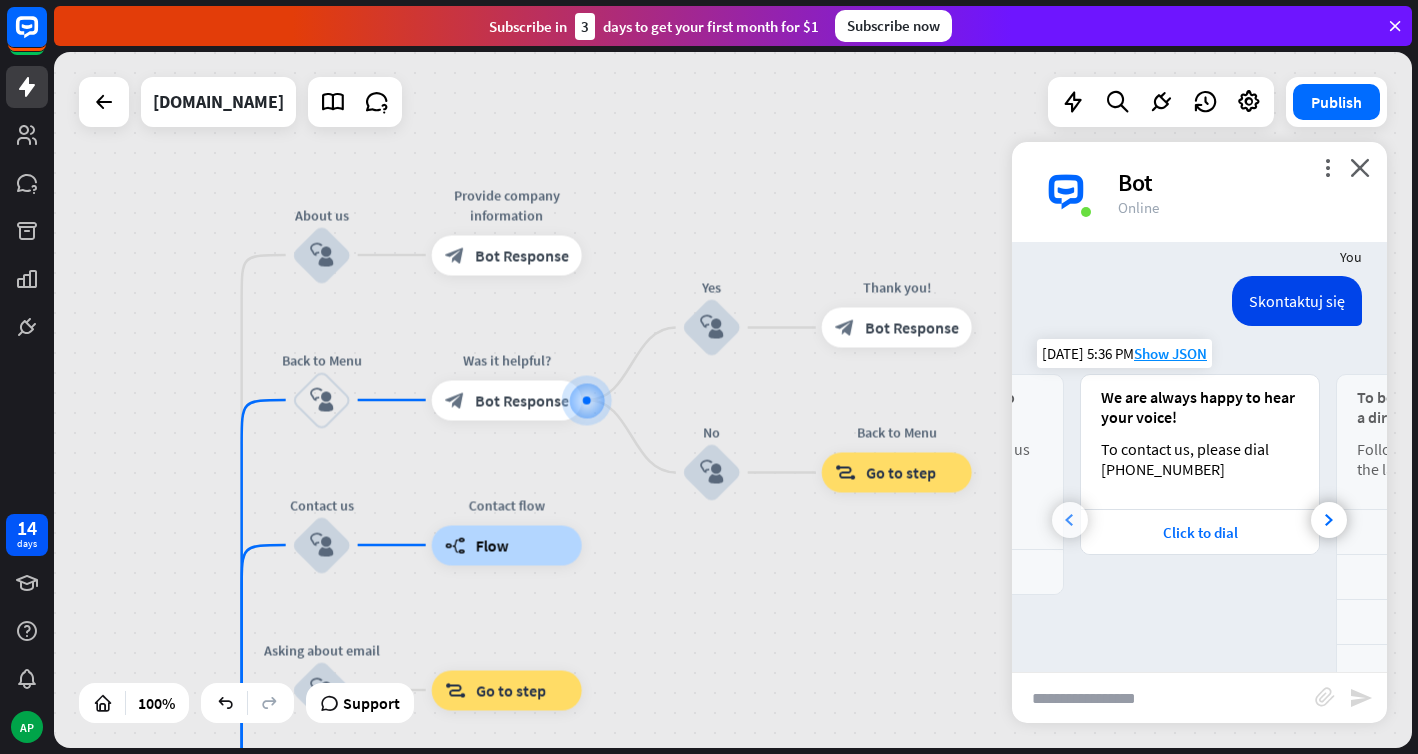 scroll, scrollTop: 0, scrollLeft: 213, axis: horizontal 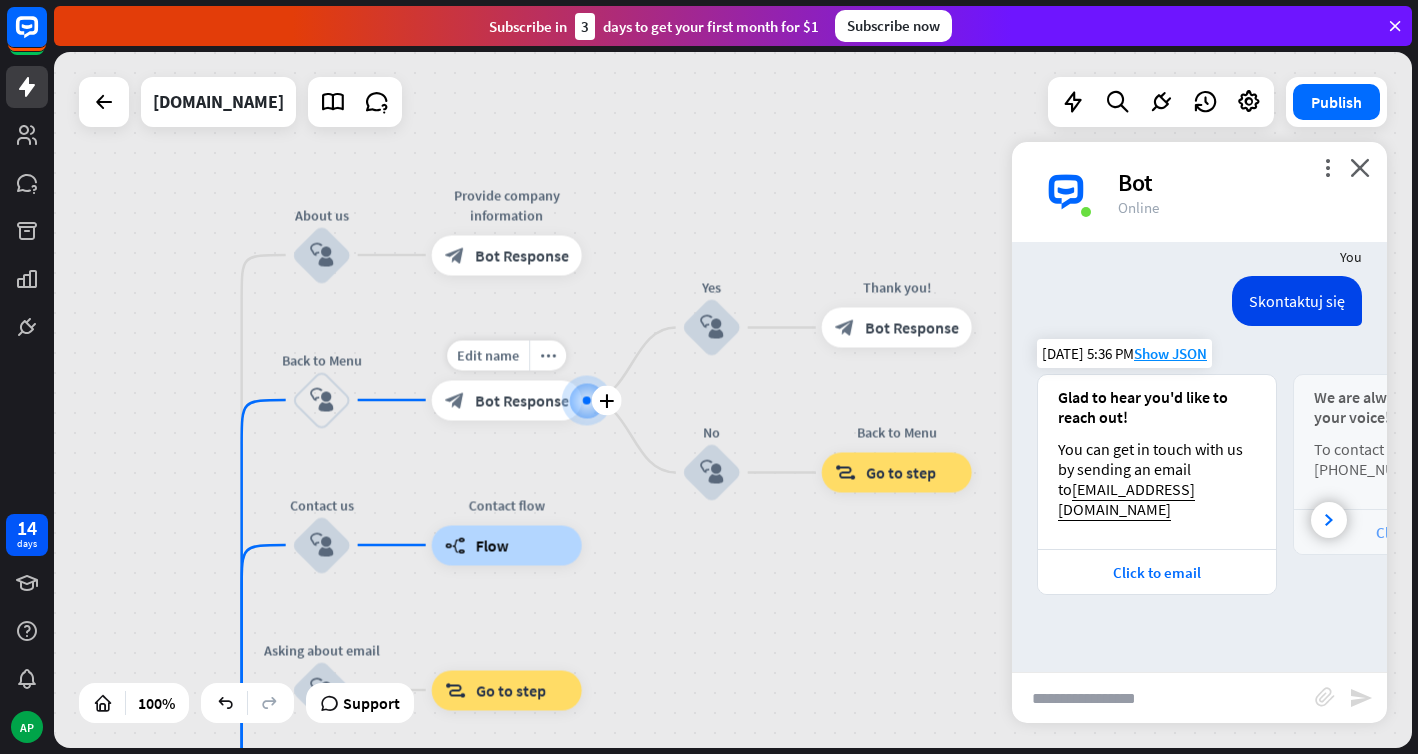 click on "block_bot_response   Bot Response" at bounding box center [507, 400] 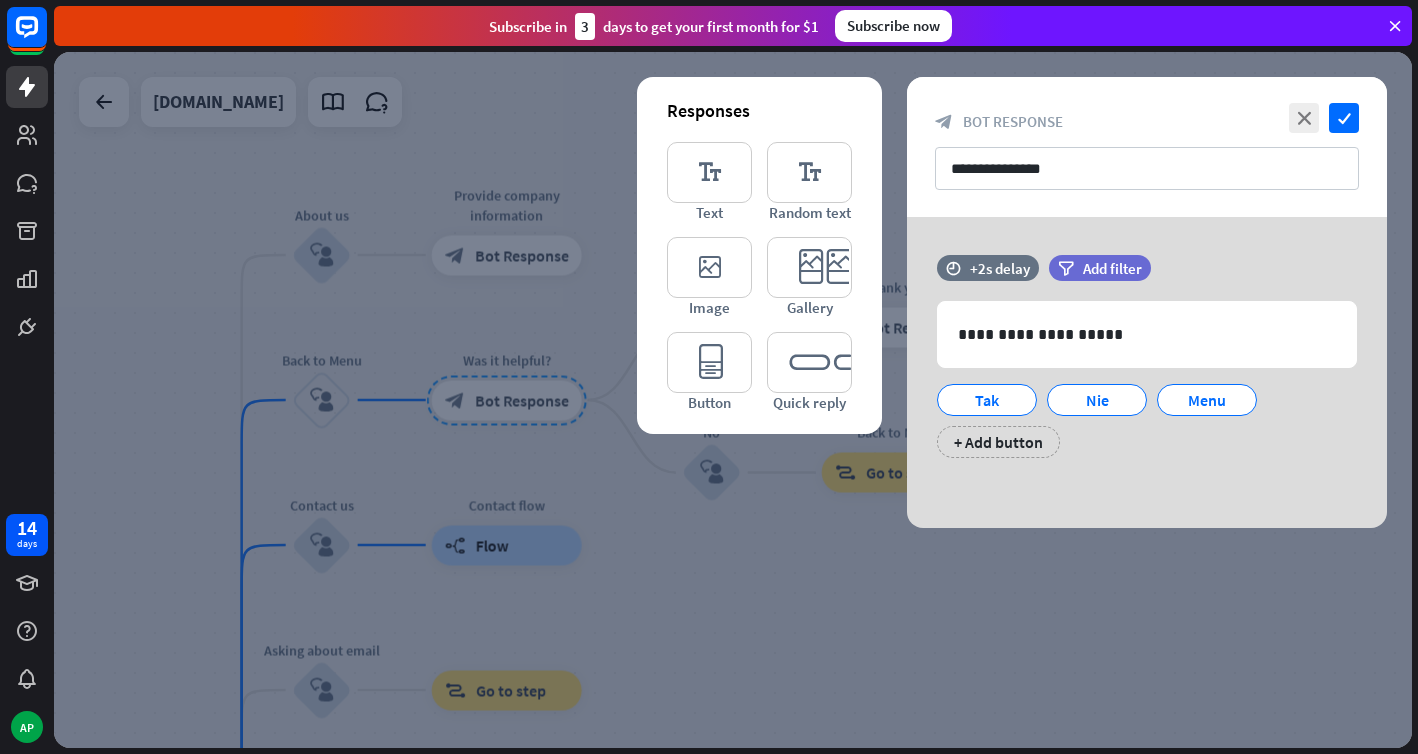 click at bounding box center (733, 400) 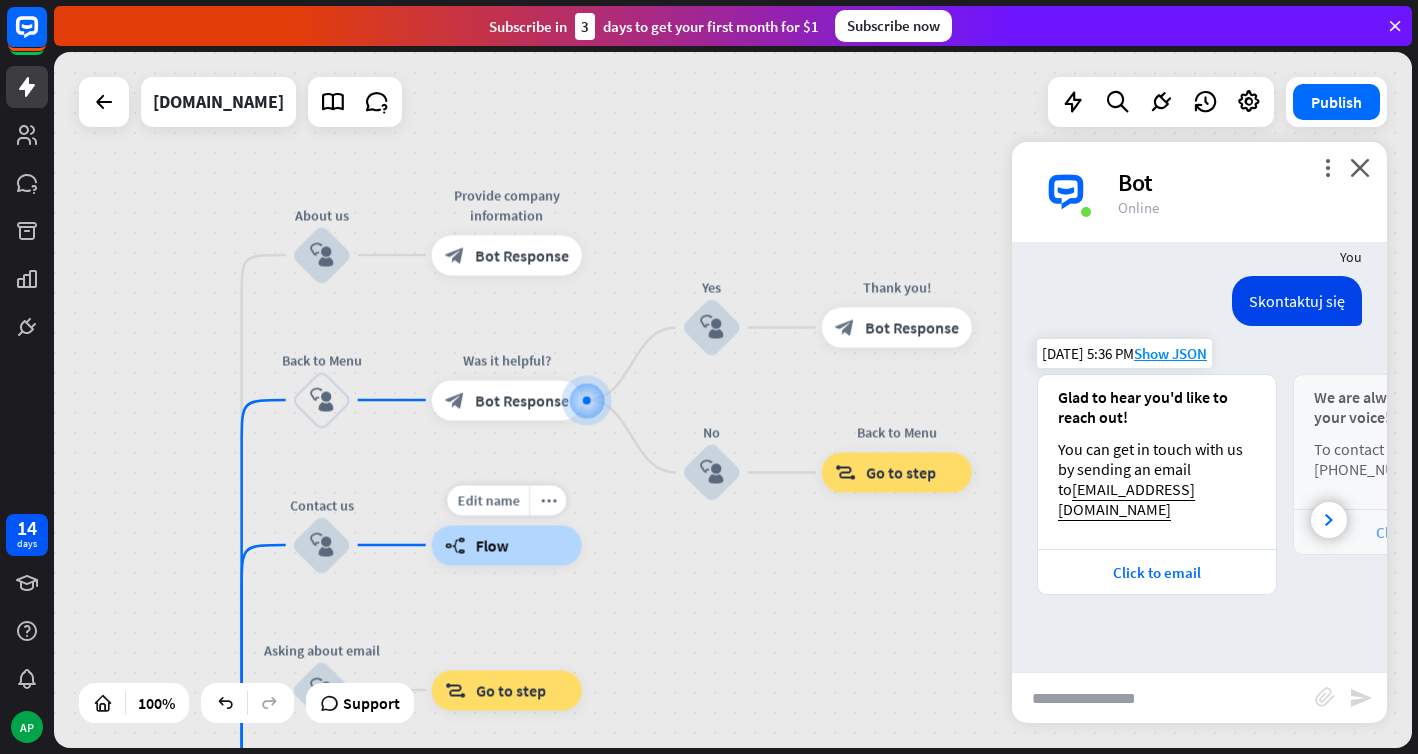 click on "builder_tree   Flow" at bounding box center (507, 545) 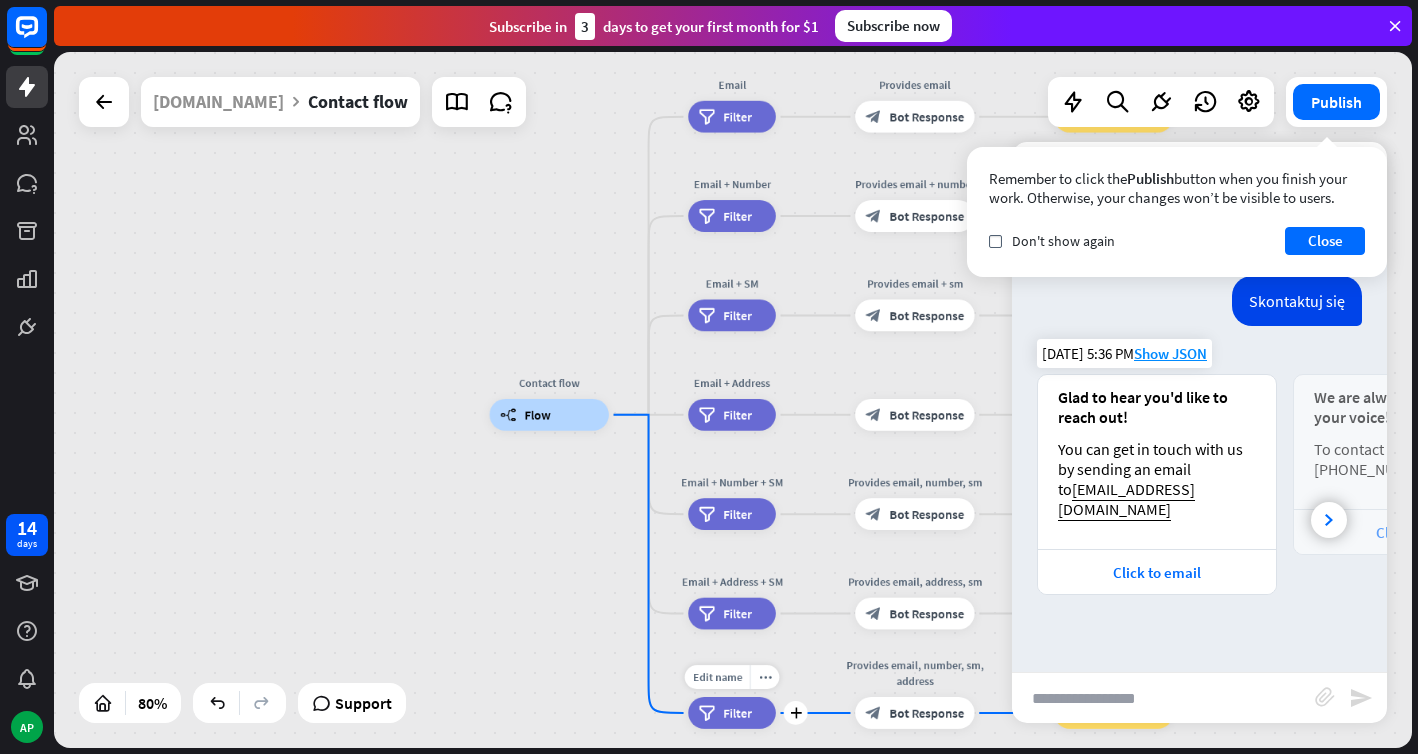 click on "filter   Filter" at bounding box center [731, 713] 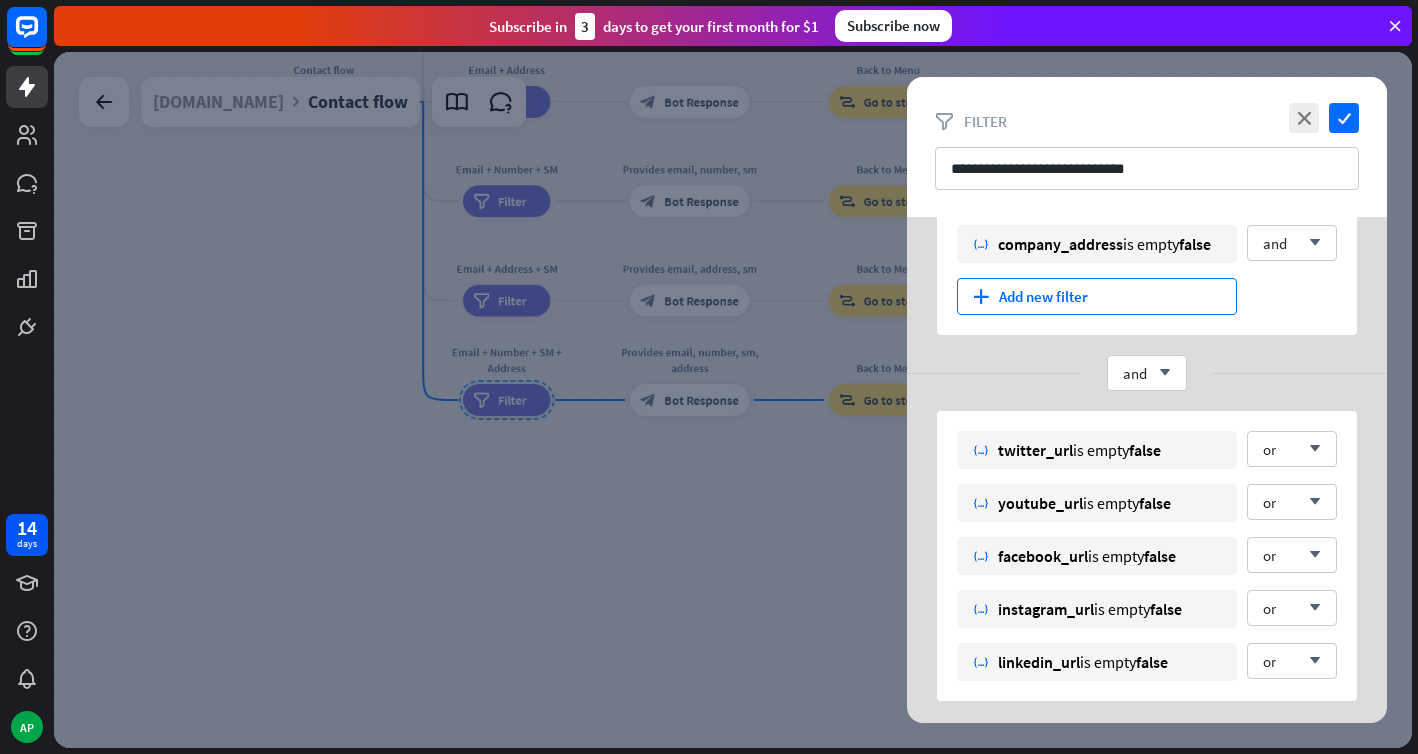 scroll, scrollTop: 0, scrollLeft: 0, axis: both 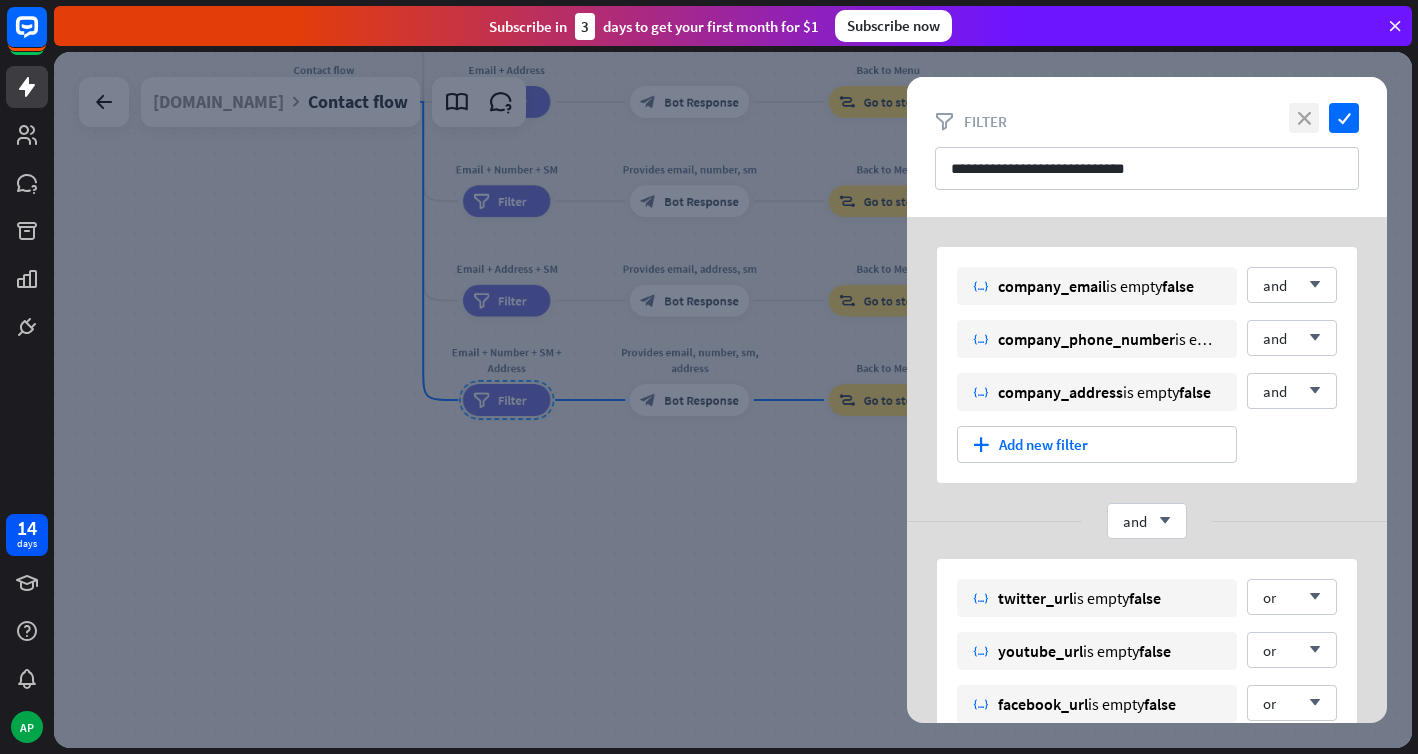 click on "close" at bounding box center [1304, 118] 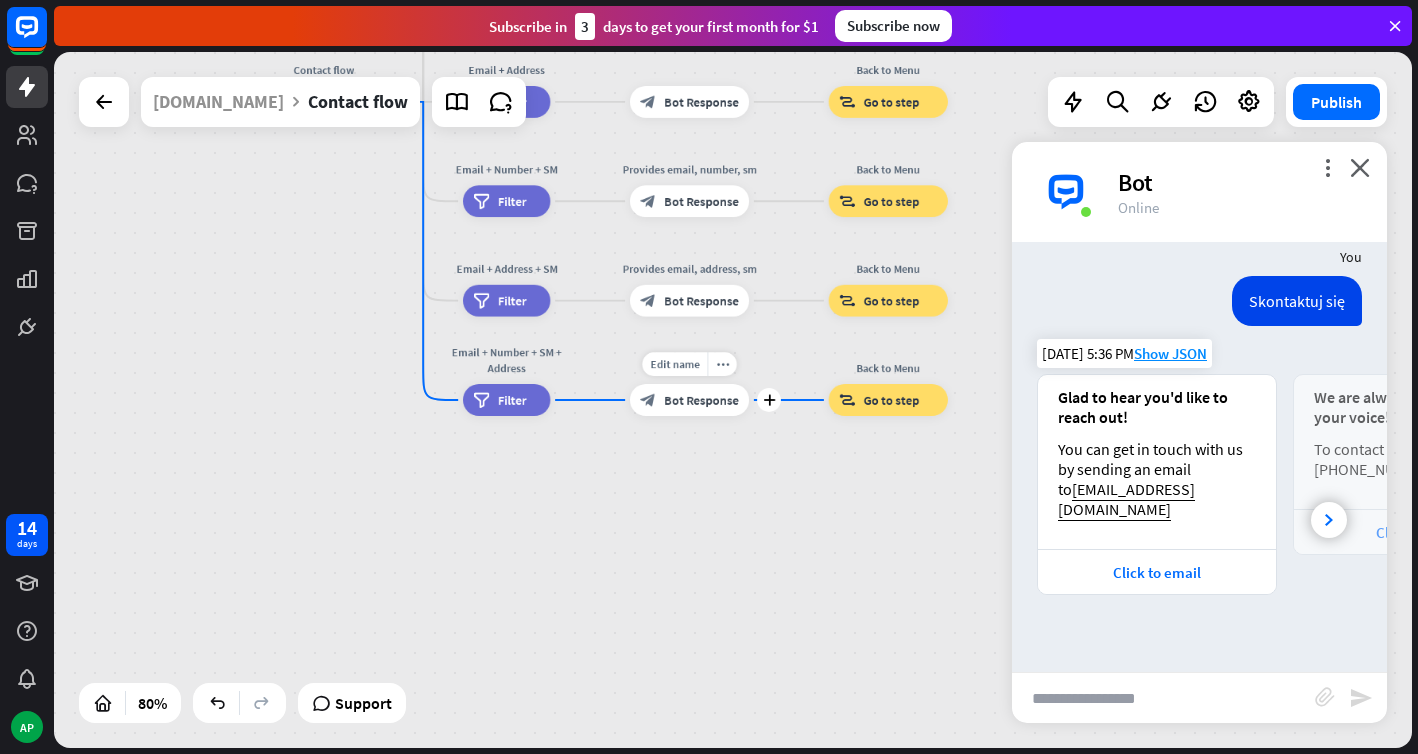 click on "Bot Response" at bounding box center (701, 400) 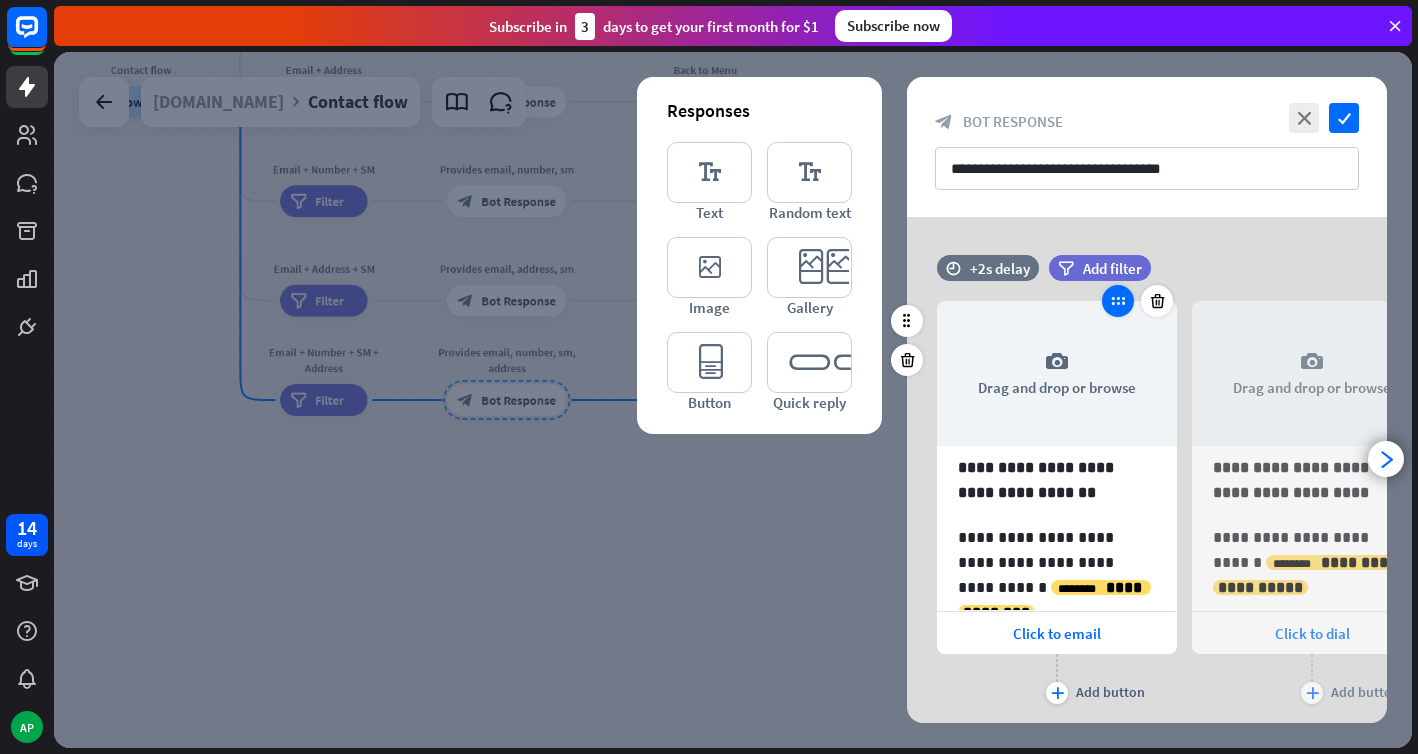 click at bounding box center (1118, 301) 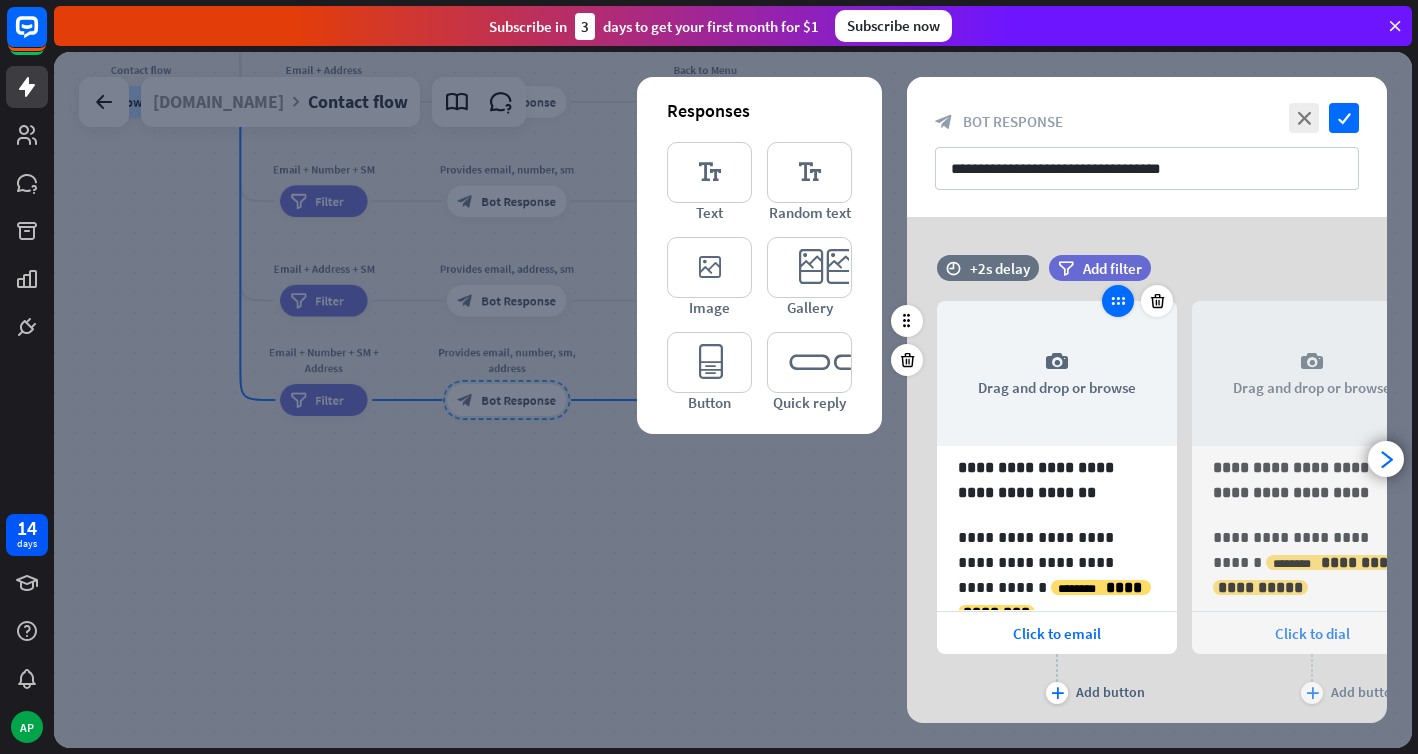 click at bounding box center (1118, 301) 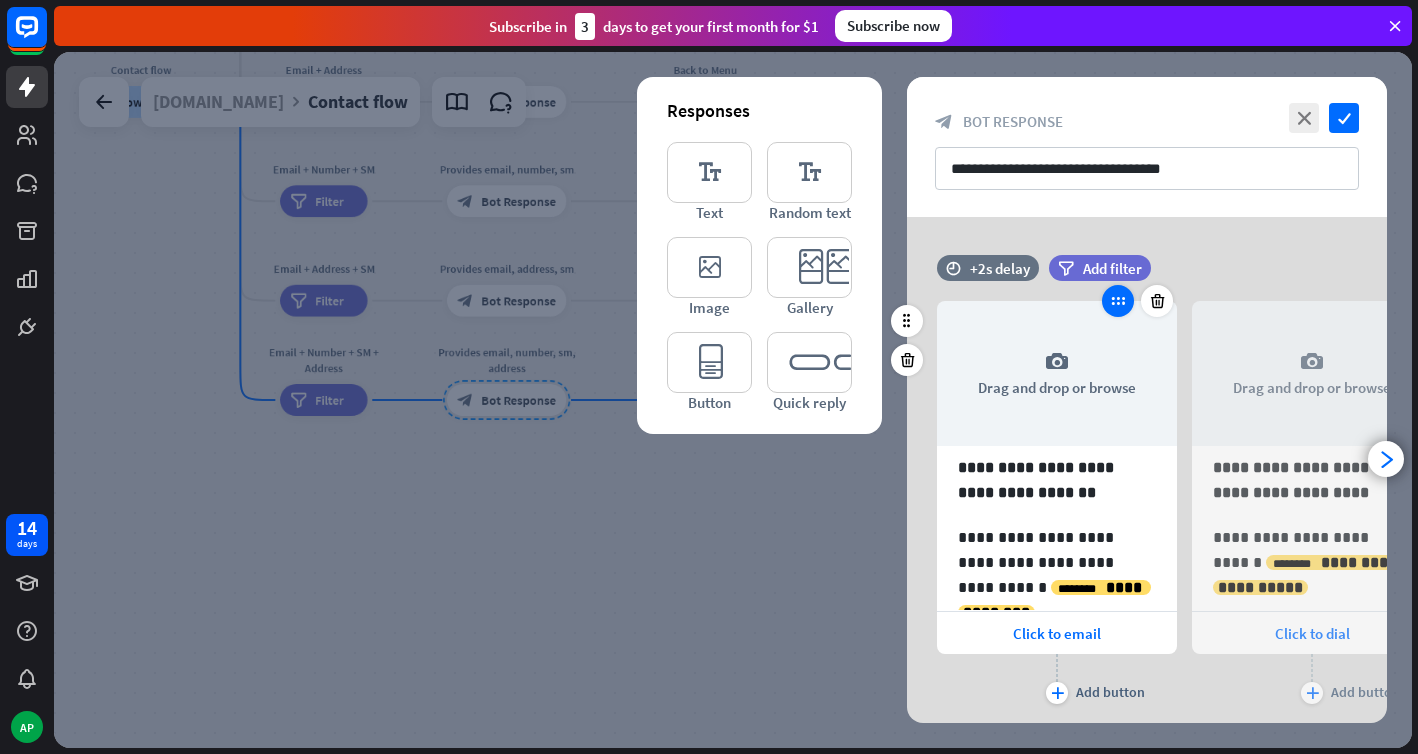 click at bounding box center [1118, 301] 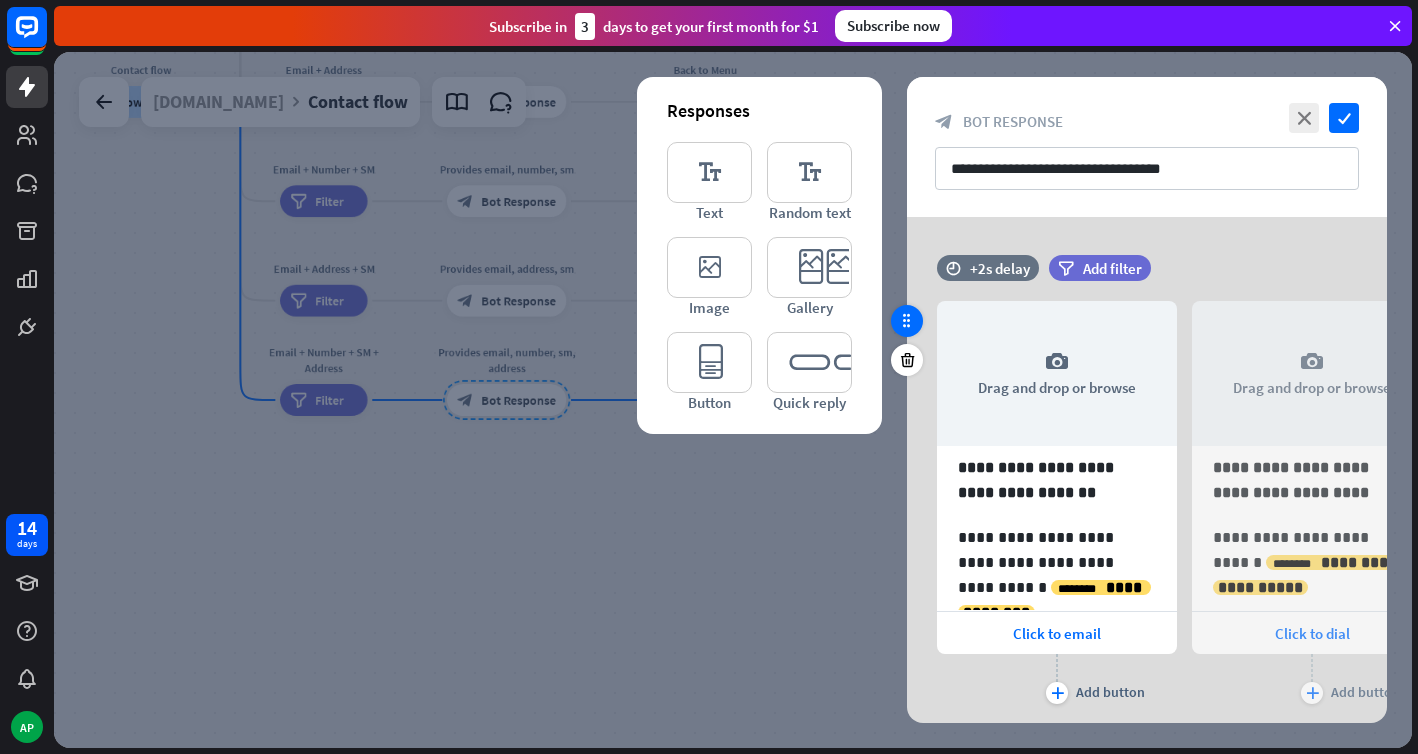 click at bounding box center (907, 321) 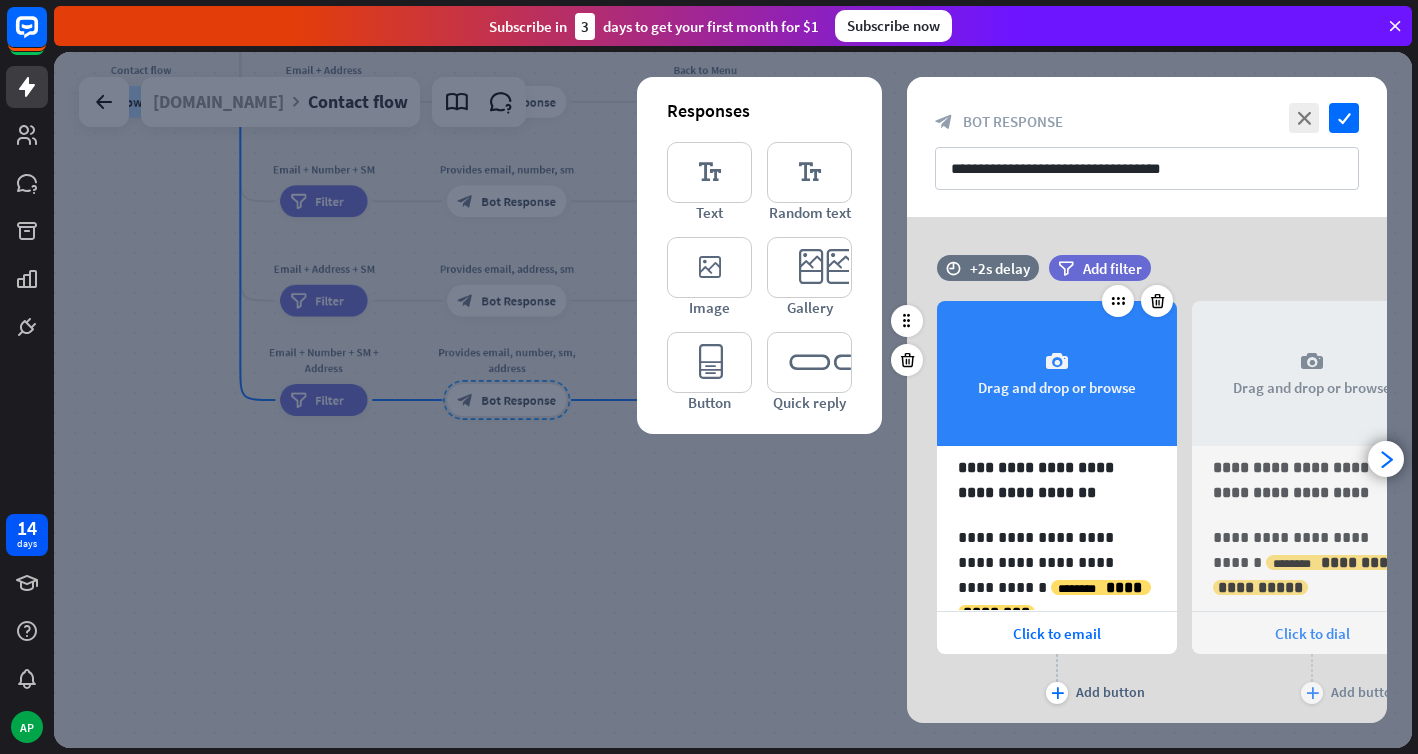 click on "camera
Drag and drop or browse" at bounding box center (1057, 373) 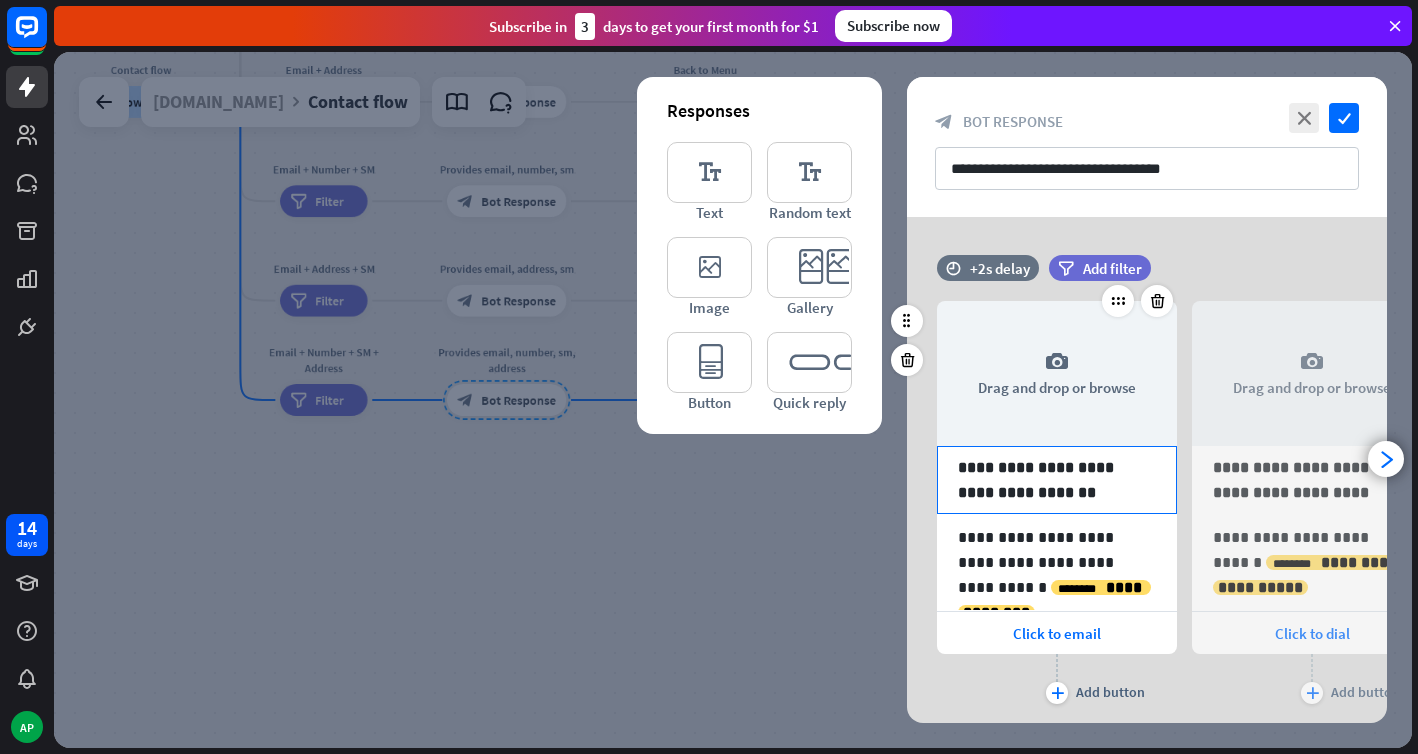 click on "**********" at bounding box center [1057, 480] 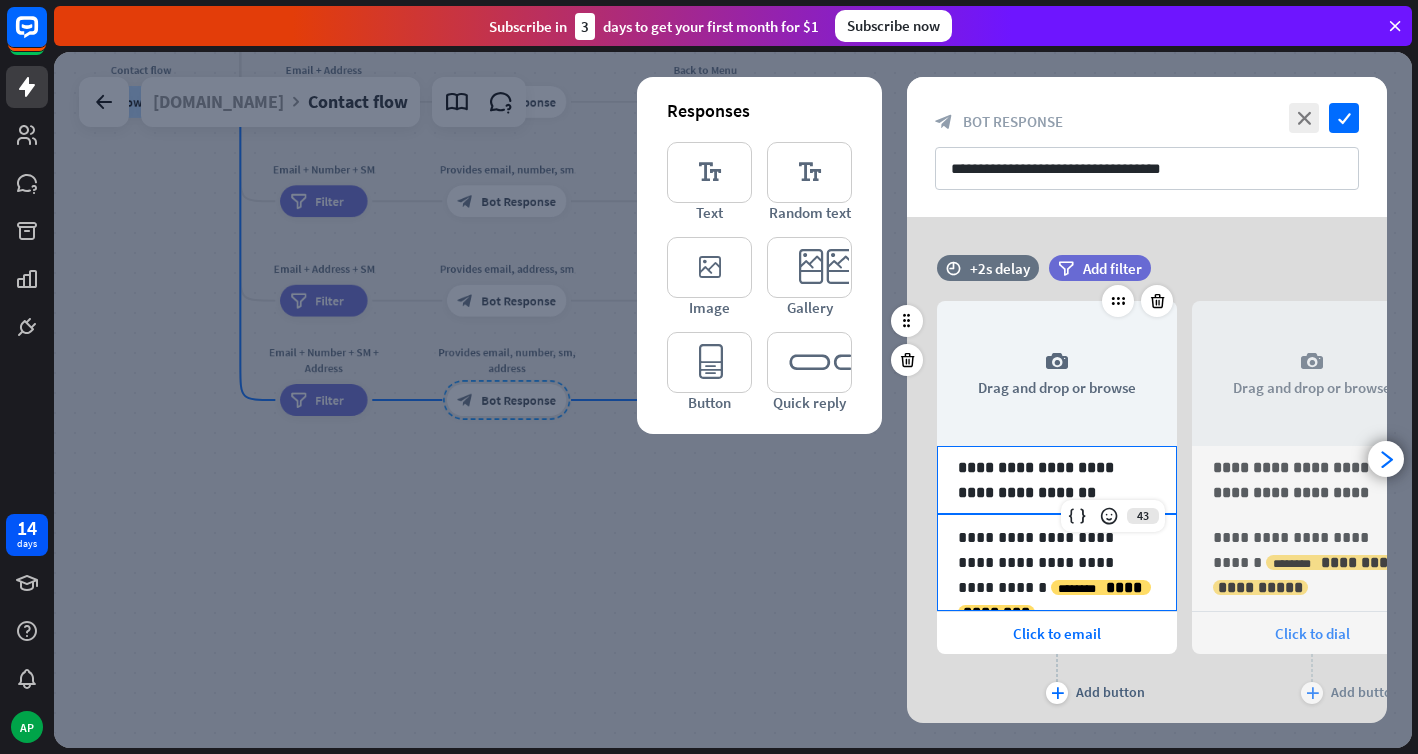 click on "**********" at bounding box center (1057, 562) 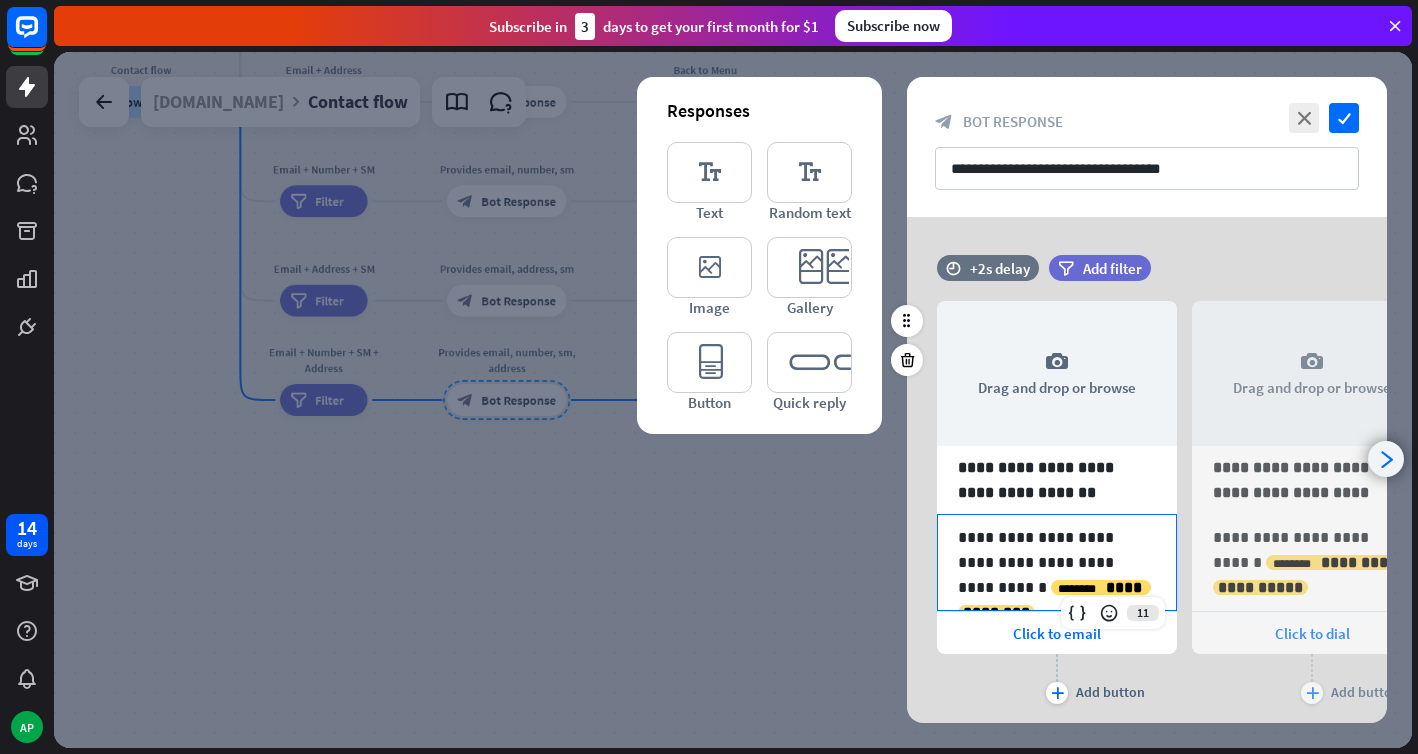 click on "arrowhead_right" at bounding box center [1386, 459] 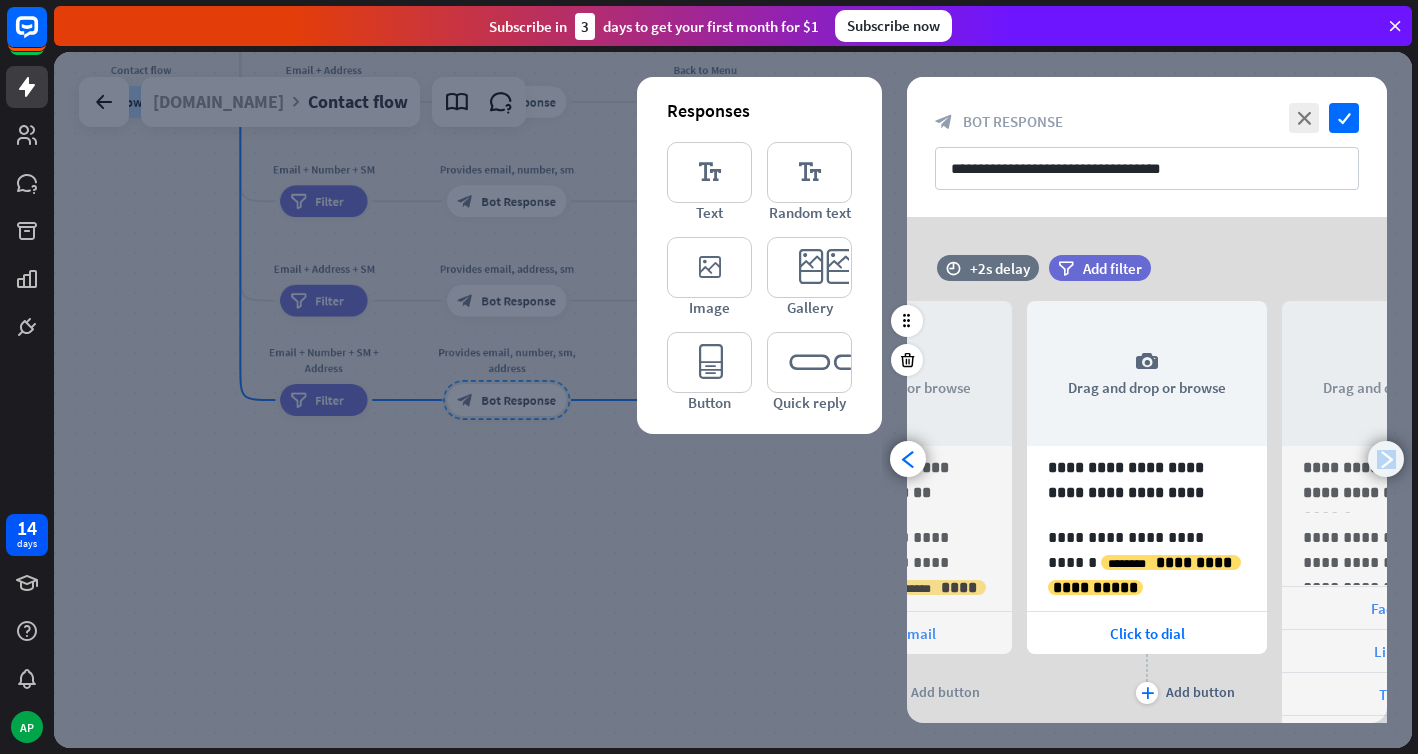 click on "arrowhead_right" at bounding box center [1386, 459] 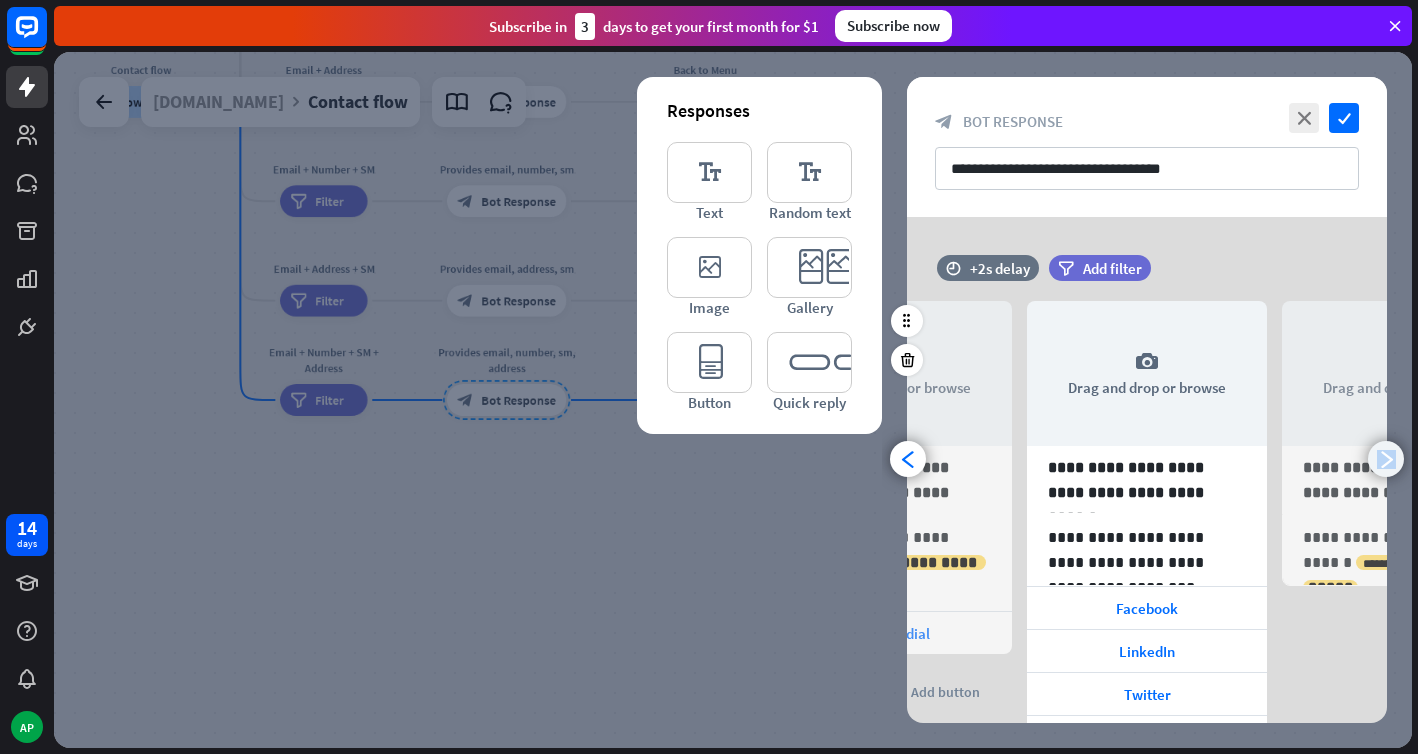 click on "arrowhead_right" at bounding box center (1386, 459) 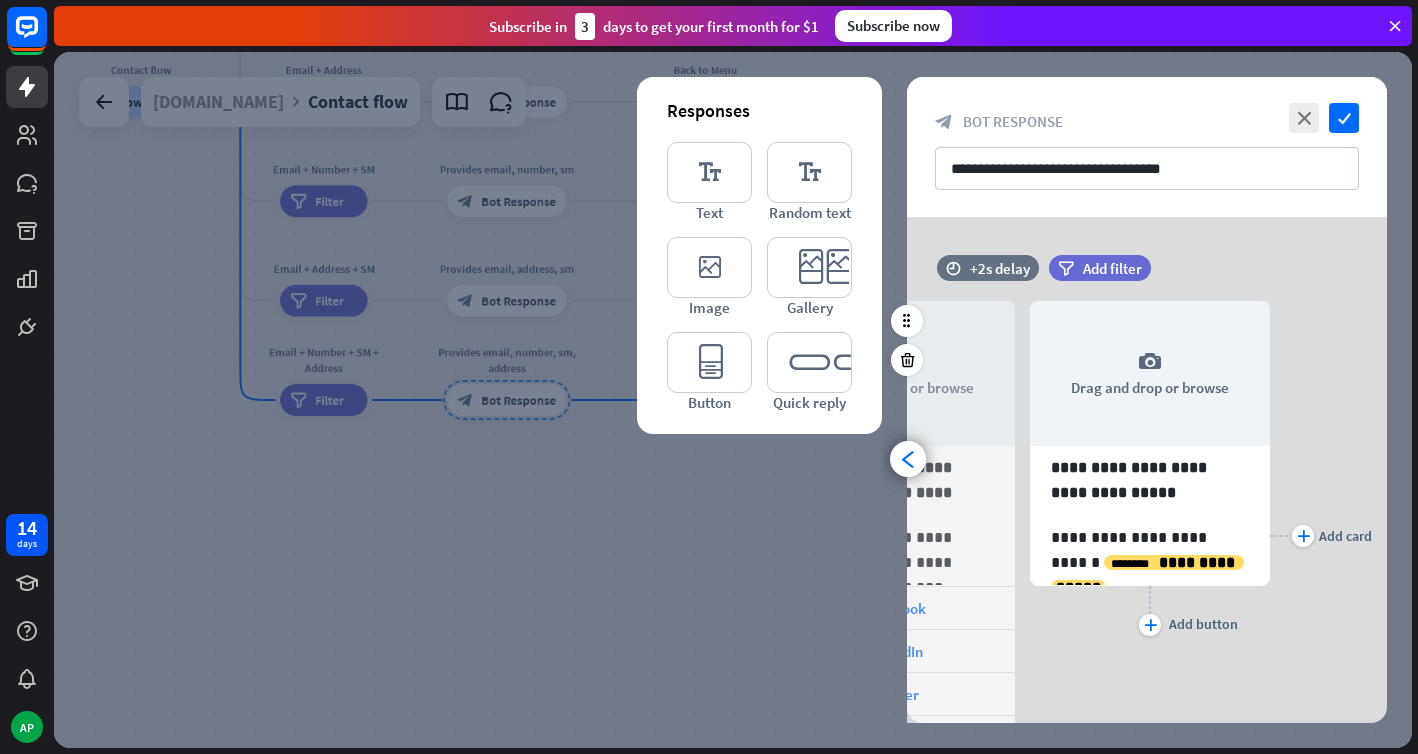 scroll, scrollTop: 0, scrollLeft: 675, axis: horizontal 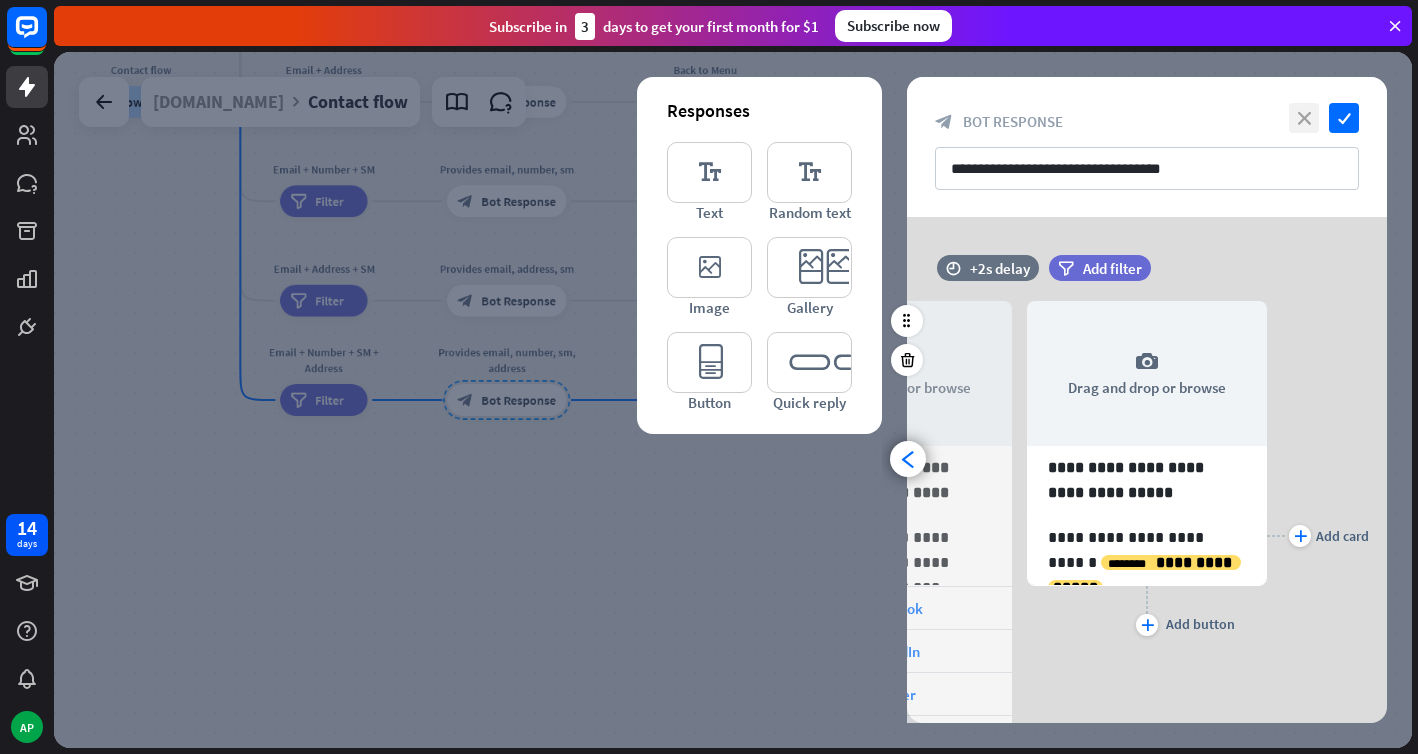 click on "close" at bounding box center (1304, 118) 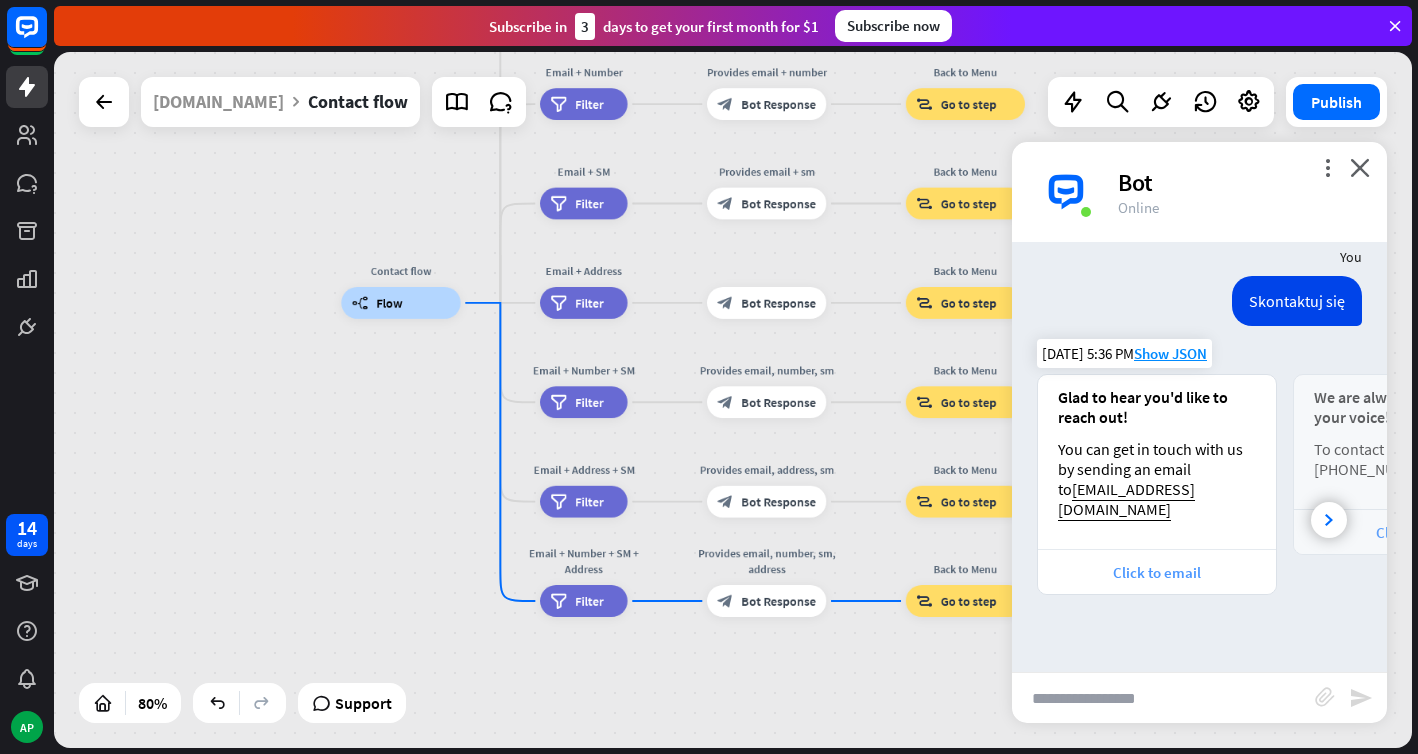 drag, startPoint x: 867, startPoint y: 317, endPoint x: 1178, endPoint y: 541, distance: 383.27145 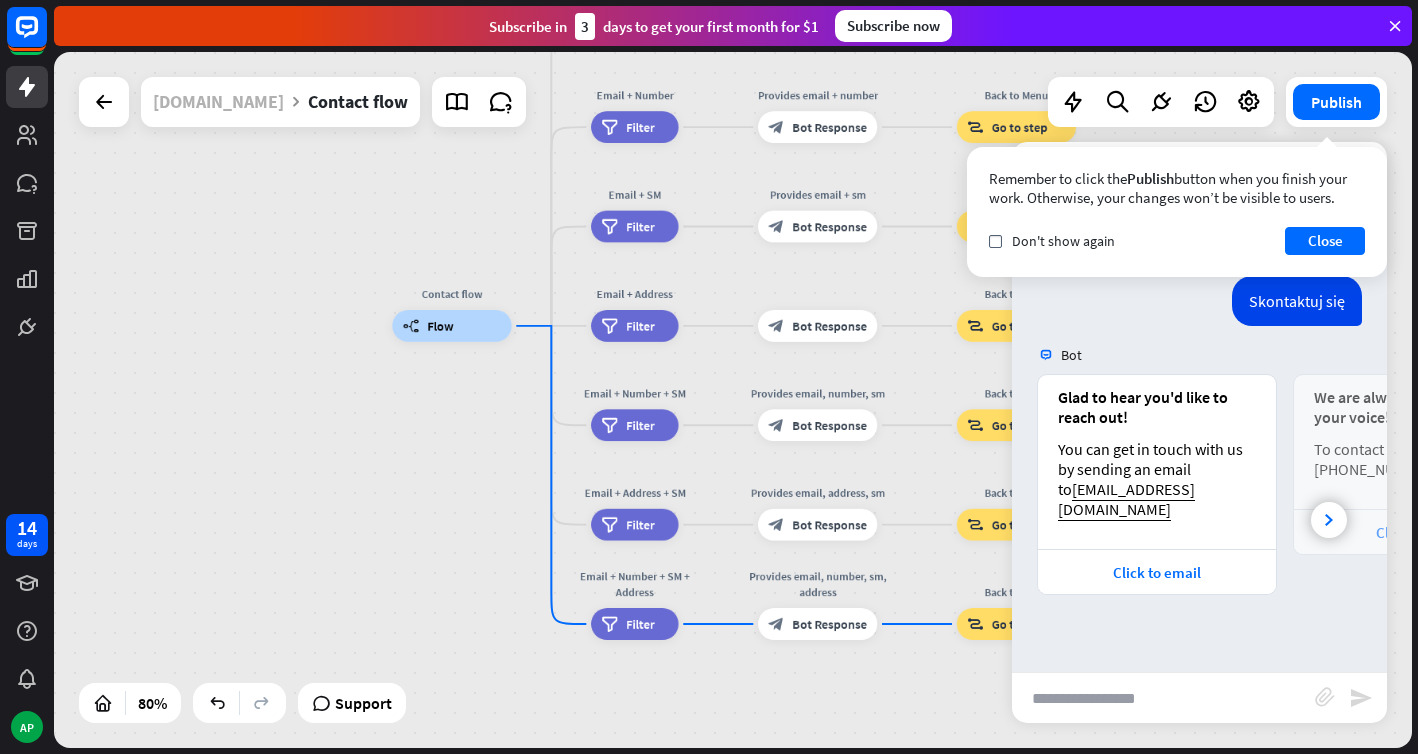 click on "[DOMAIN_NAME]" at bounding box center [218, 102] 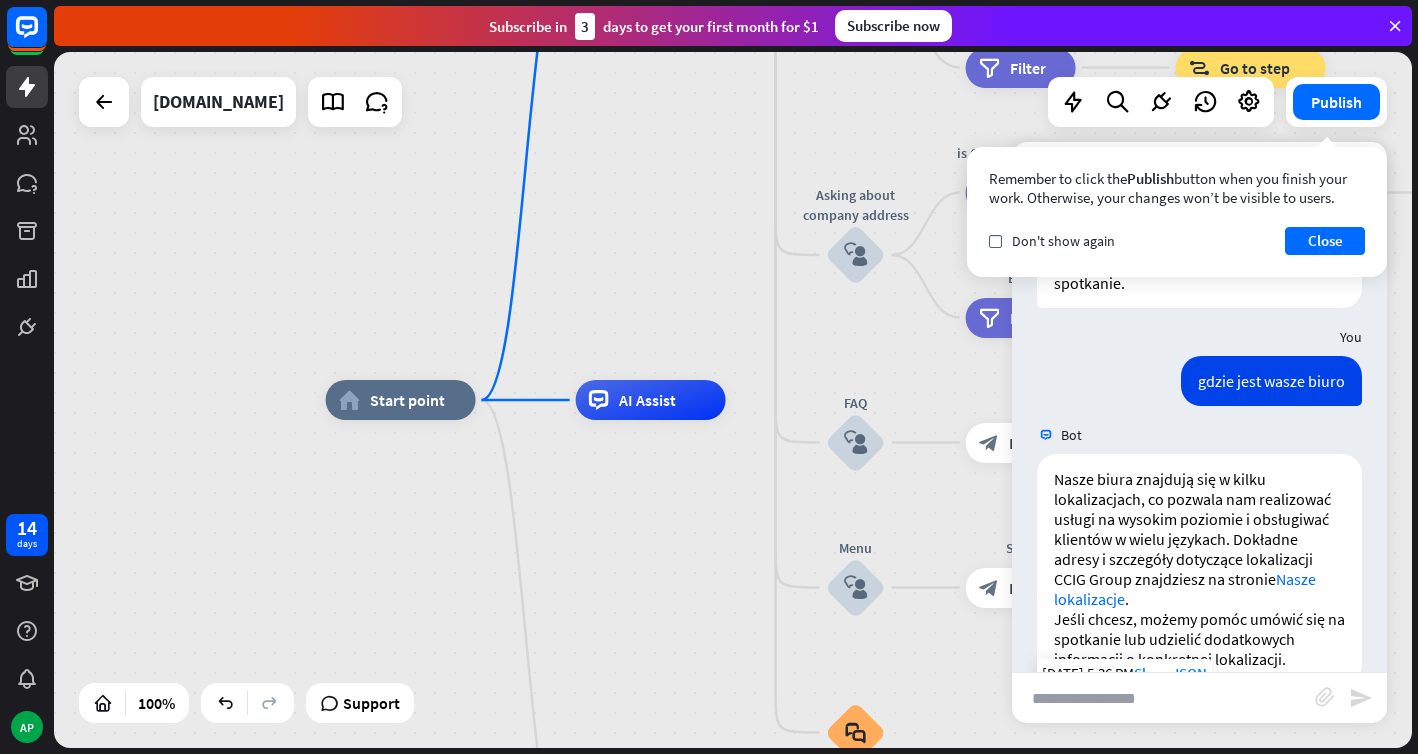 scroll, scrollTop: 394, scrollLeft: 0, axis: vertical 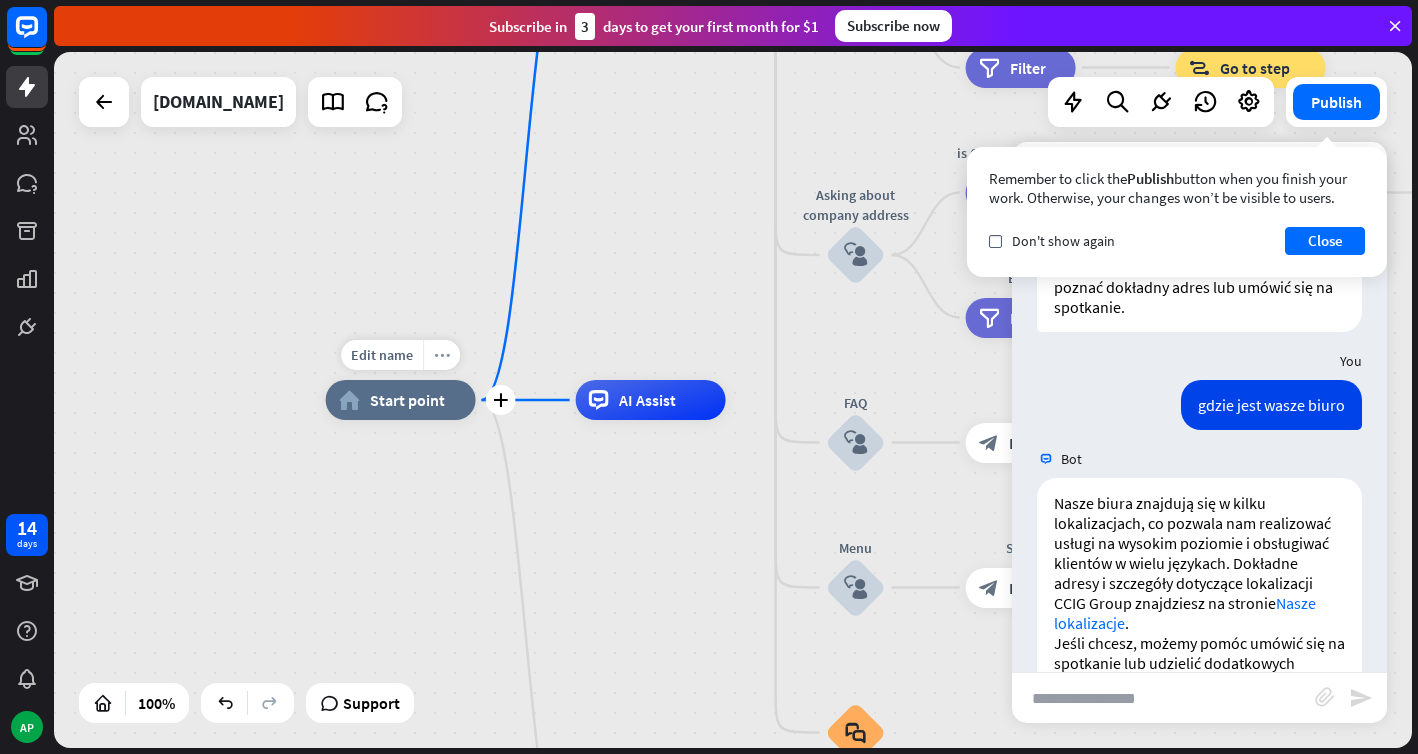 click on "more_horiz" at bounding box center [442, 355] 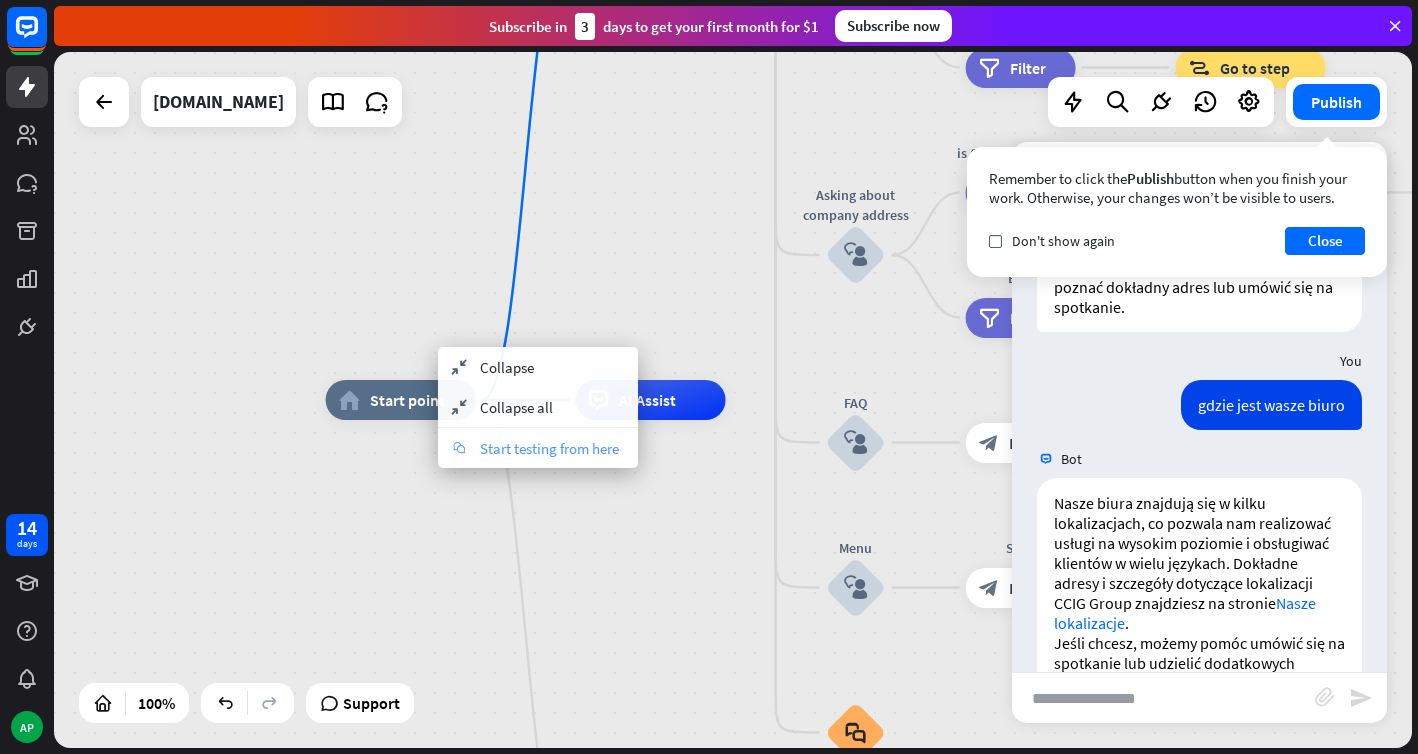 click on "Start testing from here" at bounding box center (549, 448) 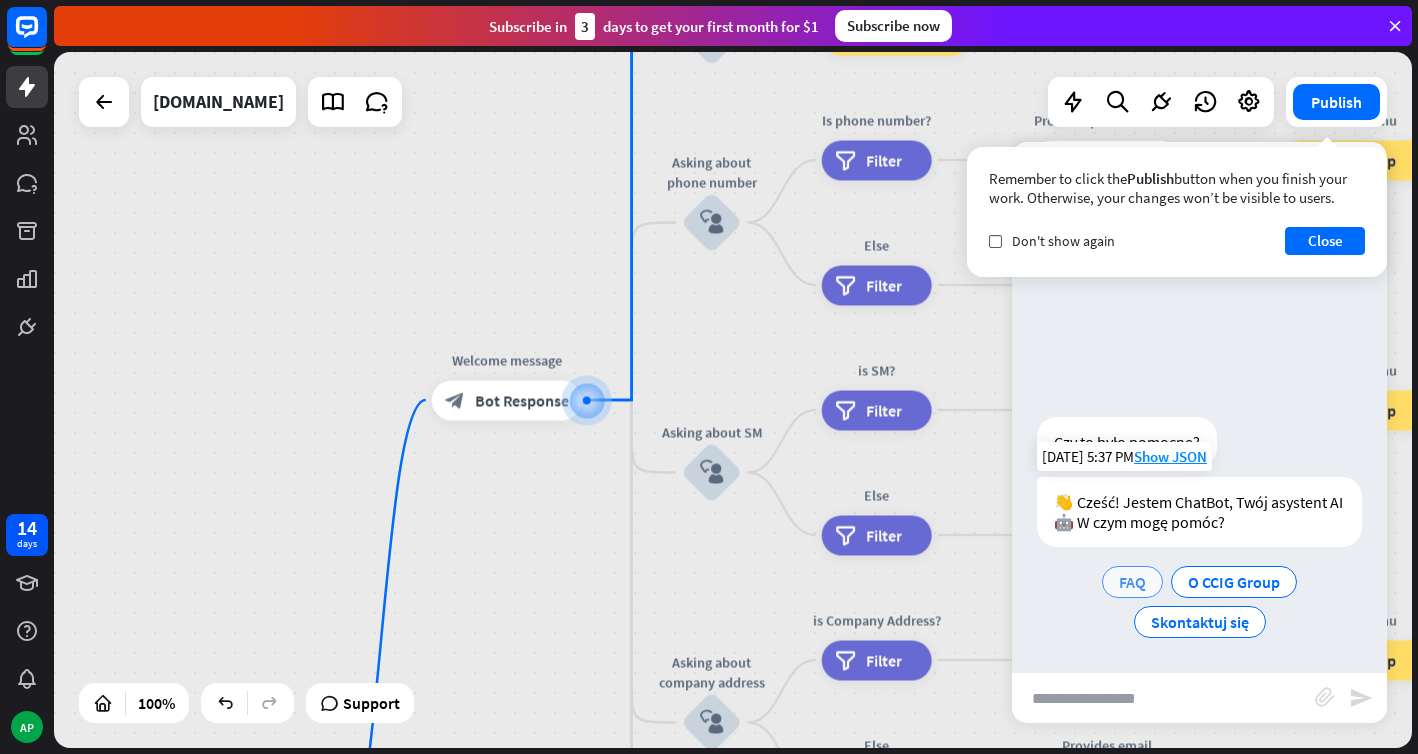 click on "FAQ" at bounding box center [1132, 582] 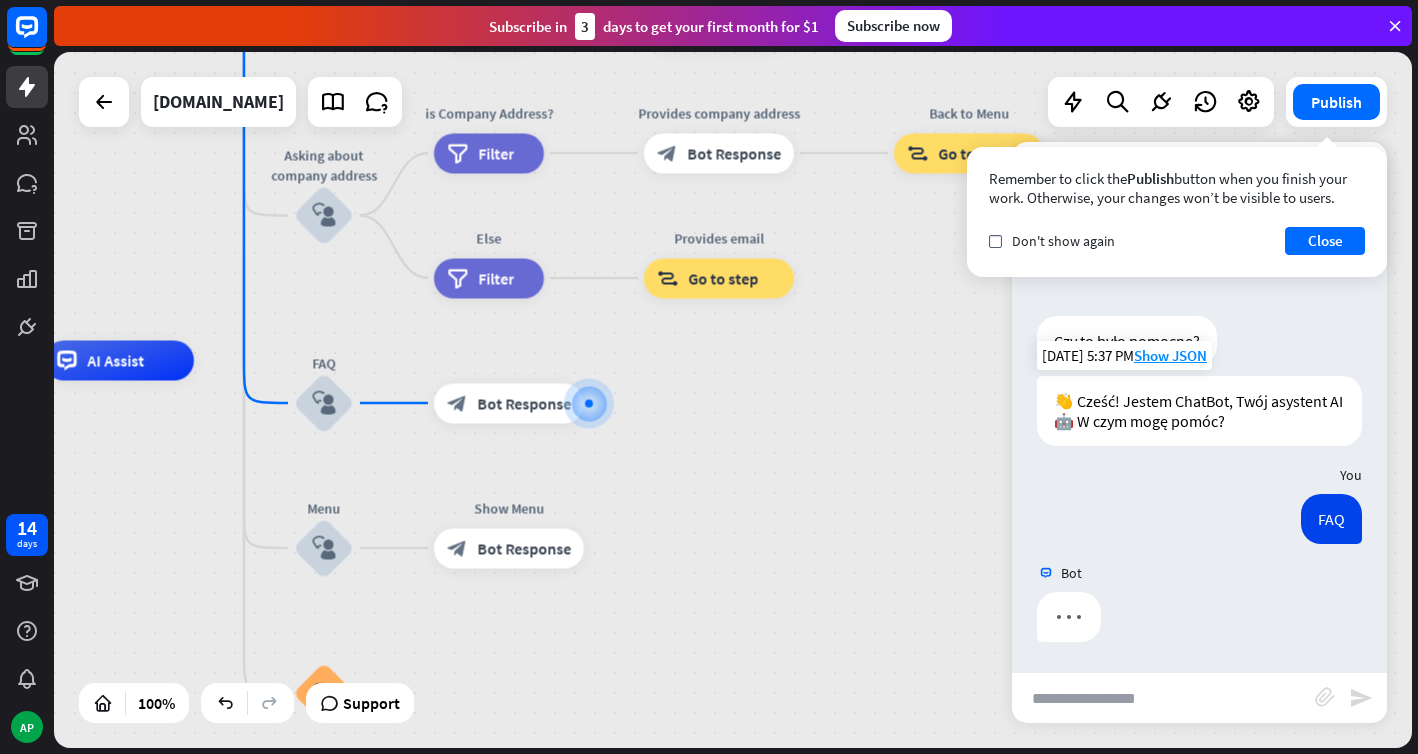 scroll, scrollTop: 1383, scrollLeft: 0, axis: vertical 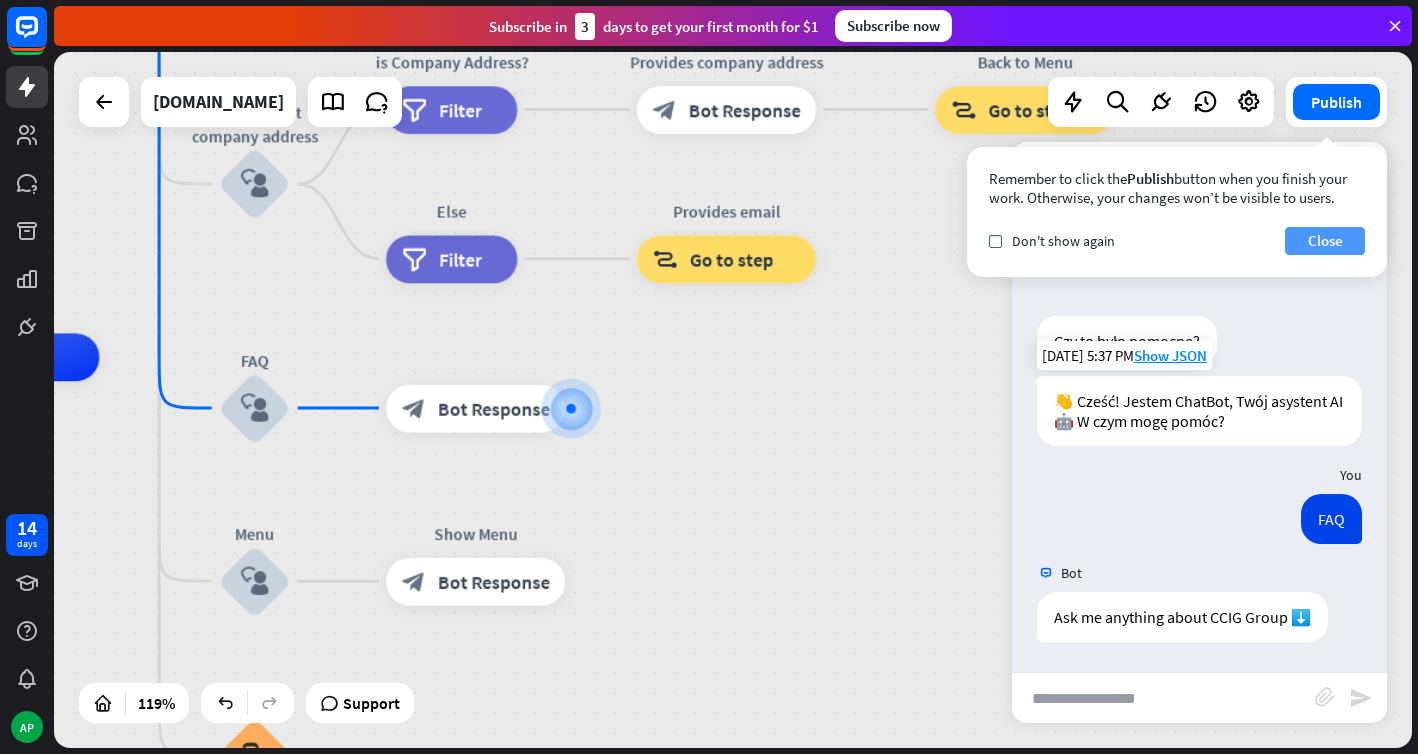 click on "Close" at bounding box center (1325, 241) 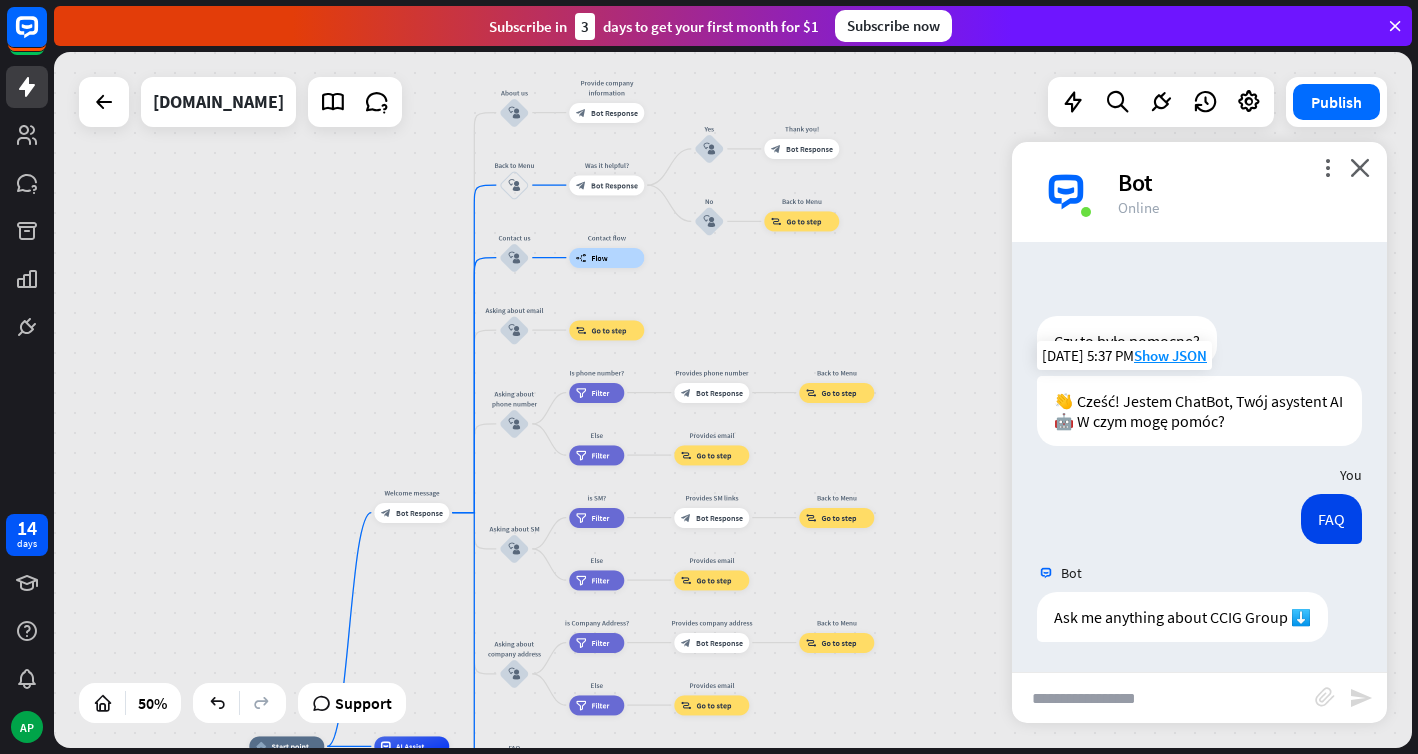 drag, startPoint x: 415, startPoint y: 268, endPoint x: 431, endPoint y: 580, distance: 312.40997 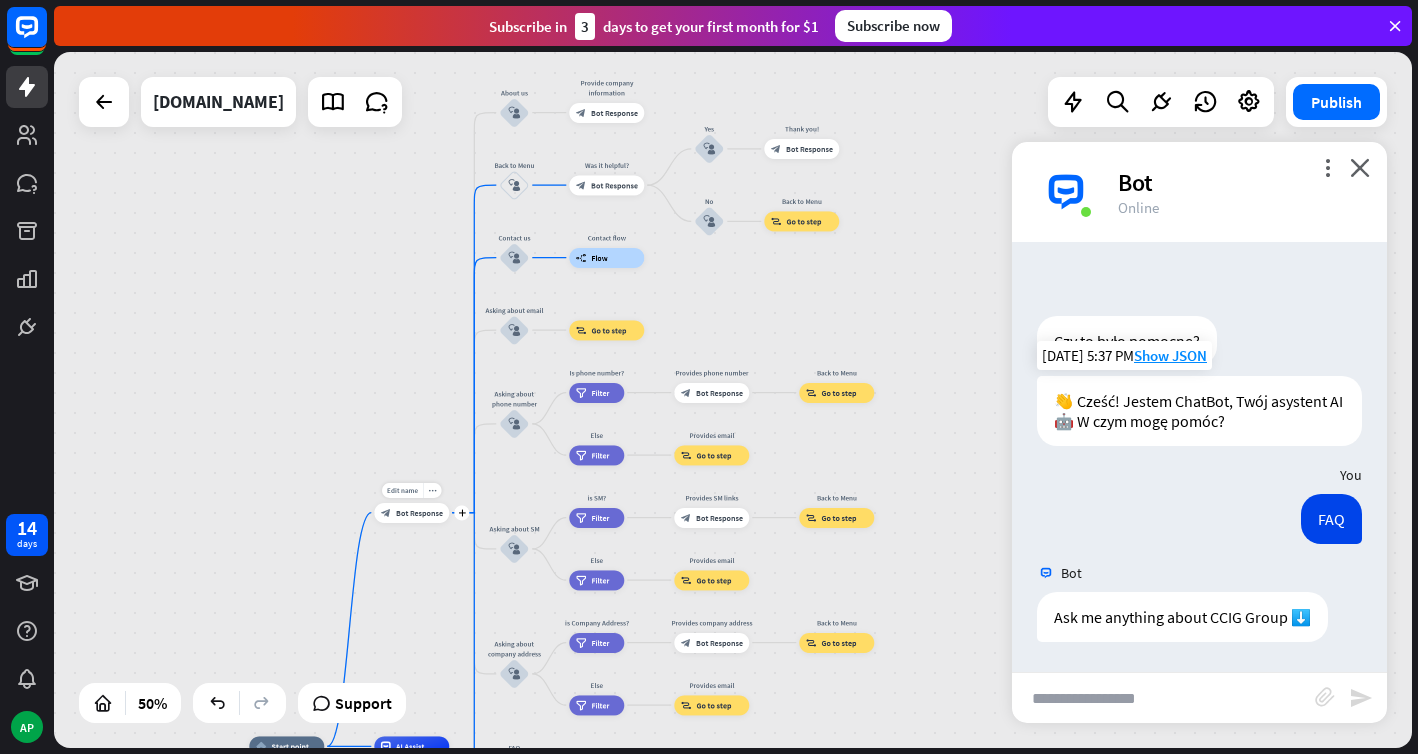 click on "Bot Response" at bounding box center [419, 513] 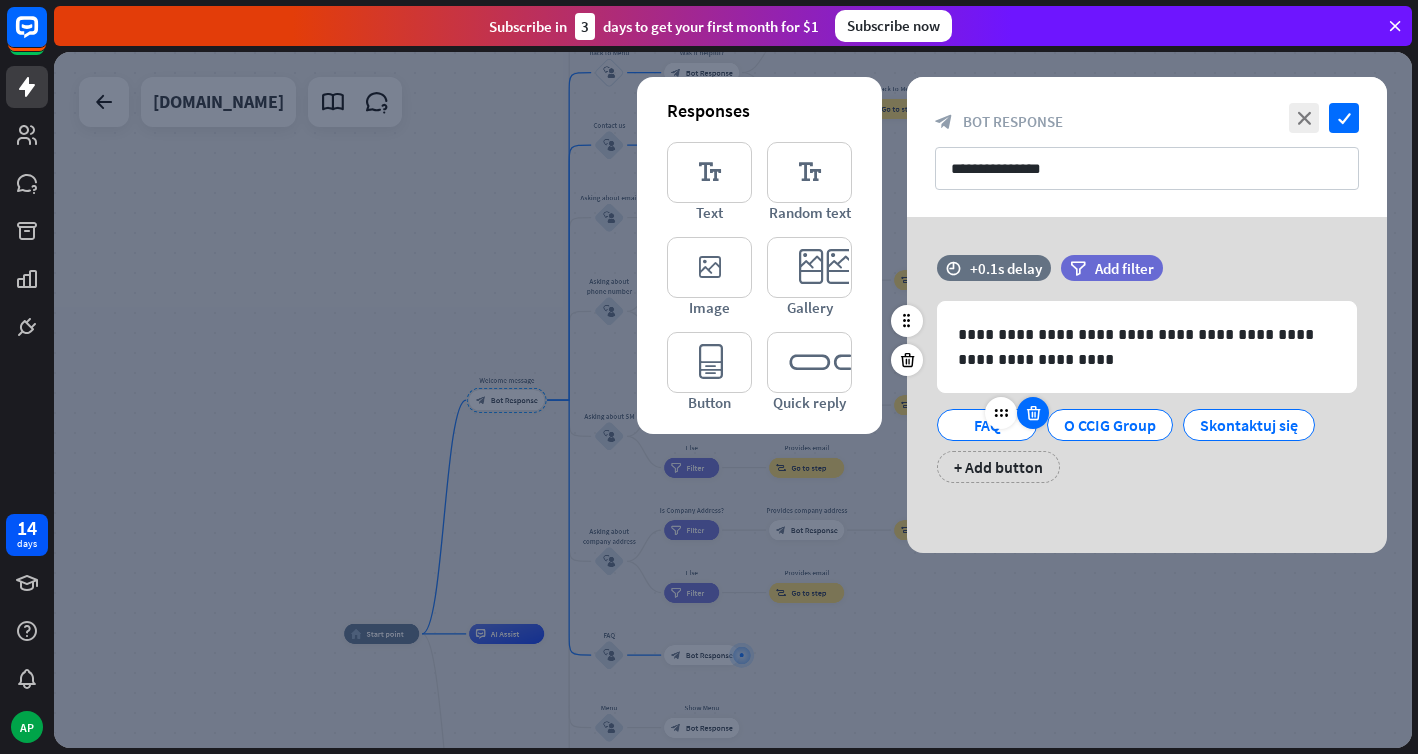 click at bounding box center (1033, 413) 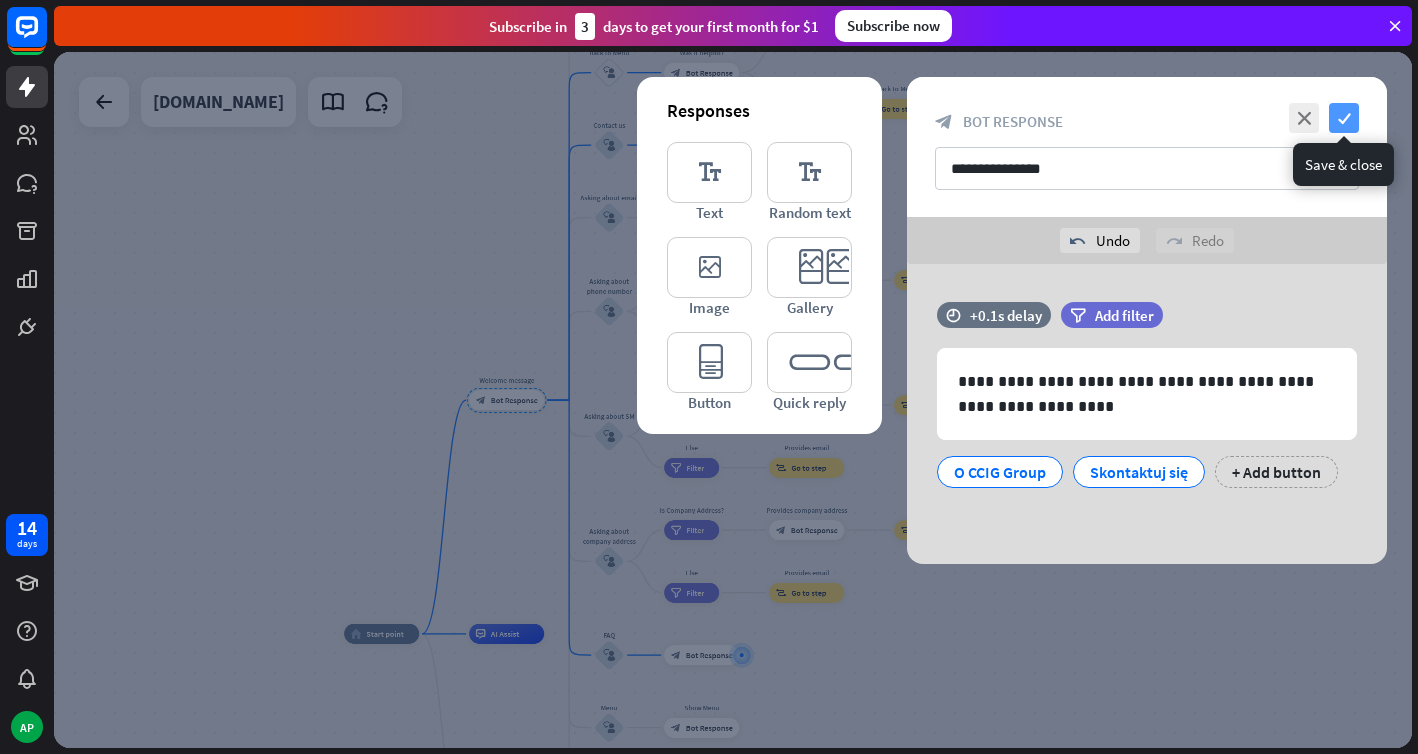 click on "check" at bounding box center [1344, 118] 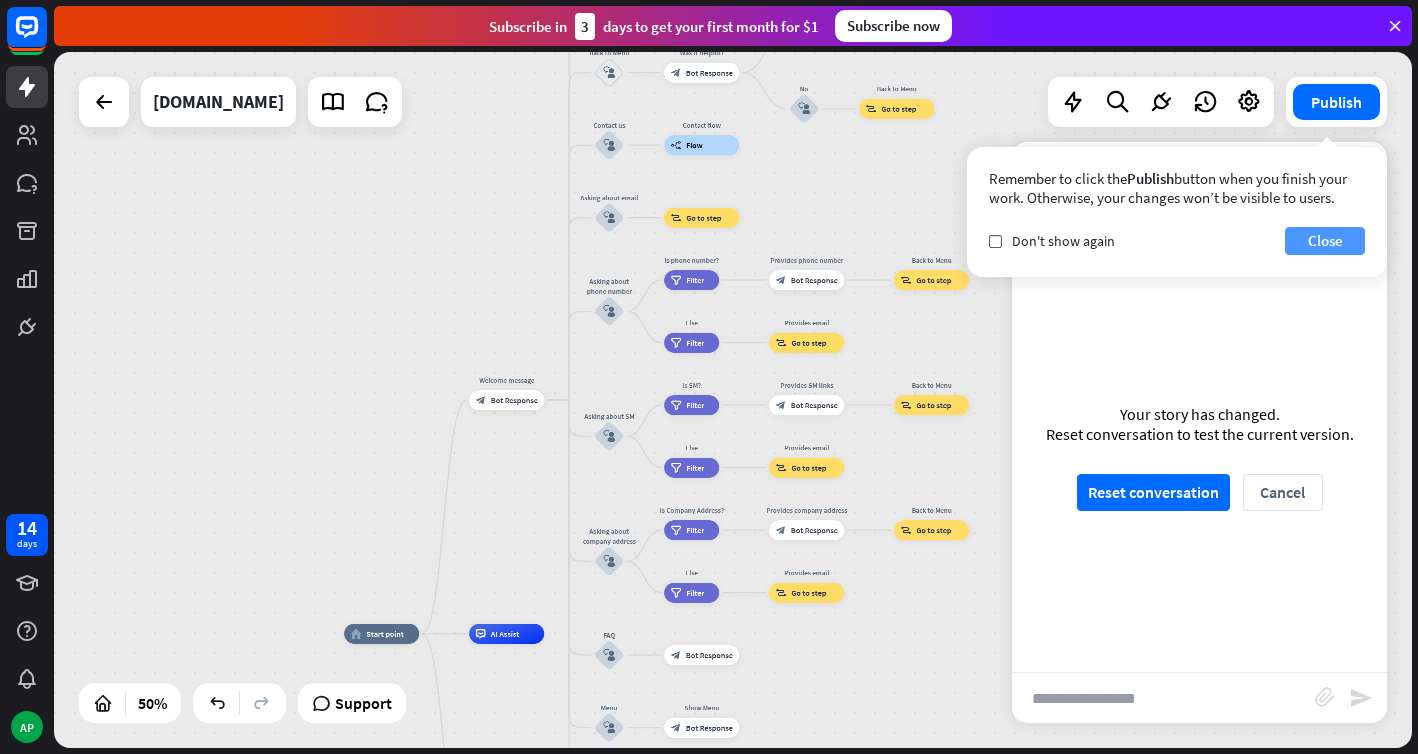 click on "Close" at bounding box center (1325, 241) 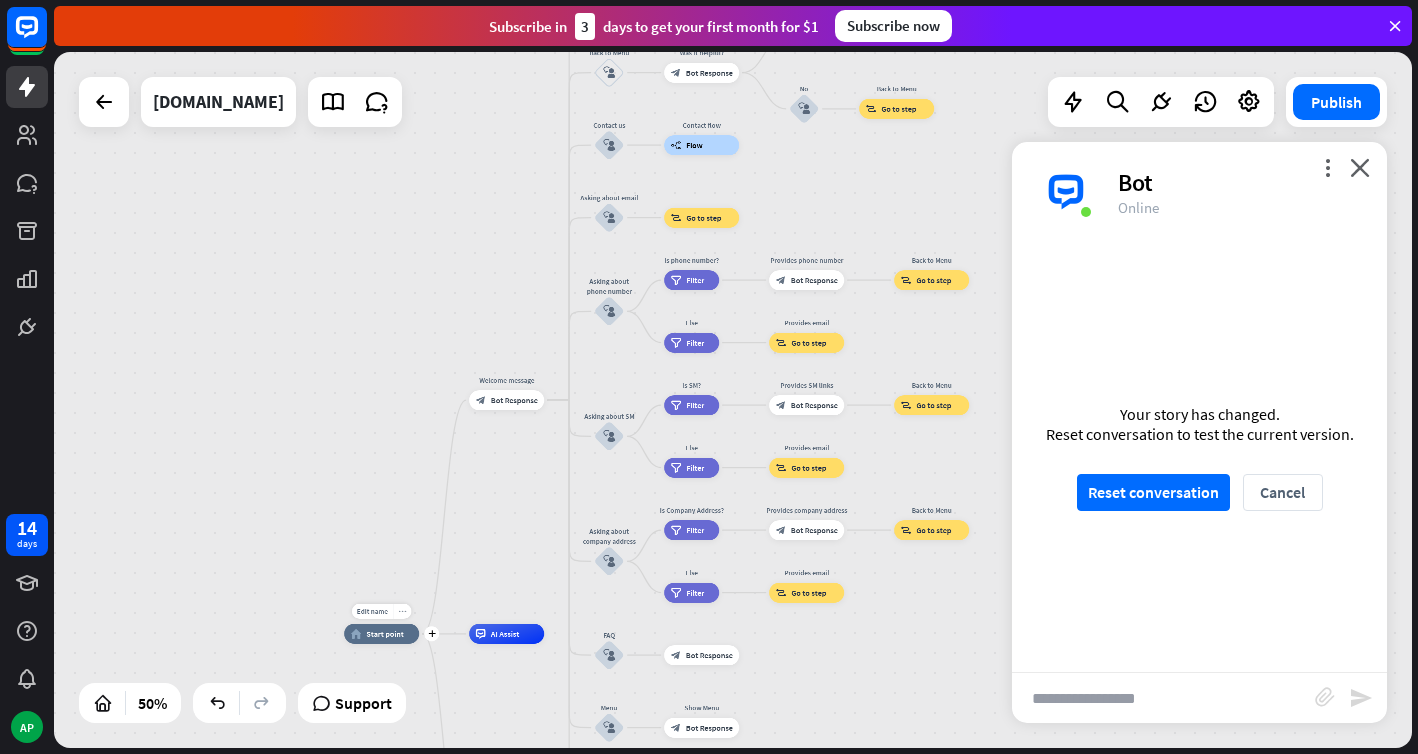 click on "more_horiz" at bounding box center [402, 611] 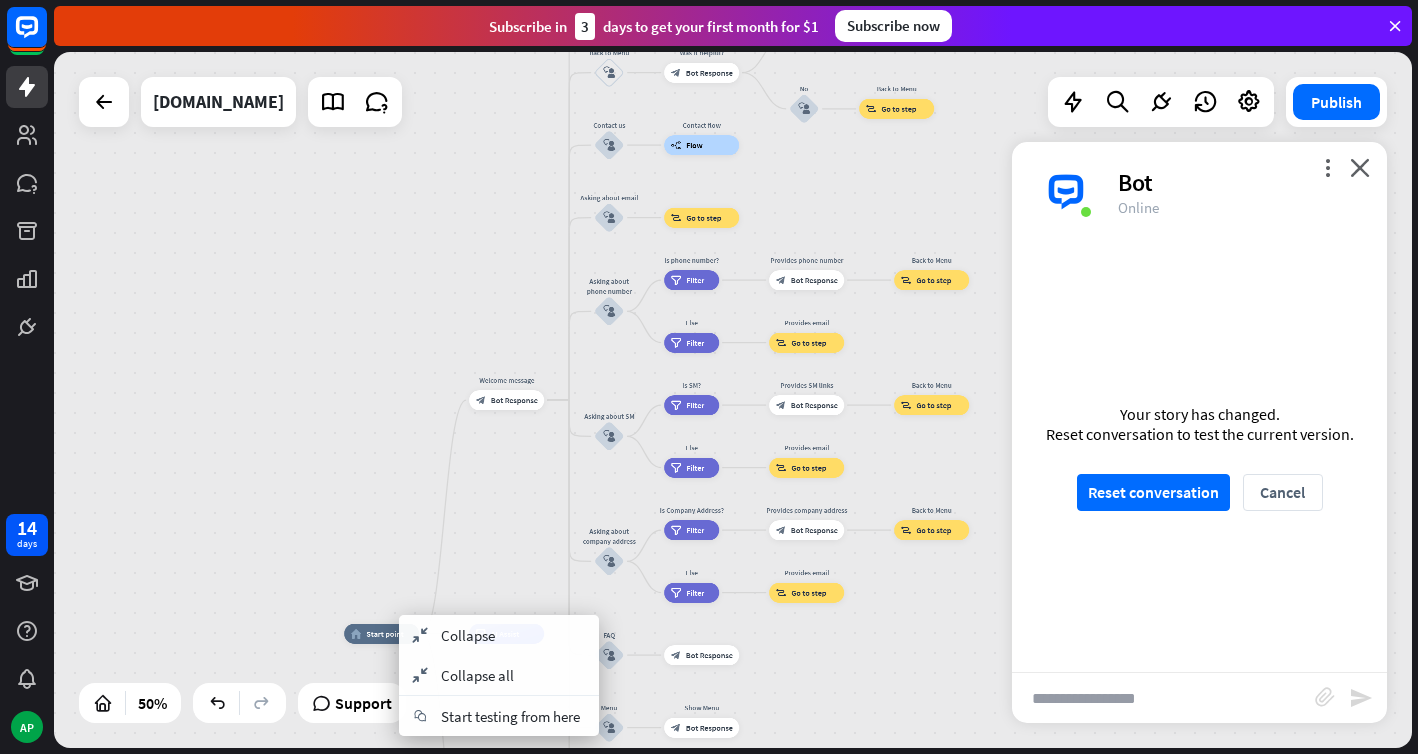 click on "home_2   Start point                 Welcome message   block_bot_response   Bot Response                 About us   block_user_input                 Provide company information   block_bot_response   Bot Response                 Back to Menu   block_user_input                 Was it helpful?   block_bot_response   Bot Response                 Yes   block_user_input                 Thank you!   block_bot_response   Bot Response                 No   block_user_input                 Back to Menu   block_goto   Go to step                 Contact us   block_user_input                 Contact flow   builder_tree   Flow                 Asking about email   block_user_input                   block_goto   Go to step                 Asking about phone number   block_user_input                 Is phone number?   filter   Filter                 Provides phone number   block_bot_response   Bot Response                 Back to Menu   block_goto   Go to step                 Else   filter   Filter" at bounding box center [733, 400] 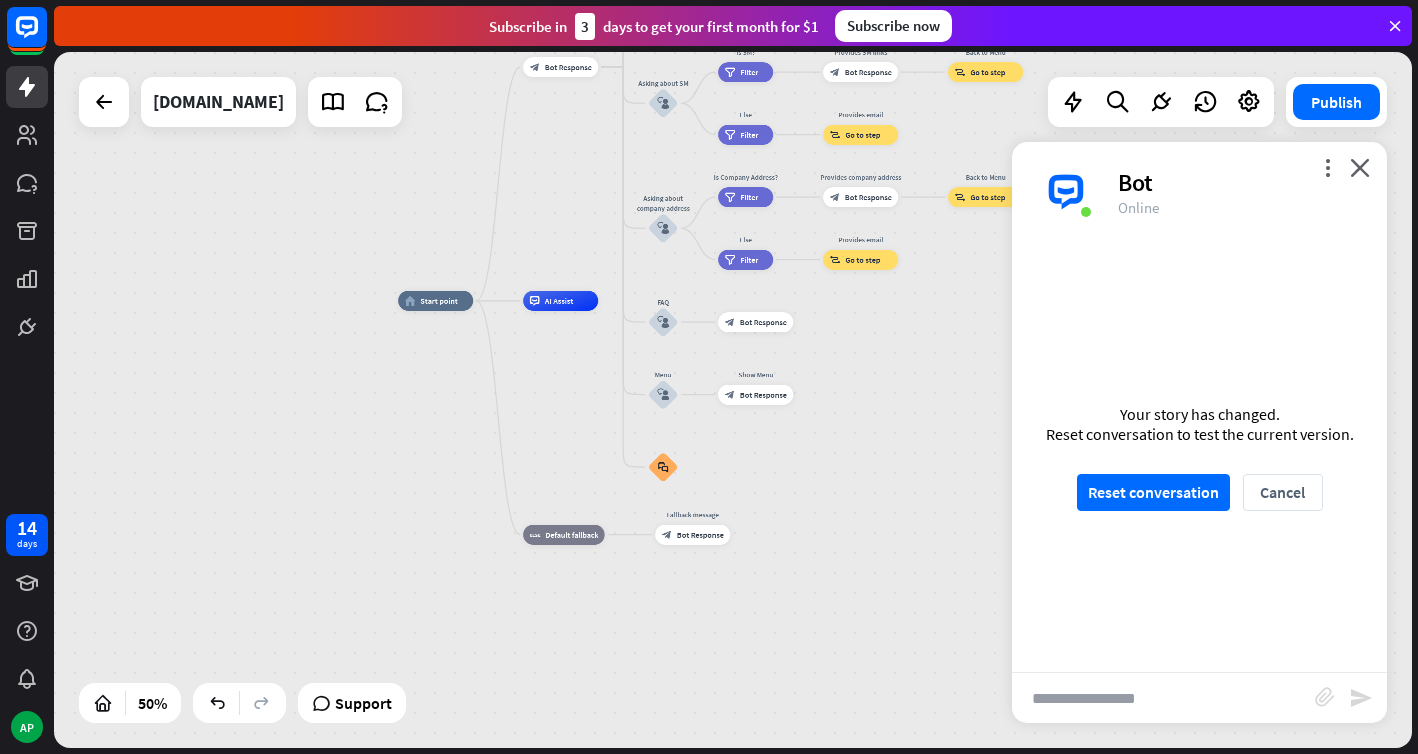 drag, startPoint x: 371, startPoint y: 589, endPoint x: 430, endPoint y: 246, distance: 348.03735 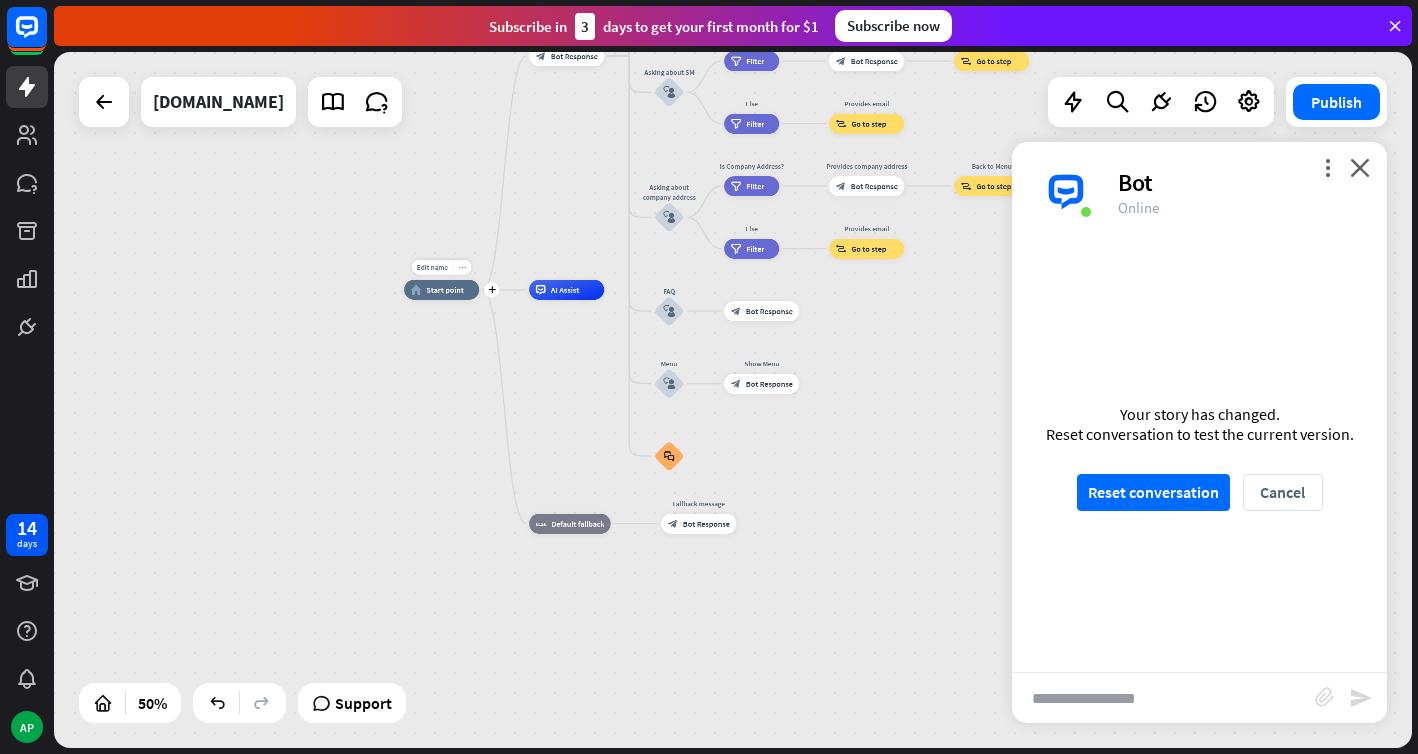 click on "more_horiz" at bounding box center [462, 268] 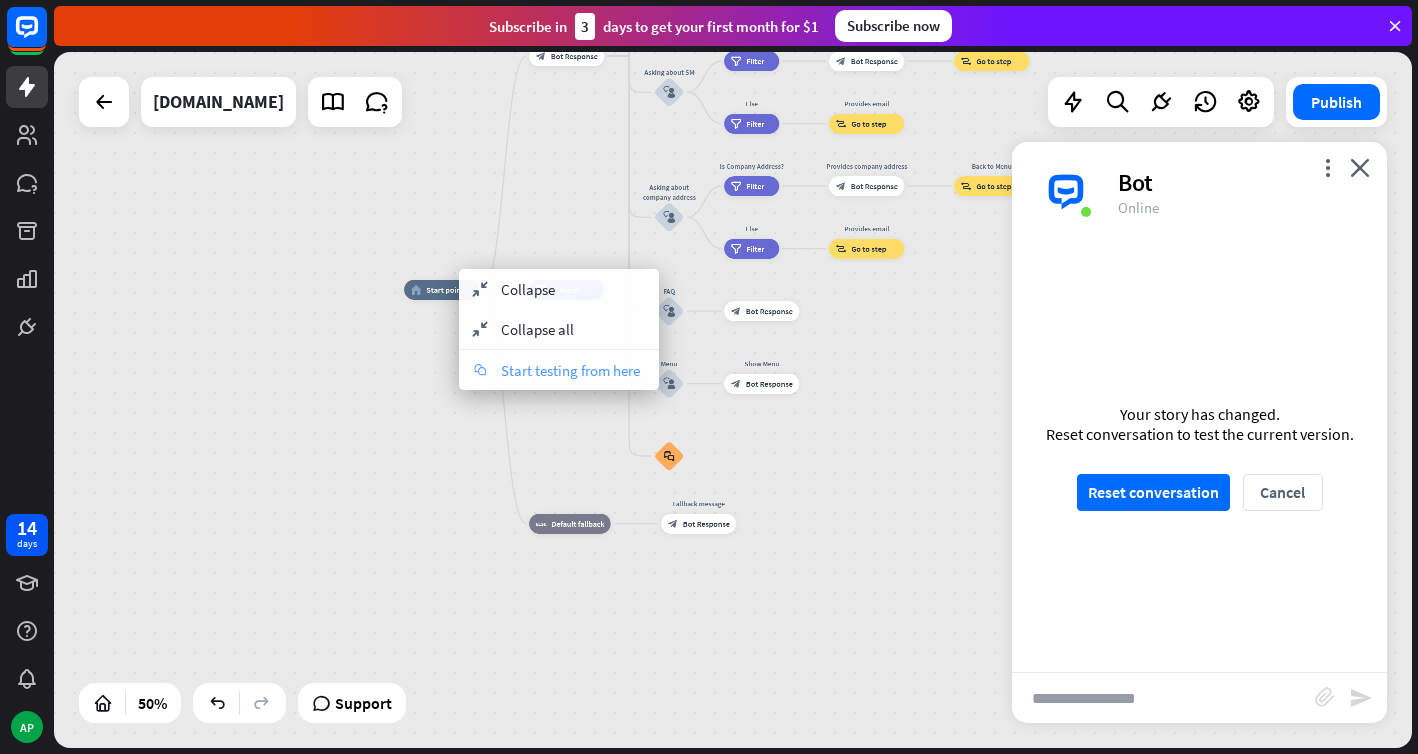 click on "Start testing from here" at bounding box center (570, 370) 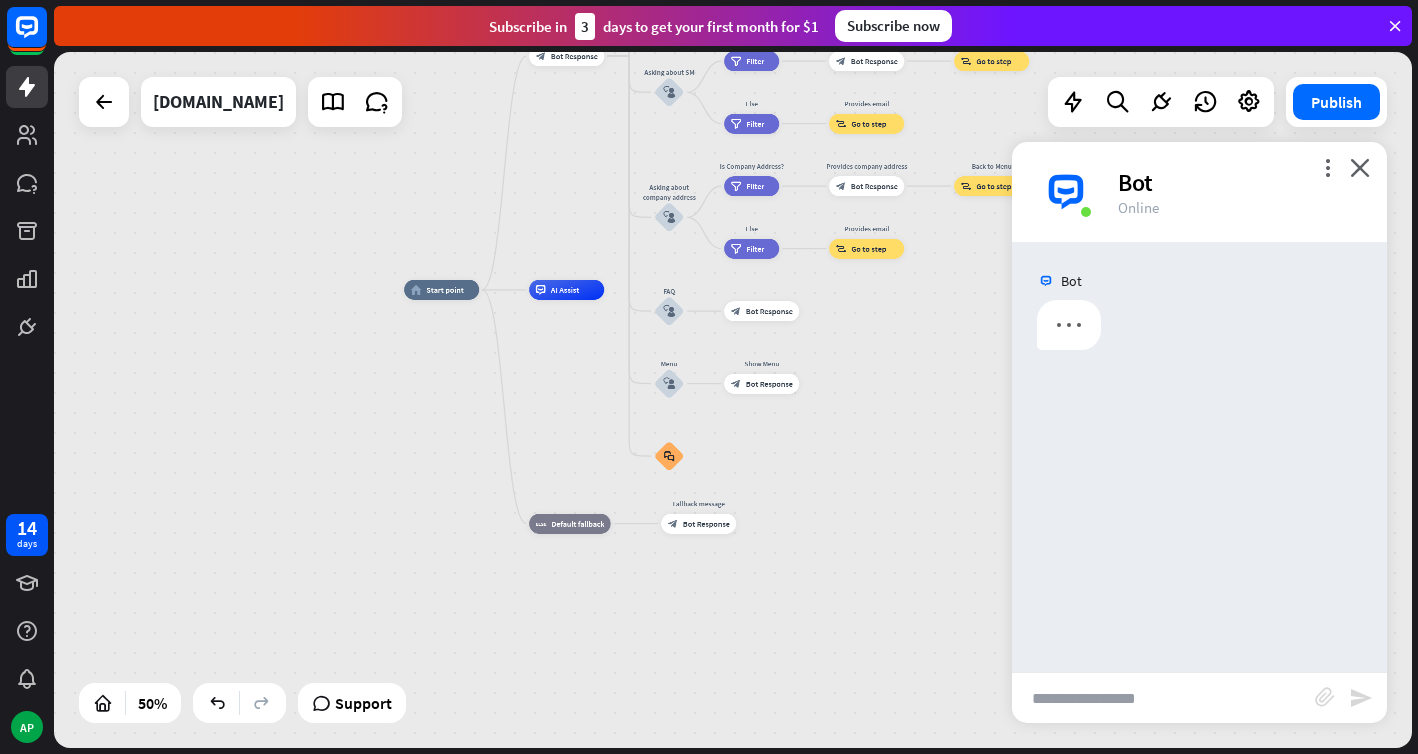 scroll, scrollTop: 0, scrollLeft: 0, axis: both 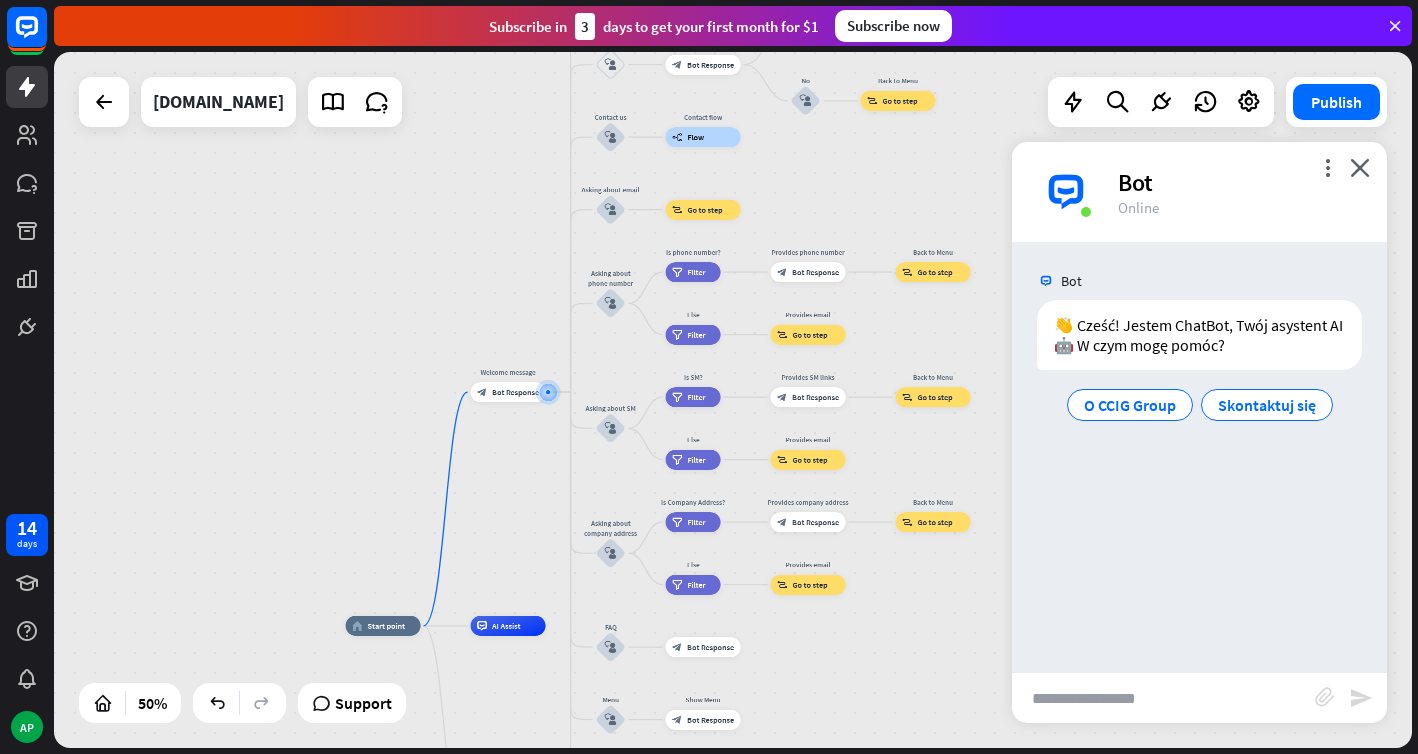 click at bounding box center [1163, 698] 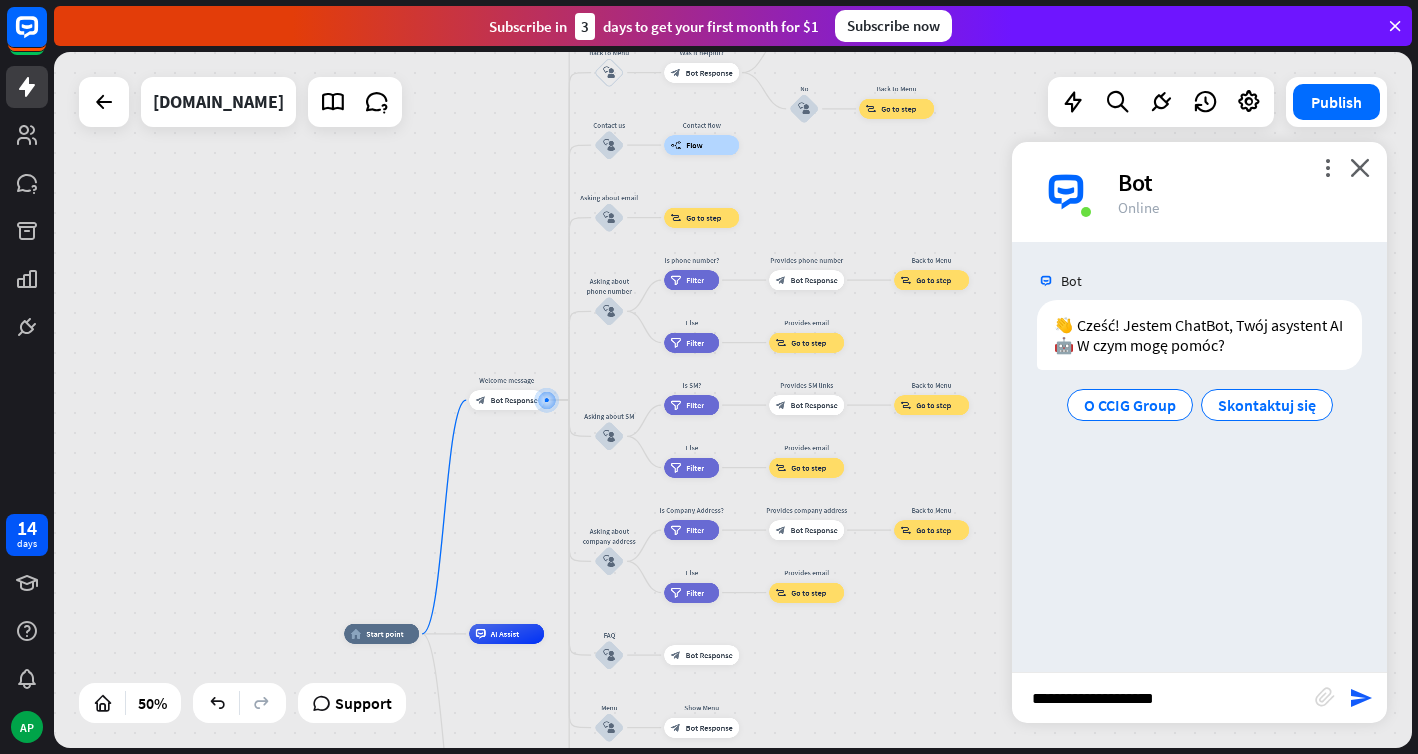 type on "**********" 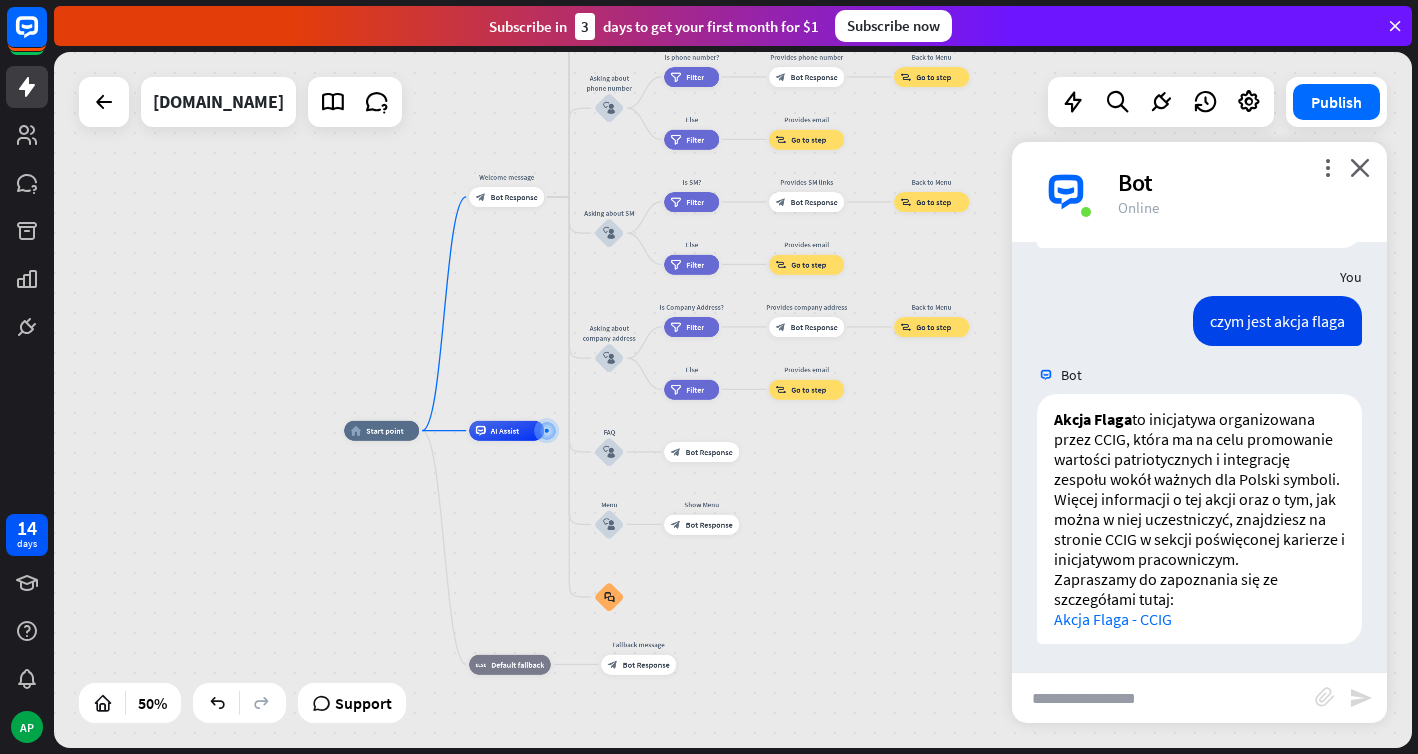 scroll, scrollTop: 124, scrollLeft: 0, axis: vertical 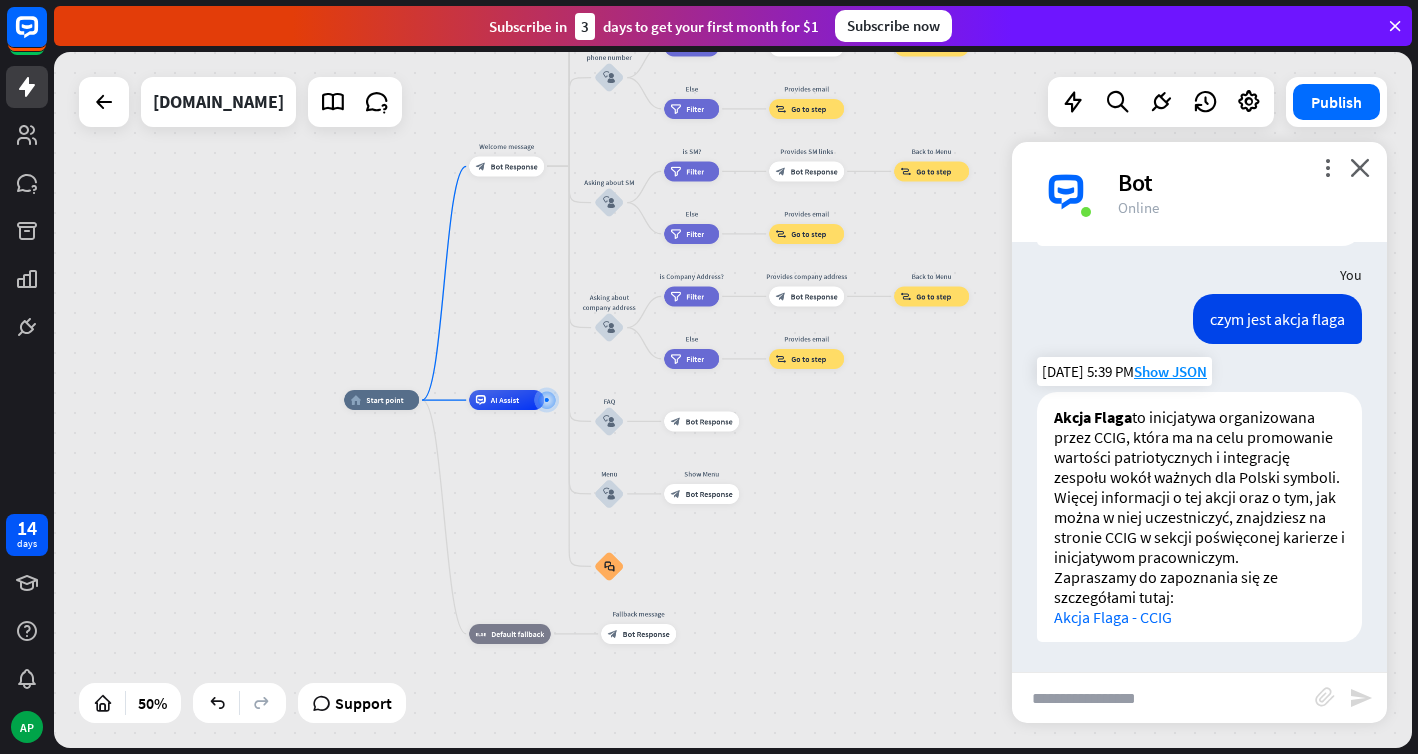 click on "Akcja Flaga - CCIG" at bounding box center [1113, 617] 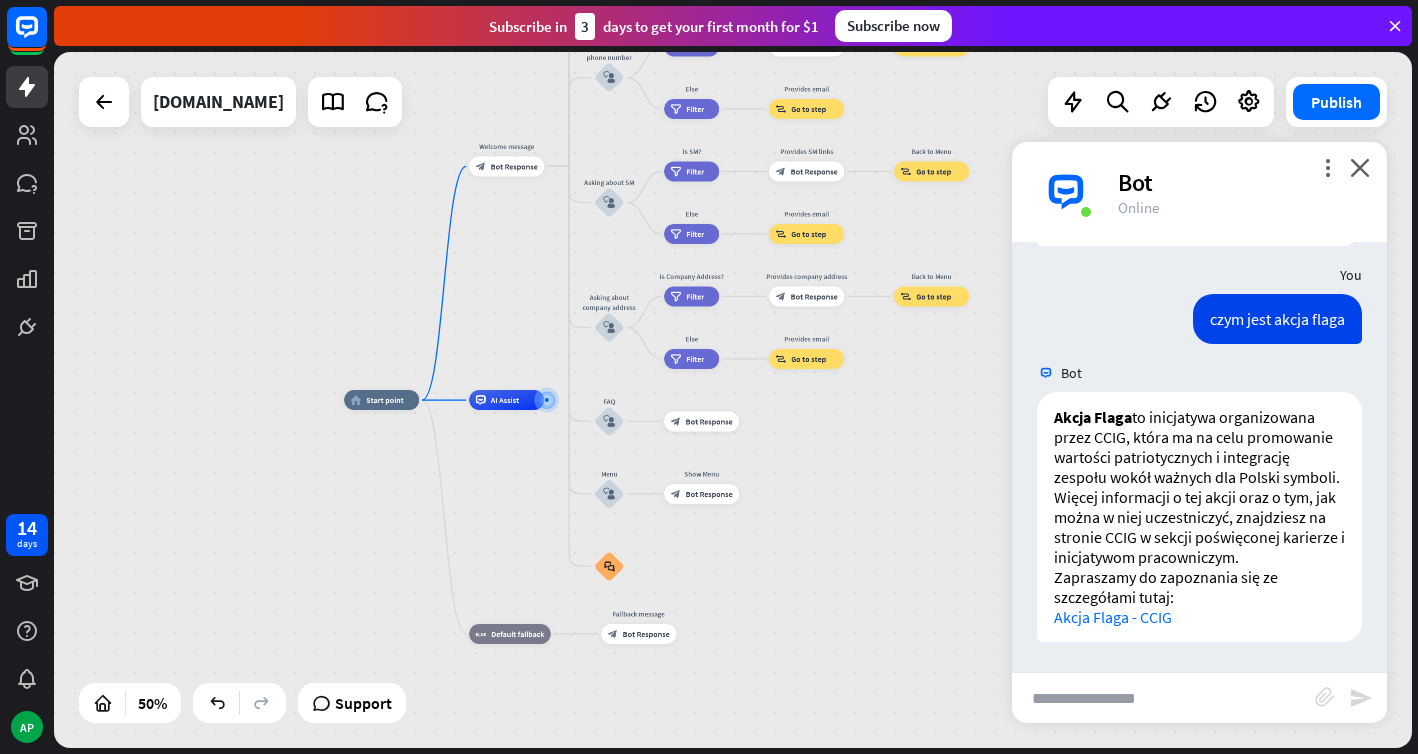 click at bounding box center (1163, 698) 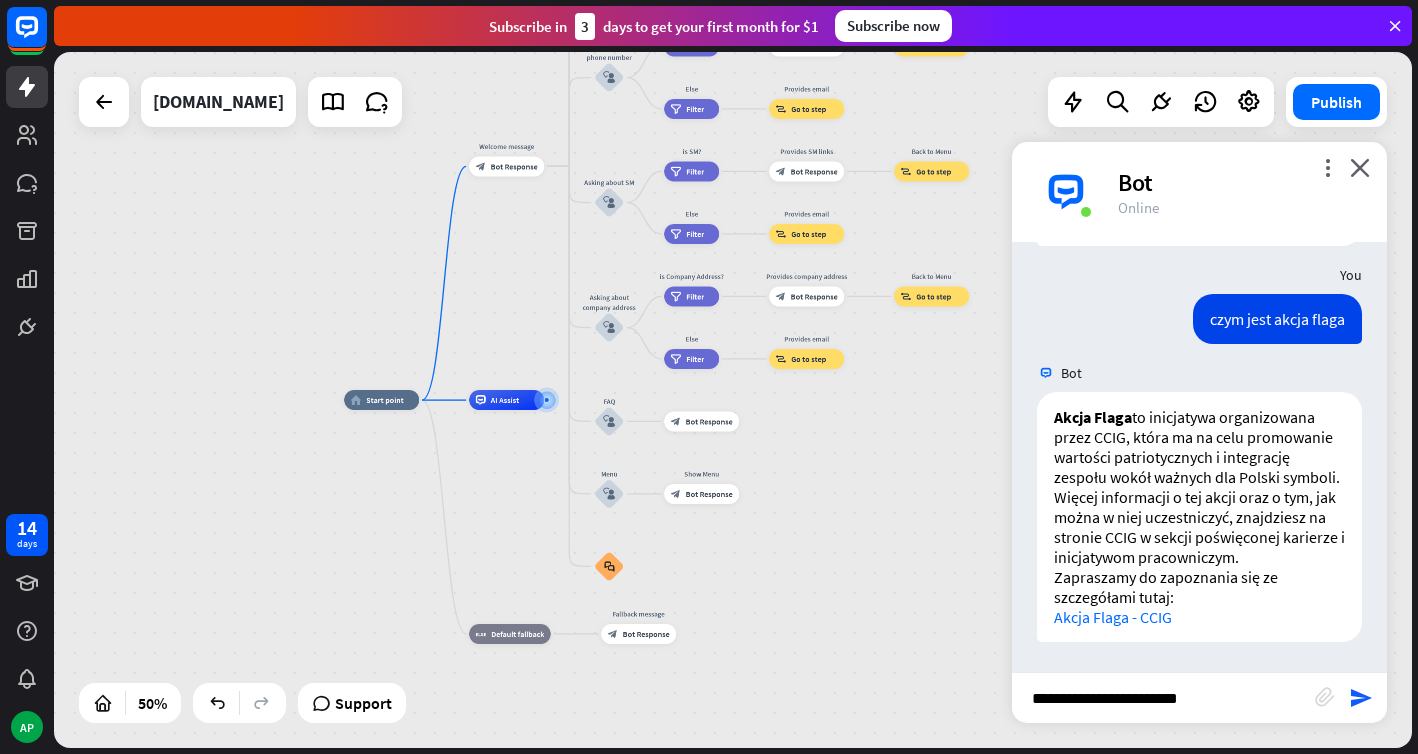 type on "**********" 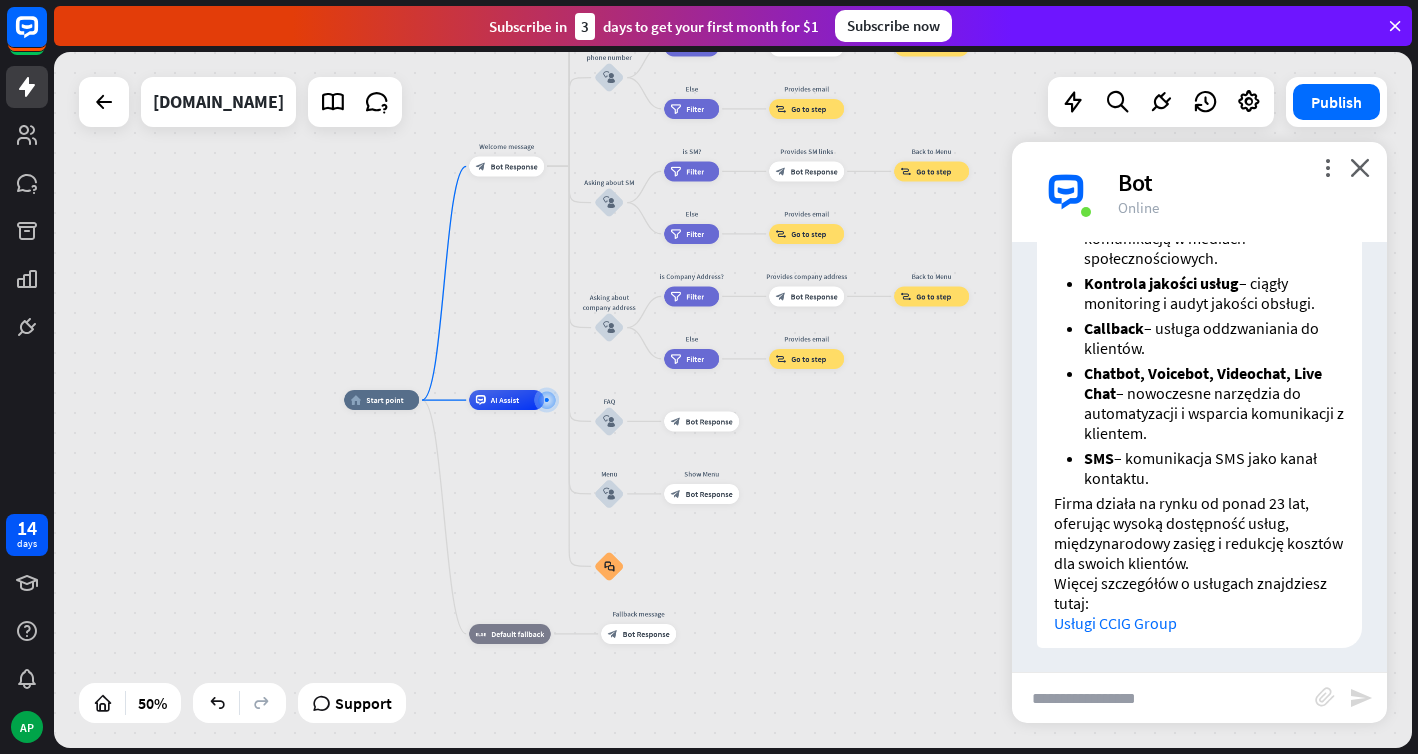 scroll, scrollTop: 1275, scrollLeft: 0, axis: vertical 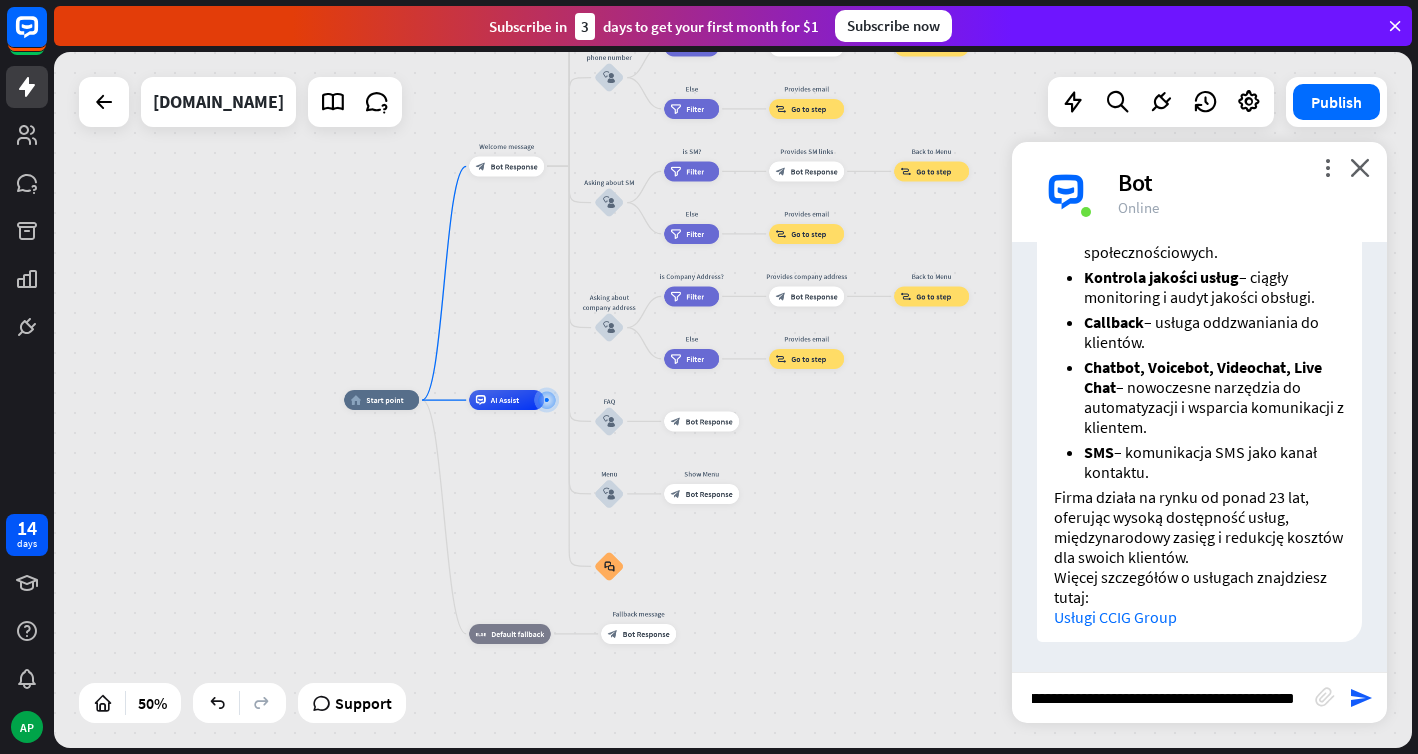 type on "**********" 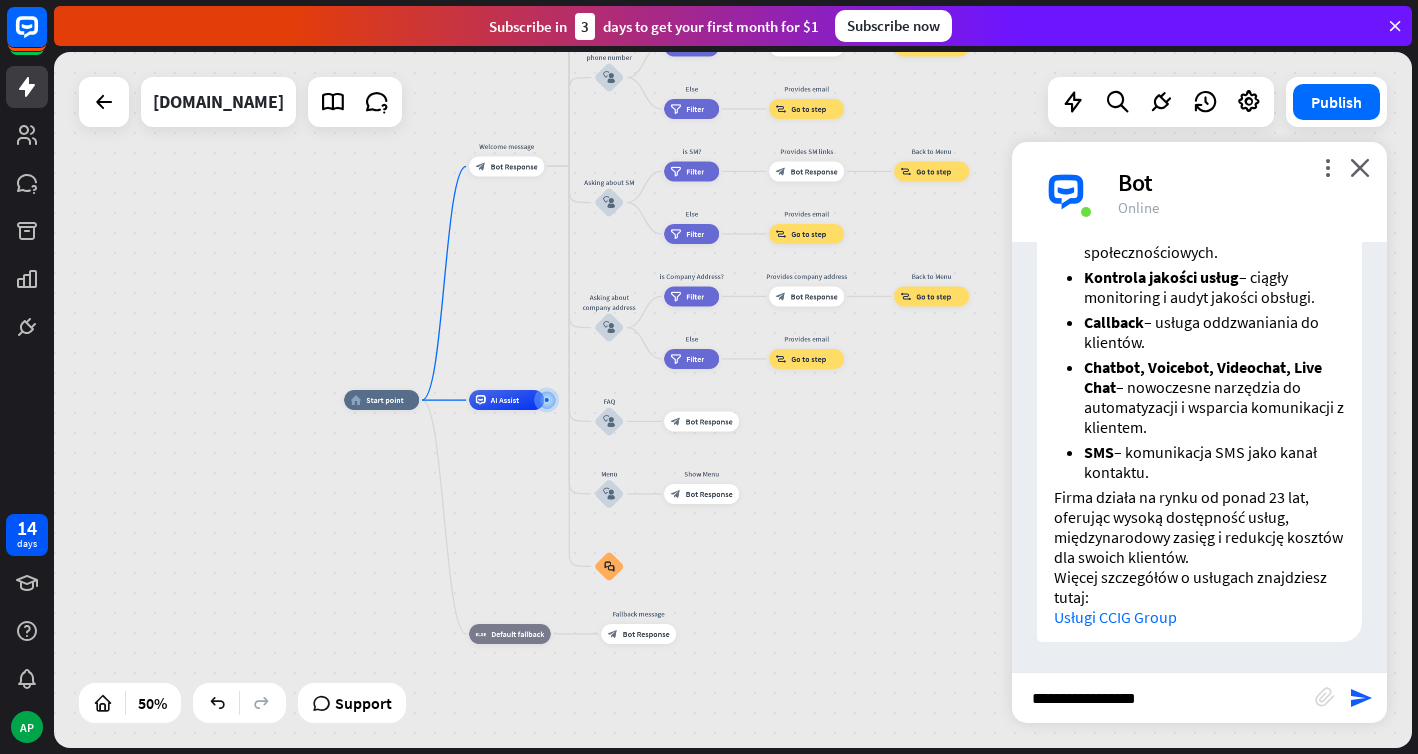 scroll, scrollTop: 0, scrollLeft: 0, axis: both 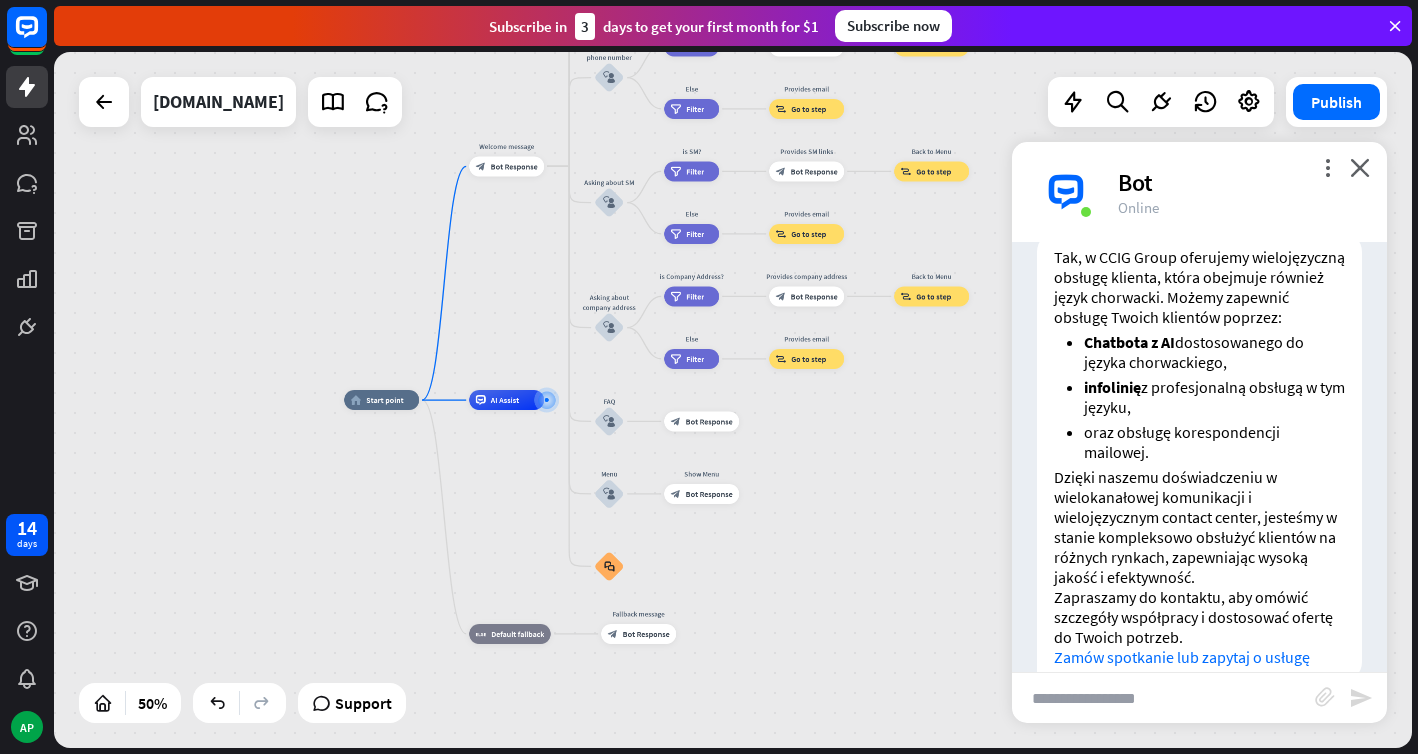 click at bounding box center [1163, 698] 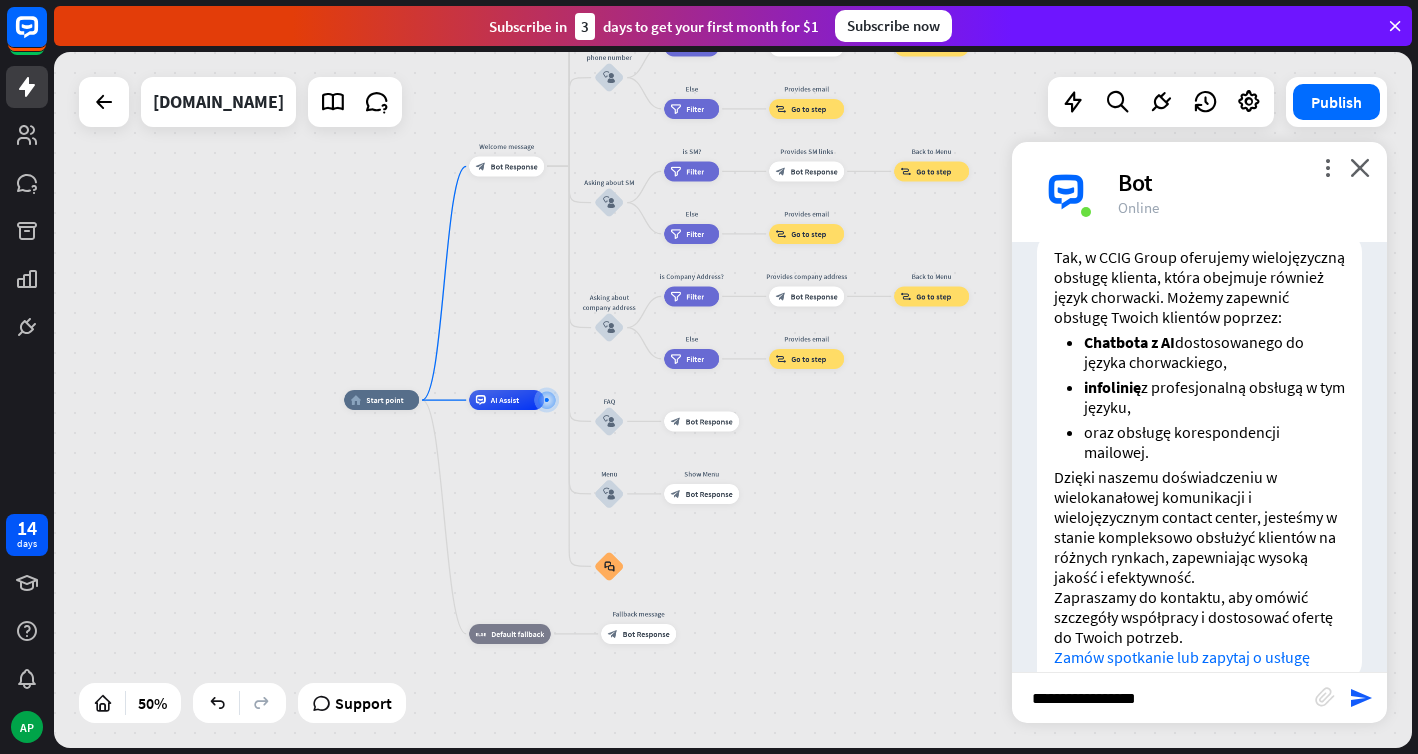 type on "**********" 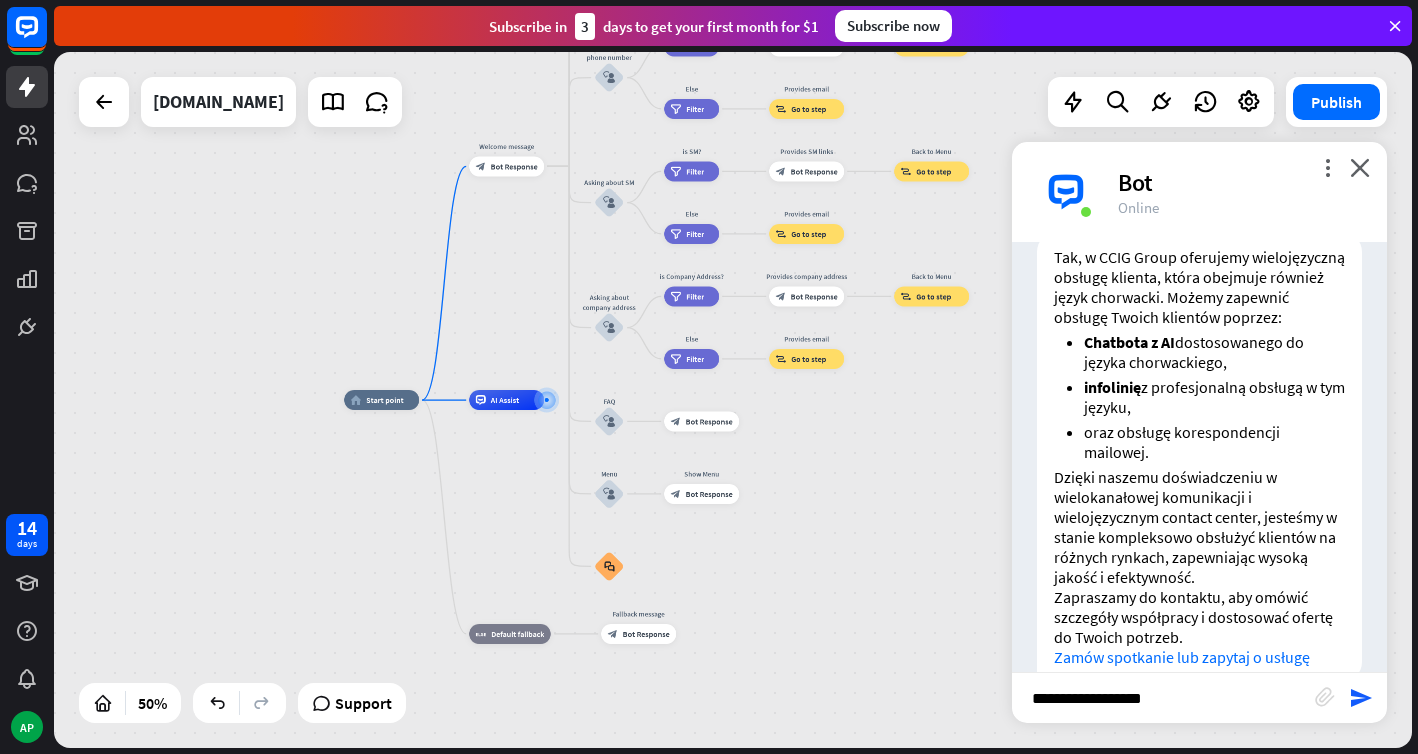 type 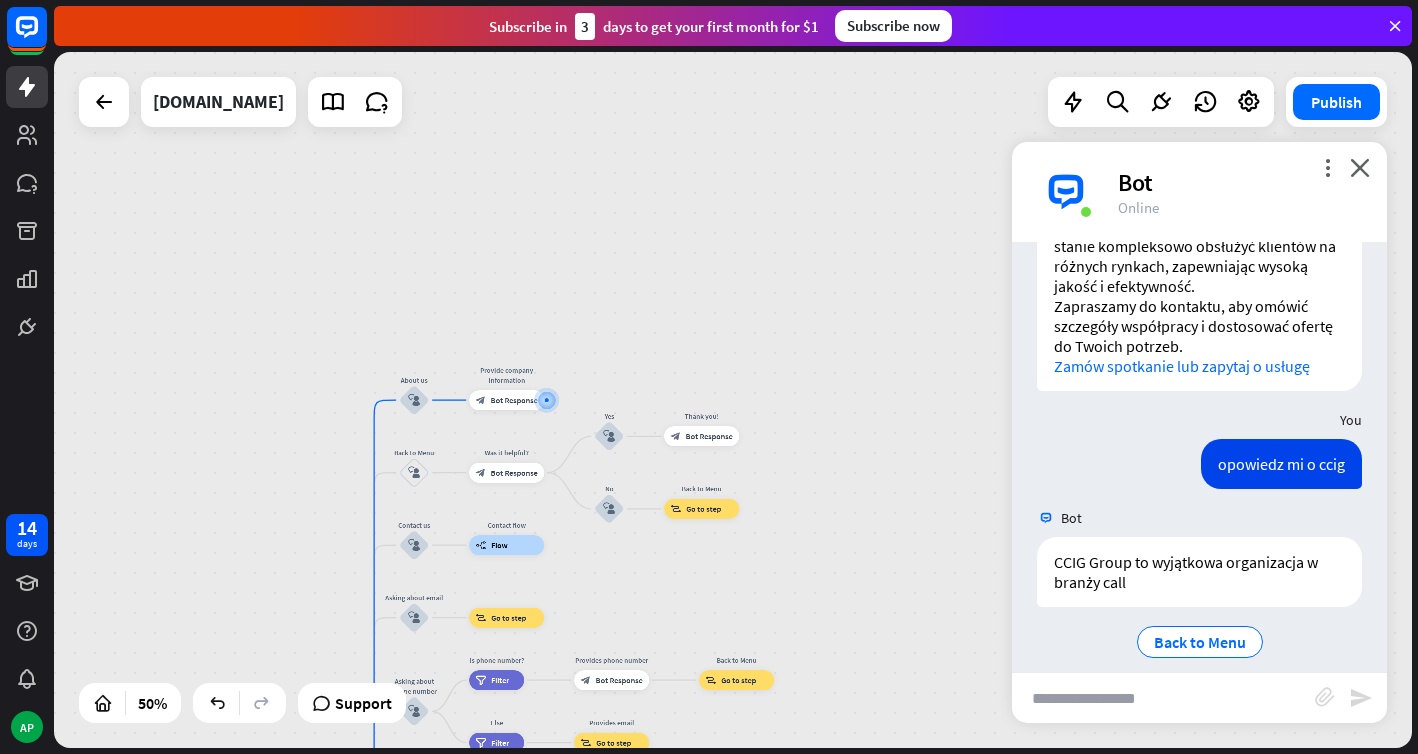 scroll, scrollTop: 2182, scrollLeft: 0, axis: vertical 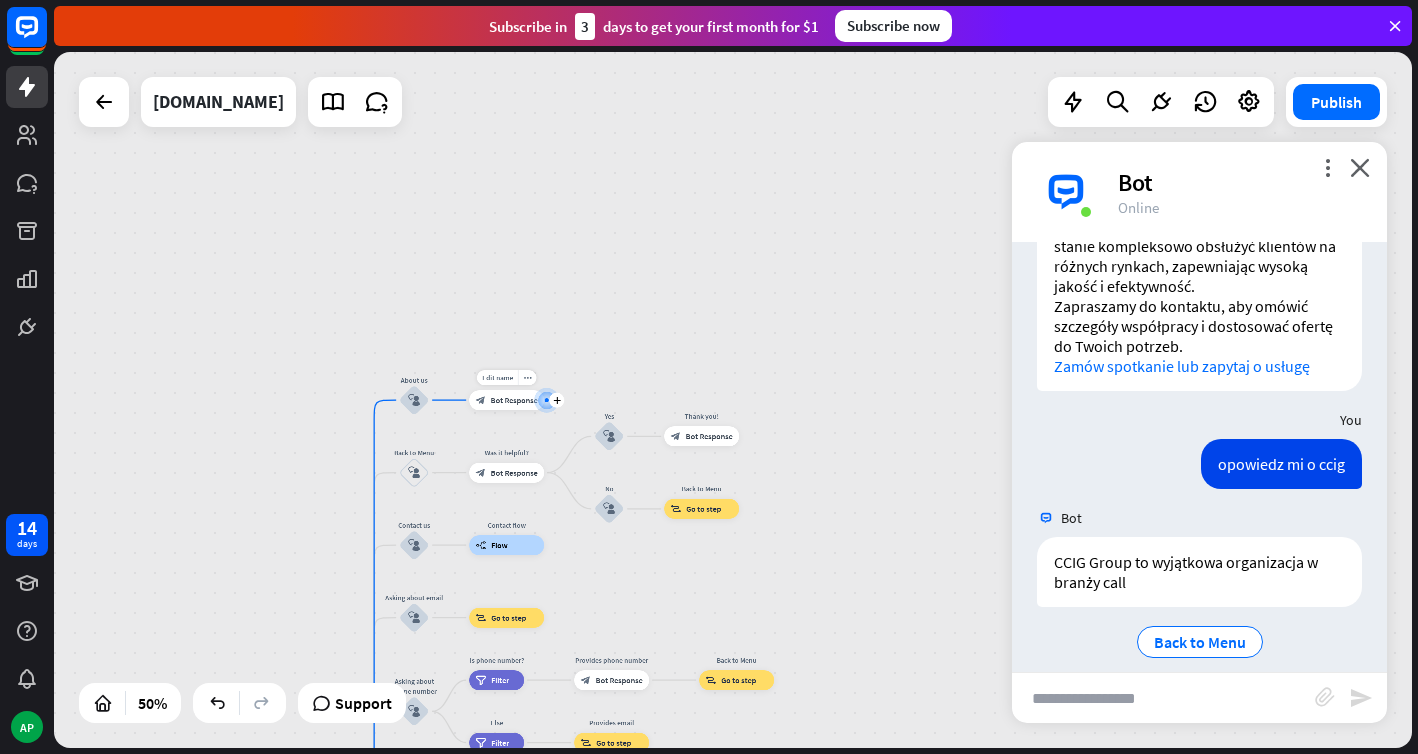 click on "Bot Response" at bounding box center (514, 400) 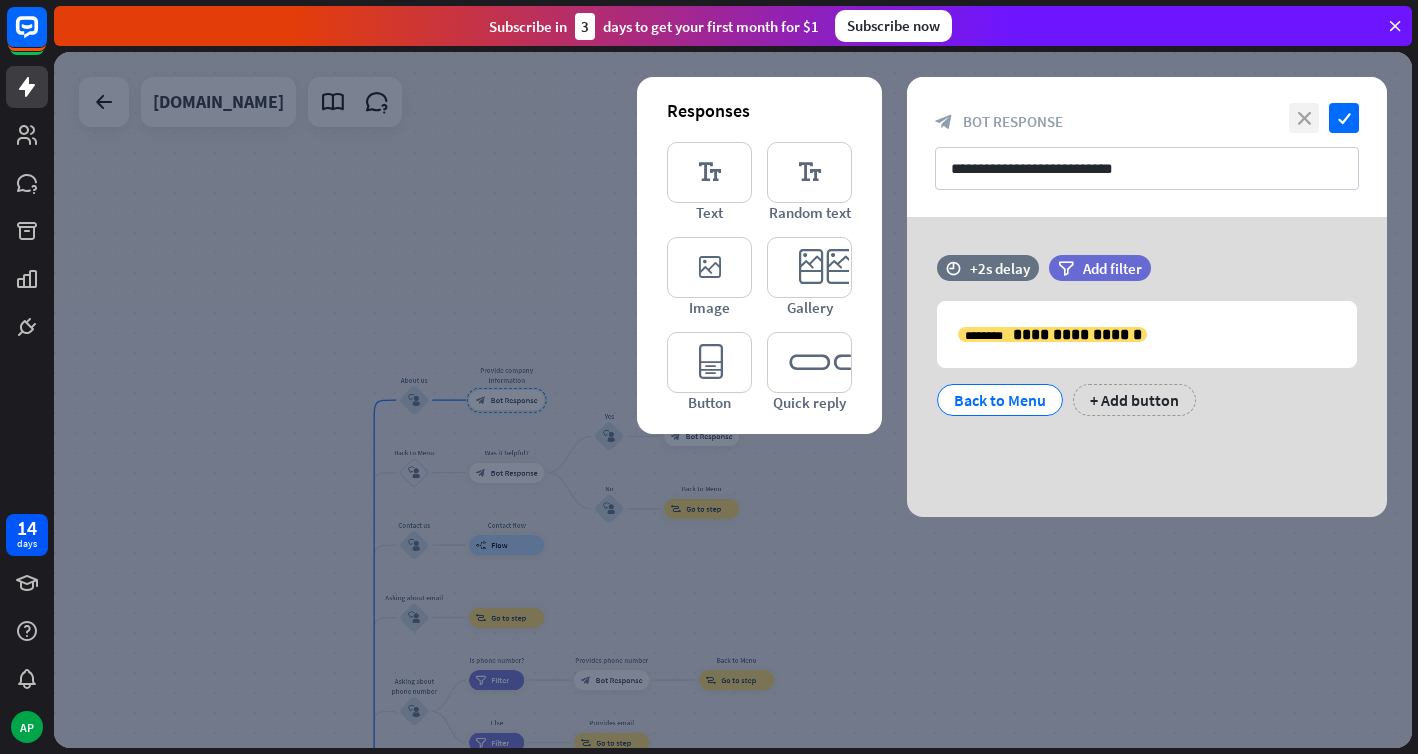 click on "close" at bounding box center (1304, 118) 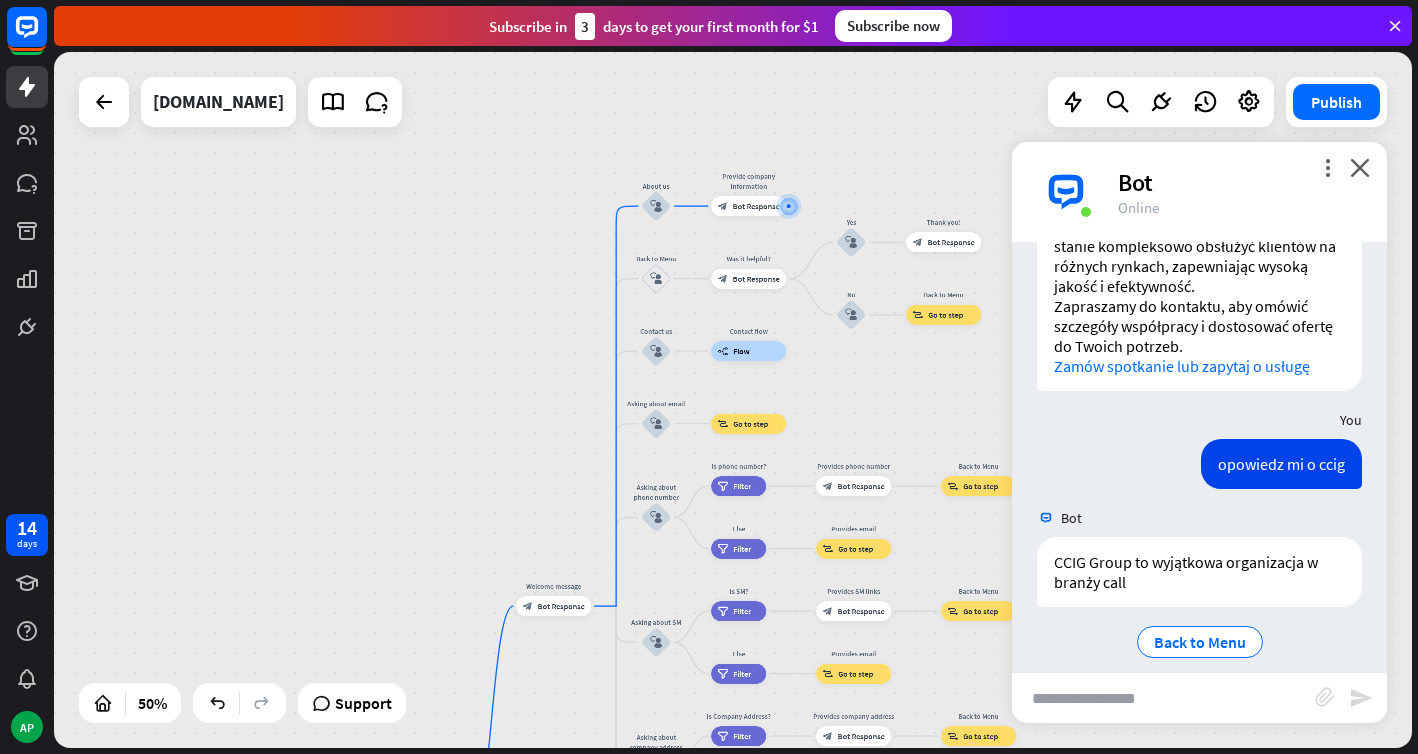 drag, startPoint x: 832, startPoint y: 361, endPoint x: 1072, endPoint y: 165, distance: 309.86447 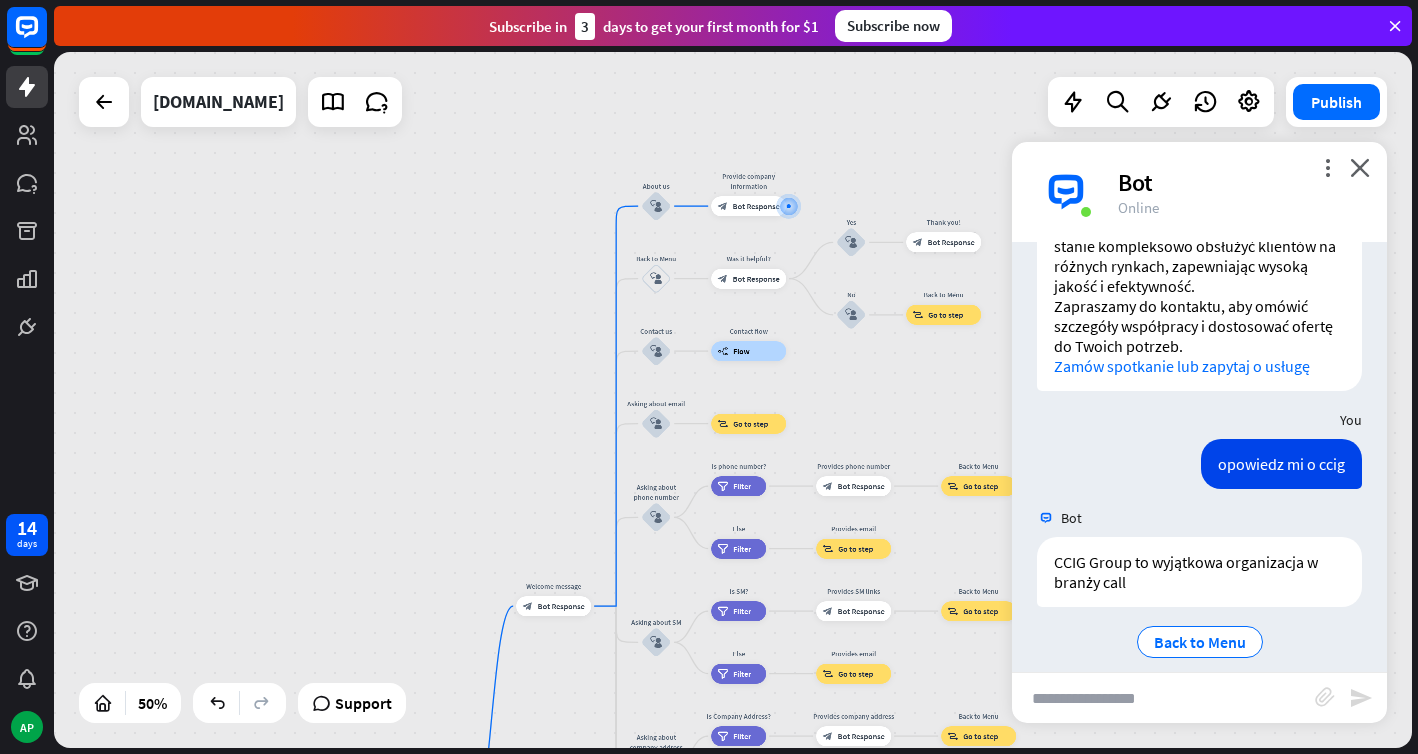 click on "home_2   Start point                 Welcome message   block_bot_response   Bot Response                 About us   block_user_input                 Provide company information   block_bot_response   Bot Response                     Back to Menu   block_user_input                 Was it helpful?   block_bot_response   Bot Response                 Yes   block_user_input                 Thank you!   block_bot_response   Bot Response                 No   block_user_input                 Back to Menu   block_goto   Go to step                 Contact us   block_user_input                 Contact flow   builder_tree   Flow                 Asking about email   block_user_input                   block_goto   Go to step                 Asking about phone number   block_user_input                 Is phone number?   filter   Filter                 Provides phone number   block_bot_response   Bot Response                 Back to Menu   block_goto   Go to step                 Else   filter   Filter" at bounding box center [733, 400] 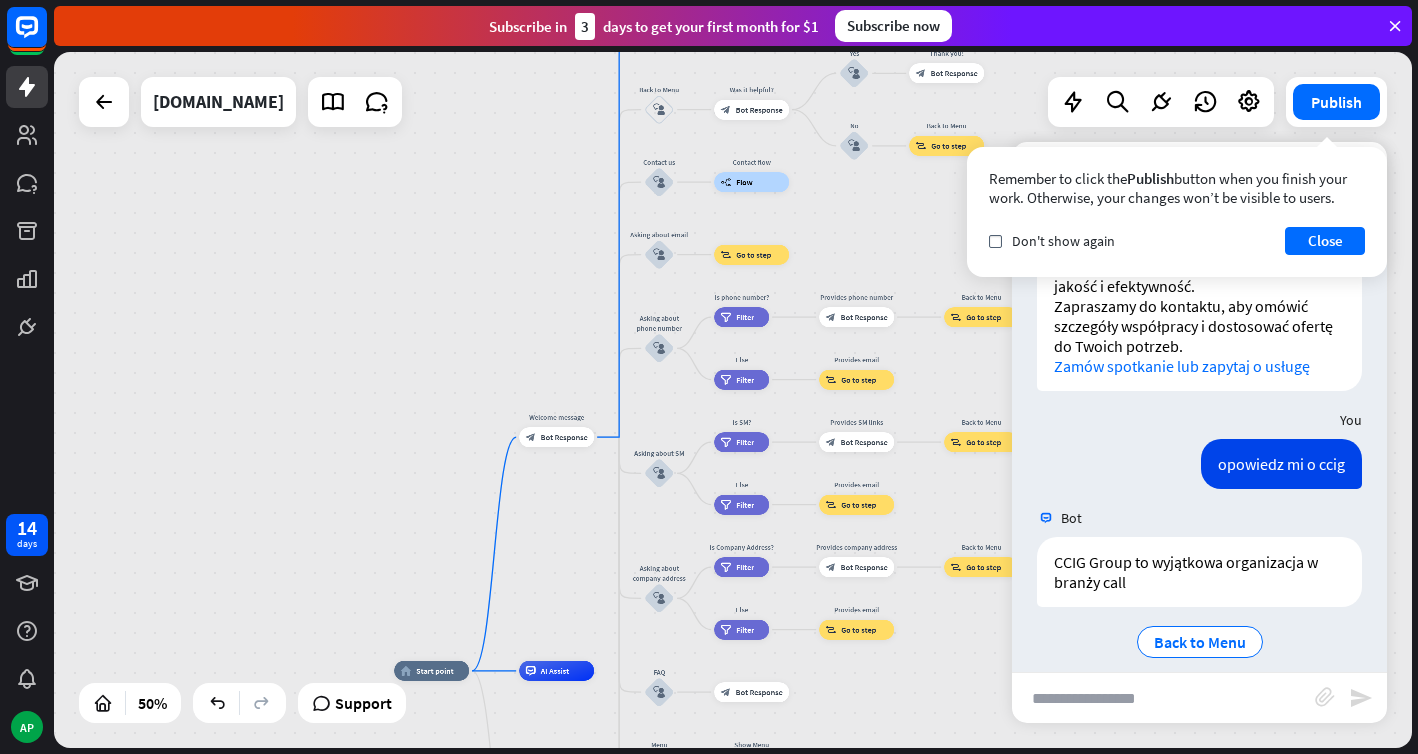 drag, startPoint x: 471, startPoint y: 476, endPoint x: 474, endPoint y: 309, distance: 167.02695 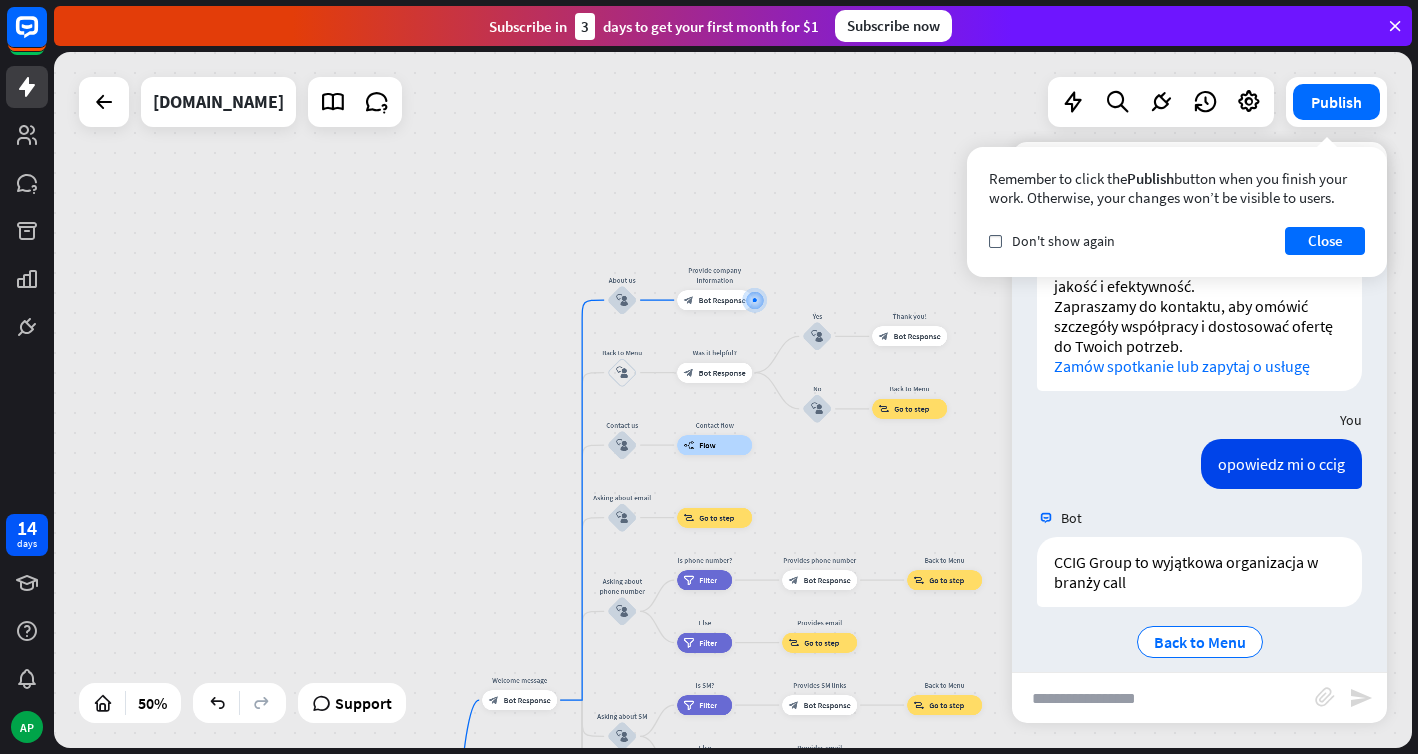 drag, startPoint x: 565, startPoint y: 283, endPoint x: 523, endPoint y: 560, distance: 280.16602 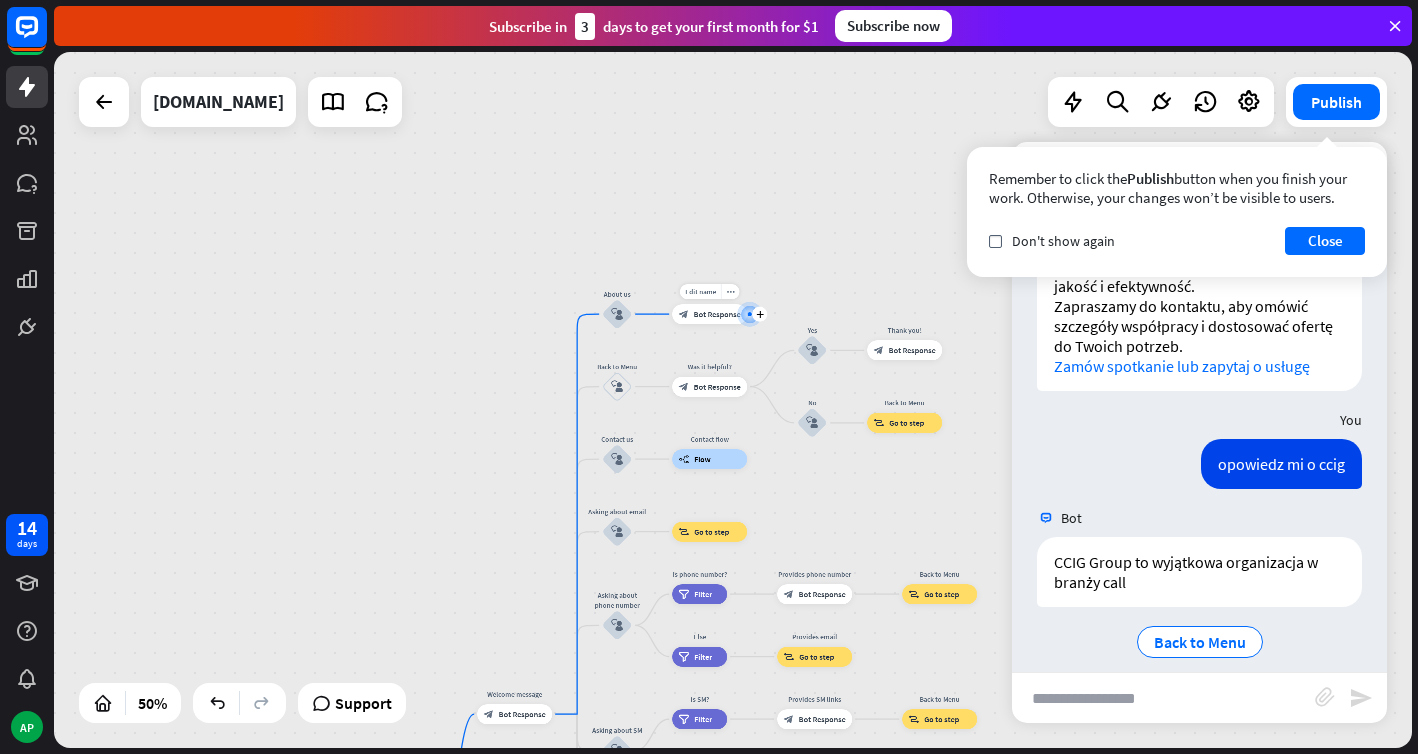 click on "block_bot_response   Bot Response" at bounding box center (709, 314) 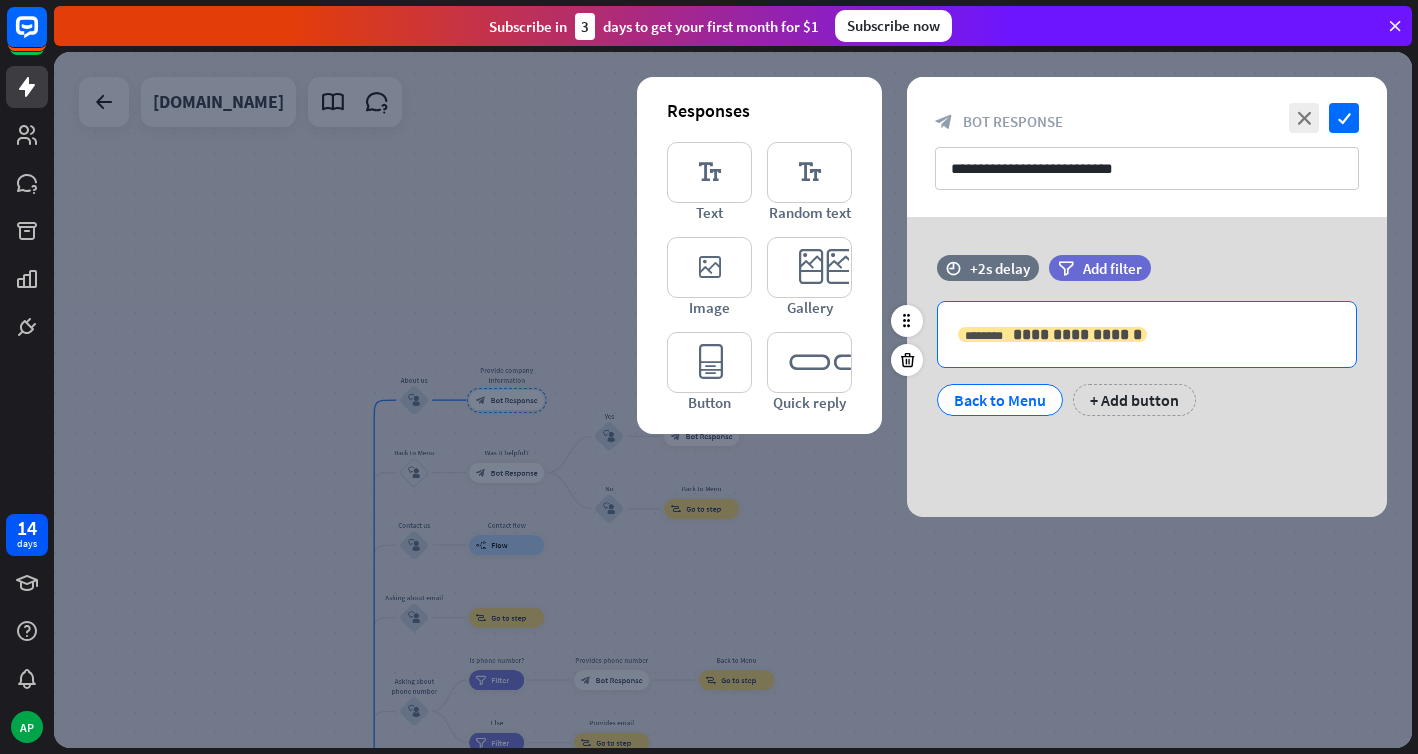 click on "**********" at bounding box center (1077, 334) 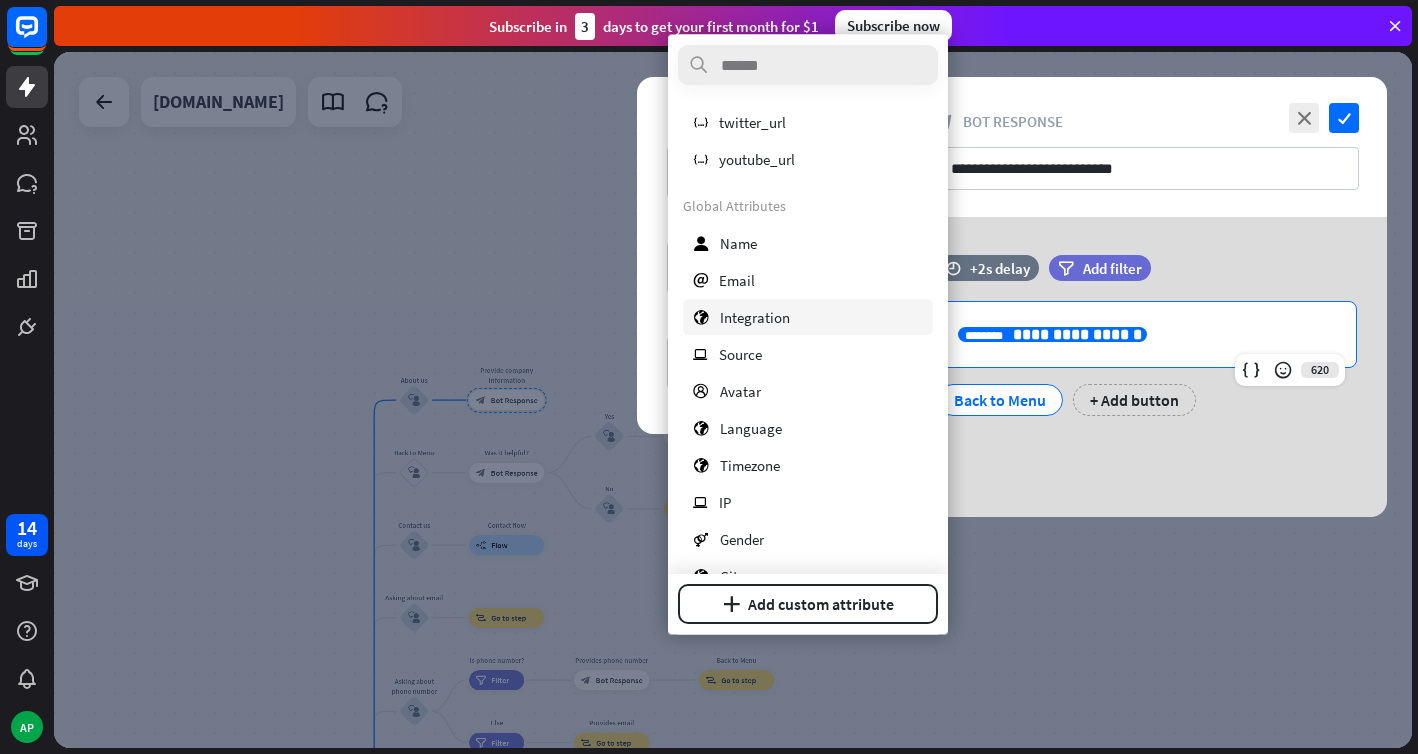 scroll, scrollTop: 0, scrollLeft: 0, axis: both 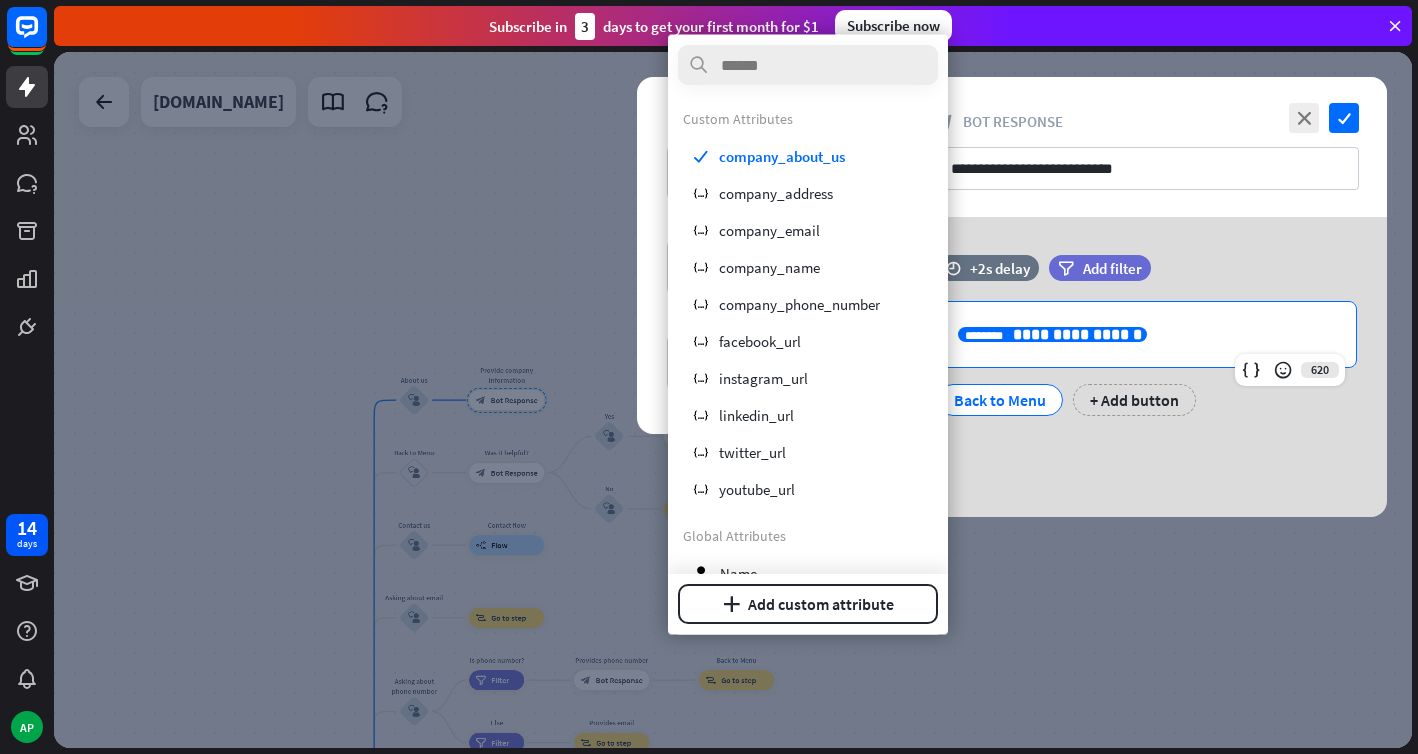 click on "**********" at bounding box center [1077, 334] 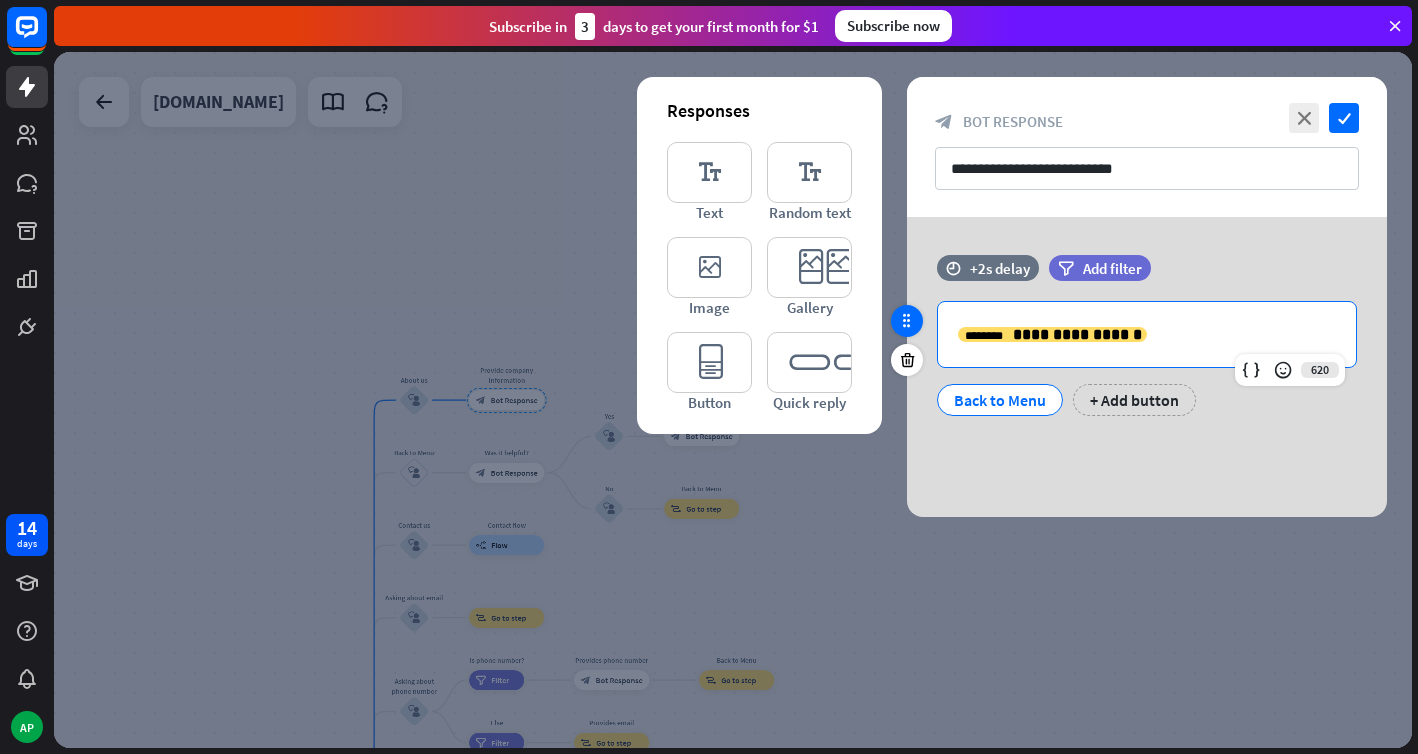 click at bounding box center [907, 321] 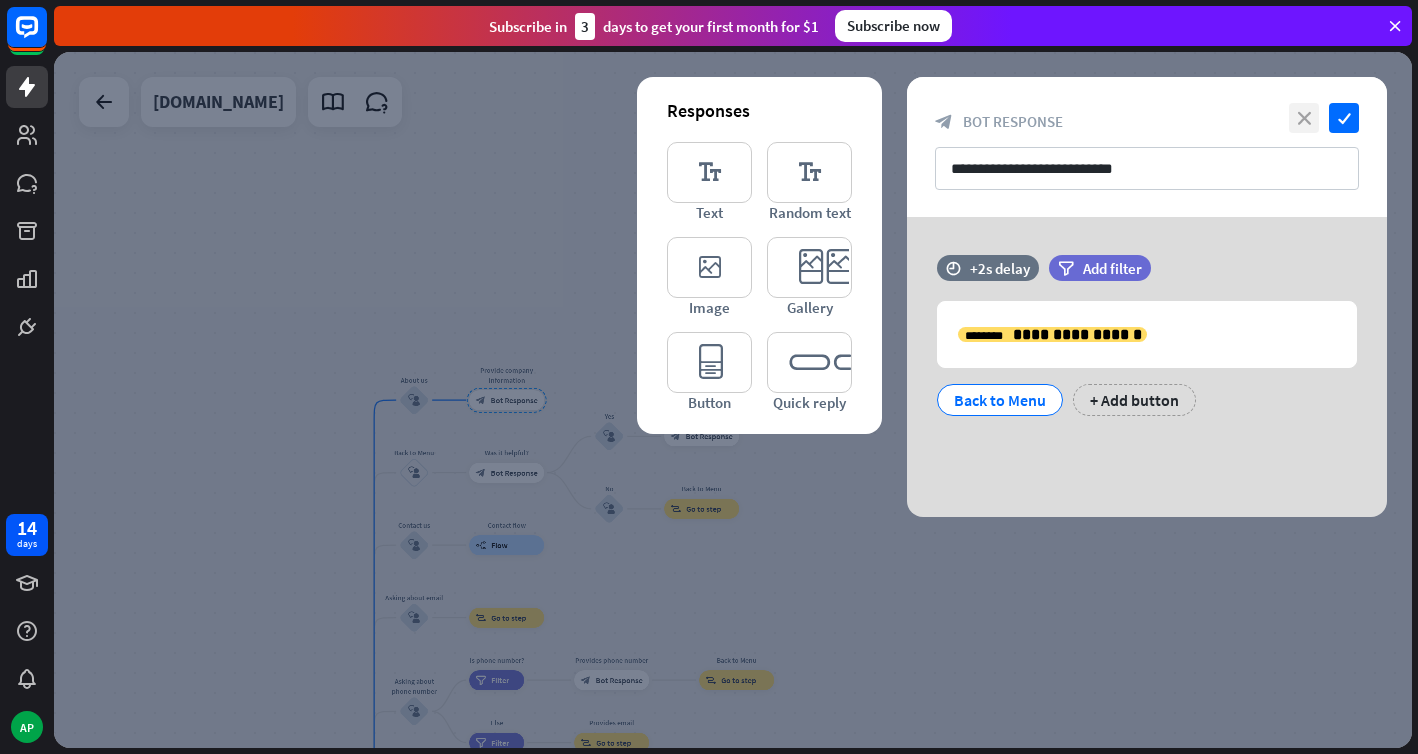 click on "close" at bounding box center (1304, 118) 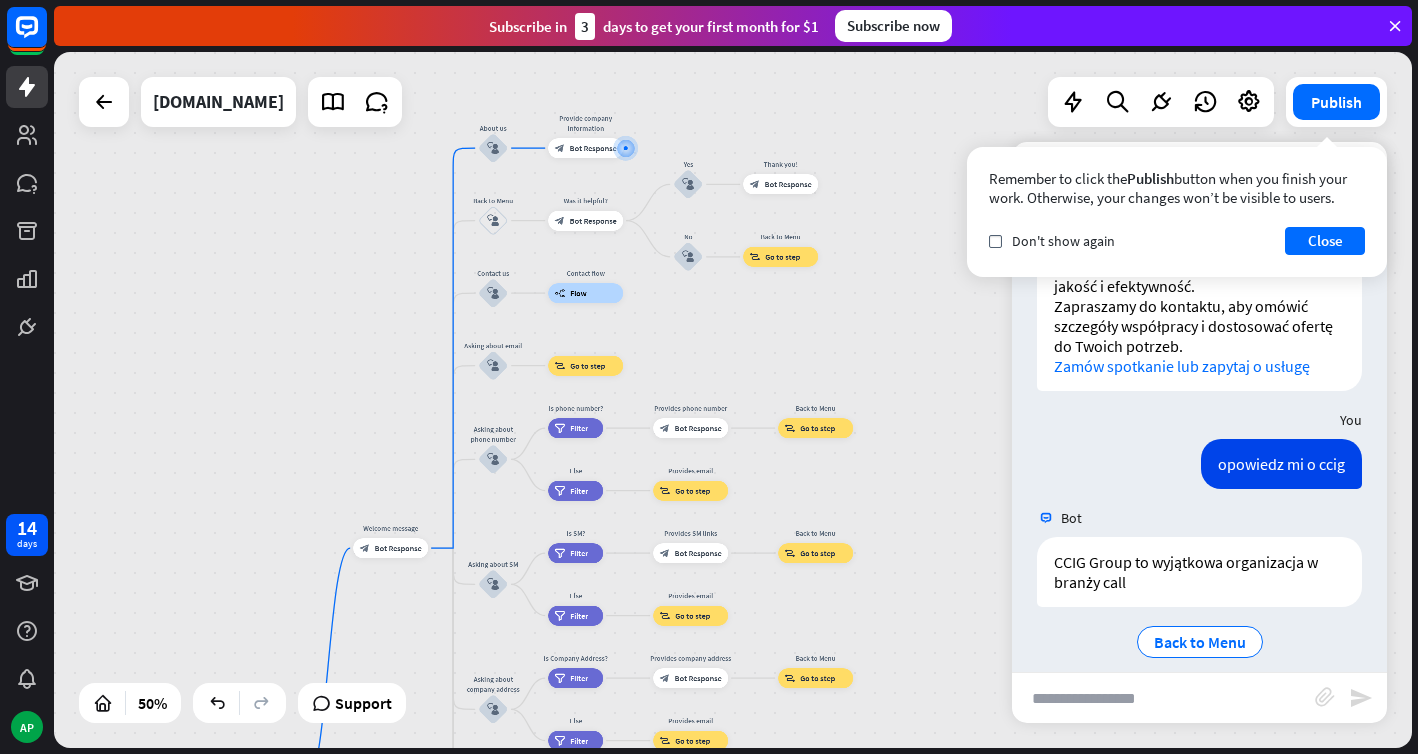 drag, startPoint x: 760, startPoint y: 381, endPoint x: 835, endPoint y: 129, distance: 262.92395 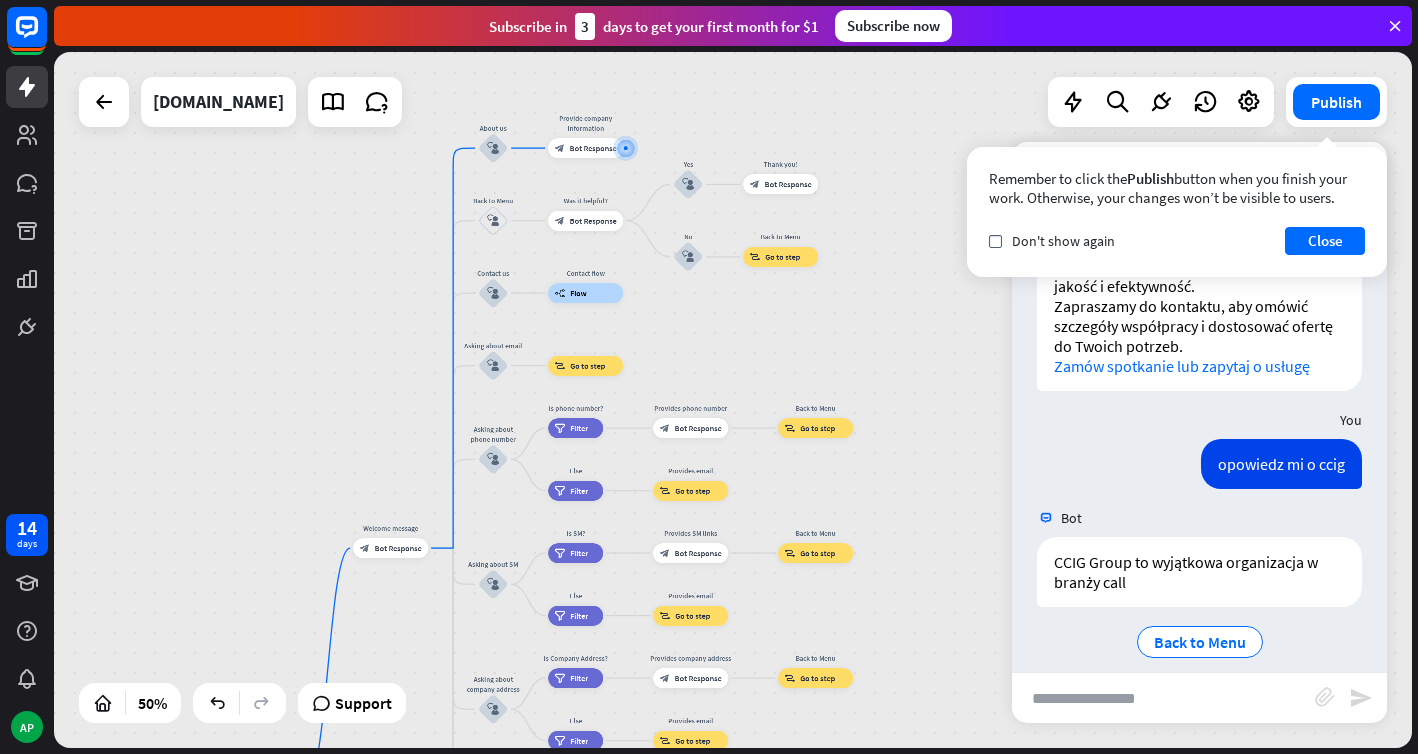 click on "home_2   Start point                 Welcome message   block_bot_response   Bot Response                 About us   block_user_input                 Provide company information   block_bot_response   Bot Response                     Back to Menu   block_user_input                 Was it helpful?   block_bot_response   Bot Response                 Yes   block_user_input                 Thank you!   block_bot_response   Bot Response                 No   block_user_input                 Back to Menu   block_goto   Go to step                 Contact us   block_user_input                 Contact flow   builder_tree   Flow                 Asking about email   block_user_input                   block_goto   Go to step                 Asking about phone number   block_user_input                 Is phone number?   filter   Filter                 Provides phone number   block_bot_response   Bot Response                 Back to Menu   block_goto   Go to step                 Else   filter   Filter" at bounding box center (733, 400) 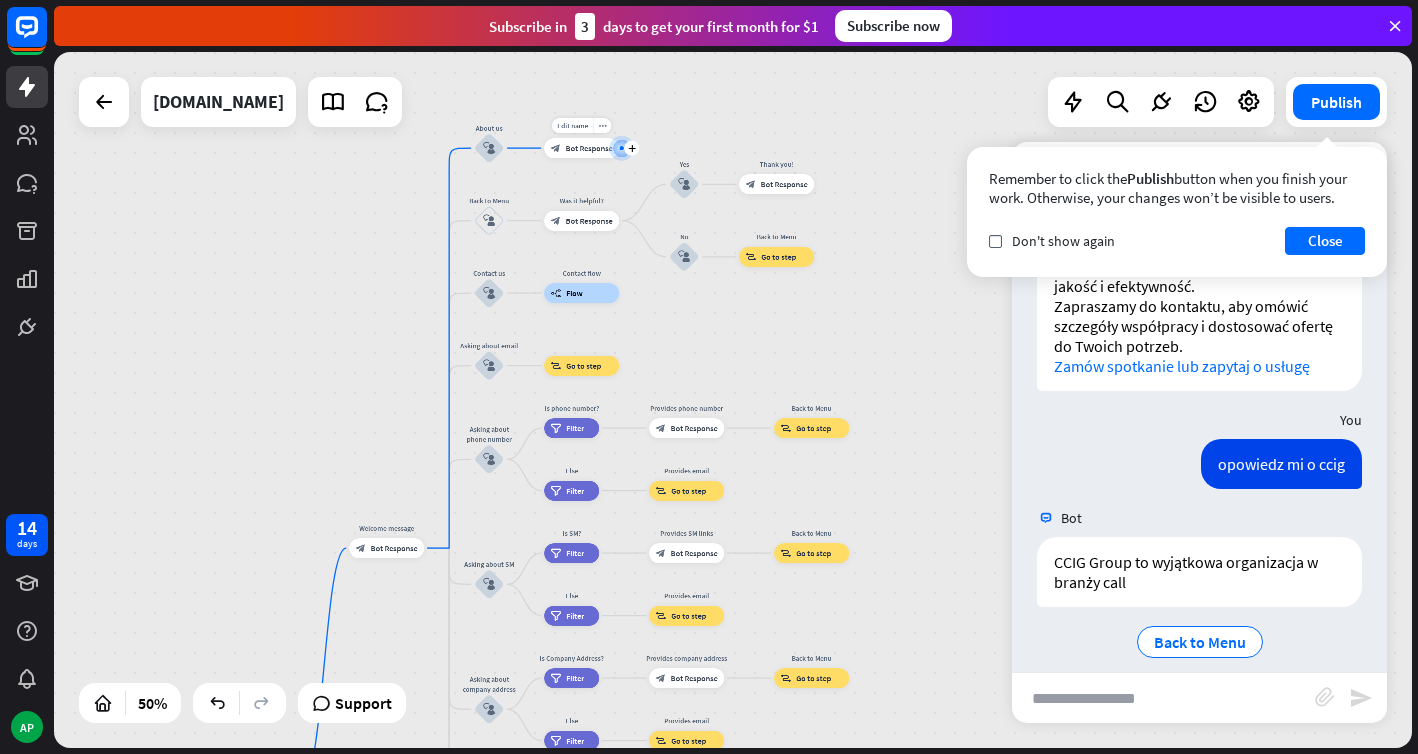 click on "Bot Response" at bounding box center [589, 148] 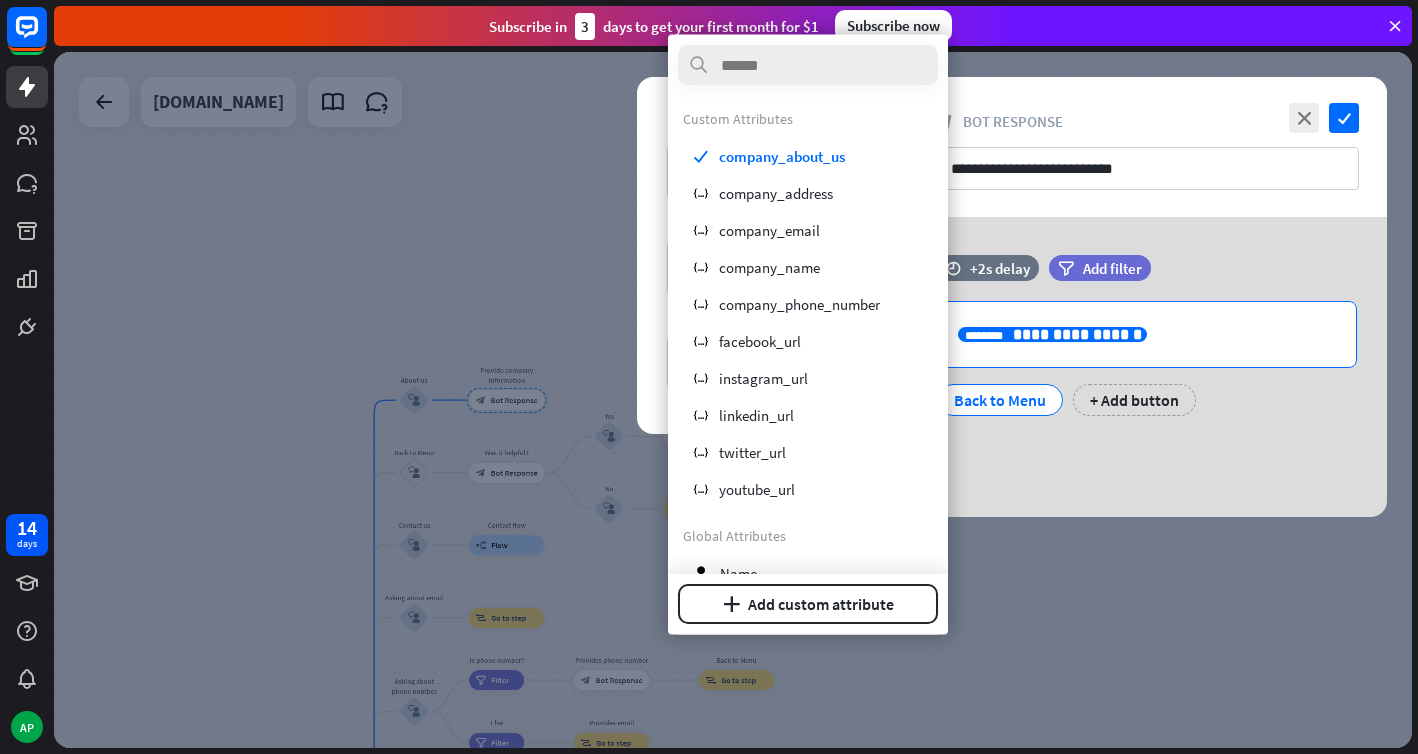 click on "**********" at bounding box center [1077, 334] 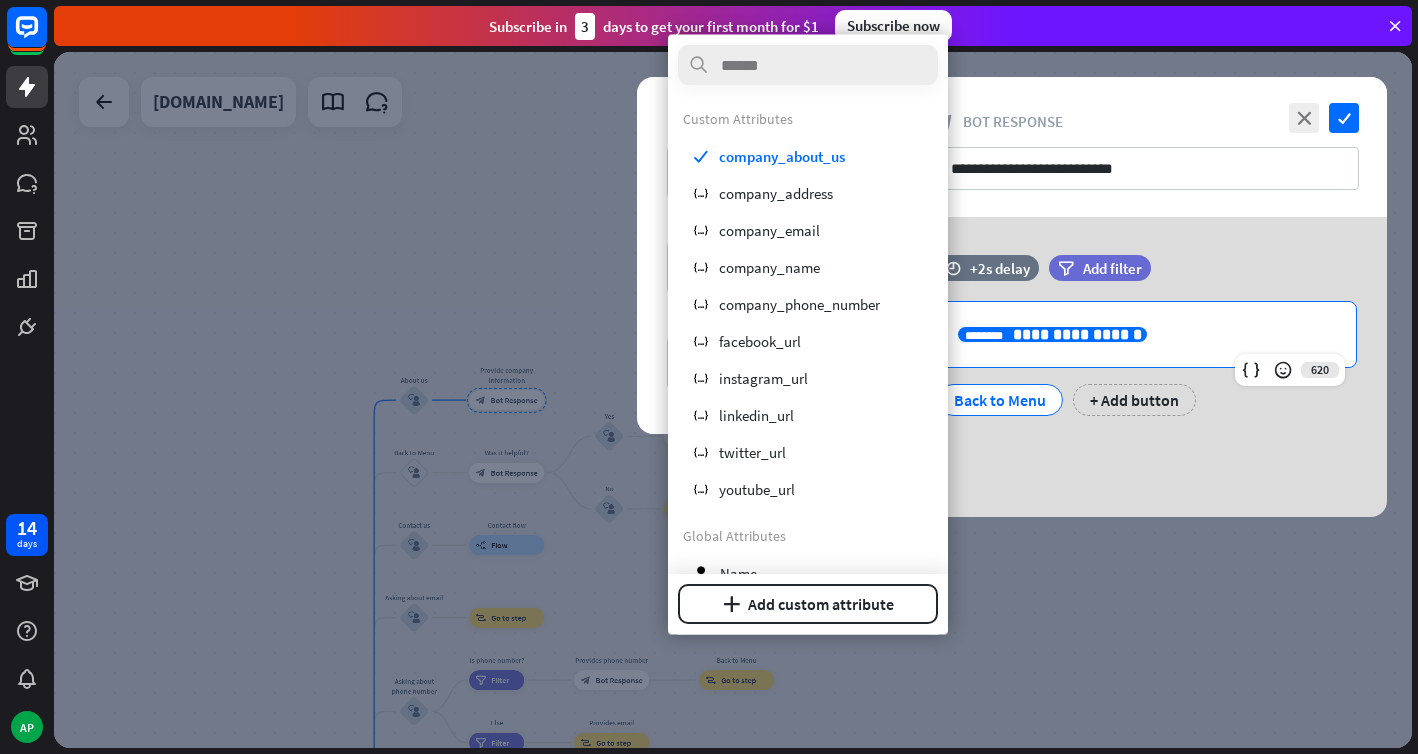 click on "**********" at bounding box center [1077, 334] 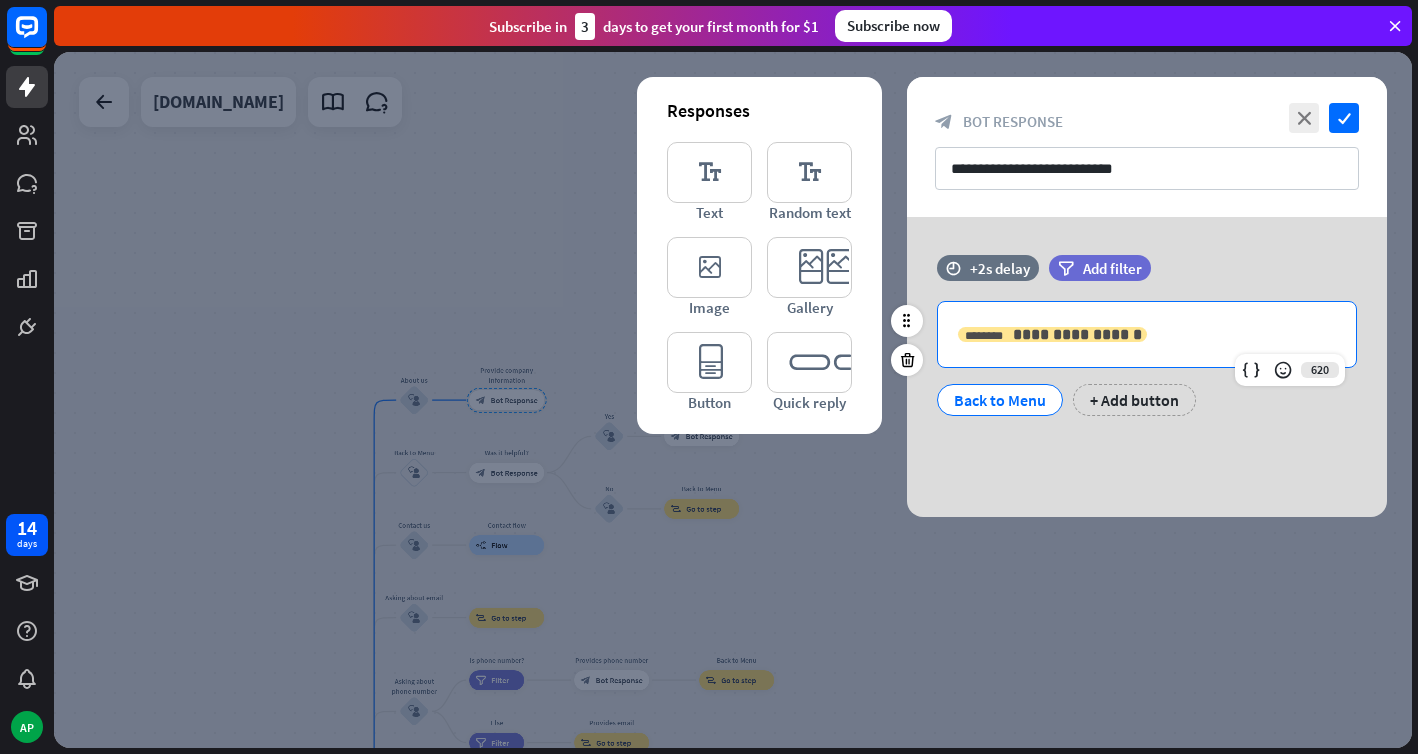 click on "**********" at bounding box center [1077, 334] 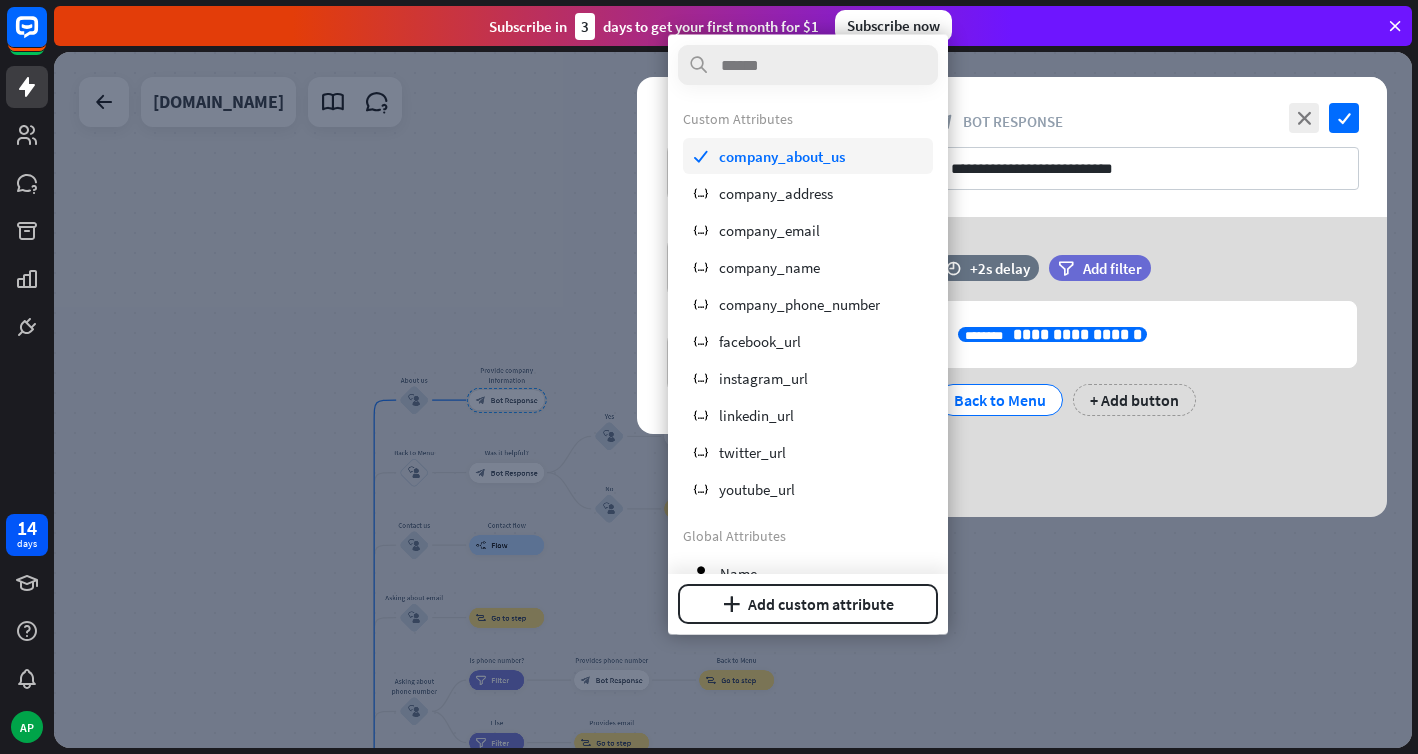 click on "company_about_us" at bounding box center [782, 155] 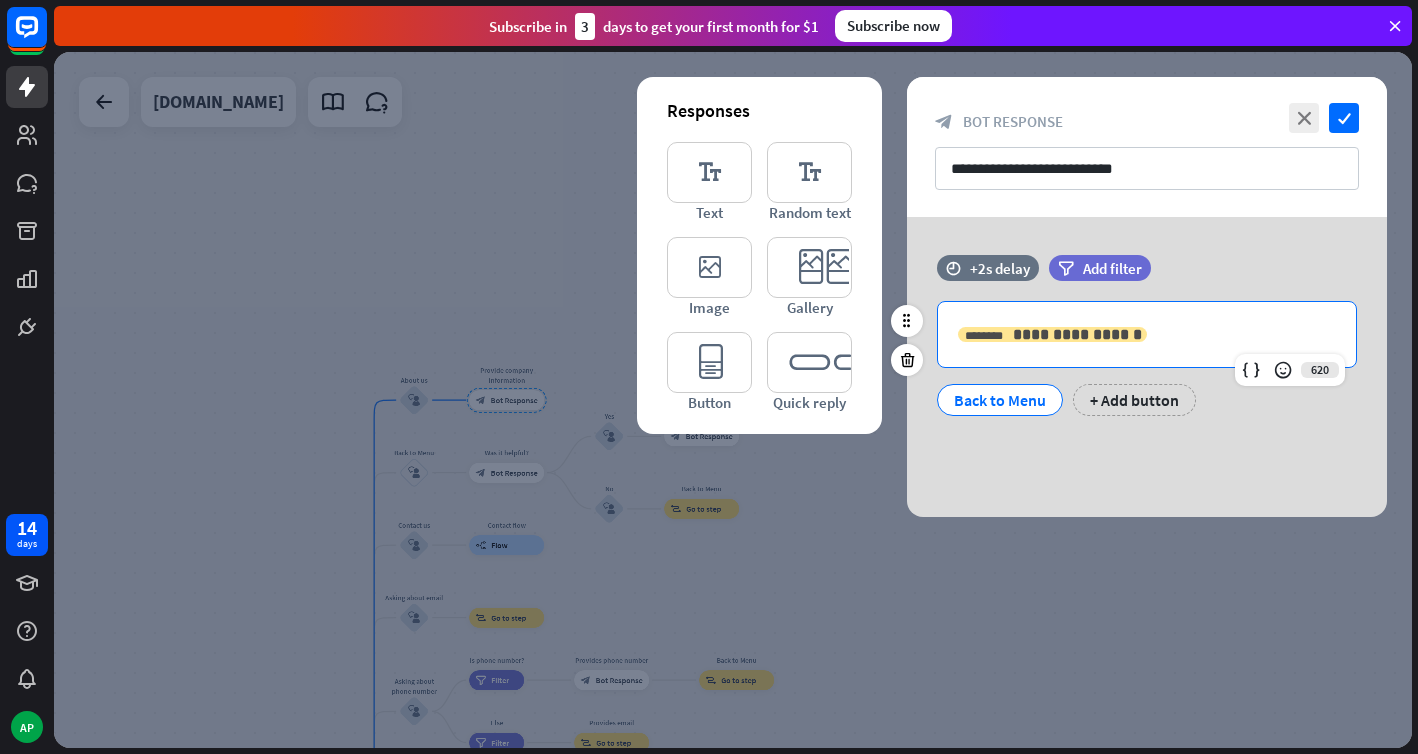 click on "**********" at bounding box center [1077, 334] 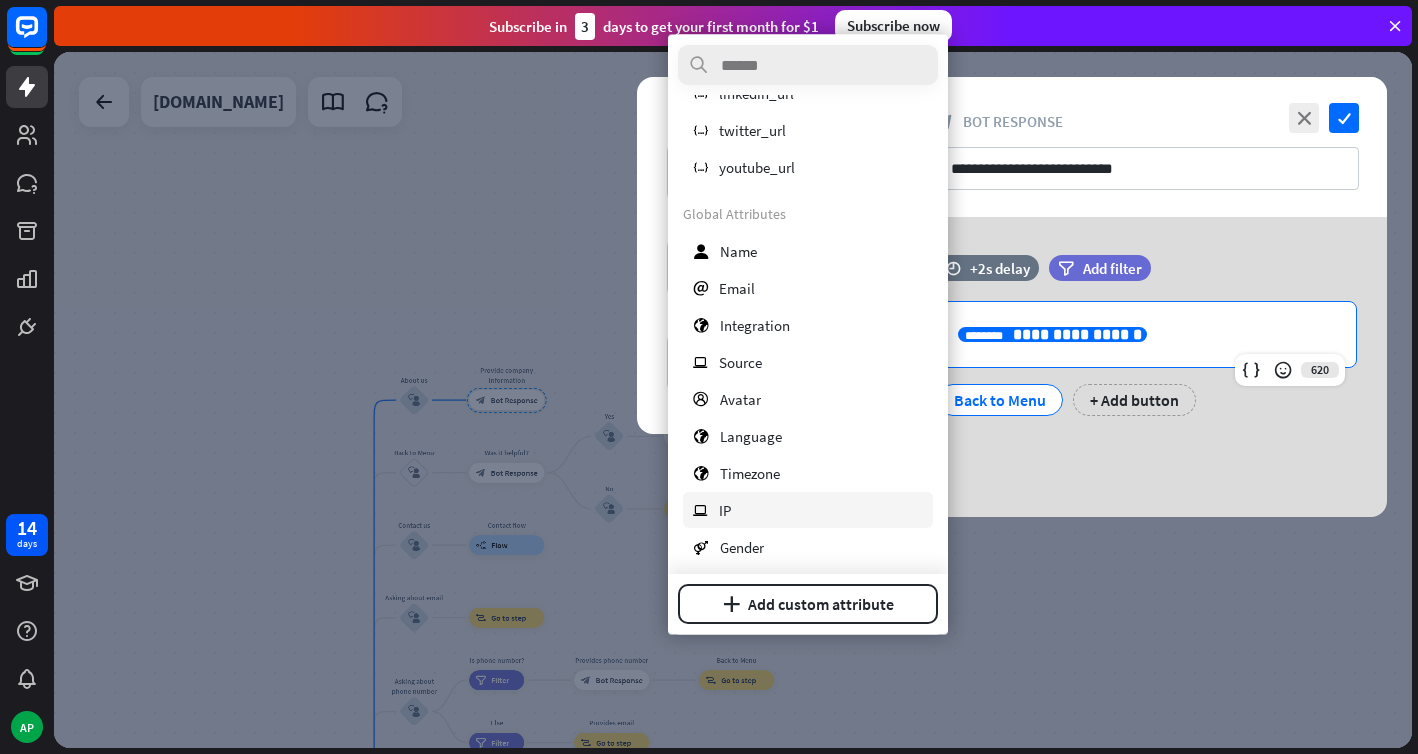 scroll, scrollTop: 312, scrollLeft: 0, axis: vertical 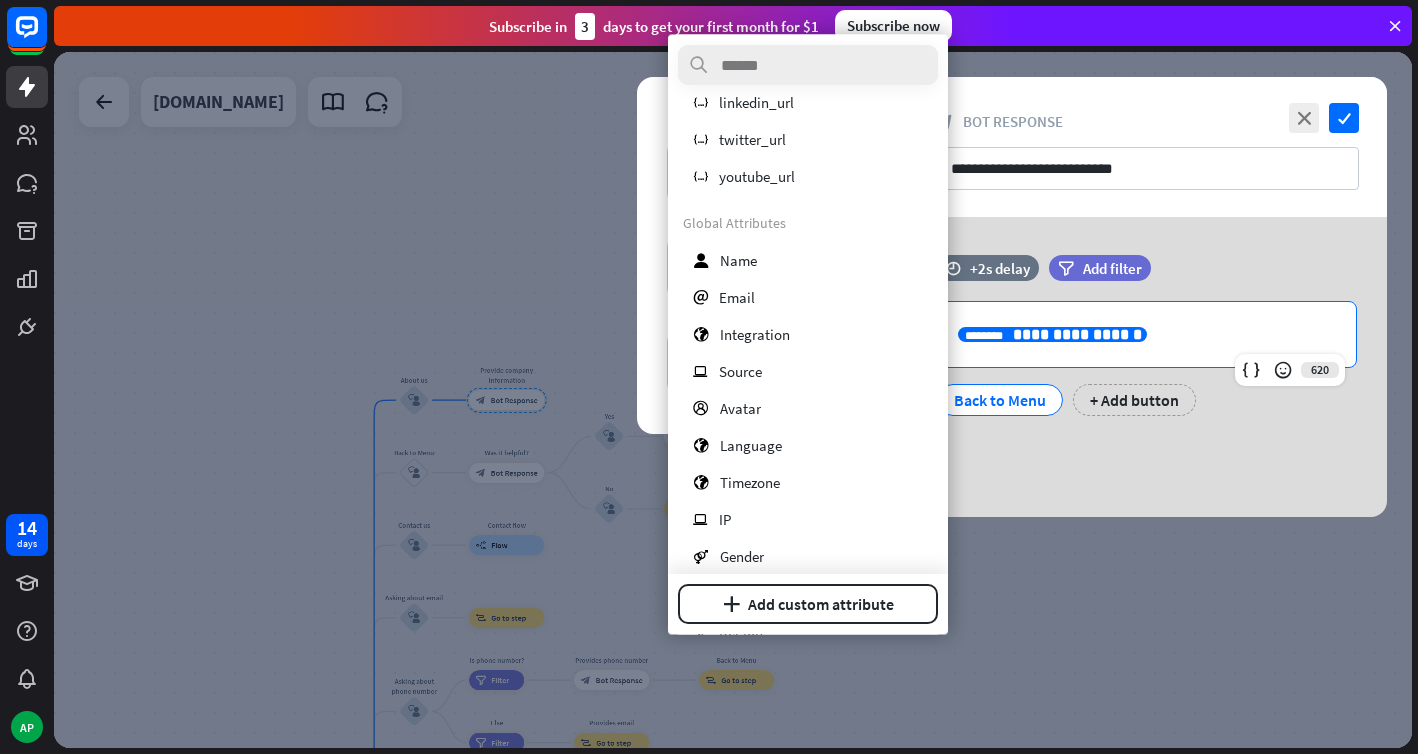 click on "**********" at bounding box center (1147, 367) 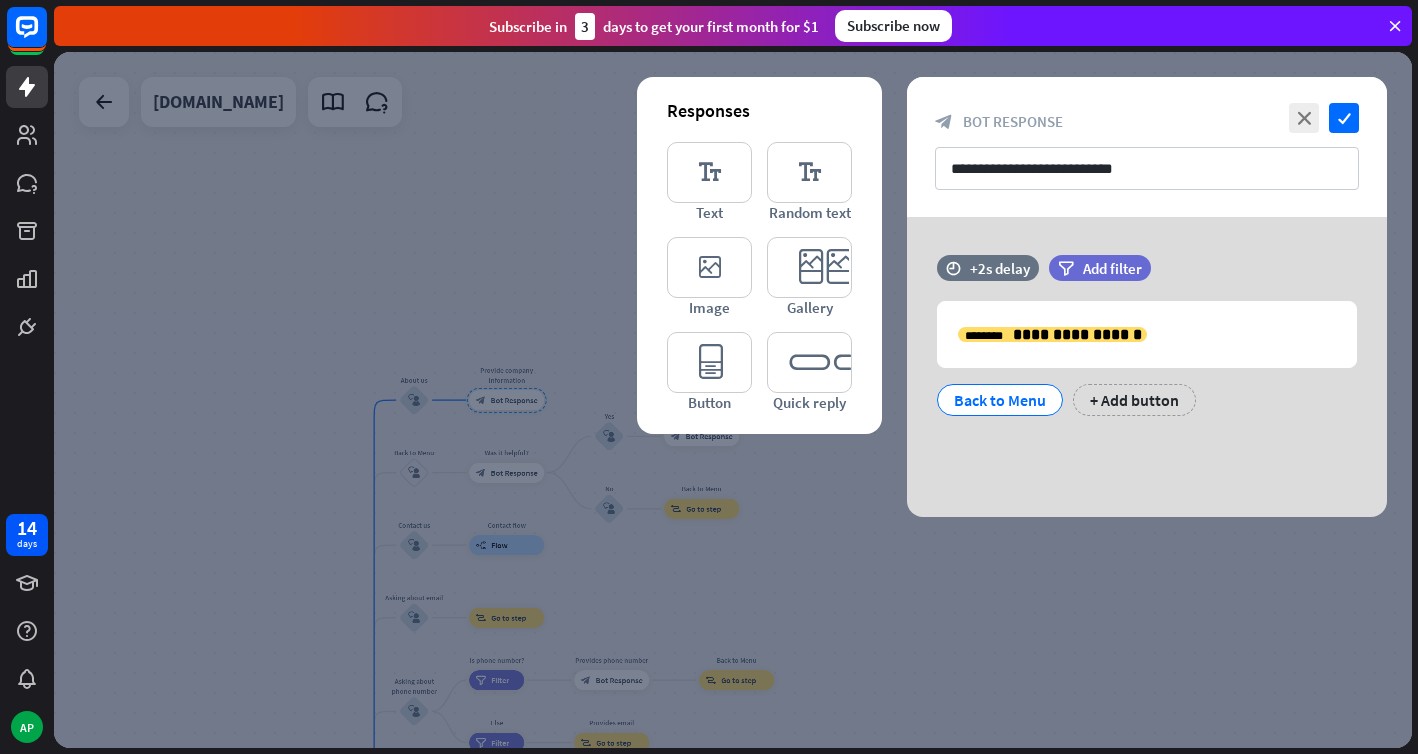 click at bounding box center [733, 400] 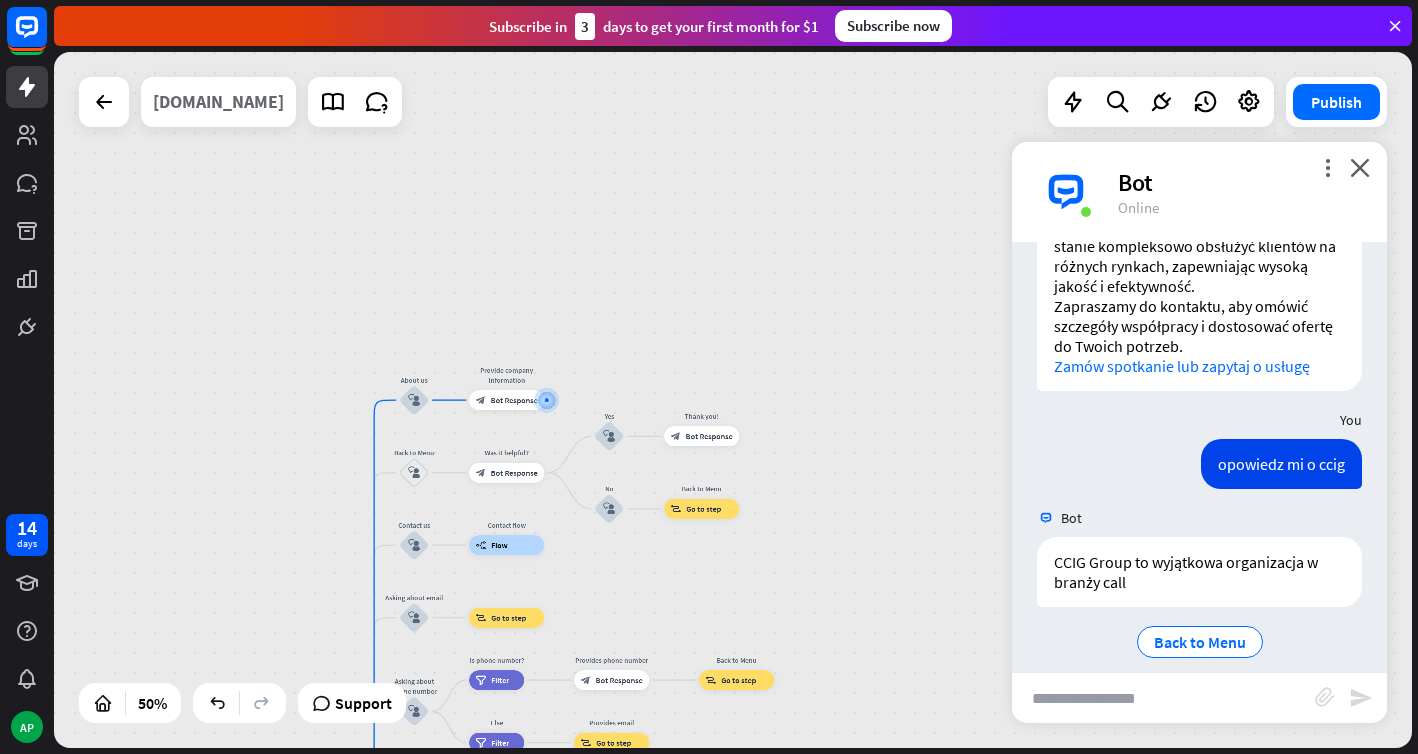 click on "[DOMAIN_NAME]" at bounding box center [218, 102] 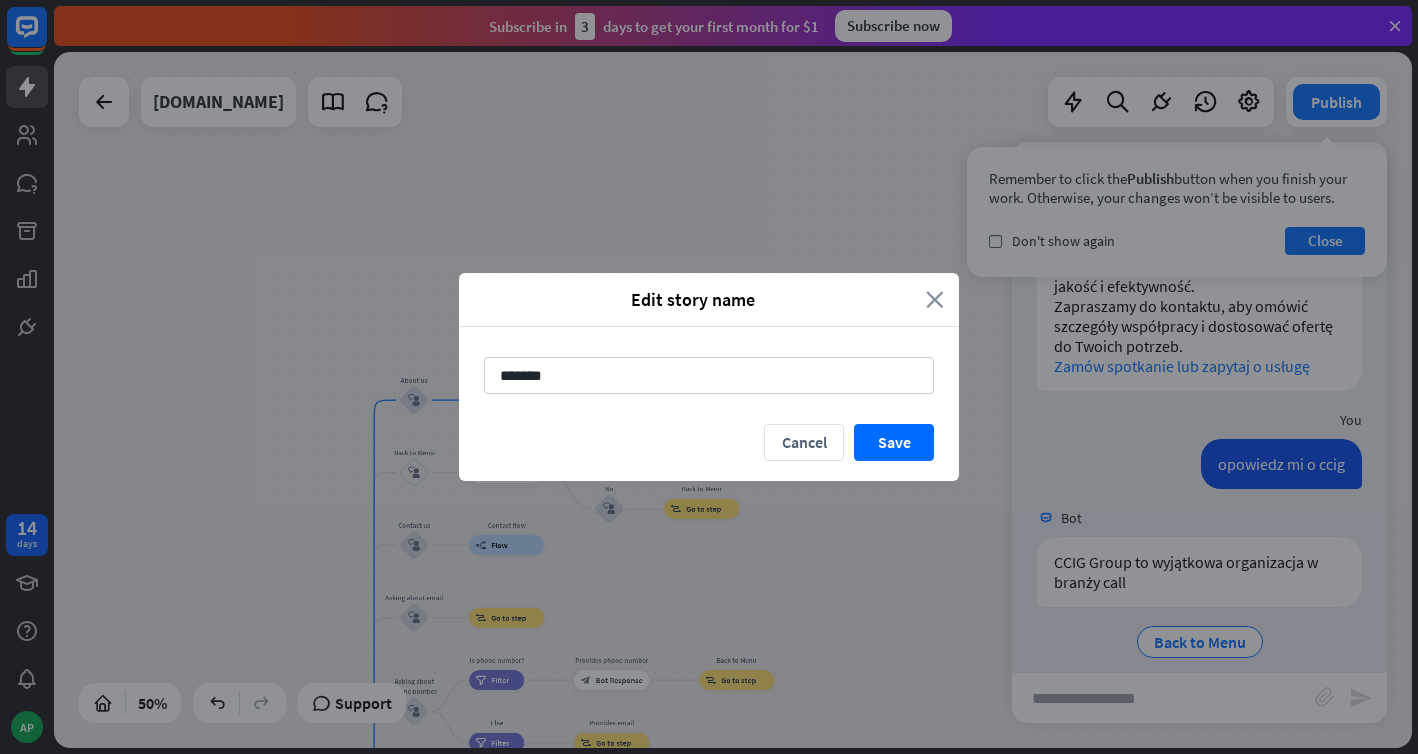 click on "close" at bounding box center [935, 299] 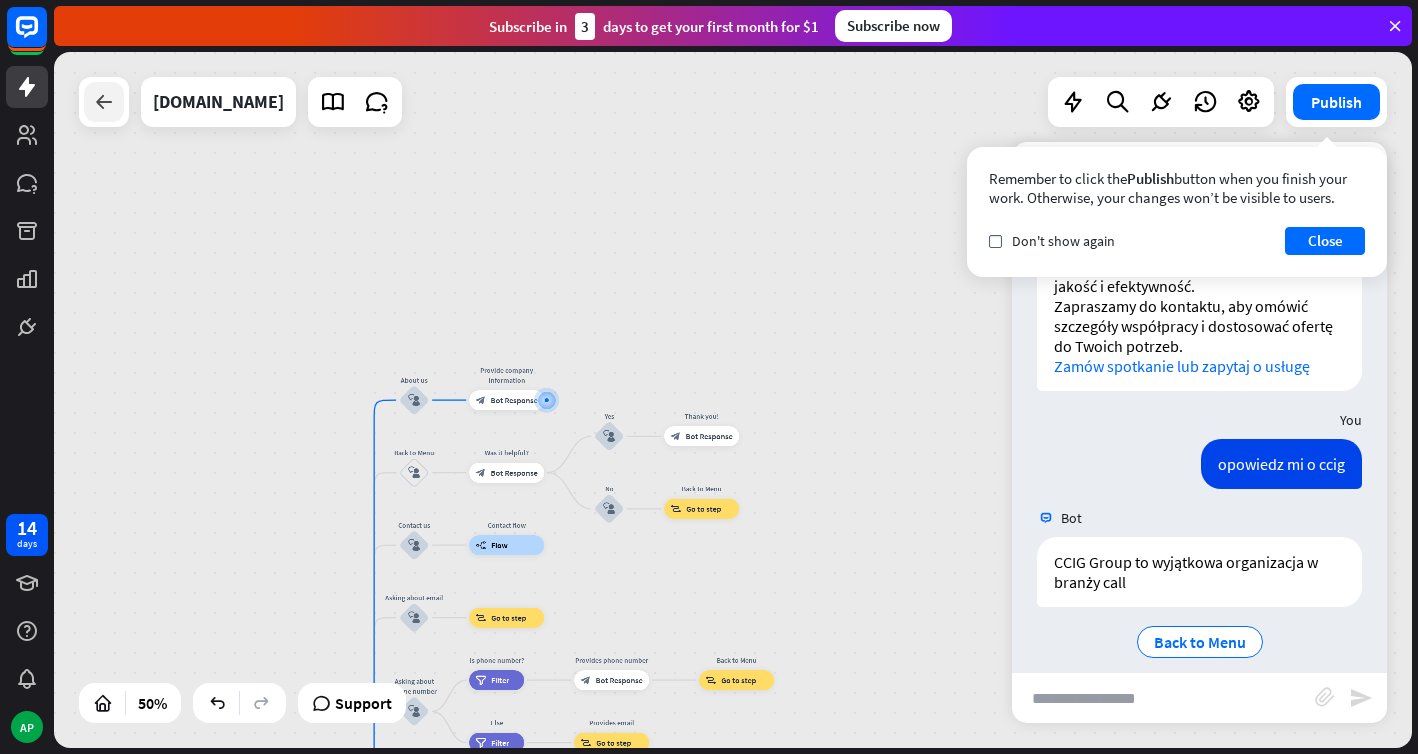 click at bounding box center [104, 102] 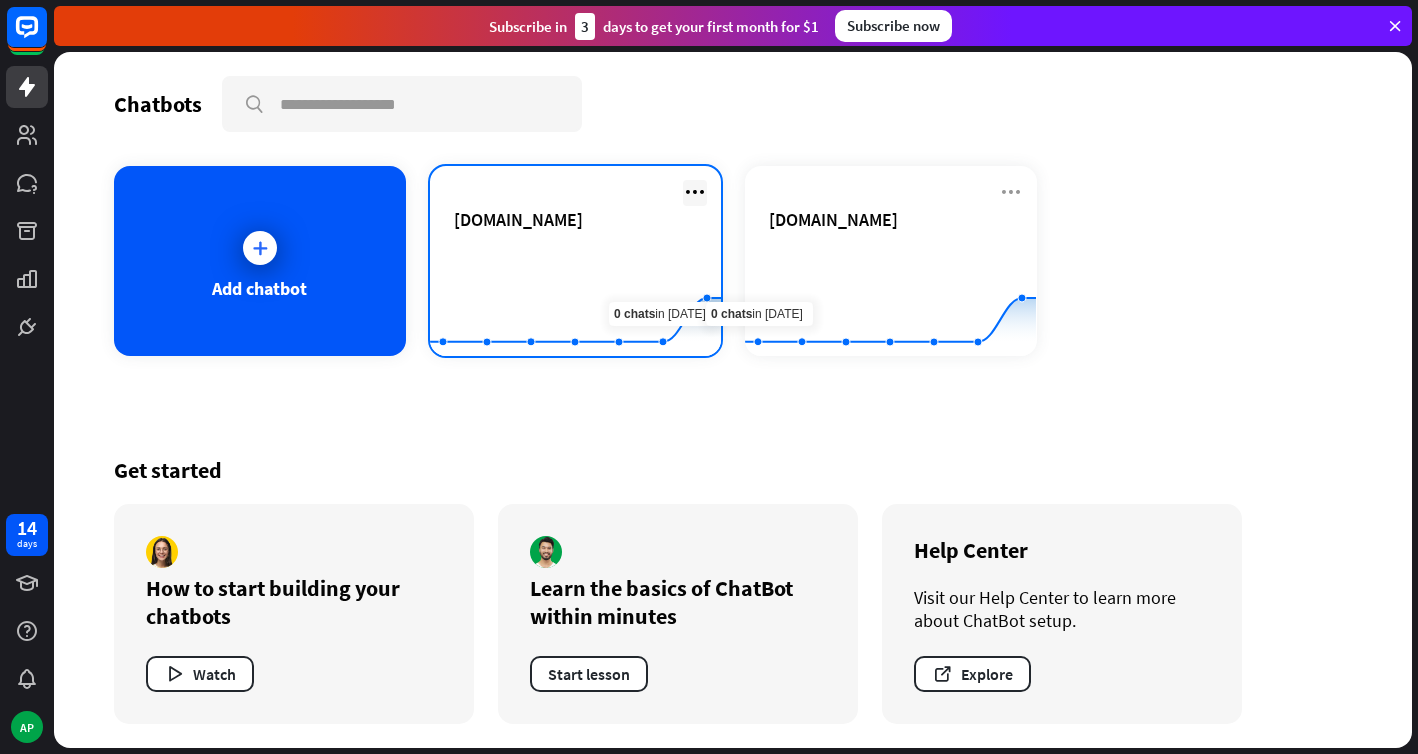 click at bounding box center (695, 192) 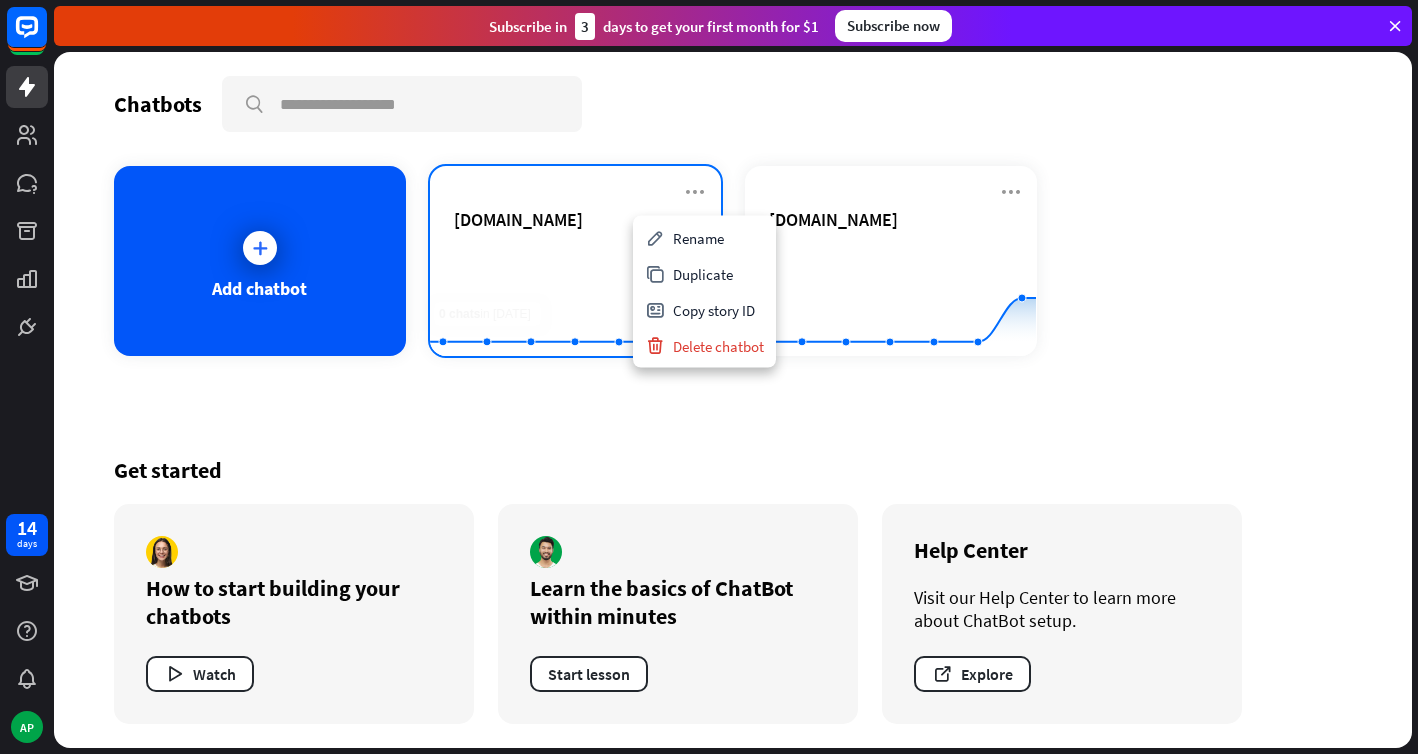 click 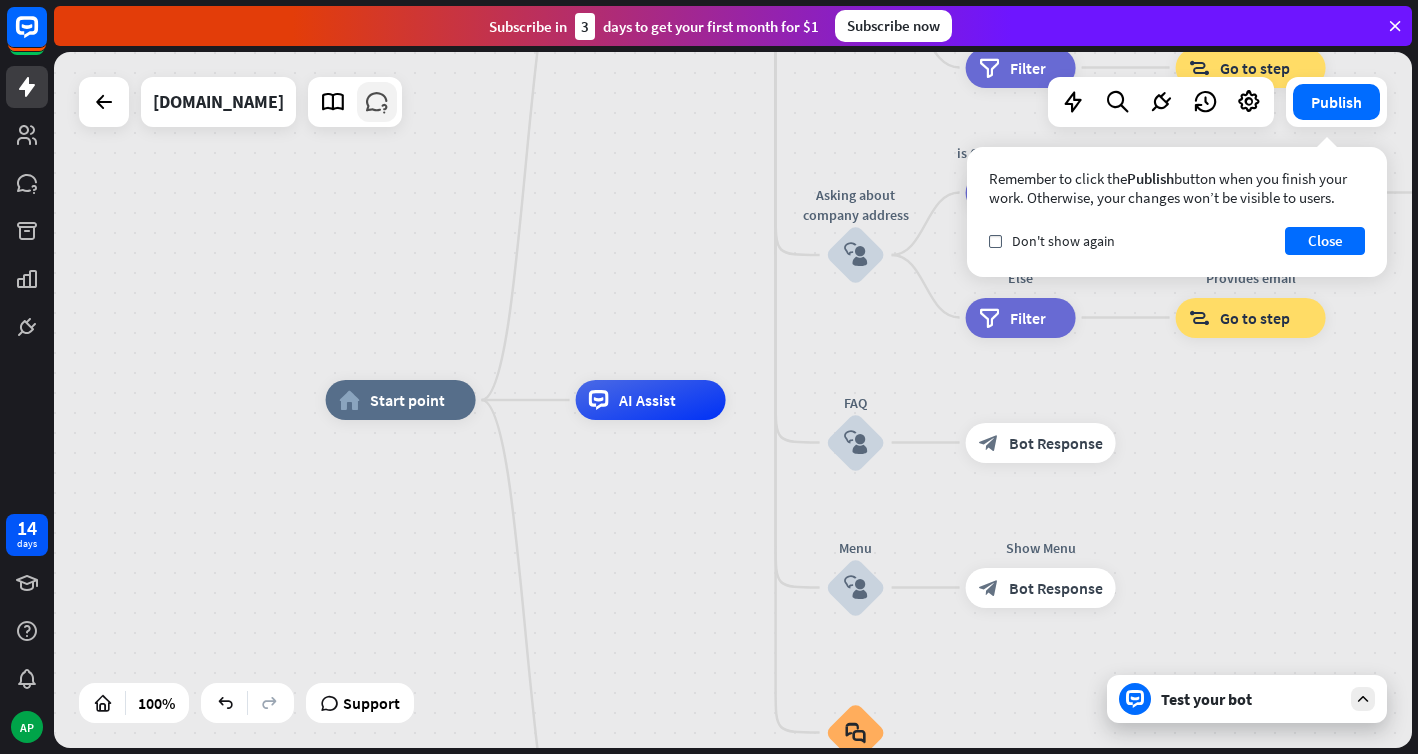 click at bounding box center [377, 102] 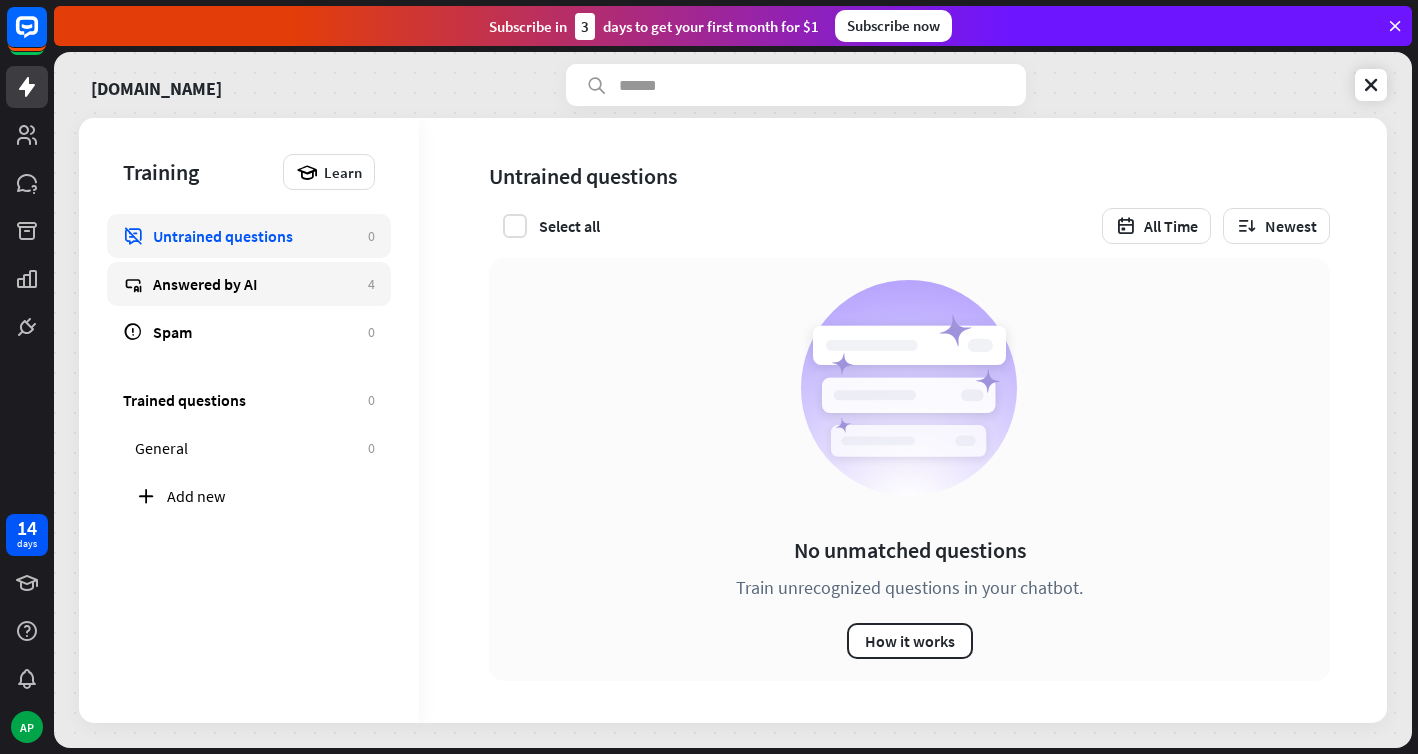click on "Answered by AI   4" at bounding box center [249, 284] 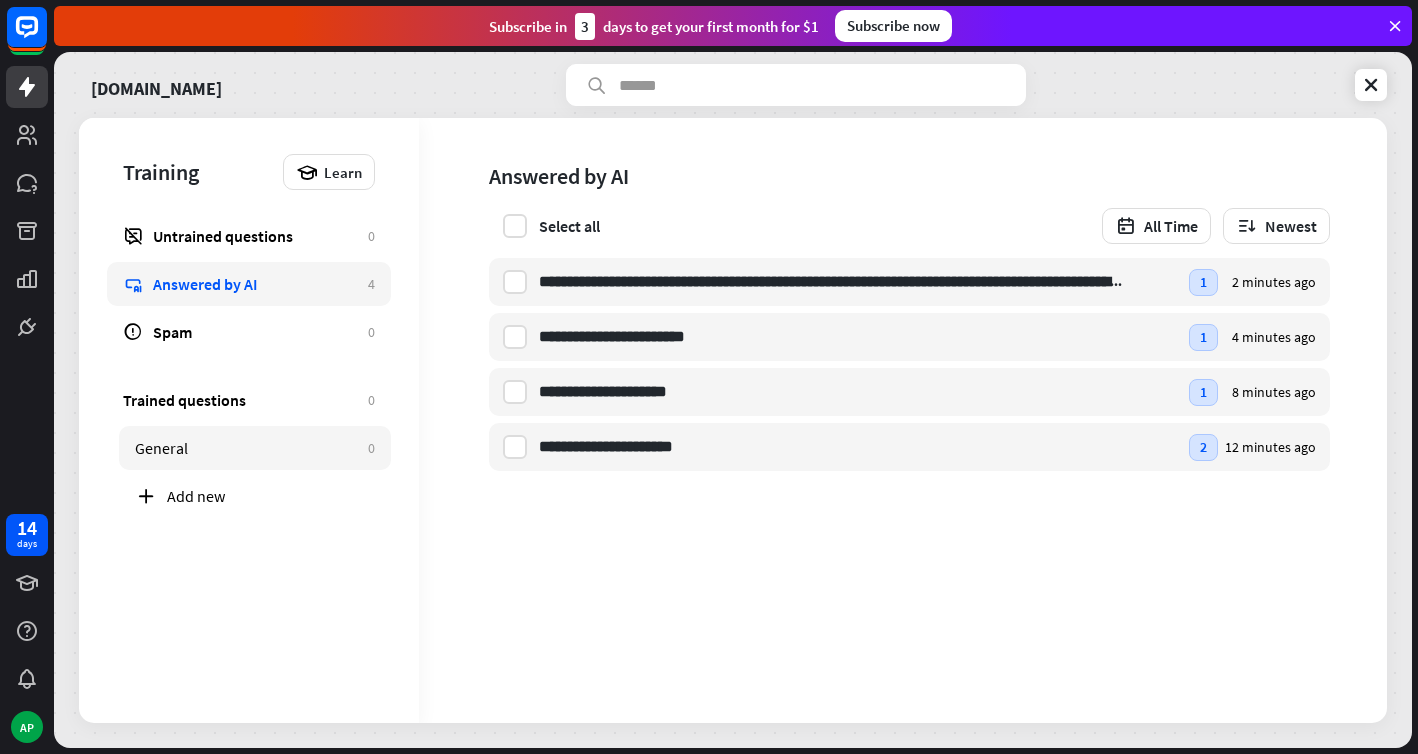 click on "General" at bounding box center [246, 448] 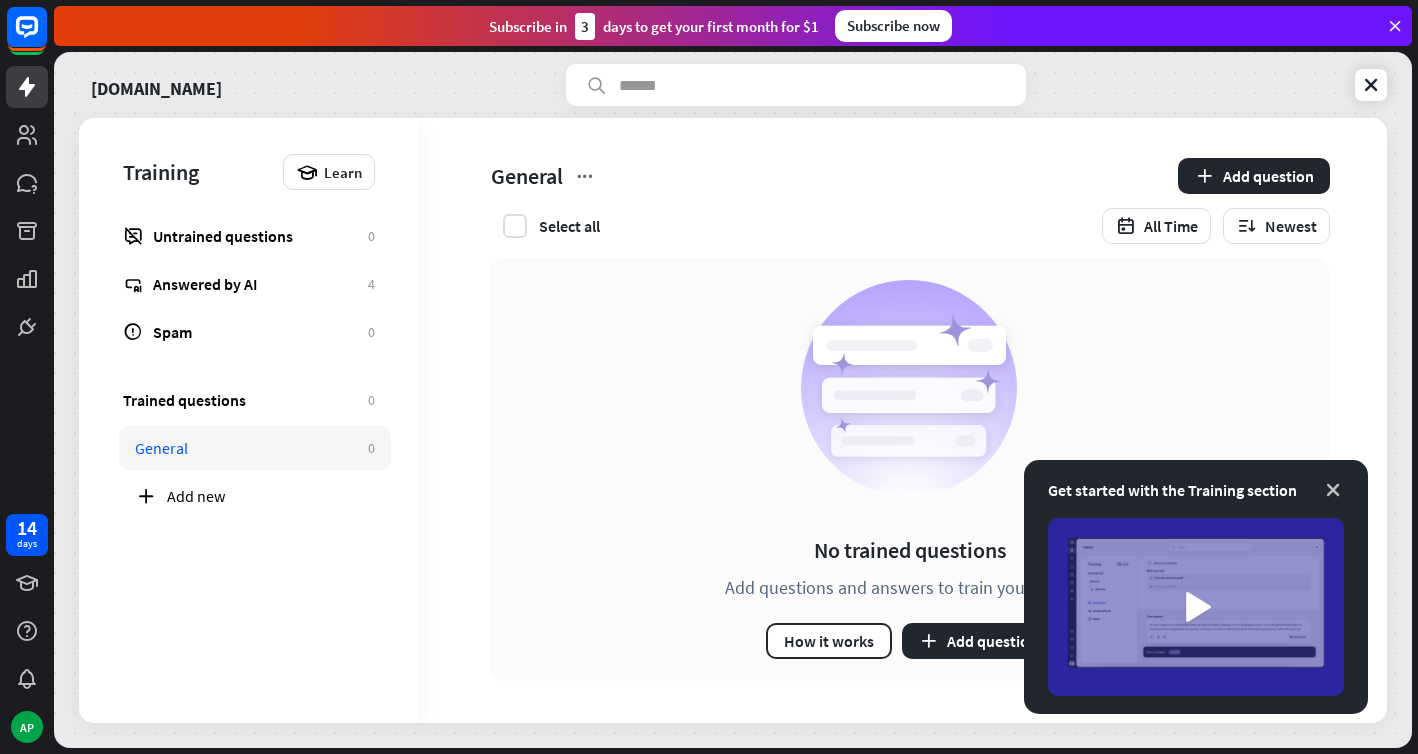click at bounding box center (1333, 490) 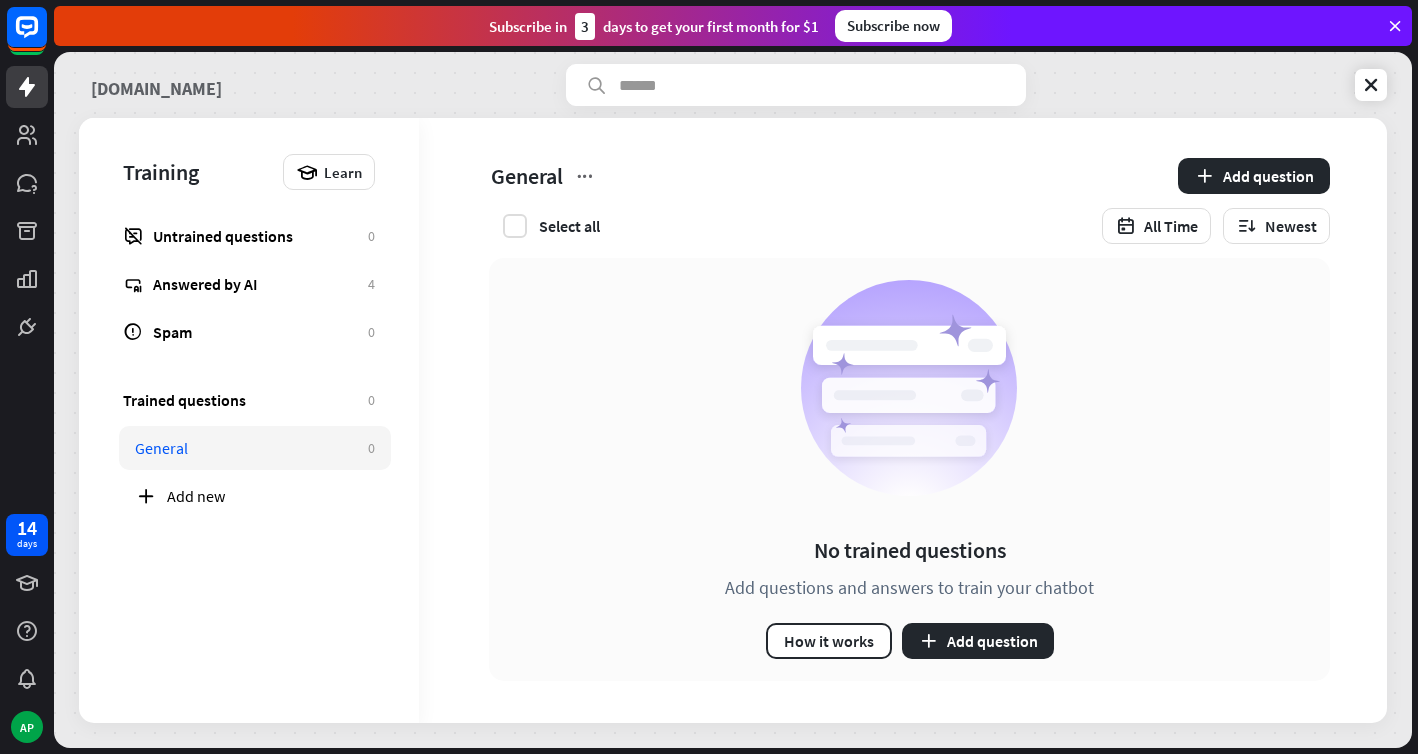 click on "[DOMAIN_NAME]" at bounding box center (156, 85) 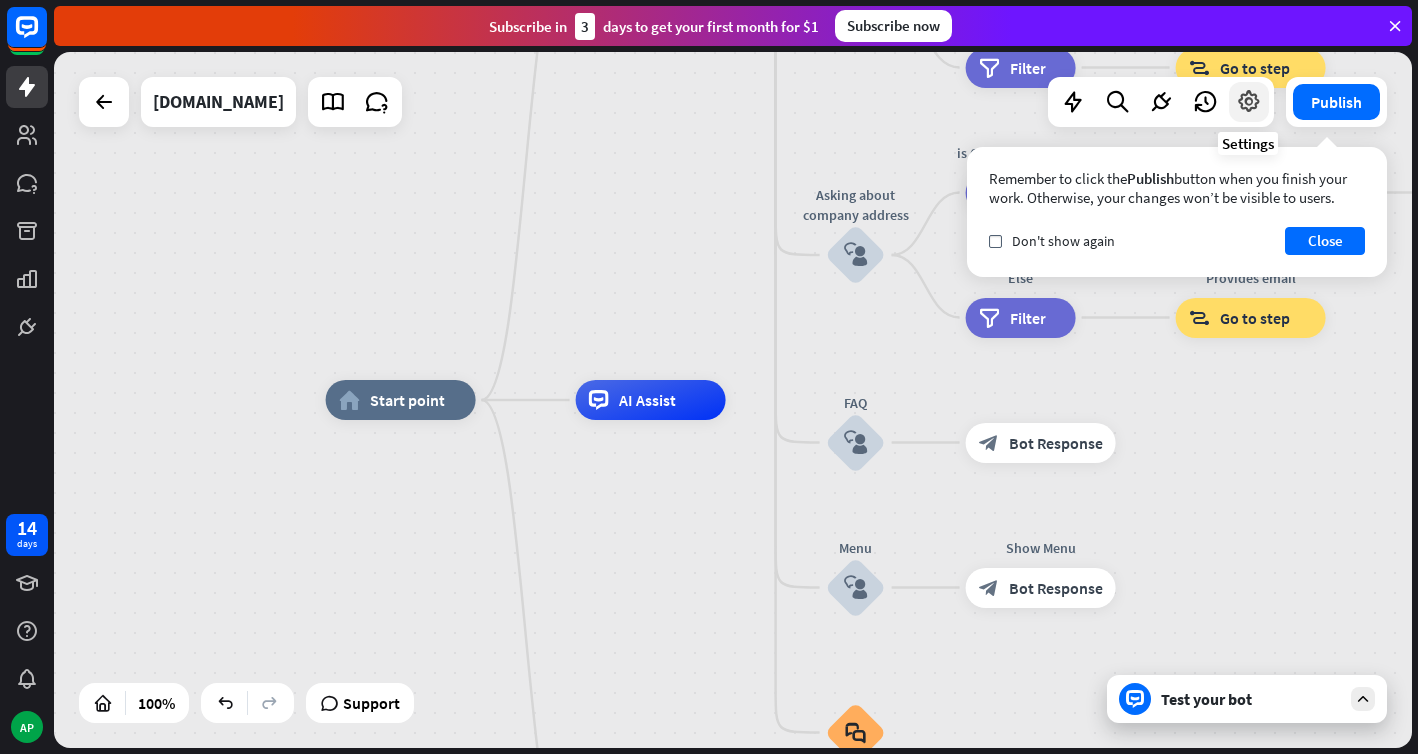 click at bounding box center (1249, 102) 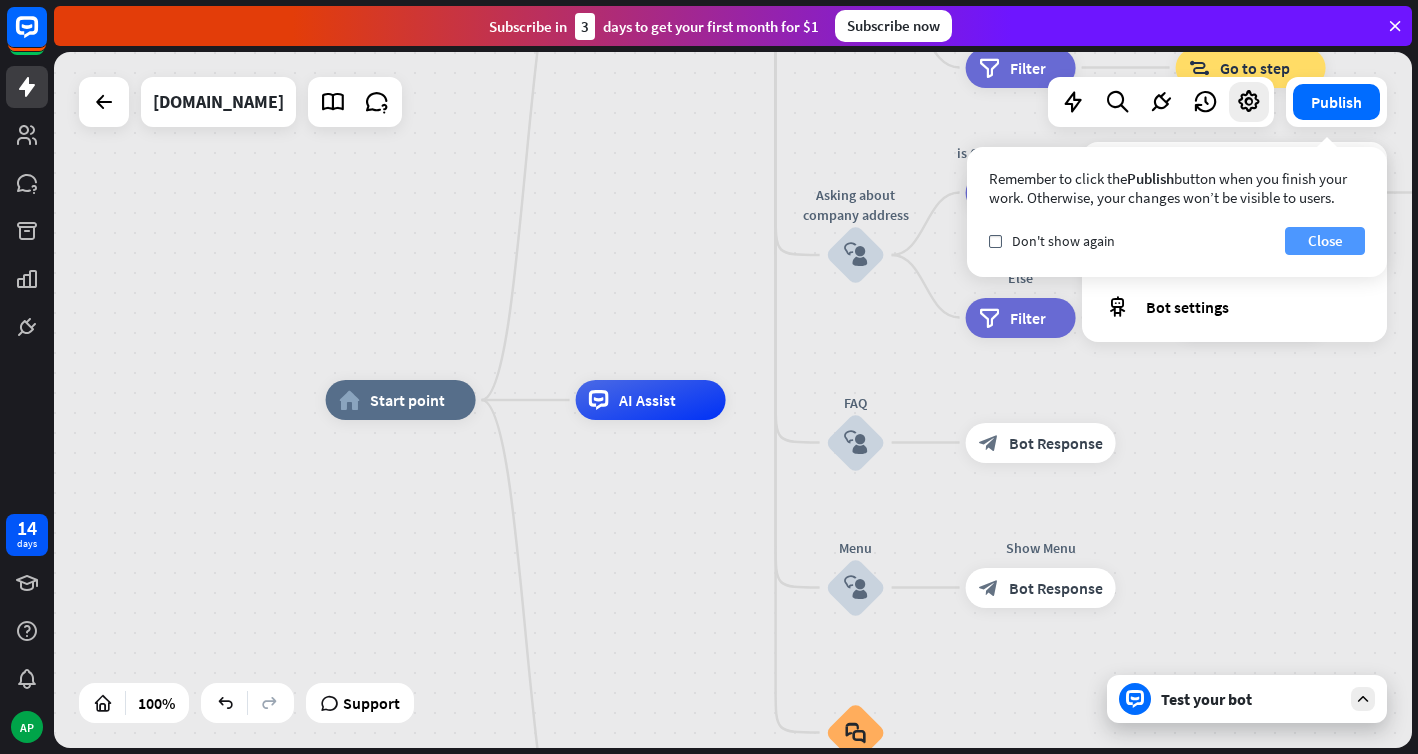 click on "Close" at bounding box center [1325, 241] 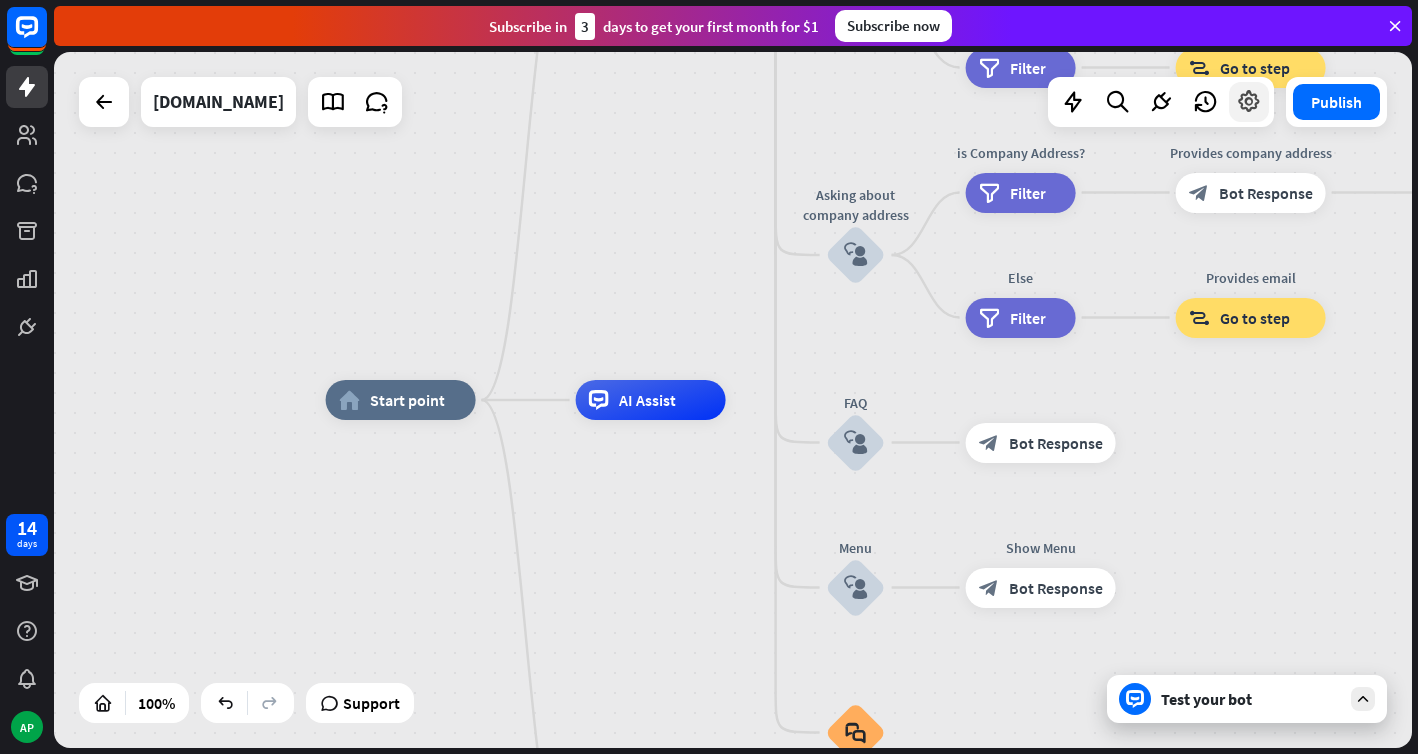 click at bounding box center [1249, 102] 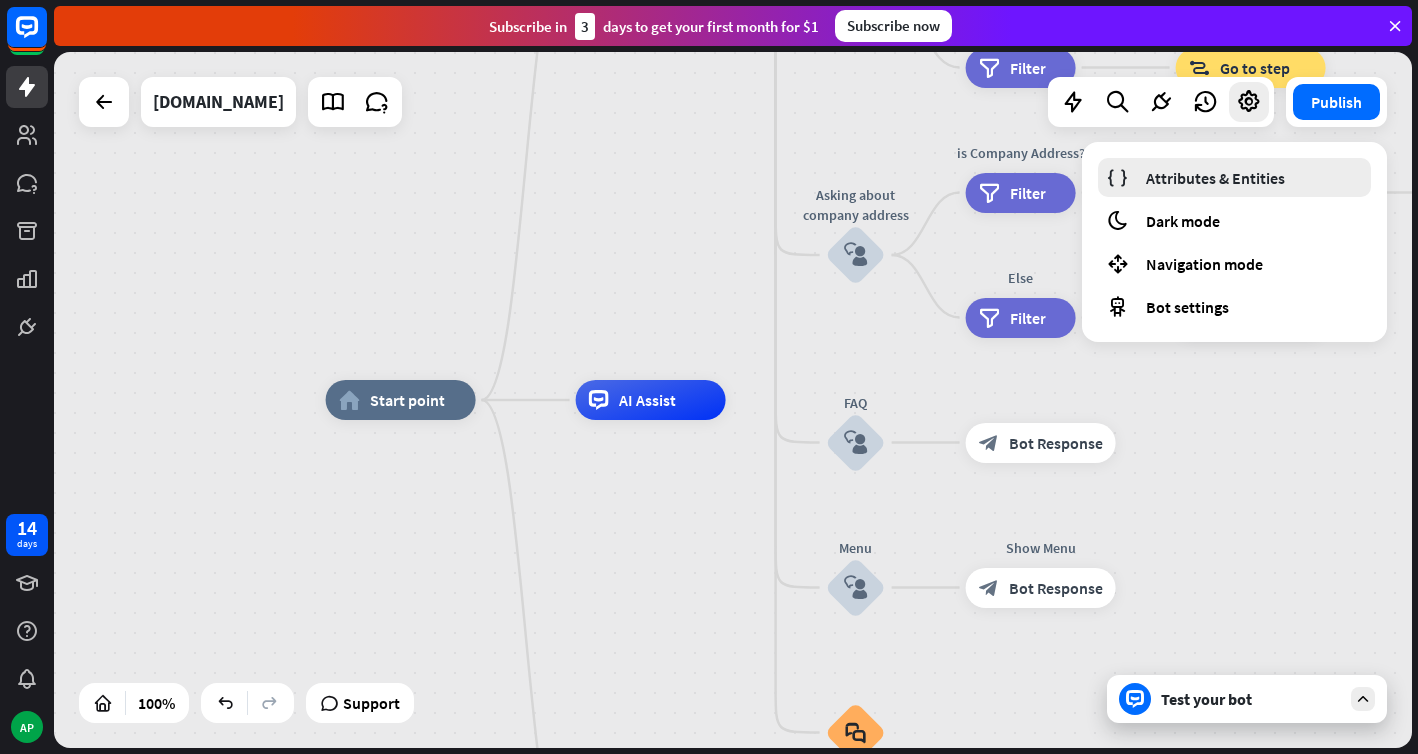 click on "Attributes & Entities" at bounding box center [1215, 178] 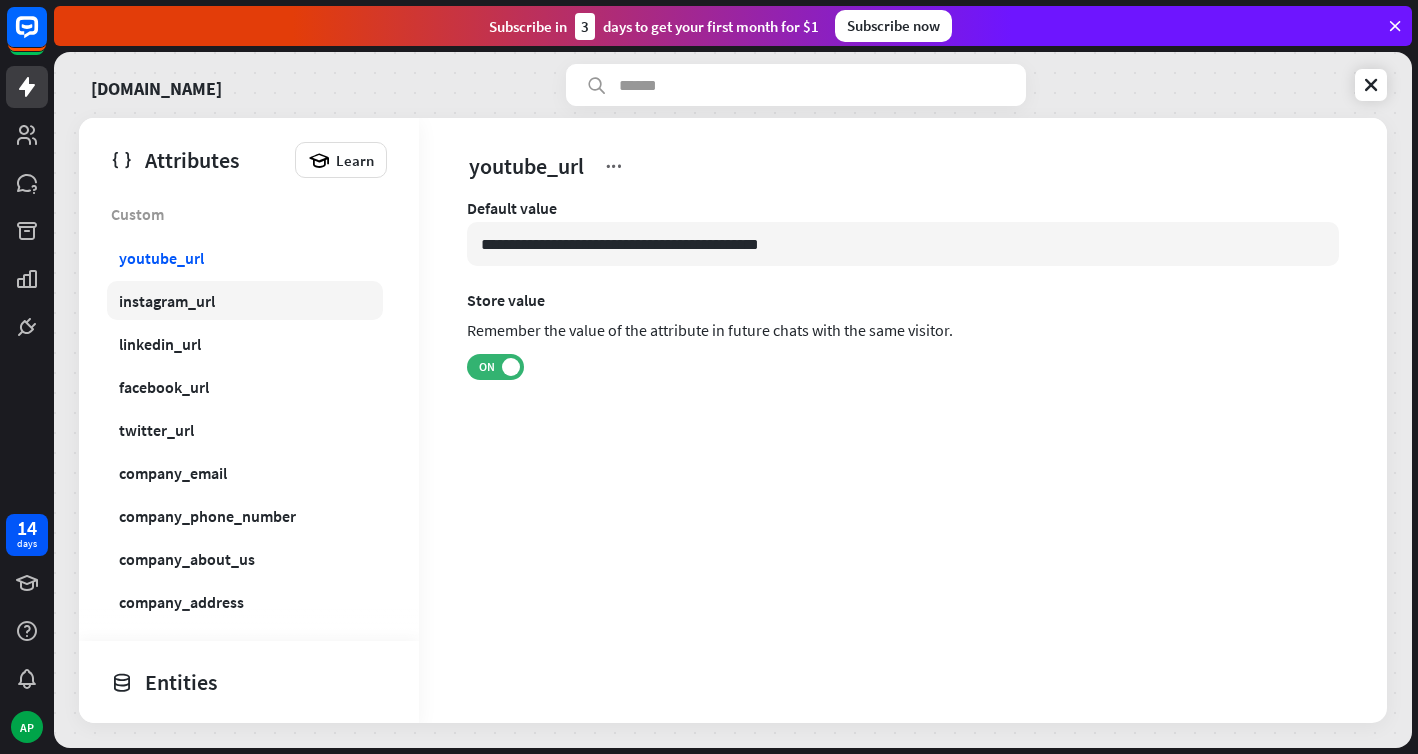 click on "instagram_url" at bounding box center [245, 300] 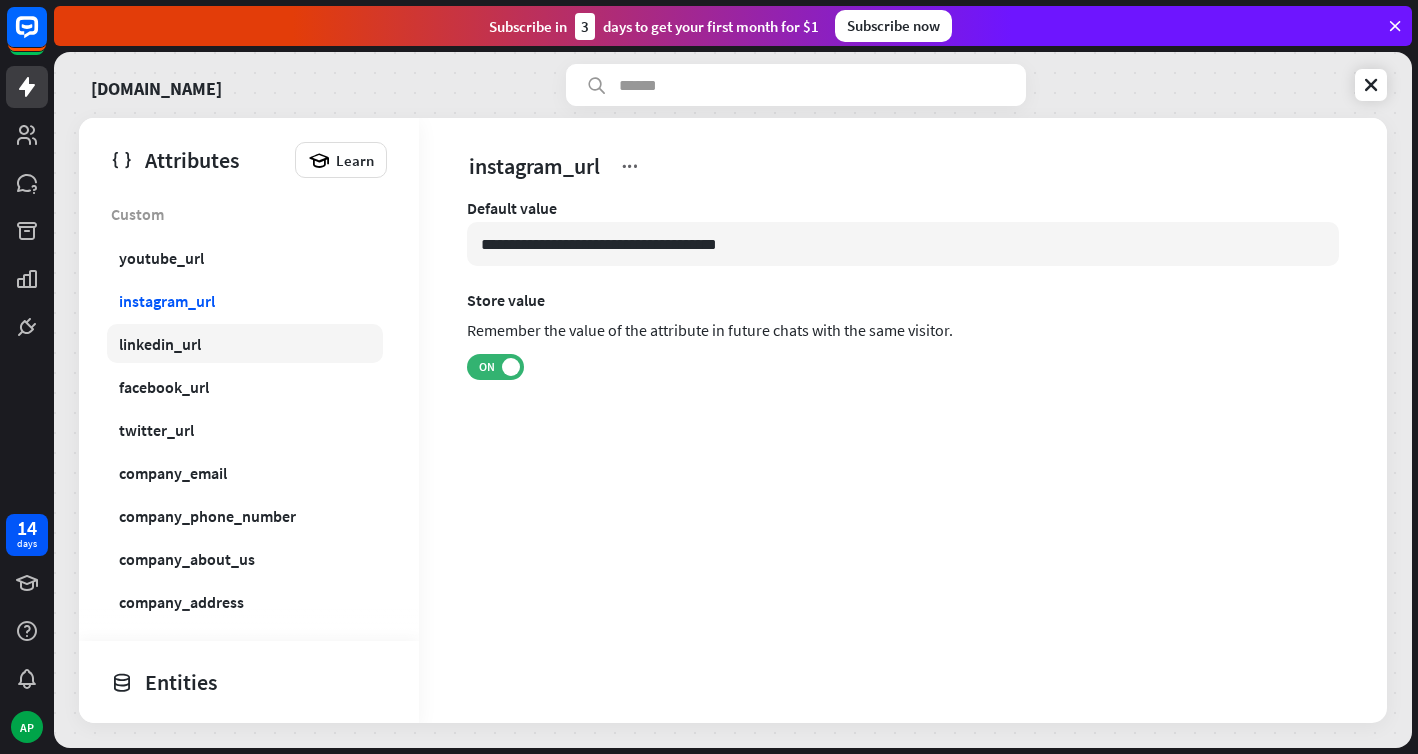 click on "linkedin_url" at bounding box center (245, 343) 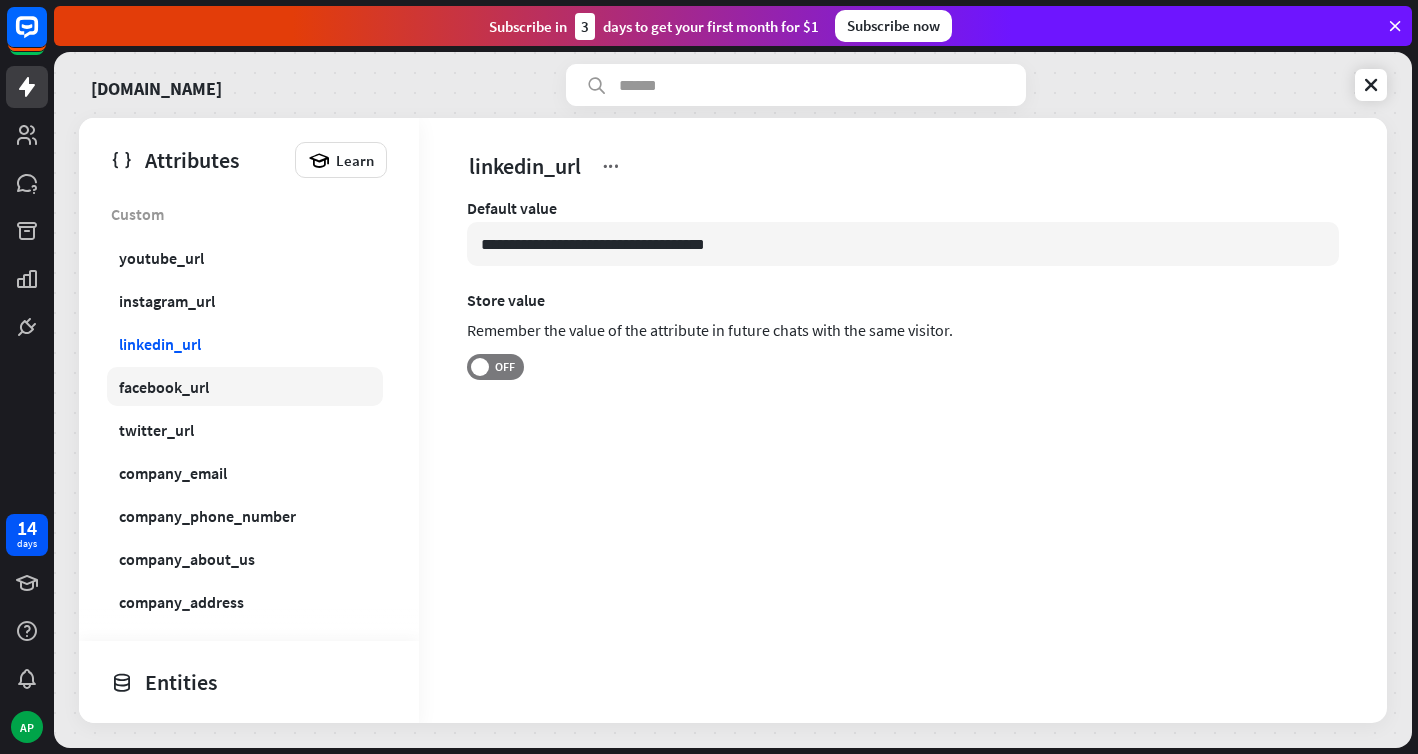 click on "facebook_url" at bounding box center (245, 386) 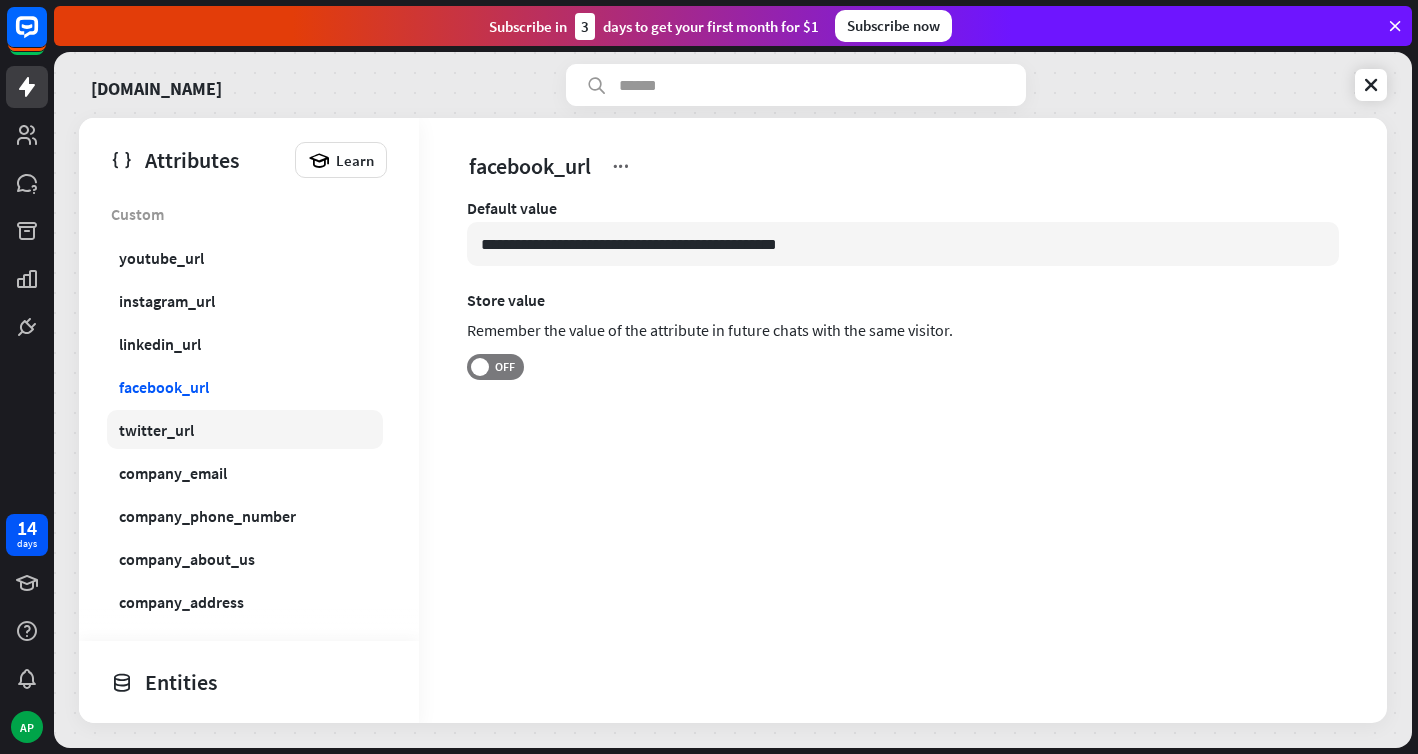 click on "twitter_url" at bounding box center [245, 429] 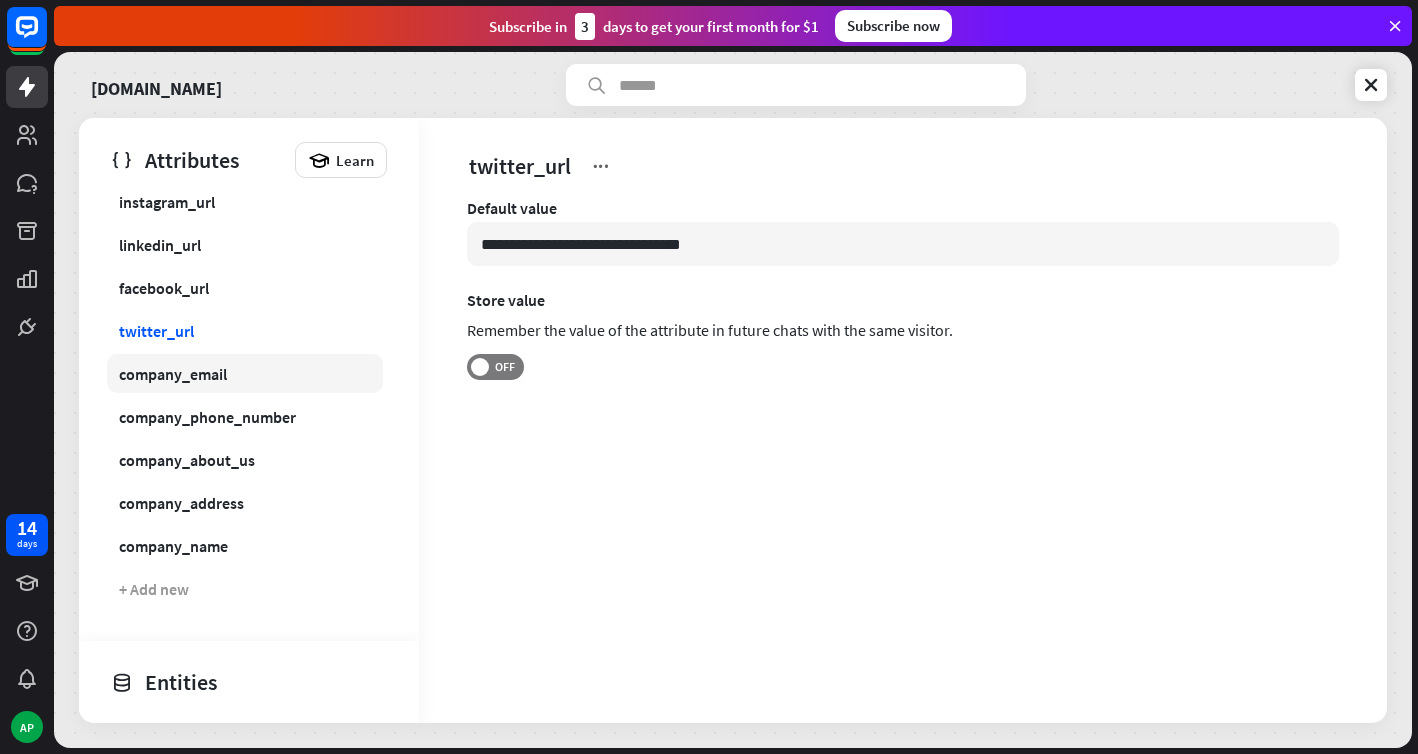 scroll, scrollTop: 106, scrollLeft: 0, axis: vertical 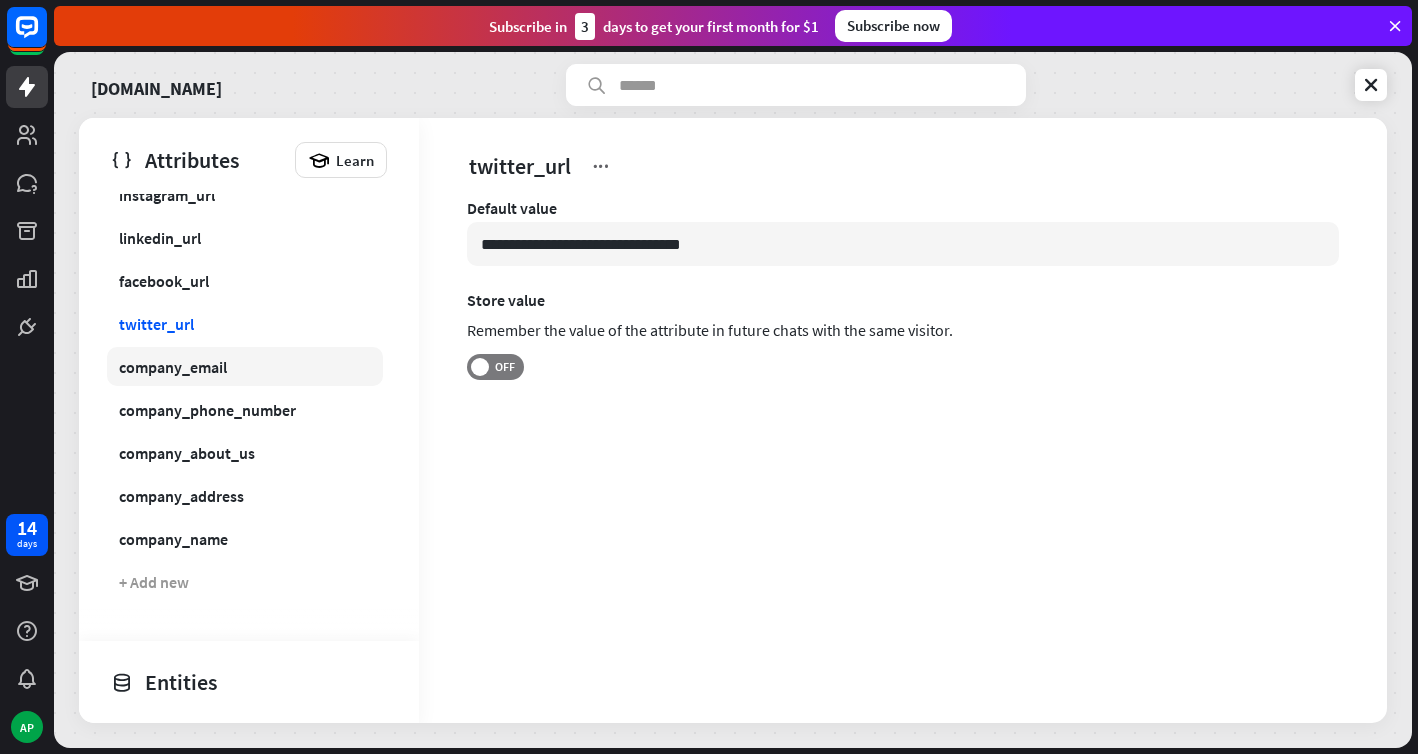 click on "company_email" at bounding box center (245, 366) 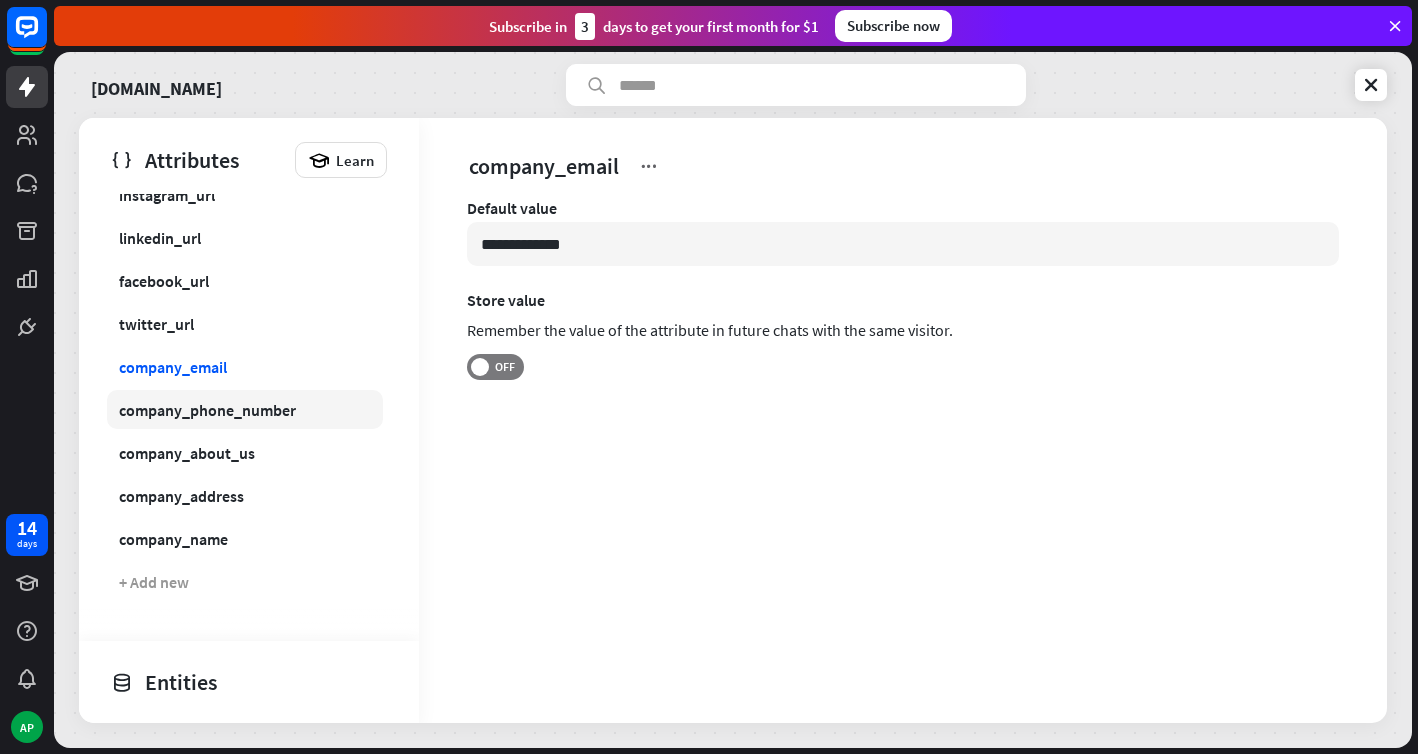 click on "company_phone_number" at bounding box center (207, 410) 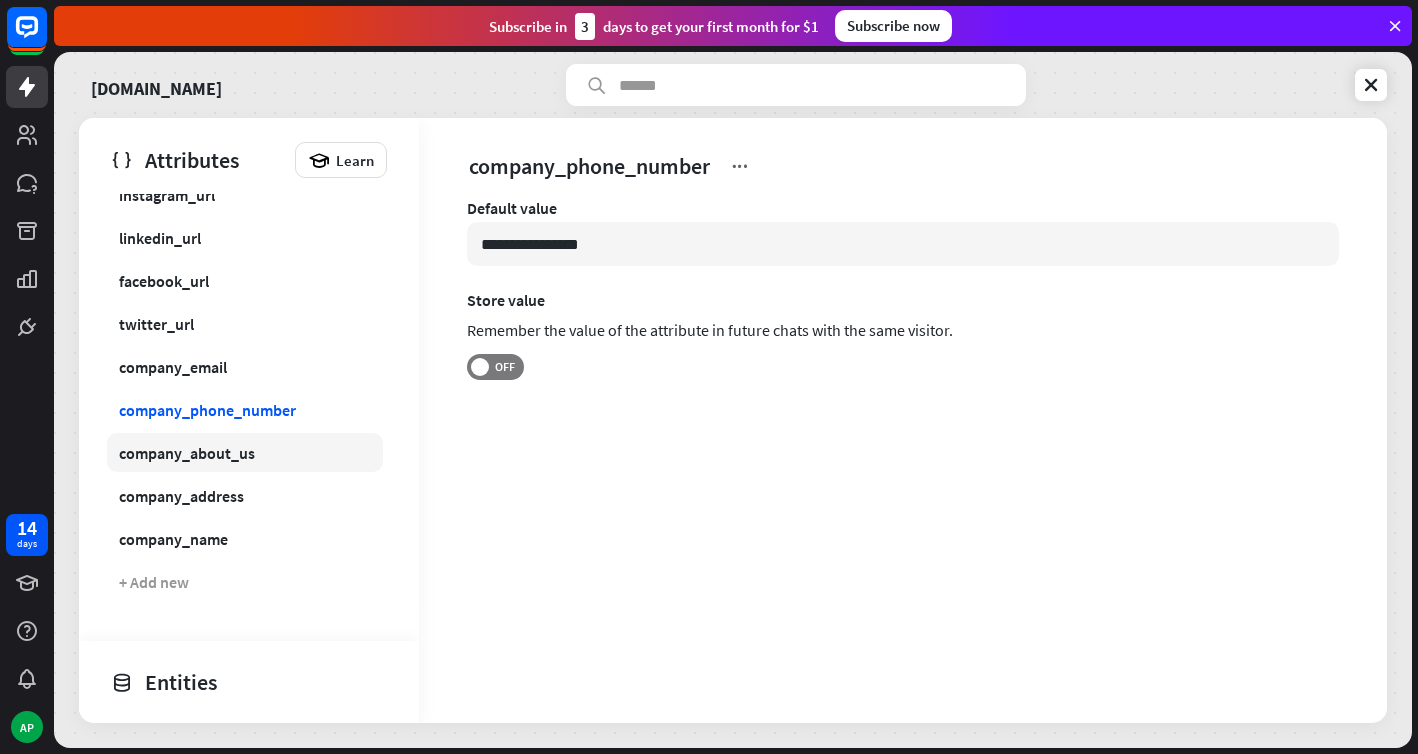 click on "company_about_us" at bounding box center (187, 453) 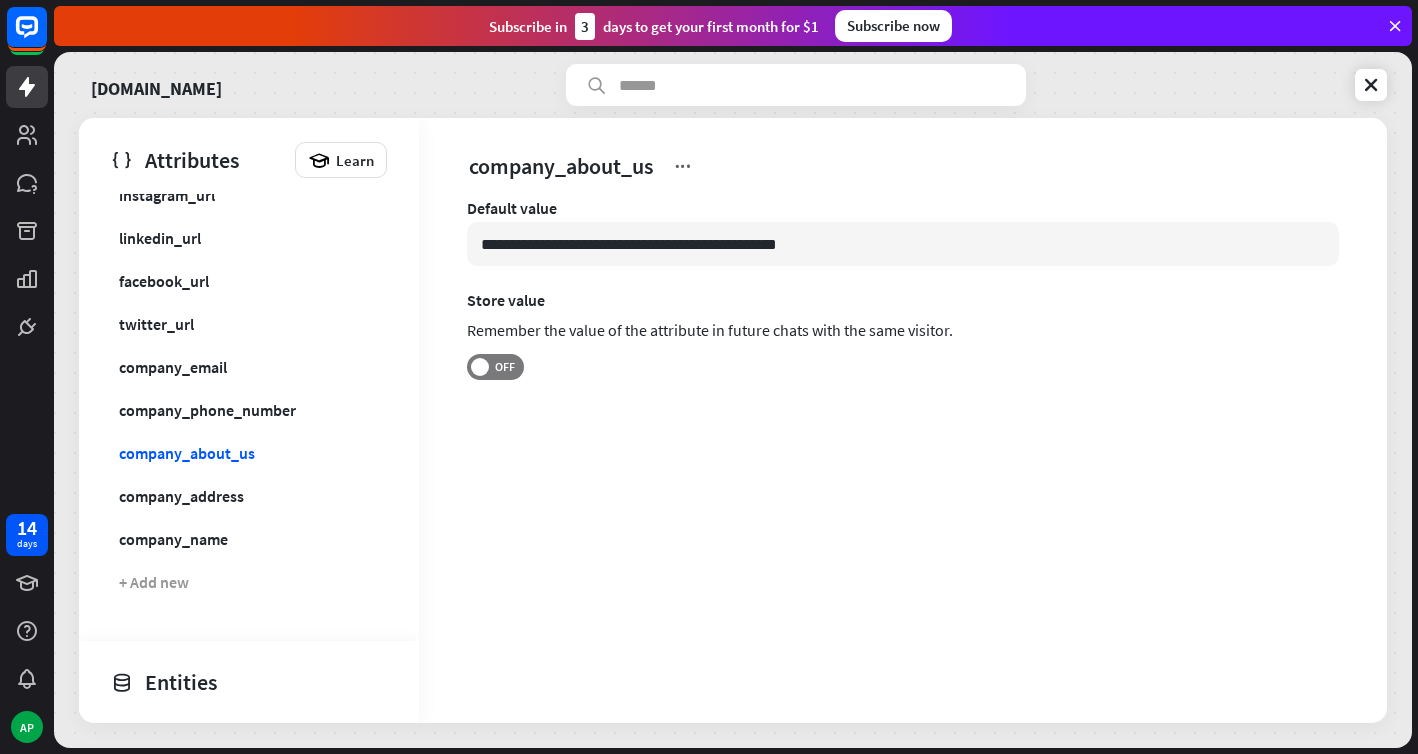 drag, startPoint x: 851, startPoint y: 257, endPoint x: 465, endPoint y: 171, distance: 395.4643 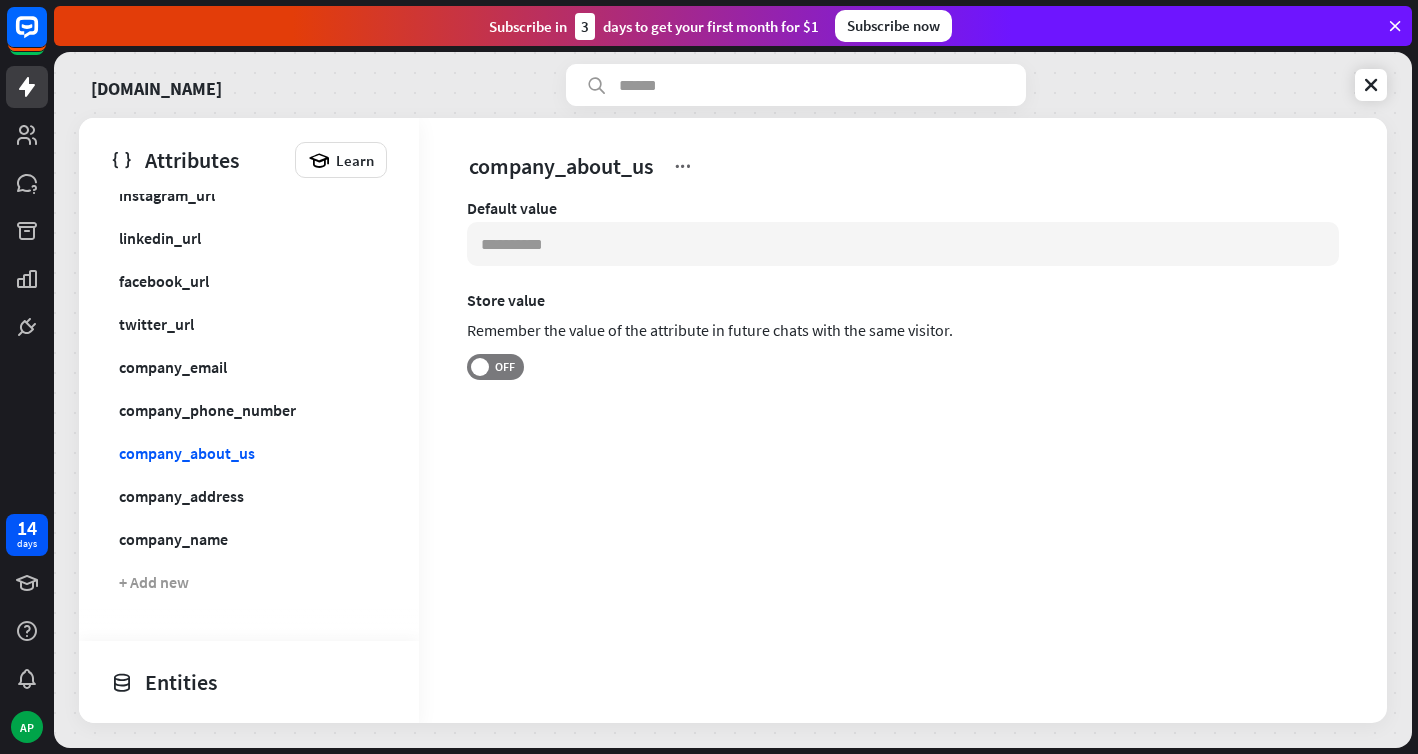 paste on "**********" 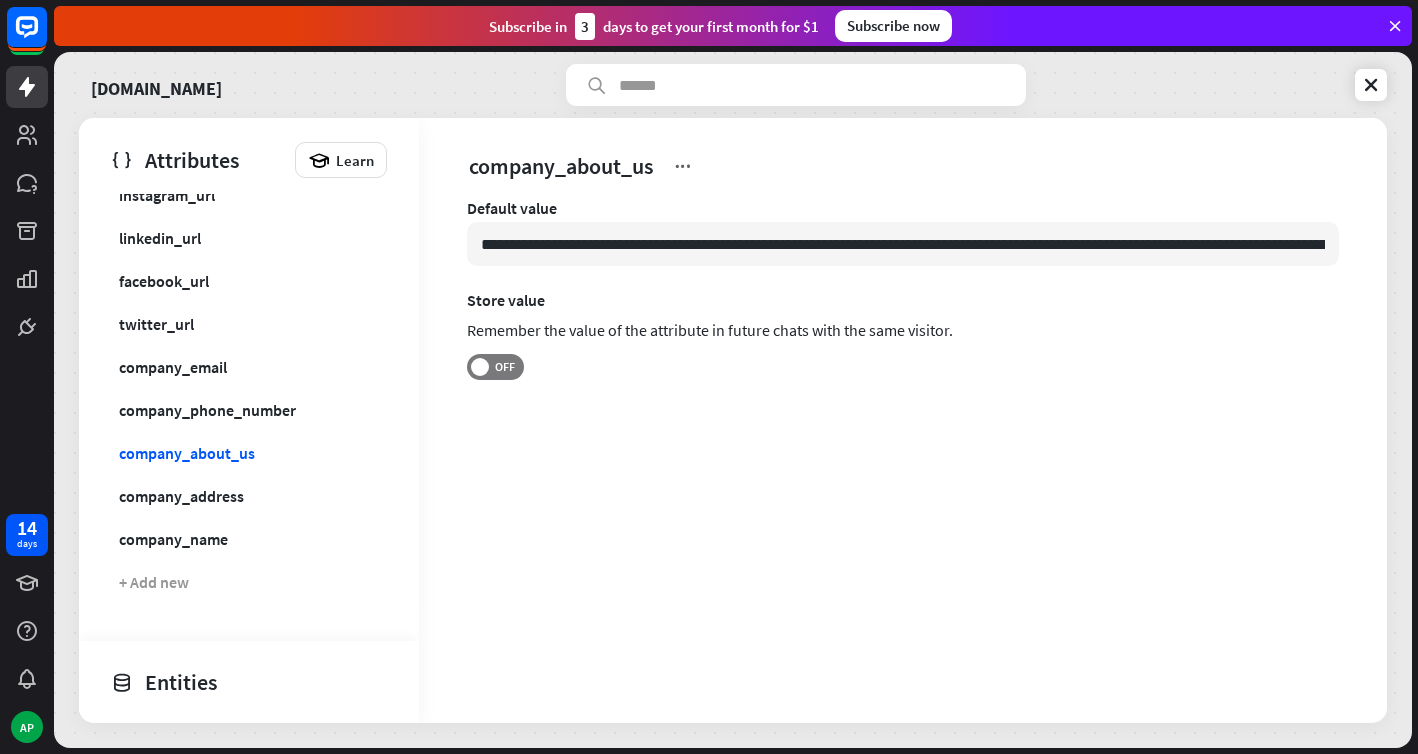scroll, scrollTop: 0, scrollLeft: 618, axis: horizontal 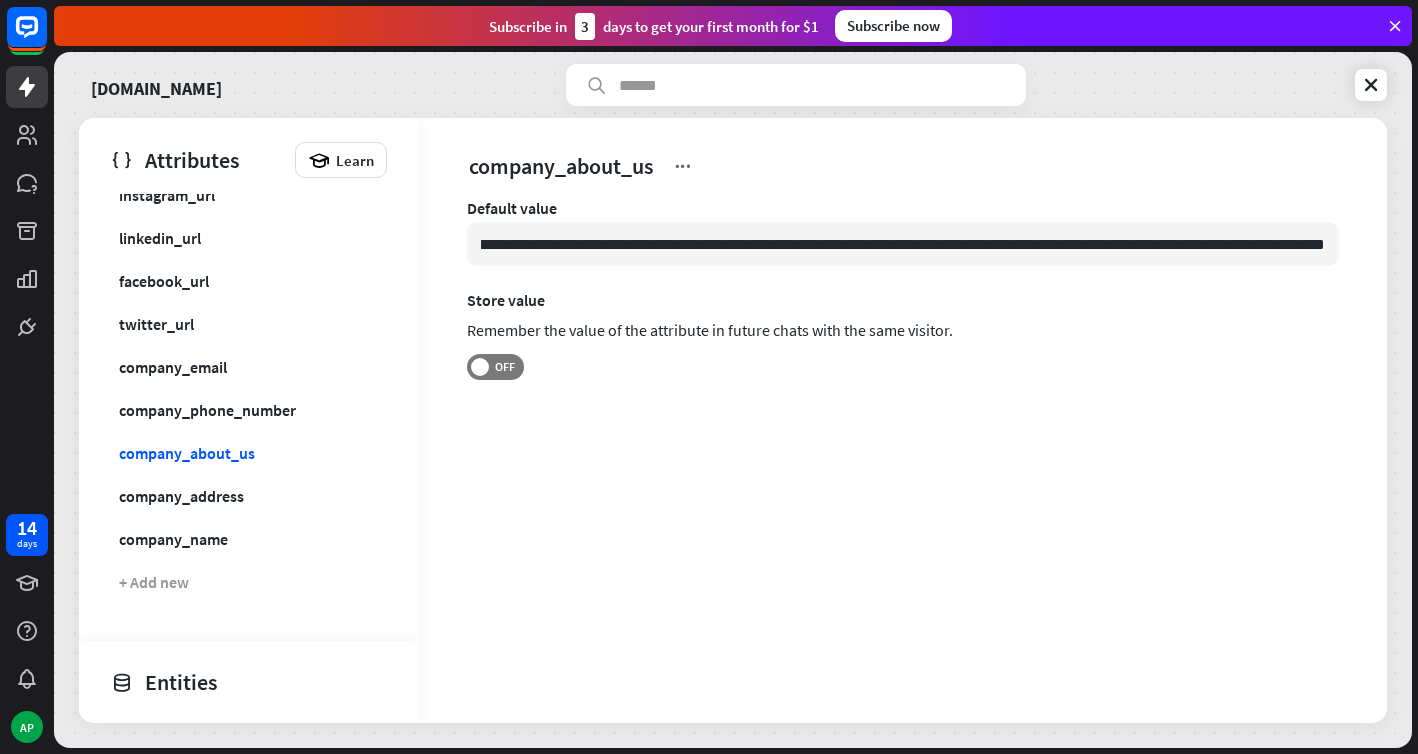 click on "**********" at bounding box center (903, 420) 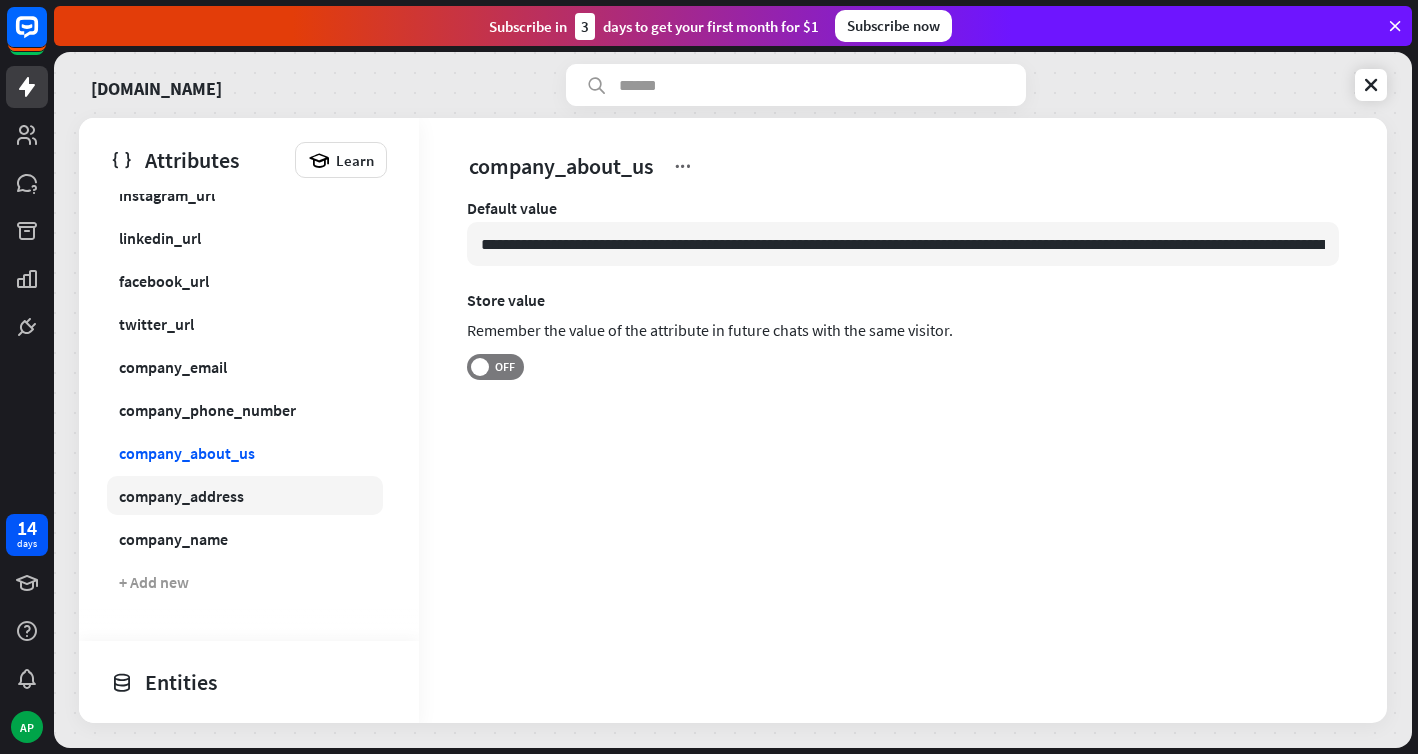 click on "company_address" at bounding box center (181, 496) 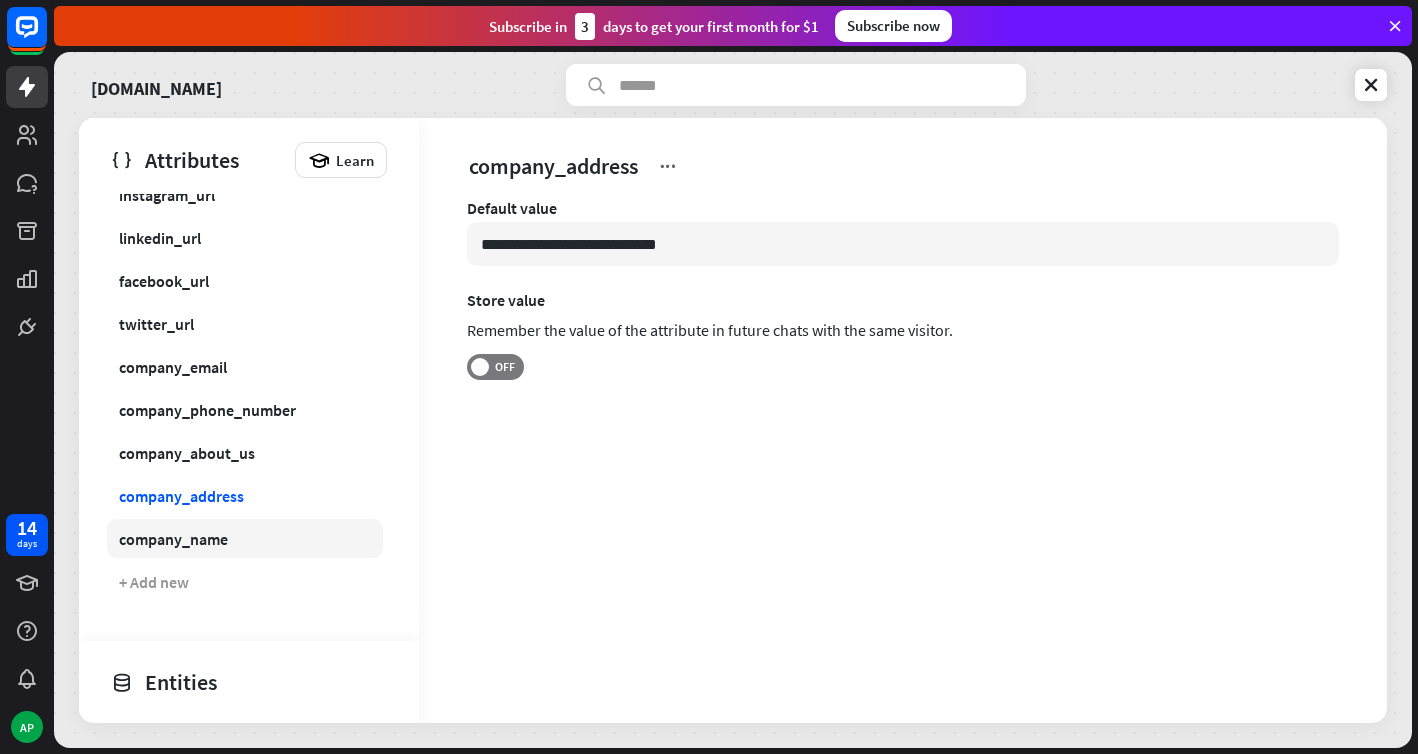 click on "company_name" at bounding box center [245, 538] 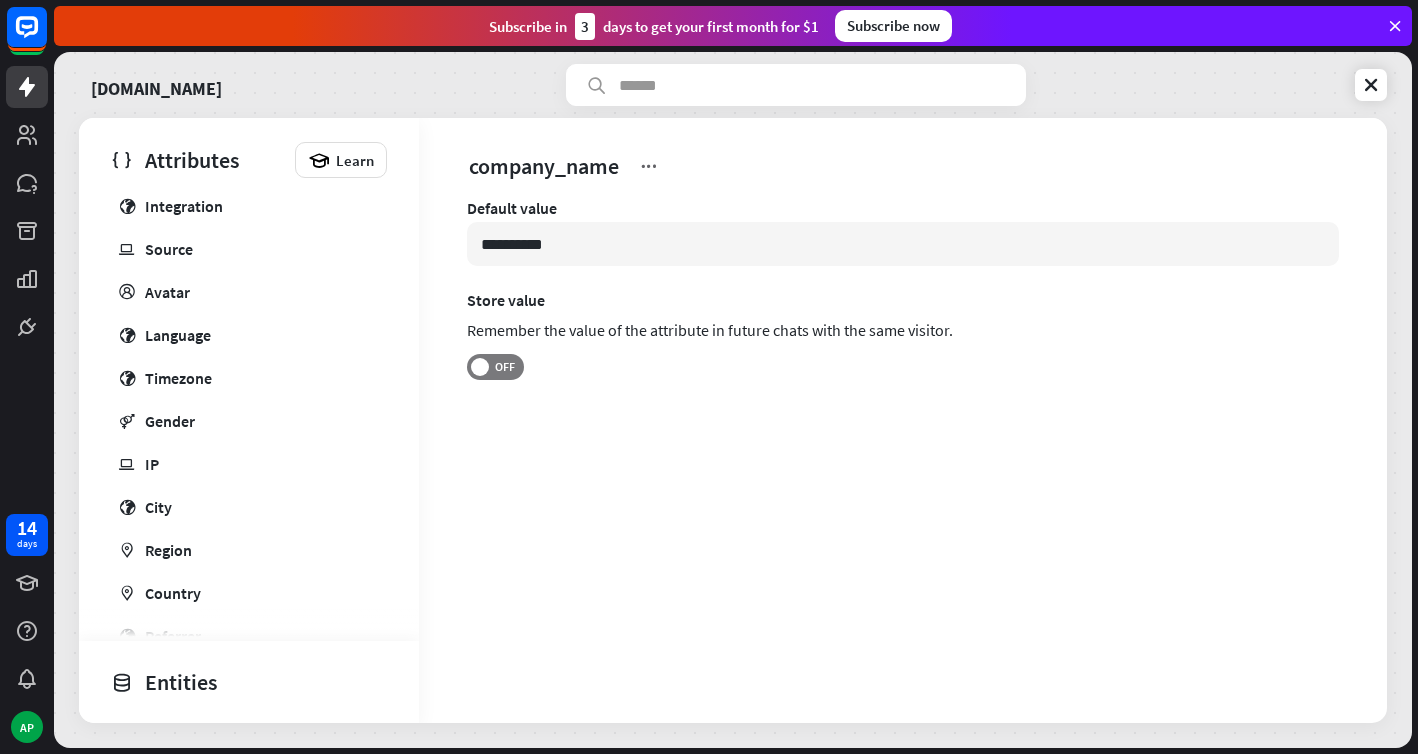 scroll, scrollTop: 0, scrollLeft: 0, axis: both 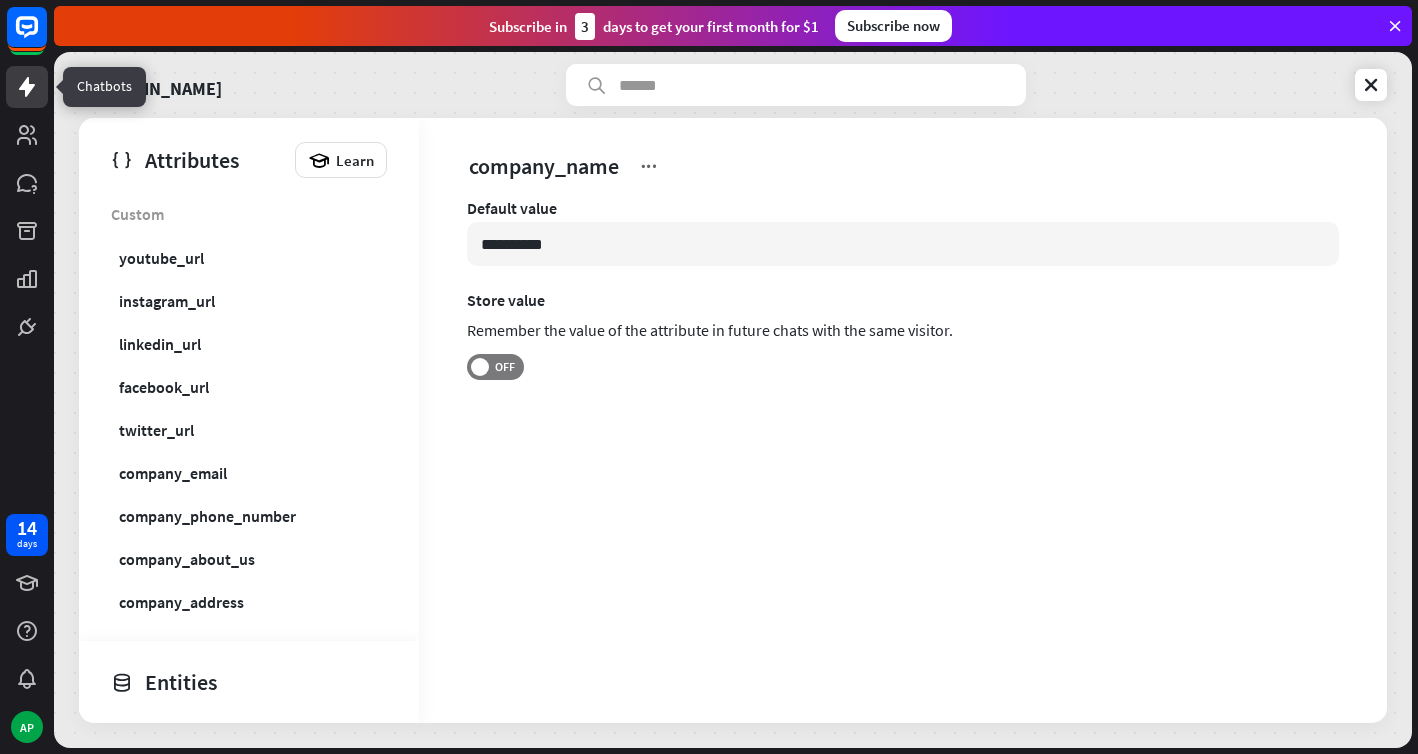 click at bounding box center (27, 87) 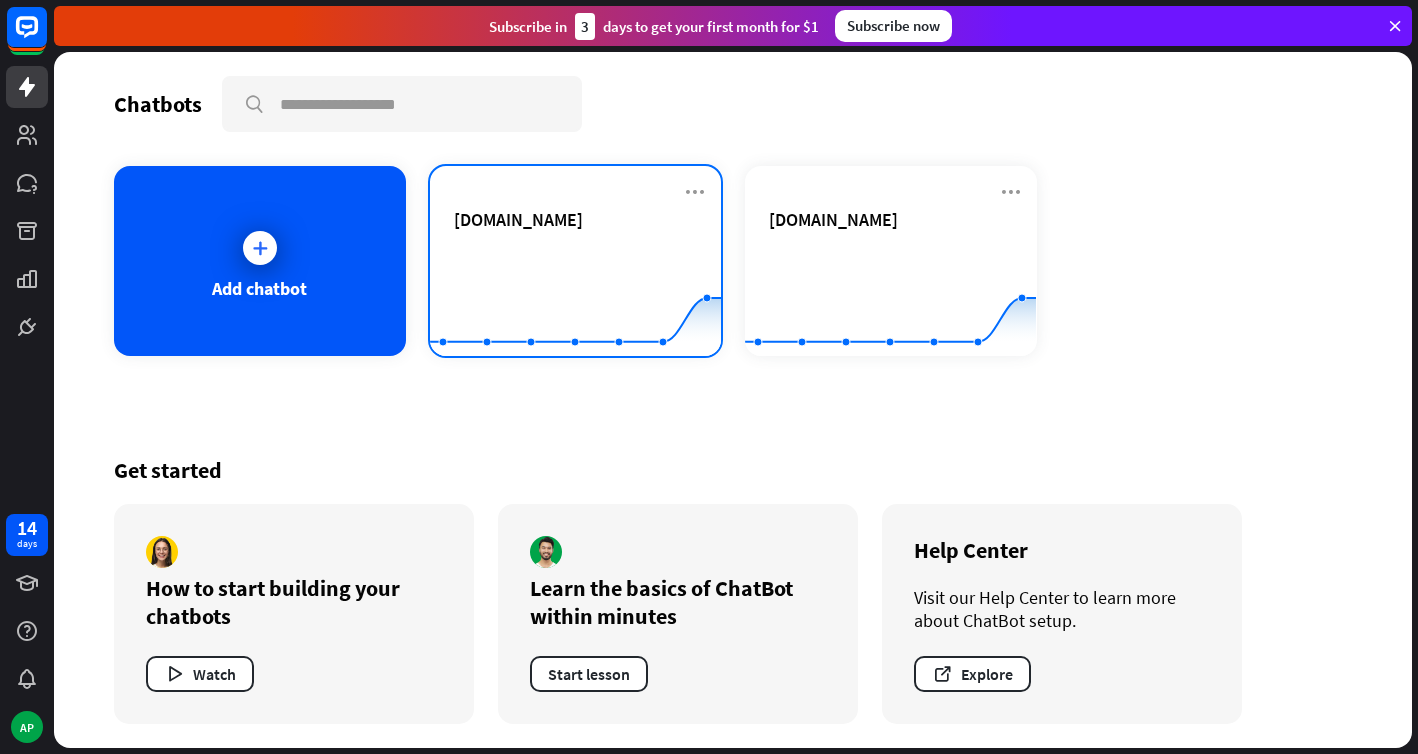 click on "[DOMAIN_NAME]" at bounding box center [576, 243] 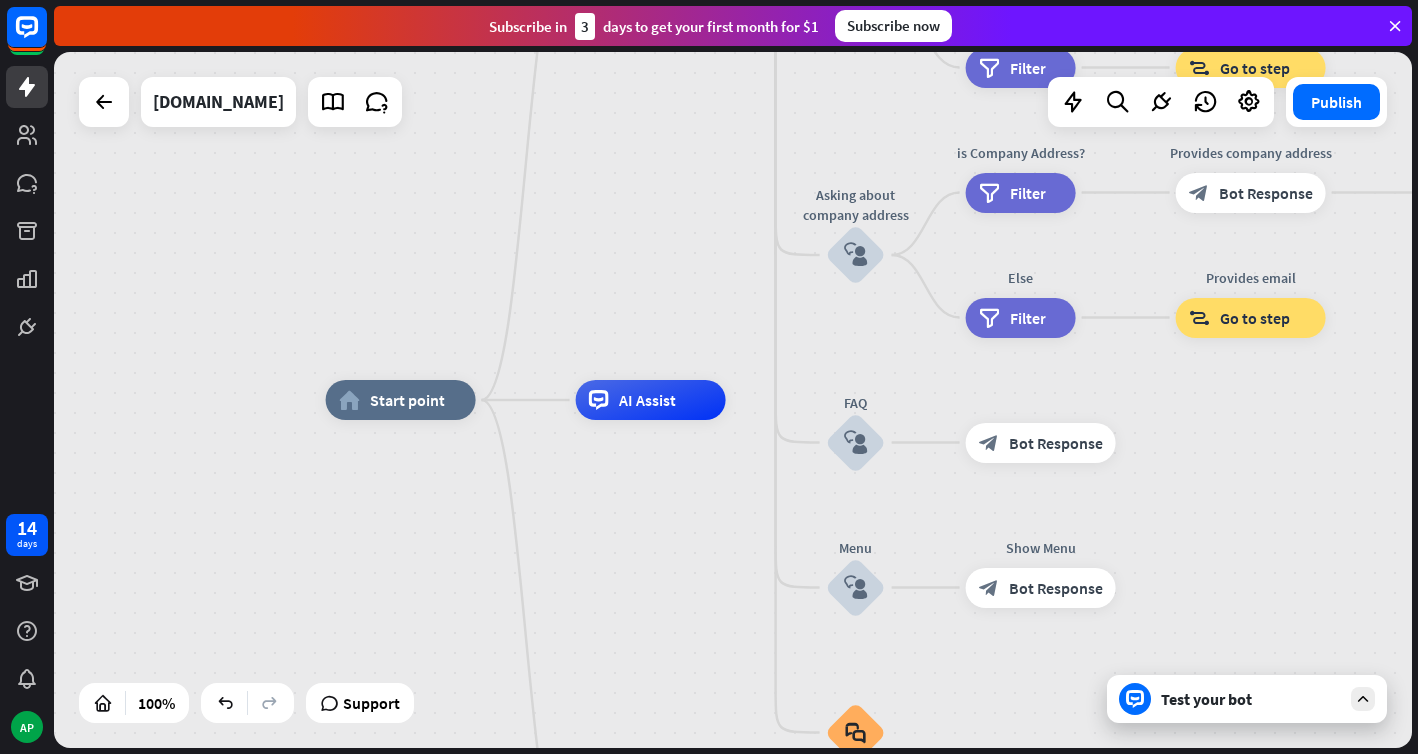 click on "Test your bot" at bounding box center (1247, 699) 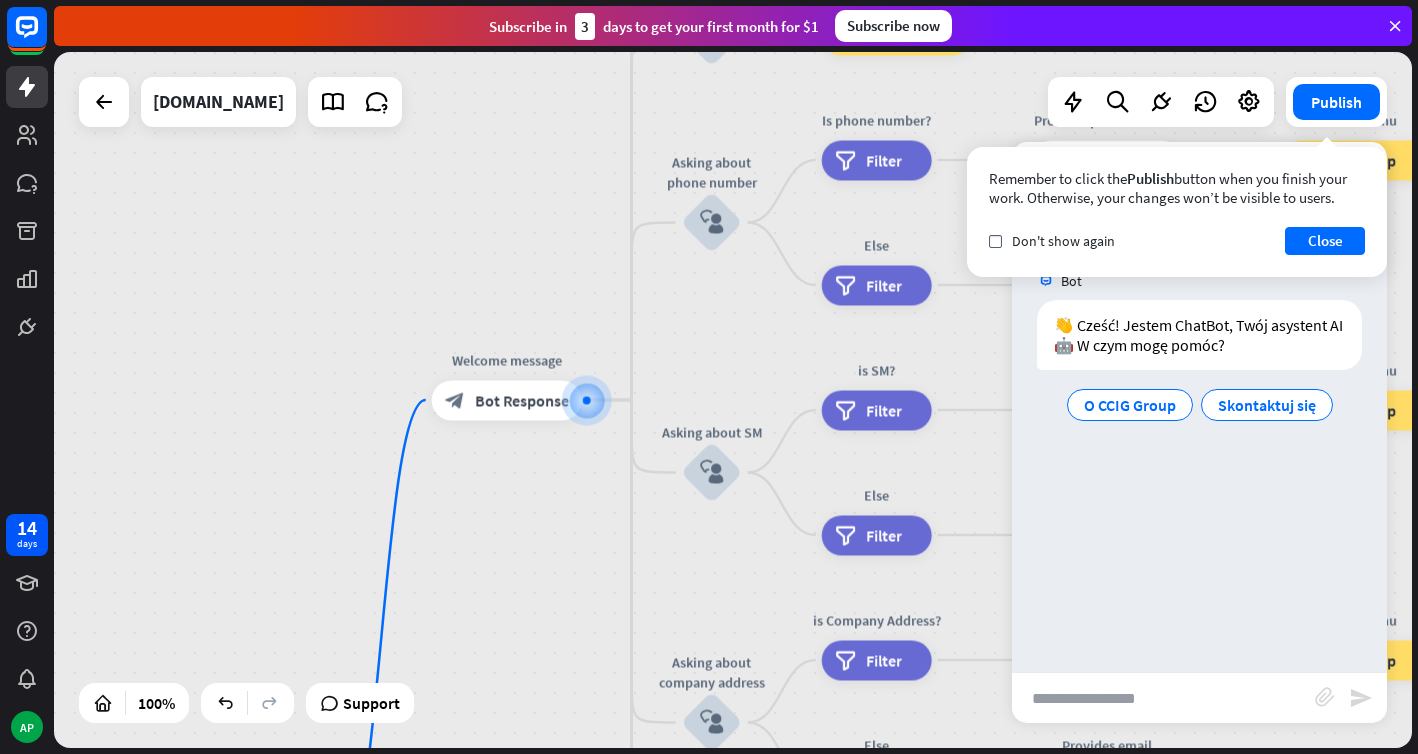 click at bounding box center (1163, 698) 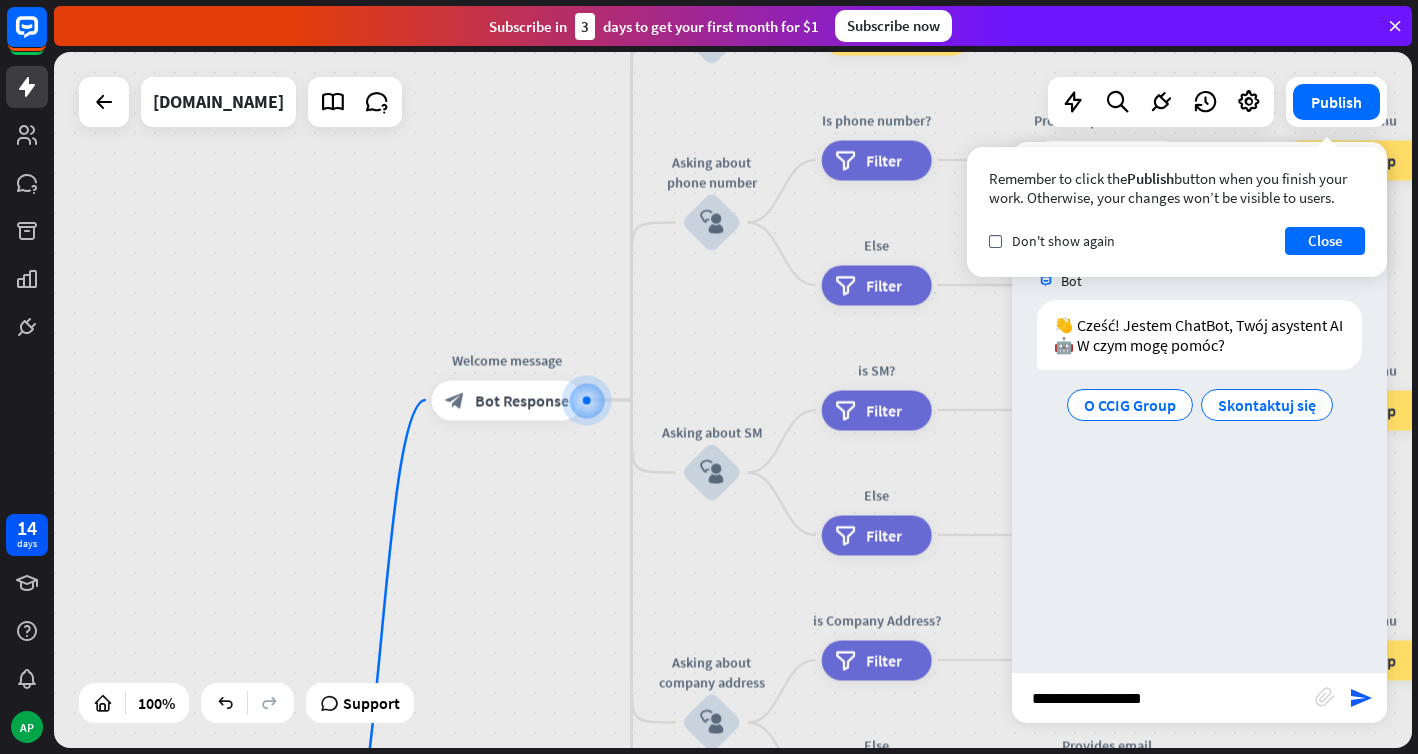 type on "**********" 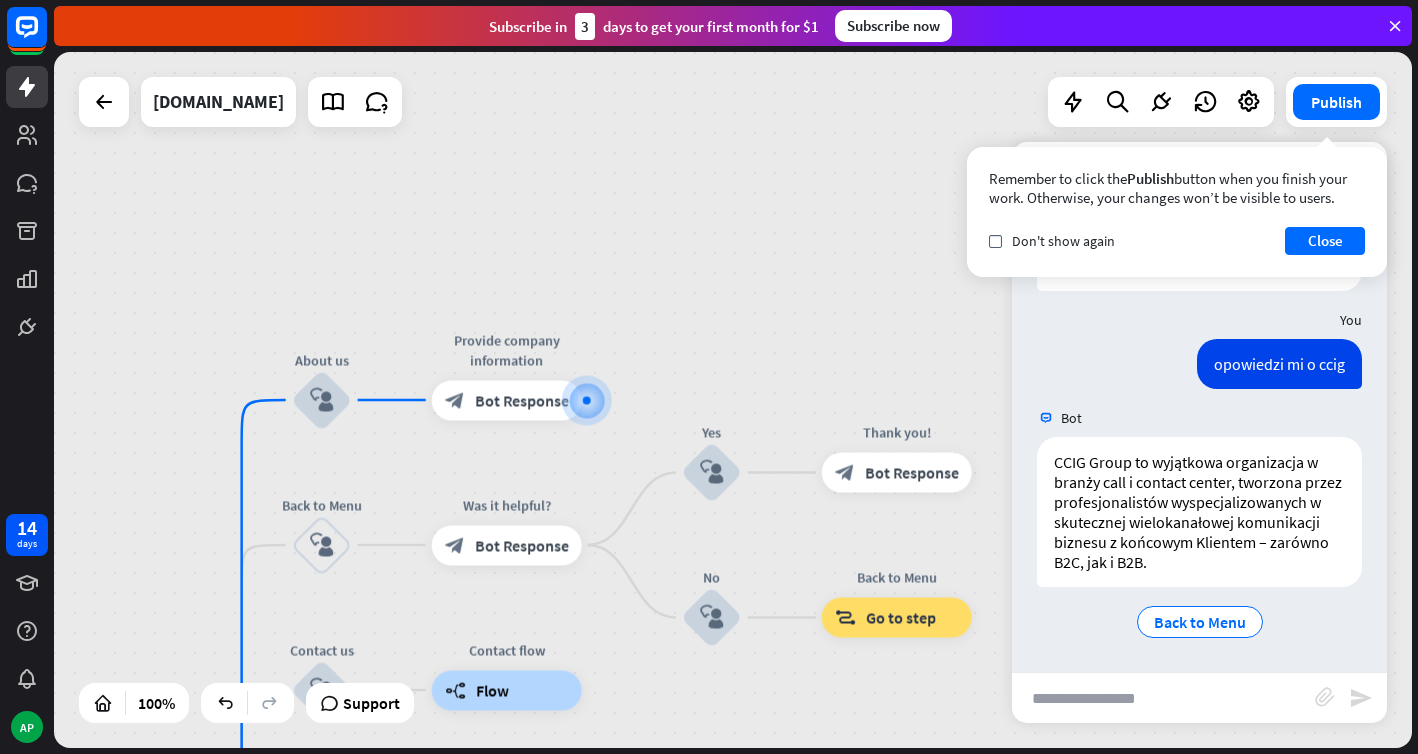 scroll, scrollTop: 79, scrollLeft: 0, axis: vertical 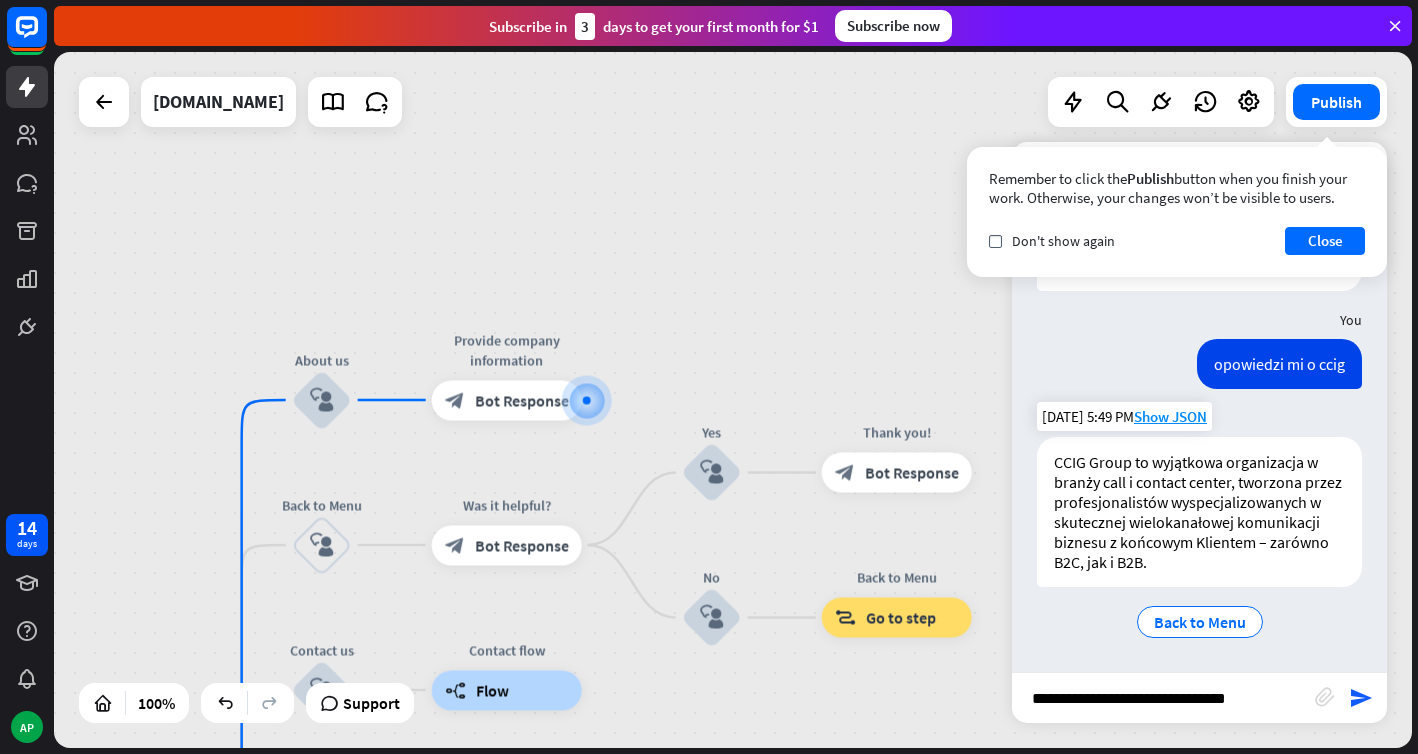 type on "**********" 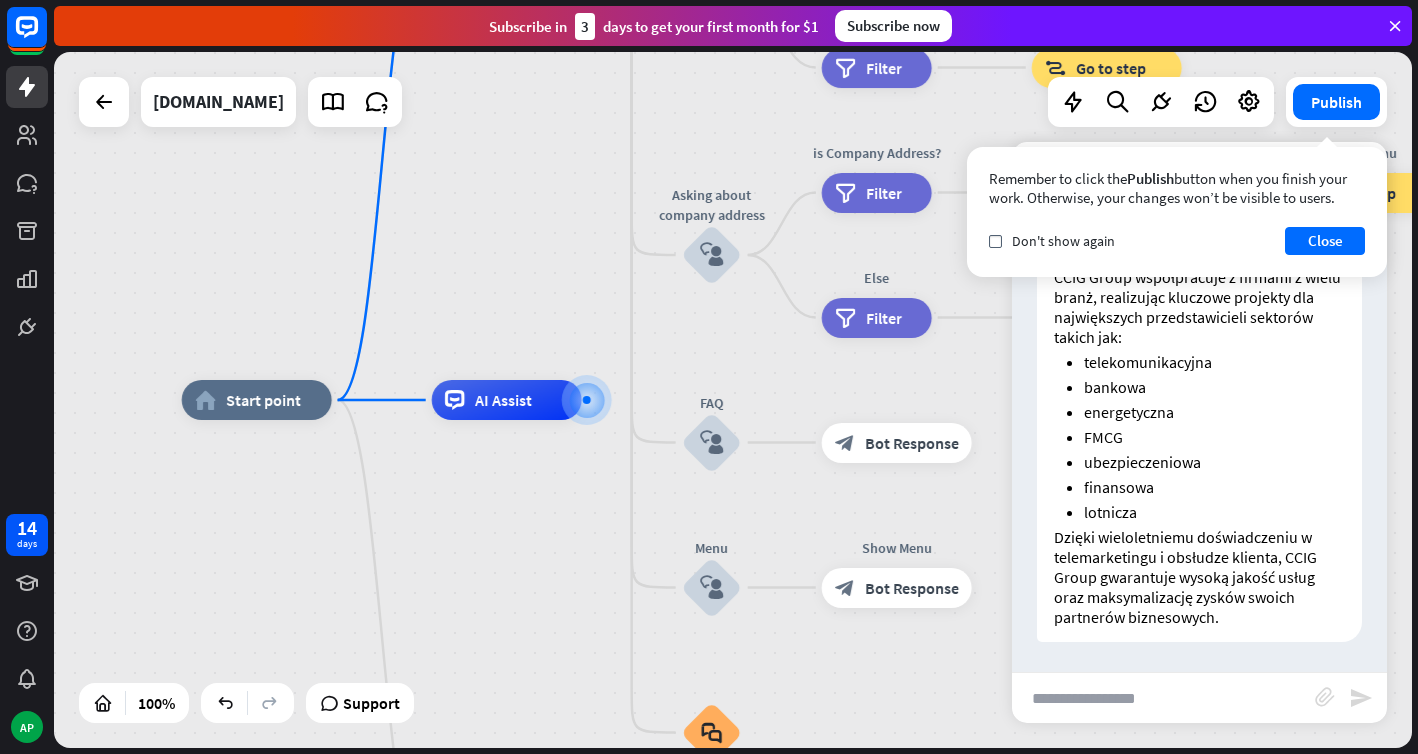 scroll, scrollTop: 560, scrollLeft: 0, axis: vertical 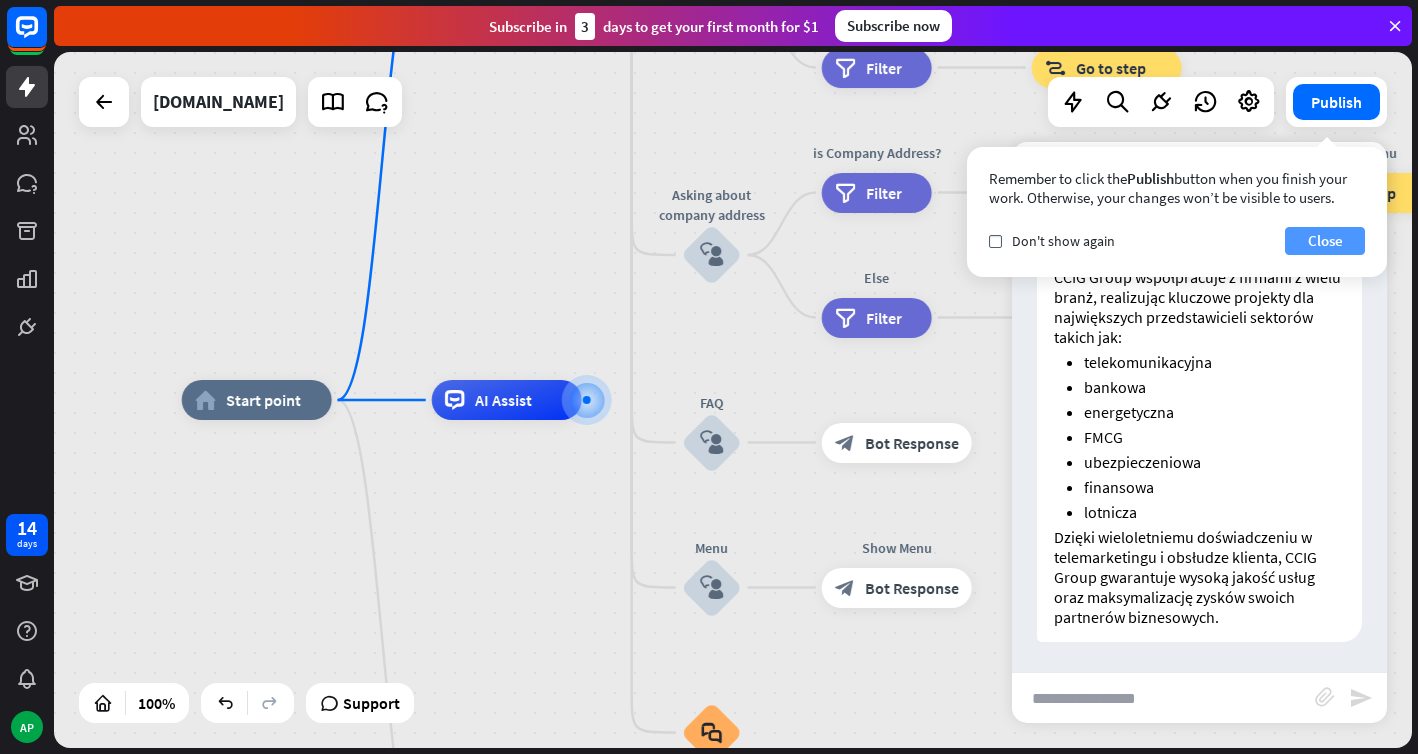 click on "Close" at bounding box center (1325, 241) 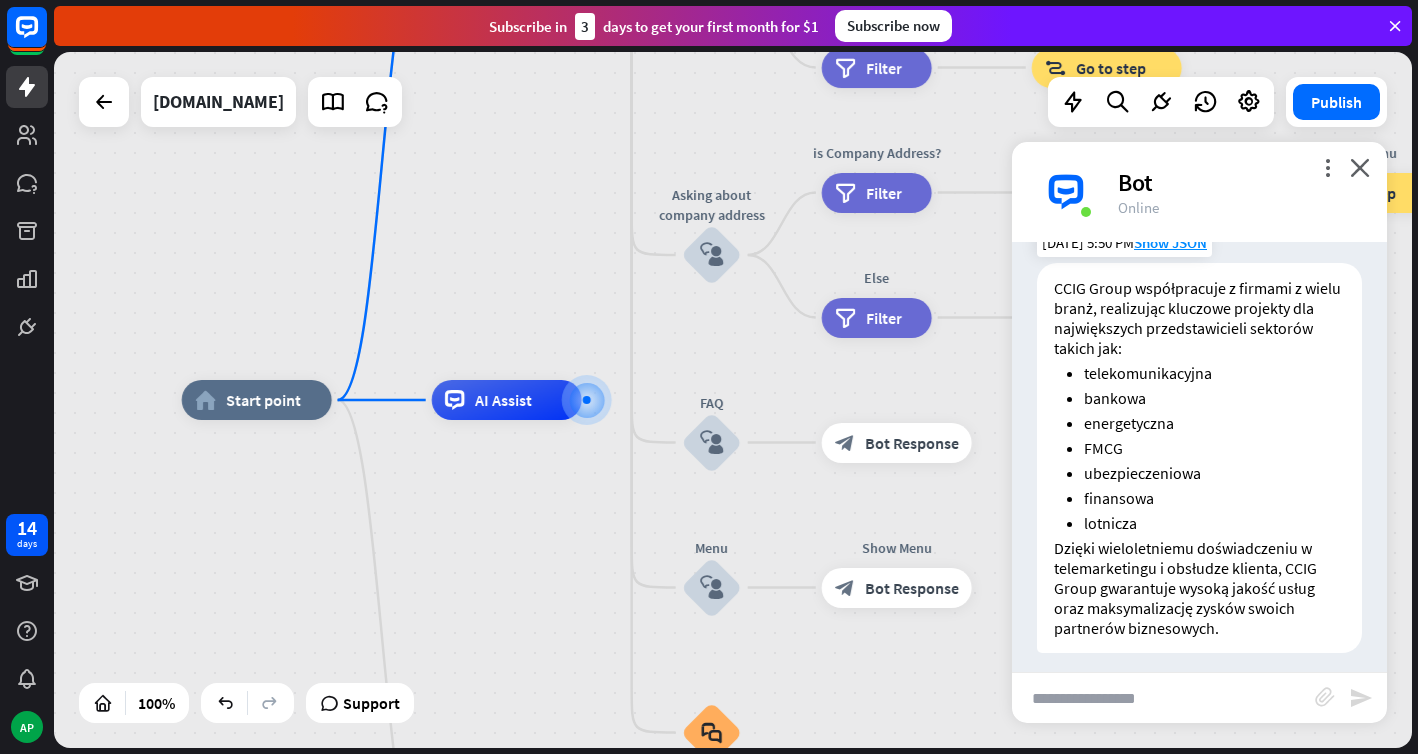 scroll, scrollTop: 560, scrollLeft: 0, axis: vertical 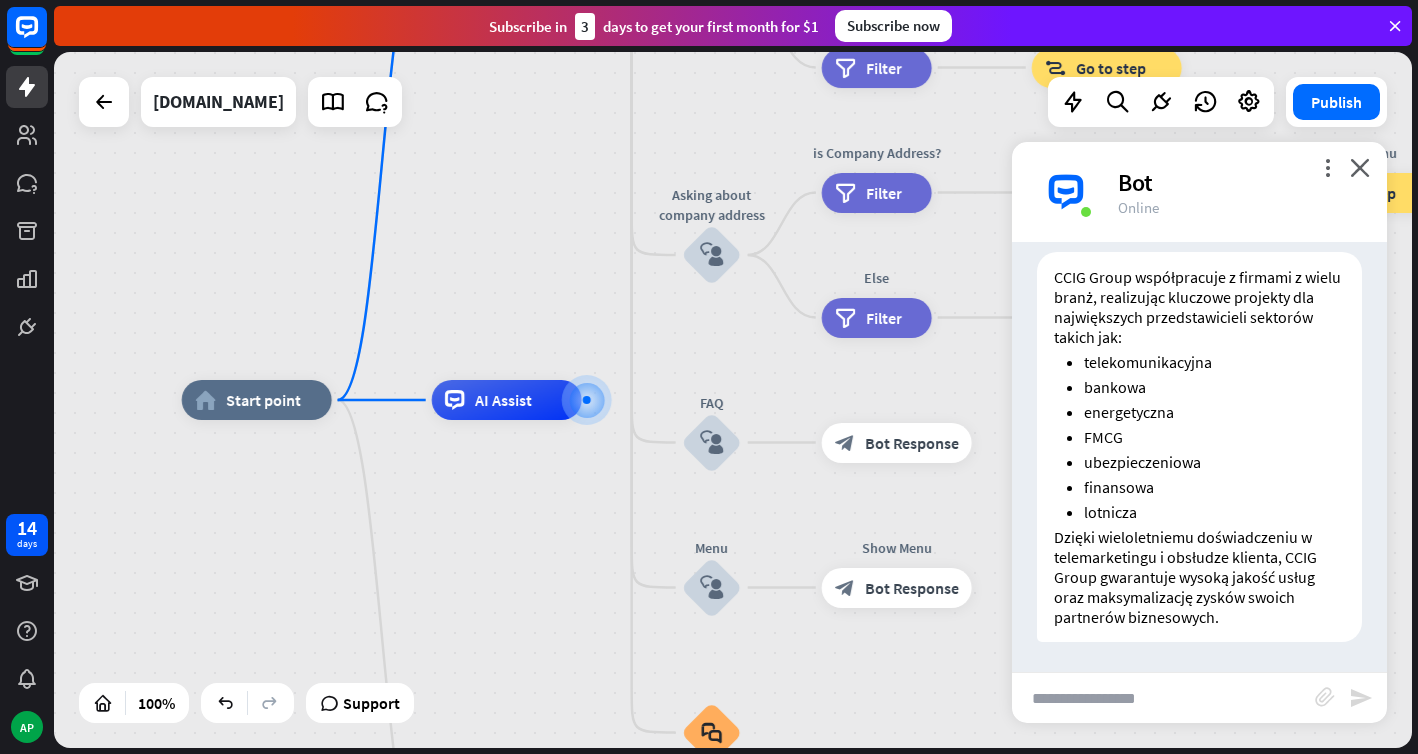 click at bounding box center (1163, 698) 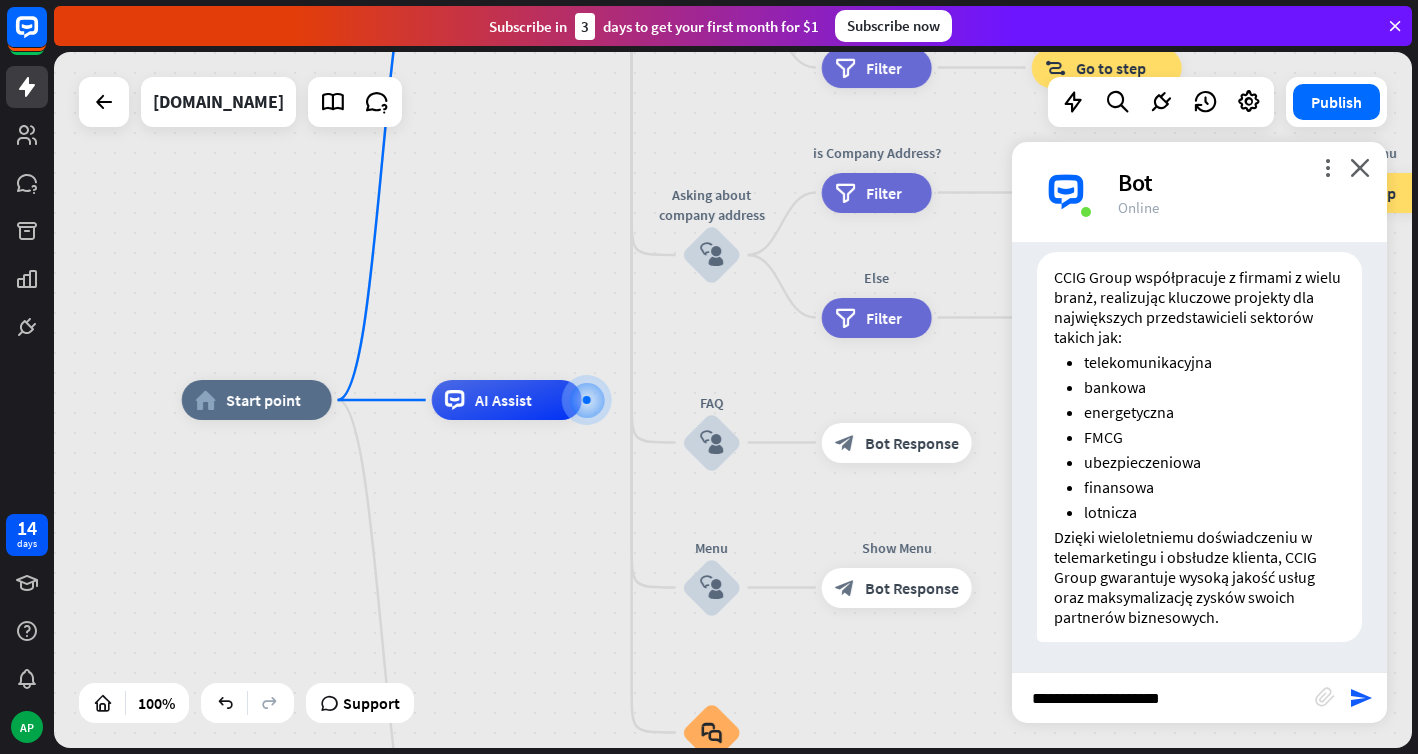 type on "**********" 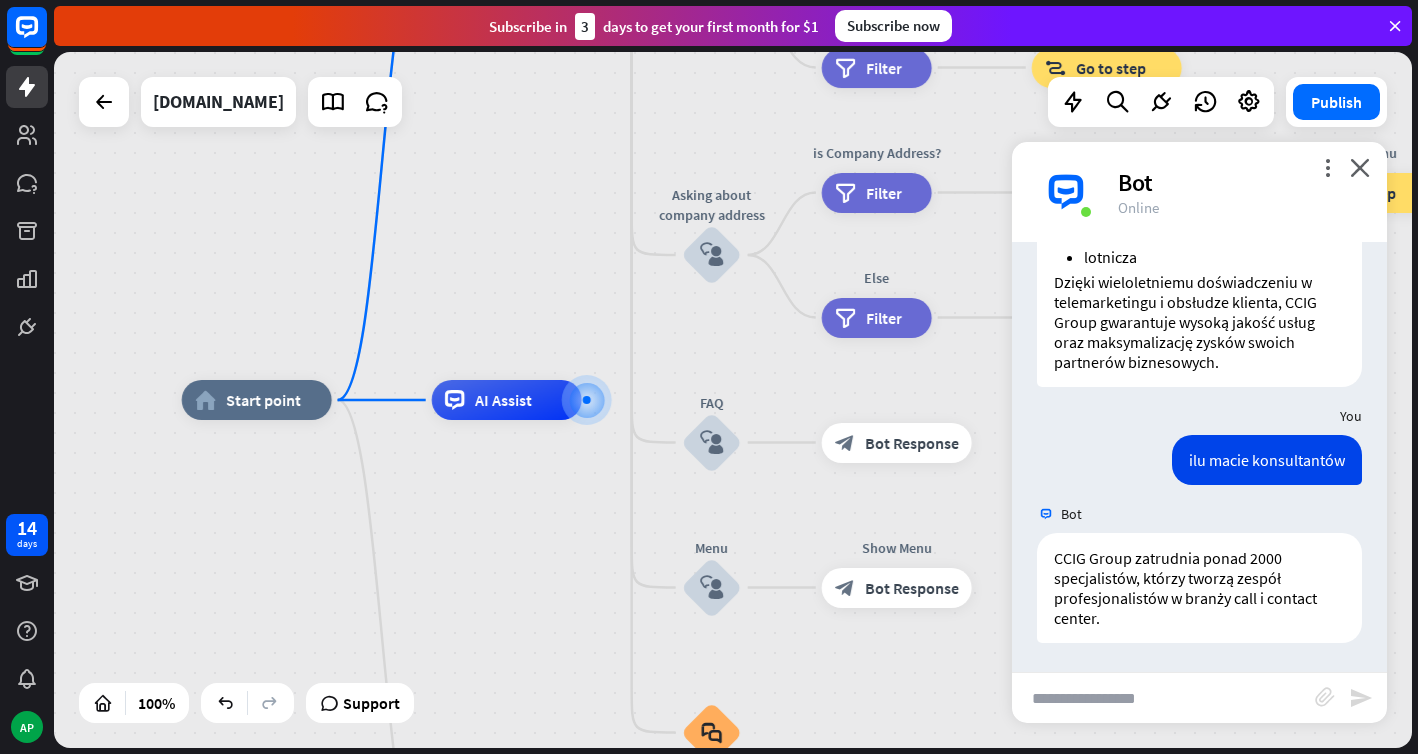 scroll, scrollTop: 816, scrollLeft: 0, axis: vertical 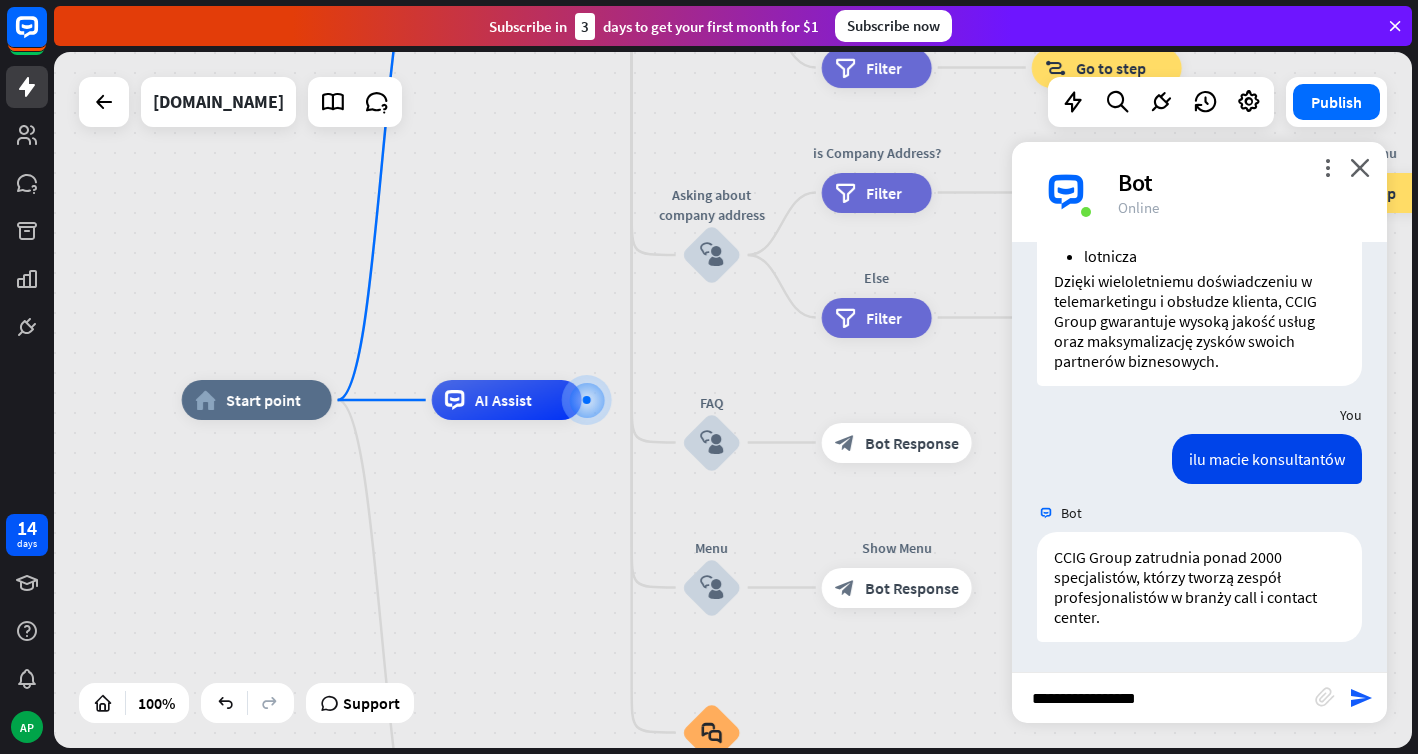 type on "**********" 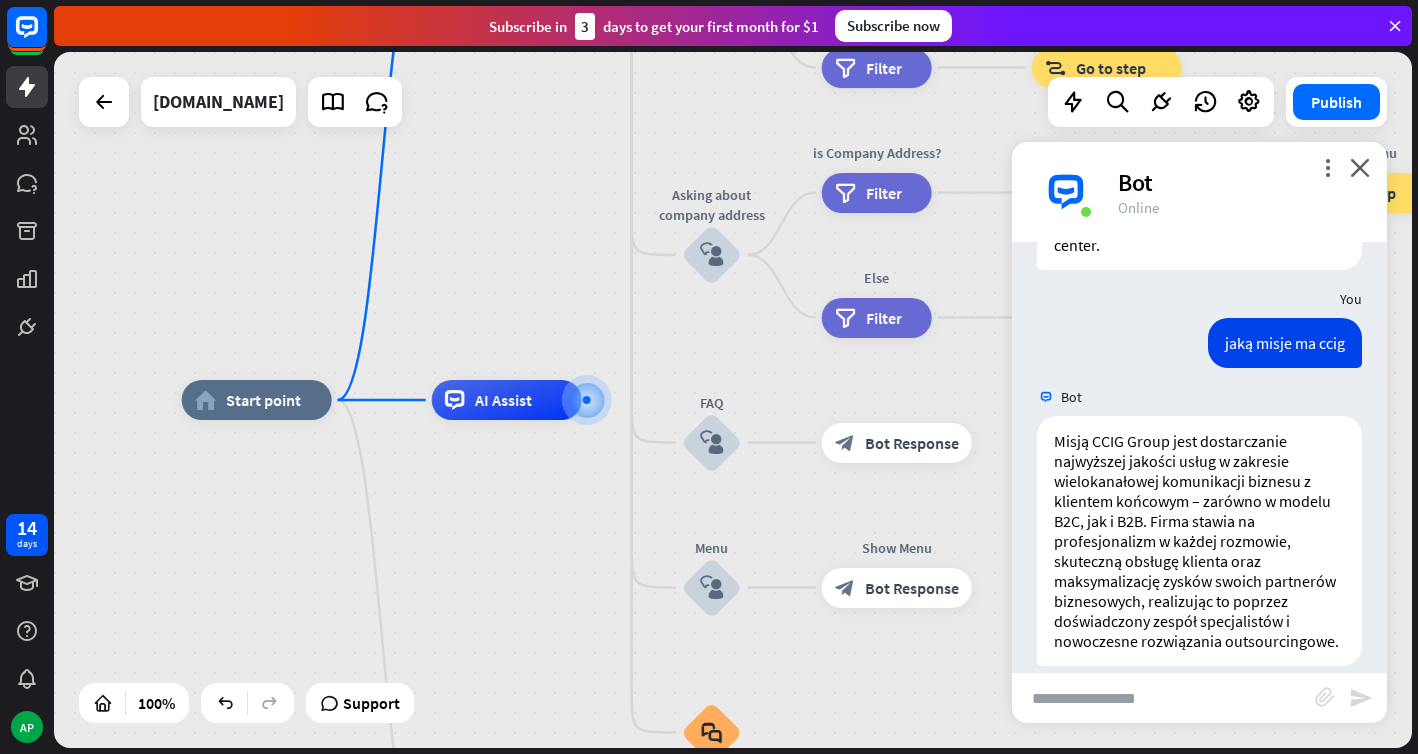 scroll, scrollTop: 1212, scrollLeft: 0, axis: vertical 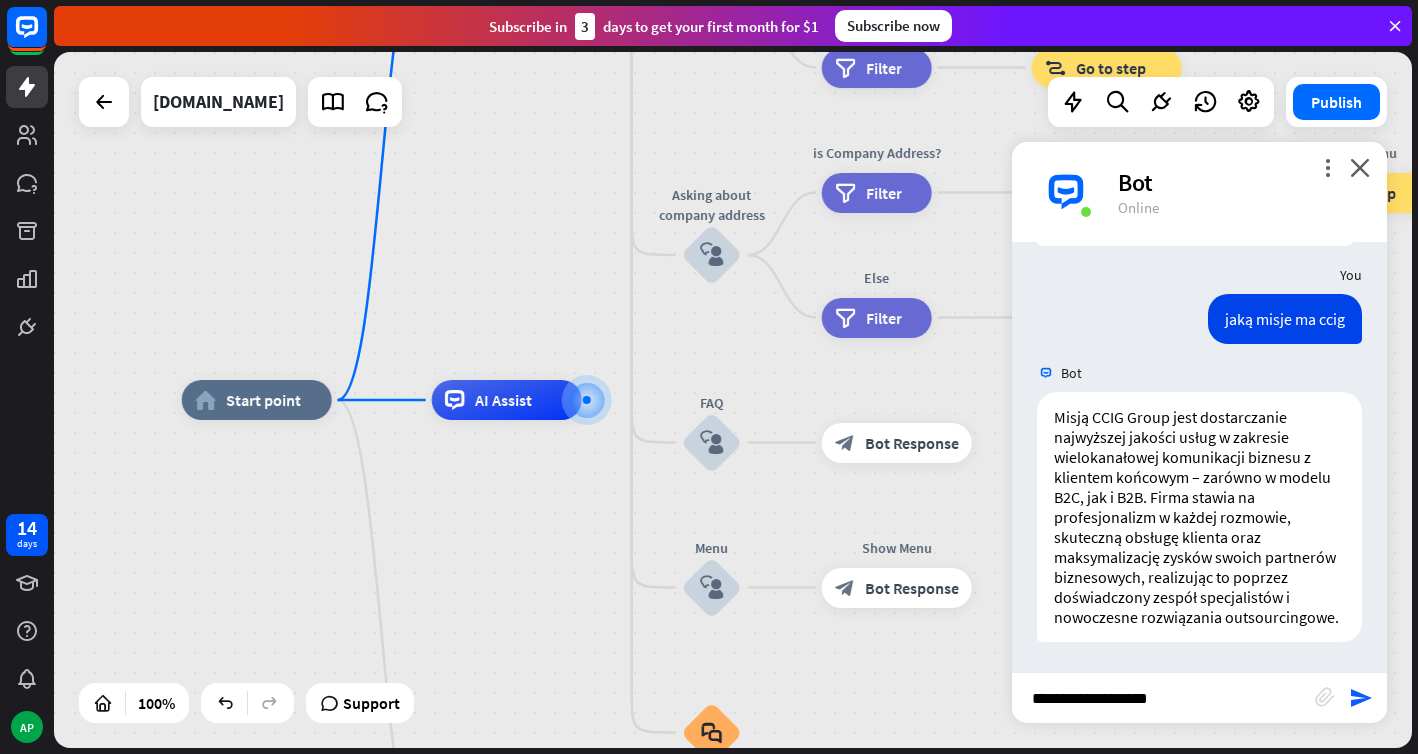 type on "**********" 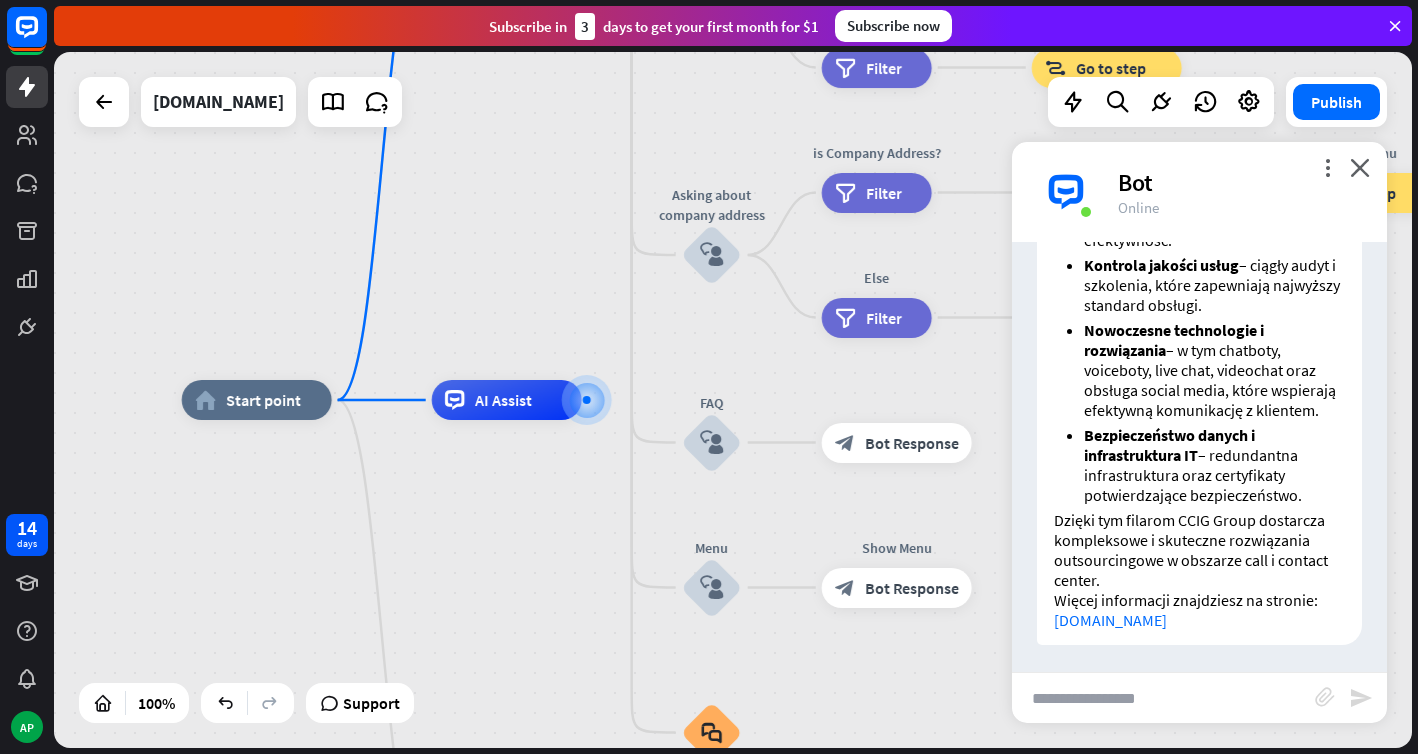 scroll, scrollTop: 2163, scrollLeft: 0, axis: vertical 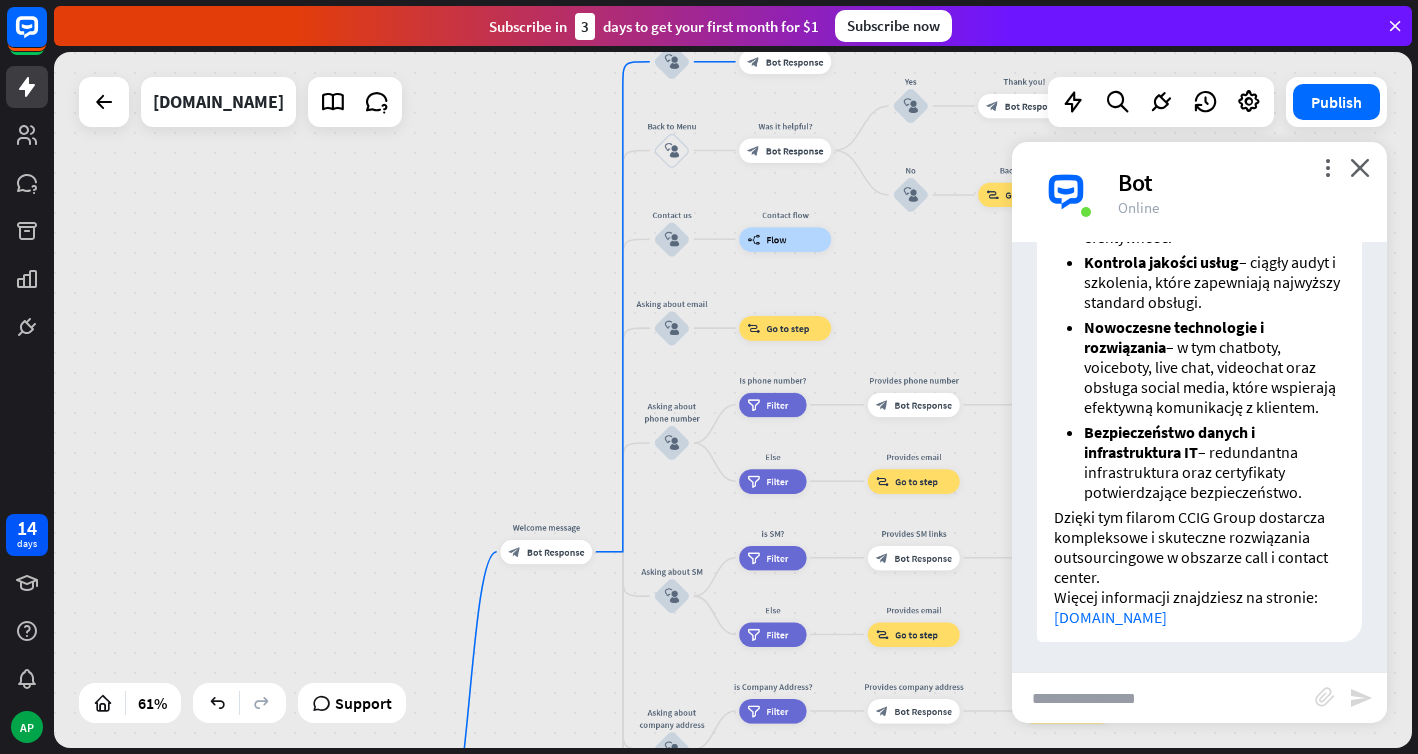 drag, startPoint x: 580, startPoint y: 299, endPoint x: 554, endPoint y: 751, distance: 452.74716 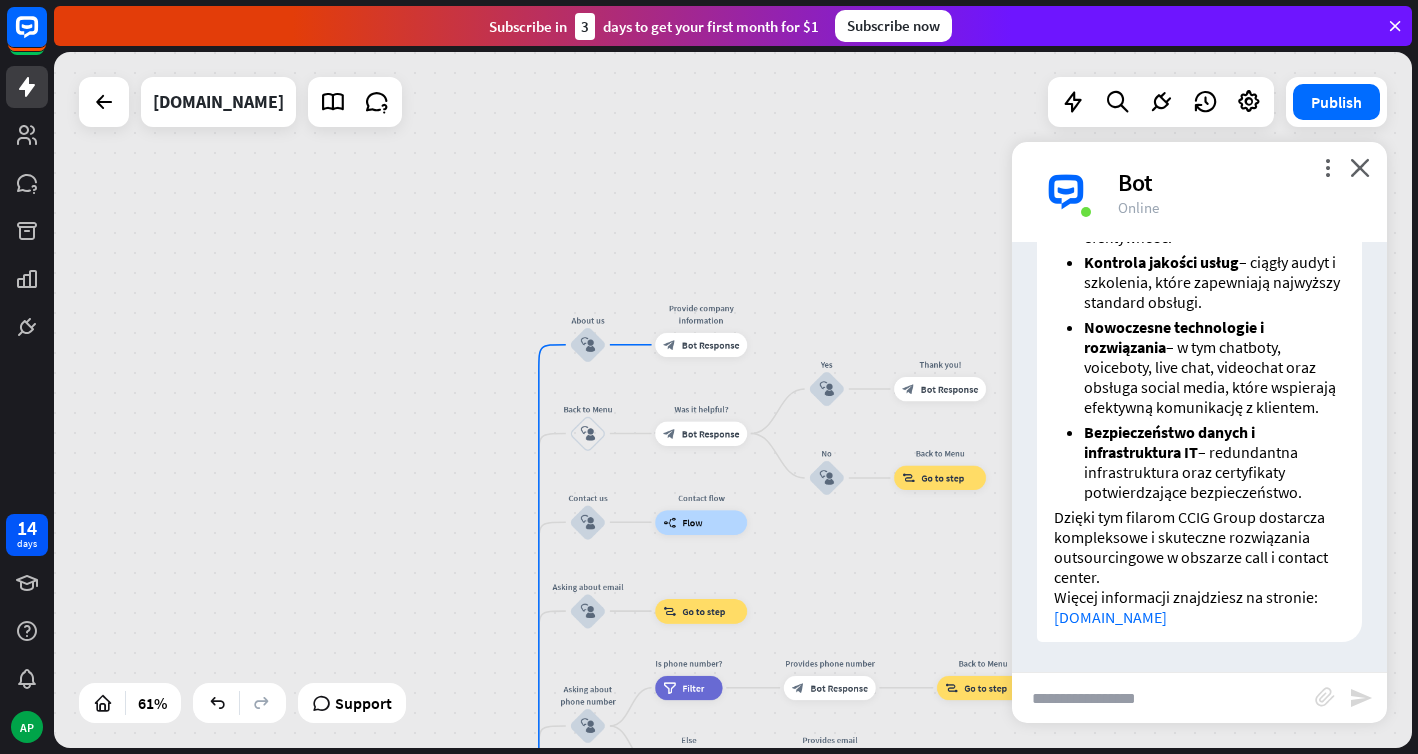 drag, startPoint x: 565, startPoint y: 381, endPoint x: 480, endPoint y: 664, distance: 295.4894 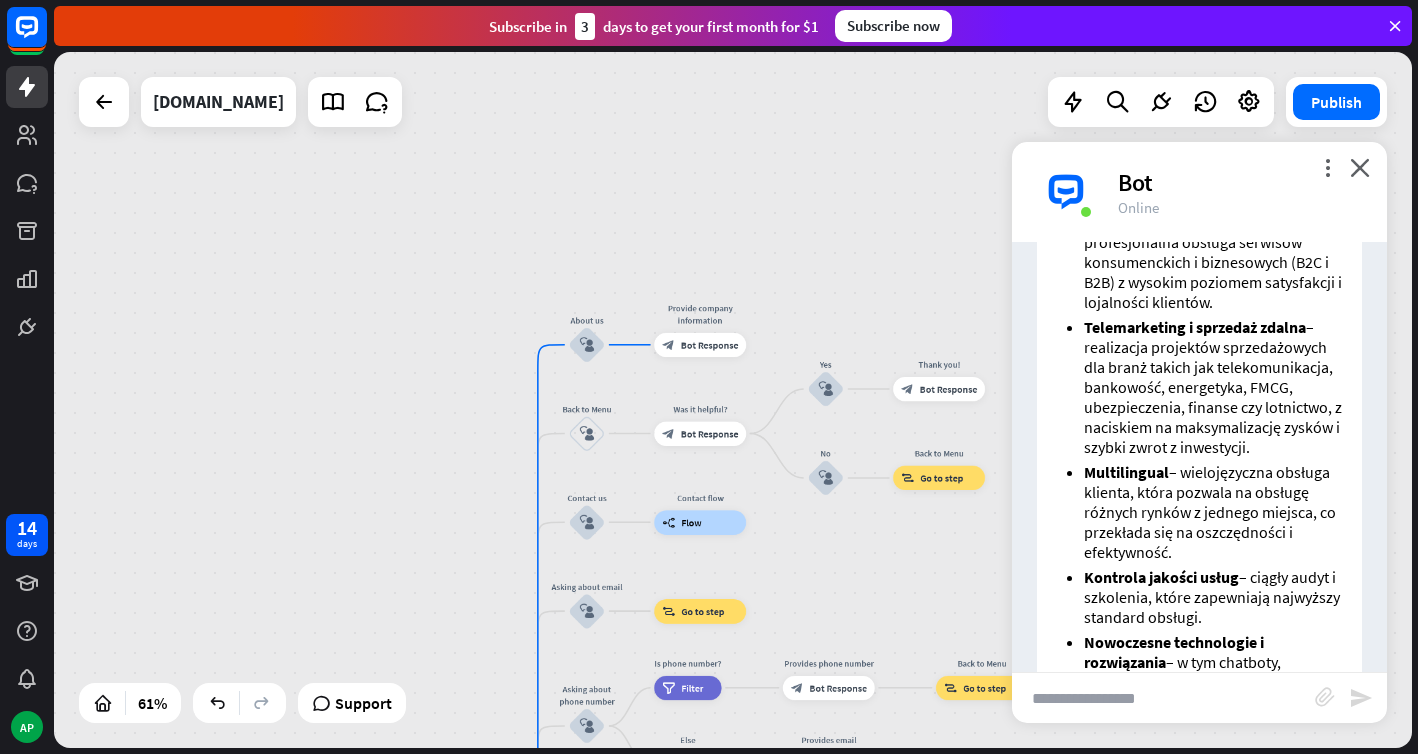 scroll, scrollTop: 2163, scrollLeft: 0, axis: vertical 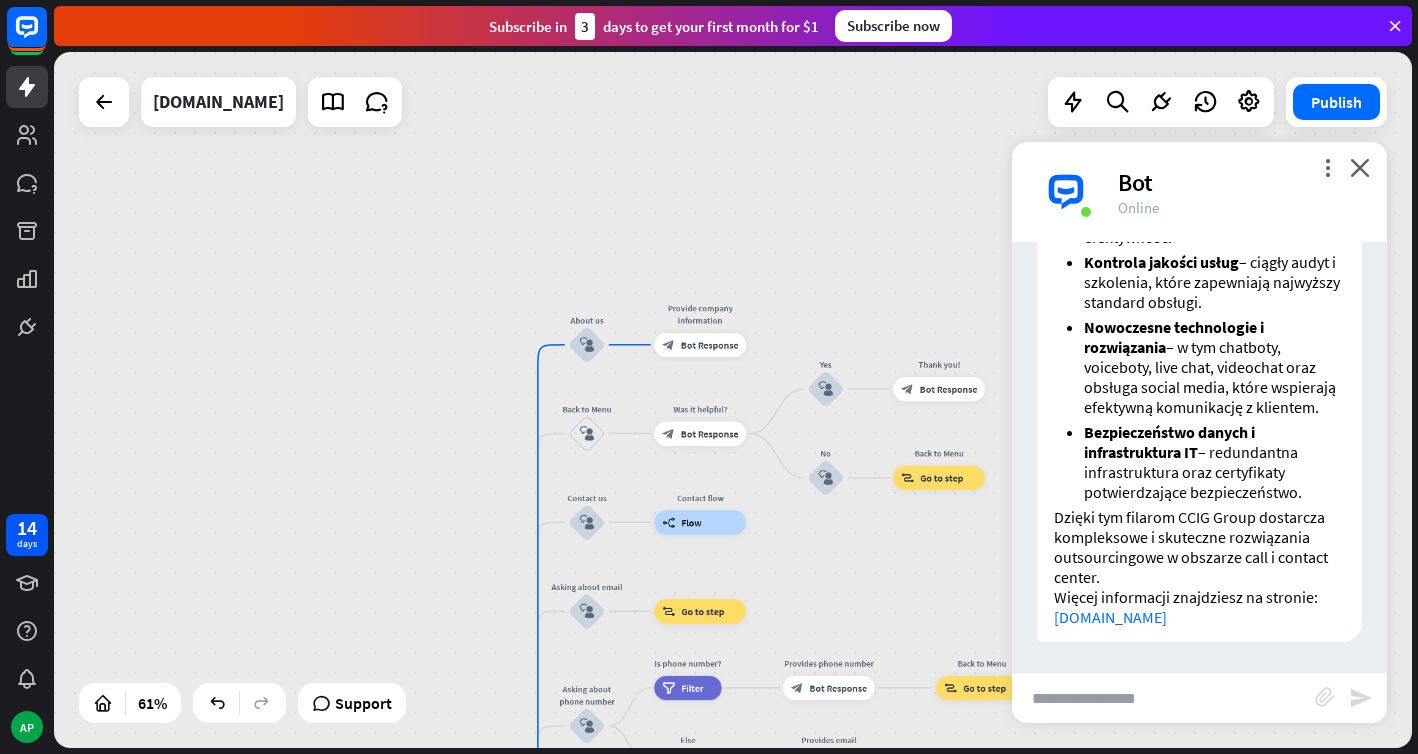 click at bounding box center (1163, 698) 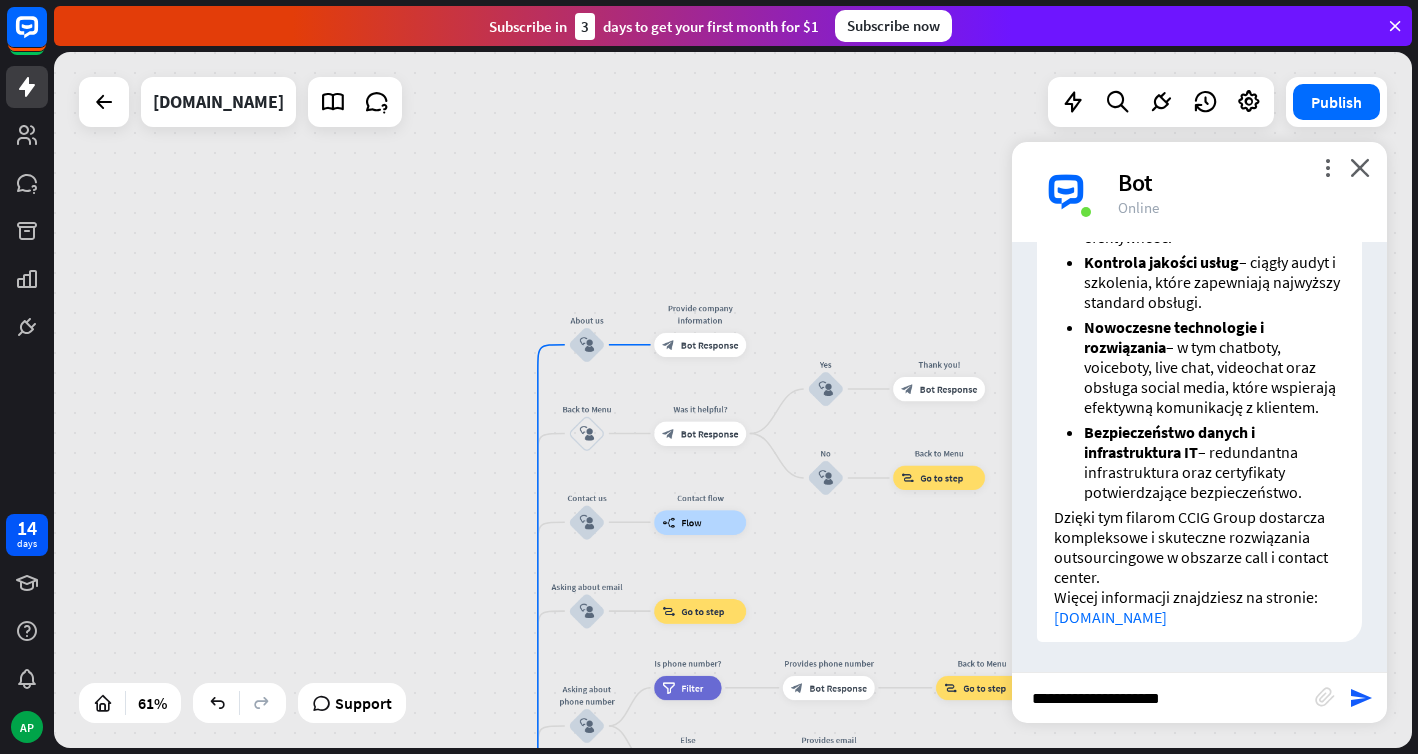 type on "**********" 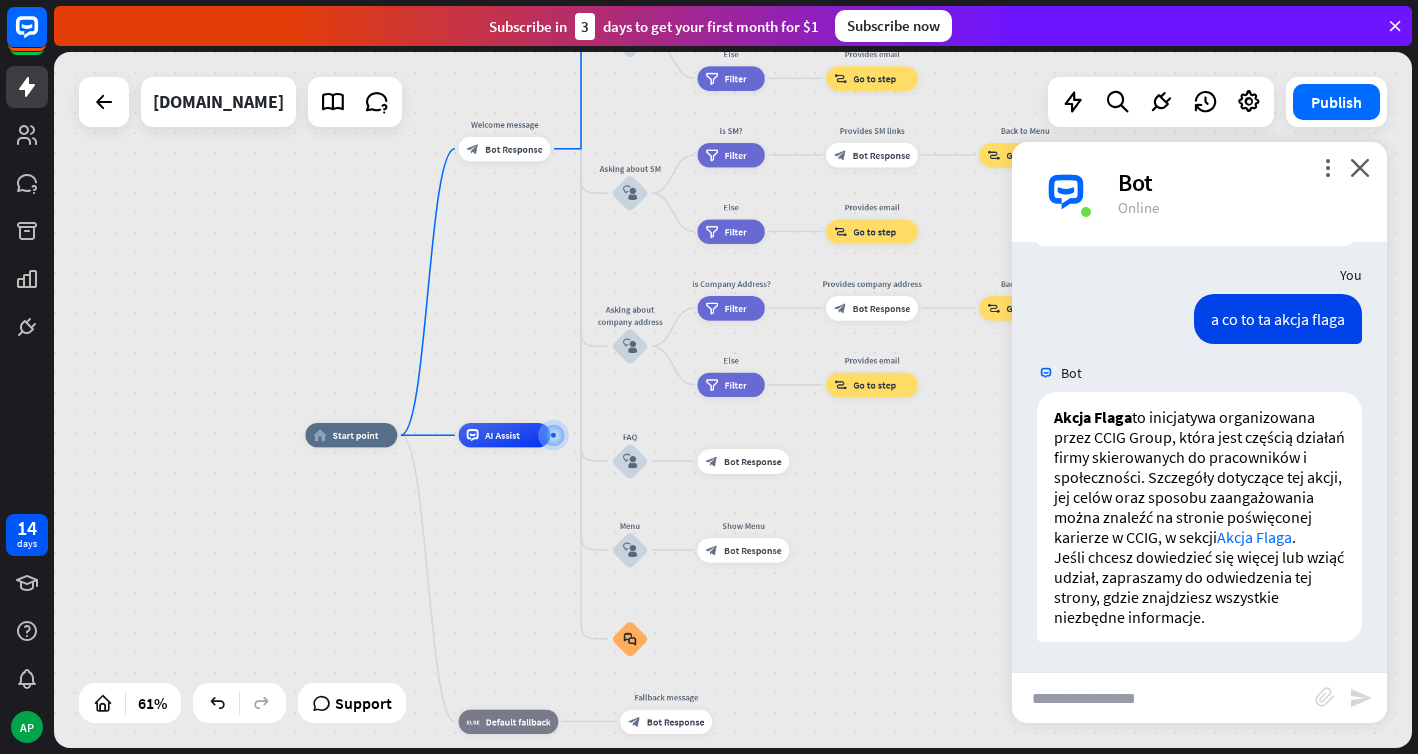 scroll, scrollTop: 2559, scrollLeft: 0, axis: vertical 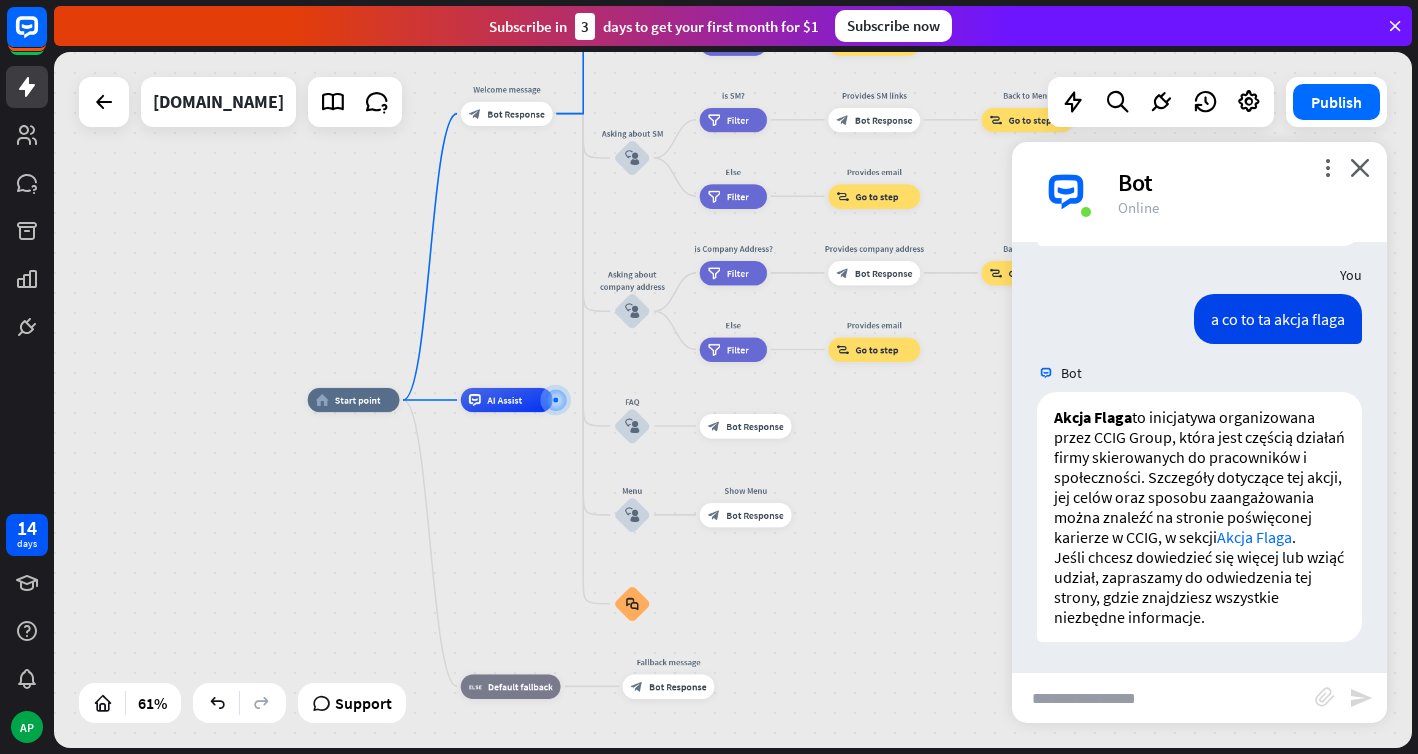 click at bounding box center [1163, 698] 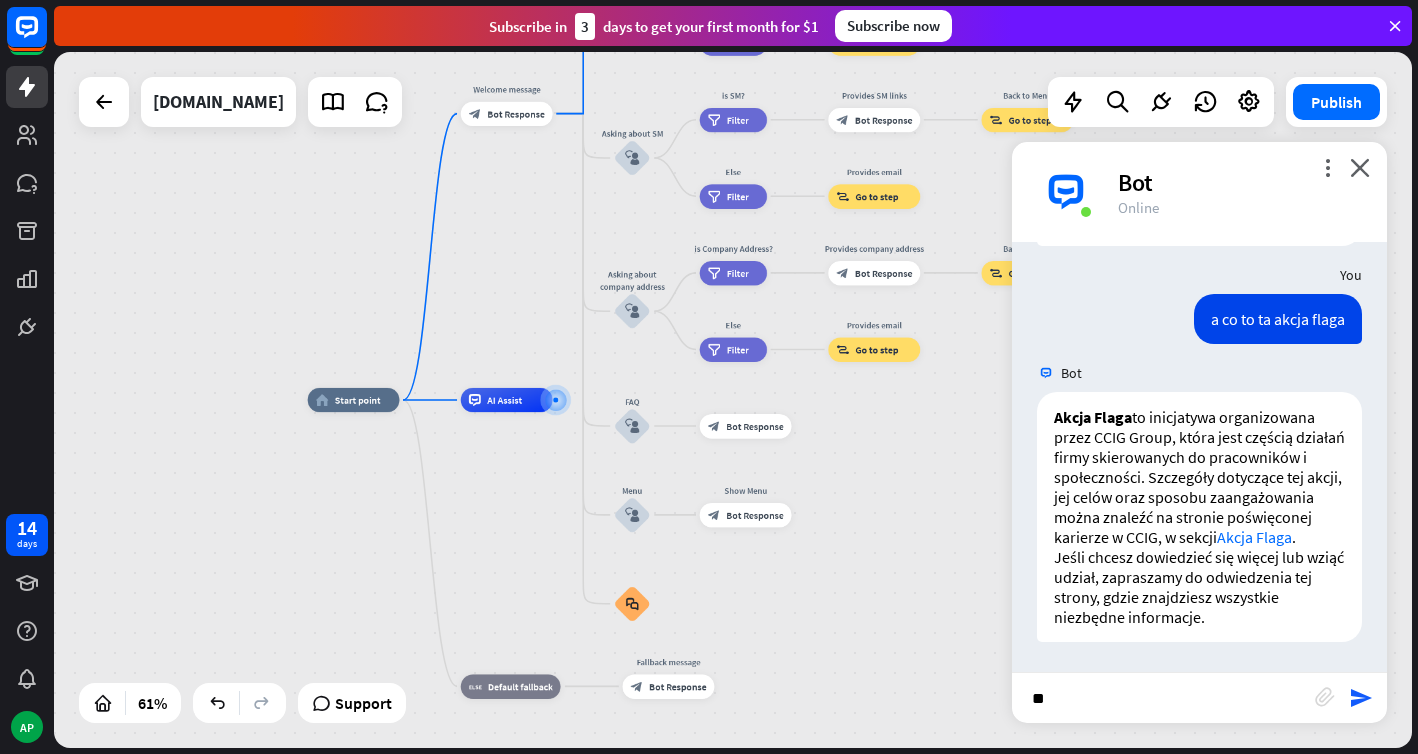 type on "*" 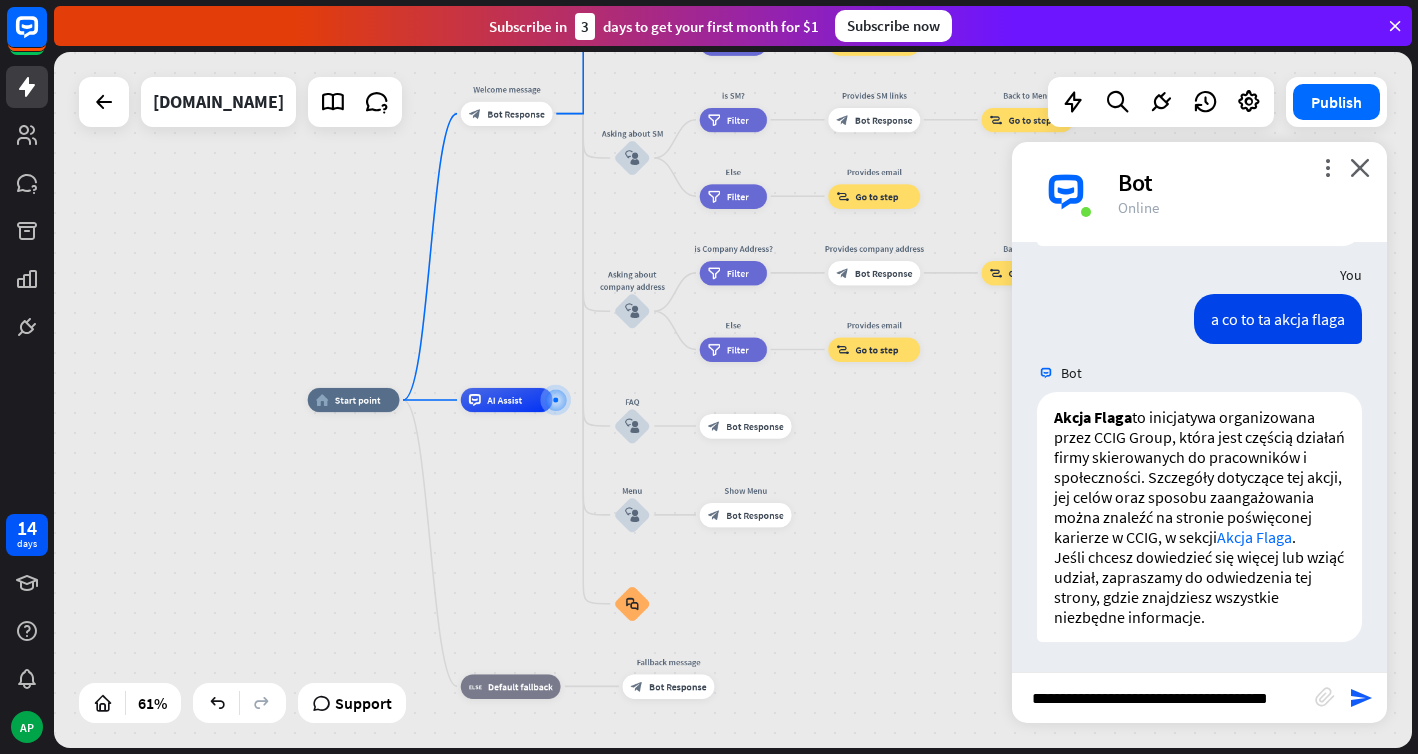 type on "**********" 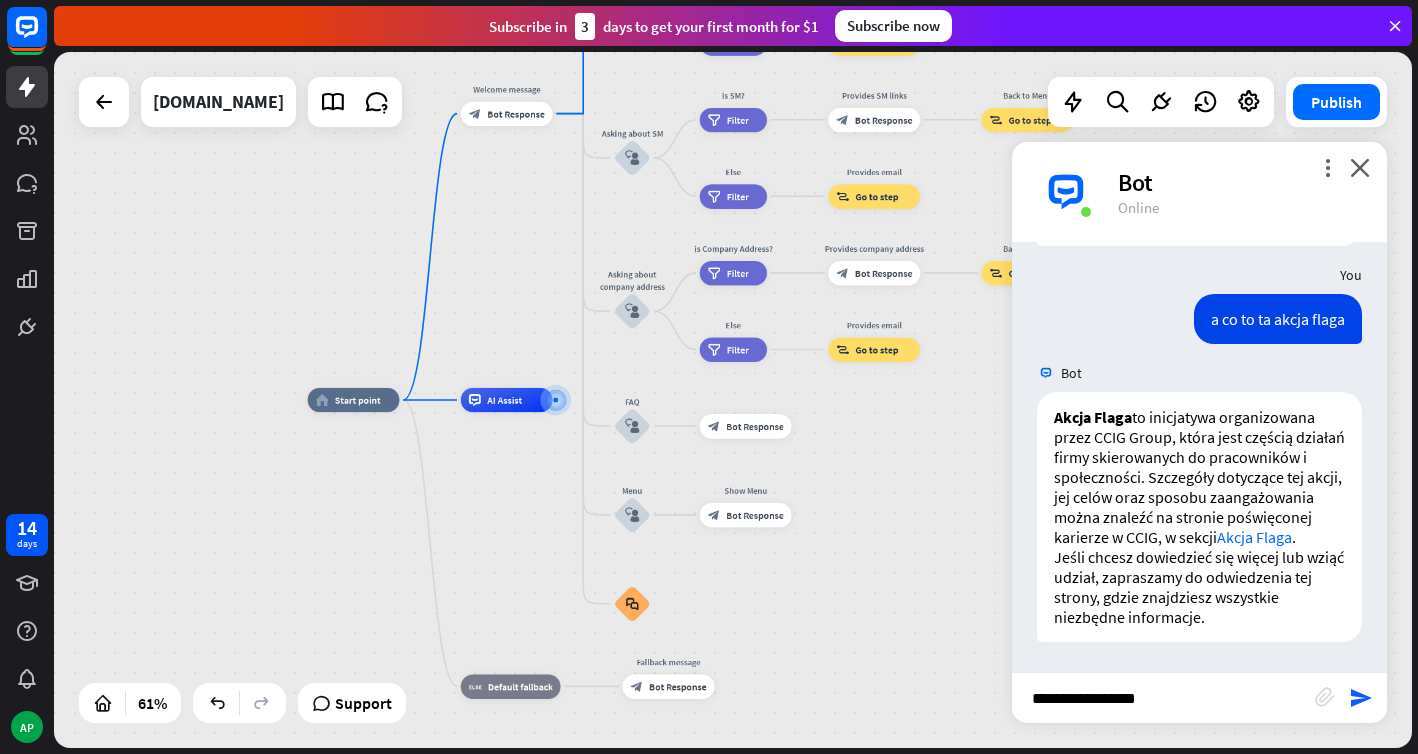 scroll, scrollTop: 0, scrollLeft: 0, axis: both 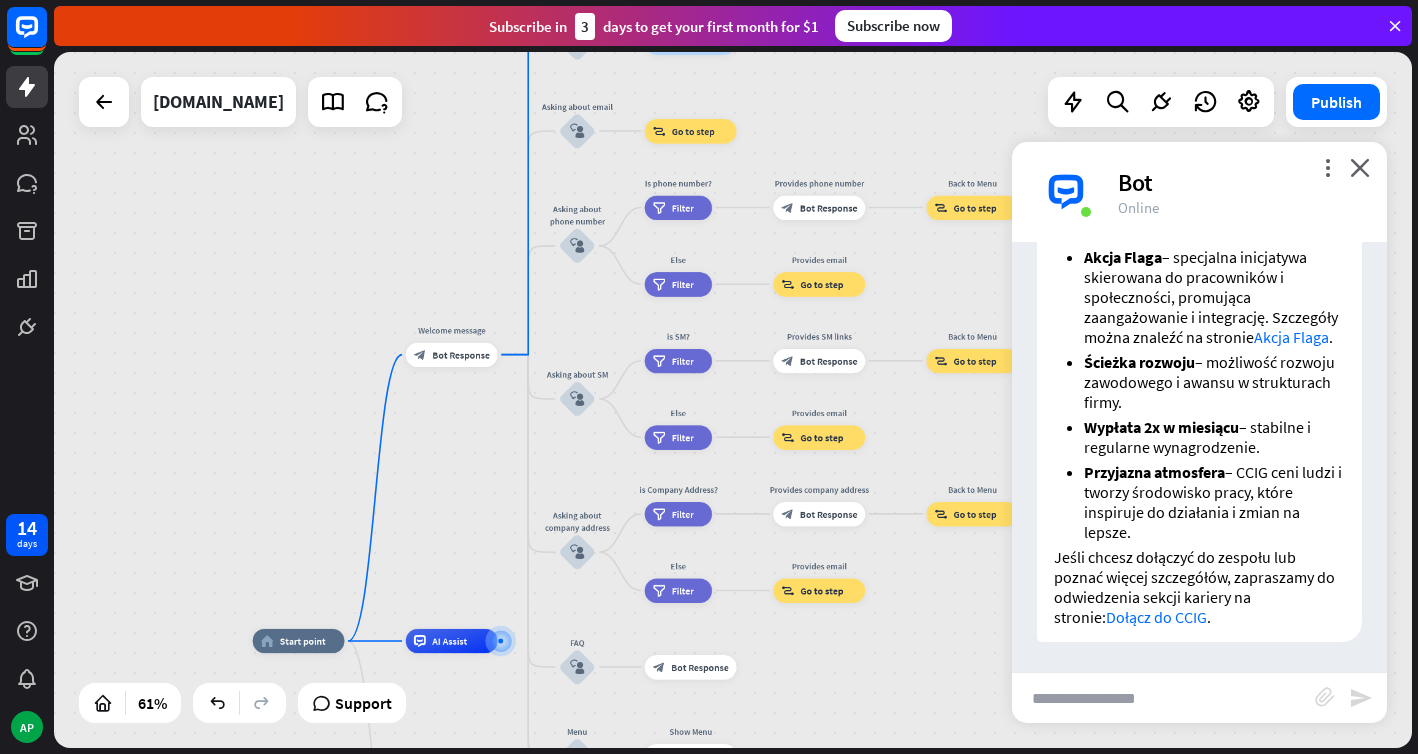 drag, startPoint x: 835, startPoint y: 418, endPoint x: 747, endPoint y: 727, distance: 321.28647 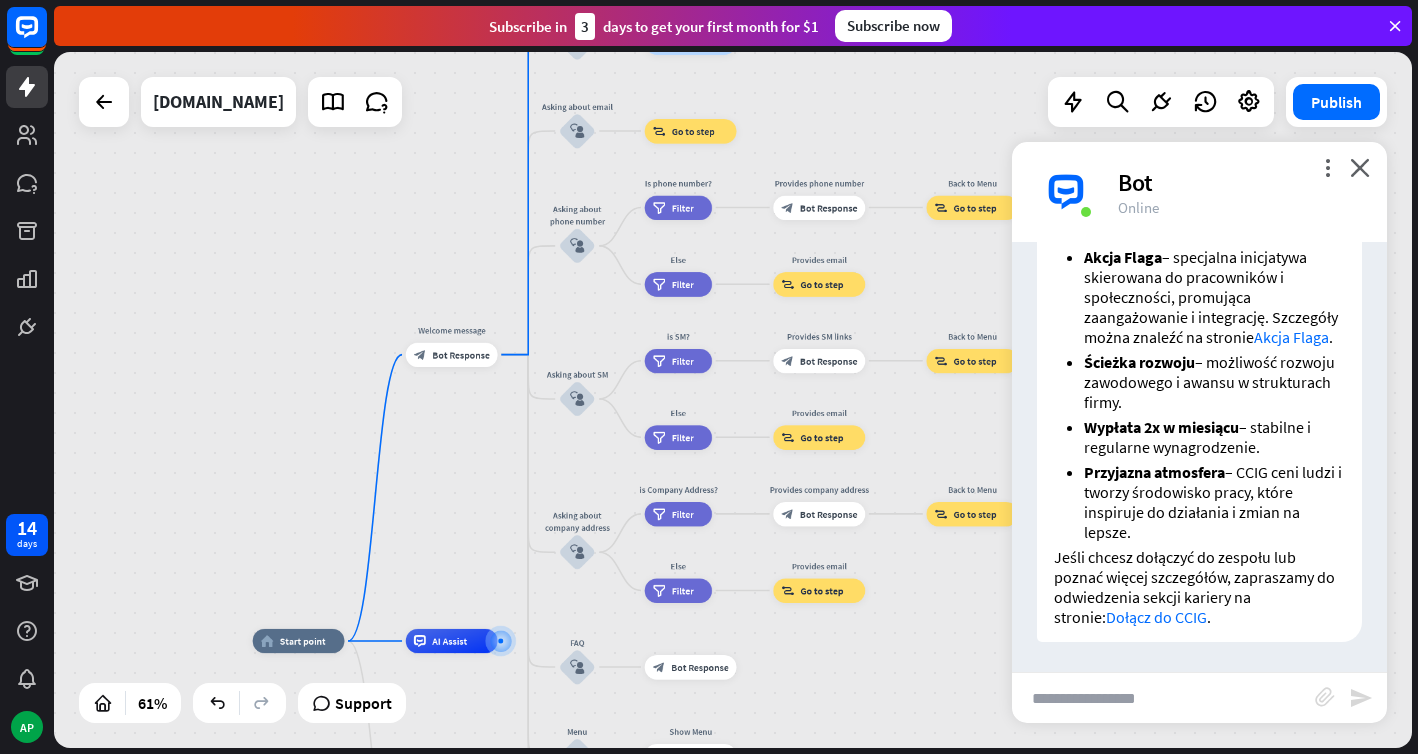 click on "home_2   Start point                 Welcome message   block_bot_response   Bot Response                 About us   block_user_input                 Provide company information   block_bot_response   Bot Response                 Back to Menu   block_user_input                 Was it helpful?   block_bot_response   Bot Response                 Yes   block_user_input                 Thank you!   block_bot_response   Bot Response                 No   block_user_input                 Back to Menu   block_goto   Go to step                 Contact us   block_user_input                 Contact flow   builder_tree   Flow                 Asking about email   block_user_input                   block_goto   Go to step                 Asking about phone number   block_user_input                 Is phone number?   filter   Filter                 Provides phone number   block_bot_response   Bot Response                 Back to Menu   block_goto   Go to step                 Else   filter   Filter" at bounding box center (669, 854) 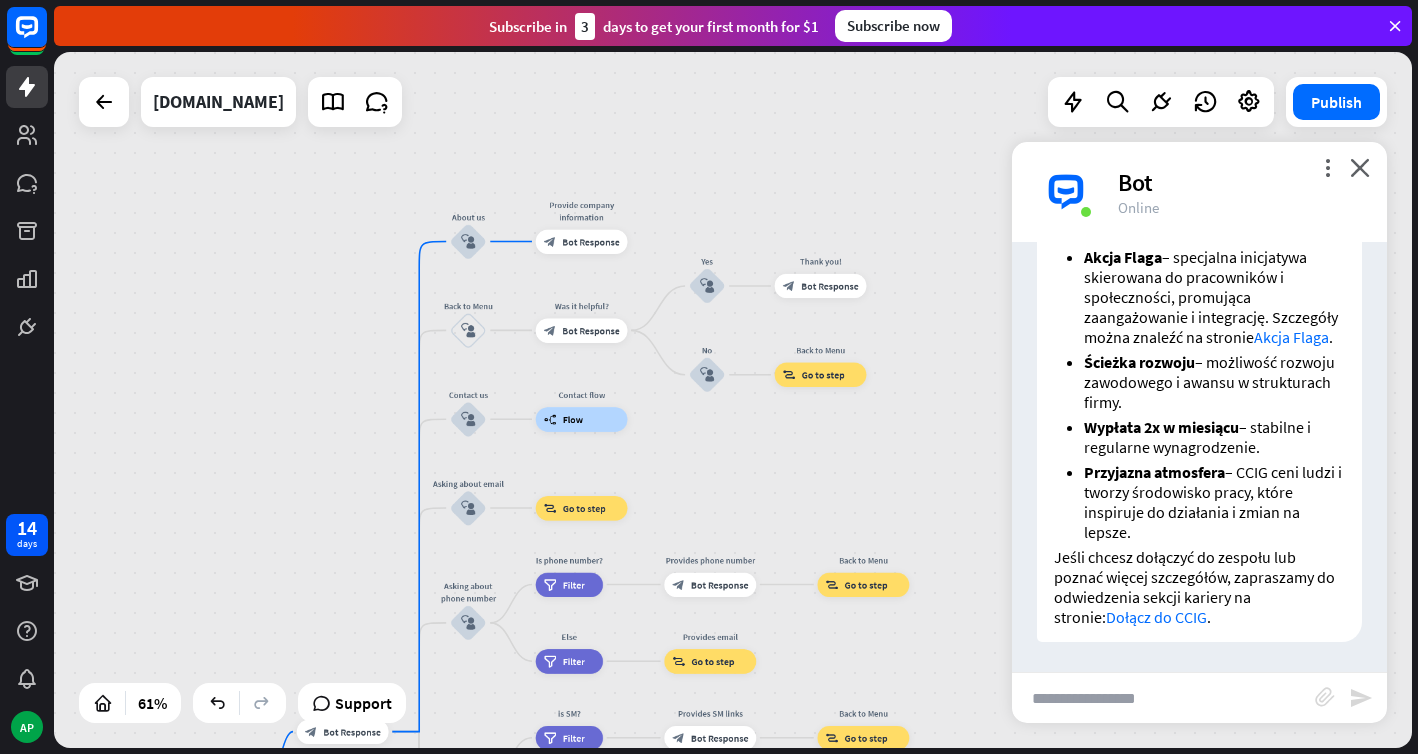 drag, startPoint x: 831, startPoint y: 128, endPoint x: 753, endPoint y: 435, distance: 316.75385 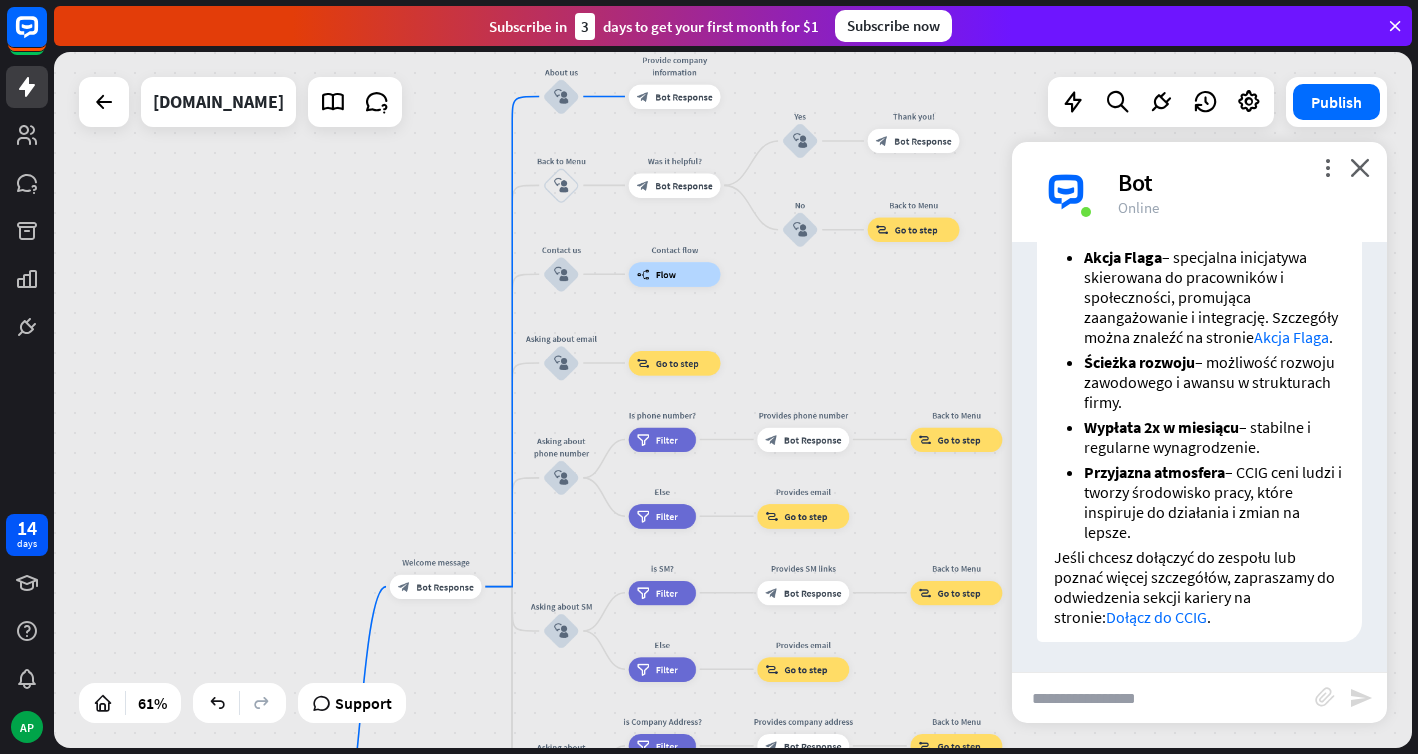 drag, startPoint x: 760, startPoint y: 477, endPoint x: 749, endPoint y: 205, distance: 272.22232 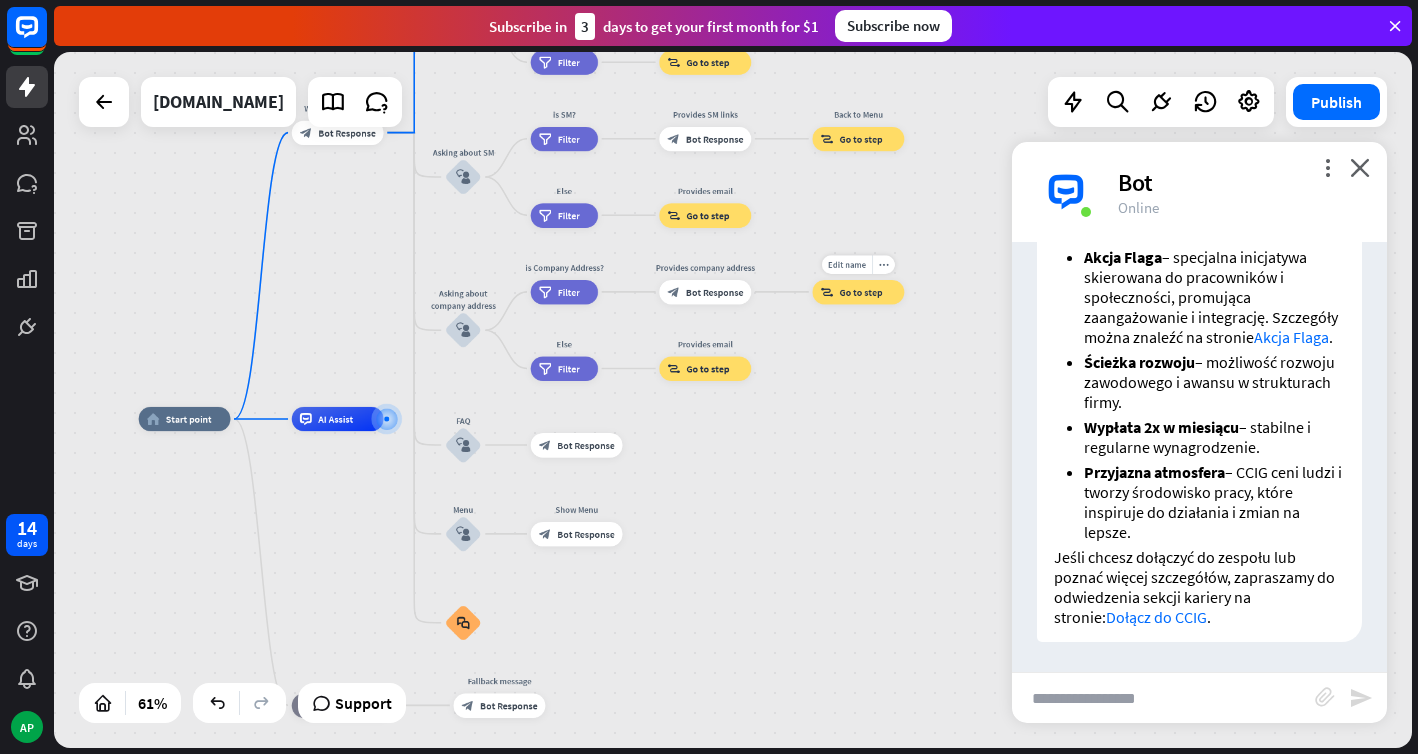 drag, startPoint x: 895, startPoint y: 660, endPoint x: 896, endPoint y: 322, distance: 338.00146 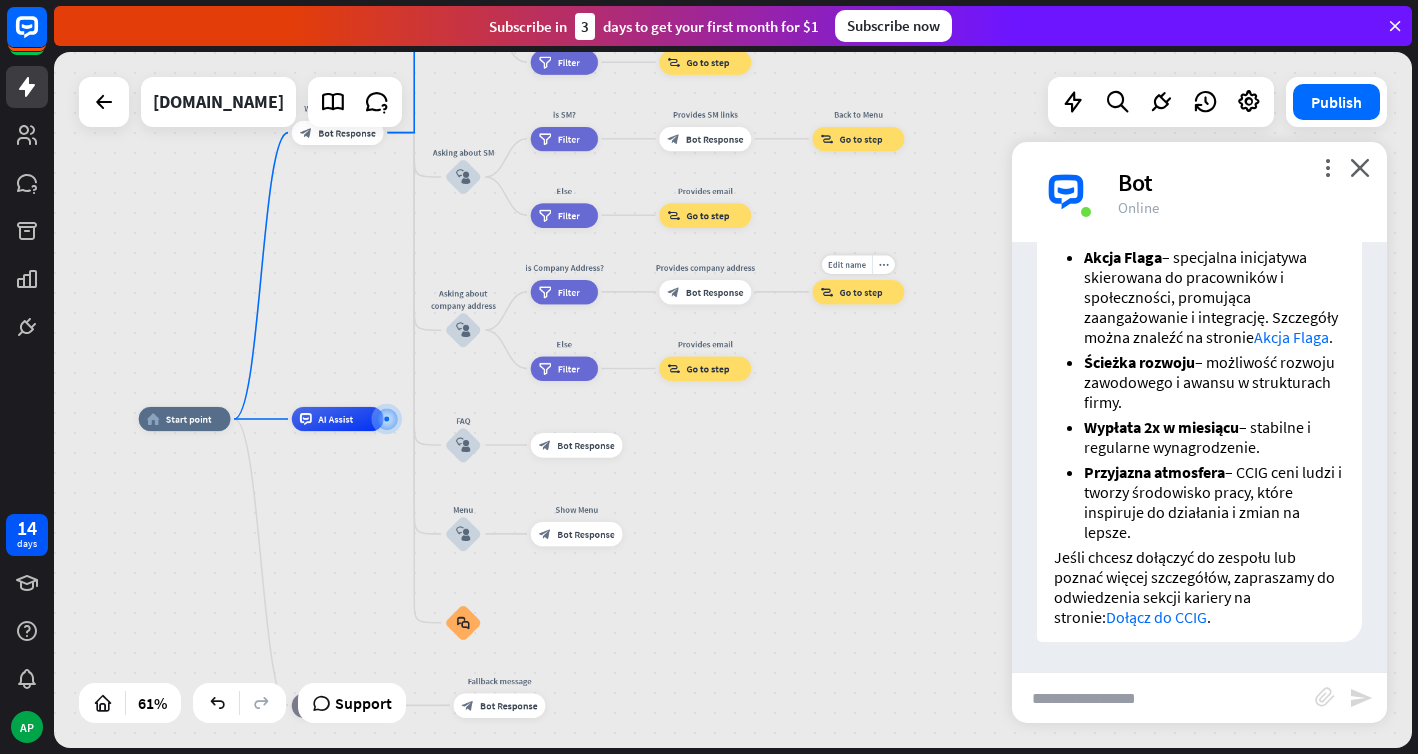 click on "home_2   Start point                 Welcome message   block_bot_response   Bot Response                 About us   block_user_input                 Provide company information   block_bot_response   Bot Response                 Back to Menu   block_user_input                 Was it helpful?   block_bot_response   Bot Response                 Yes   block_user_input                 Thank you!   block_bot_response   Bot Response                 No   block_user_input                 Back to Menu   block_goto   Go to step                 Contact us   block_user_input                 Contact flow   builder_tree   Flow                 Asking about email   block_user_input                   block_goto   Go to step                 Asking about phone number   block_user_input                 Is phone number?   filter   Filter                 Provides phone number   block_bot_response   Bot Response                 Back to Menu   block_goto   Go to step                 Else   filter   Filter" at bounding box center (733, 400) 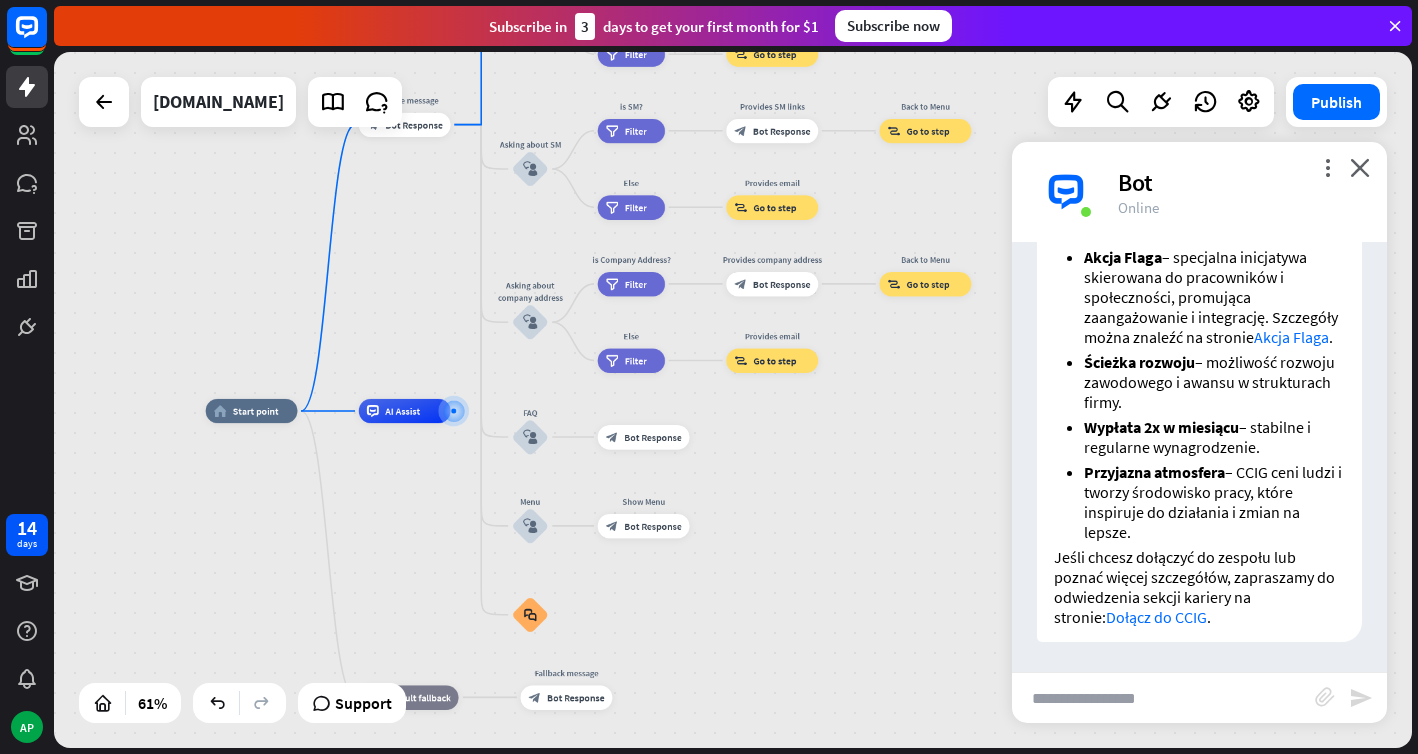 drag, startPoint x: 835, startPoint y: 463, endPoint x: 905, endPoint y: 461, distance: 70.028564 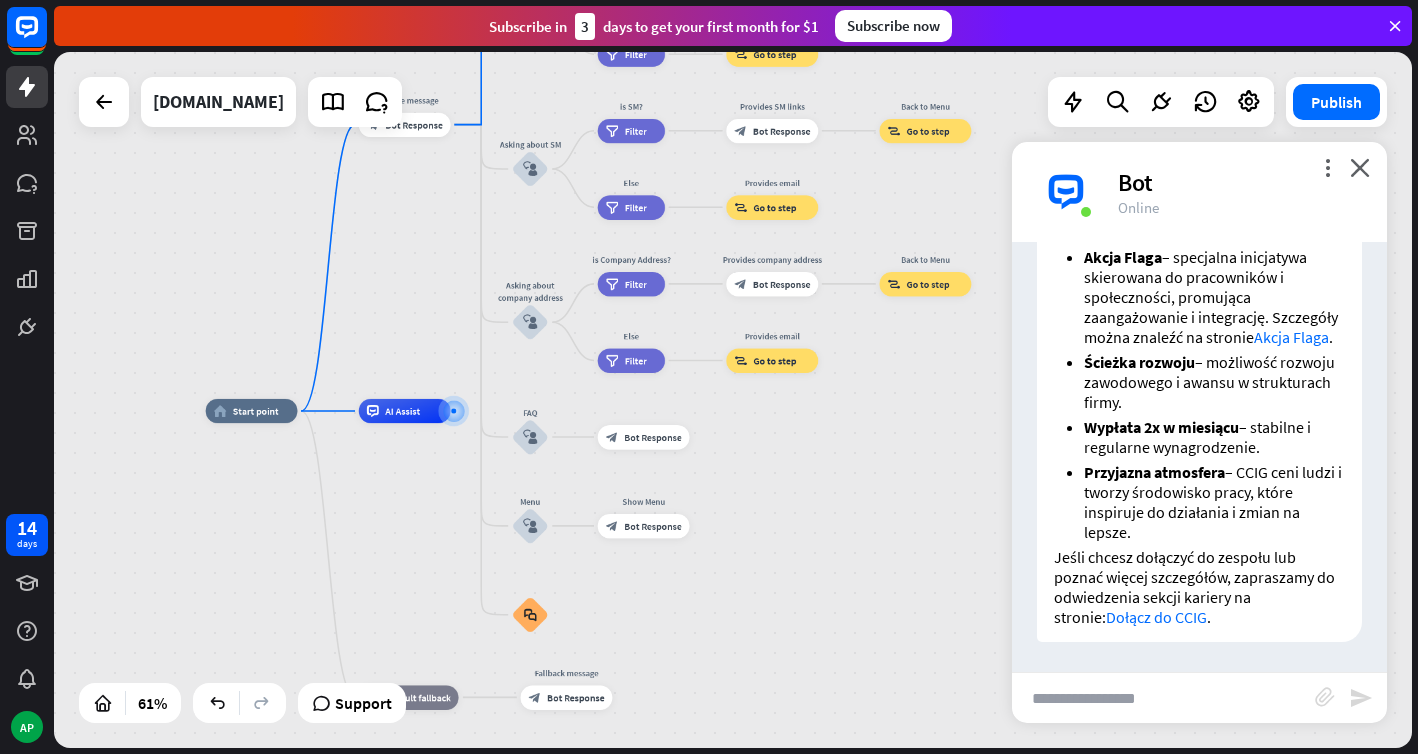 click on "home_2   Start point                 Welcome message   block_bot_response   Bot Response                 About us   block_user_input                 Provide company information   block_bot_response   Bot Response                 Back to Menu   block_user_input                 Was it helpful?   block_bot_response   Bot Response                 Yes   block_user_input                 Thank you!   block_bot_response   Bot Response                 No   block_user_input                 Back to Menu   block_goto   Go to step                 Contact us   block_user_input                 Contact flow   builder_tree   Flow                 Asking about email   block_user_input                   block_goto   Go to step                 Asking about phone number   block_user_input                 Is phone number?   filter   Filter                 Provides phone number   block_bot_response   Bot Response                 Back to Menu   block_goto   Go to step                 Else   filter   Filter" at bounding box center [622, 624] 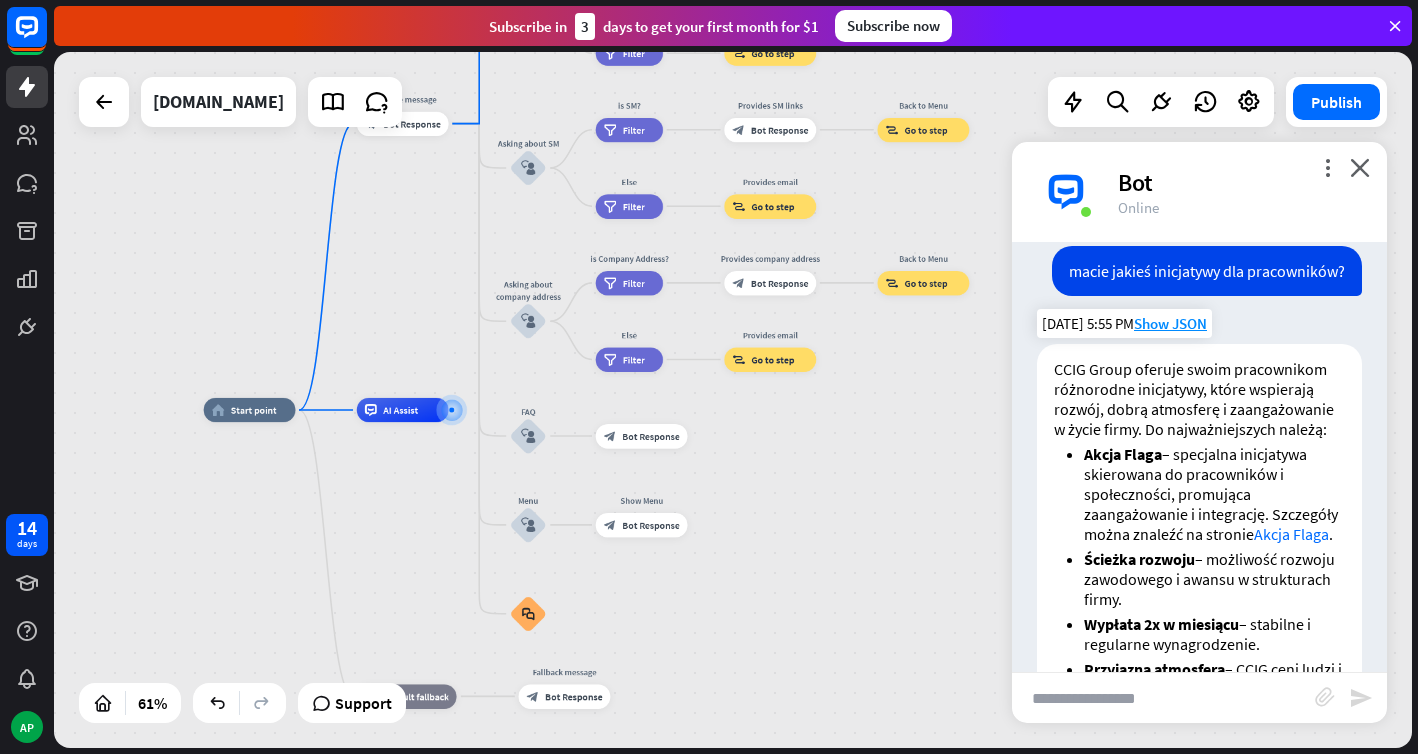 scroll, scrollTop: 3002, scrollLeft: 0, axis: vertical 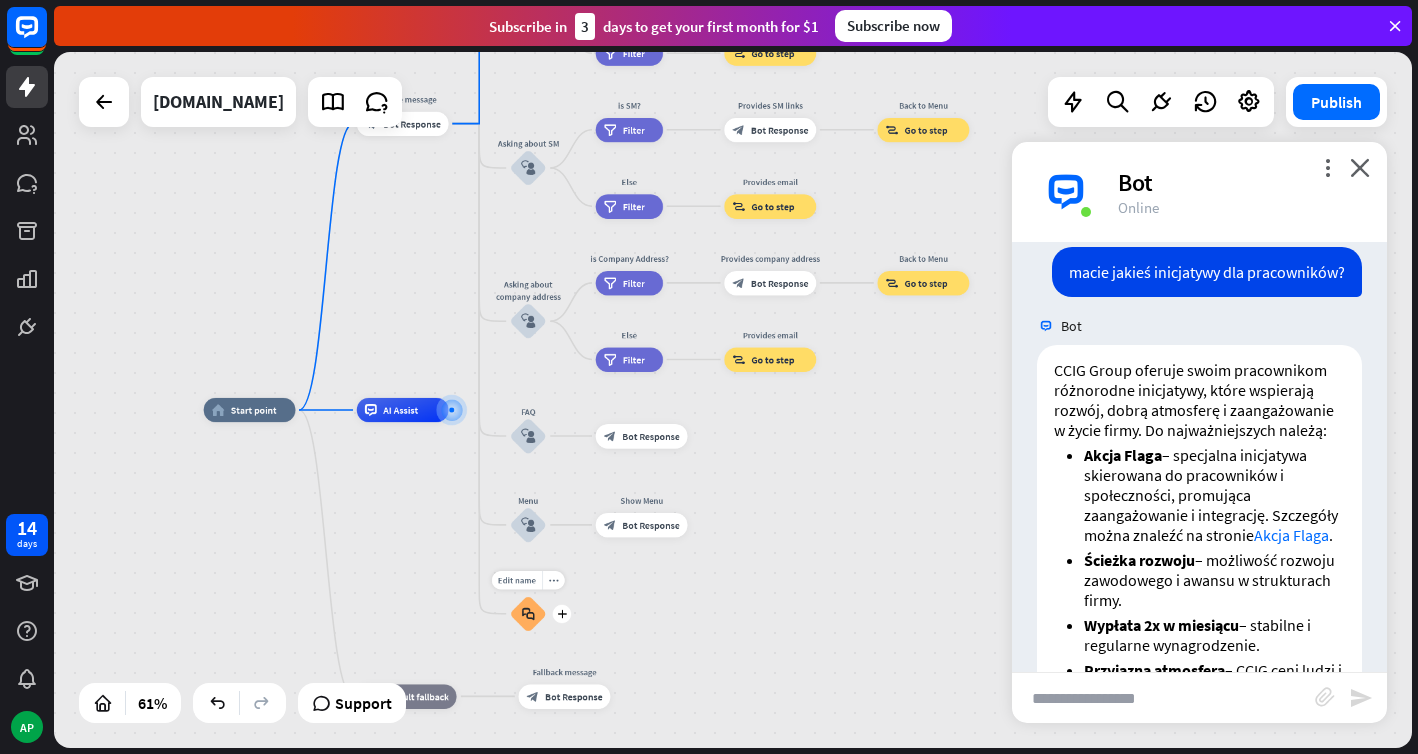 click on "block_faq" at bounding box center [528, 613] 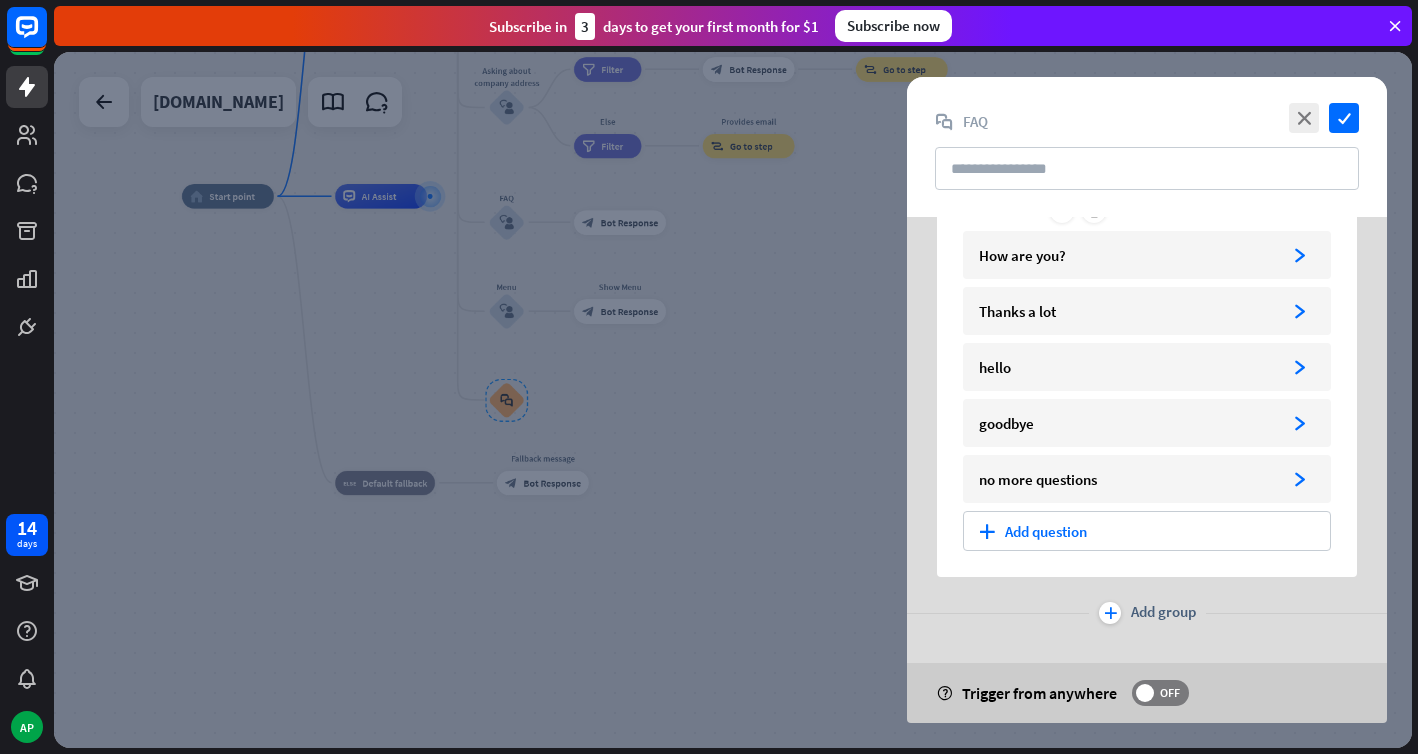 scroll, scrollTop: 0, scrollLeft: 0, axis: both 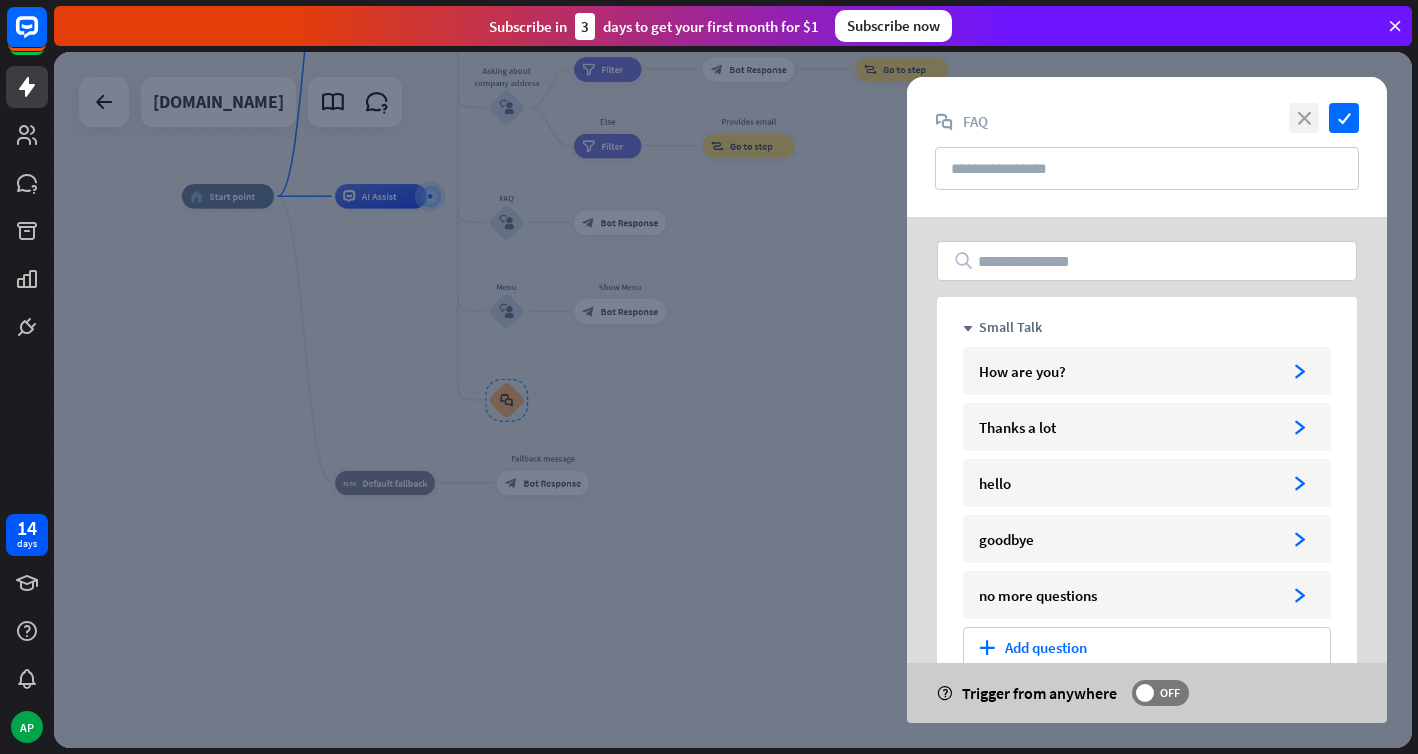 click on "close" at bounding box center [1304, 118] 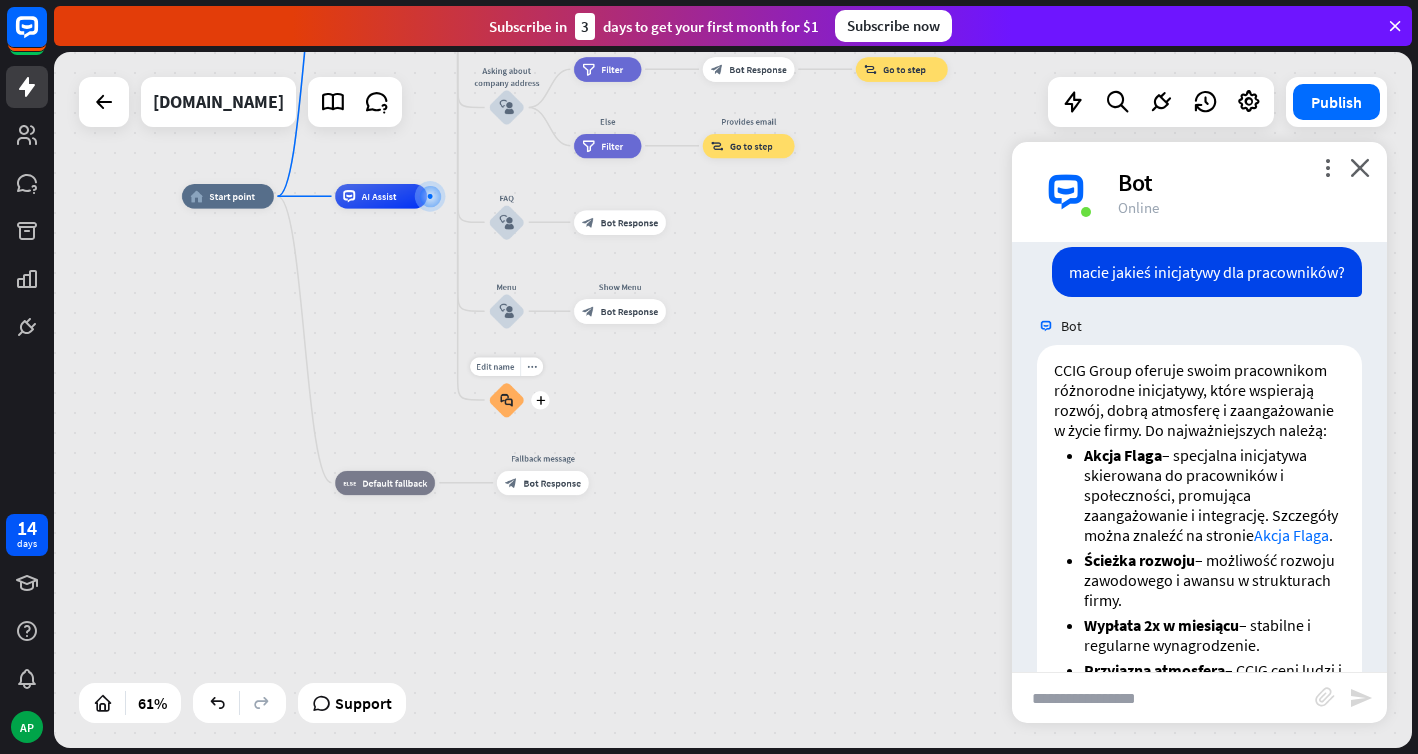click on "block_faq" at bounding box center [506, 399] 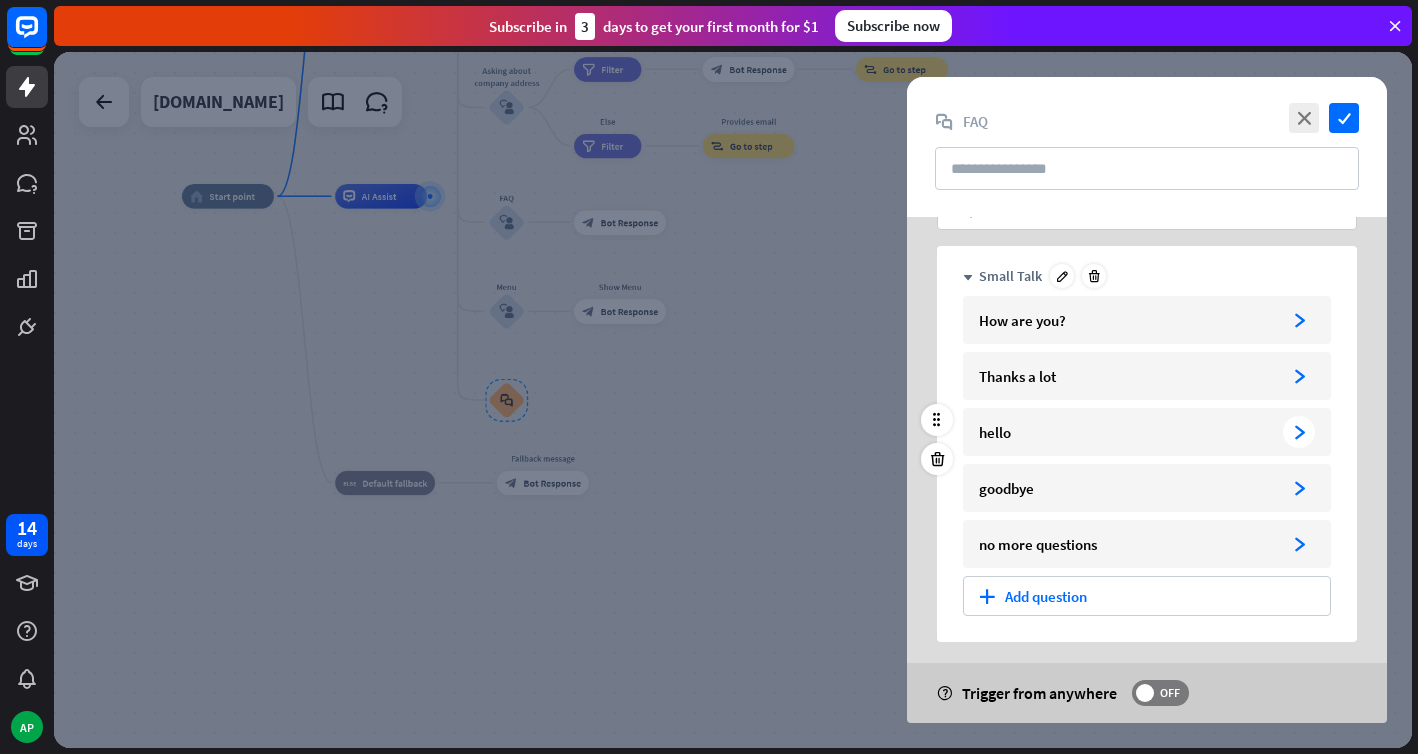 scroll, scrollTop: 37, scrollLeft: 0, axis: vertical 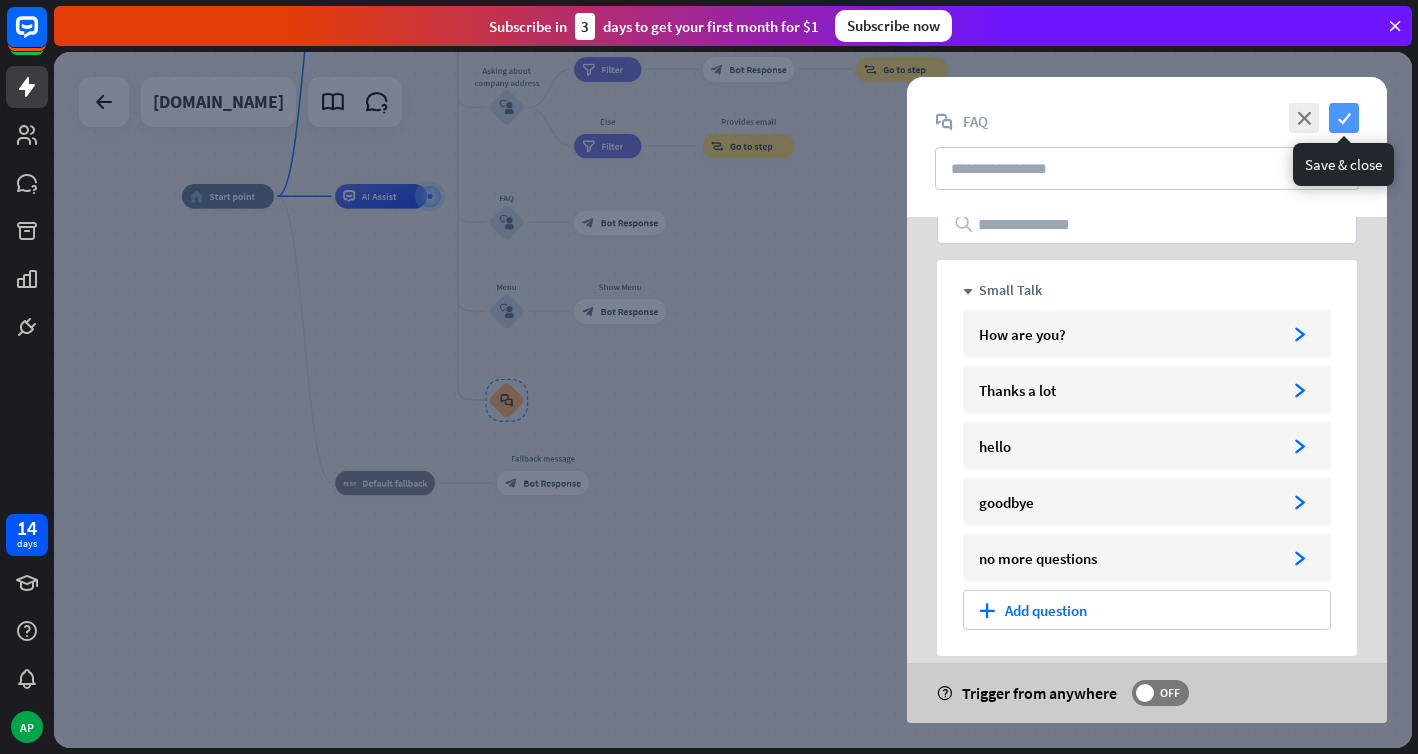 click on "check" at bounding box center (1344, 118) 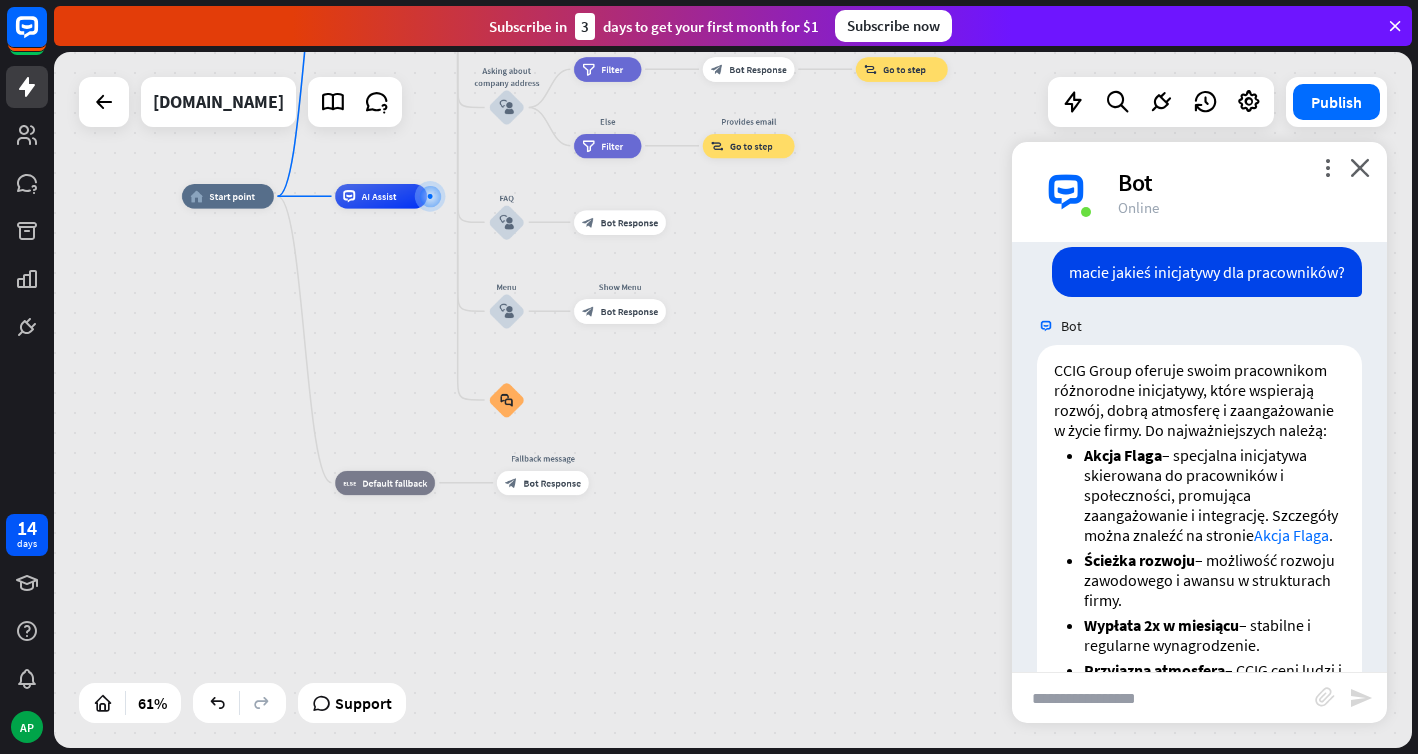 click at bounding box center (1163, 698) 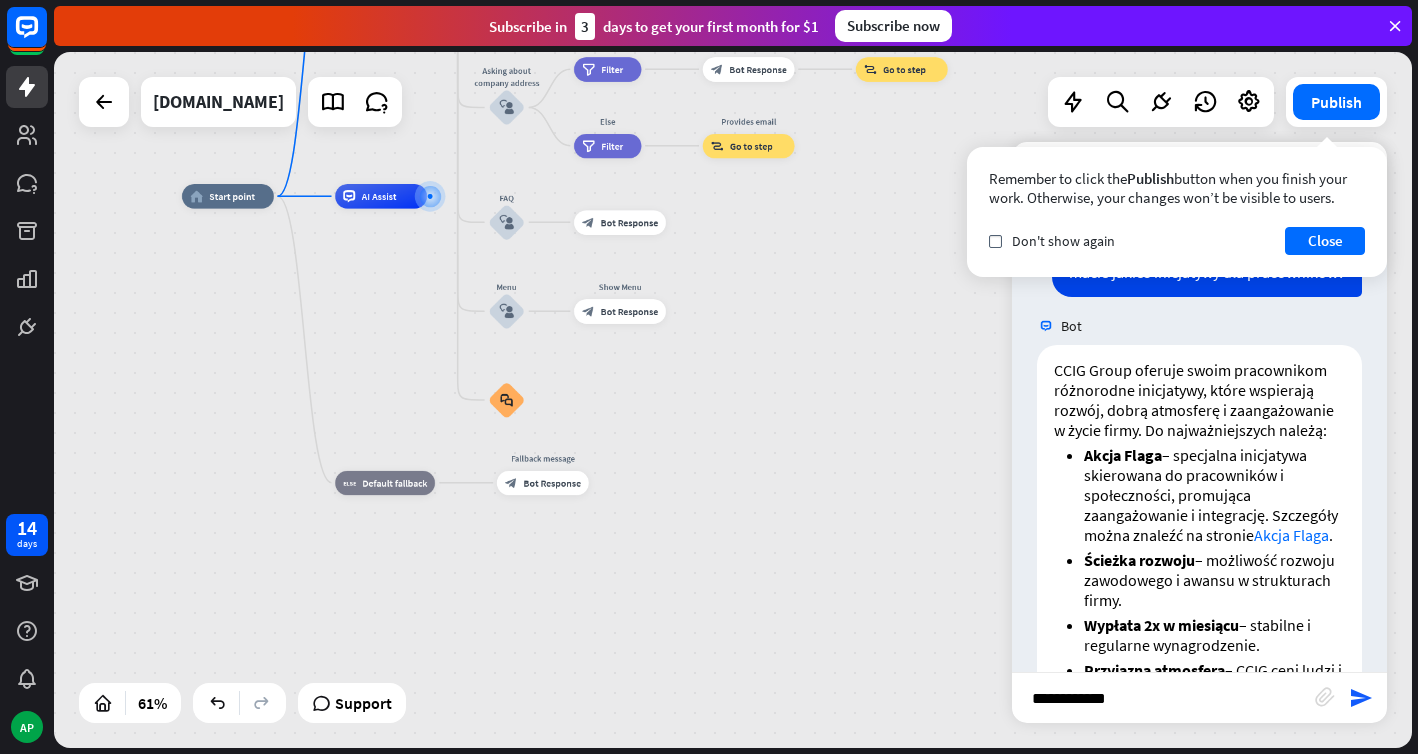 type on "**********" 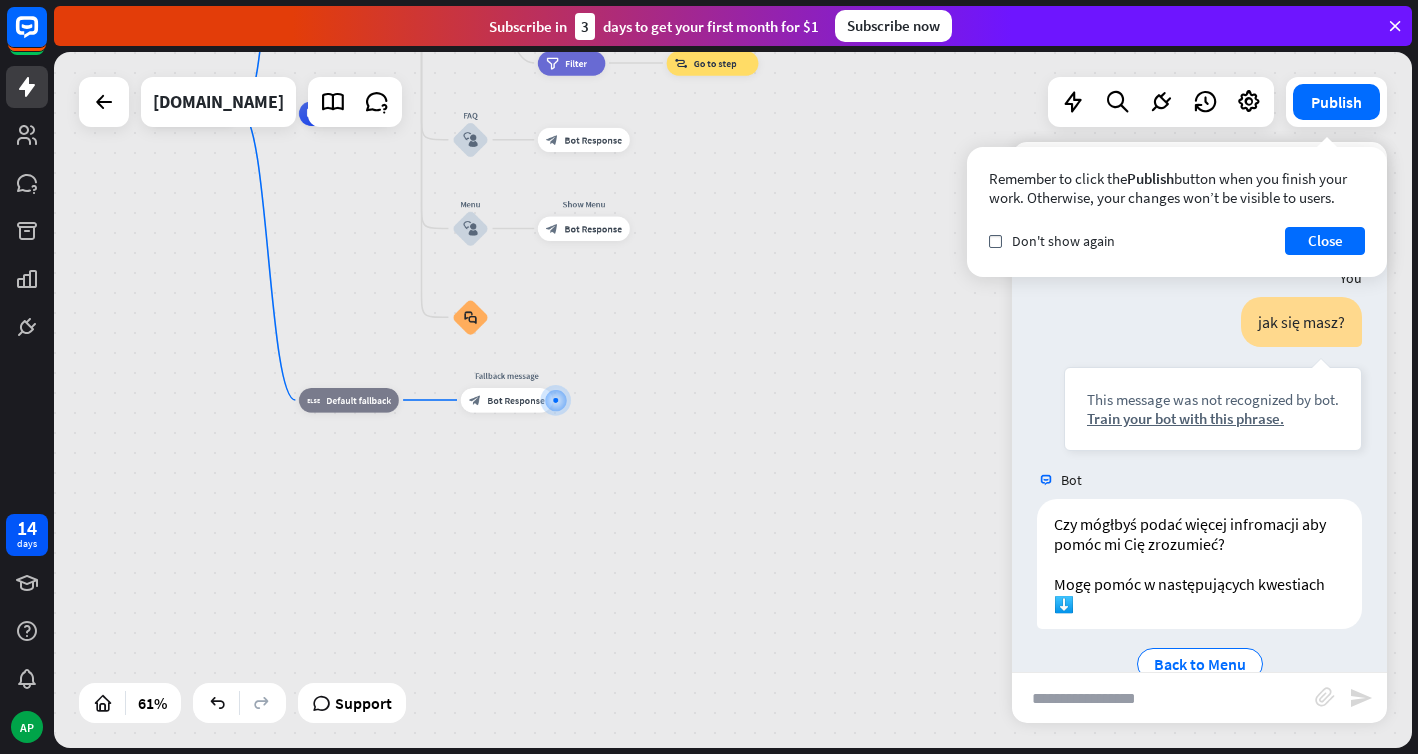 scroll, scrollTop: 3615, scrollLeft: 0, axis: vertical 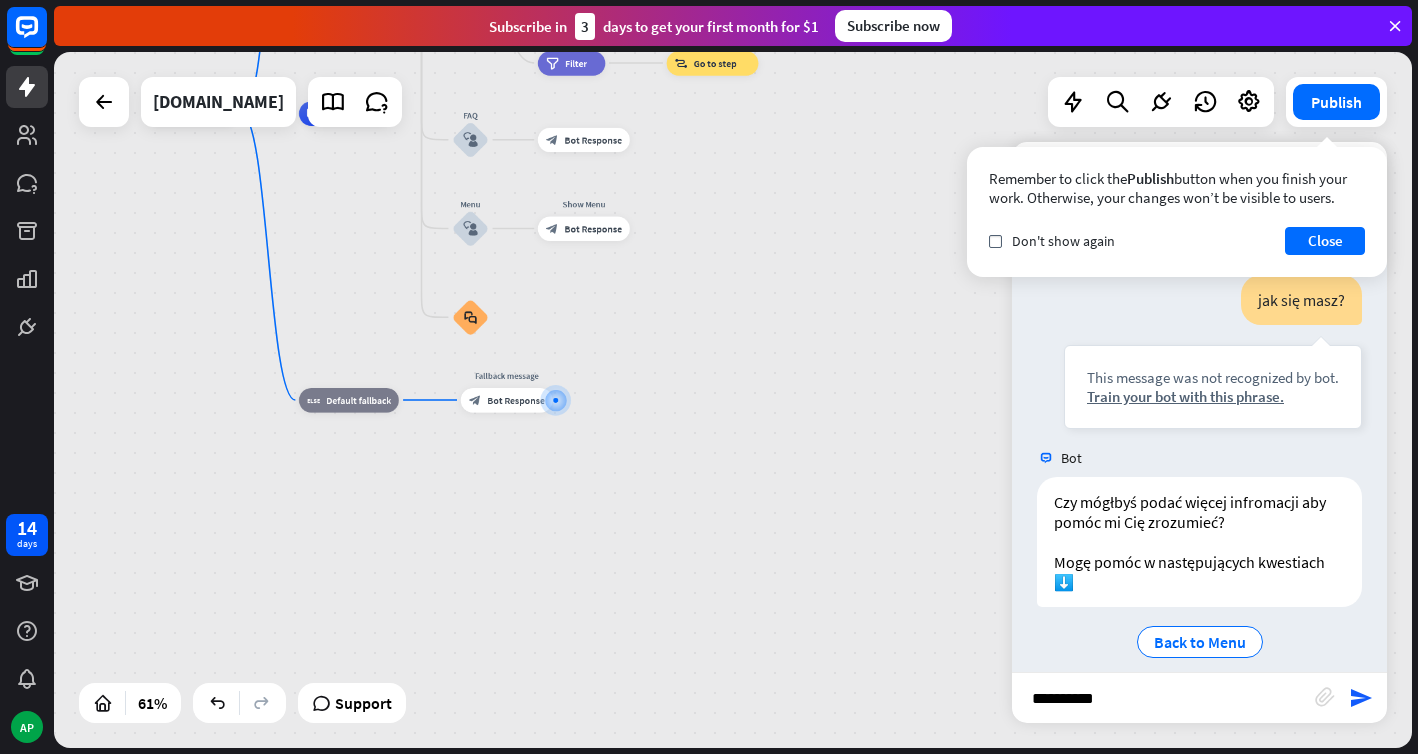type on "**********" 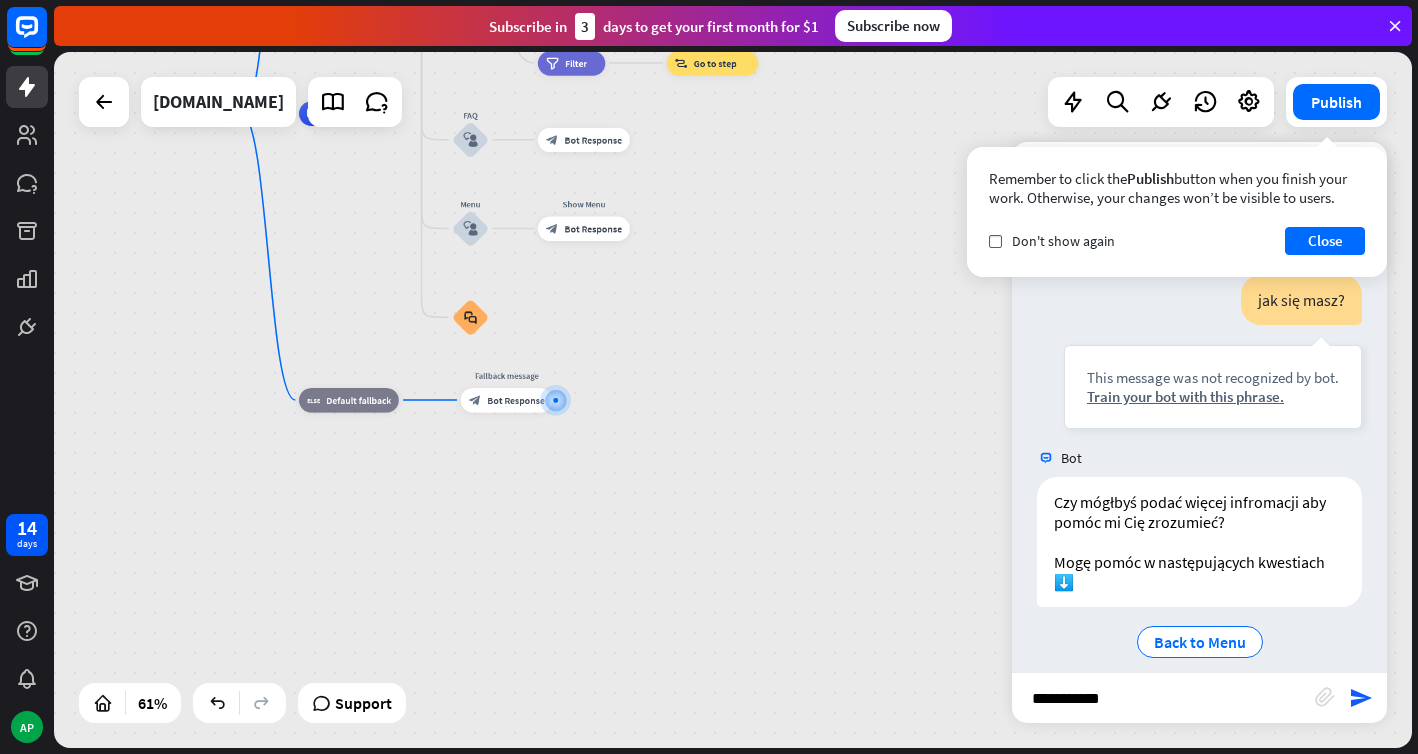 type 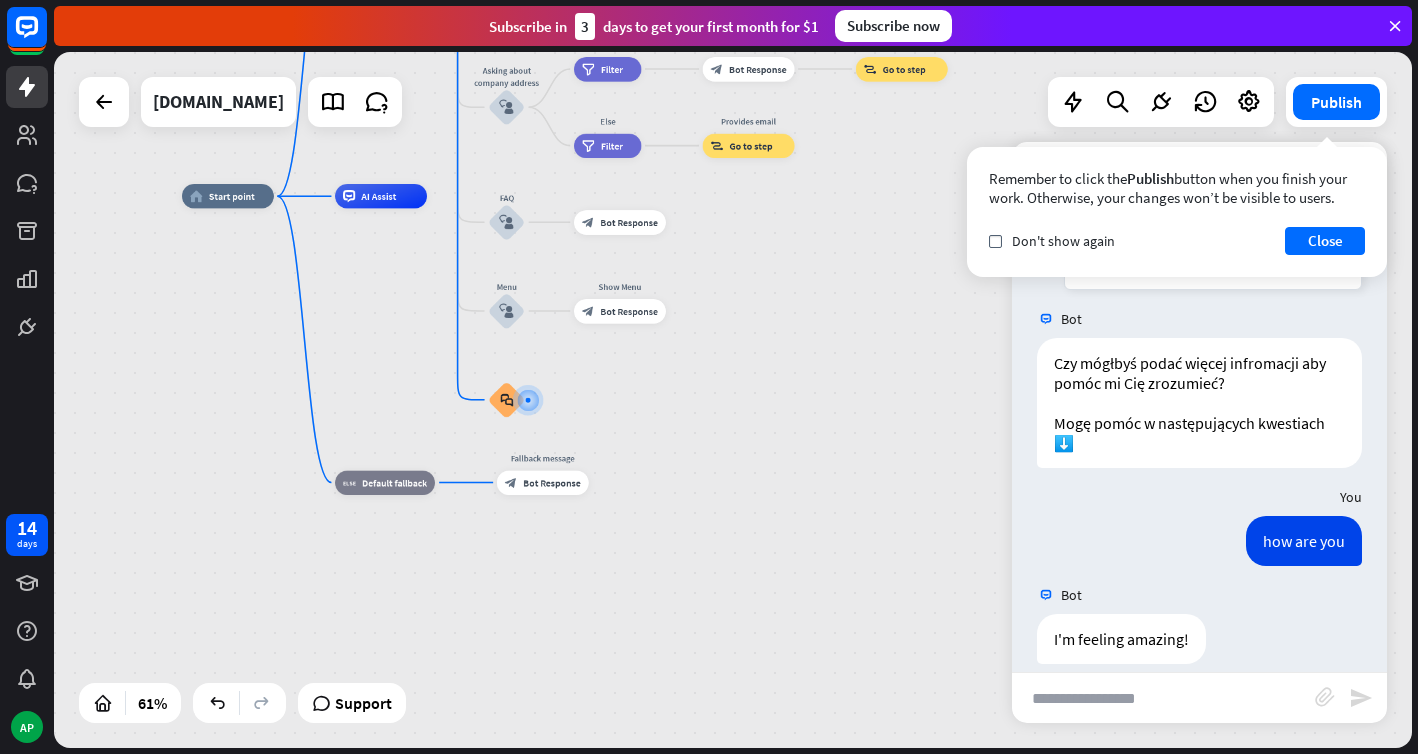scroll, scrollTop: 3756, scrollLeft: 0, axis: vertical 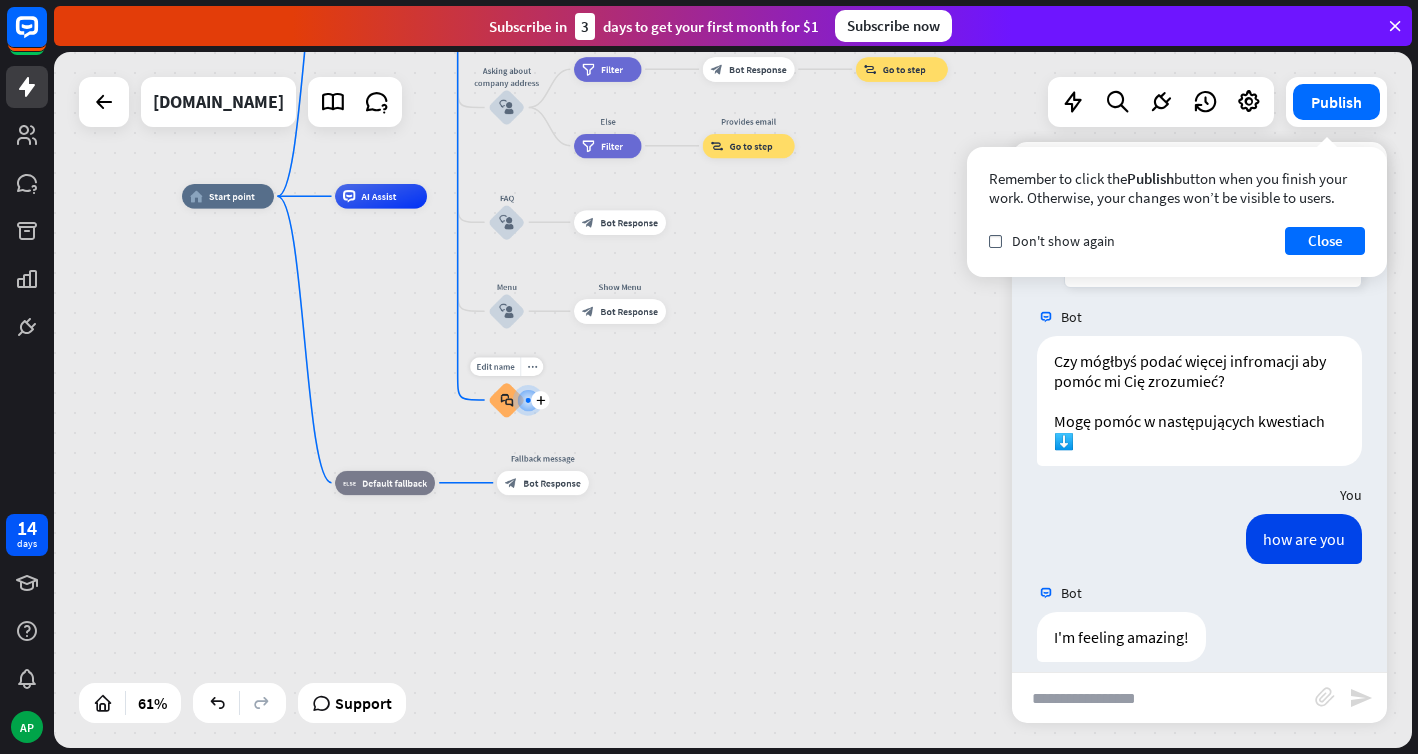 click on "block_faq" at bounding box center [506, 399] 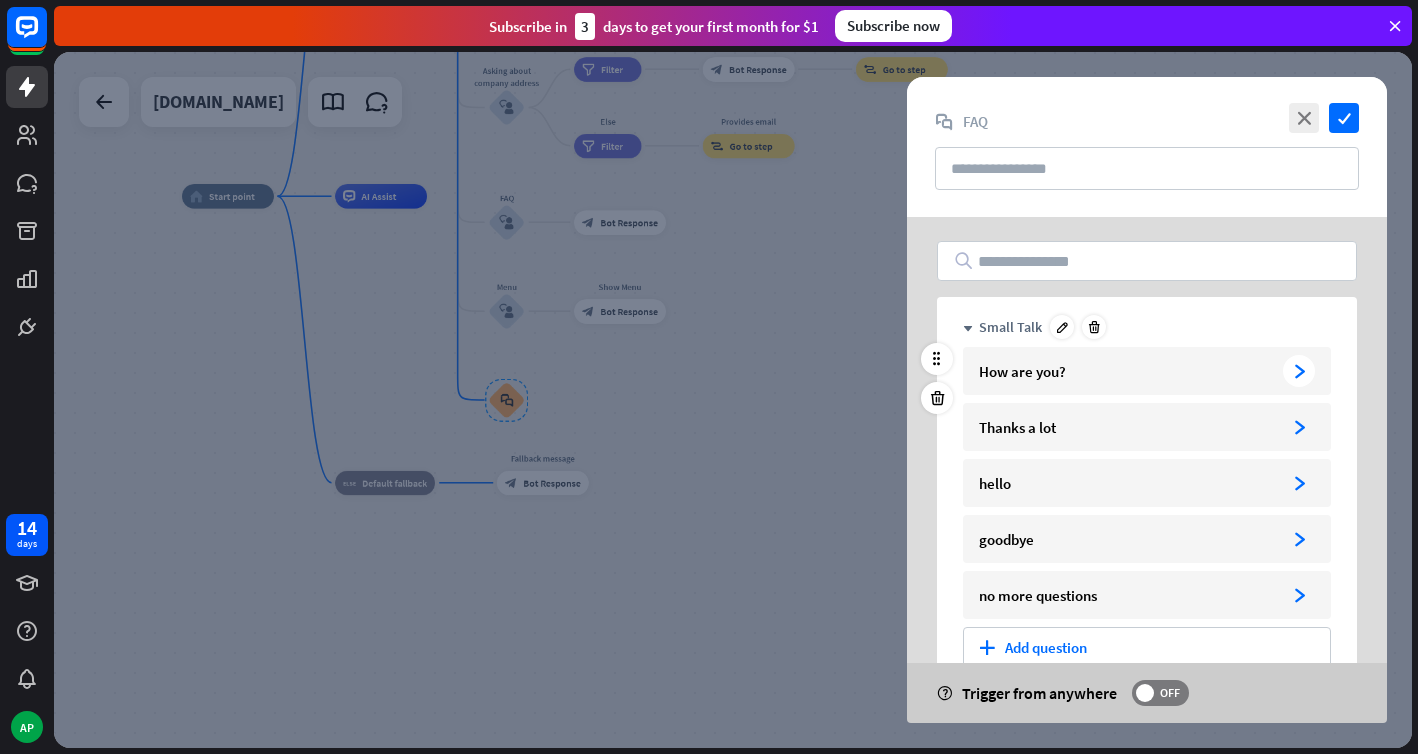 click on "How are you?
arrowhead_right" at bounding box center (1147, 371) 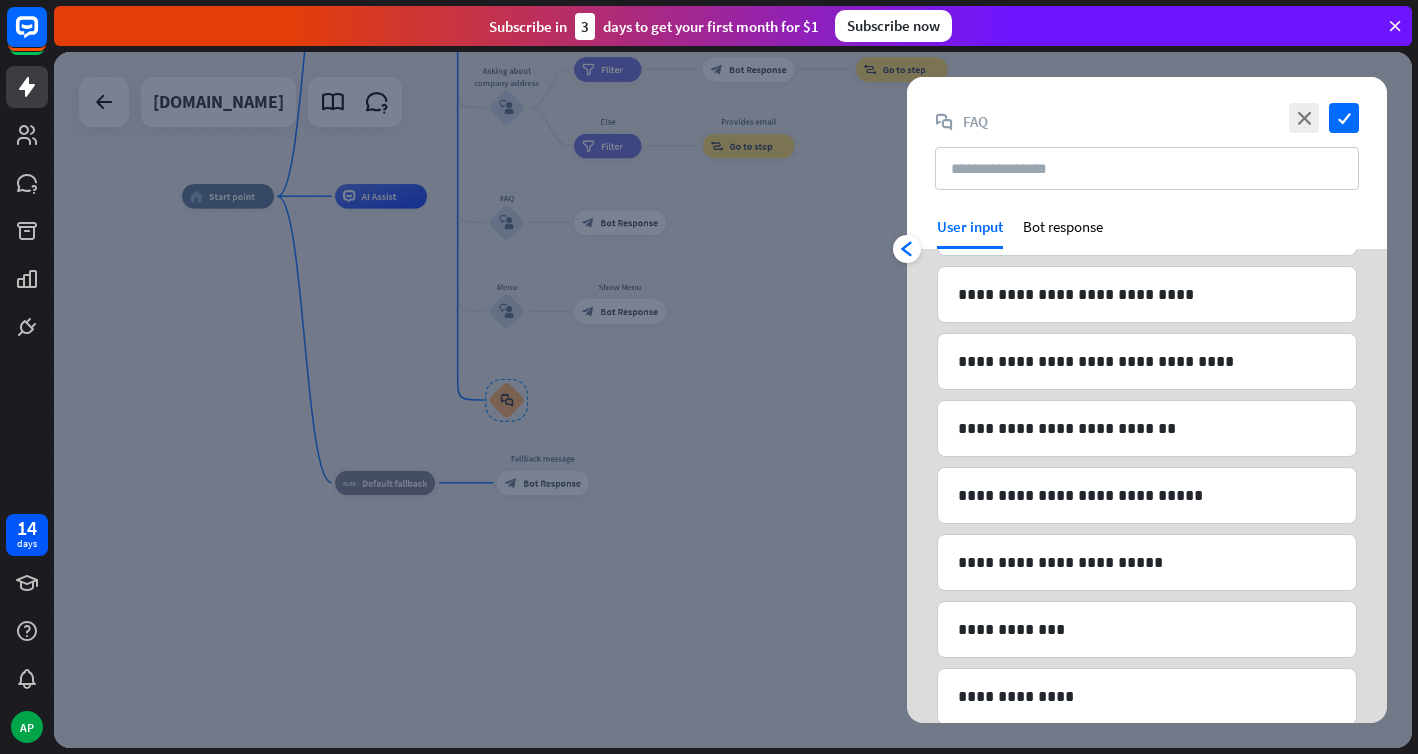 scroll, scrollTop: 3197, scrollLeft: 0, axis: vertical 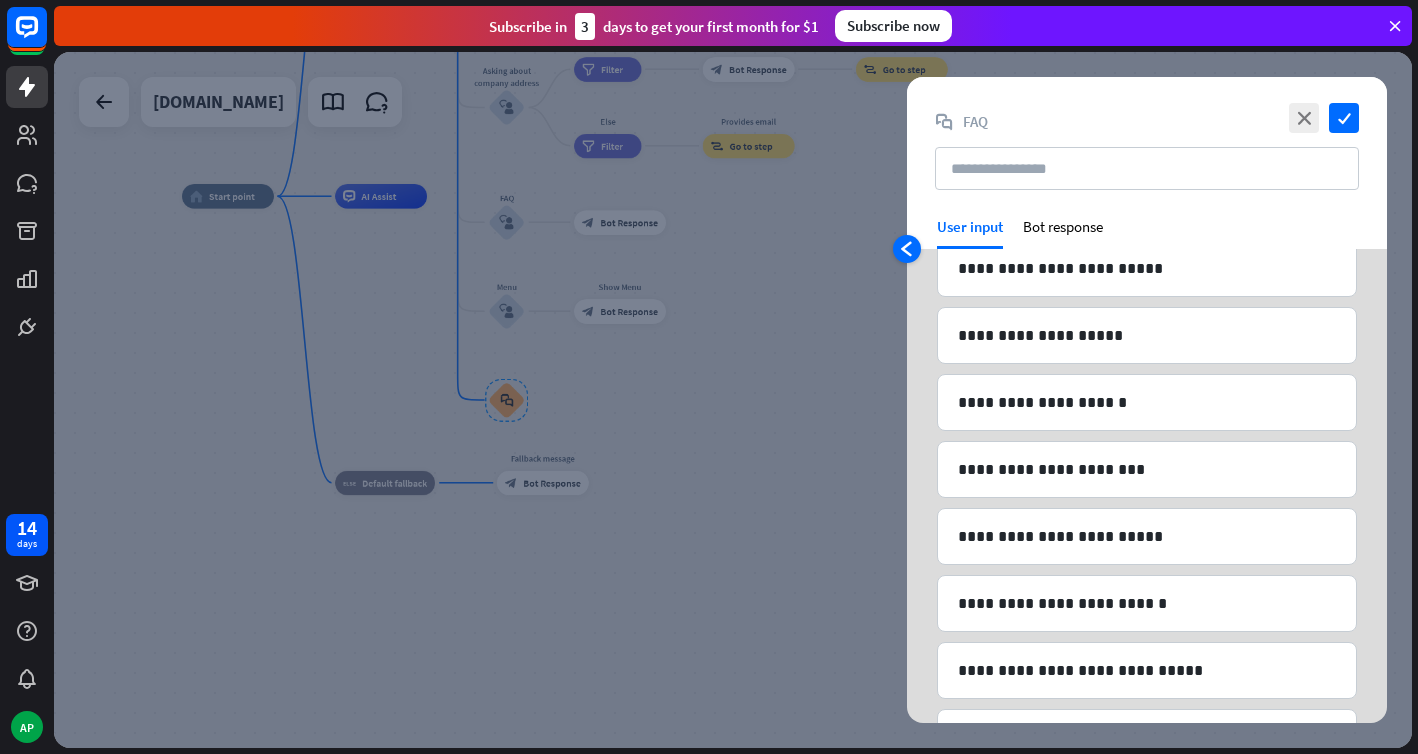 click on "arrowhead_left" at bounding box center (907, 249) 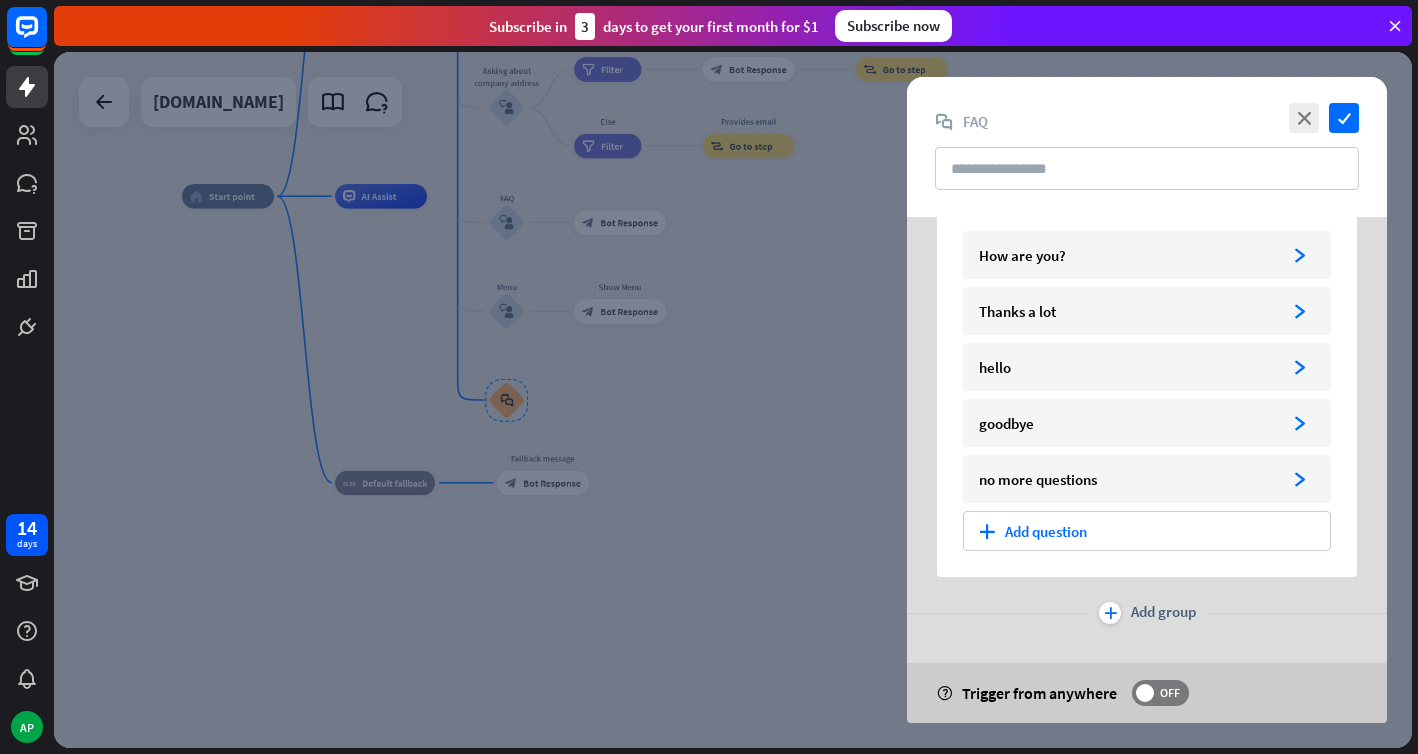 scroll, scrollTop: 116, scrollLeft: 0, axis: vertical 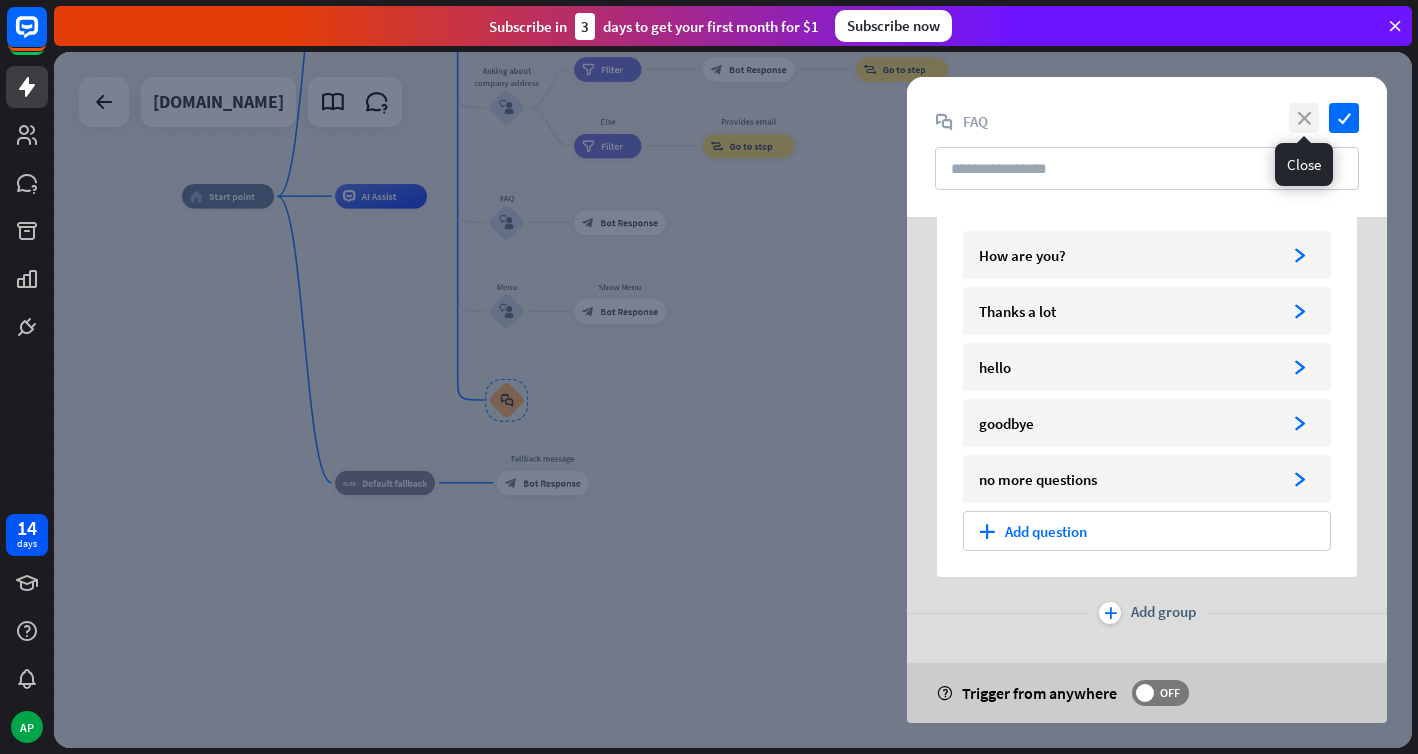 click on "close" at bounding box center (1304, 118) 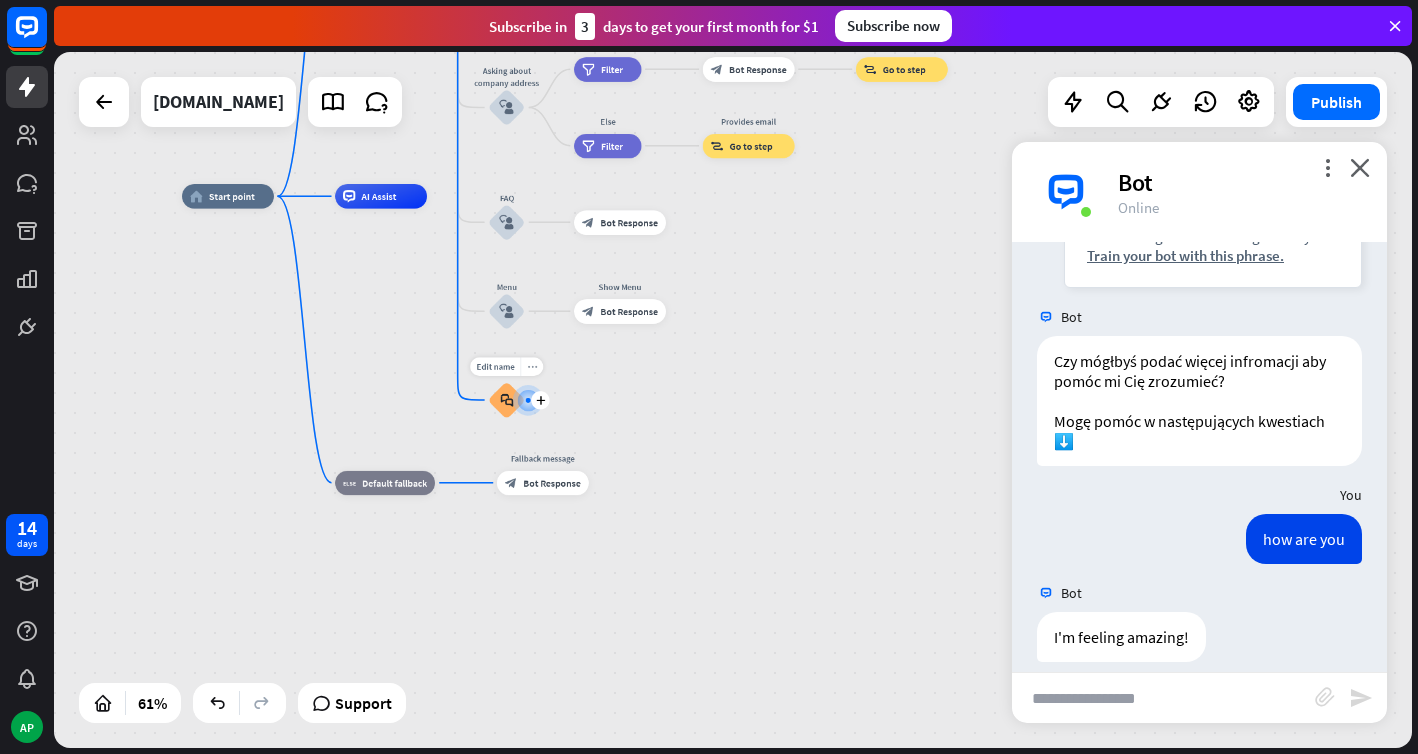 click on "more_horiz" at bounding box center (531, 366) 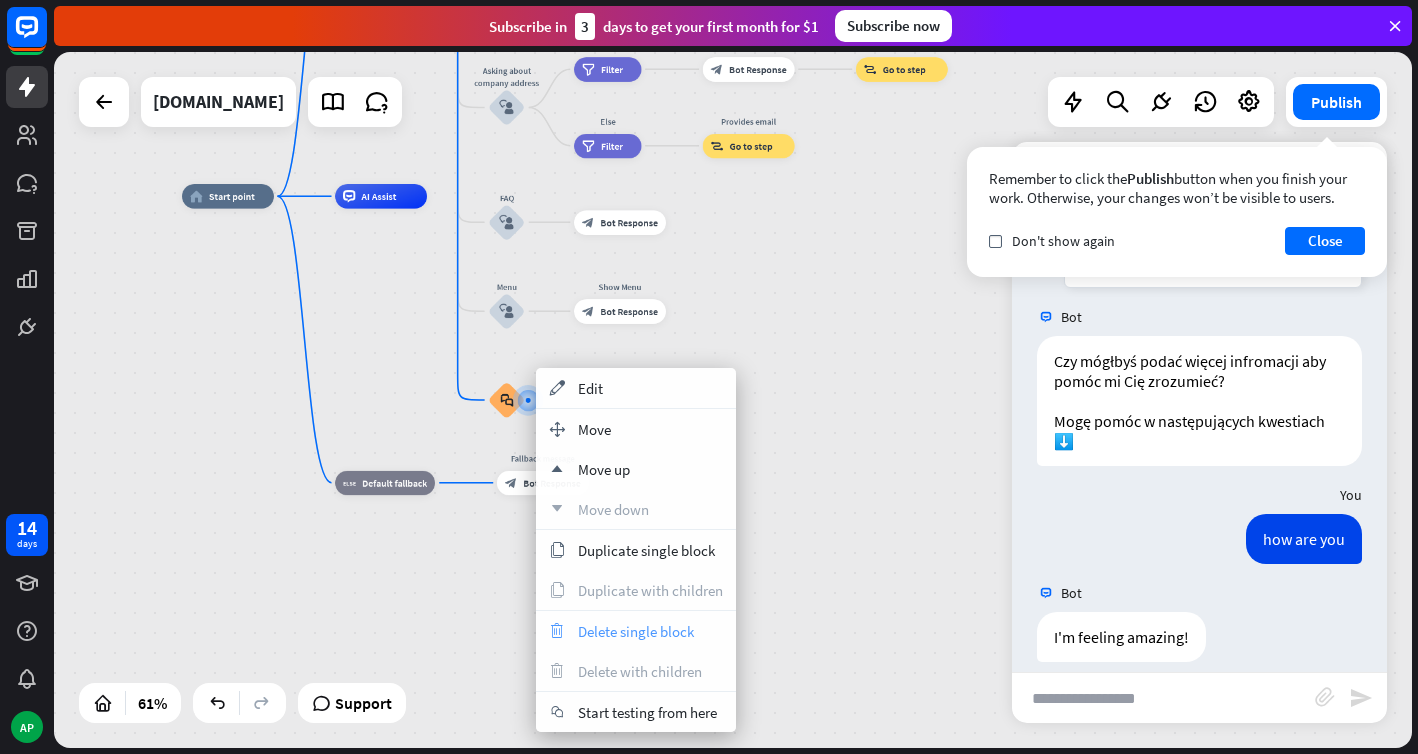 click on "Delete single block" at bounding box center (636, 631) 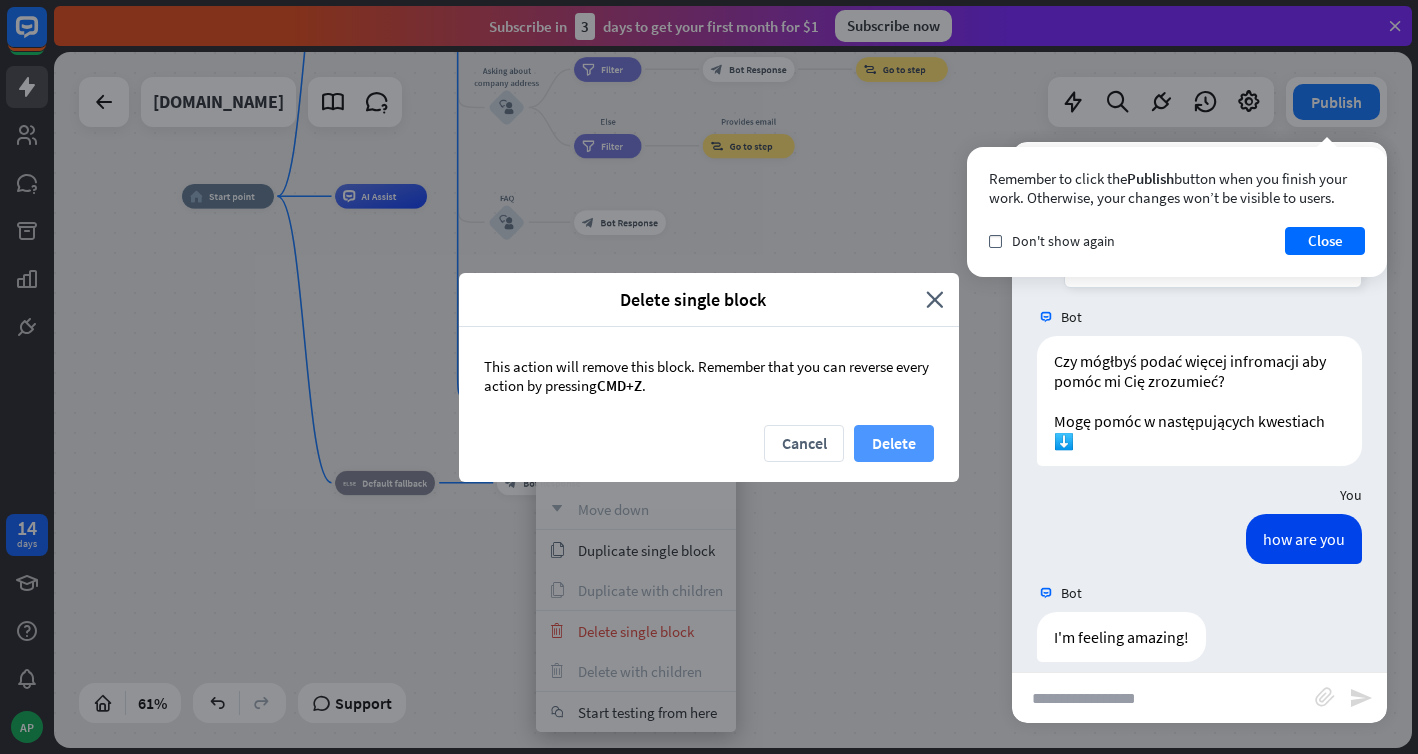 click on "Delete" at bounding box center (894, 443) 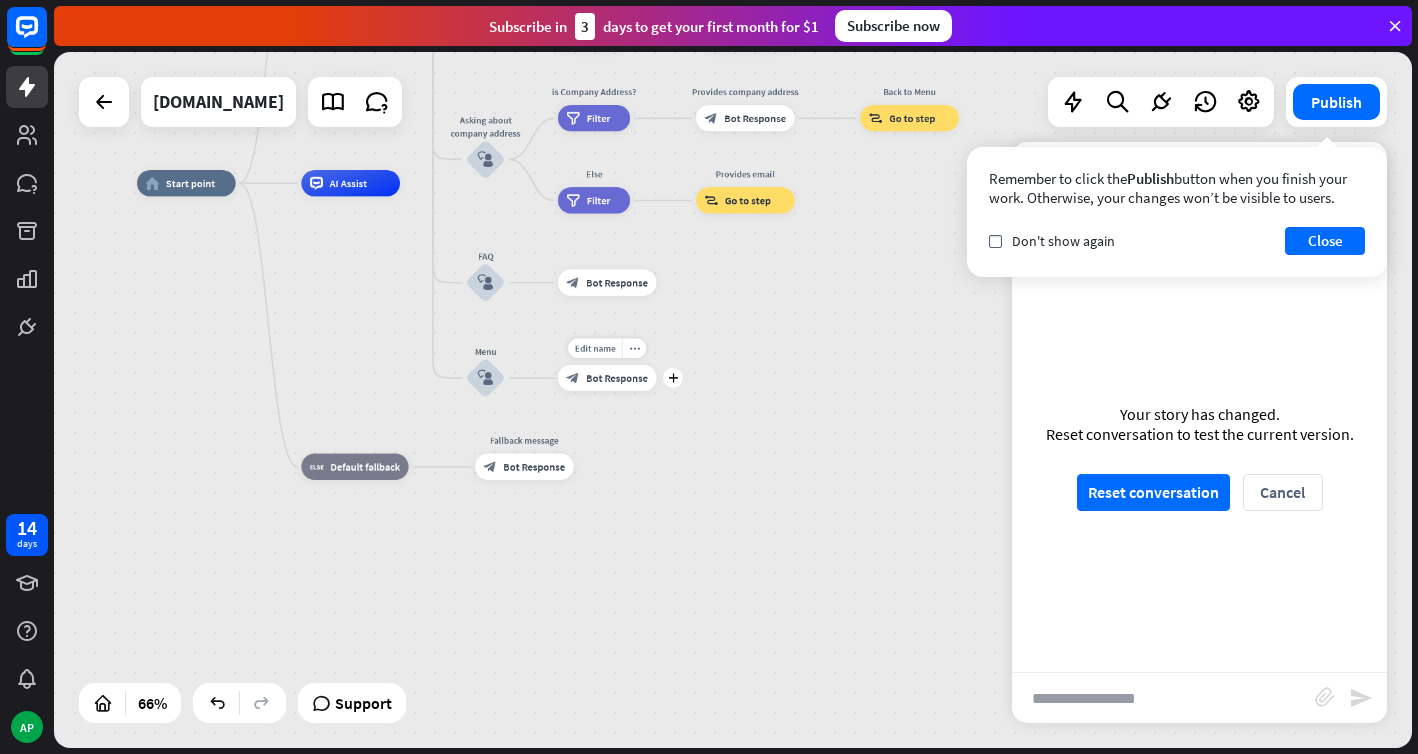 click on "block_bot_response" at bounding box center (572, 377) 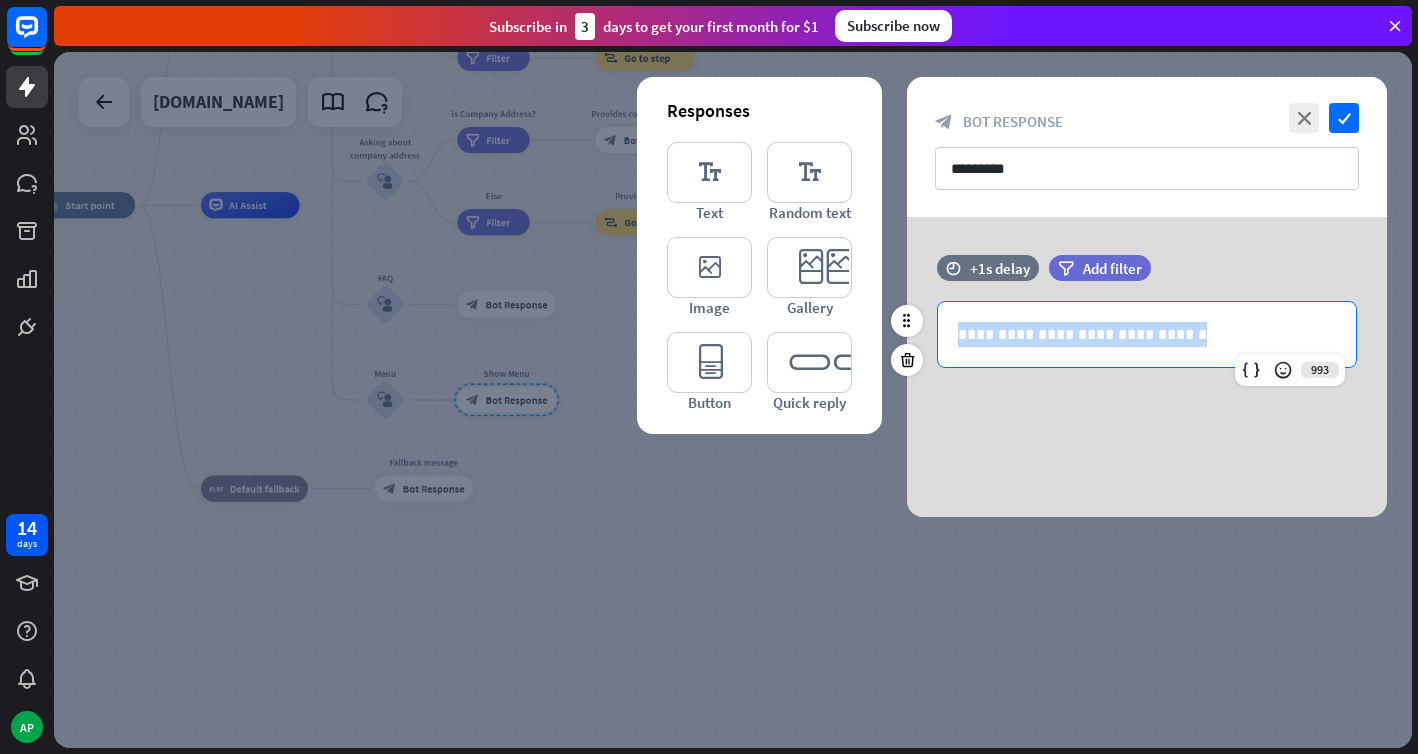 drag, startPoint x: 1230, startPoint y: 343, endPoint x: 944, endPoint y: 343, distance: 286 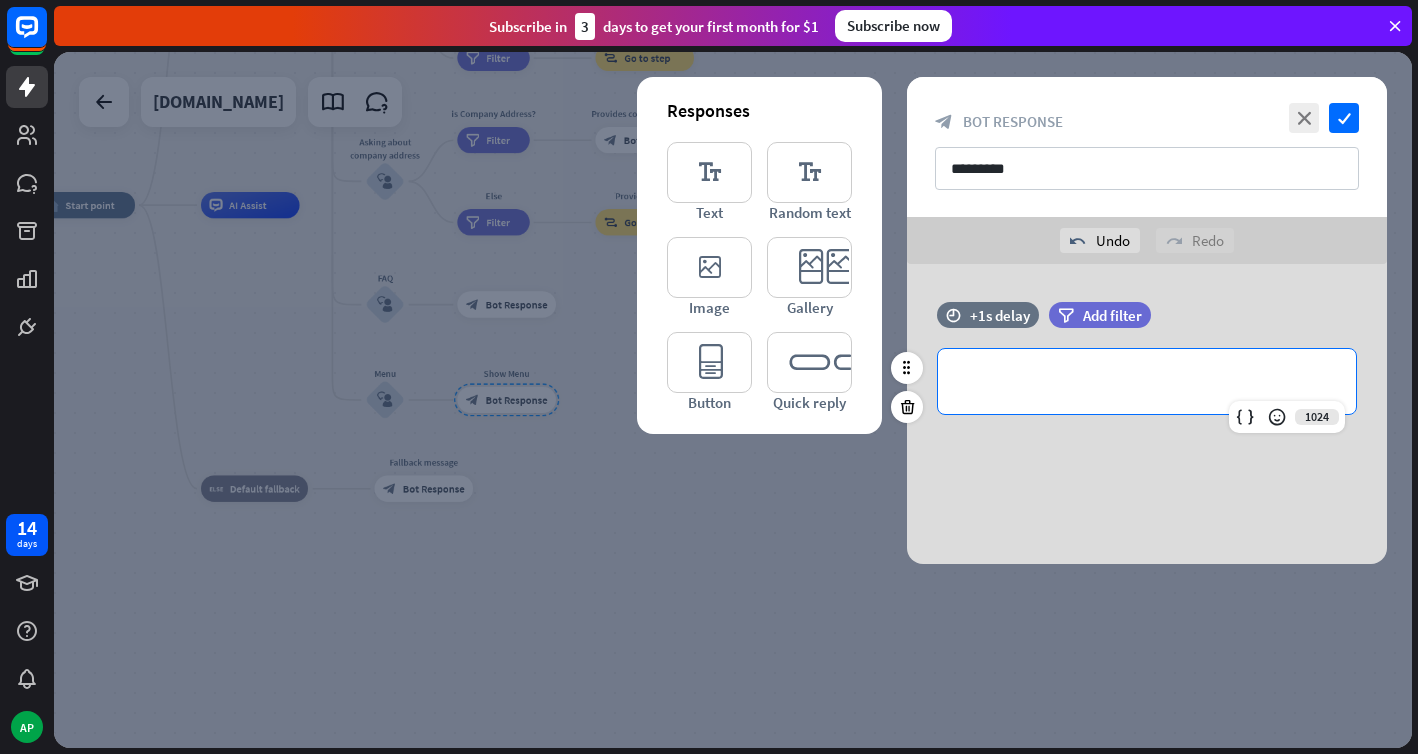 type 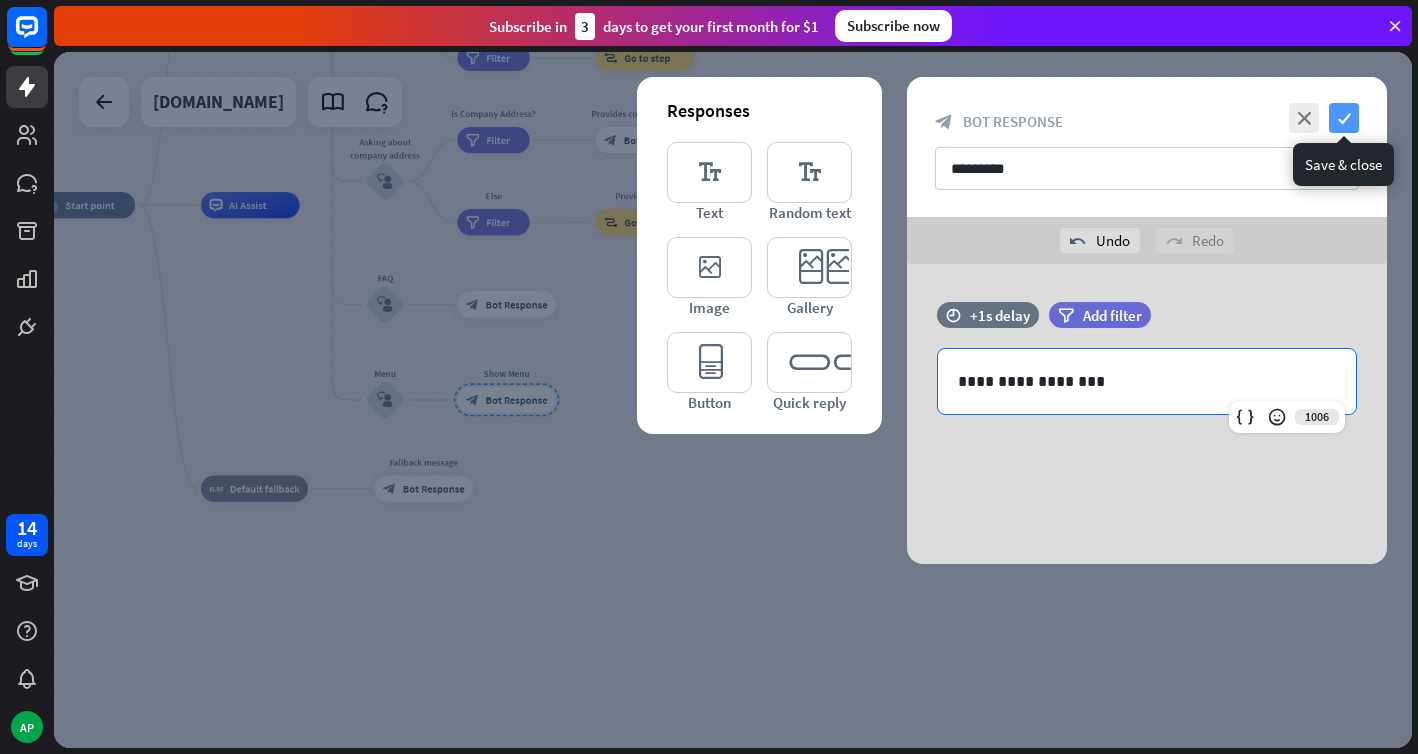 click on "check" at bounding box center (1344, 118) 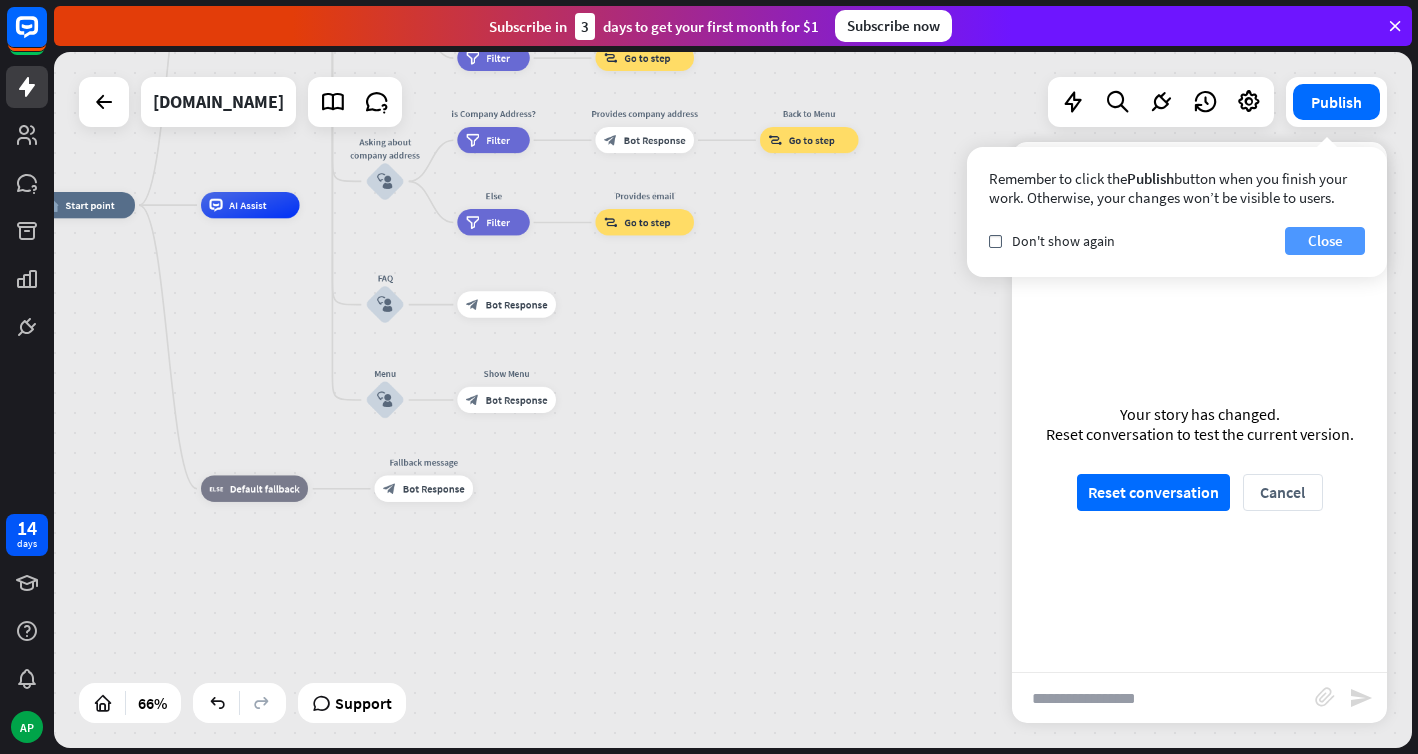click on "Close" at bounding box center (1325, 241) 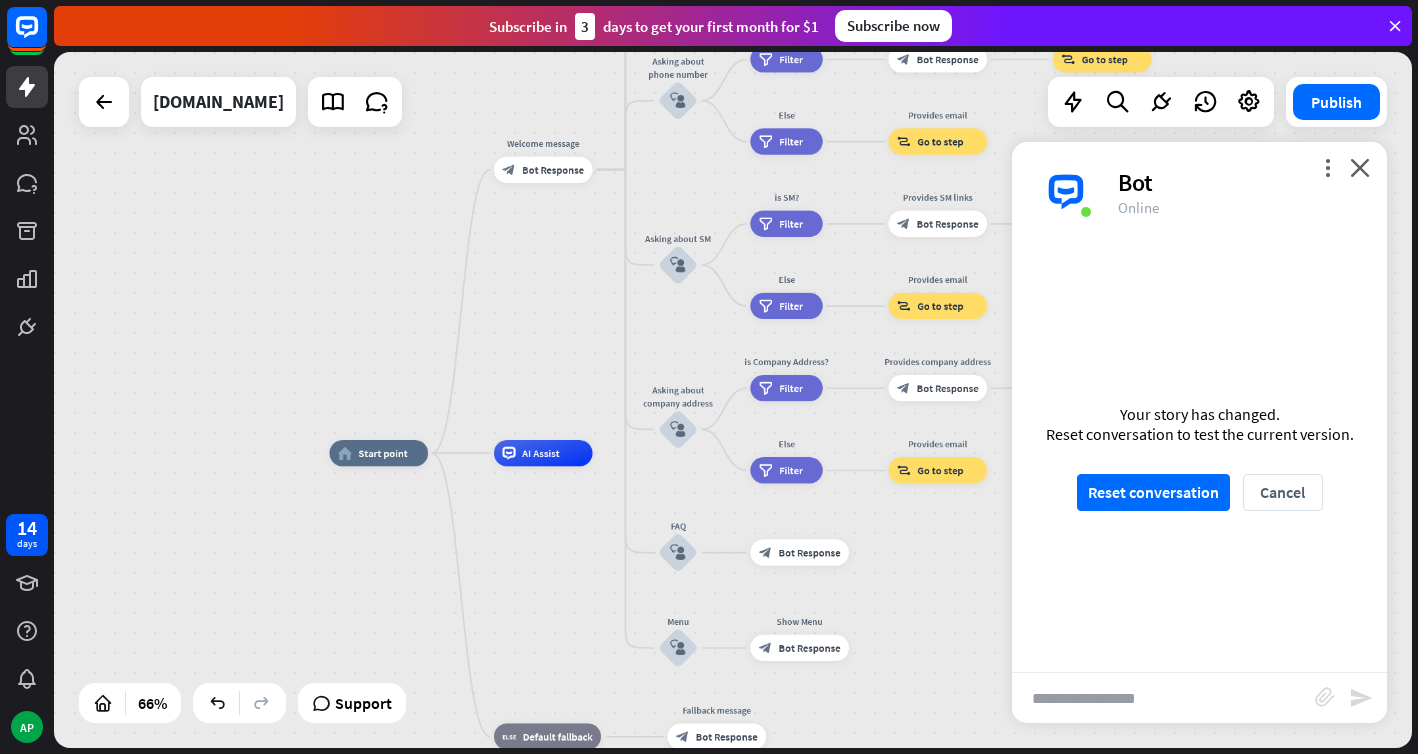 drag, startPoint x: 524, startPoint y: 458, endPoint x: 812, endPoint y: 704, distance: 378.76114 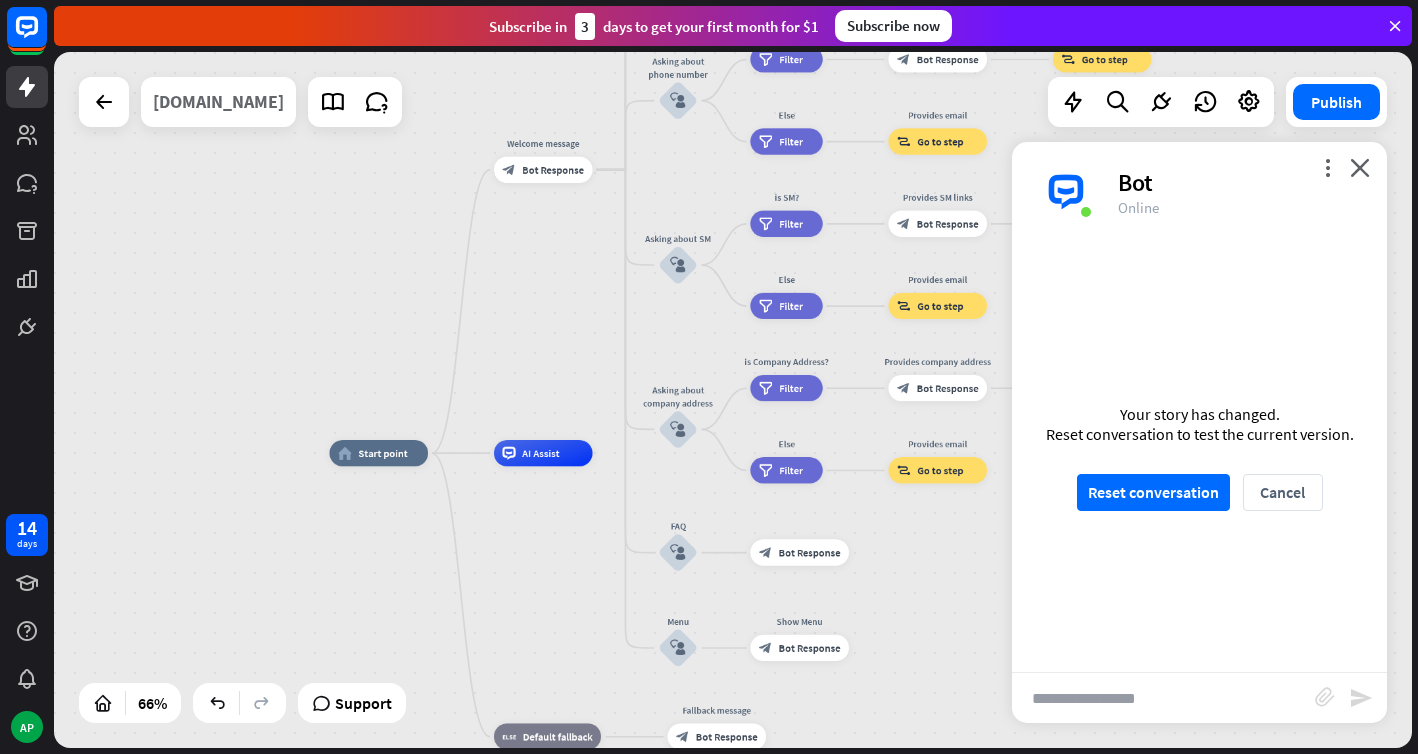 click on "[DOMAIN_NAME]" at bounding box center (218, 102) 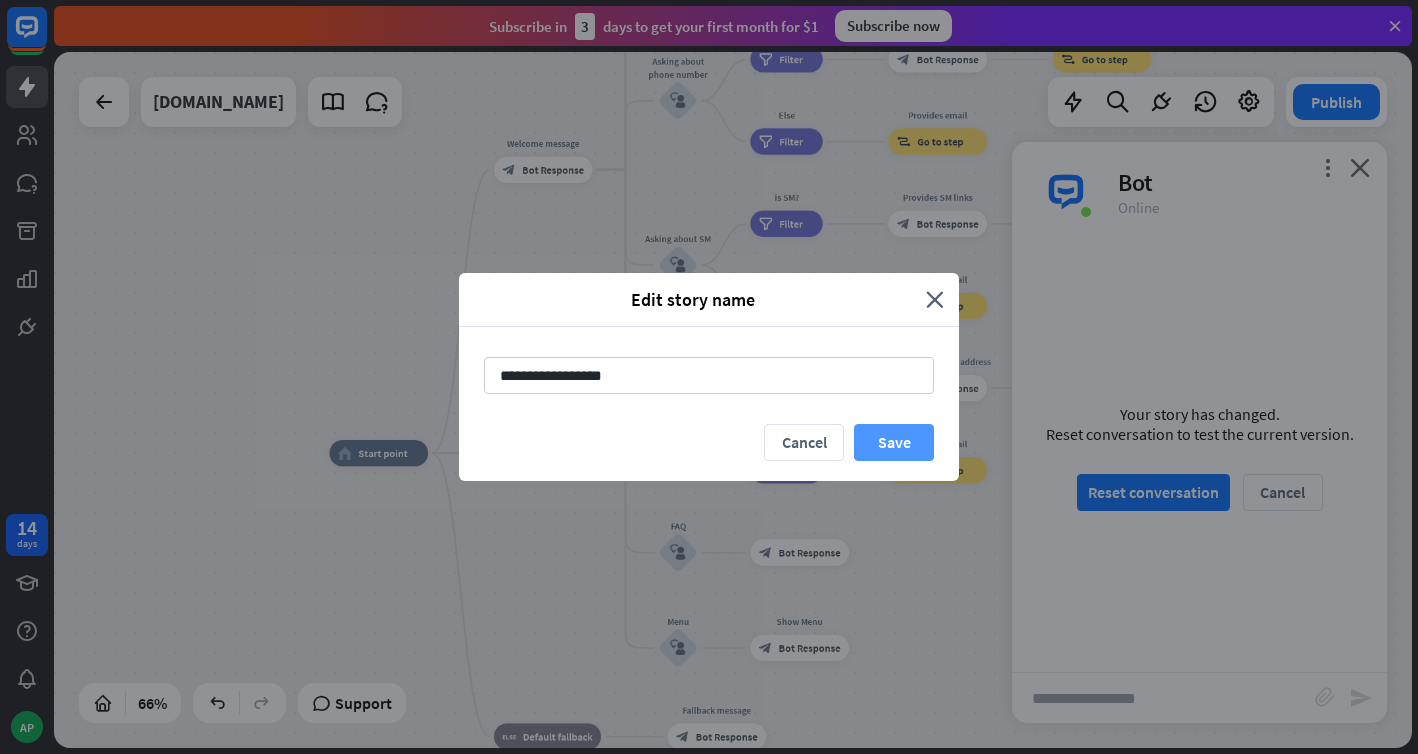 type on "**********" 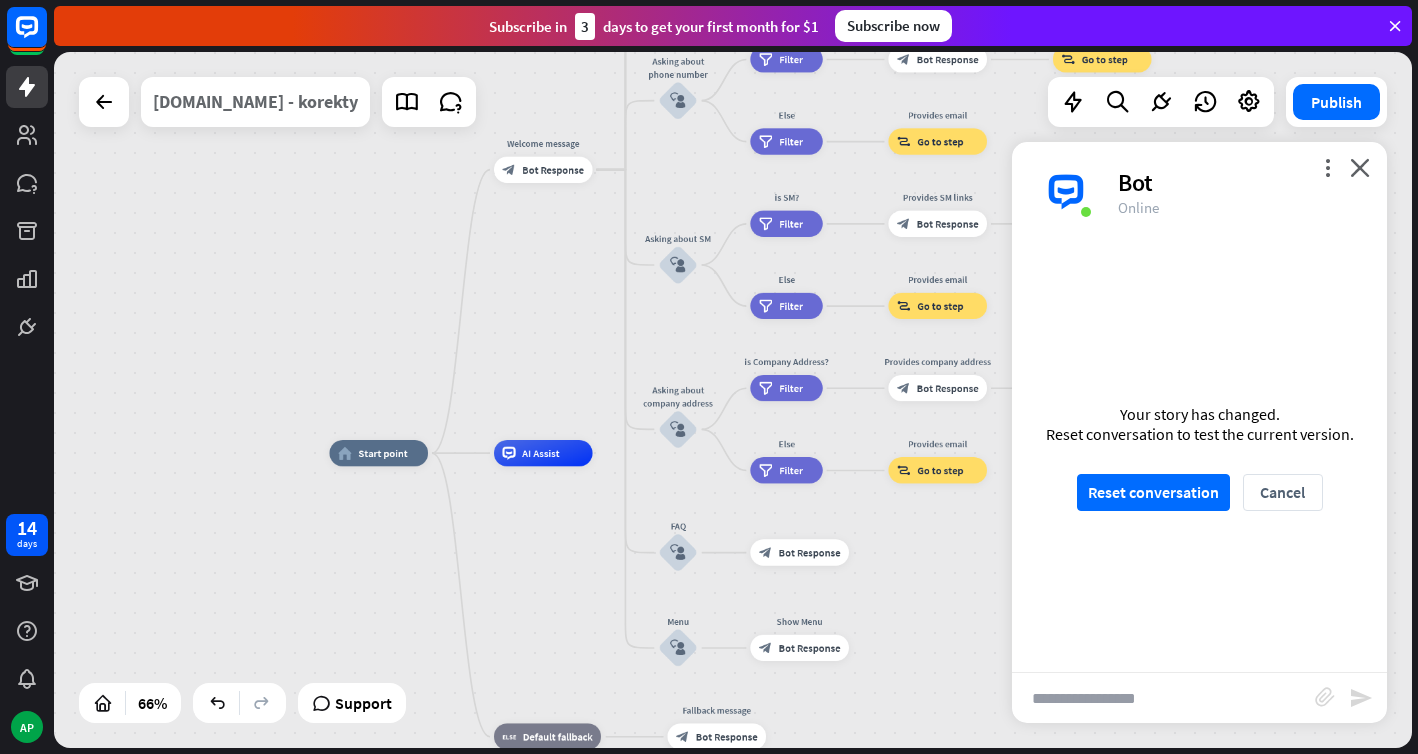 click on "[DOMAIN_NAME] - korekty" at bounding box center (255, 102) 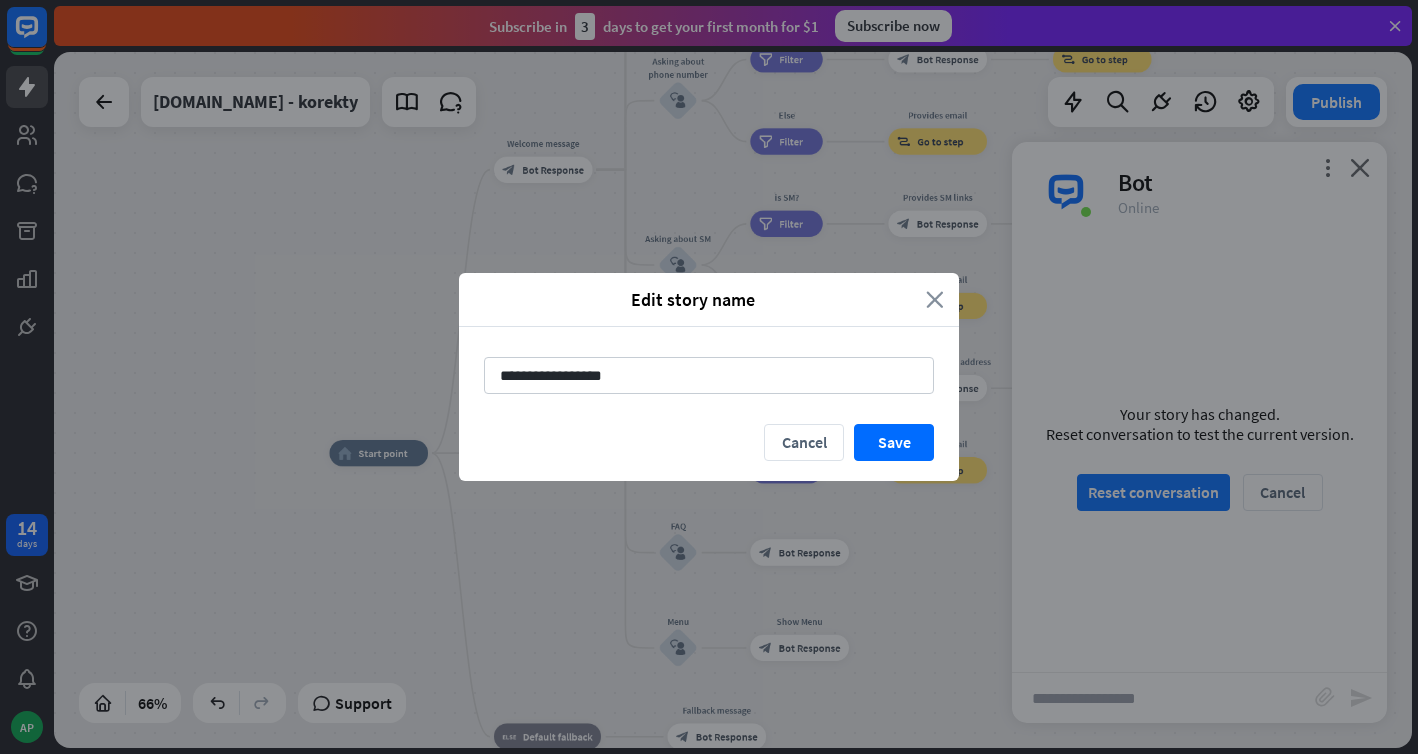 click on "close" at bounding box center [935, 299] 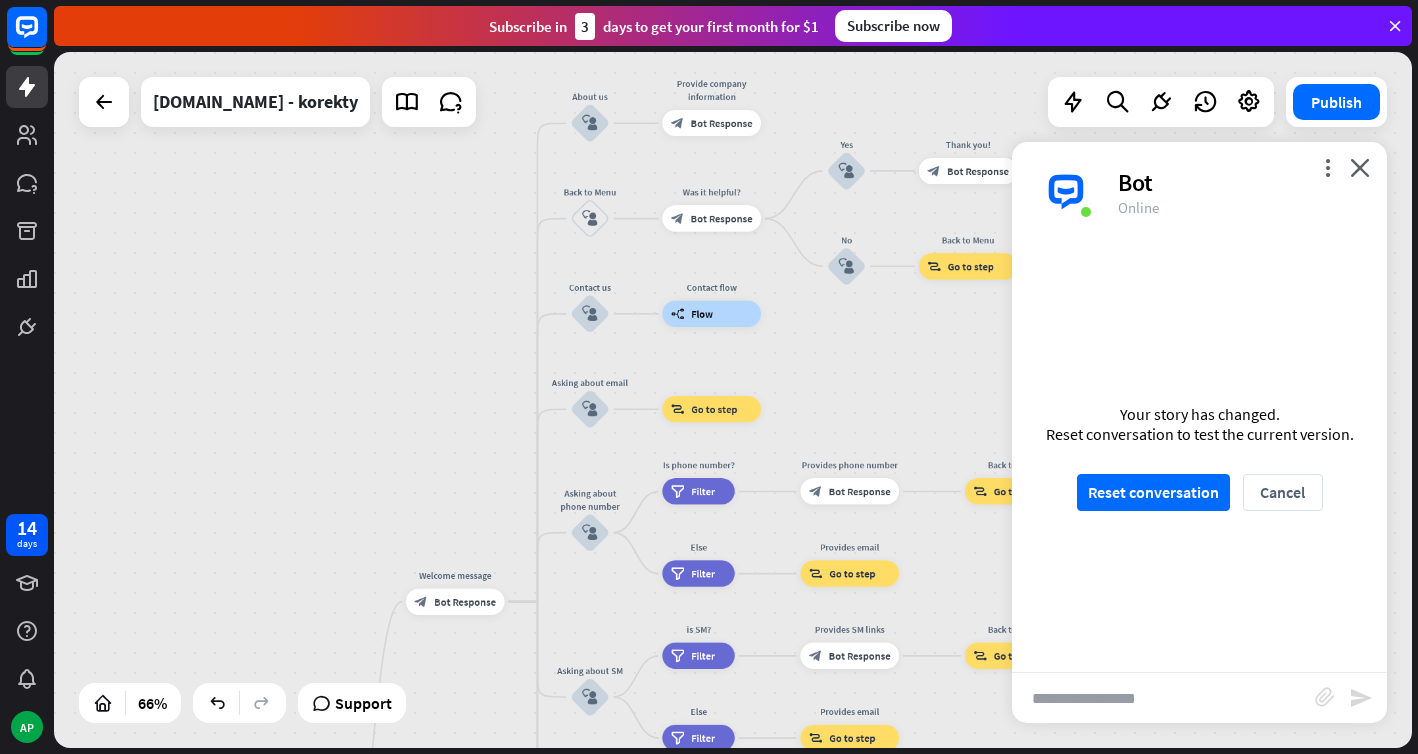 drag, startPoint x: 853, startPoint y: 230, endPoint x: 764, endPoint y: 661, distance: 440.09317 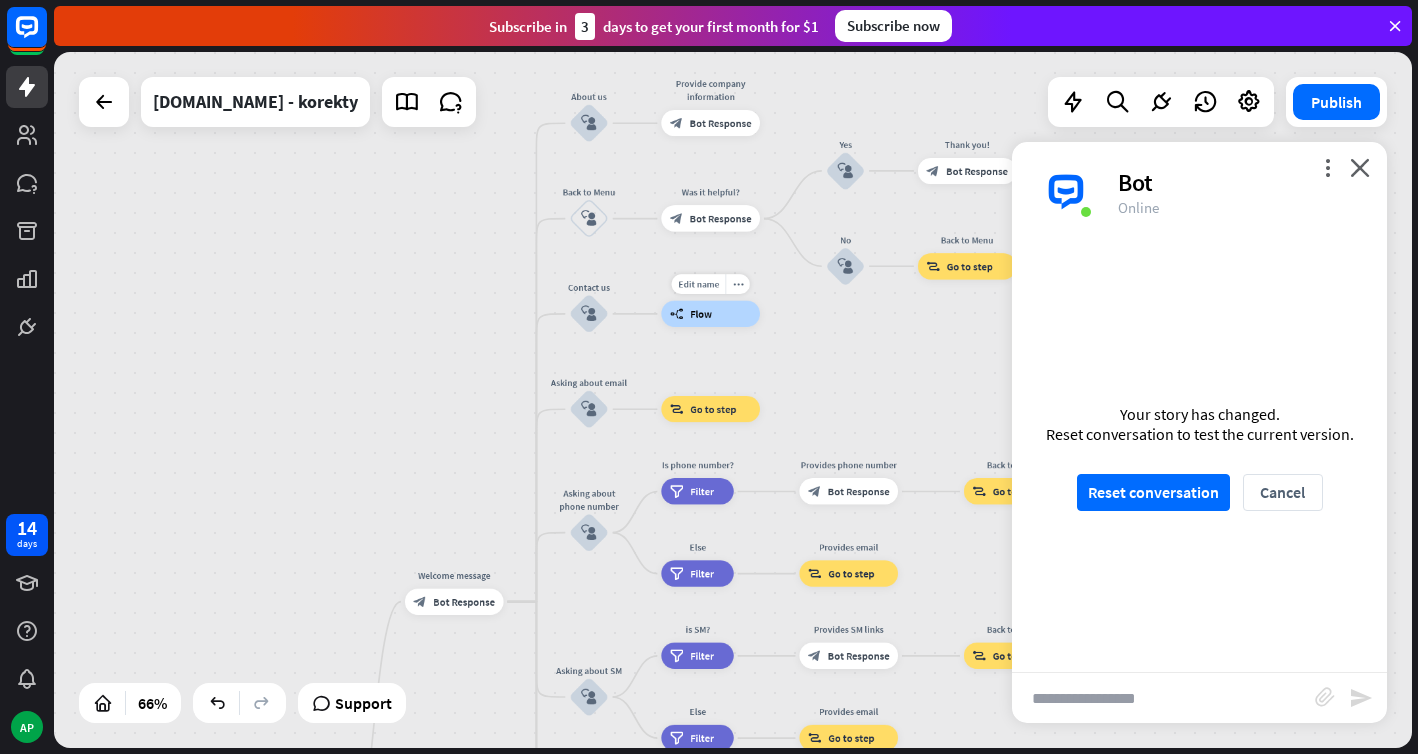 click on "builder_tree   Flow" at bounding box center (710, 314) 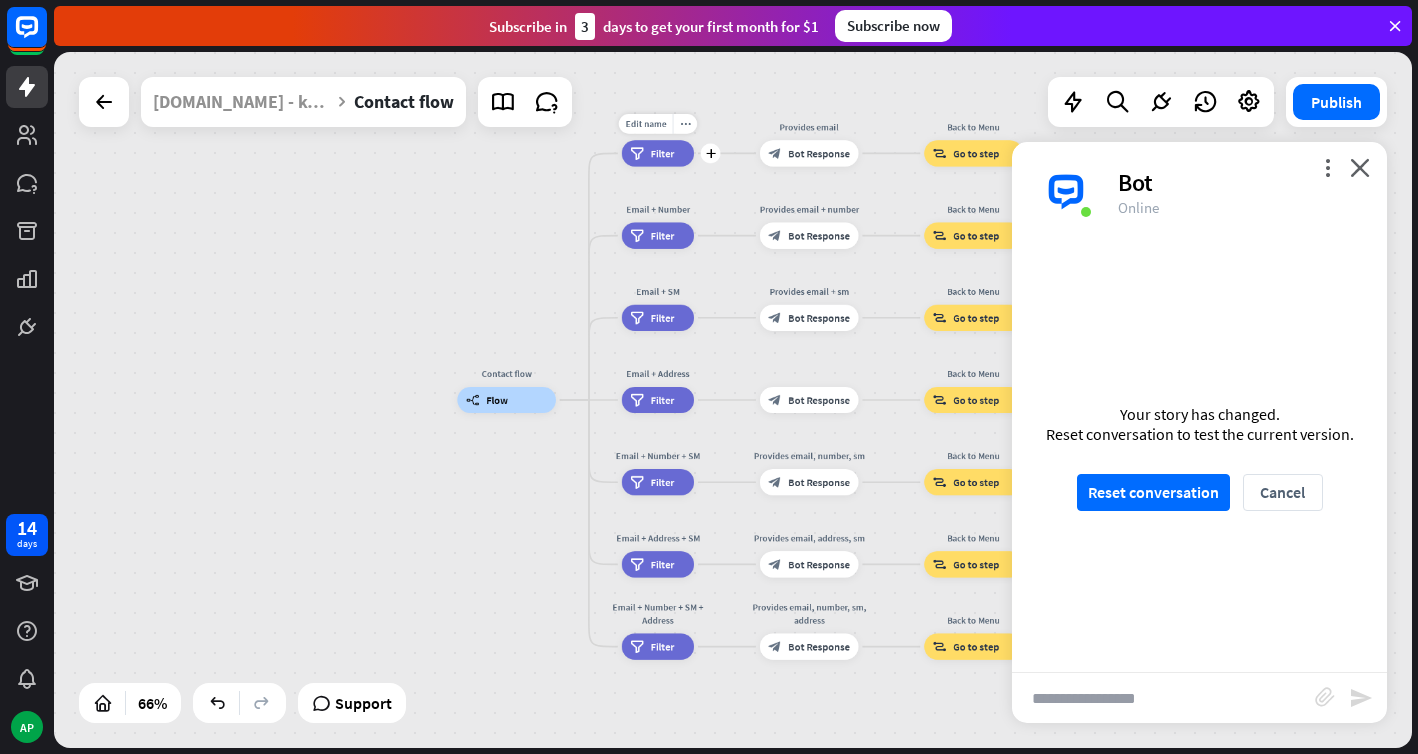 click on "filter   Filter" at bounding box center [658, 153] 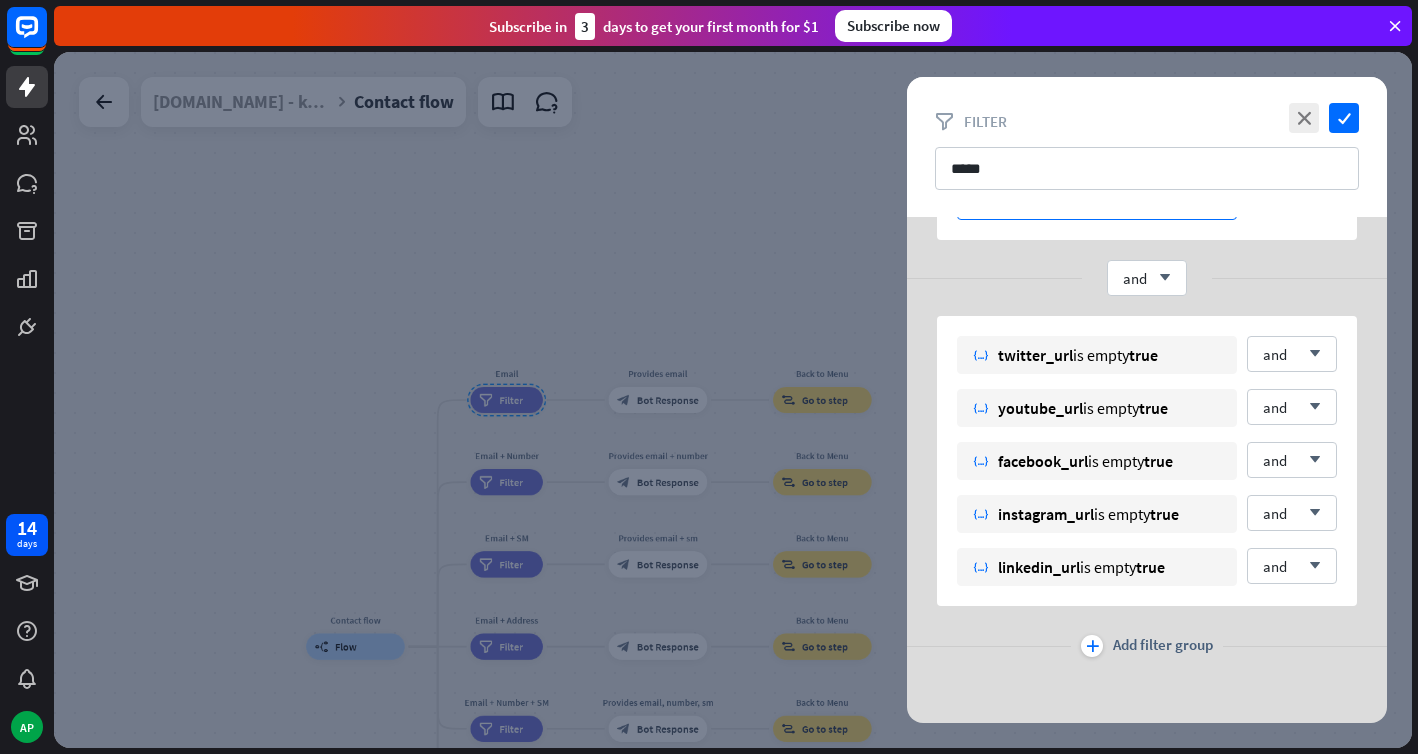 scroll, scrollTop: 246, scrollLeft: 0, axis: vertical 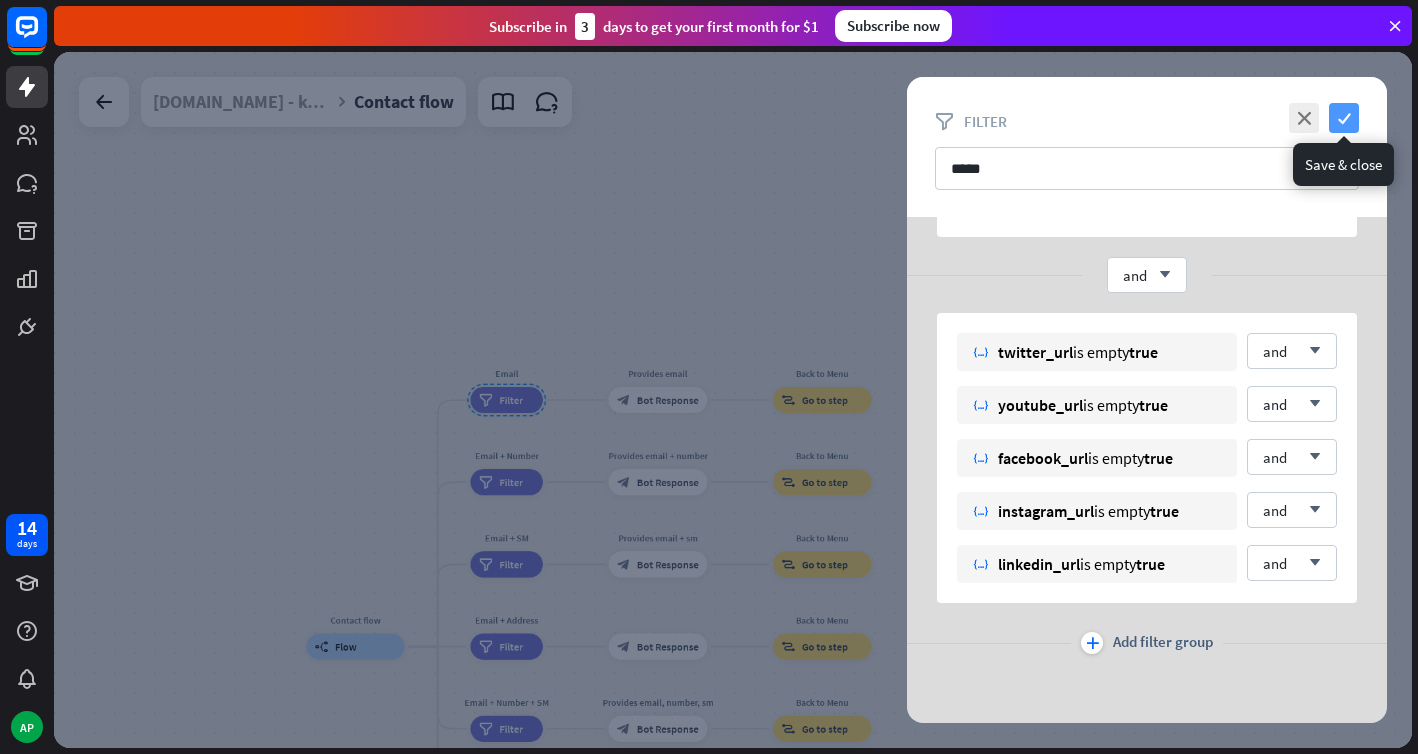 click on "check" at bounding box center [1344, 118] 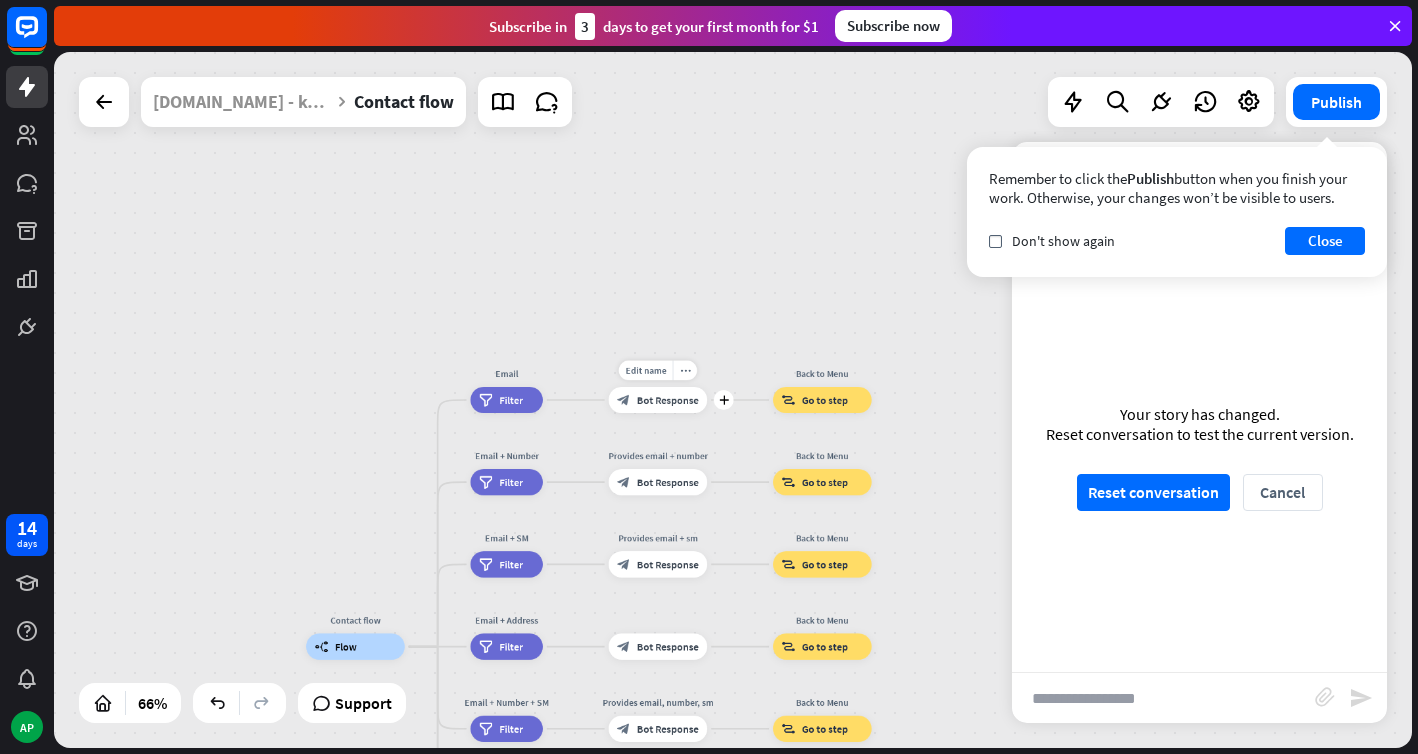 click on "Bot Response" at bounding box center (668, 399) 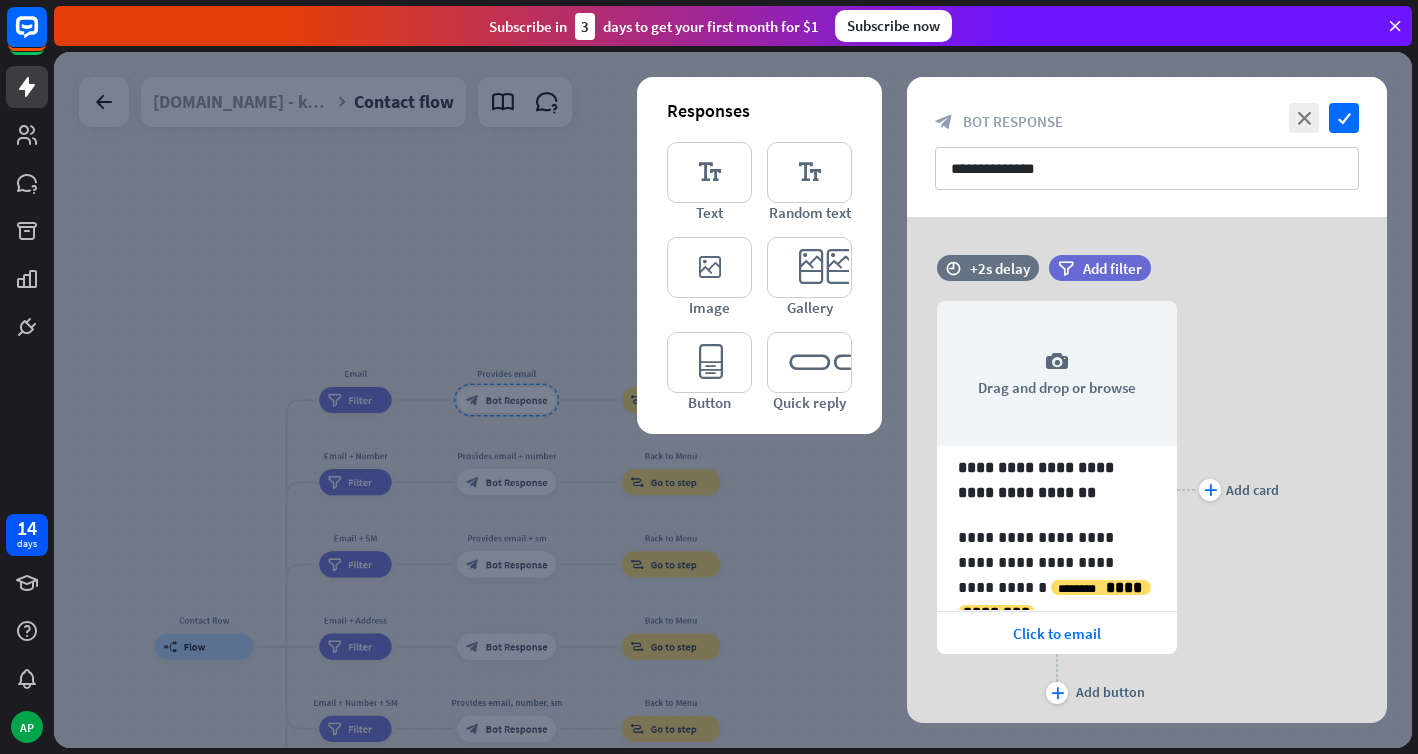 click at bounding box center (733, 400) 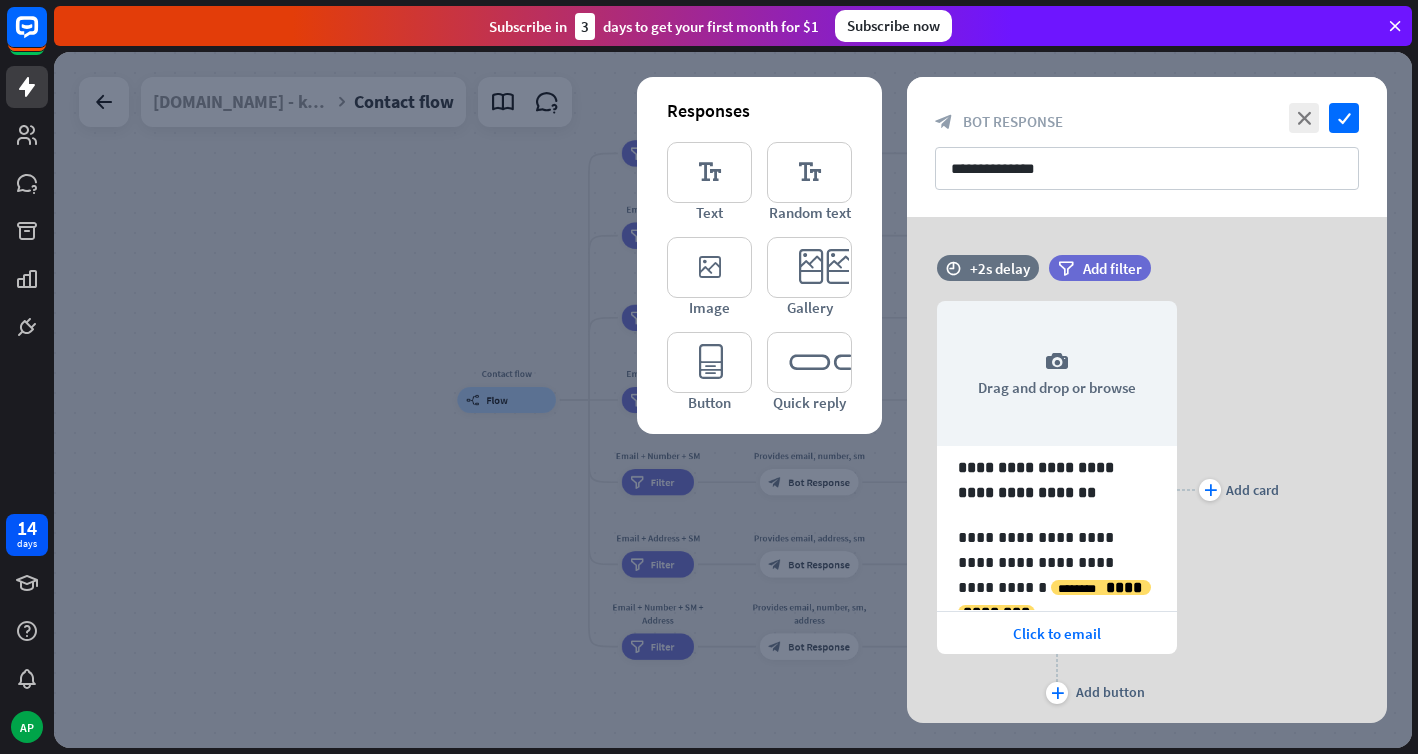click at bounding box center [733, 400] 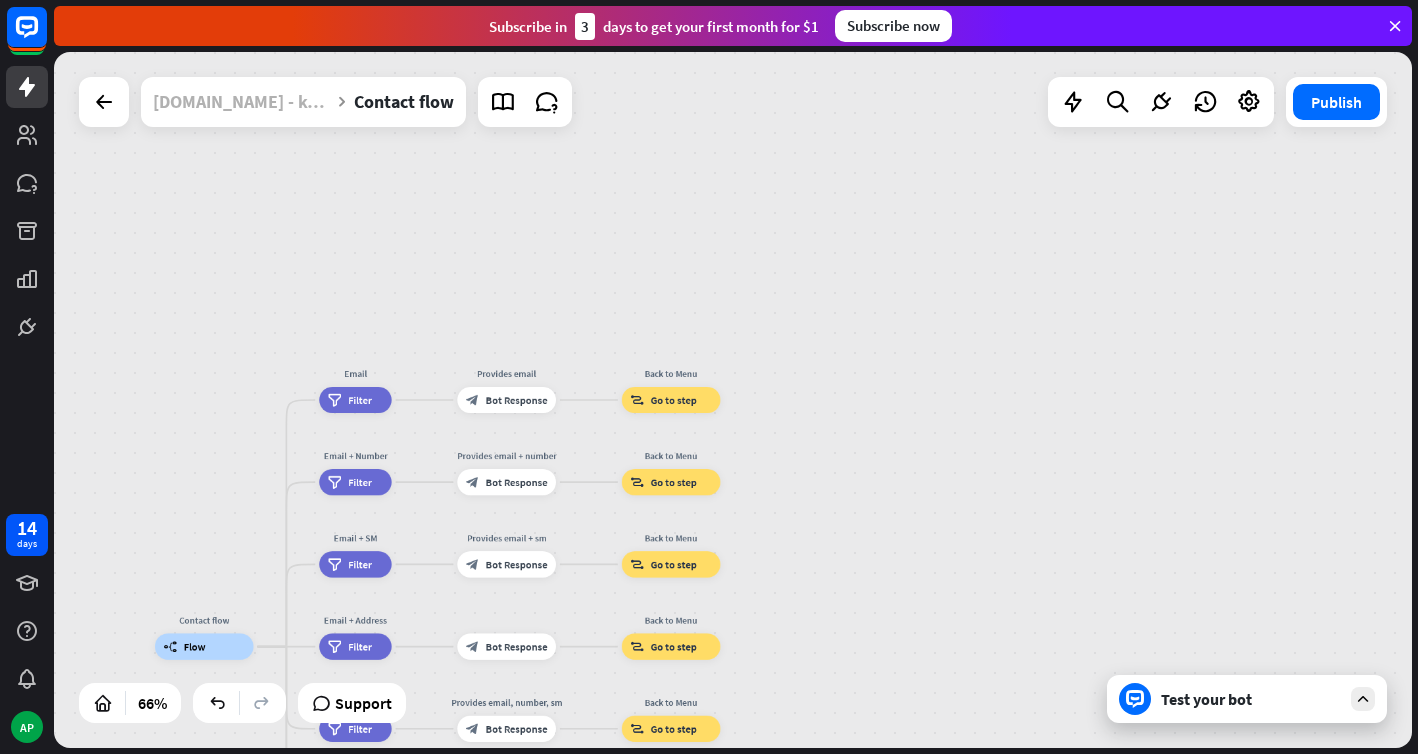 click on "[DOMAIN_NAME] - korekty" at bounding box center (241, 102) 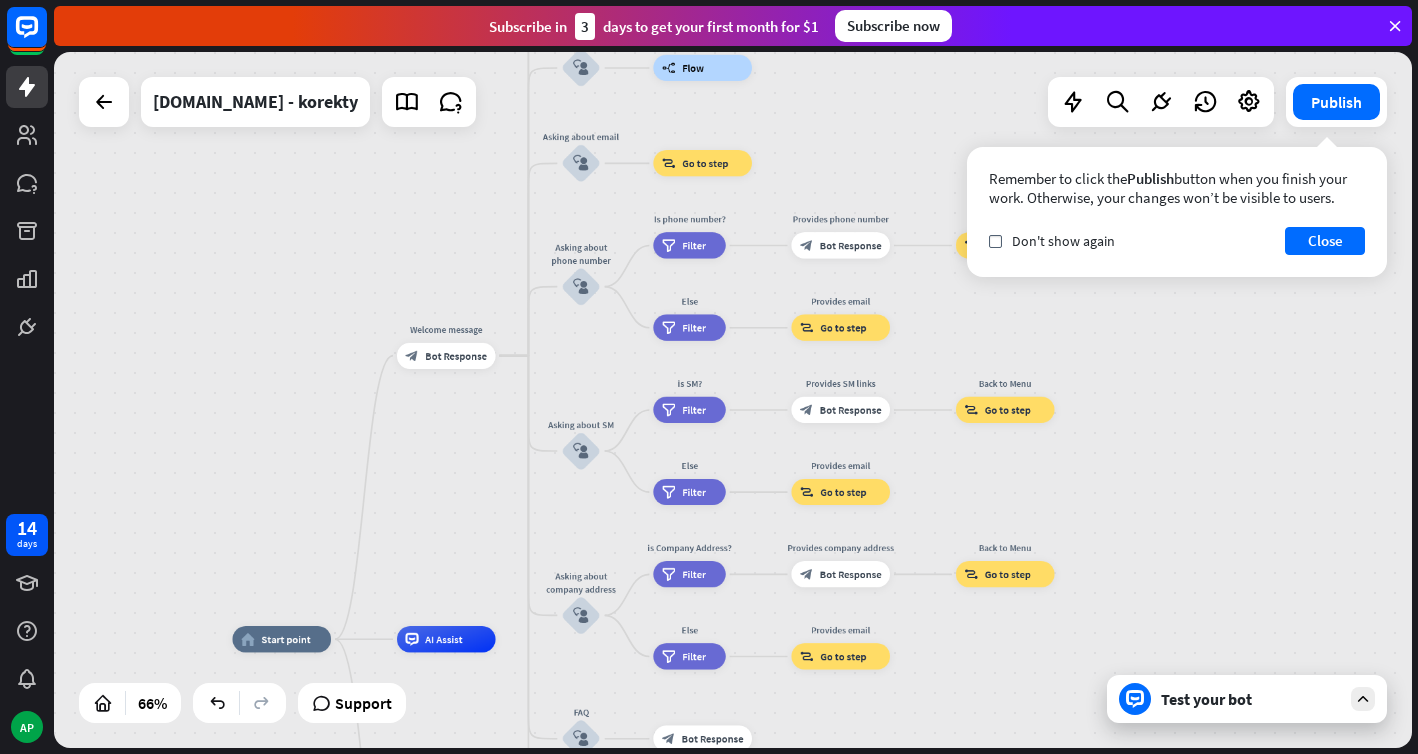 drag, startPoint x: 674, startPoint y: 455, endPoint x: 893, endPoint y: 101, distance: 416.26553 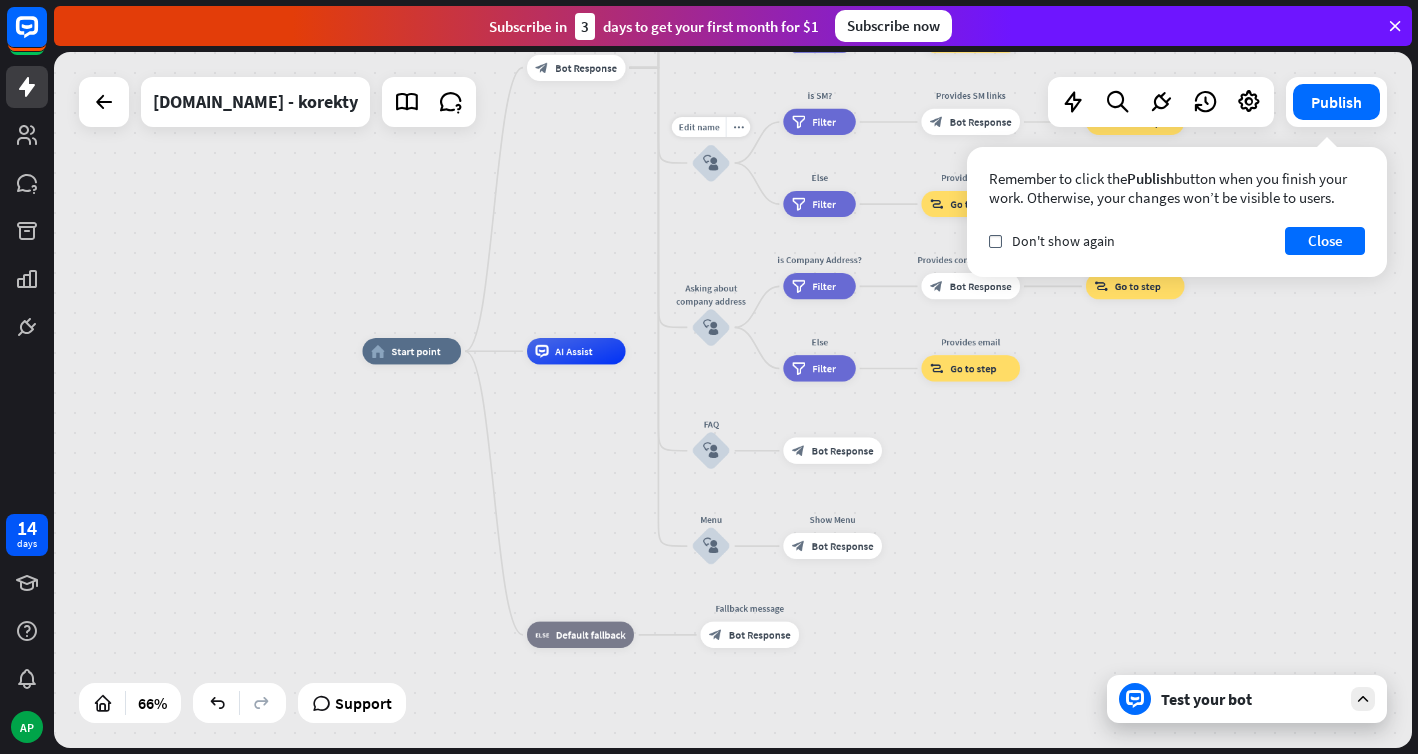 drag, startPoint x: 584, startPoint y: 487, endPoint x: 687, endPoint y: 219, distance: 287.11148 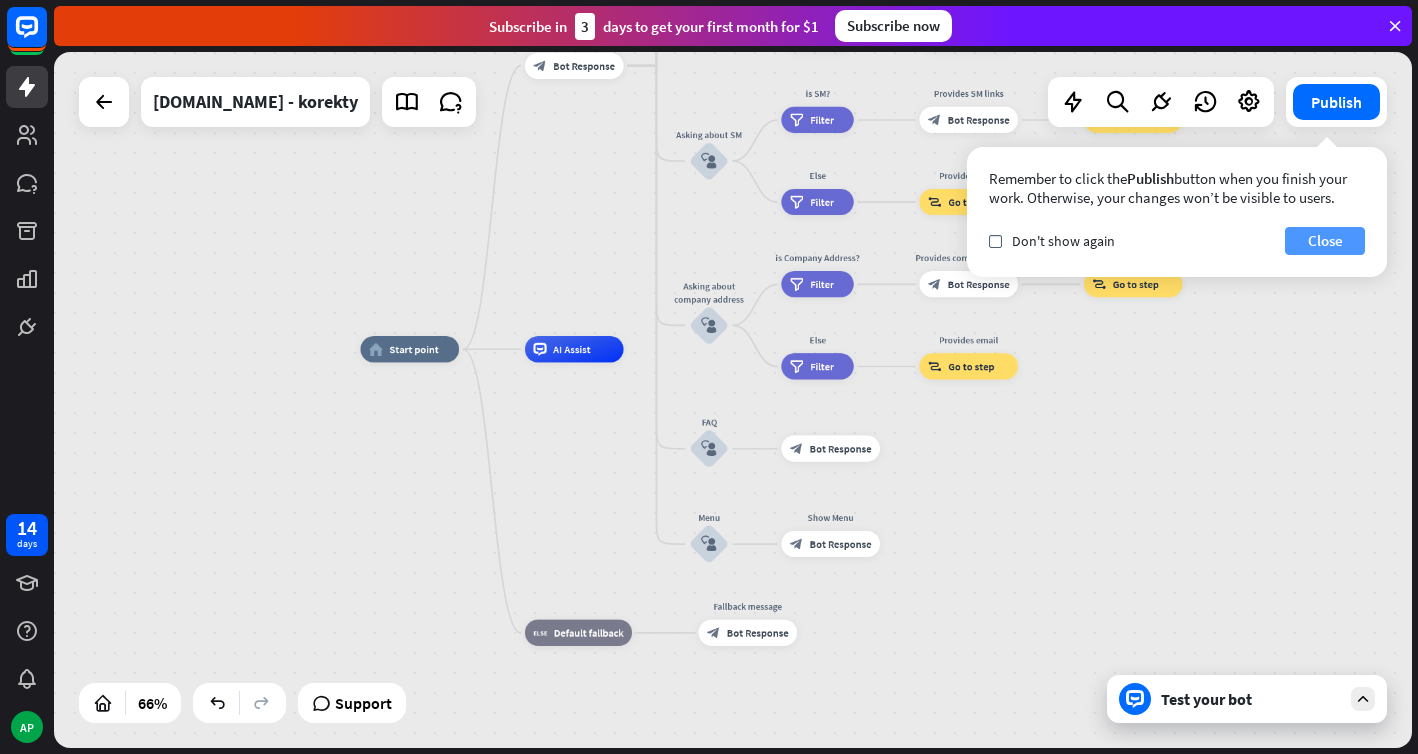 click on "Close" at bounding box center (1325, 241) 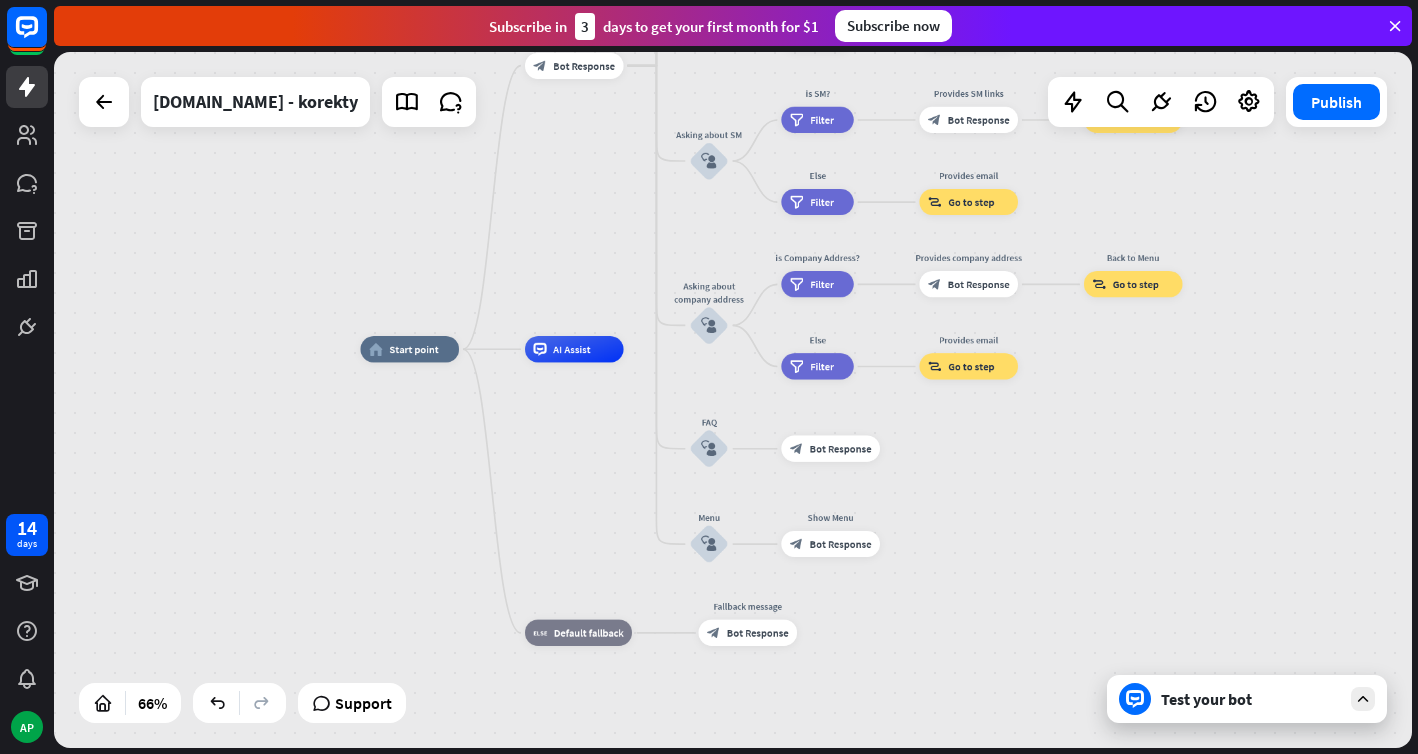 drag, startPoint x: 1253, startPoint y: 201, endPoint x: 1194, endPoint y: 443, distance: 249.08833 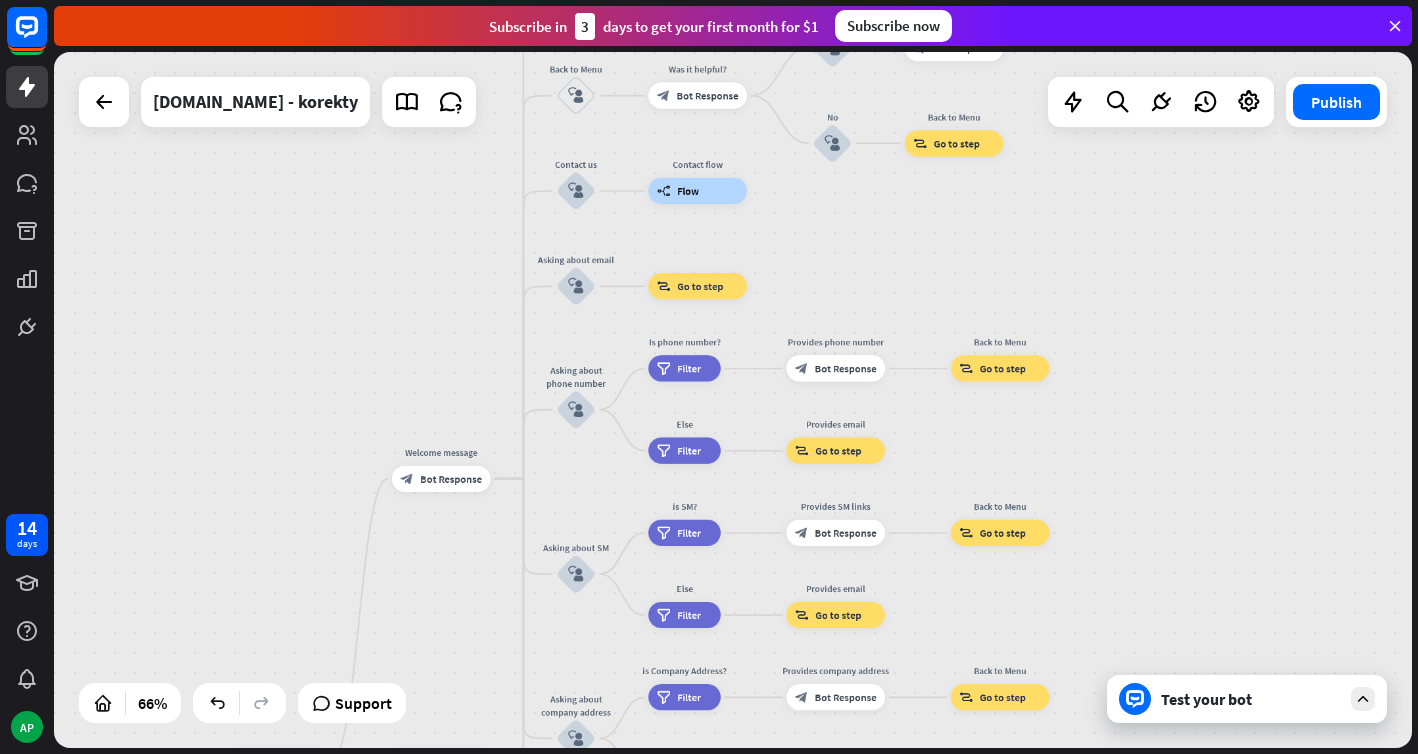drag, startPoint x: 1235, startPoint y: 267, endPoint x: 1115, endPoint y: 617, distance: 370 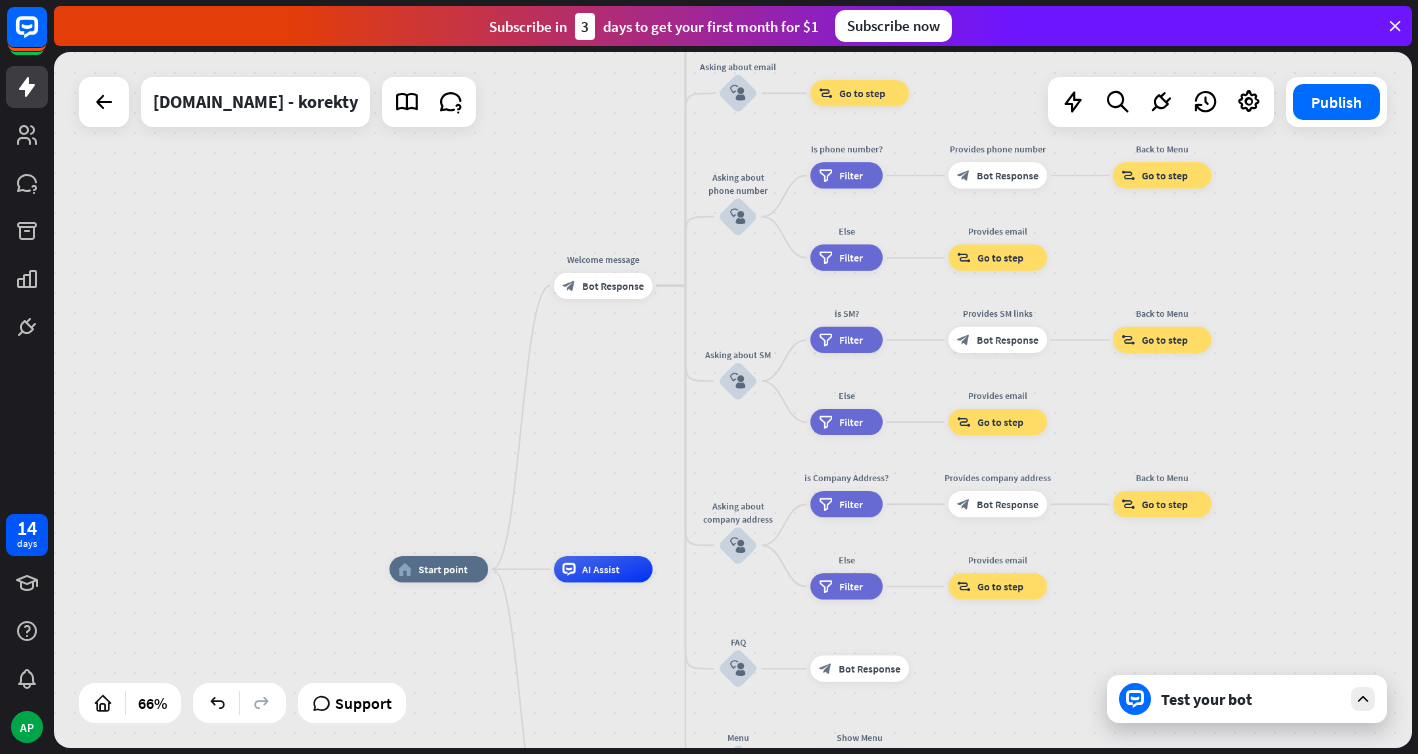 drag, startPoint x: 1128, startPoint y: 256, endPoint x: 1291, endPoint y: 64, distance: 251.85909 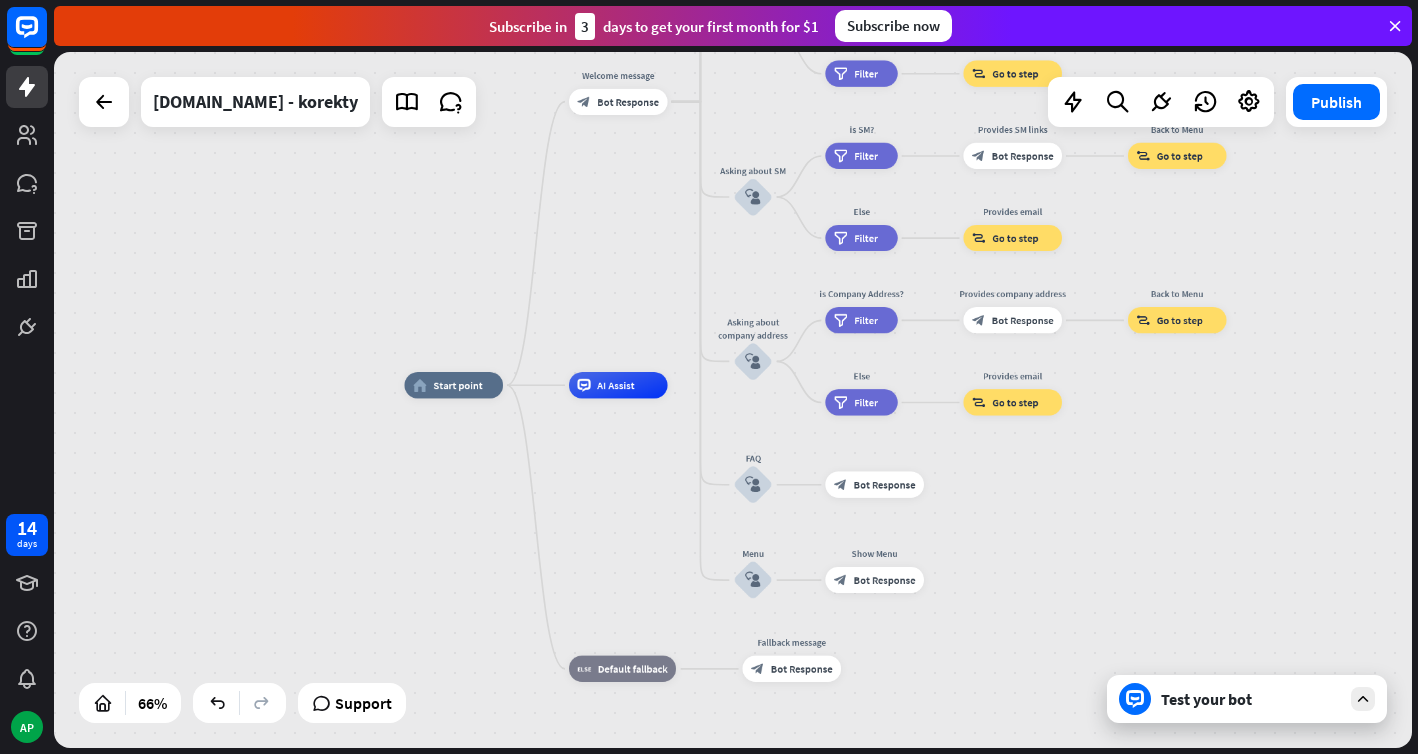 drag, startPoint x: 1318, startPoint y: 341, endPoint x: 1332, endPoint y: 157, distance: 184.53185 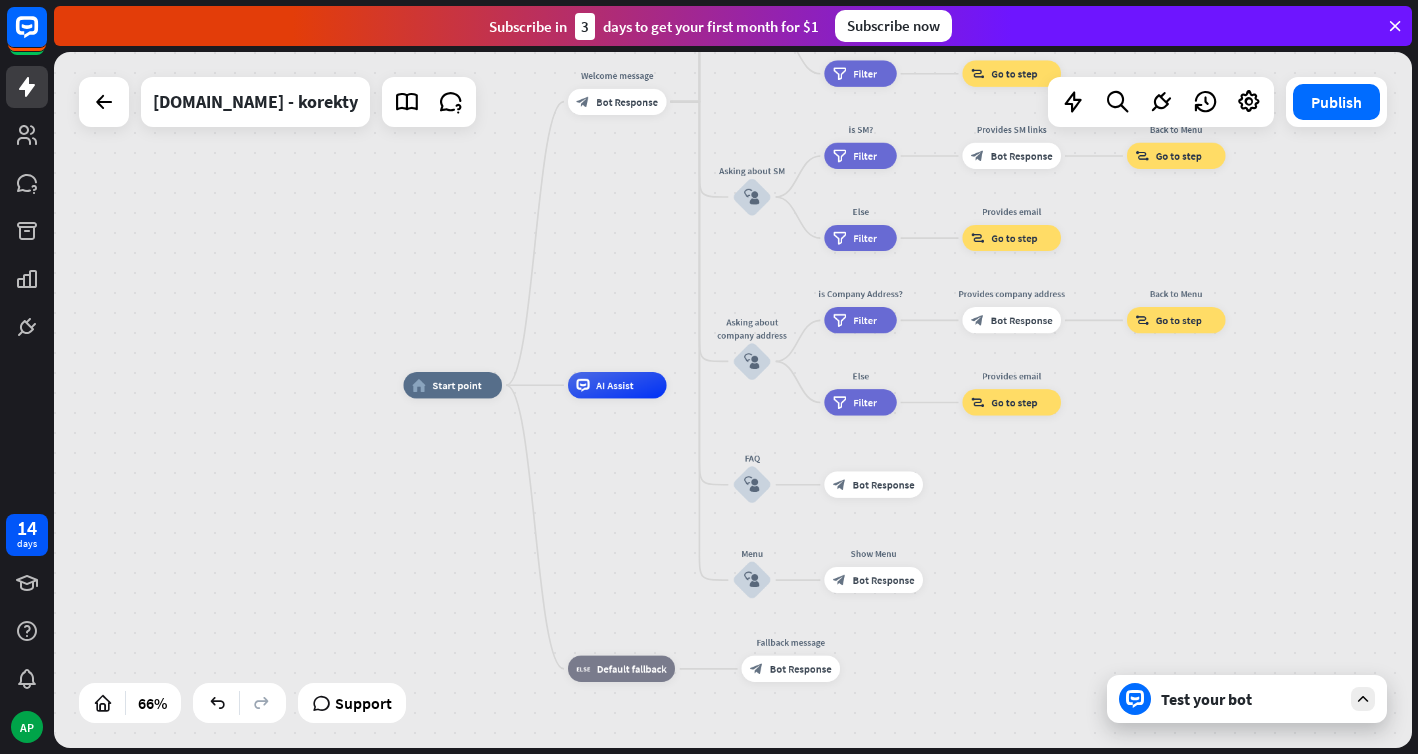 click on "Test your bot" at bounding box center (1251, 699) 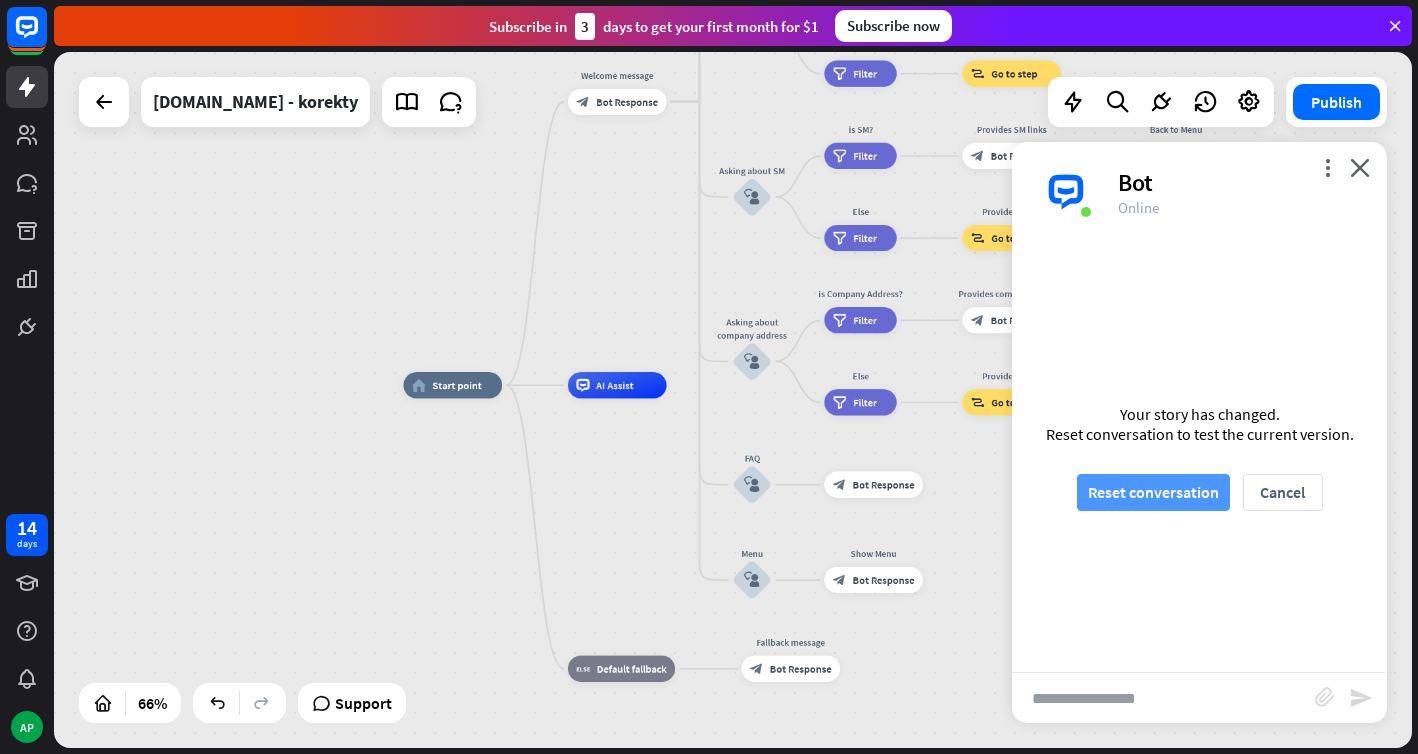 click on "Reset conversation" at bounding box center [1153, 492] 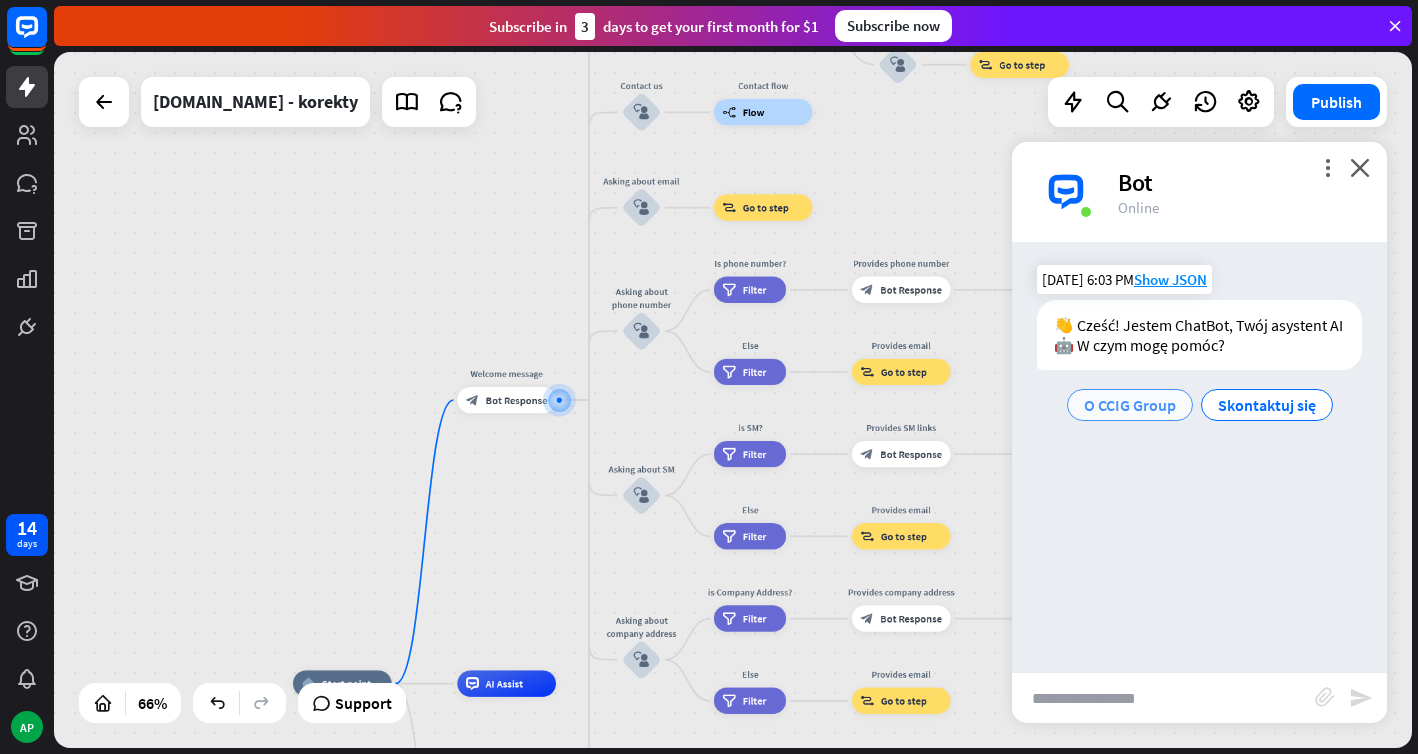 click on "O CCIG Group" at bounding box center (1130, 405) 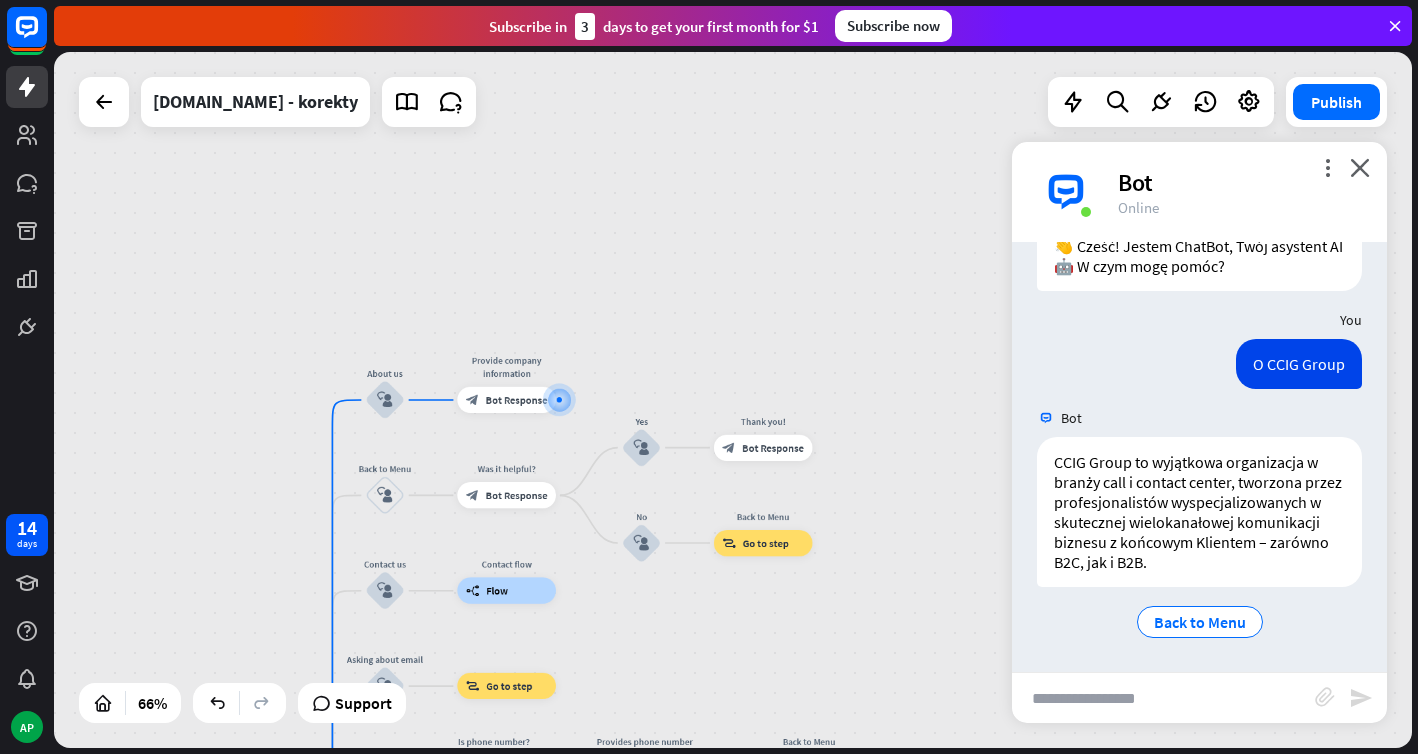 scroll, scrollTop: 79, scrollLeft: 0, axis: vertical 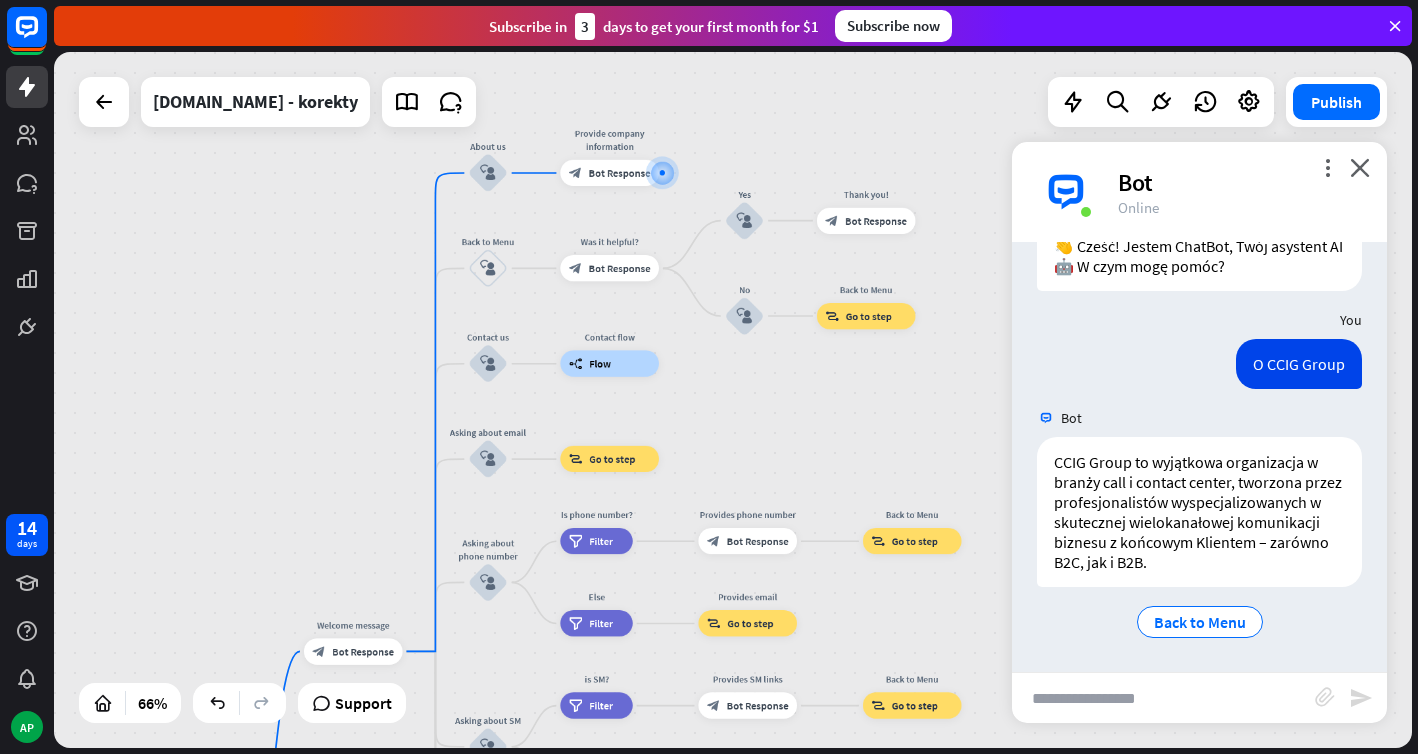drag, startPoint x: 740, startPoint y: 340, endPoint x: 839, endPoint y: 115, distance: 245.817 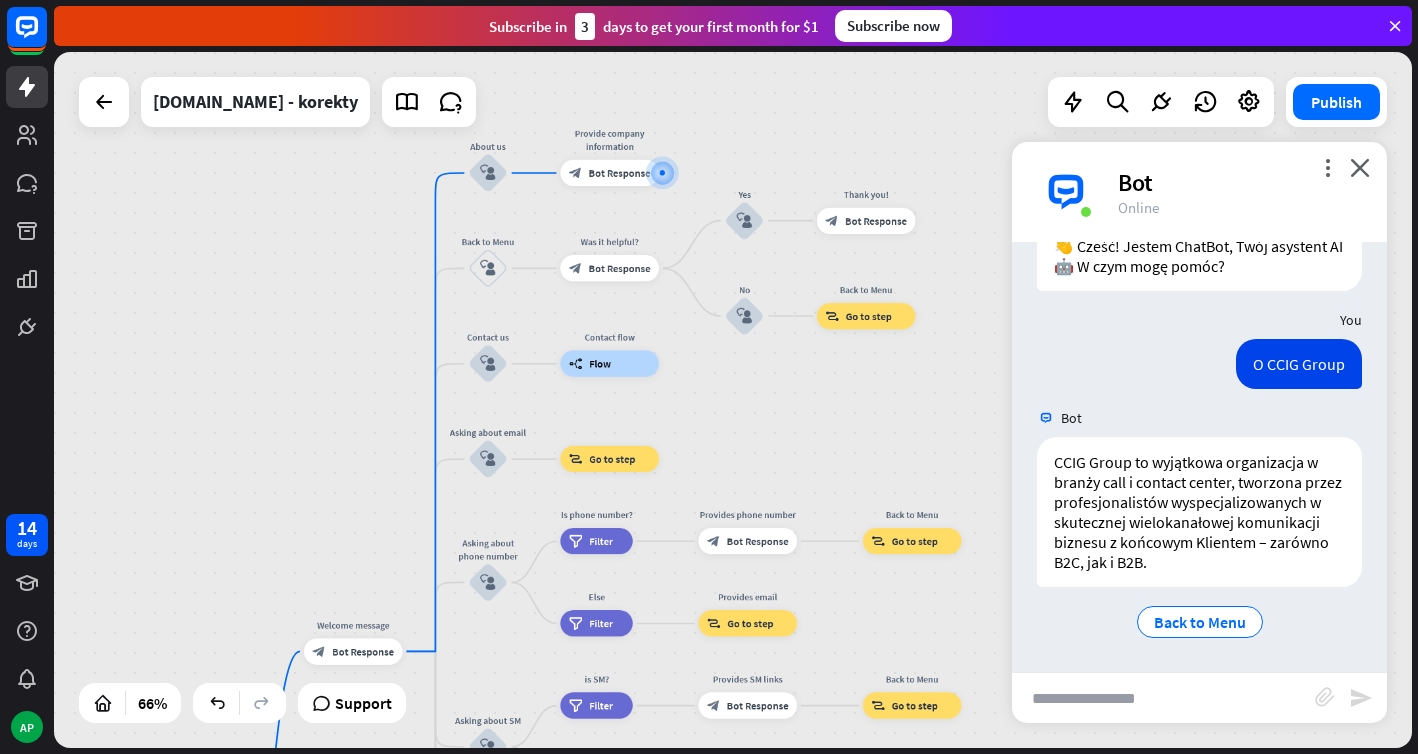 click on "home_2   Start point                 Welcome message   block_bot_response   Bot Response                 About us   block_user_input                 Provide company information   block_bot_response   Bot Response                     Back to Menu   block_user_input                 Was it helpful?   block_bot_response   Bot Response                 Yes   block_user_input                 Thank you!   block_bot_response   Bot Response                 No   block_user_input                 Back to Menu   block_goto   Go to step                 Contact us   block_user_input                 Contact flow   builder_tree   Flow                 Asking about email   block_user_input                   block_goto   Go to step                 Asking about phone number   block_user_input                 Is phone number?   filter   Filter                 Provides phone number   block_bot_response   Bot Response                 Back to Menu   block_goto   Go to step                 Else   filter   Filter" at bounding box center (733, 400) 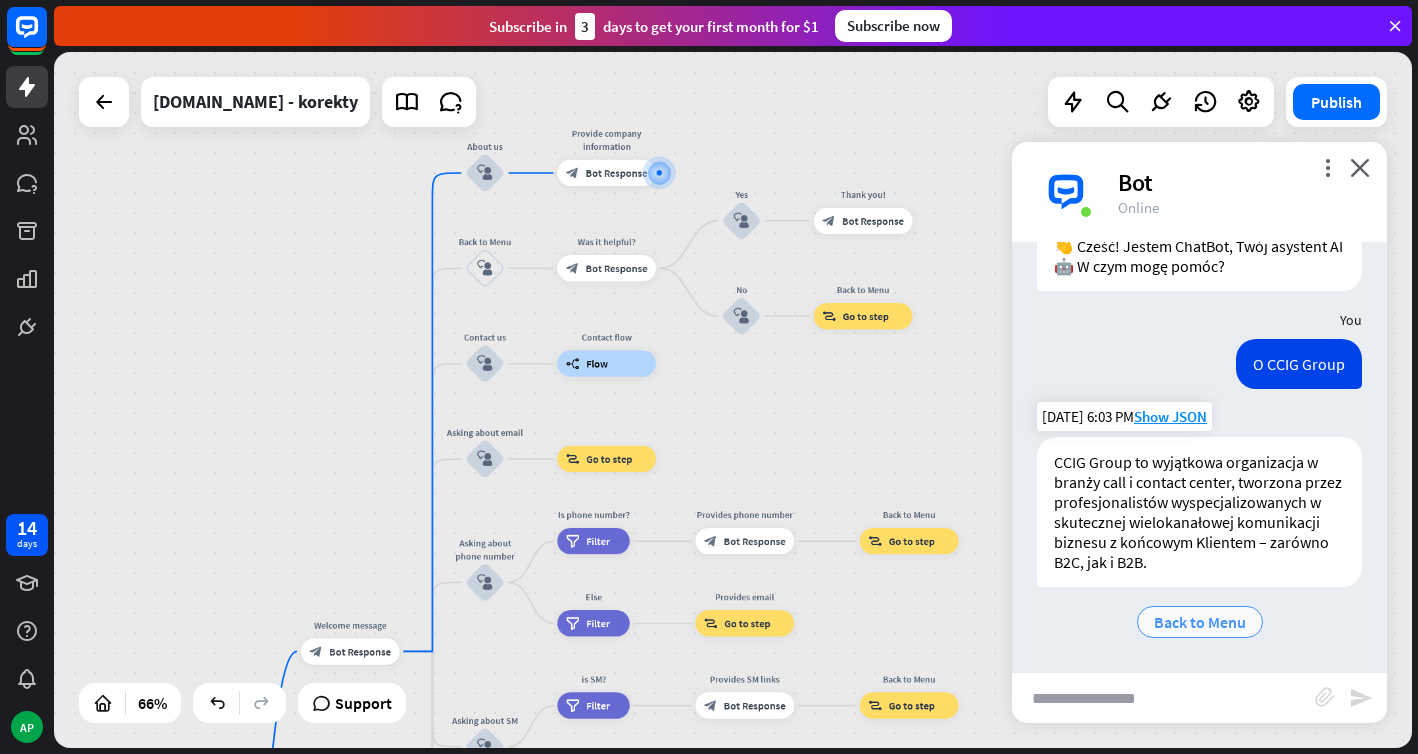 click on "Back to Menu" at bounding box center [1200, 622] 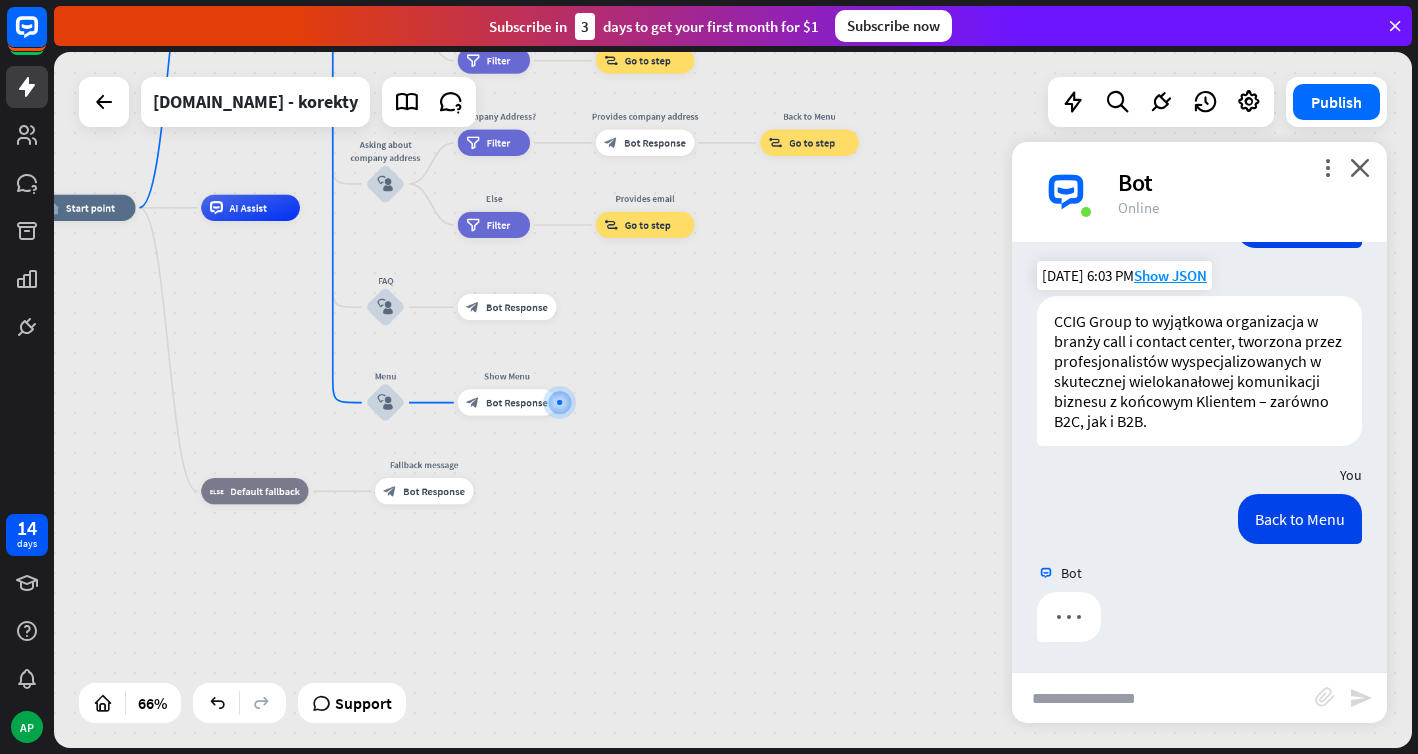 scroll, scrollTop: 220, scrollLeft: 0, axis: vertical 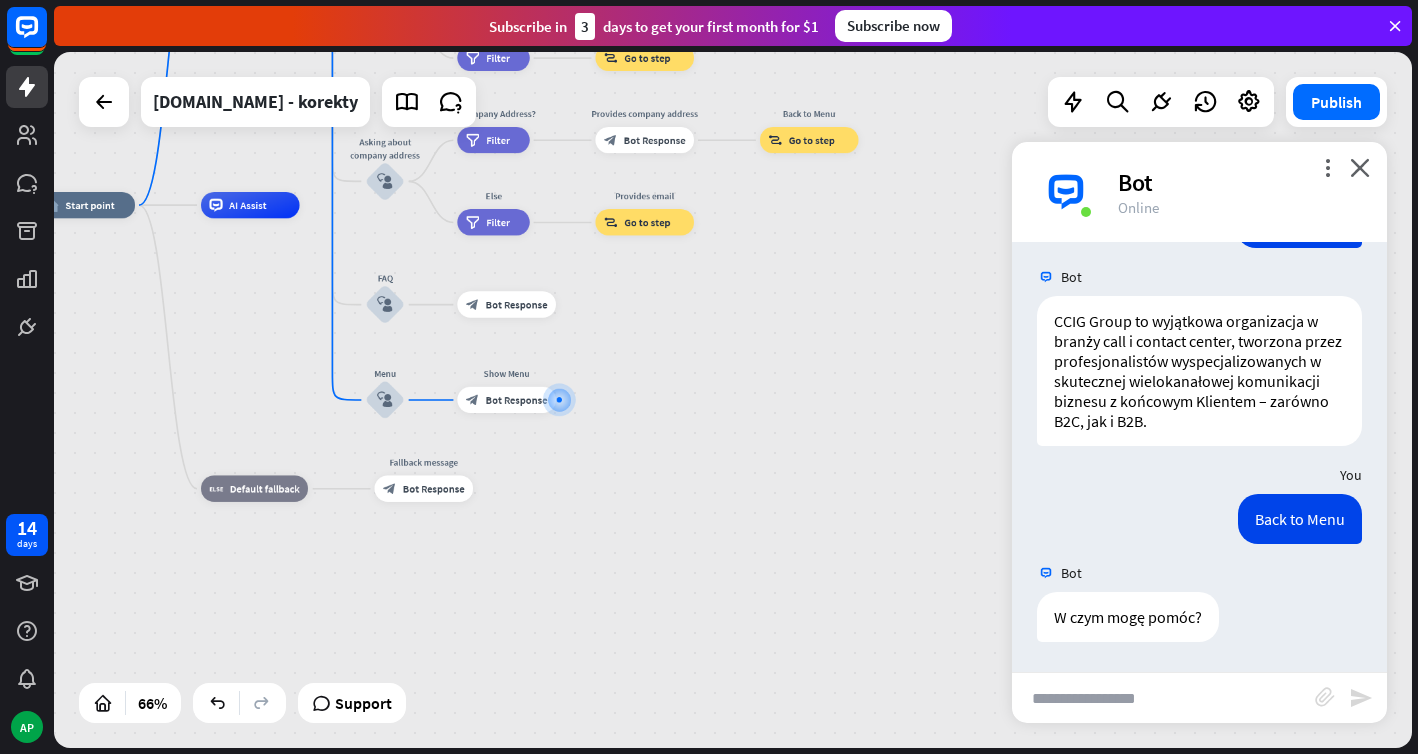 click at bounding box center (1163, 698) 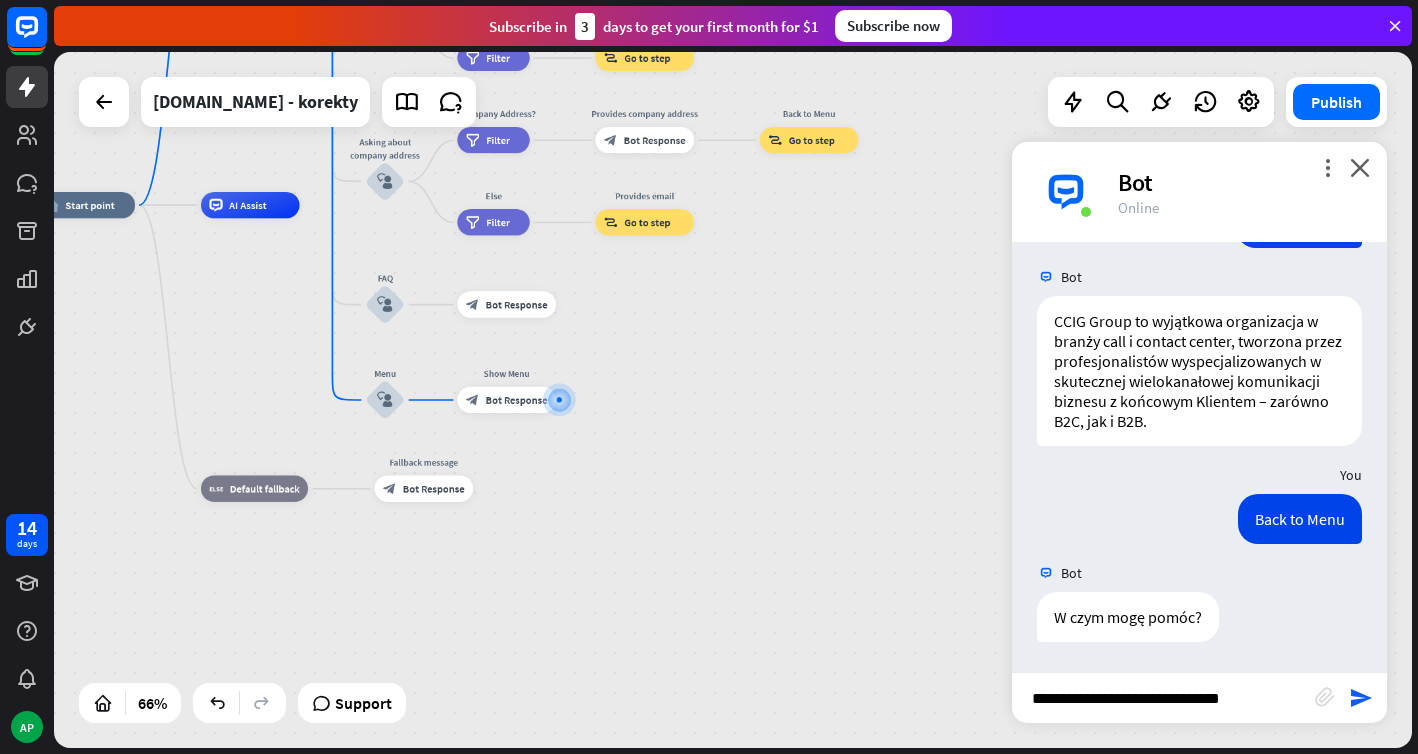 type on "**********" 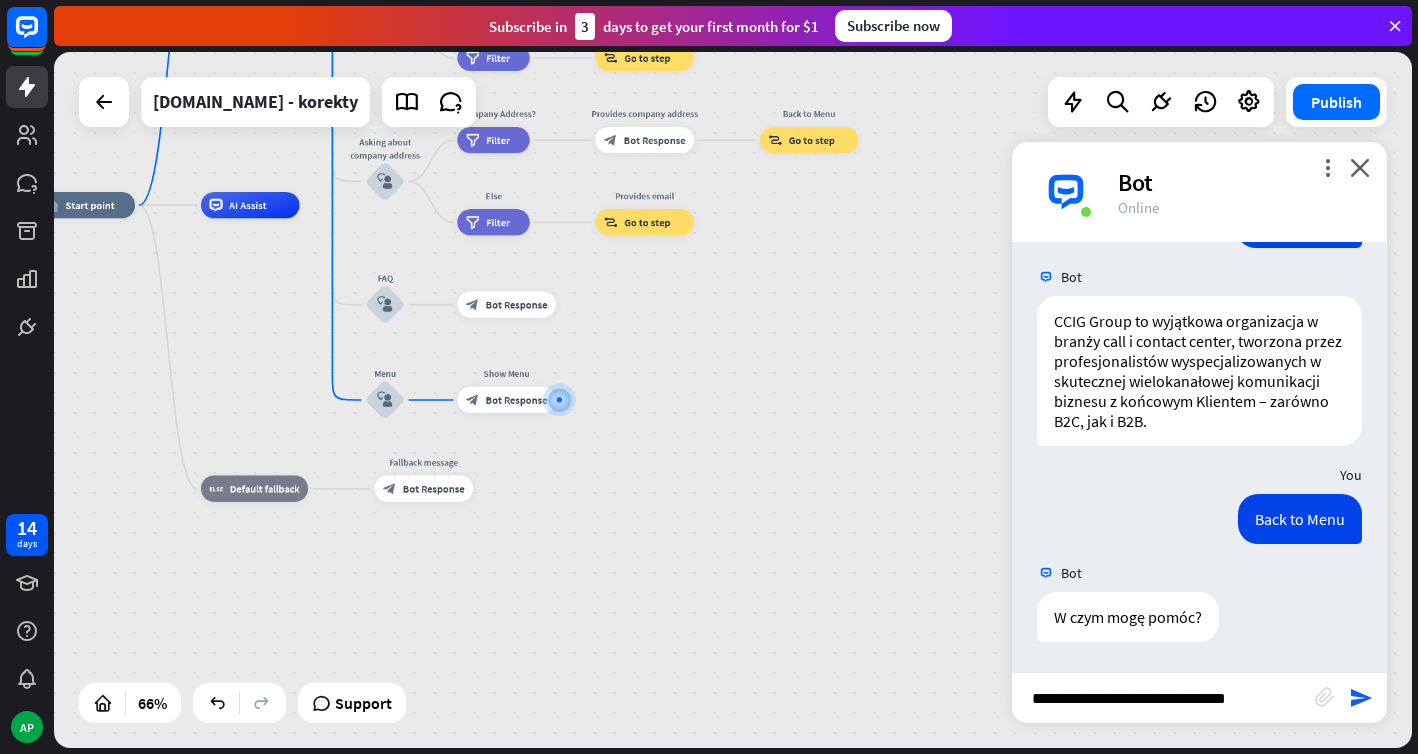 type 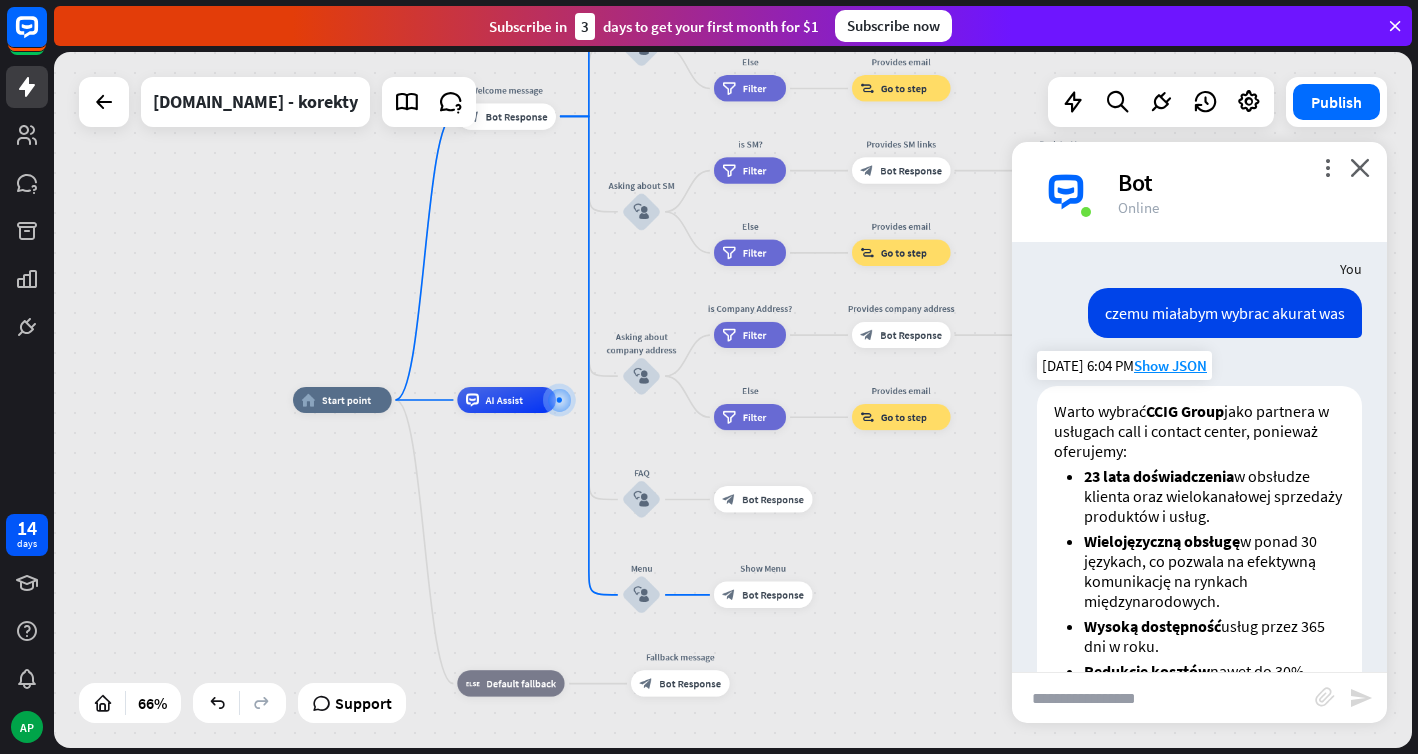scroll, scrollTop: 563, scrollLeft: 0, axis: vertical 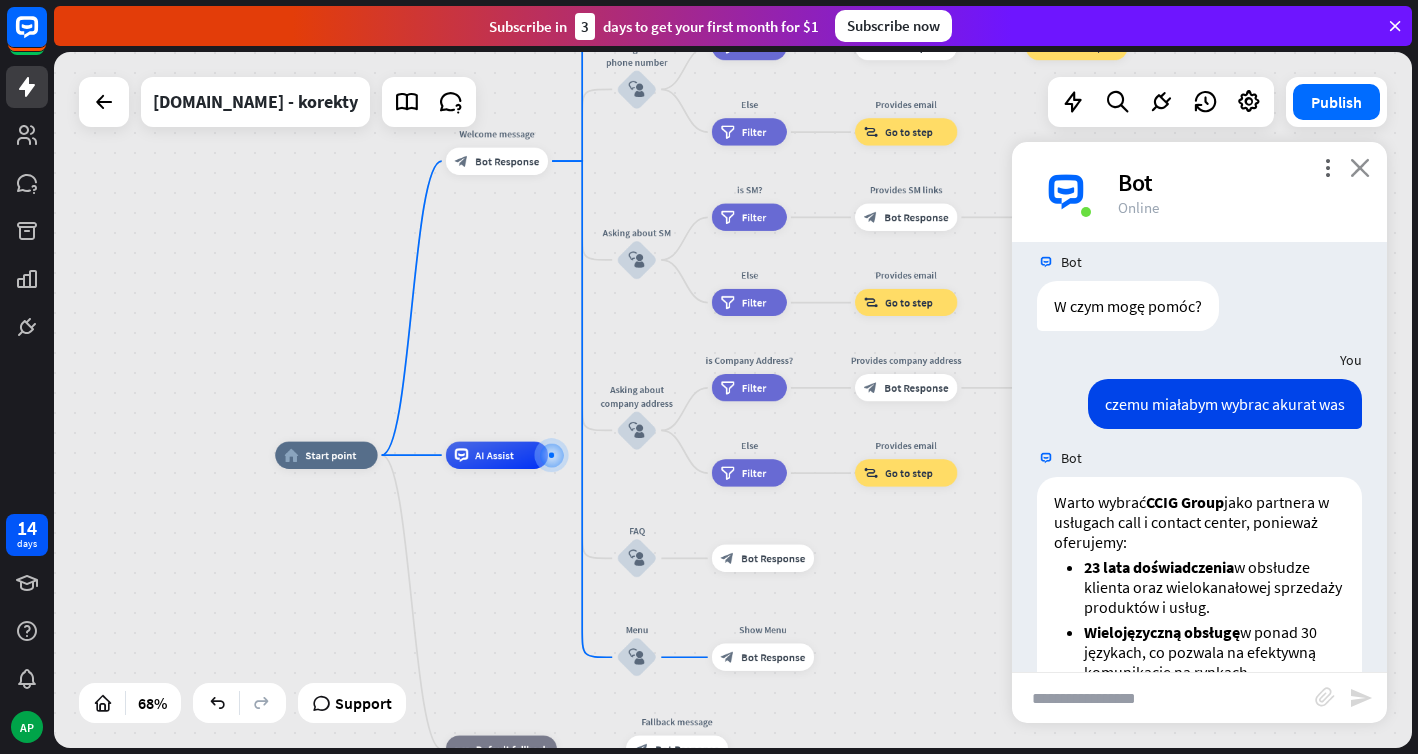 click on "close" at bounding box center (1360, 167) 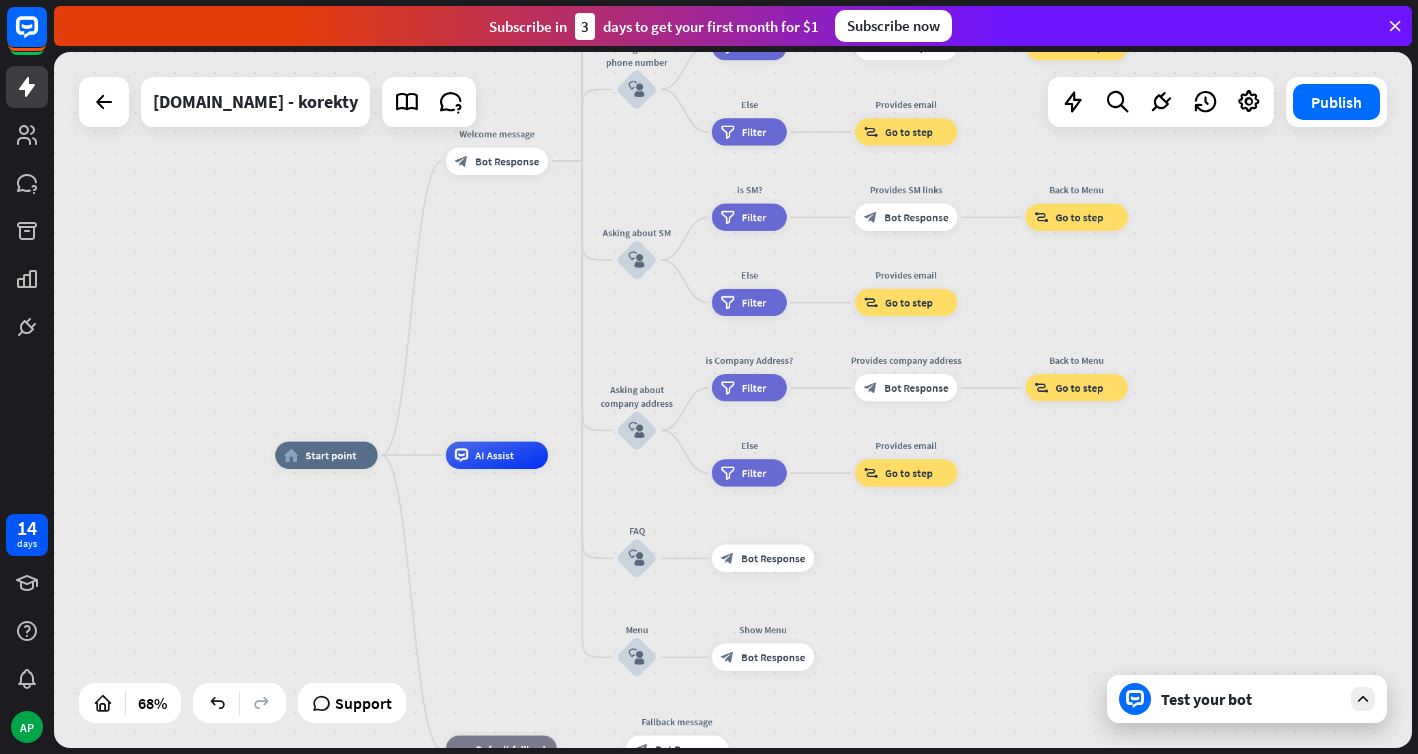click on "Test your bot" at bounding box center [1251, 699] 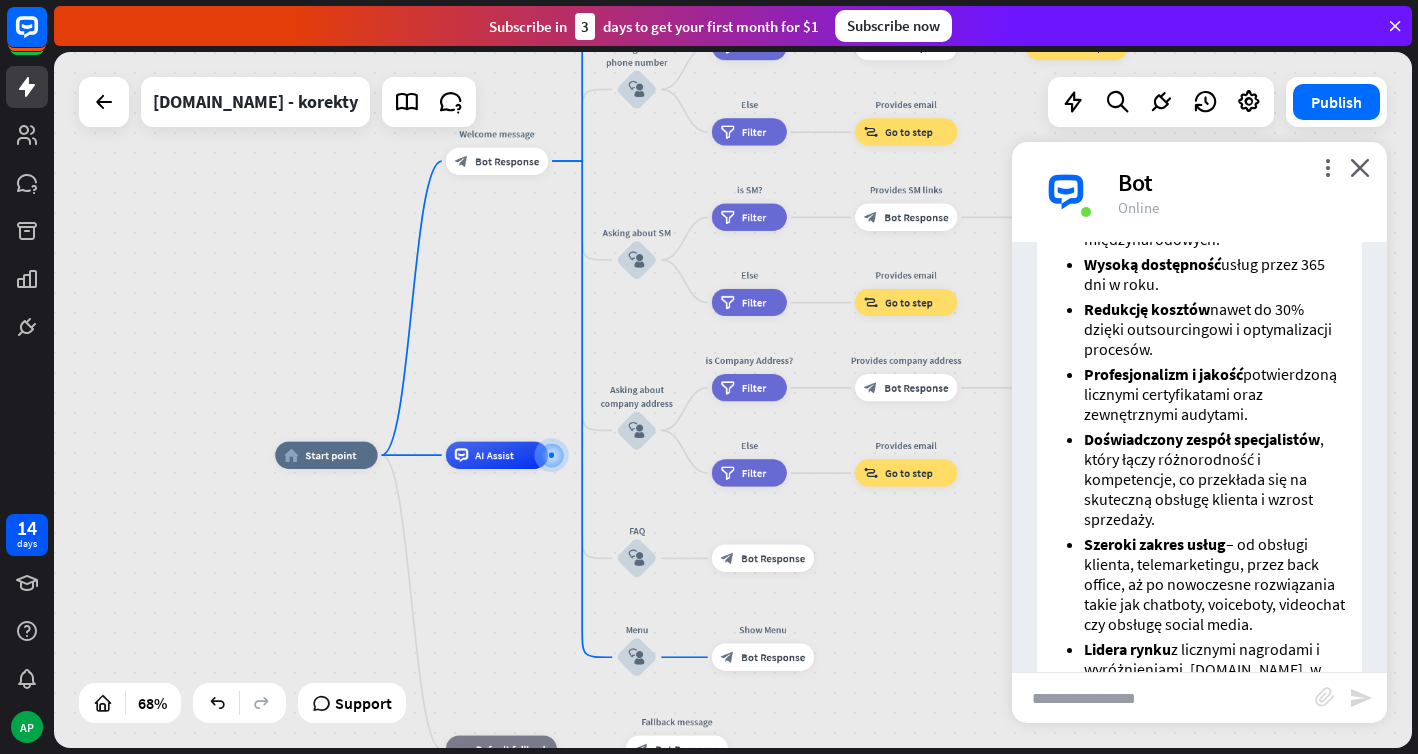 scroll, scrollTop: 1221, scrollLeft: 0, axis: vertical 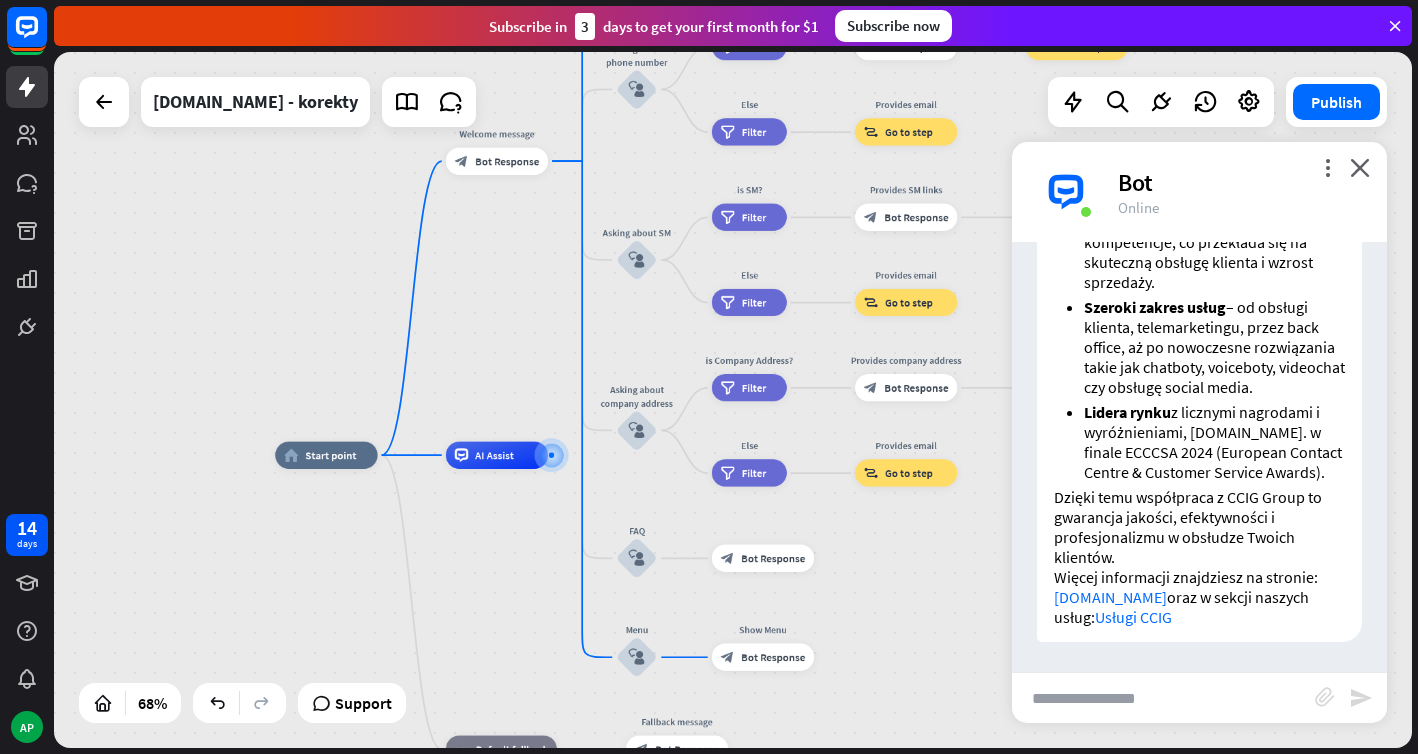 click on "more_vert
close
Bot
Online" at bounding box center (1199, 192) 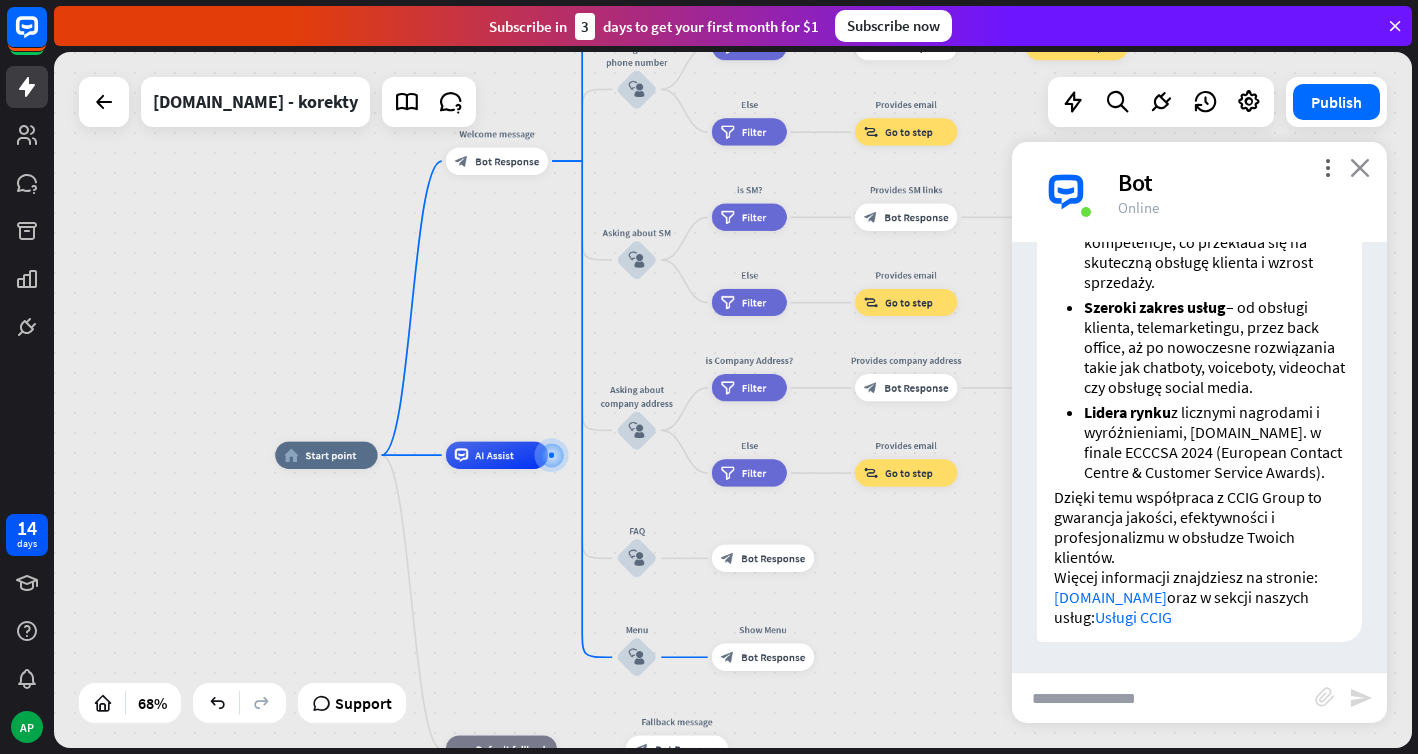 click on "close" at bounding box center (1360, 167) 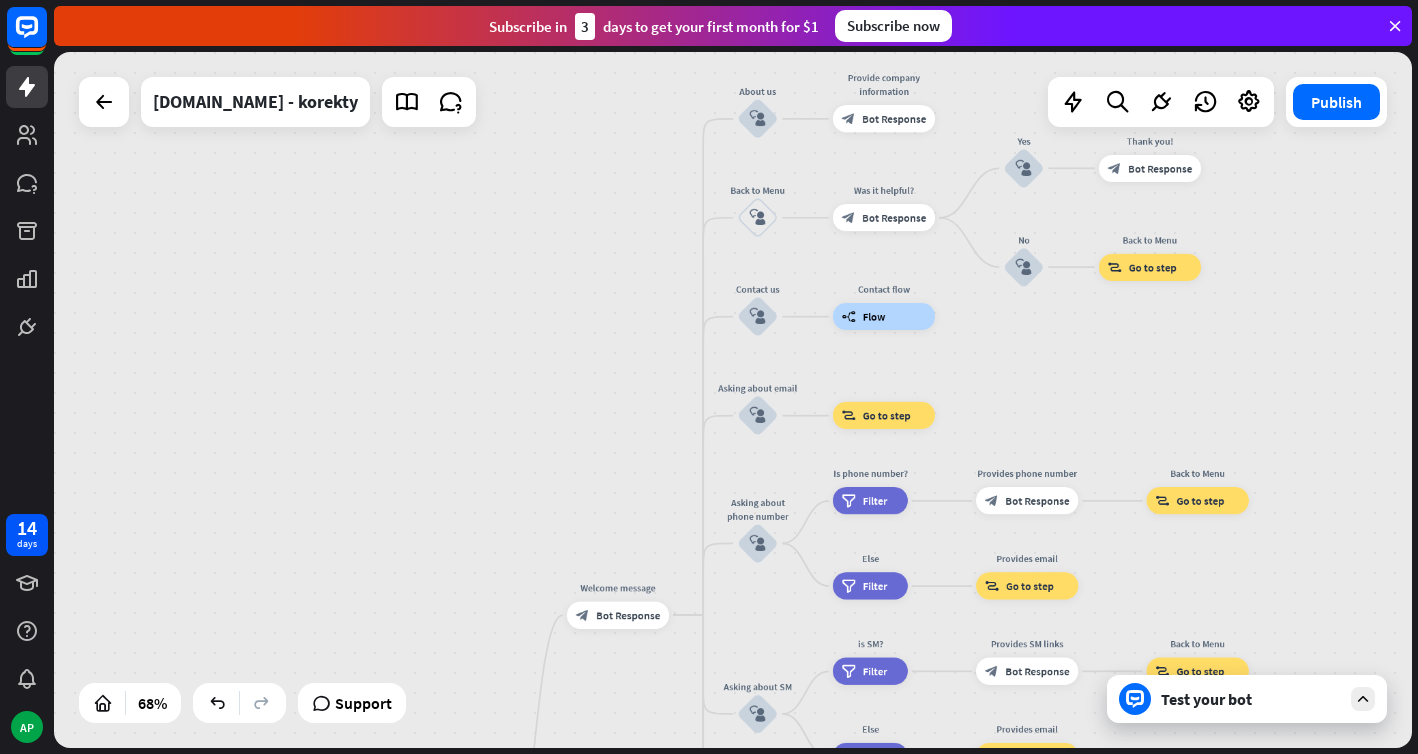 drag, startPoint x: 1025, startPoint y: 299, endPoint x: 1155, endPoint y: 753, distance: 472.2457 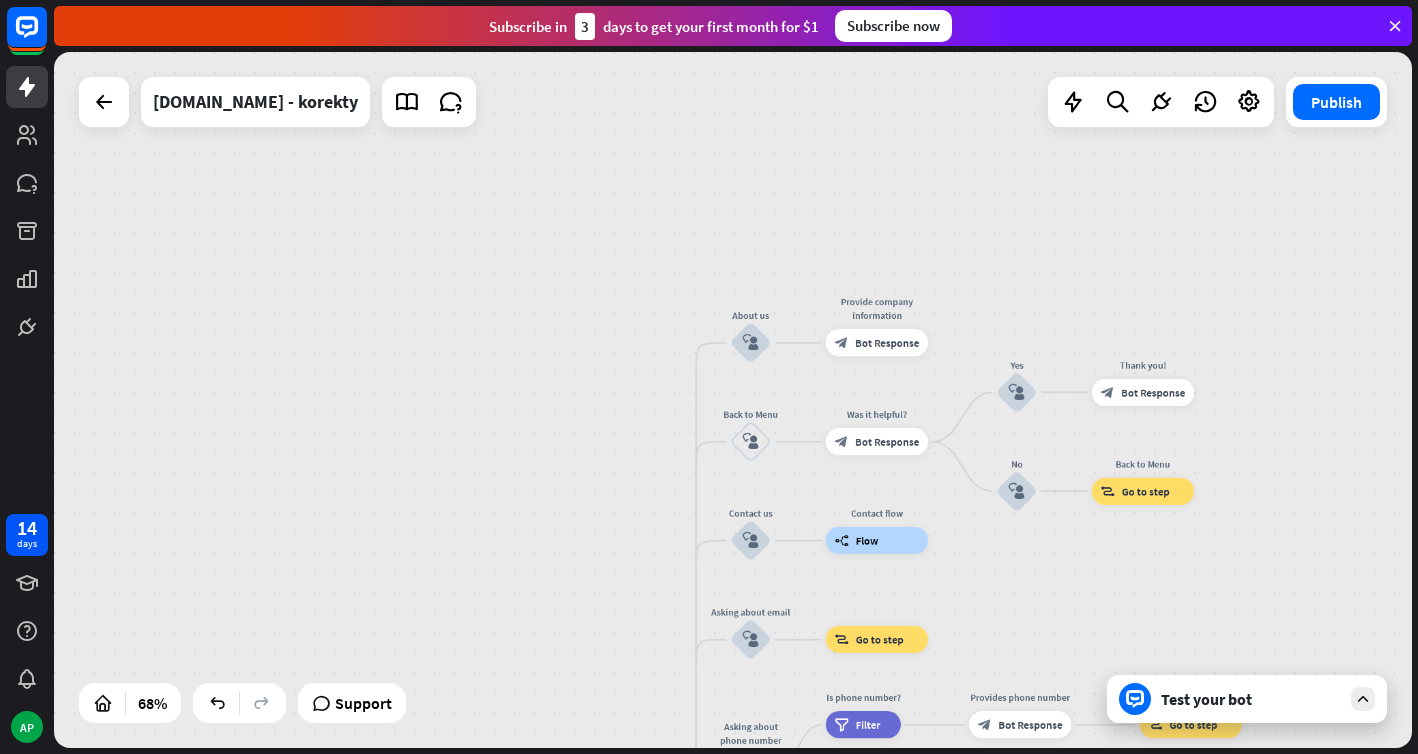 drag, startPoint x: 991, startPoint y: 354, endPoint x: 975, endPoint y: 578, distance: 224.5707 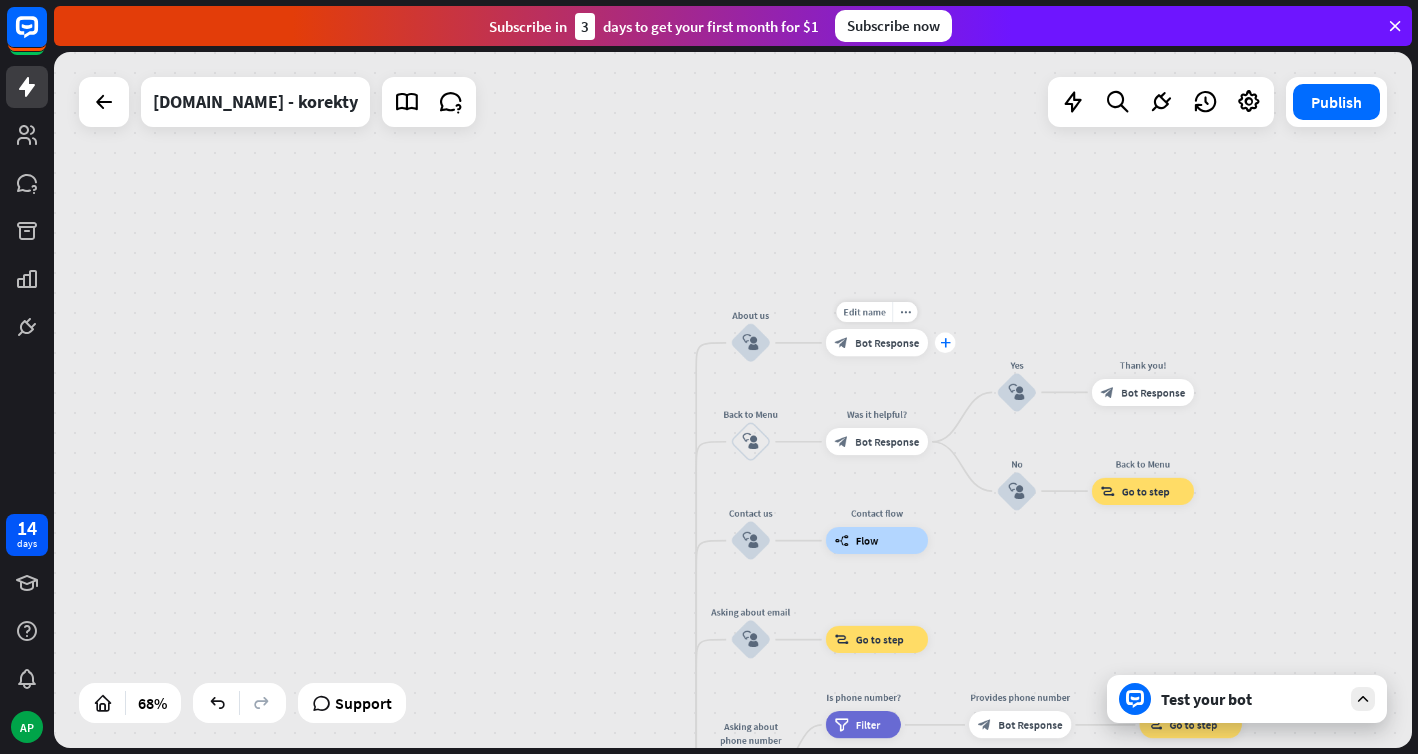 click on "plus" at bounding box center [945, 343] 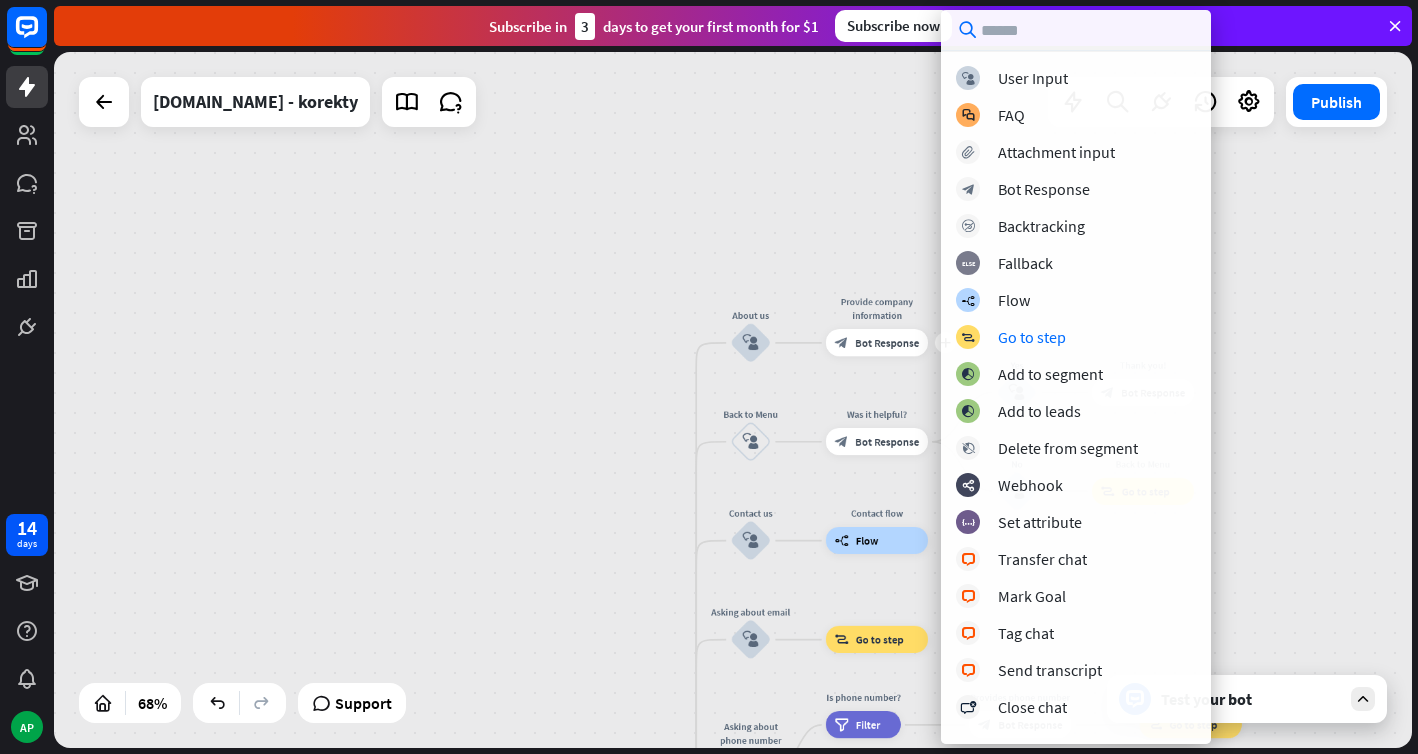 click on "home_2   Start point                 Welcome message   block_bot_response   Bot Response                 About us   block_user_input               plus   Provide company information   block_bot_response   Bot Response                 Back to Menu   block_user_input                 Was it helpful?   block_bot_response   Bot Response                 Yes   block_user_input                 Thank you!   block_bot_response   Bot Response                 No   block_user_input                 Back to Menu   block_goto   Go to step                 Contact us   block_user_input                 Contact flow   builder_tree   Flow                 Asking about email   block_user_input                   block_goto   Go to step                 Asking about phone number   block_user_input                 Is phone number?   filter   Filter                 Provides phone number   block_bot_response   Bot Response                 Back to Menu   block_goto   Go to step                 Else   filter   Filter" at bounding box center [733, 400] 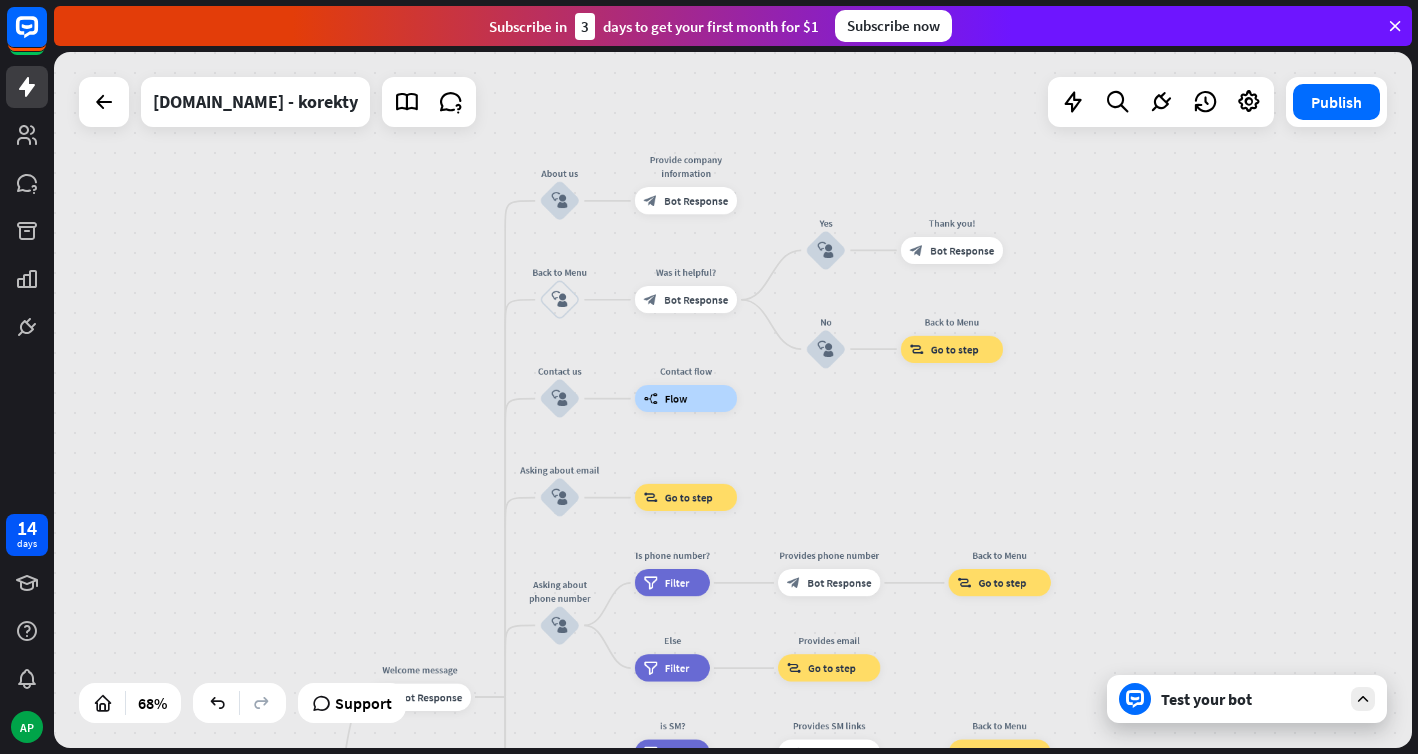 drag, startPoint x: 979, startPoint y: 341, endPoint x: 777, endPoint y: 164, distance: 268.57587 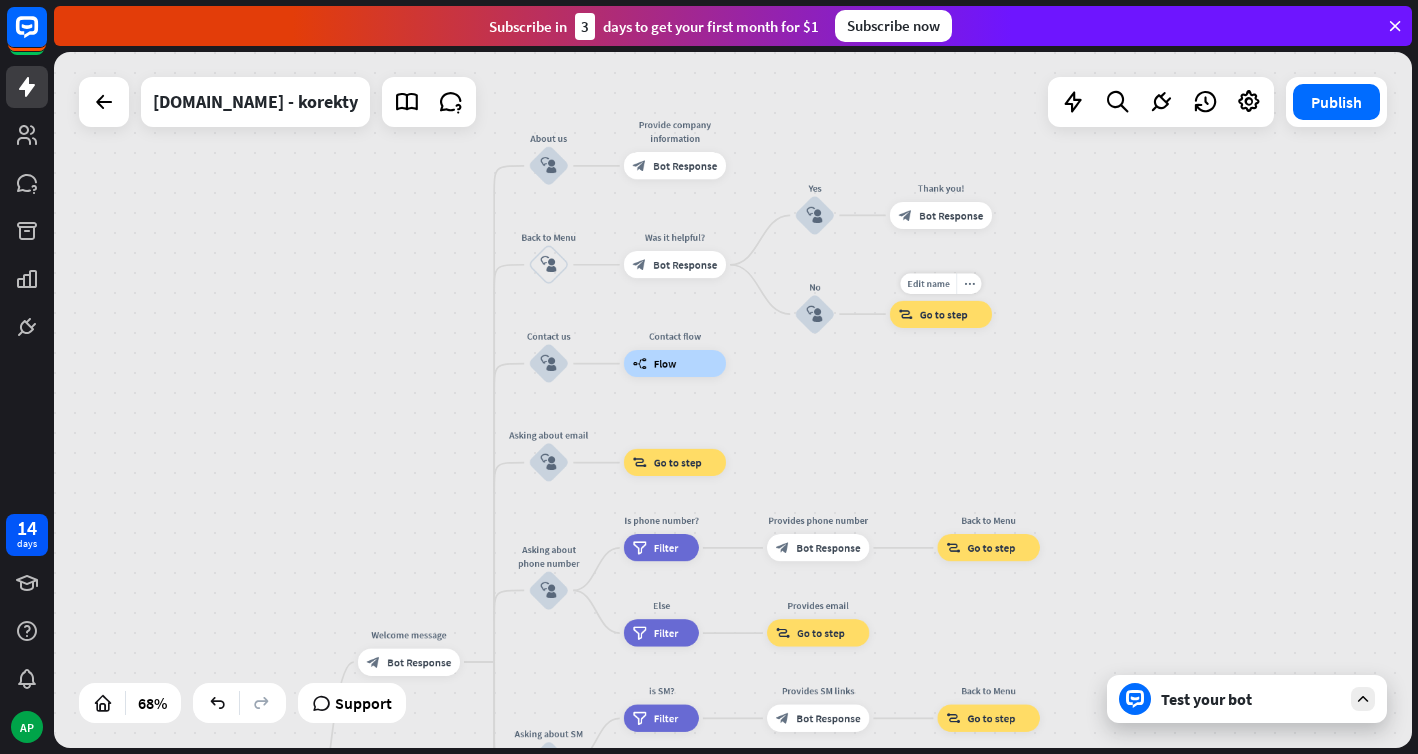 click on "Edit name   more_horiz           Back to Menu   block_goto   Go to step" at bounding box center (941, 314) 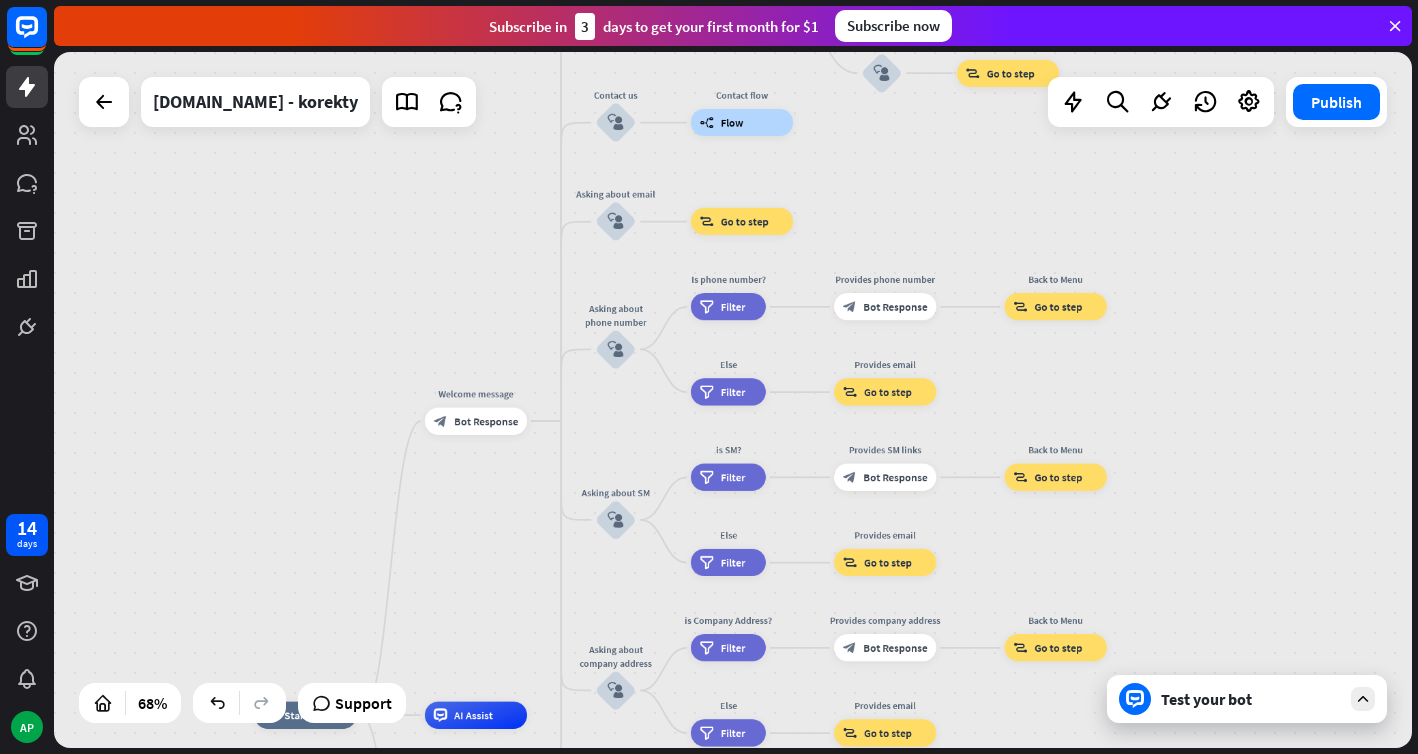 drag, startPoint x: 841, startPoint y: 440, endPoint x: 916, endPoint y: 182, distance: 268.6801 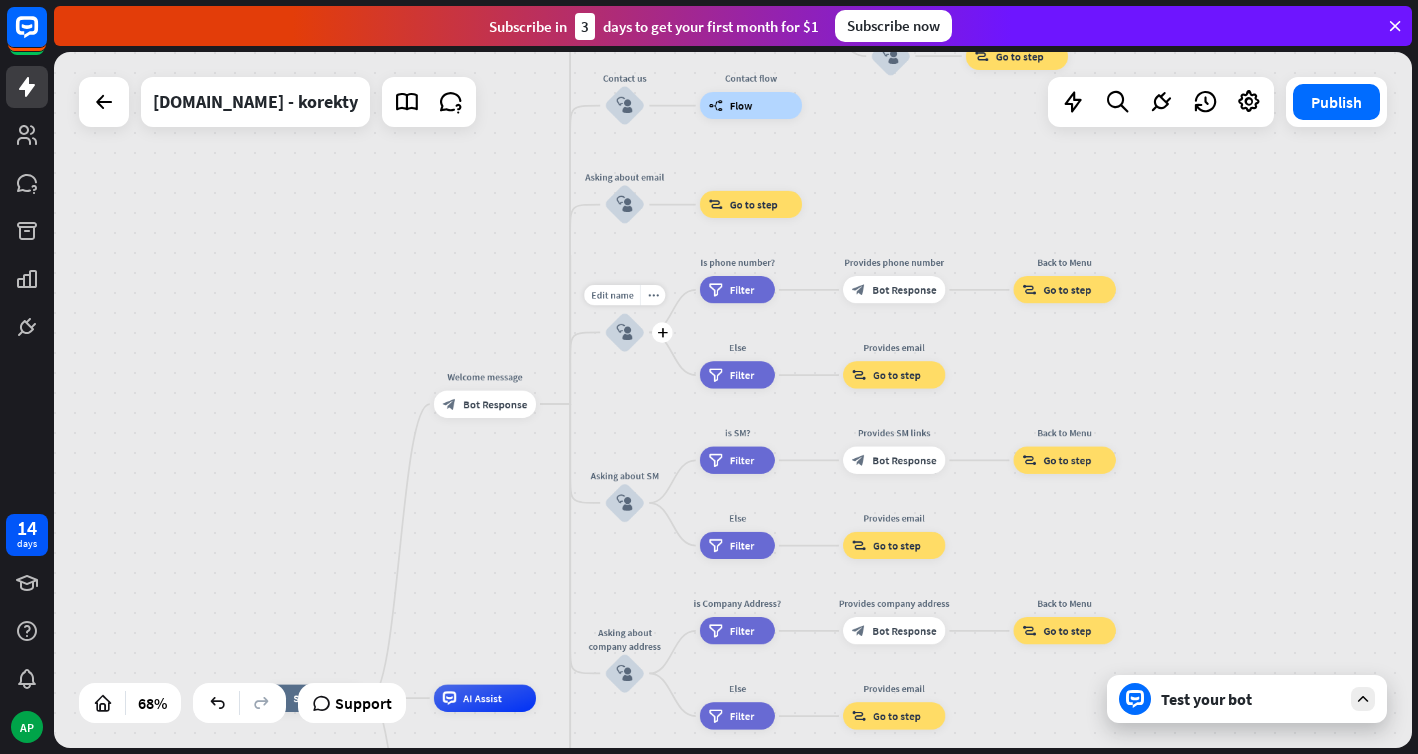click on "block_user_input" at bounding box center [624, 332] 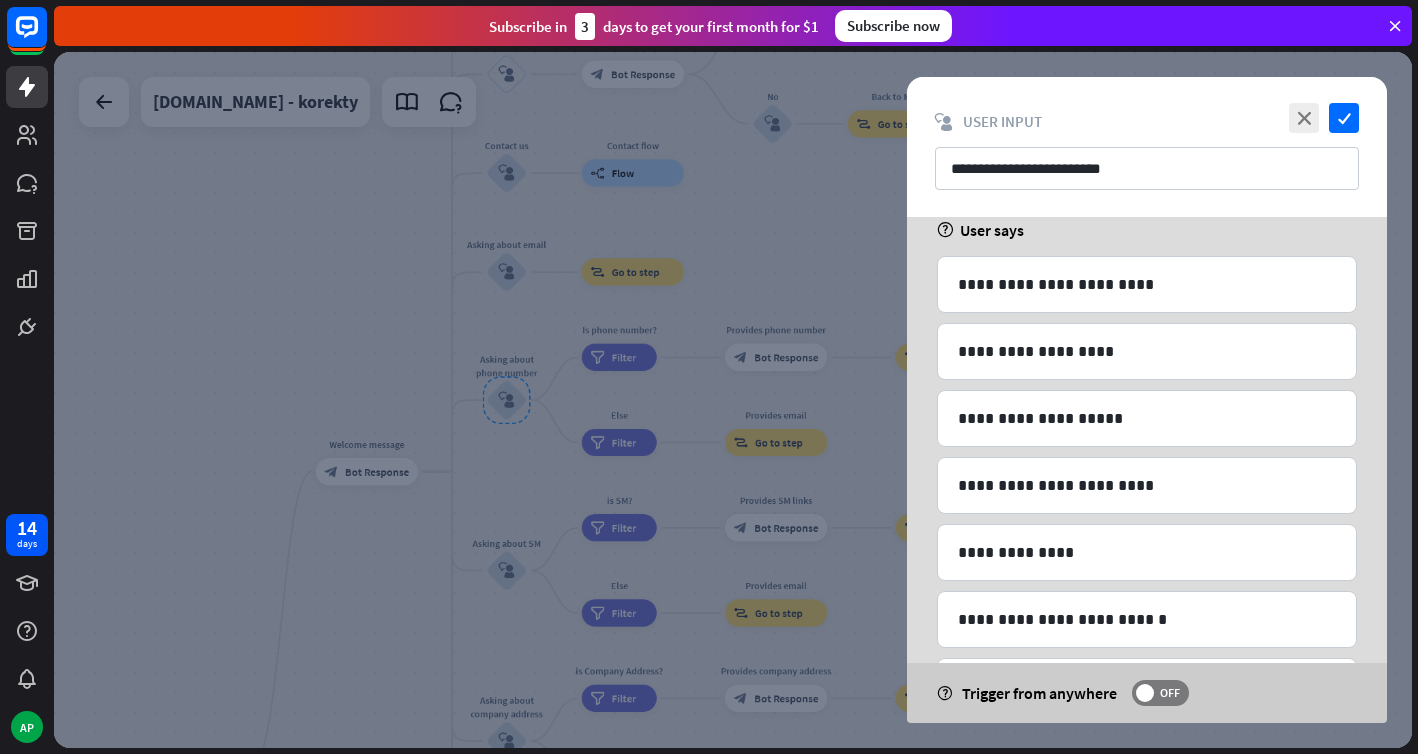 scroll, scrollTop: 0, scrollLeft: 0, axis: both 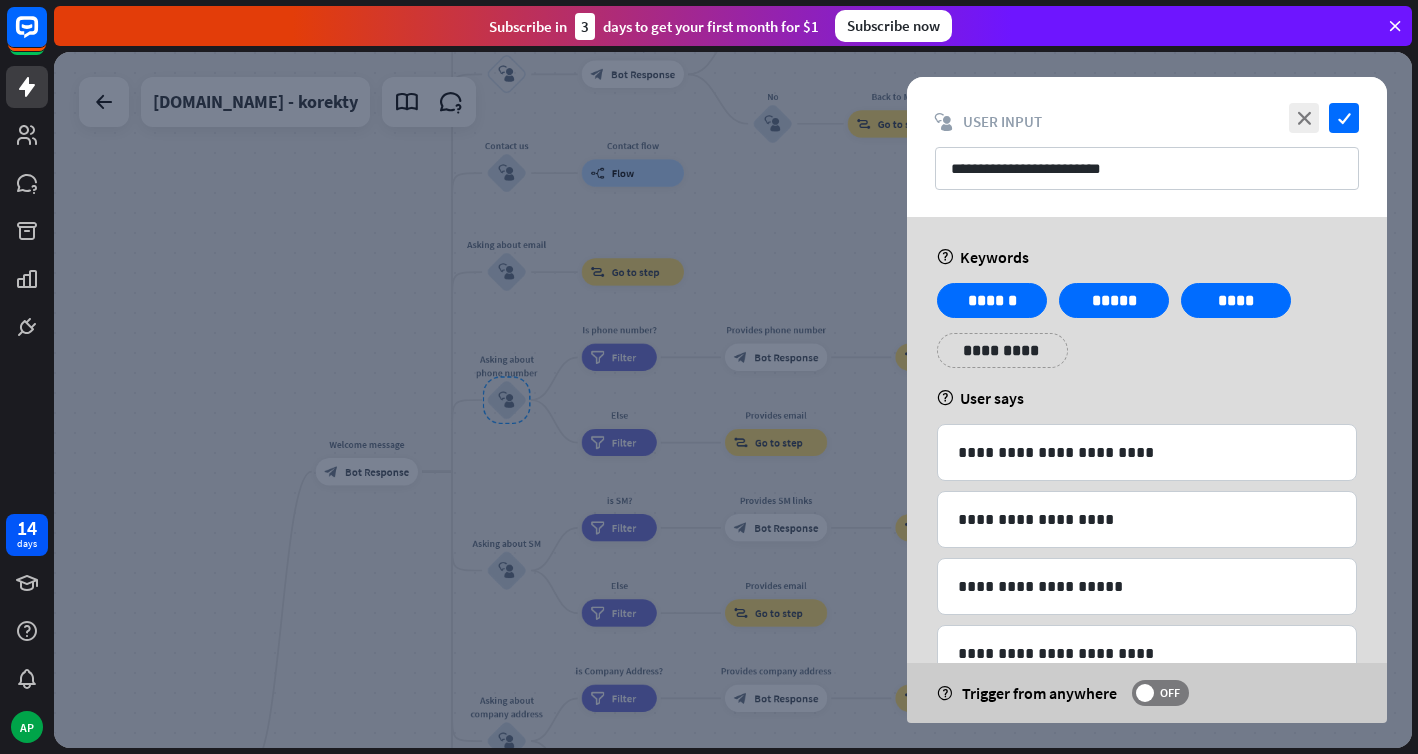click on "**********" at bounding box center [1002, 350] 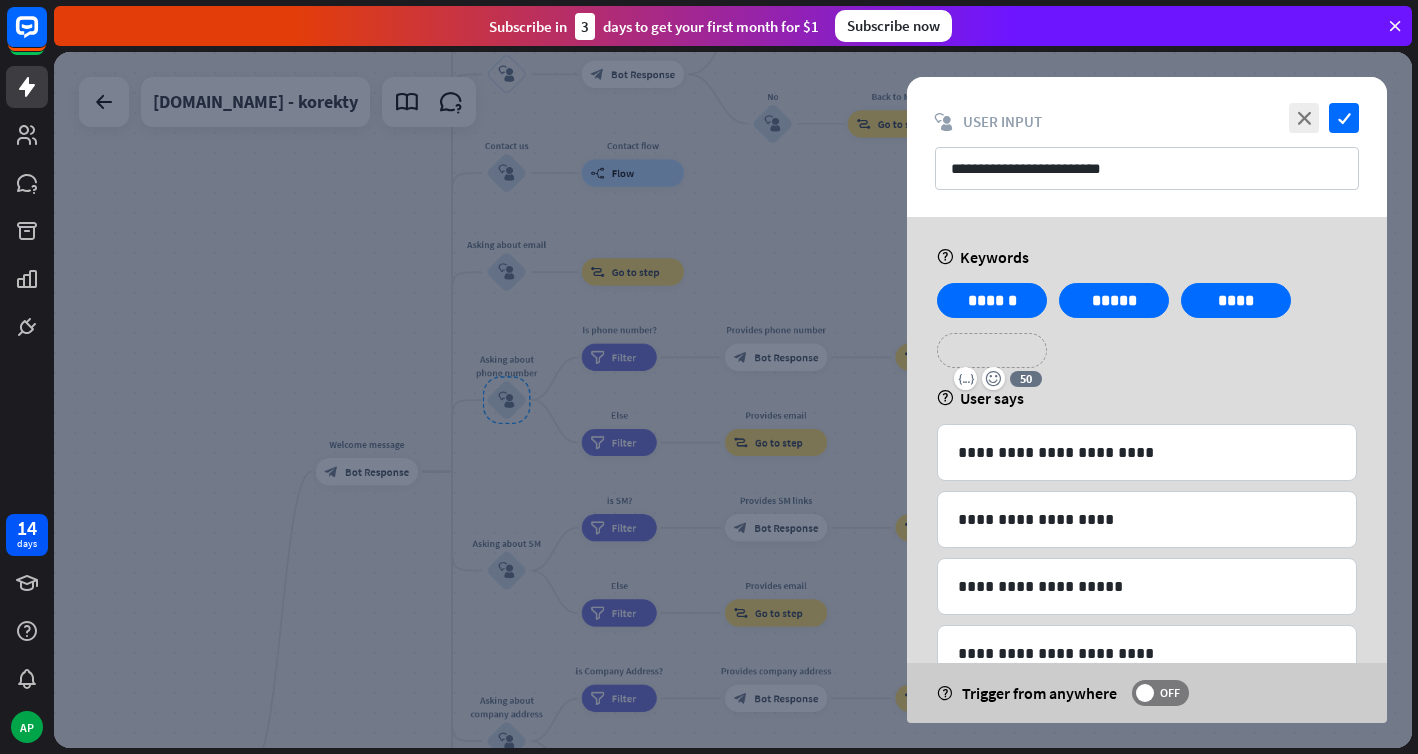 type 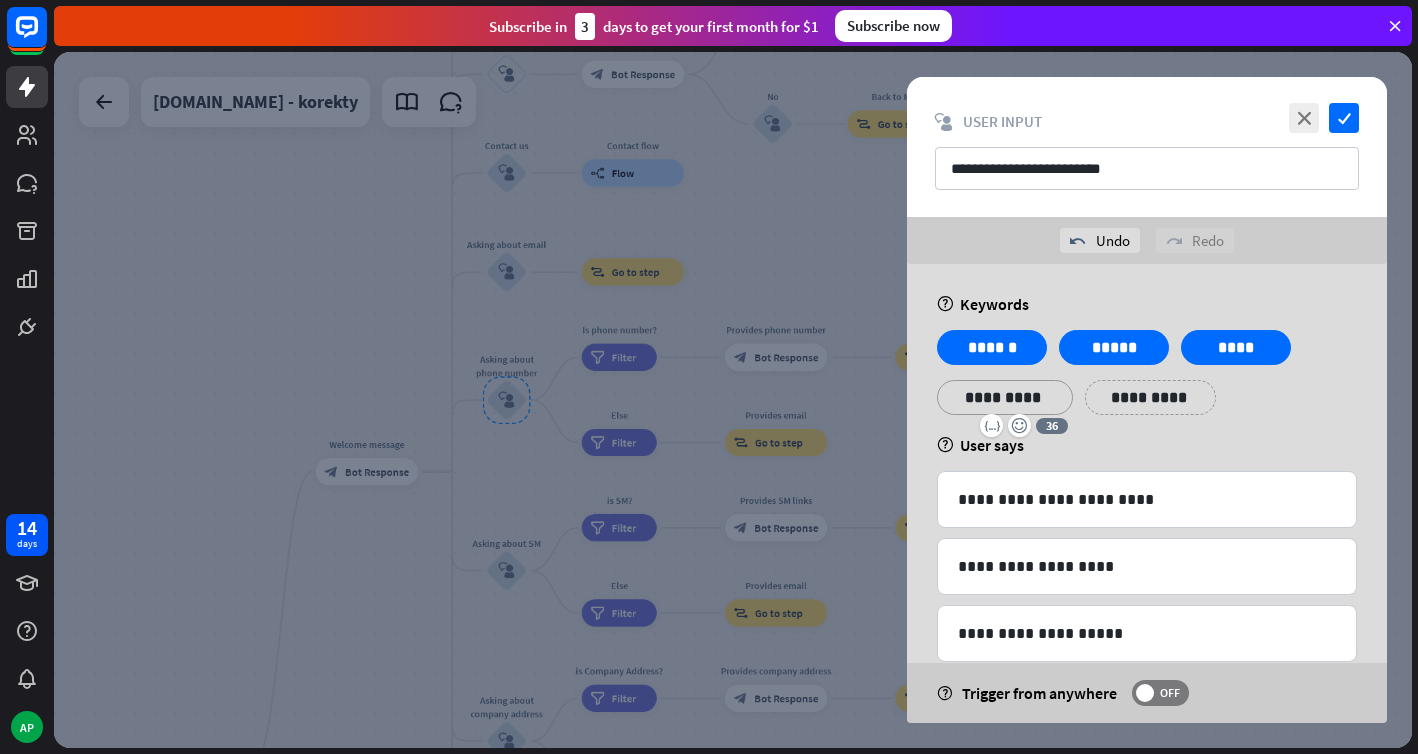 click on "**********" at bounding box center [1147, 982] 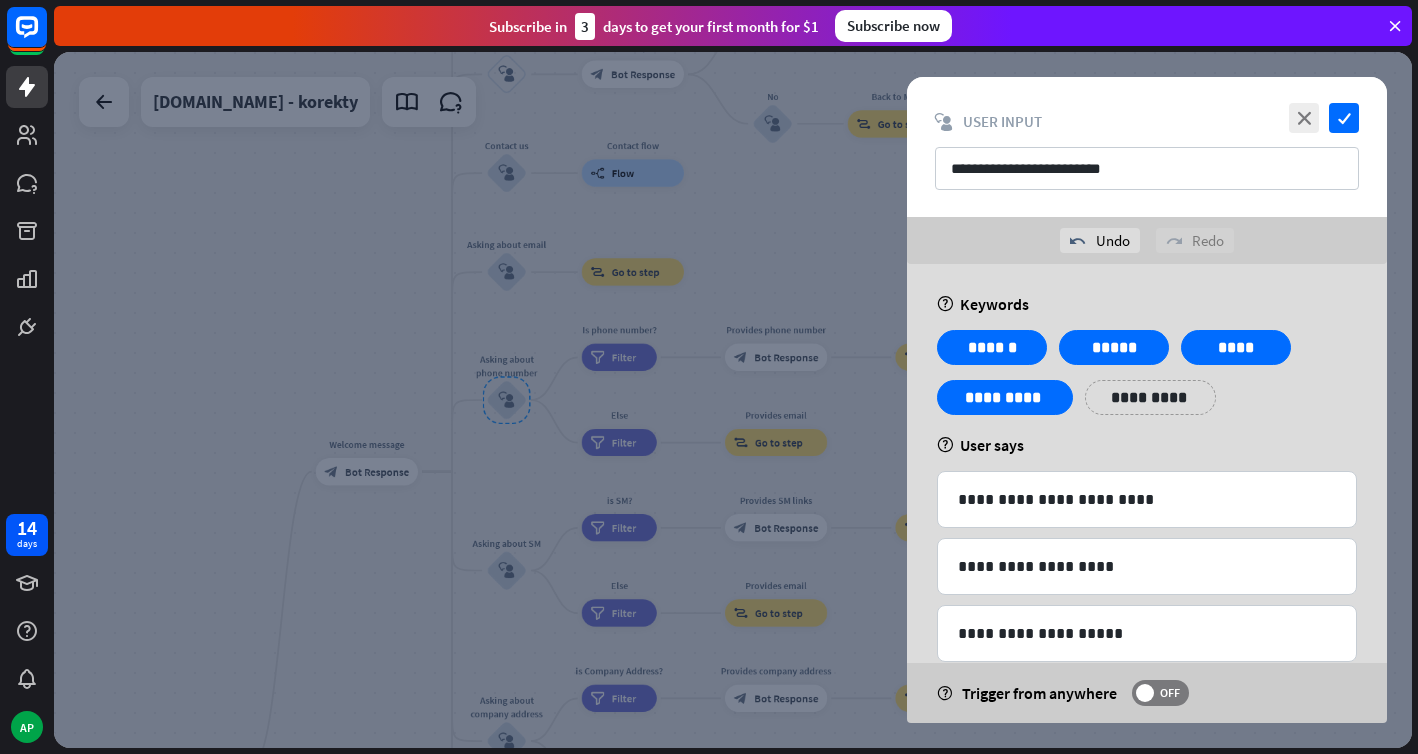 click on "**********" at bounding box center (1150, 397) 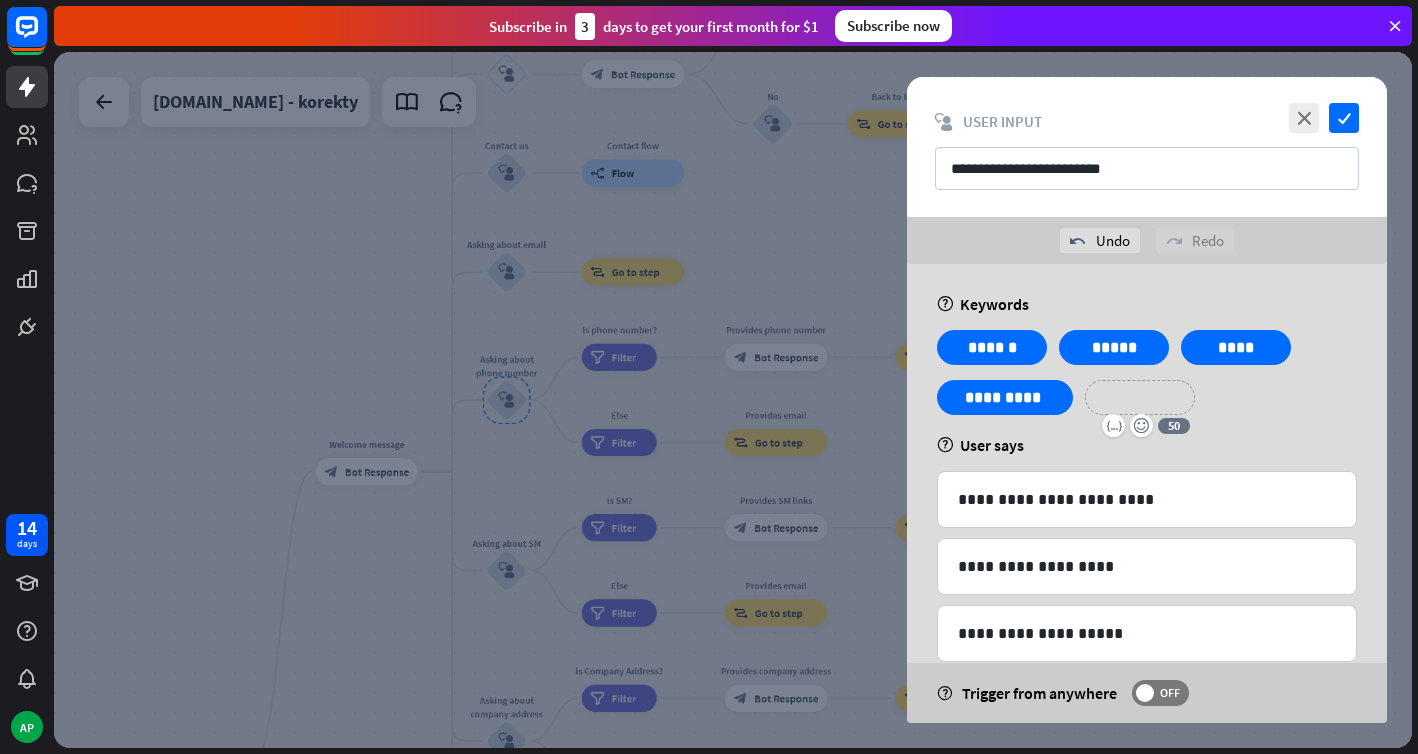 type 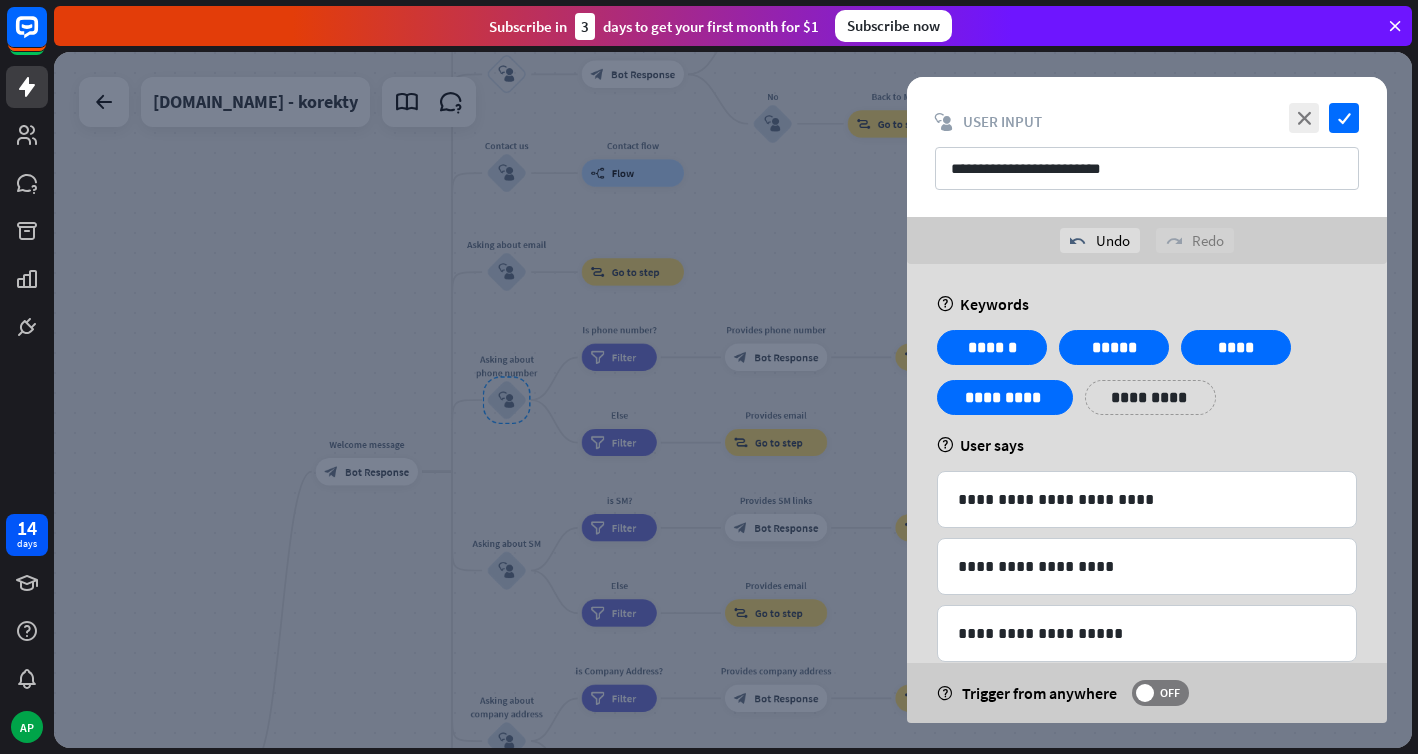 click on "**********" at bounding box center (1147, 982) 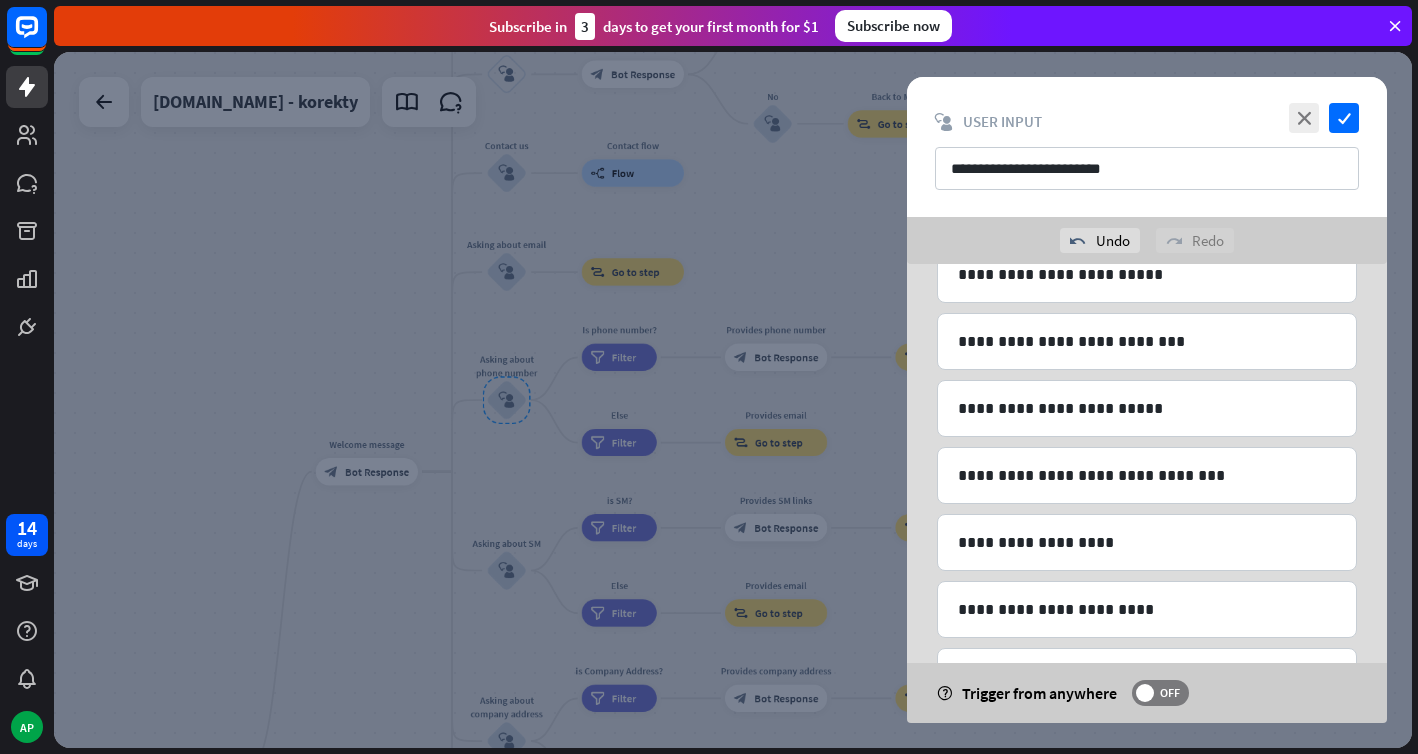 scroll, scrollTop: 977, scrollLeft: 0, axis: vertical 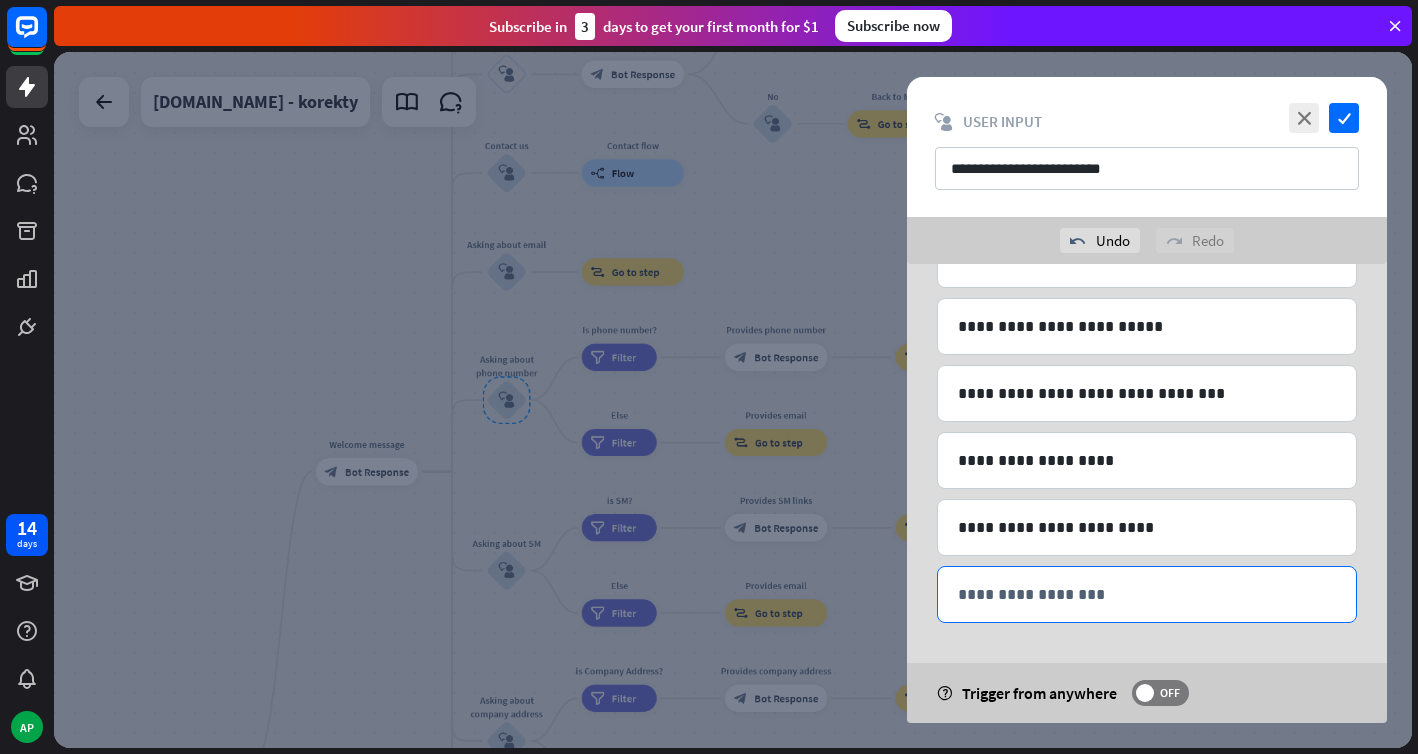 click on "**********" at bounding box center (1147, 594) 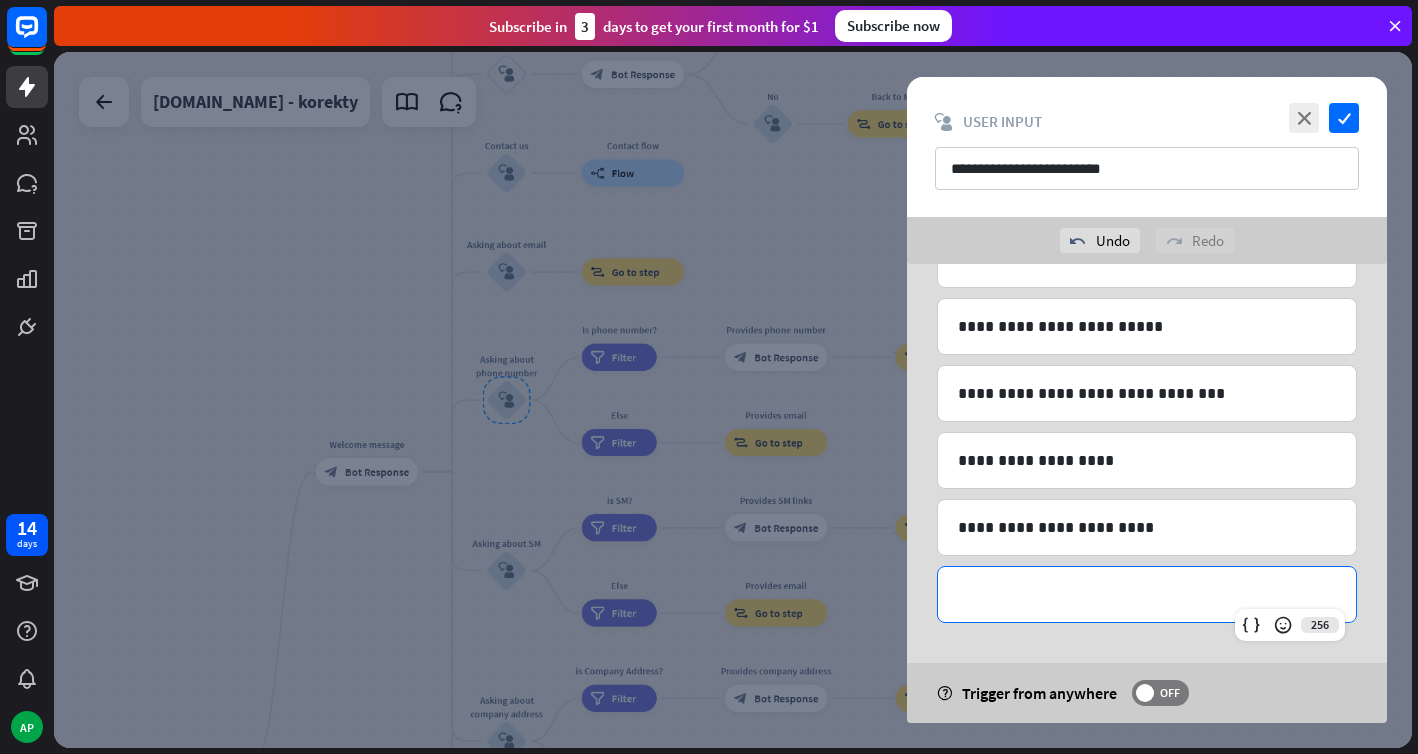 type 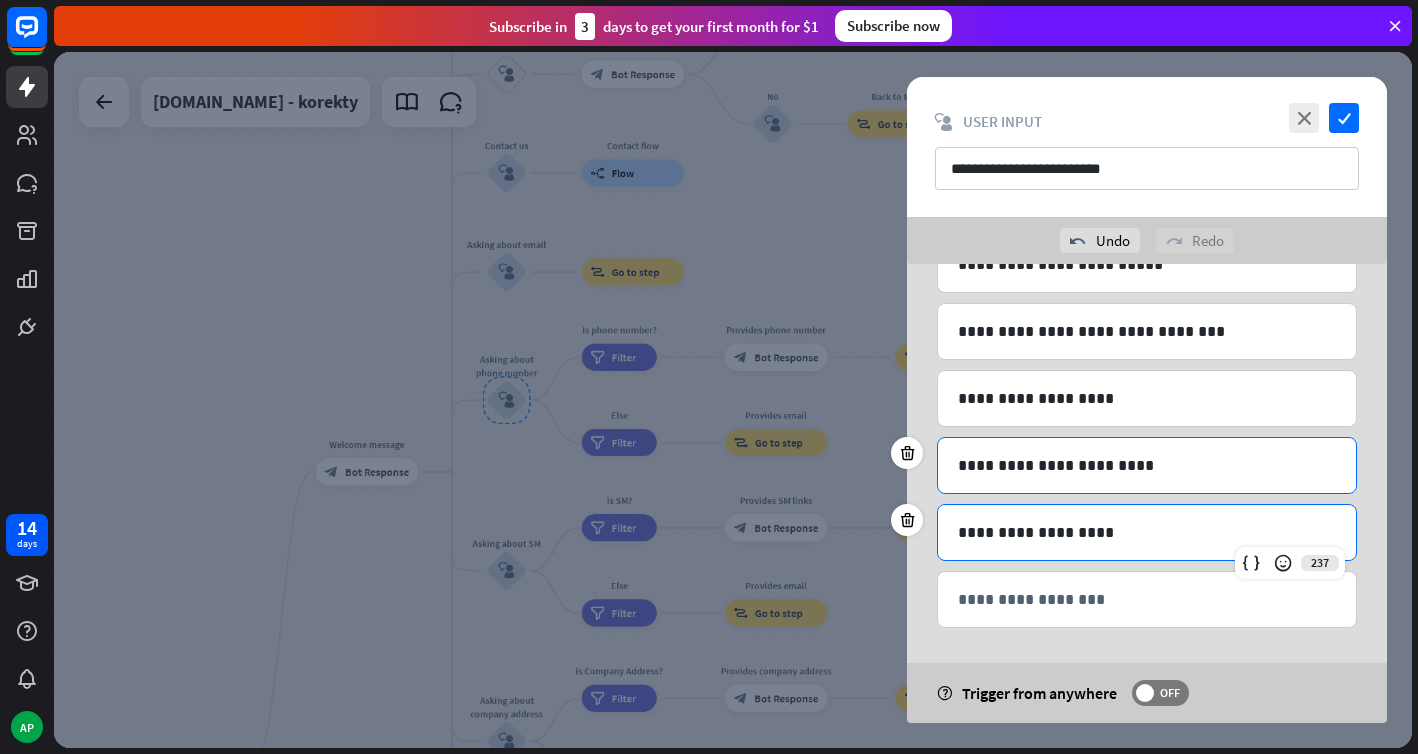 scroll, scrollTop: 1044, scrollLeft: 0, axis: vertical 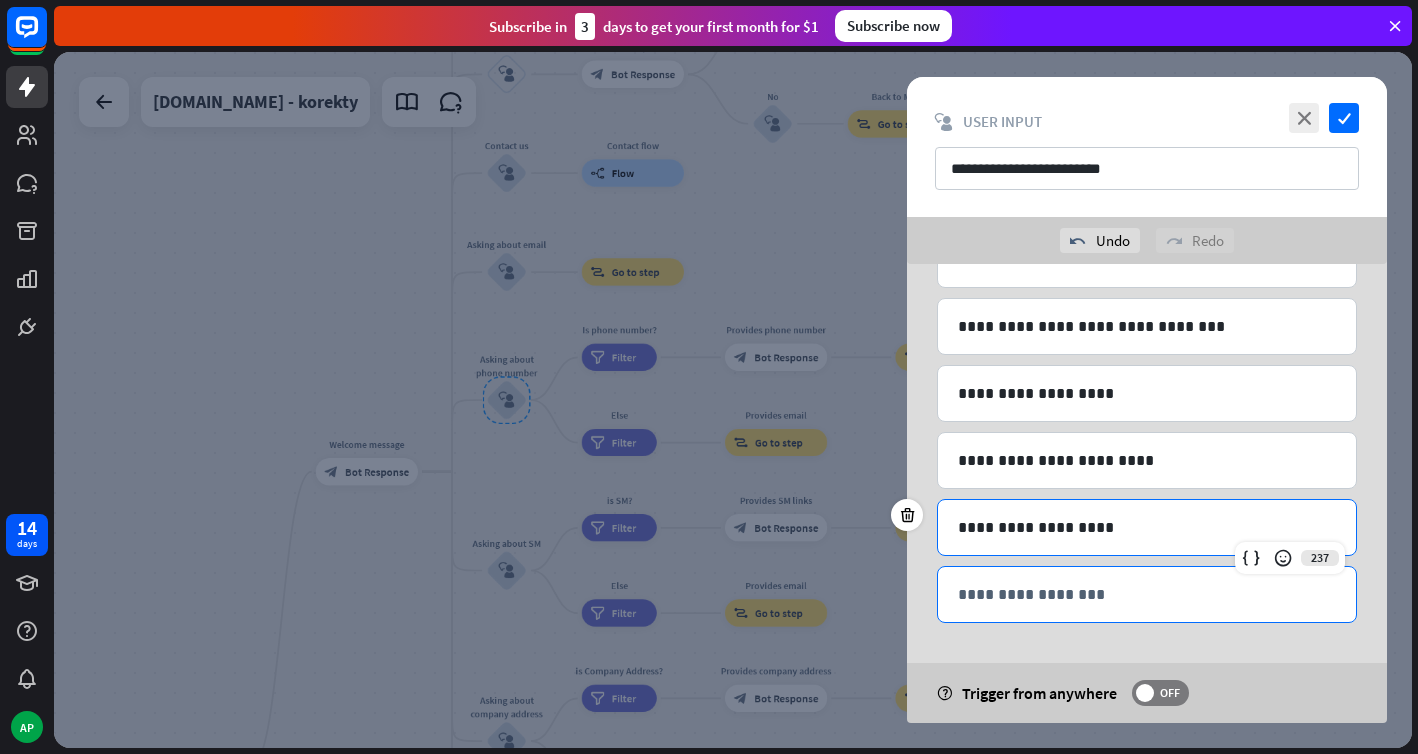click on "**********" at bounding box center (1147, 594) 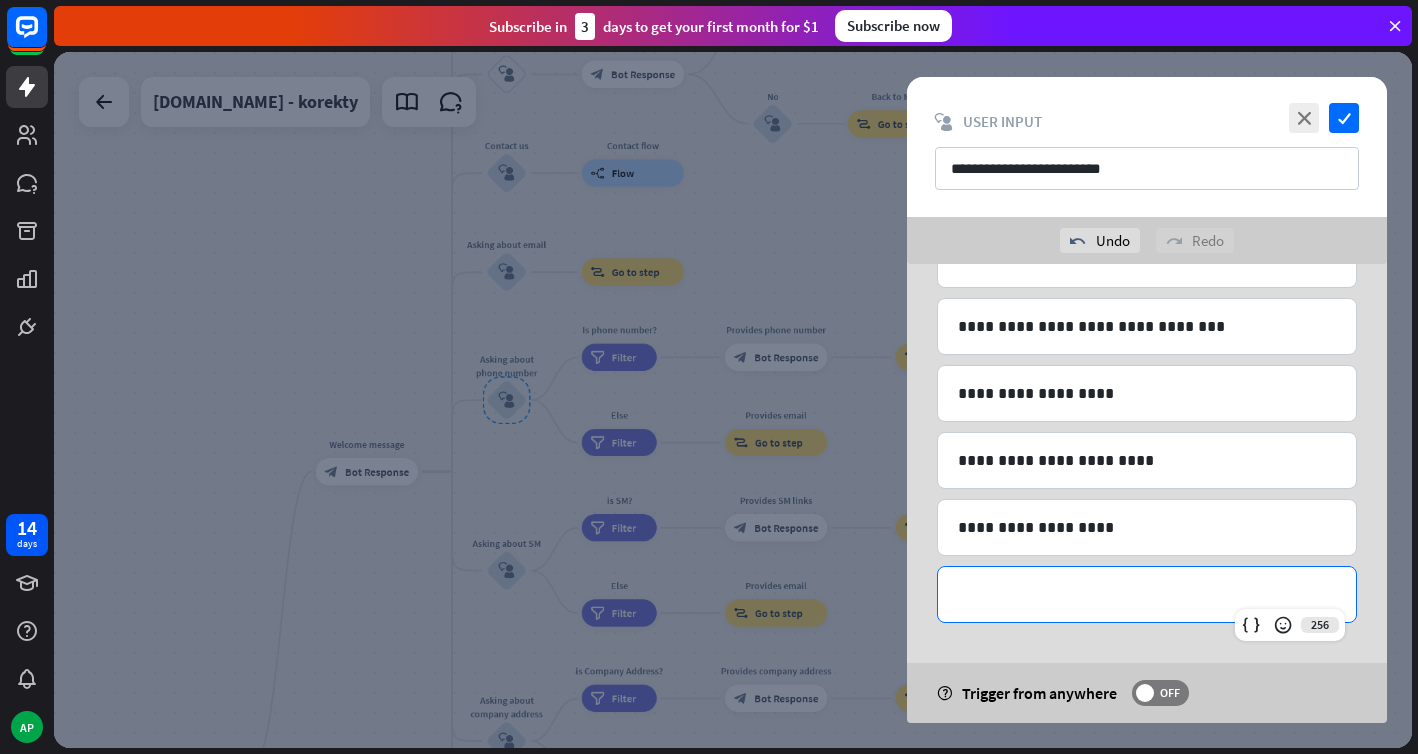 type 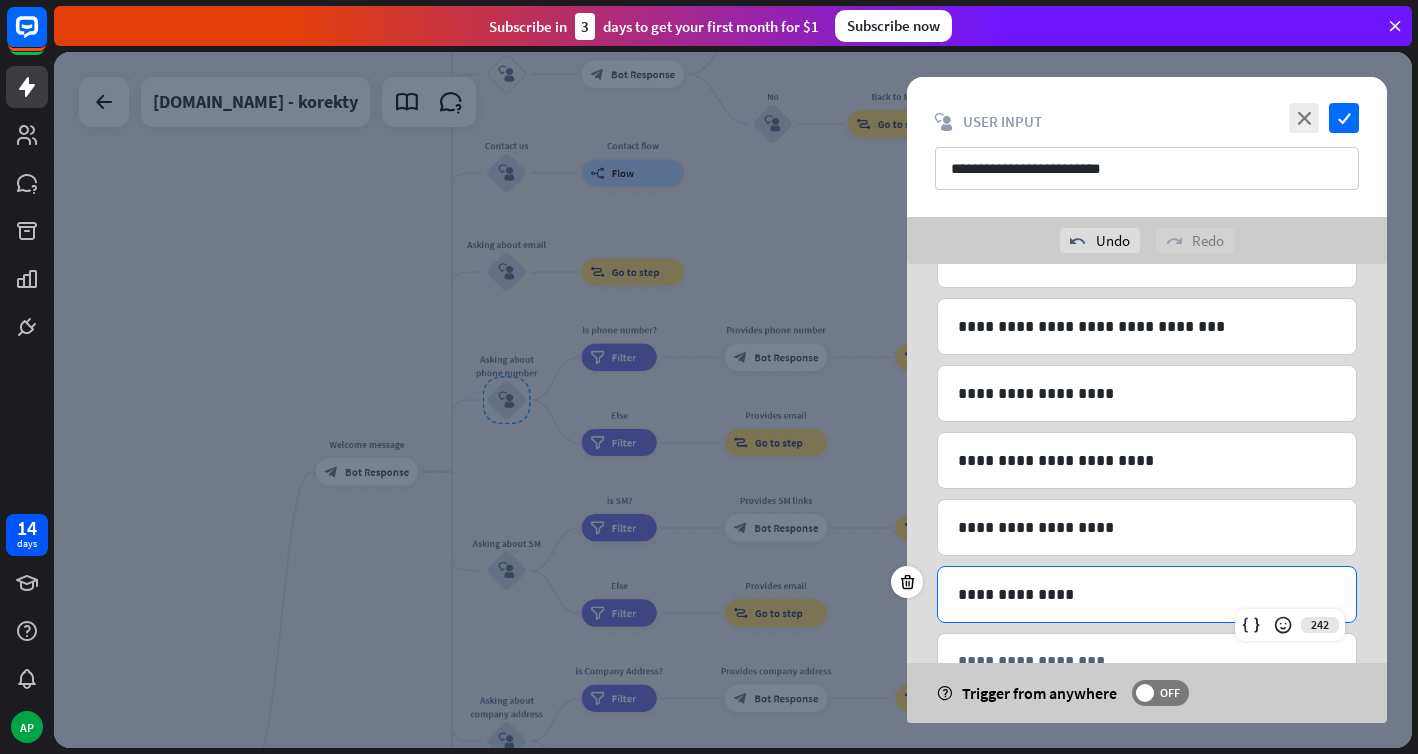 scroll, scrollTop: 1111, scrollLeft: 0, axis: vertical 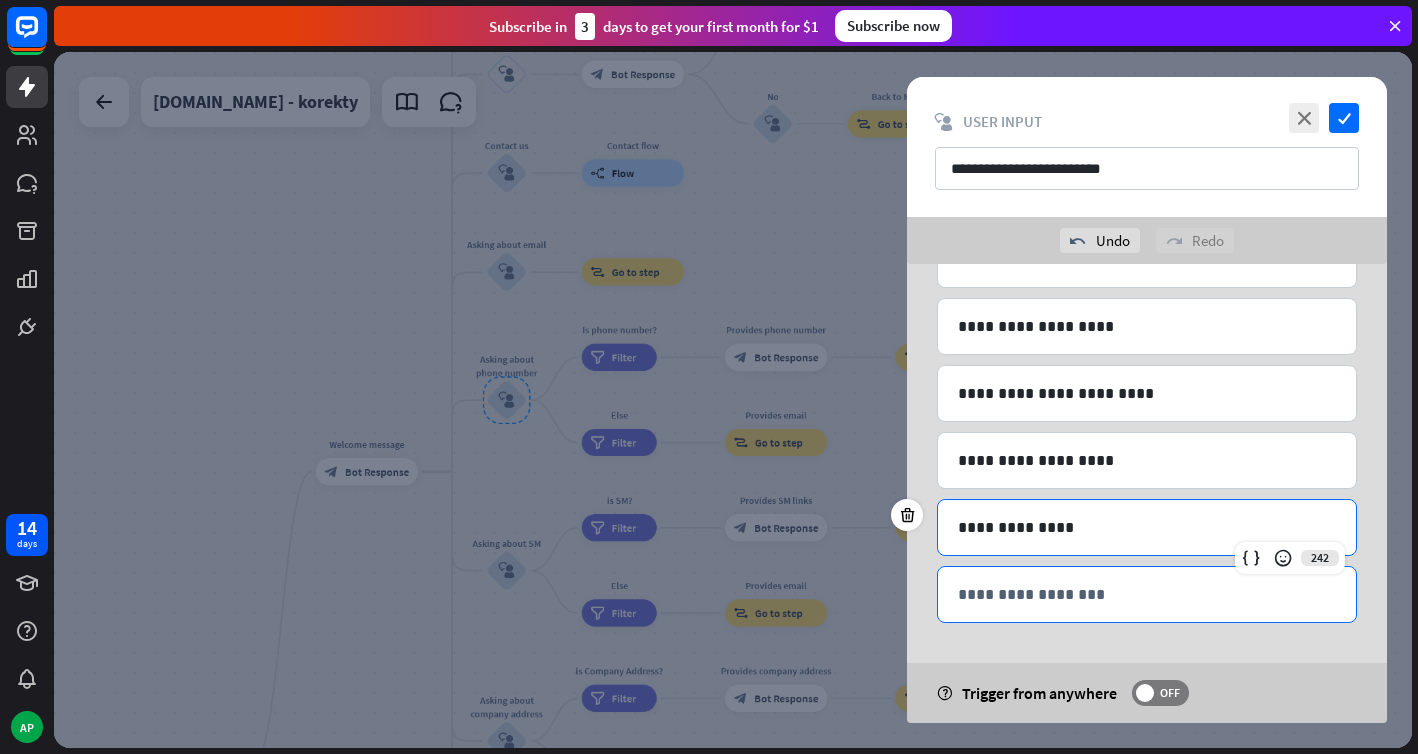 click on "**********" at bounding box center (1147, 594) 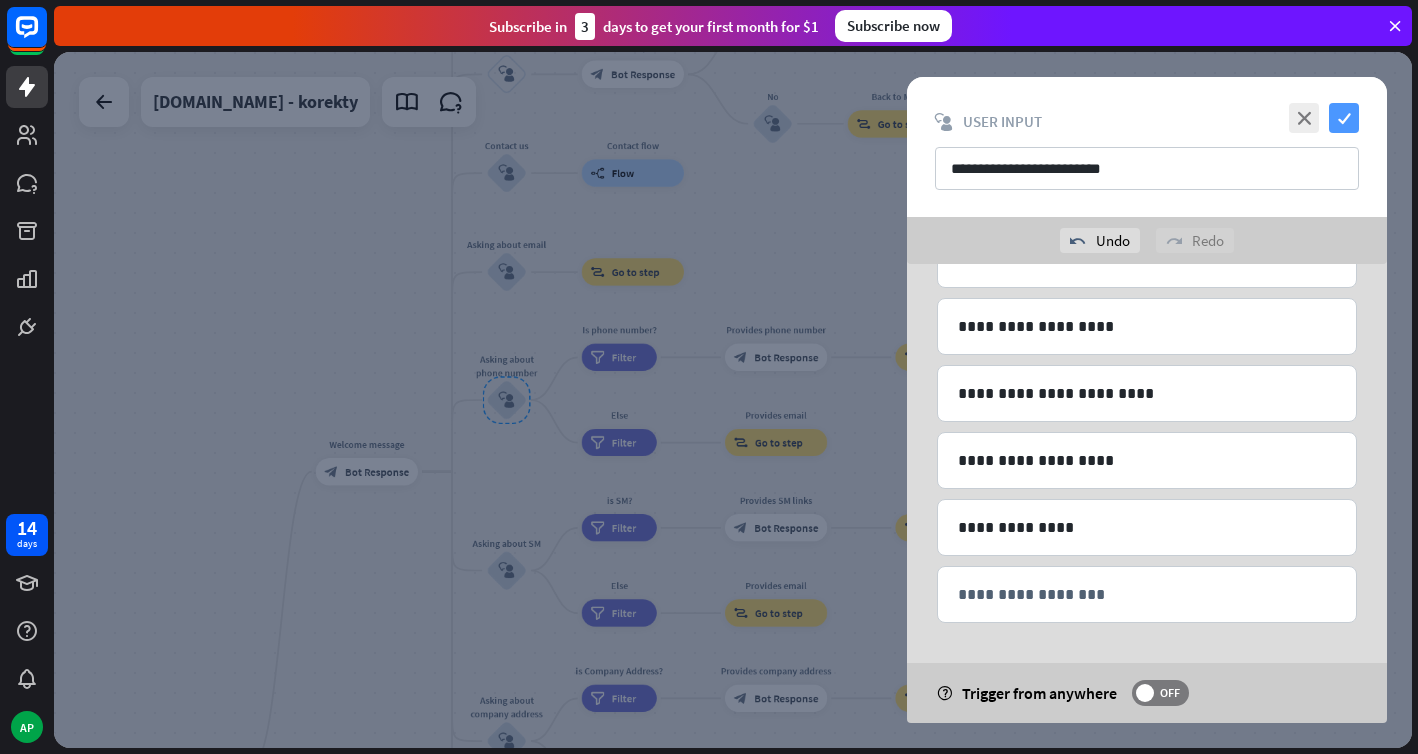 click on "check" at bounding box center (1344, 118) 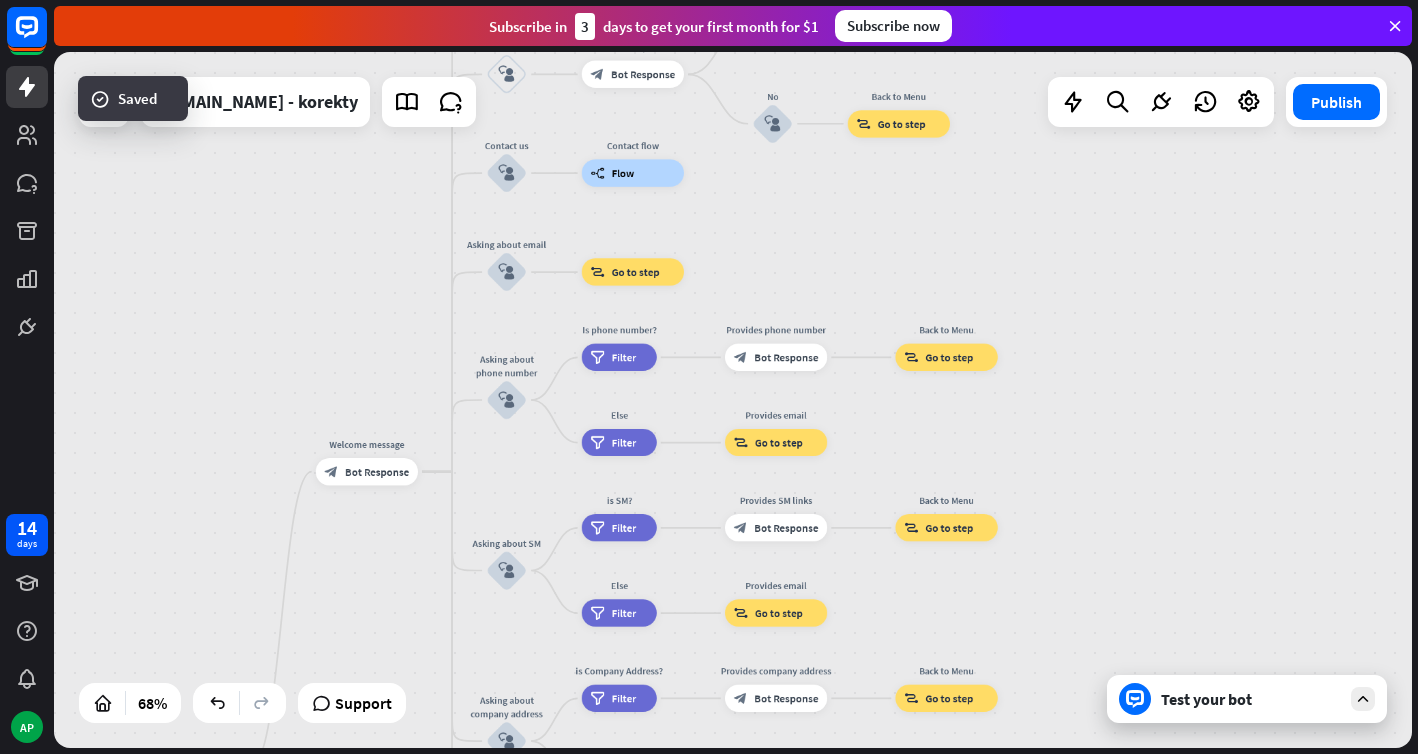 click on "Test your bot" at bounding box center (1247, 699) 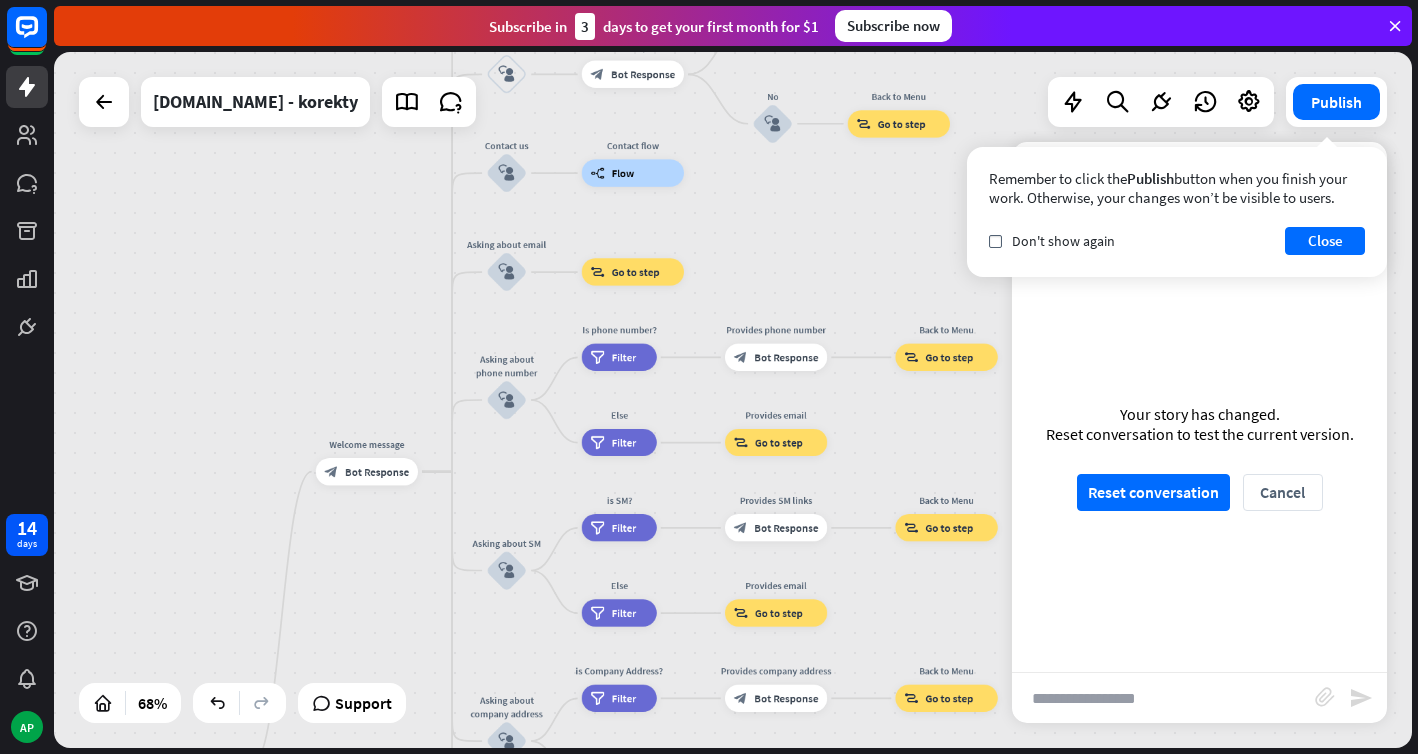 click at bounding box center (1163, 698) 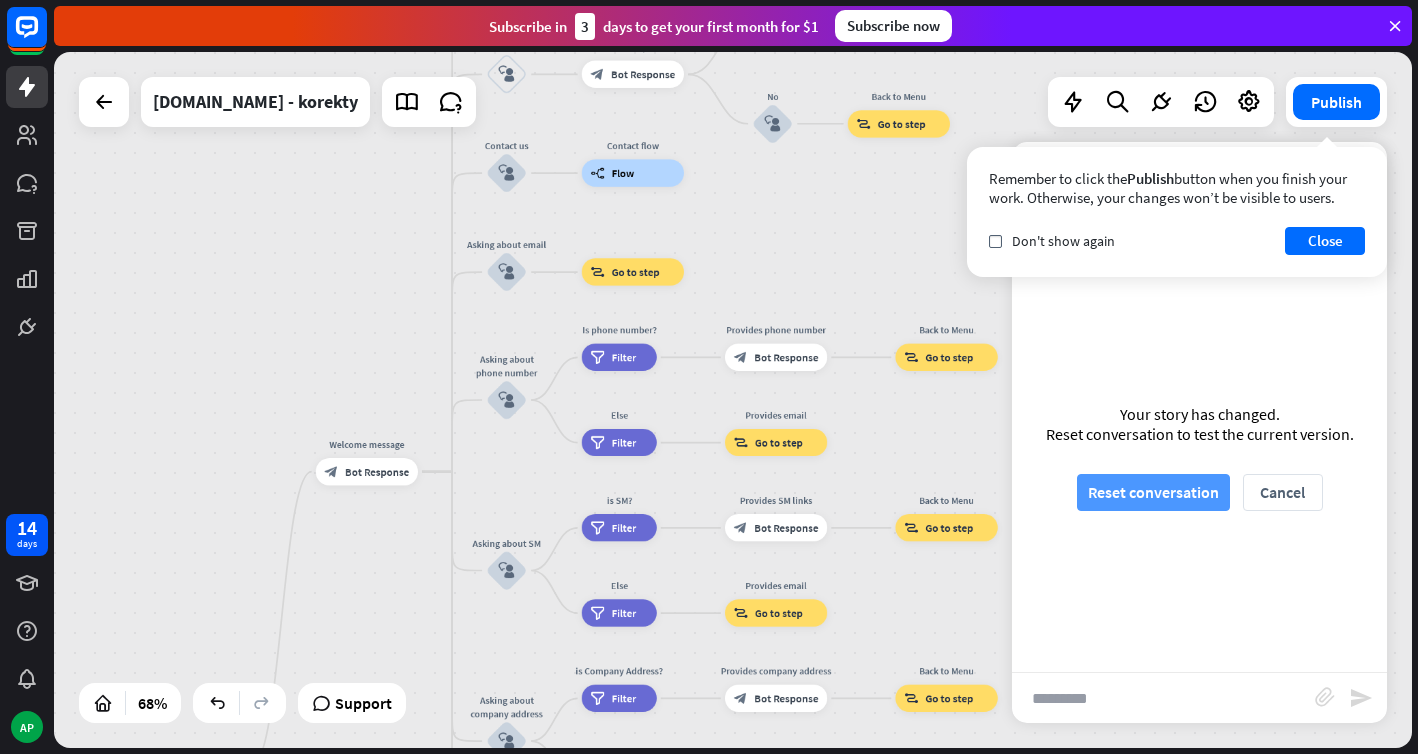 type on "*********" 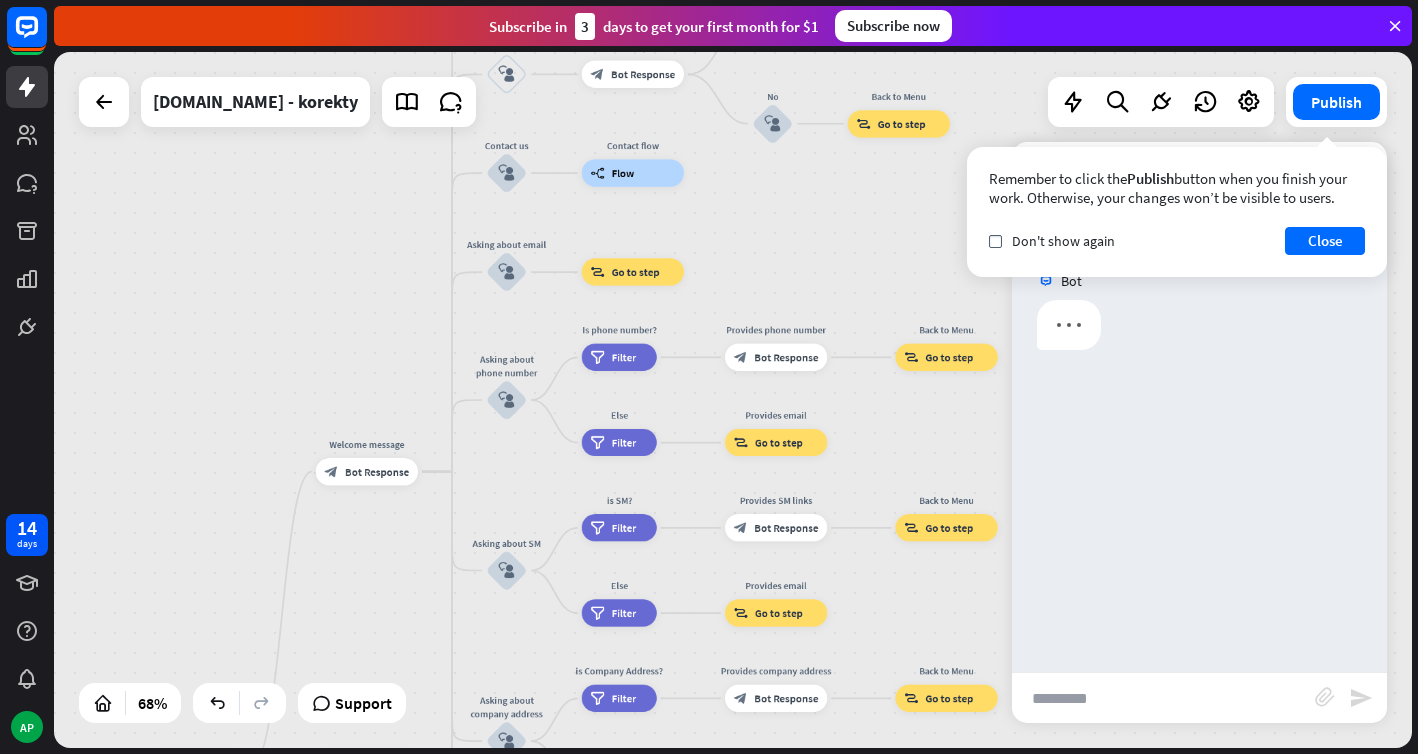 scroll, scrollTop: 0, scrollLeft: 0, axis: both 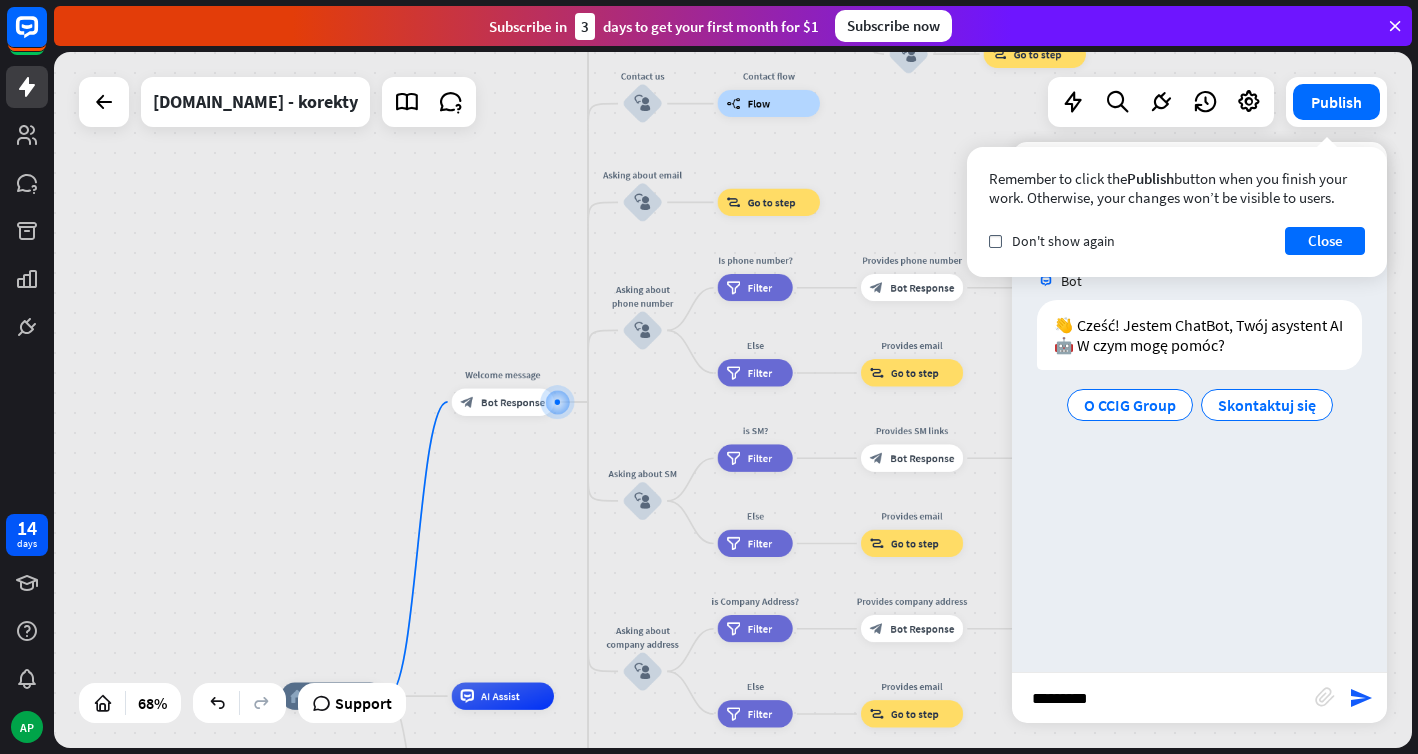 drag, startPoint x: 1099, startPoint y: 701, endPoint x: 1003, endPoint y: 699, distance: 96.02083 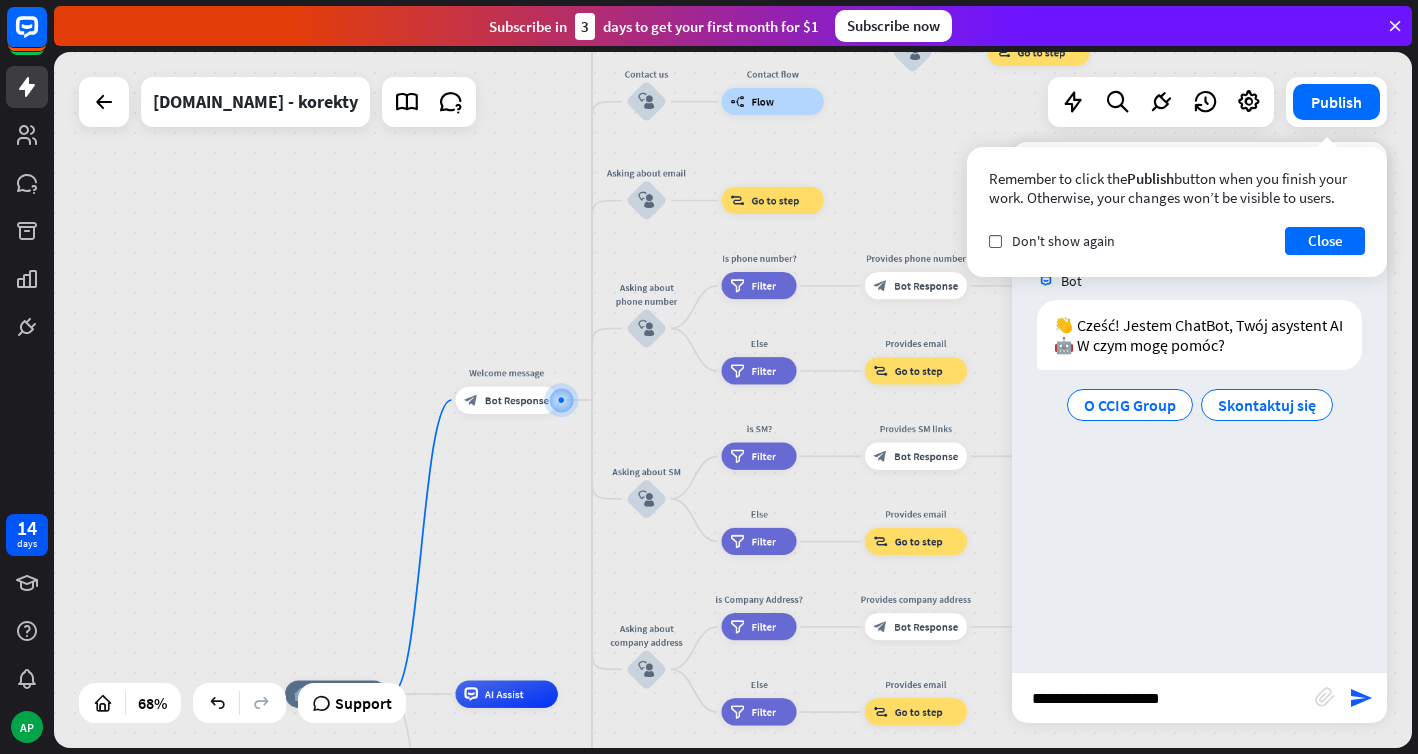 type on "**********" 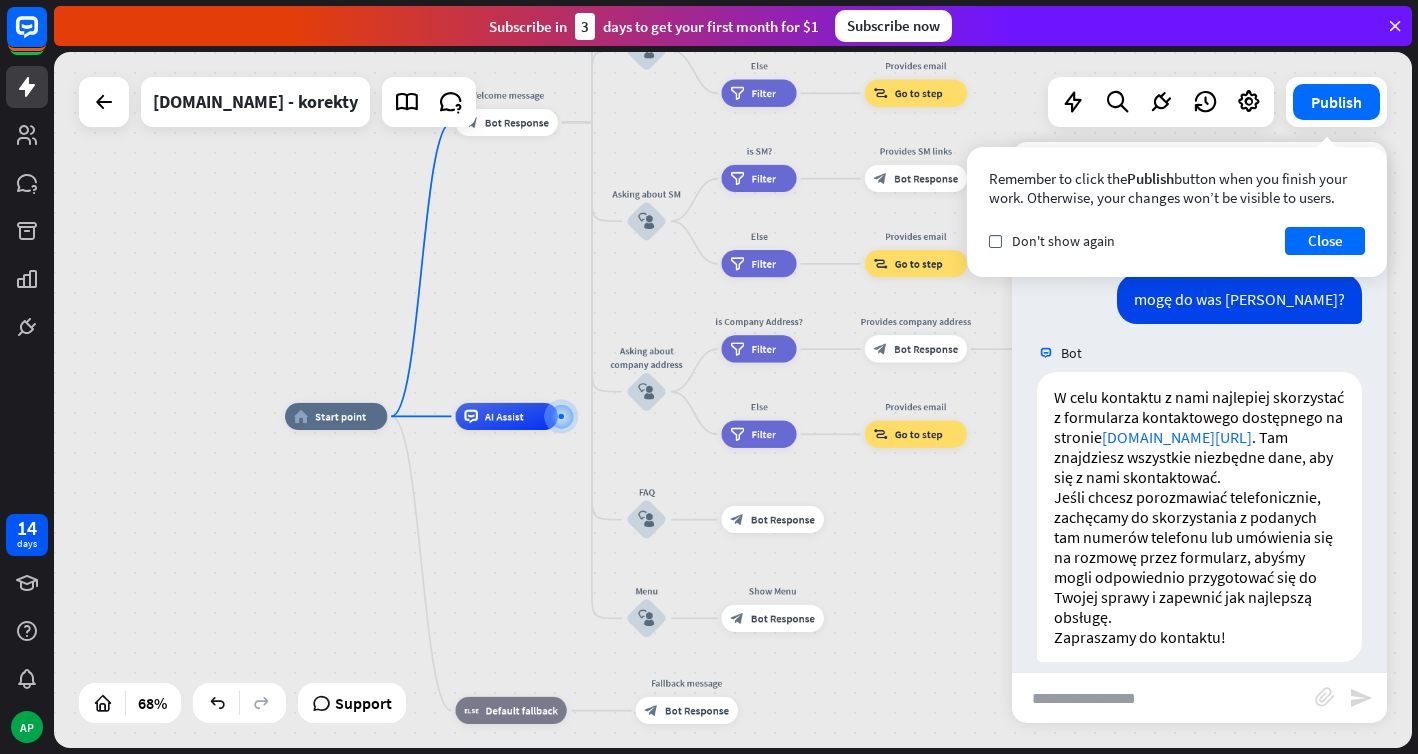 scroll, scrollTop: 144, scrollLeft: 0, axis: vertical 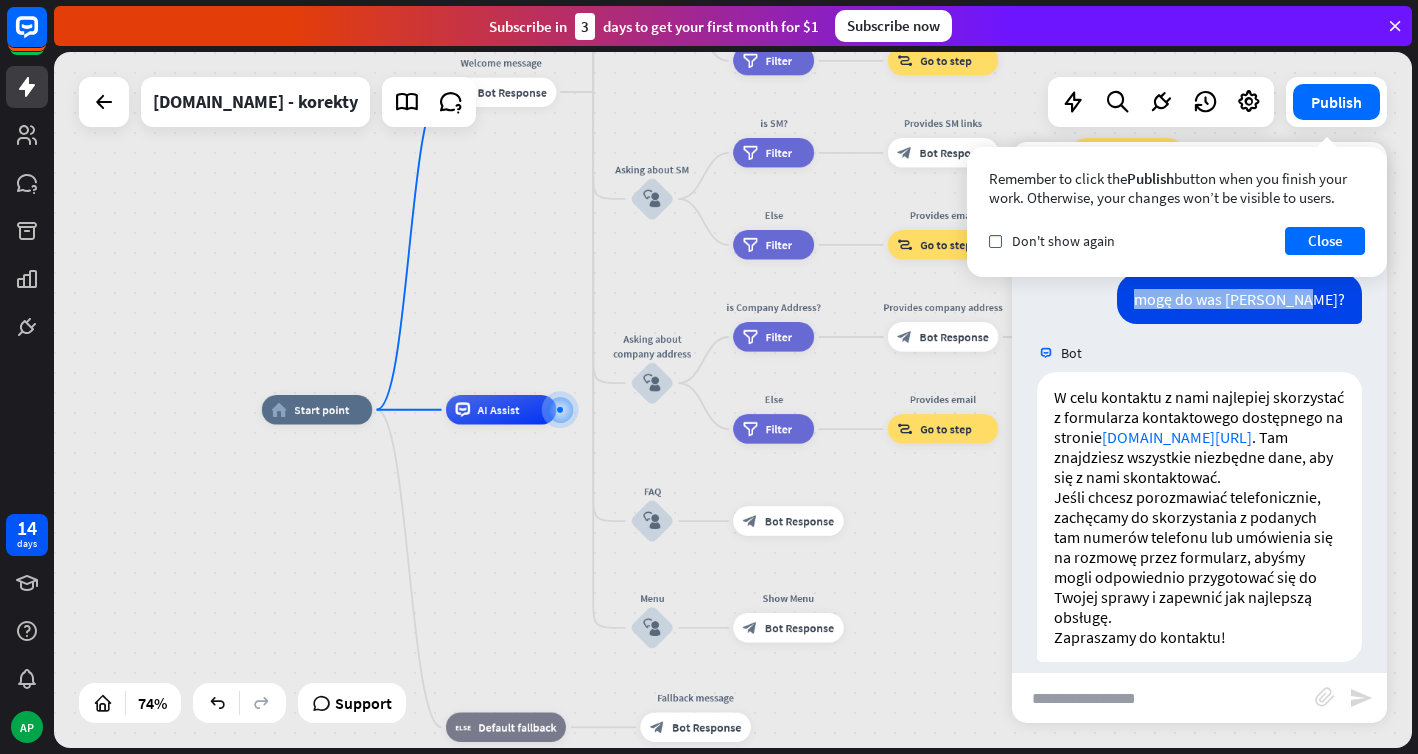 drag, startPoint x: 1179, startPoint y: 295, endPoint x: 1366, endPoint y: 308, distance: 187.45132 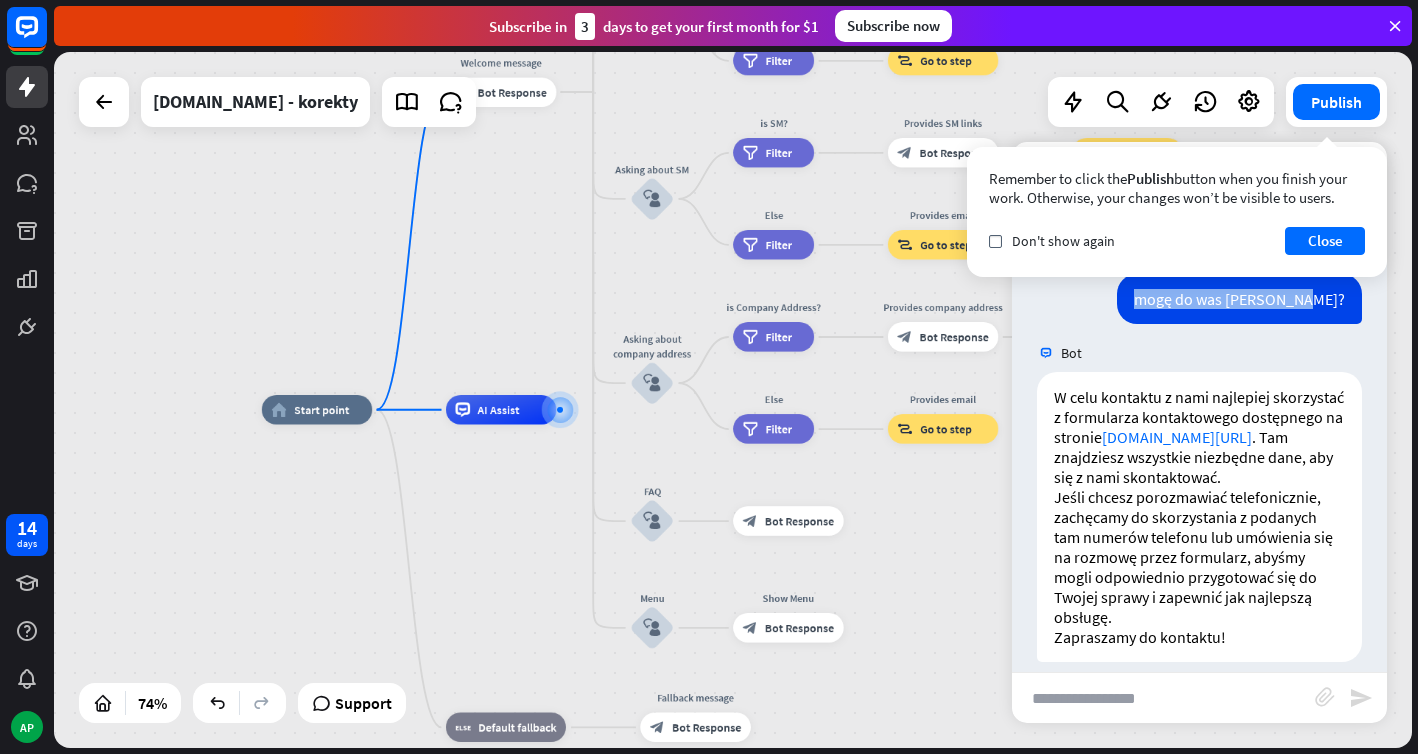 click on "mogę do was [PERSON_NAME]?
[DATE] 6:08 PM
Show JSON" at bounding box center [1199, 304] 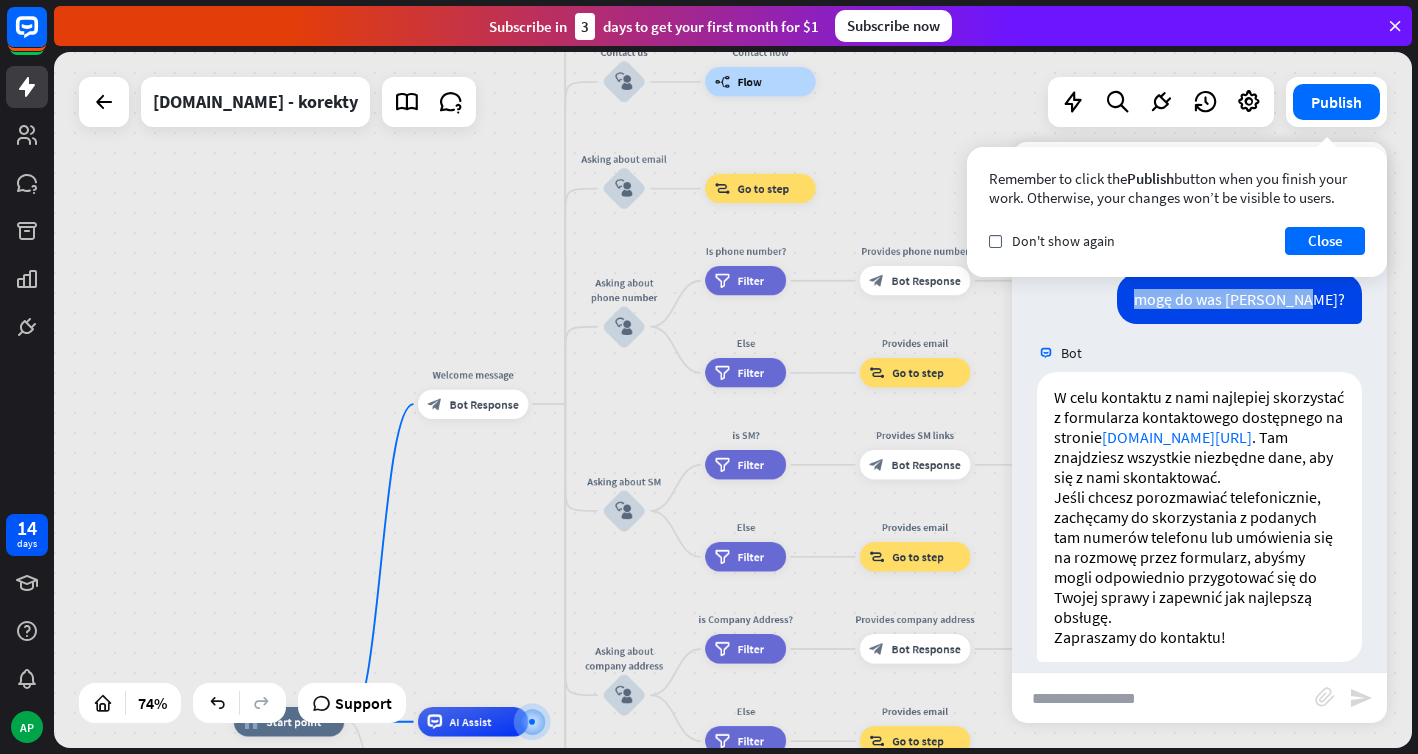 drag, startPoint x: 675, startPoint y: 117, endPoint x: 647, endPoint y: 429, distance: 313.25388 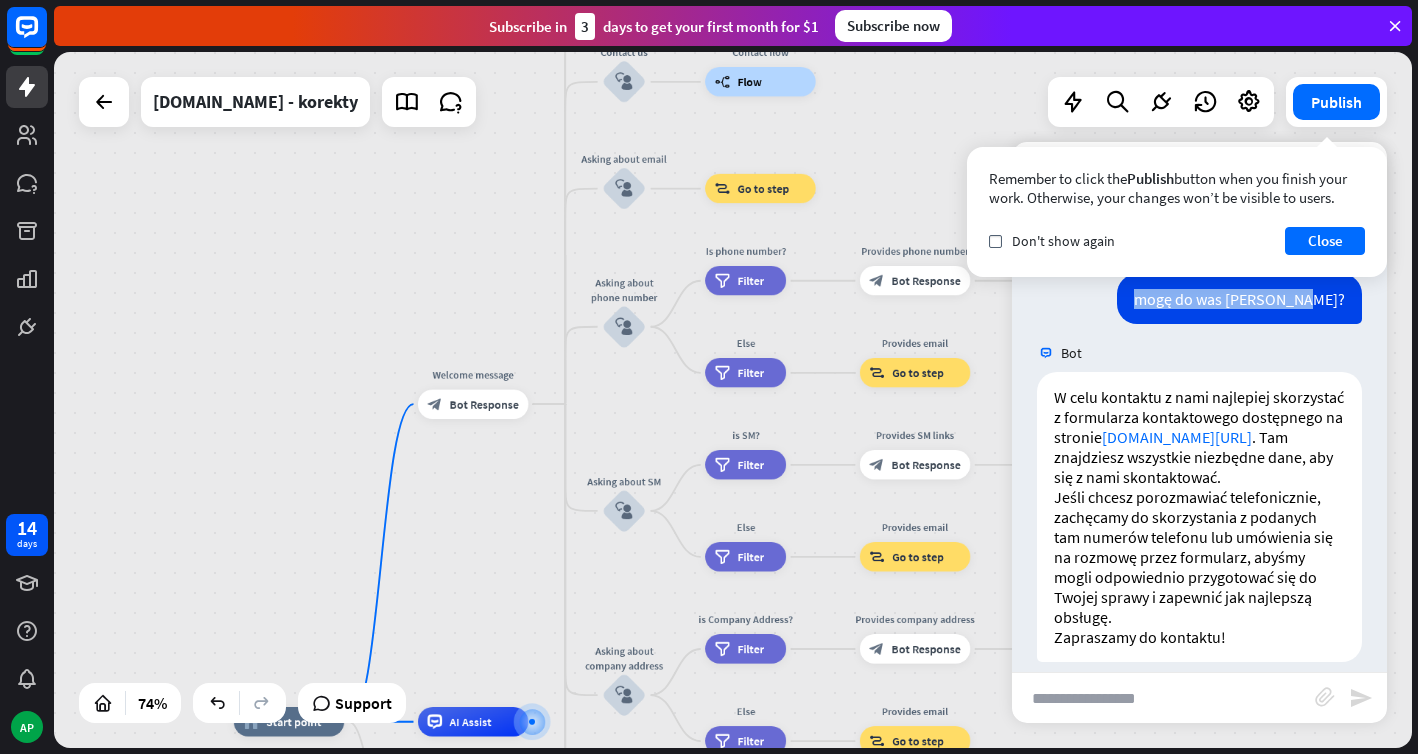 click on "home_2   Start point                 Welcome message   block_bot_response   Bot Response                 About us   block_user_input                 Provide company information   block_bot_response   Bot Response                 Back to Menu   block_user_input                 Was it helpful?   block_bot_response   Bot Response                 Yes   block_user_input                 Thank you!   block_bot_response   Bot Response                 No   block_user_input                 Back to Menu   block_goto   Go to step                 Contact us   block_user_input                 Contact flow   builder_tree   Flow                 Asking about email   block_user_input                   block_goto   Go to step                 Asking about phone number   block_user_input                 Is phone number?   filter   Filter                 Provides phone number   block_bot_response   Bot Response                 Back to Menu   block_goto   Go to step                 Else   filter   Filter" at bounding box center [733, 400] 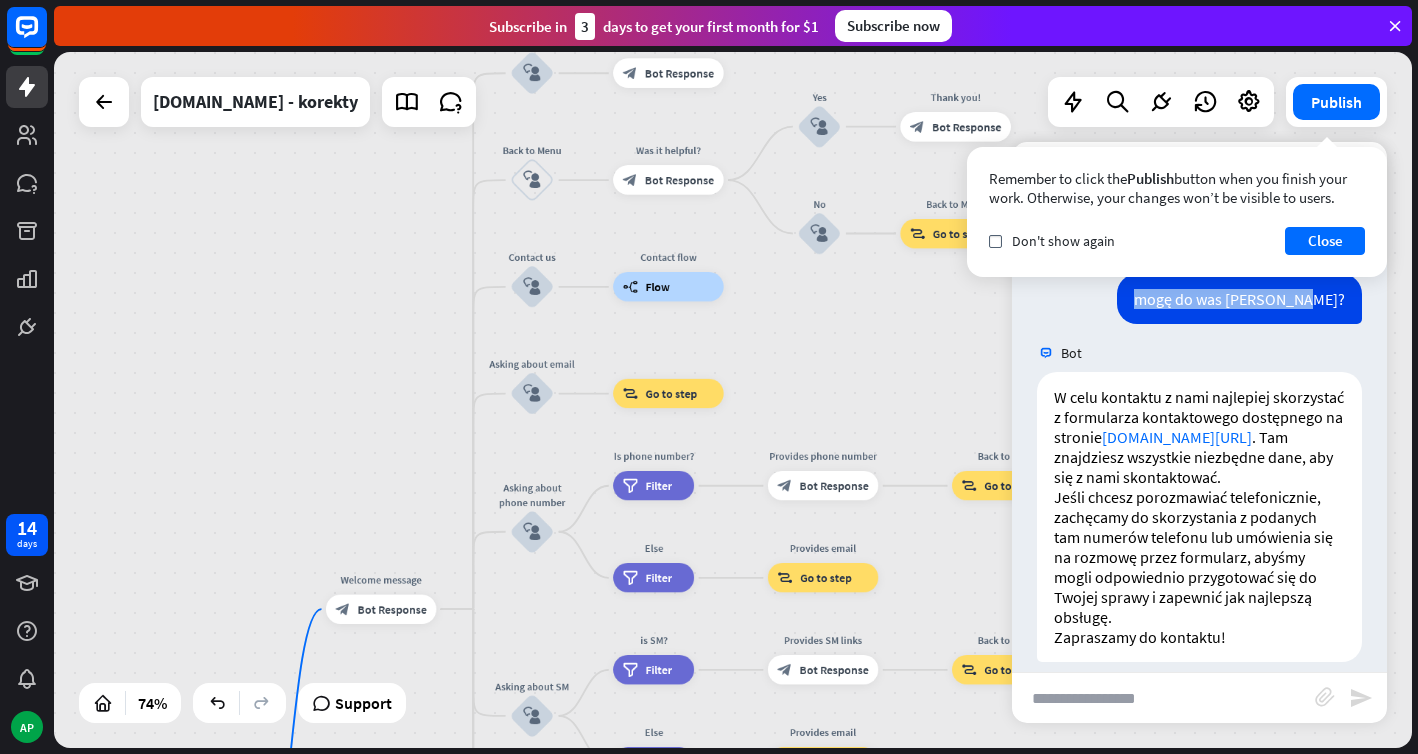 drag, startPoint x: 652, startPoint y: 411, endPoint x: 560, endPoint y: 616, distance: 224.69757 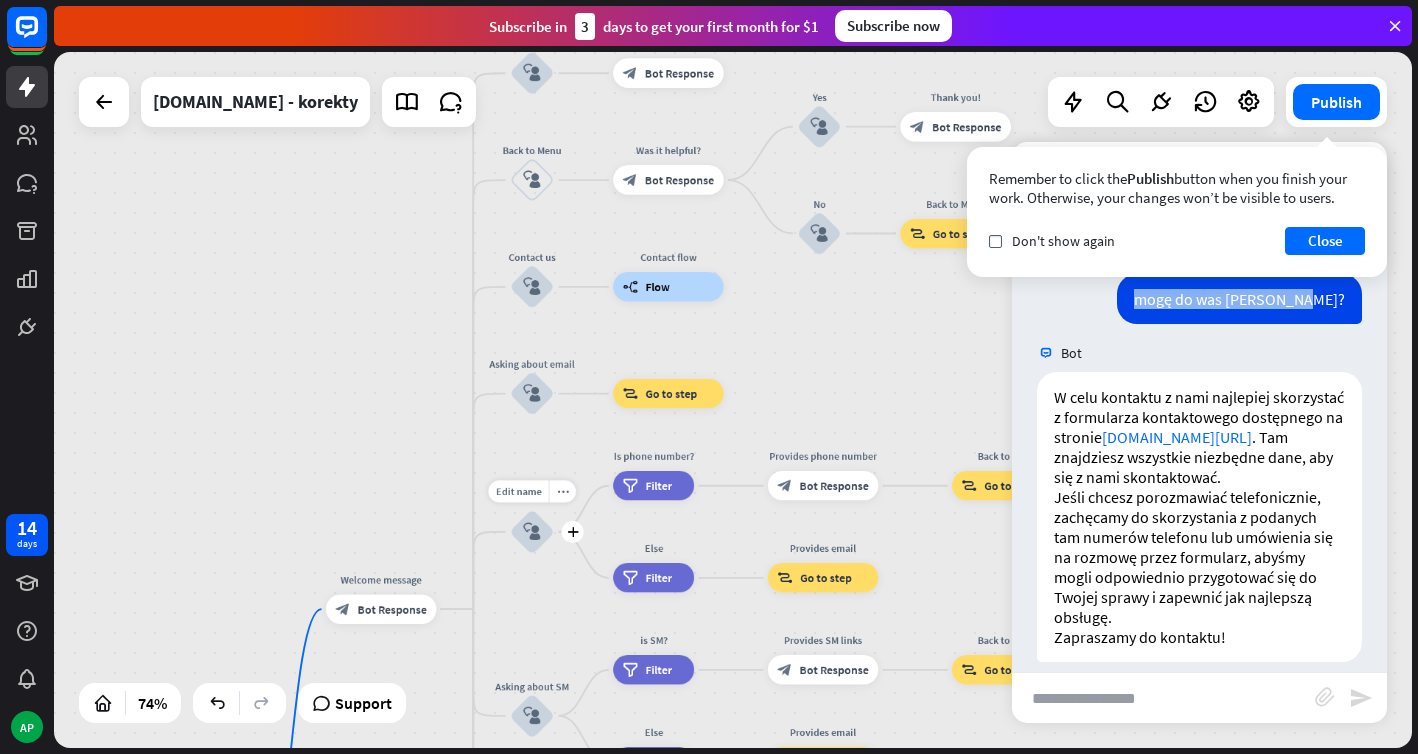 click on "block_user_input" at bounding box center (532, 532) 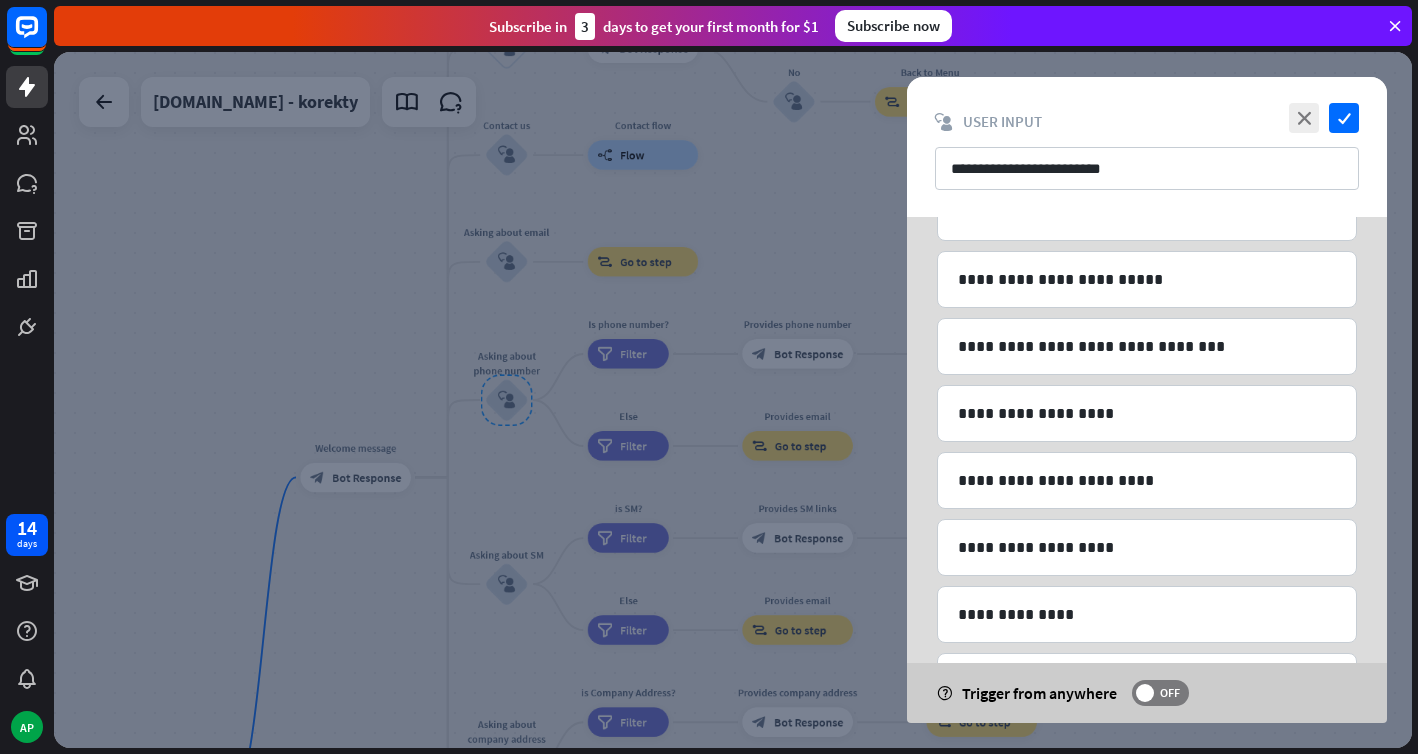 scroll, scrollTop: 1064, scrollLeft: 0, axis: vertical 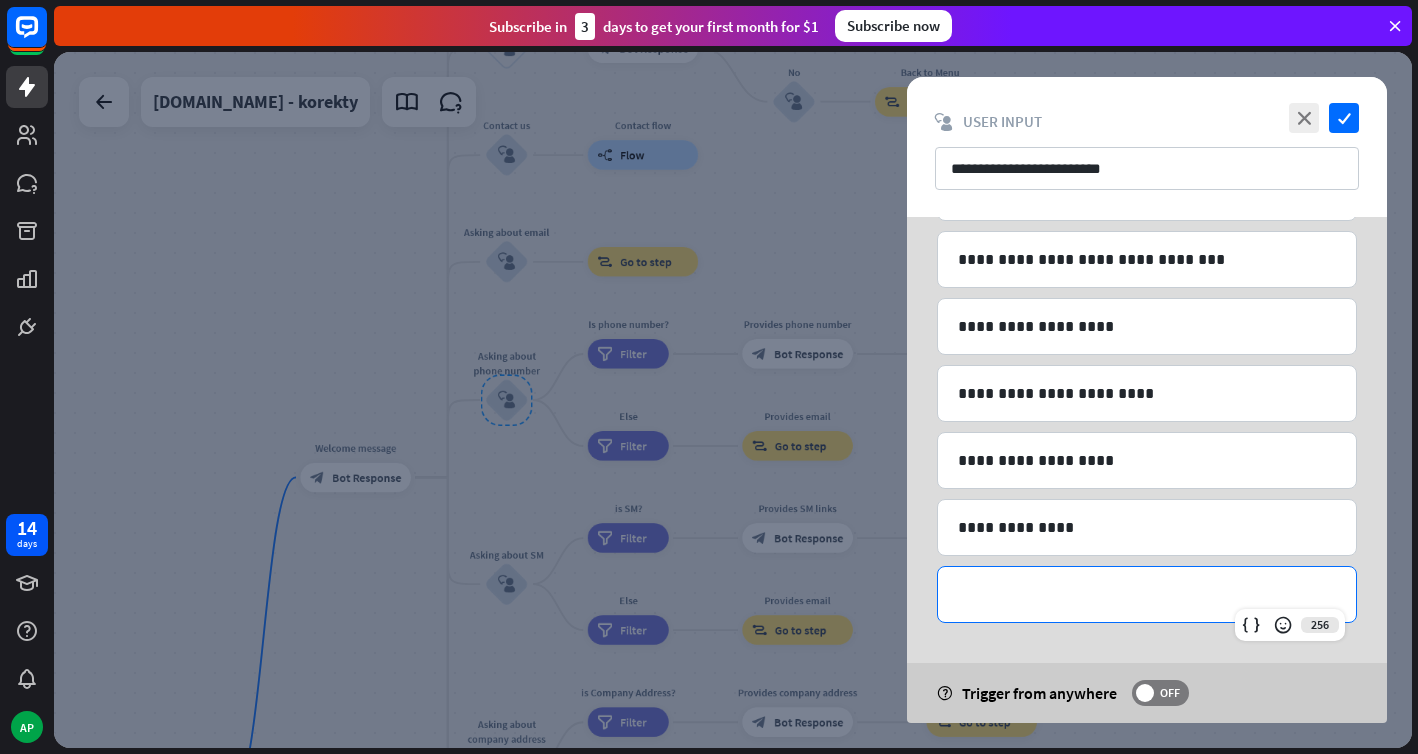 click on "**********" at bounding box center [1147, 594] 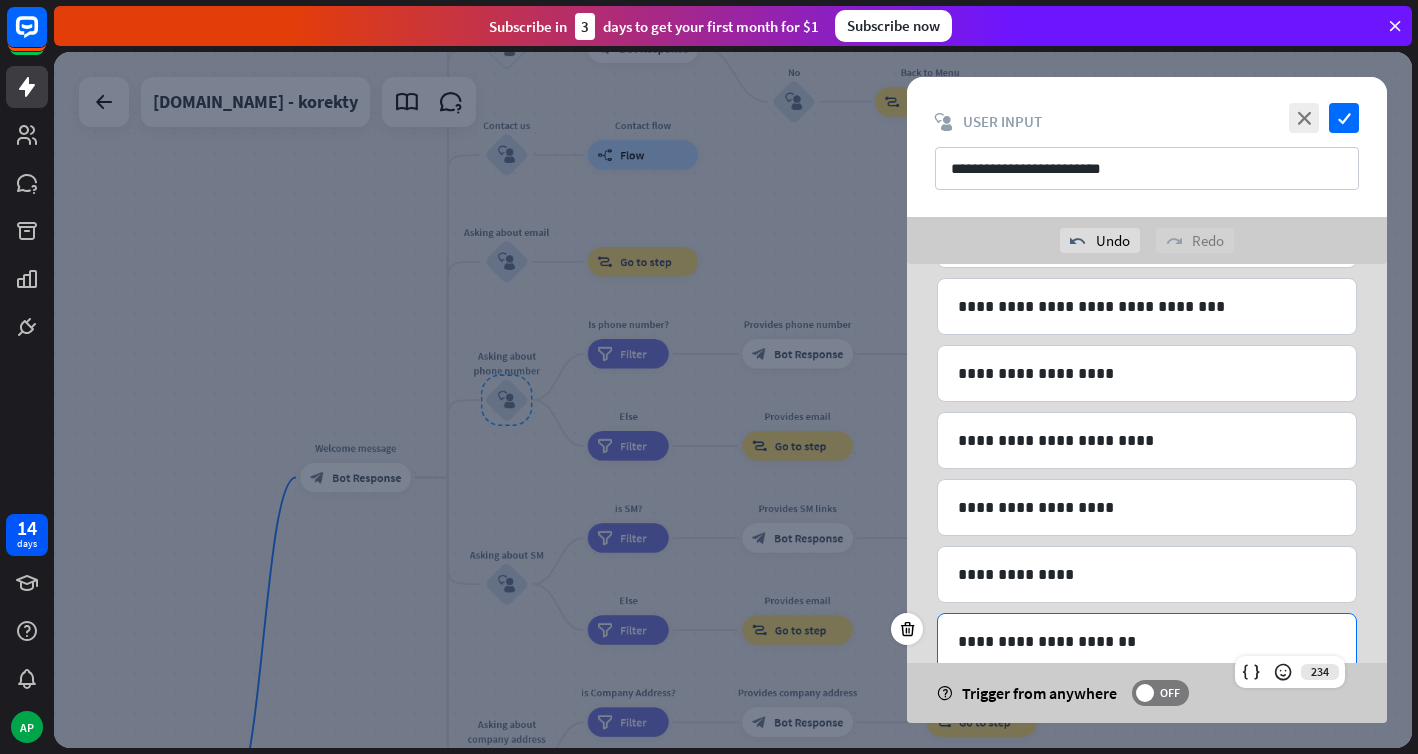 scroll, scrollTop: 1178, scrollLeft: 0, axis: vertical 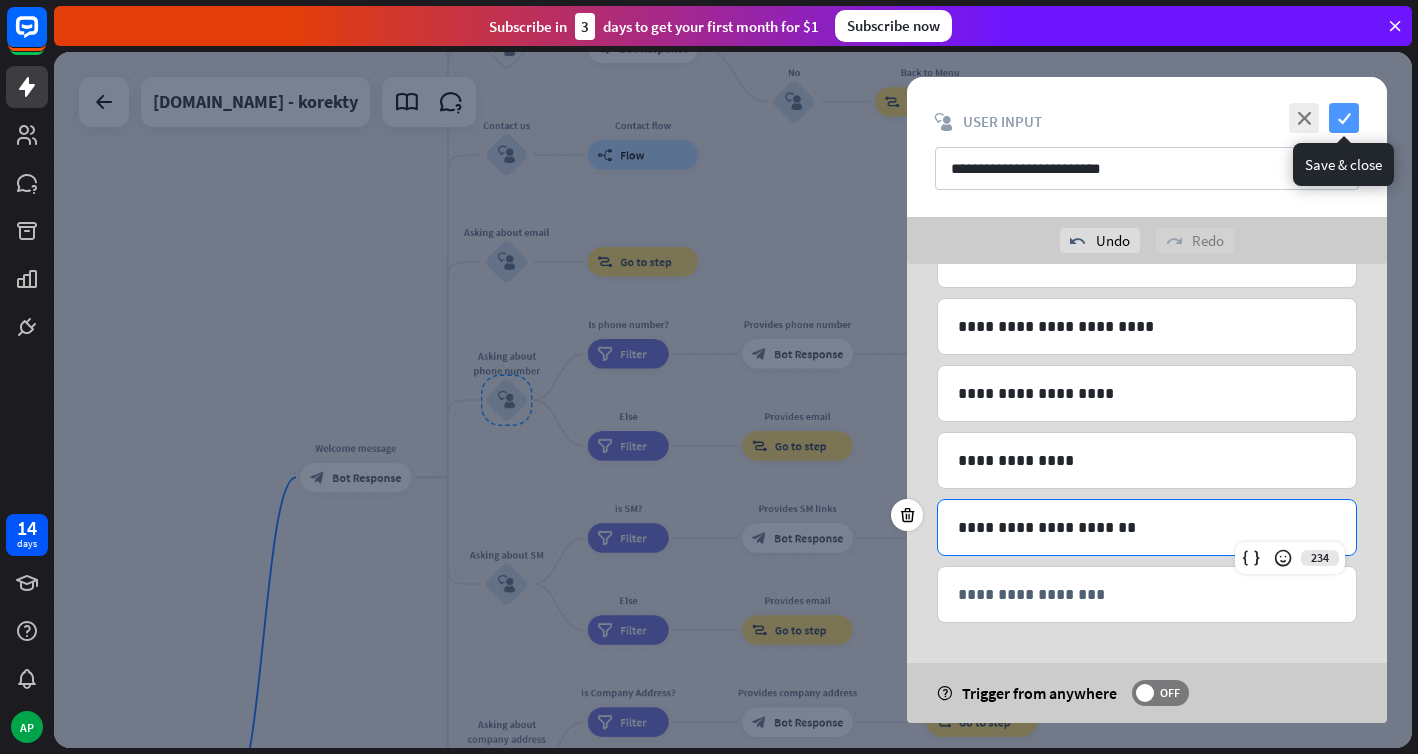 click on "check" at bounding box center (1344, 118) 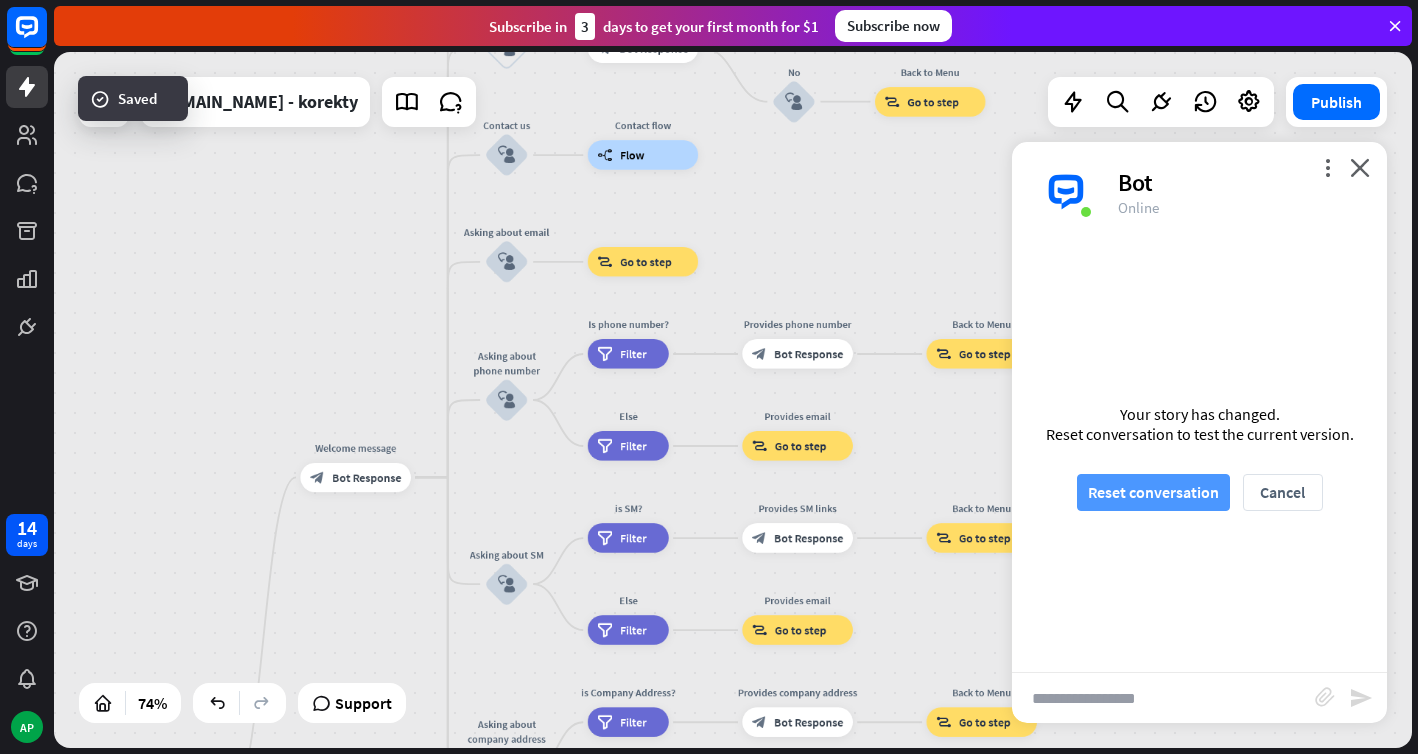 click on "Reset conversation" at bounding box center (1153, 492) 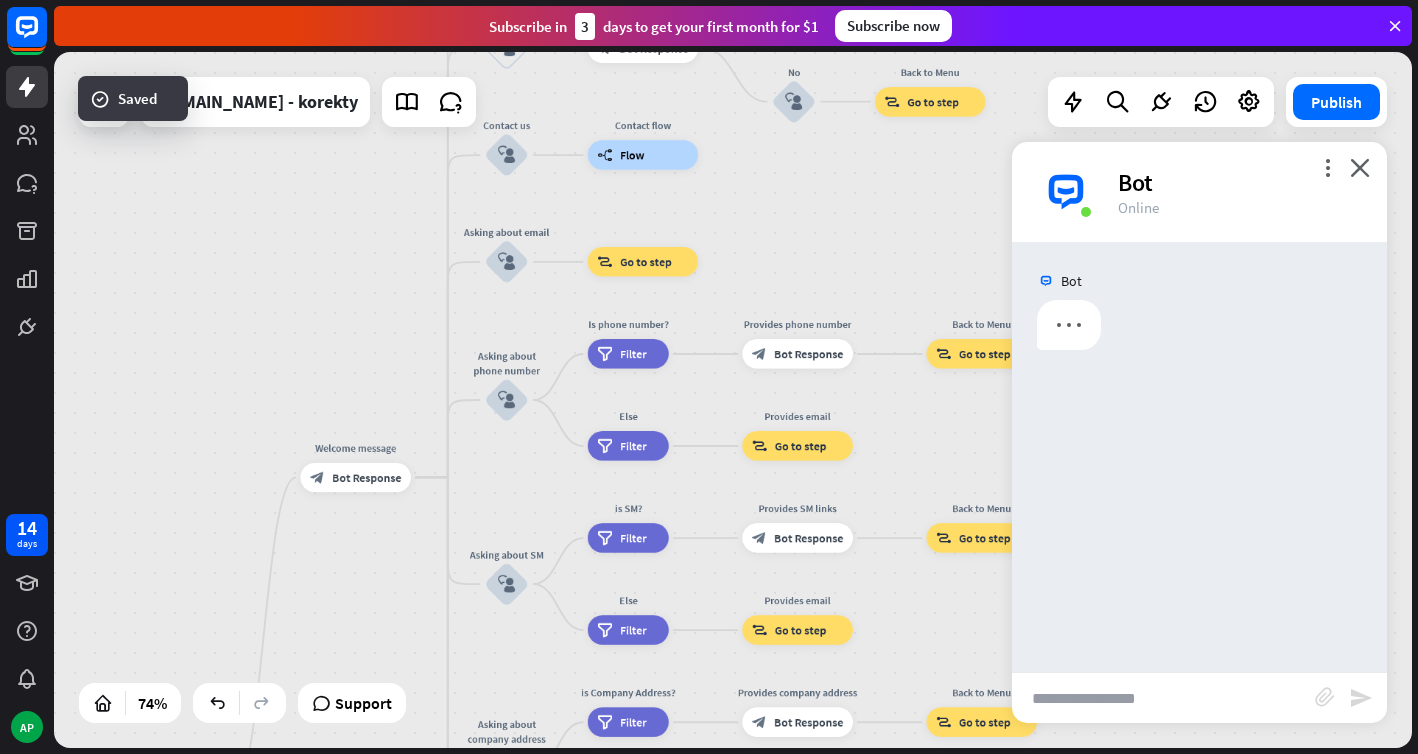 scroll, scrollTop: 0, scrollLeft: 0, axis: both 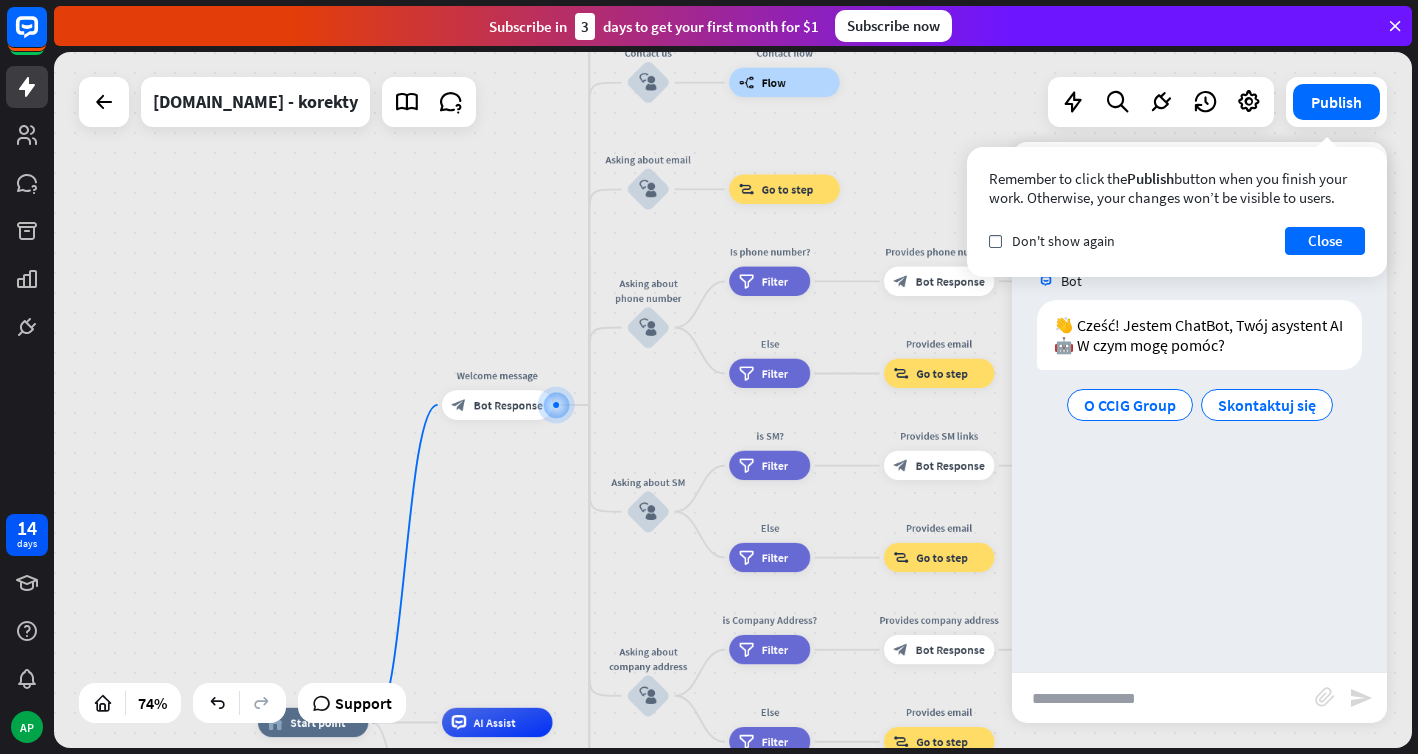 click at bounding box center [1163, 698] 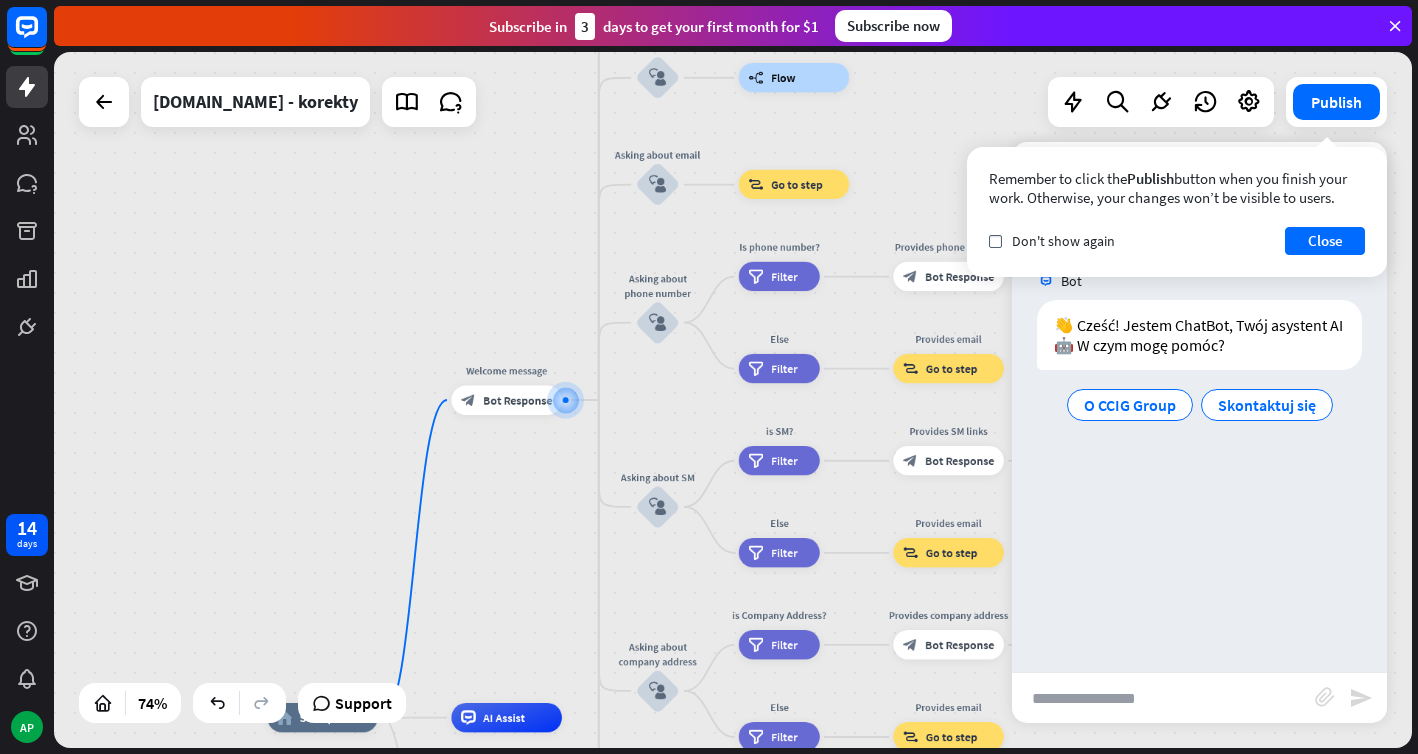paste on "**********" 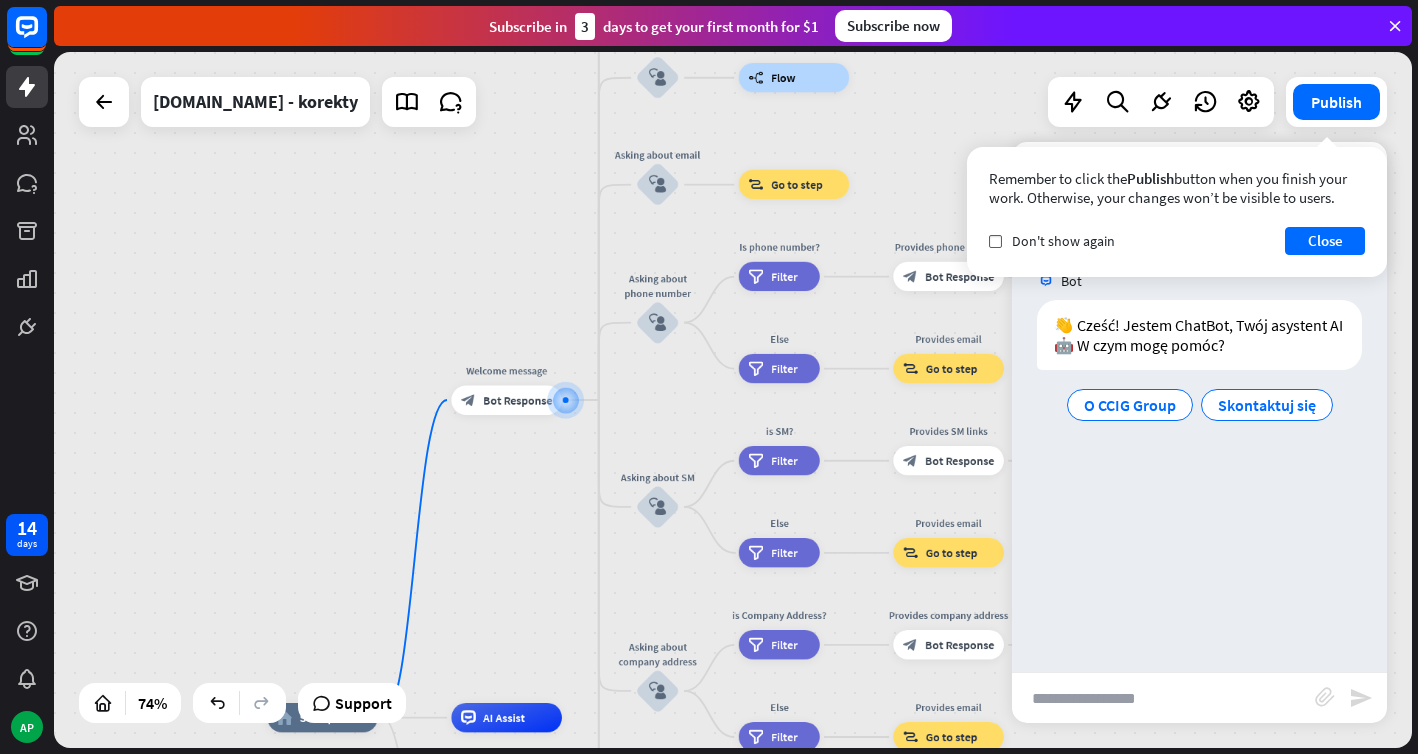 type on "**********" 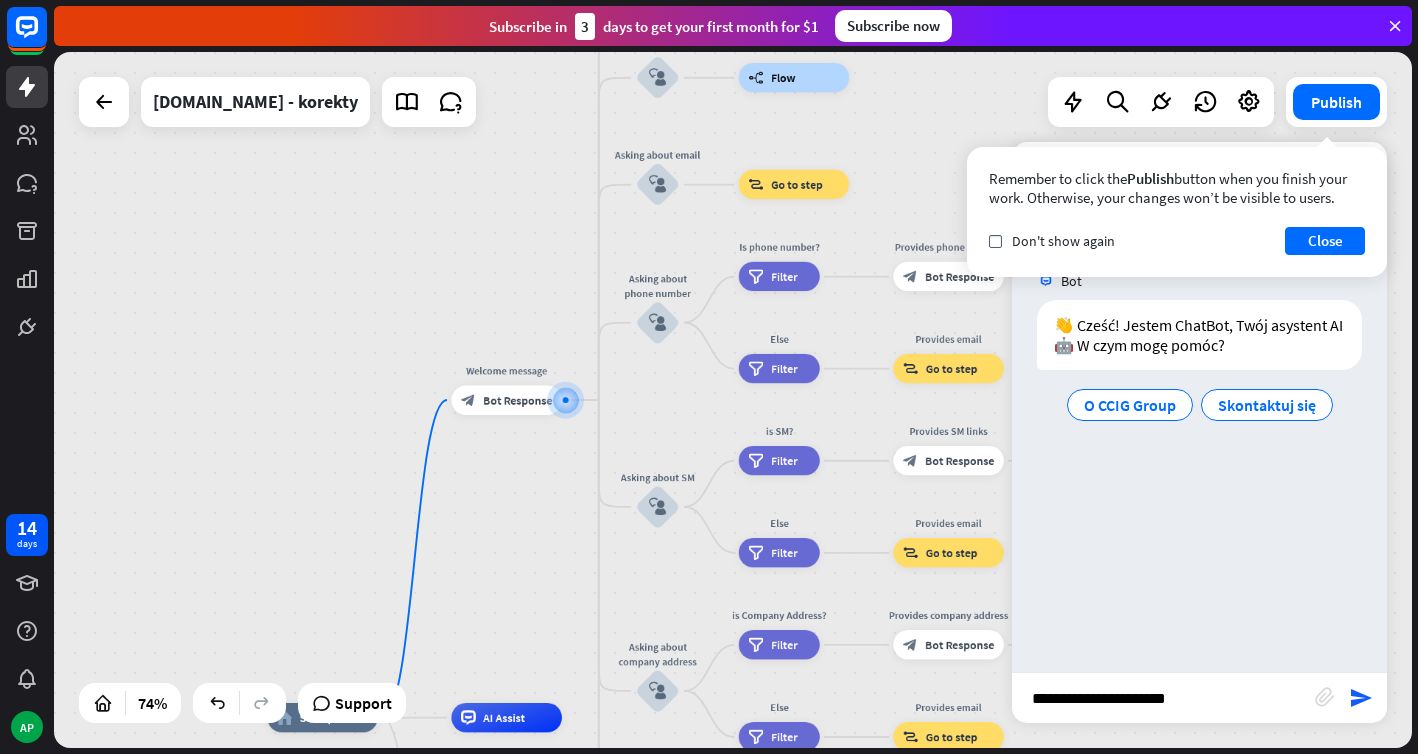 type 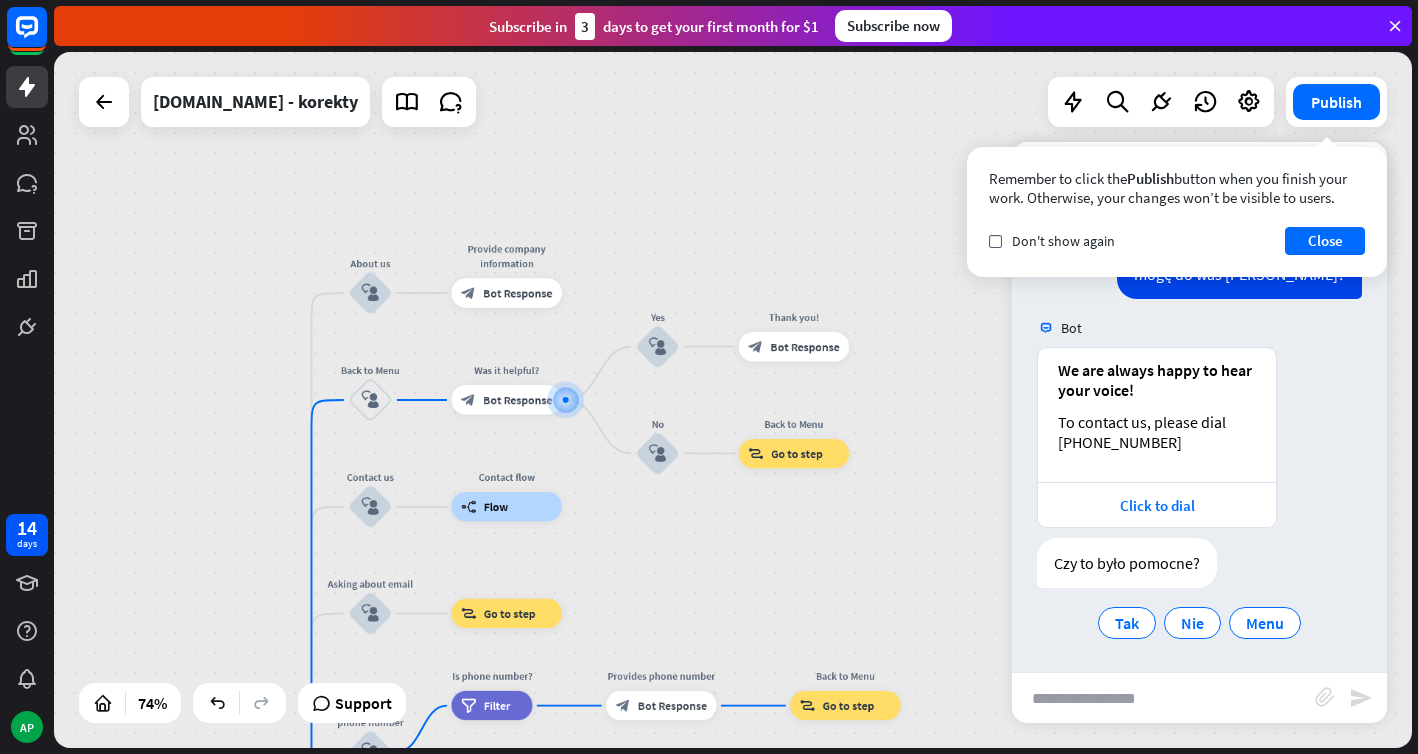 scroll, scrollTop: 170, scrollLeft: 0, axis: vertical 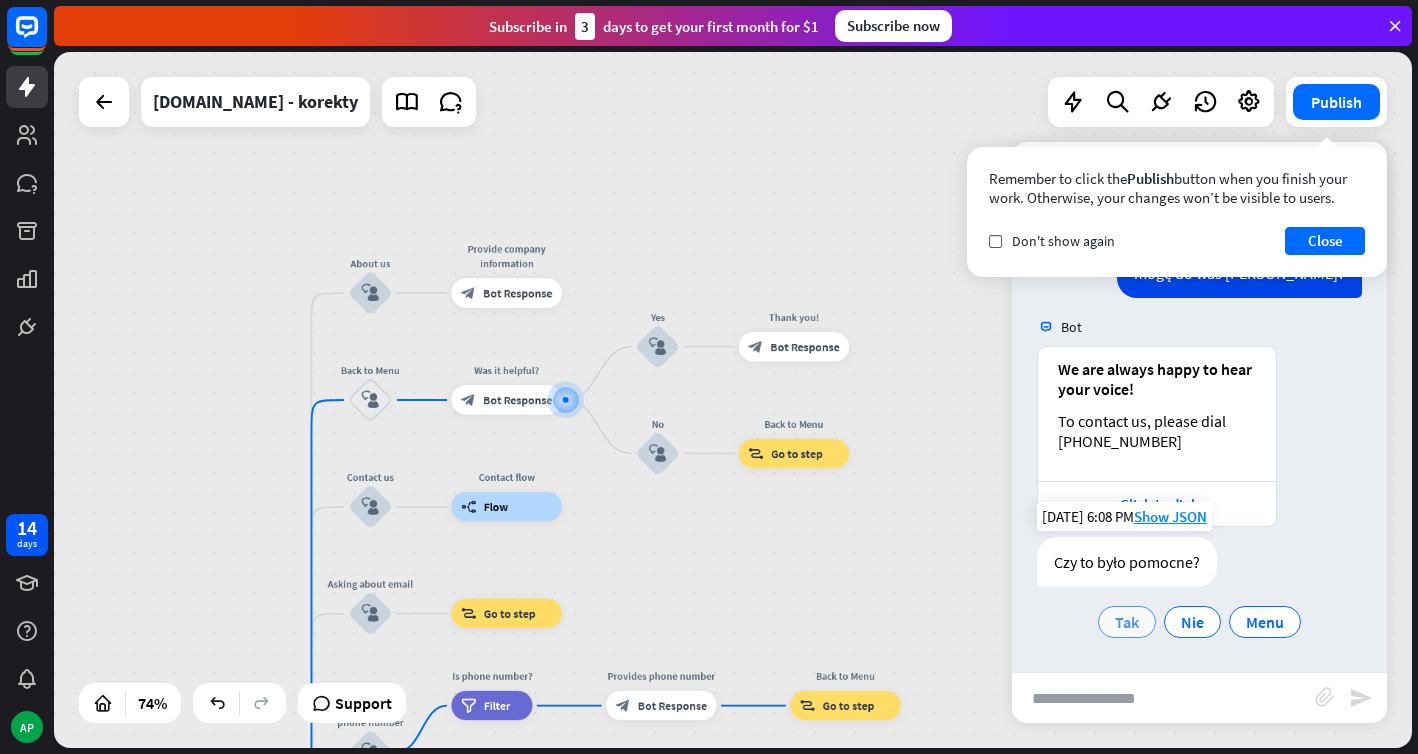 click on "Tak" at bounding box center (1127, 622) 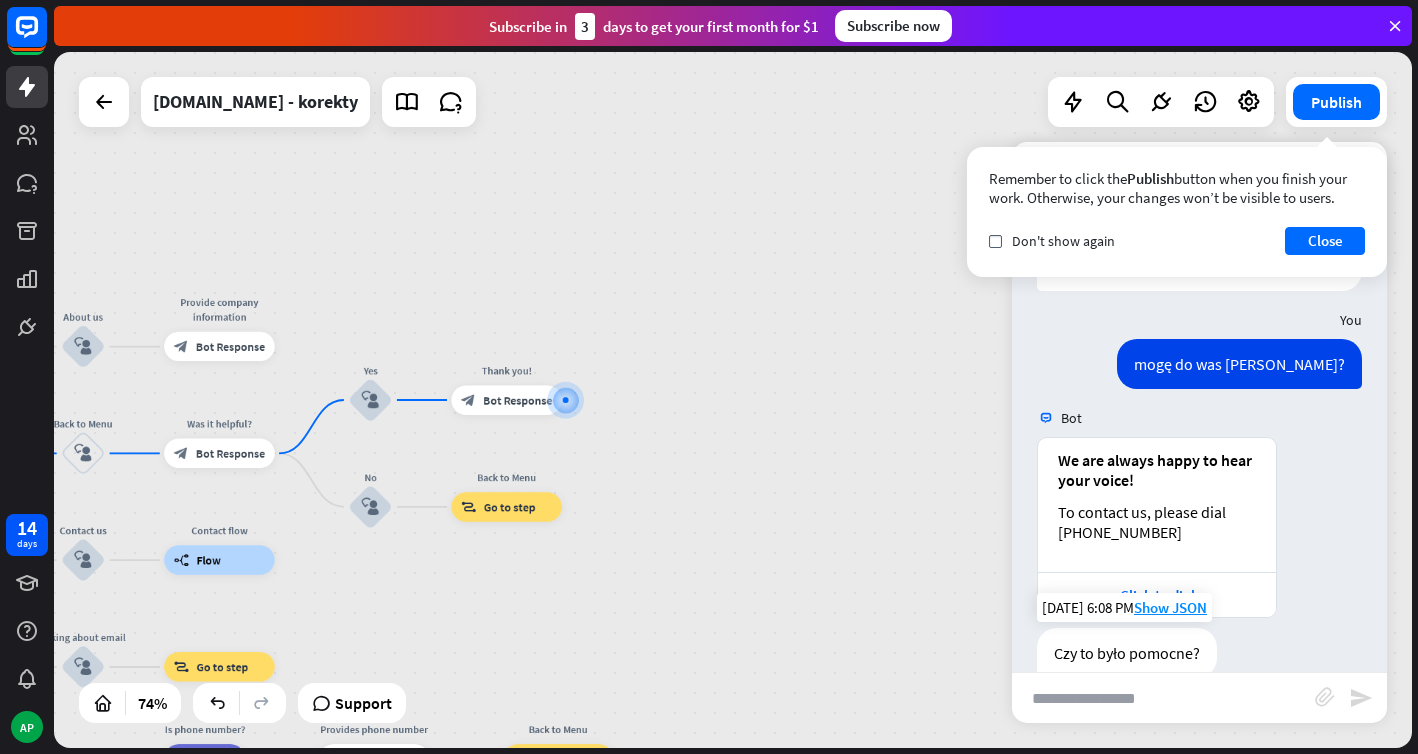 scroll, scrollTop: 56, scrollLeft: 0, axis: vertical 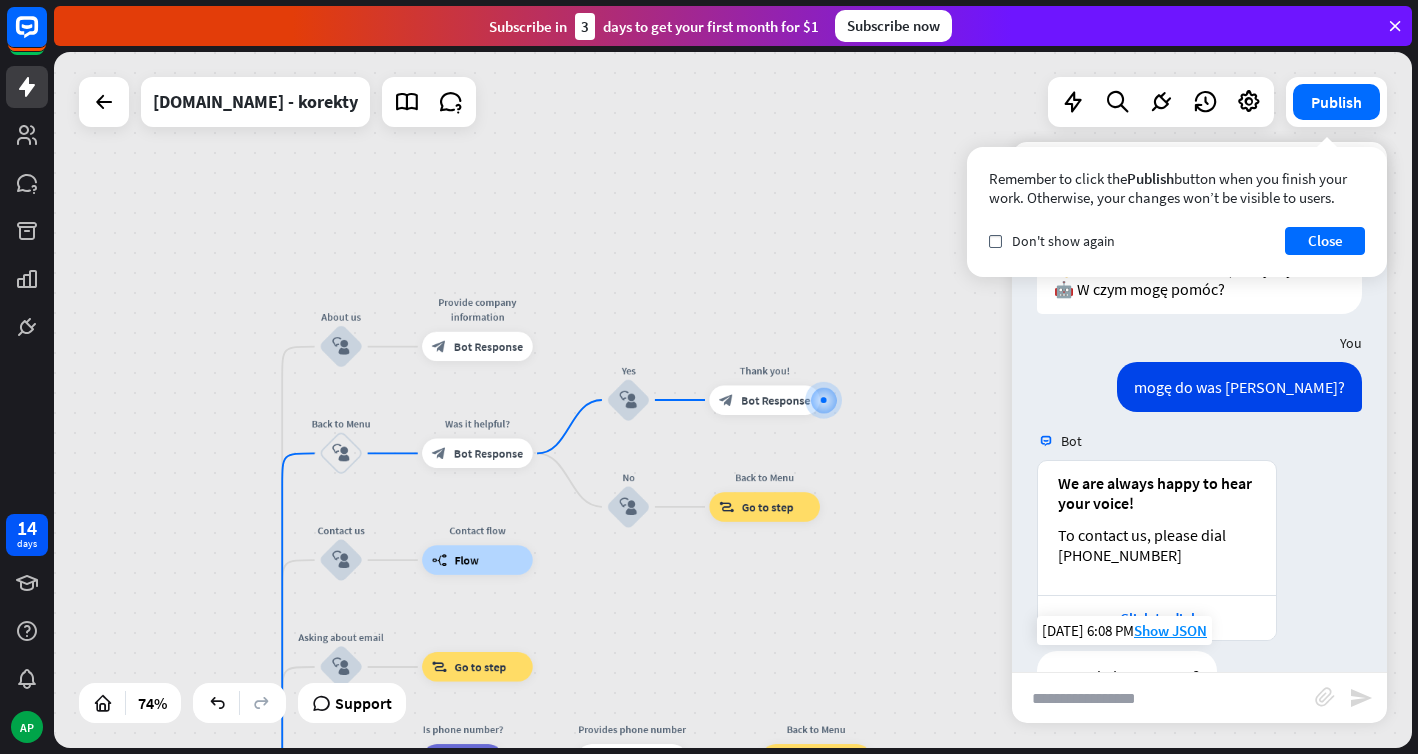 drag, startPoint x: 768, startPoint y: 442, endPoint x: 1134, endPoint y: 417, distance: 366.85284 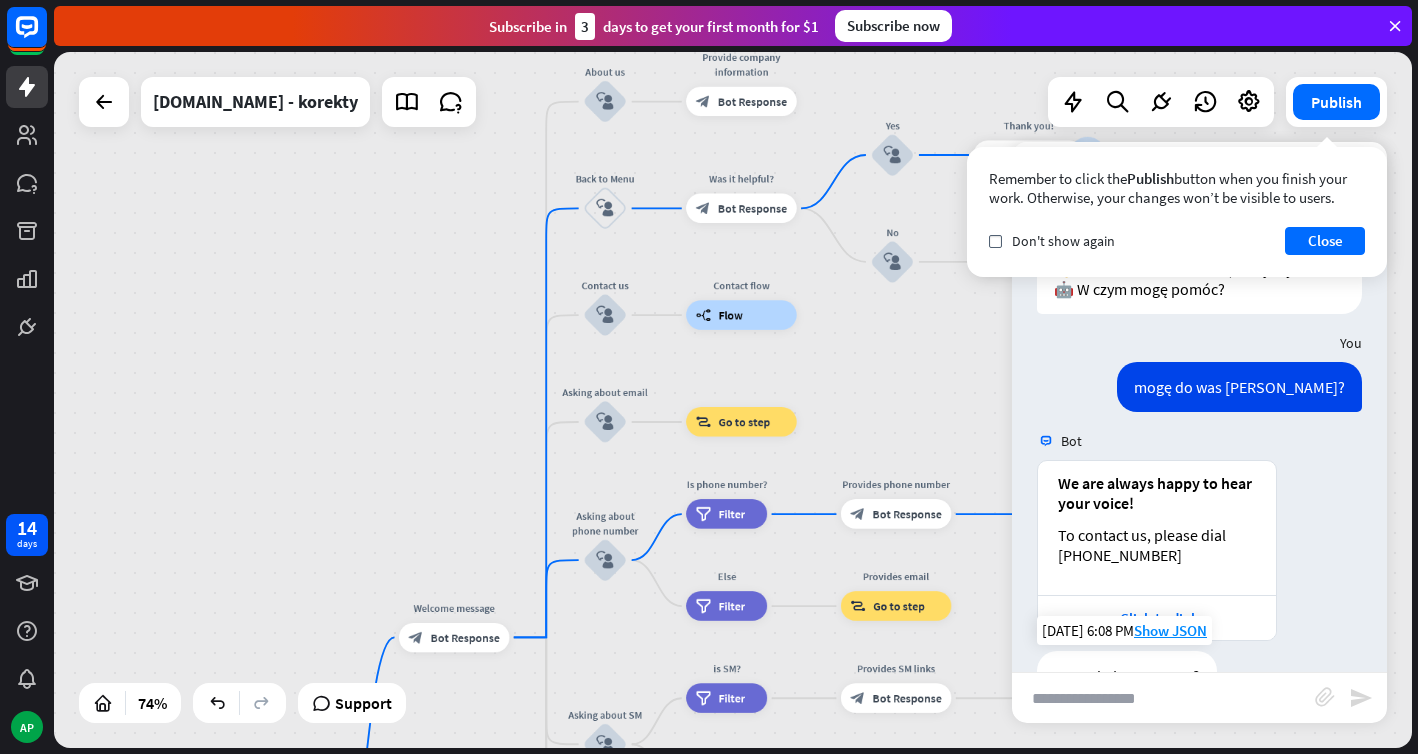 drag, startPoint x: 770, startPoint y: 609, endPoint x: 863, endPoint y: 406, distance: 223.28905 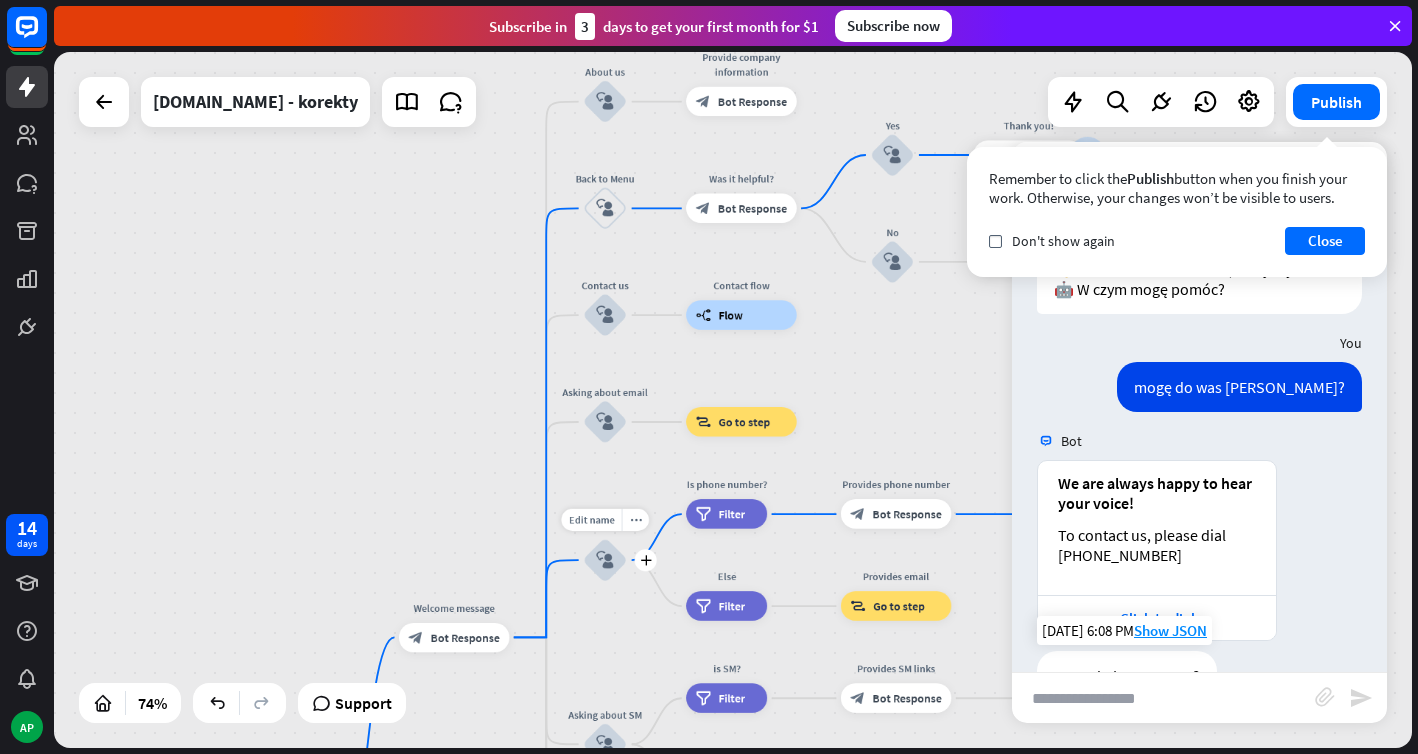 click on "block_user_input" at bounding box center (605, 560) 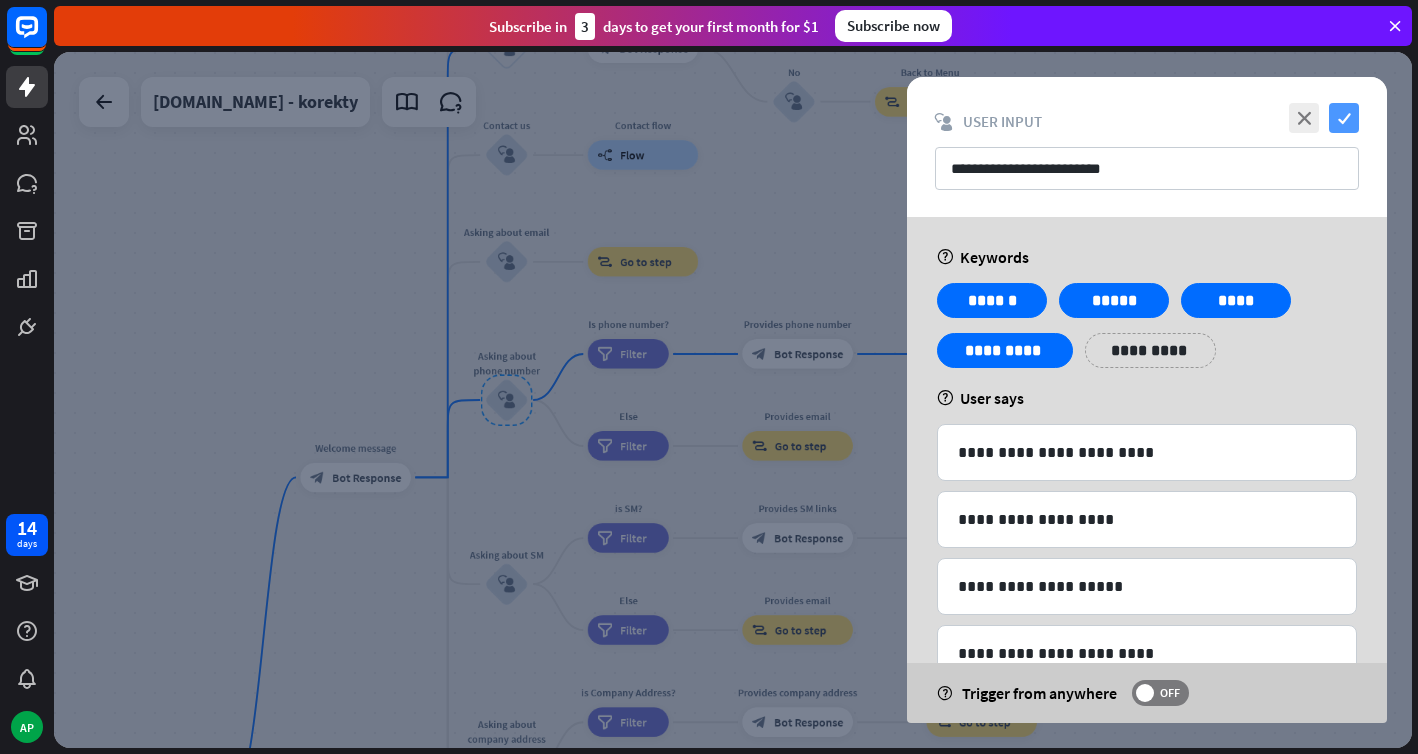 click on "check" at bounding box center (1344, 118) 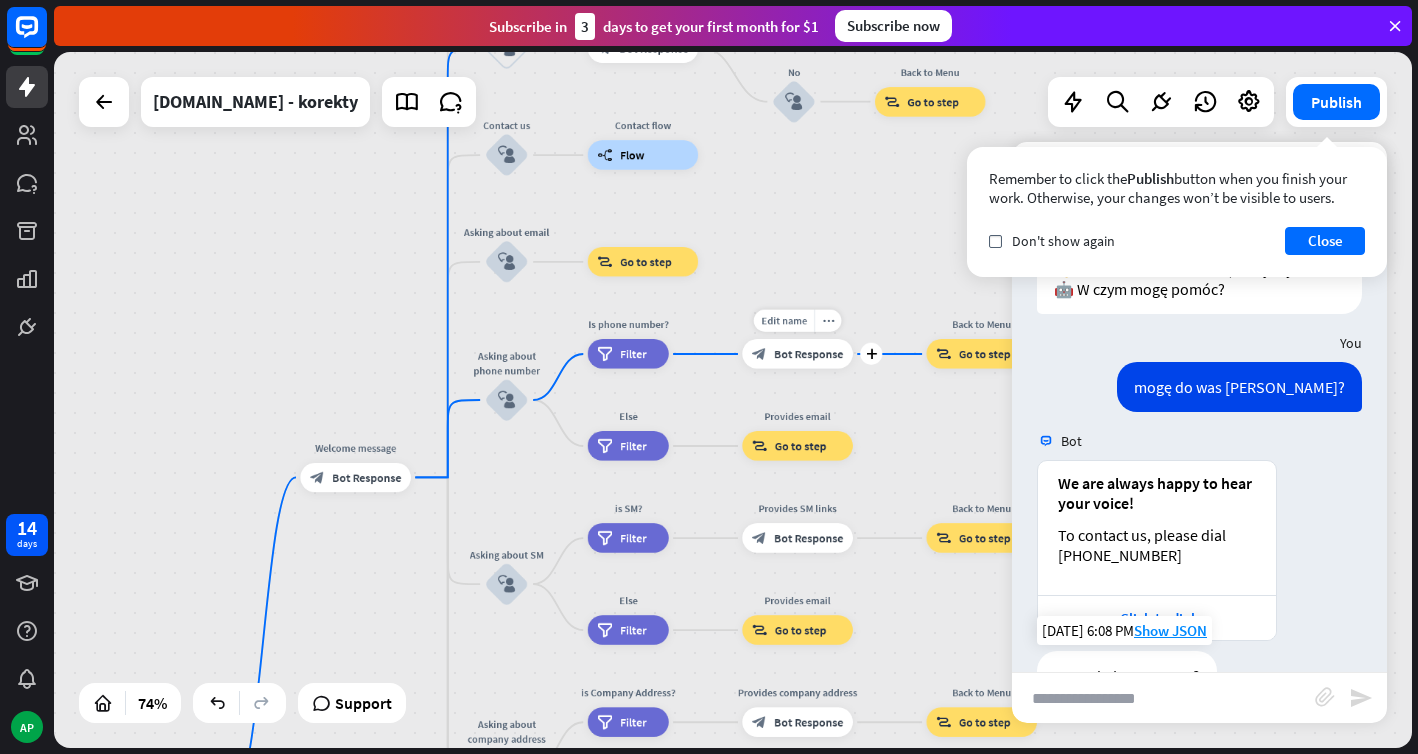 click on "block_bot_response   Bot Response" at bounding box center [797, 353] 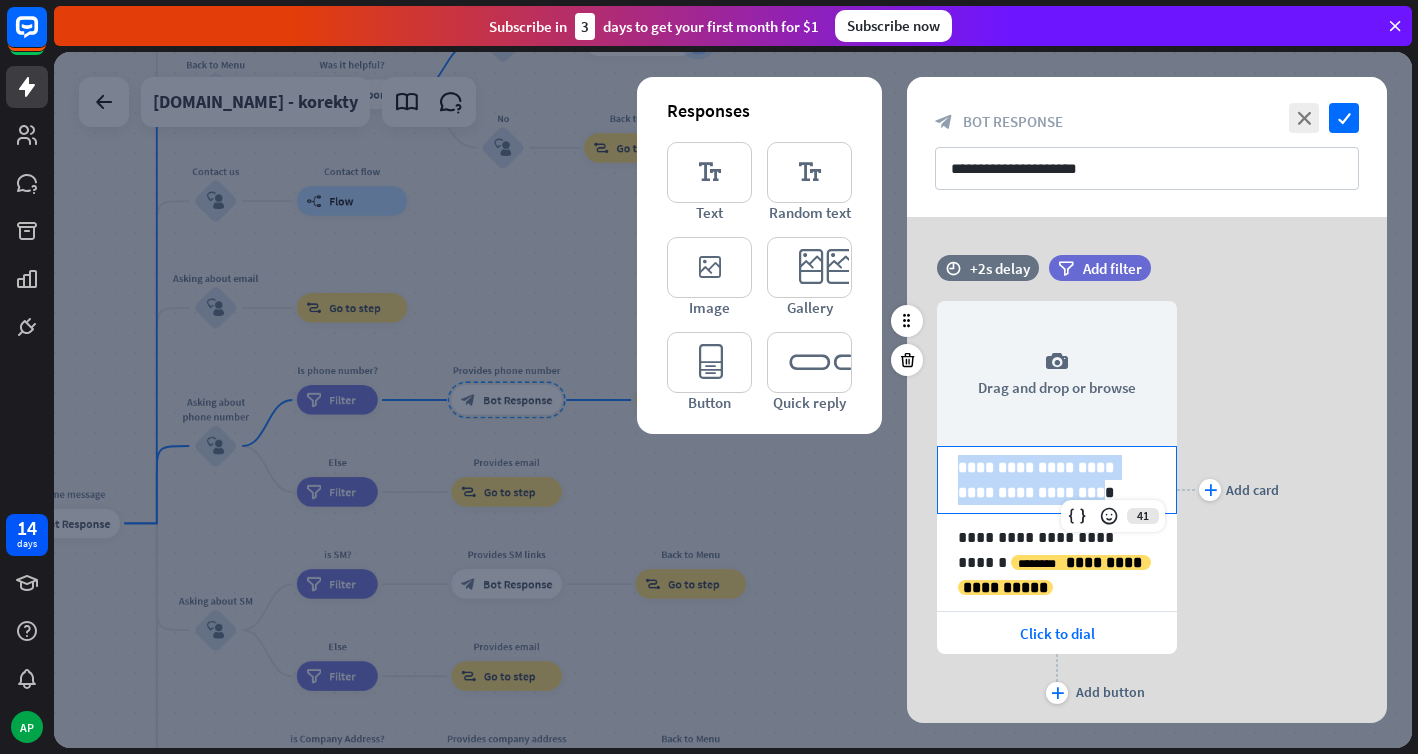 drag, startPoint x: 1062, startPoint y: 486, endPoint x: 944, endPoint y: 455, distance: 122.0041 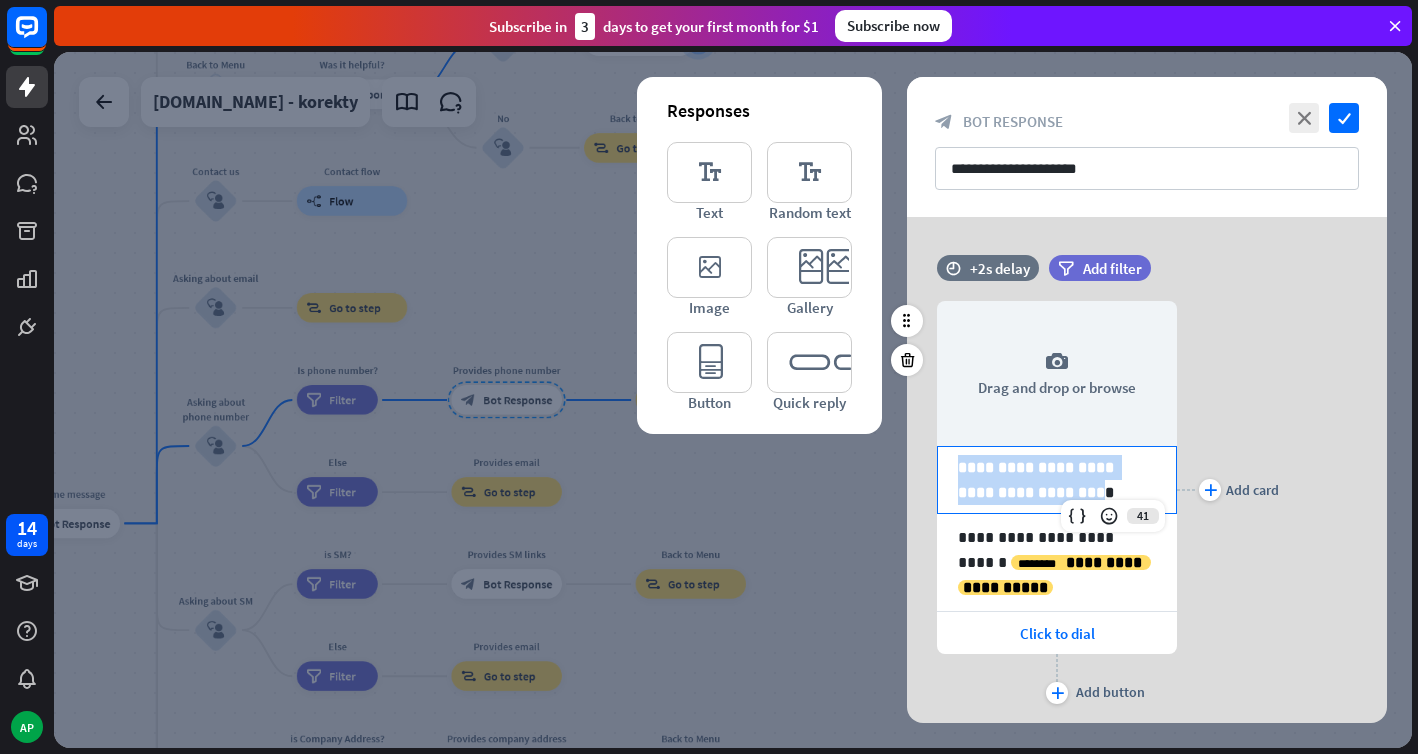 click on "**********" at bounding box center (1057, 480) 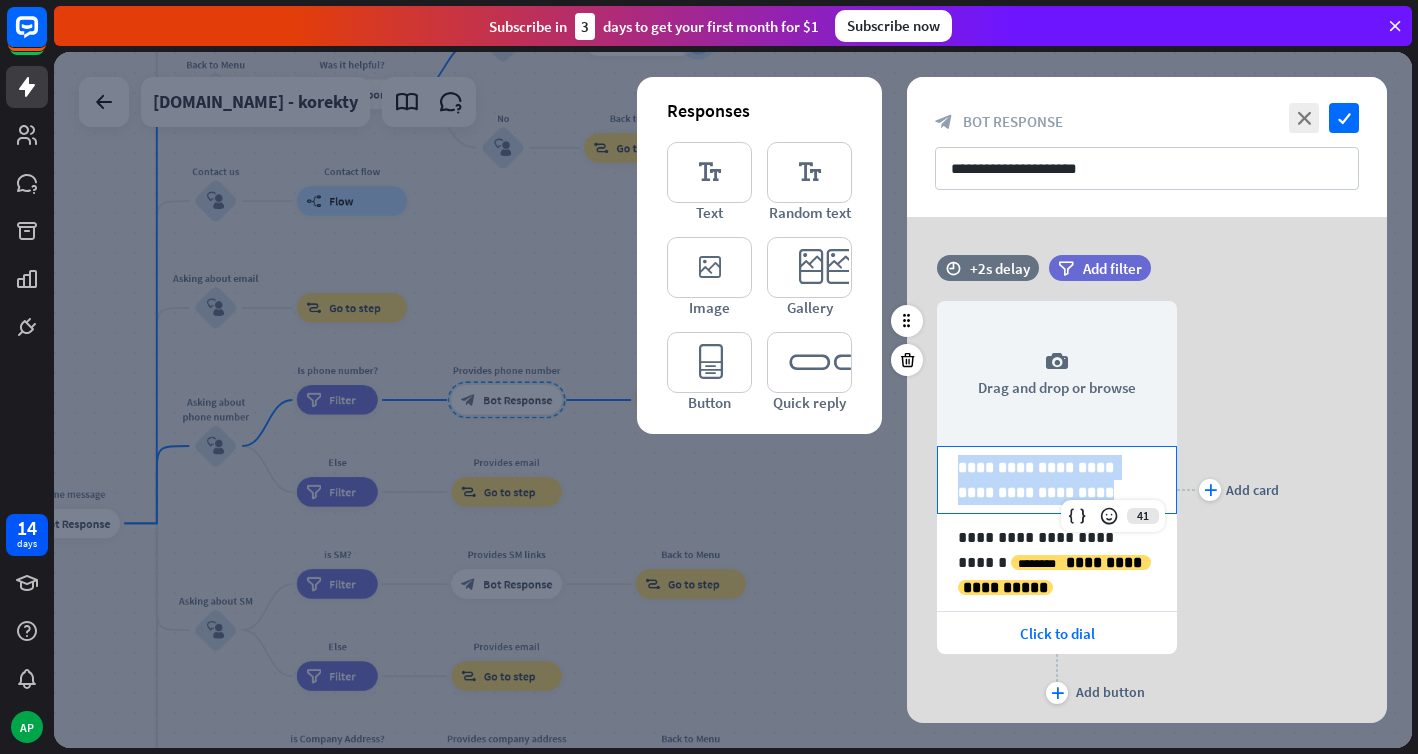 drag, startPoint x: 1072, startPoint y: 493, endPoint x: 938, endPoint y: 463, distance: 137.31715 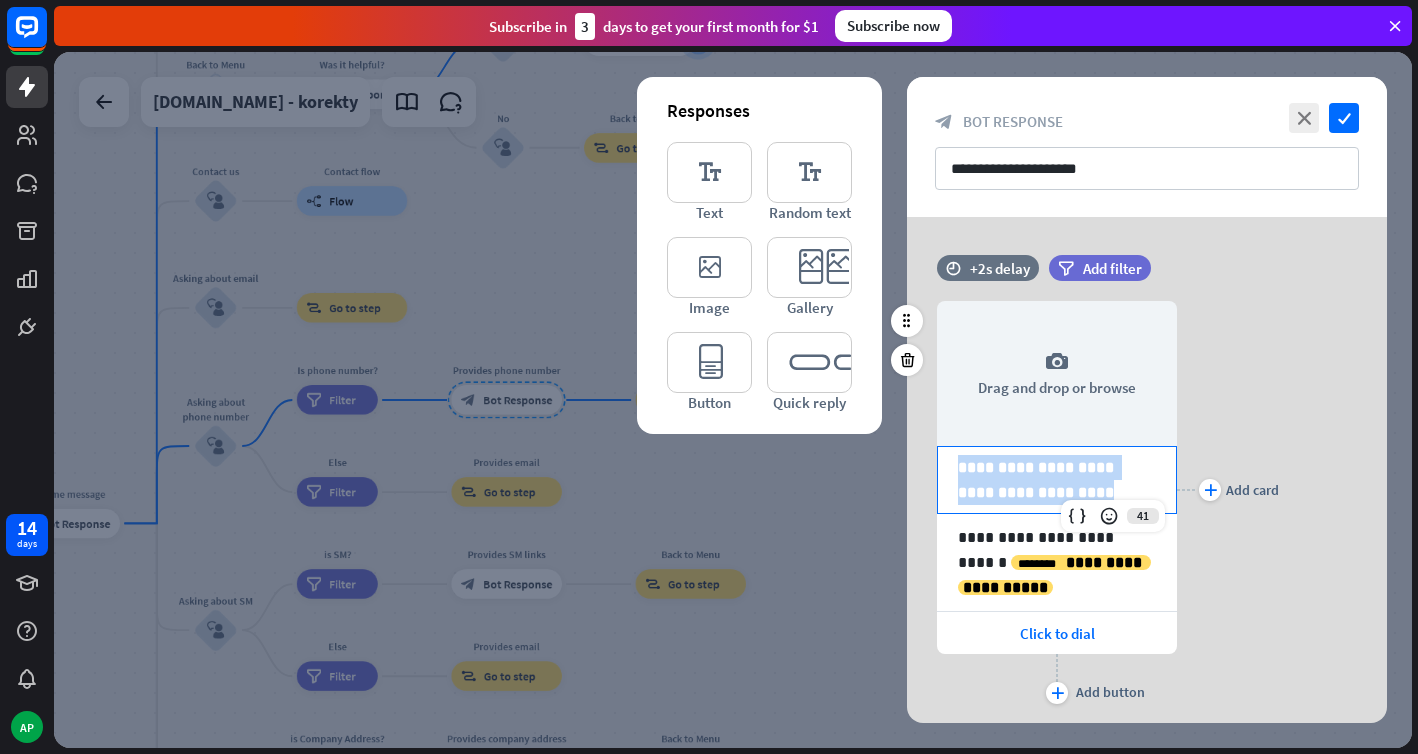 click on "**********" at bounding box center [1057, 480] 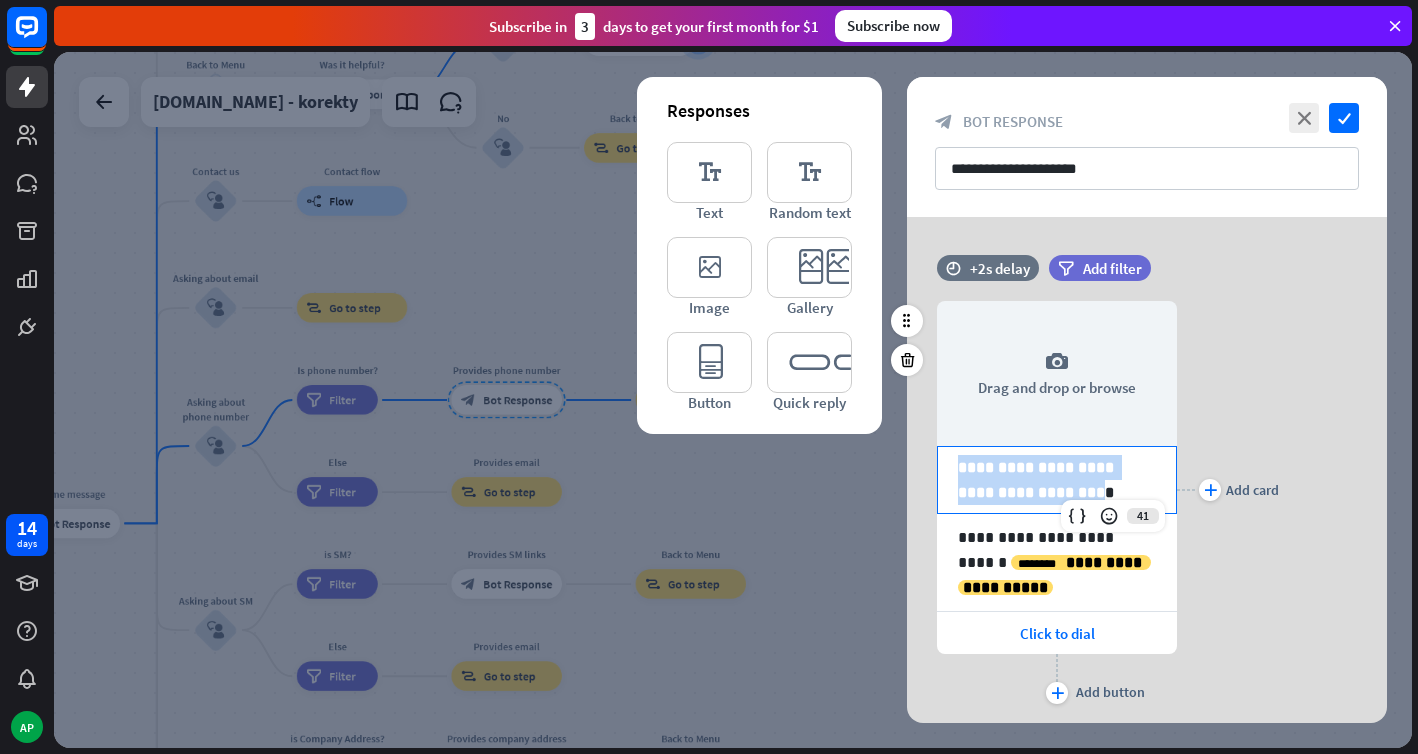 drag, startPoint x: 1063, startPoint y: 486, endPoint x: 954, endPoint y: 470, distance: 110.16805 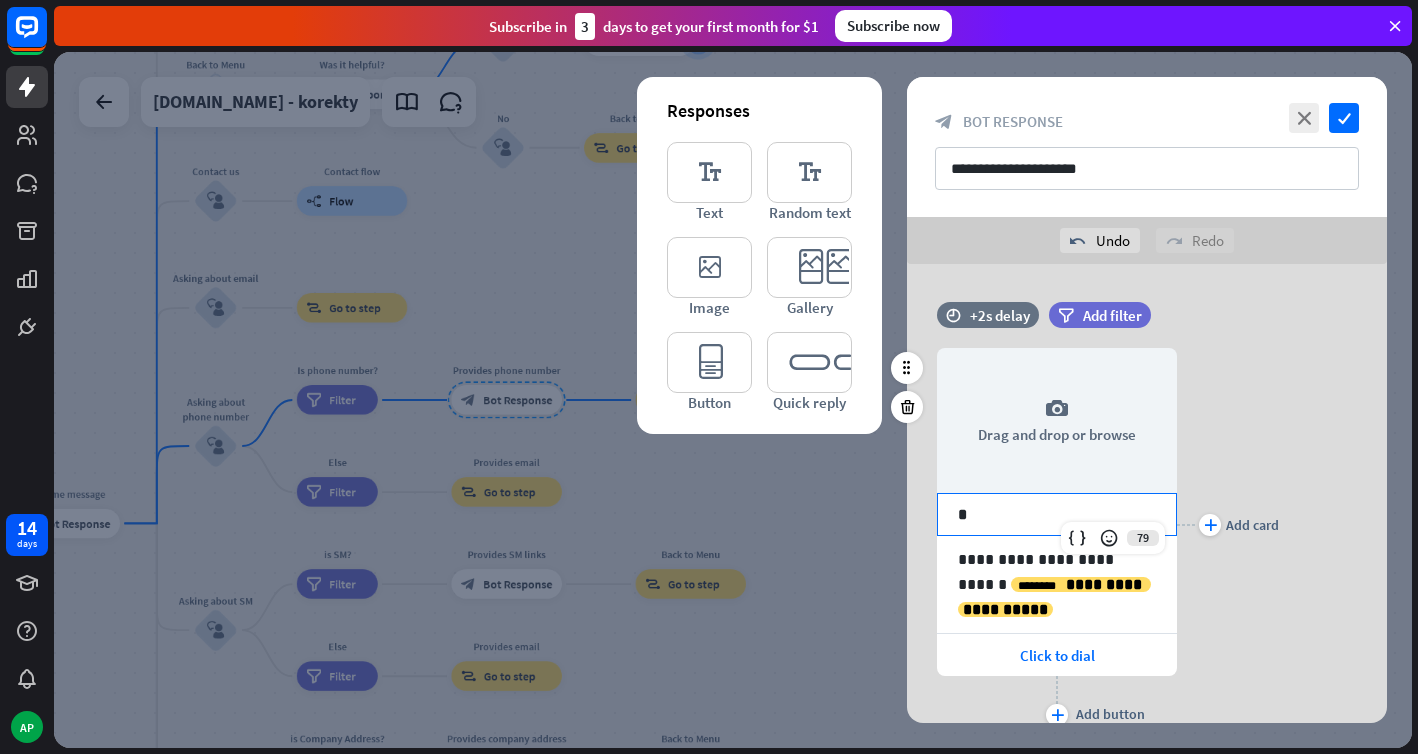 type 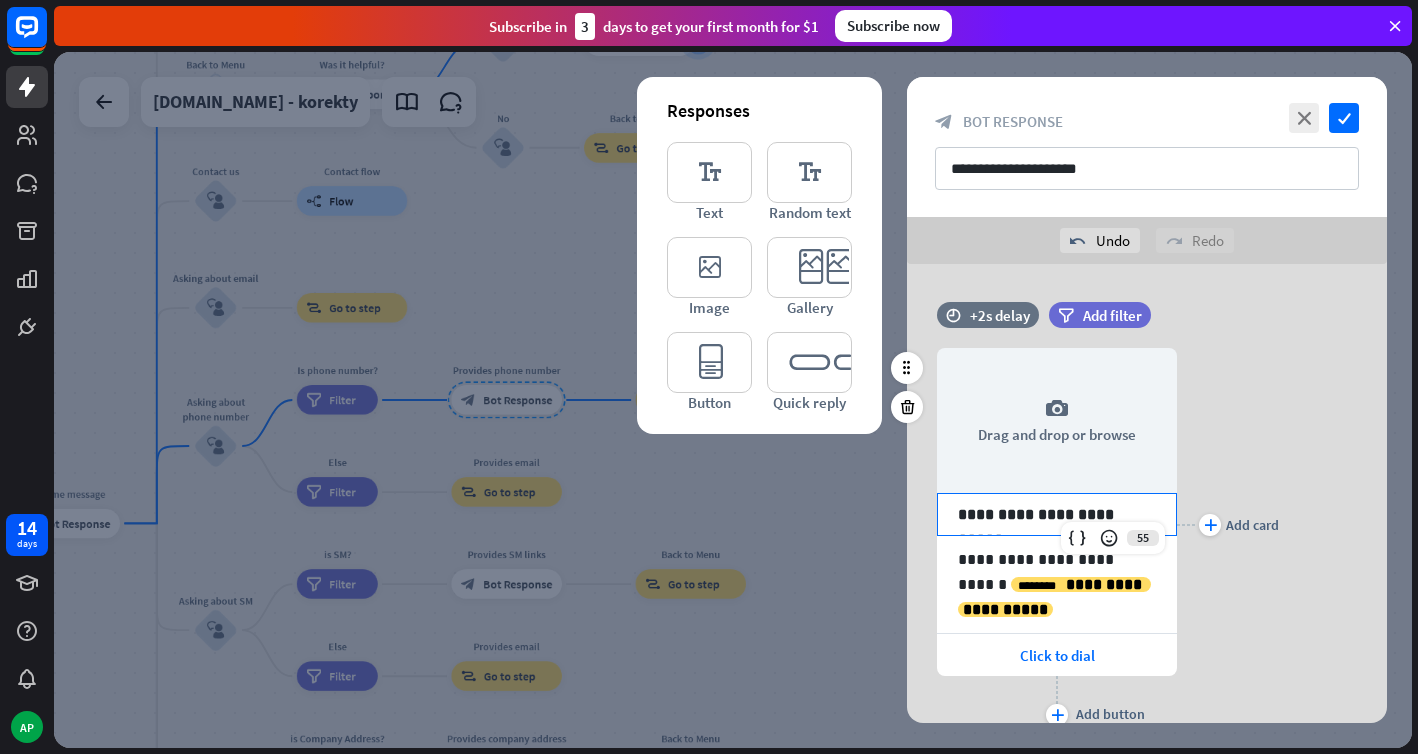 click on "plus   Add card" at bounding box center (1228, 524) 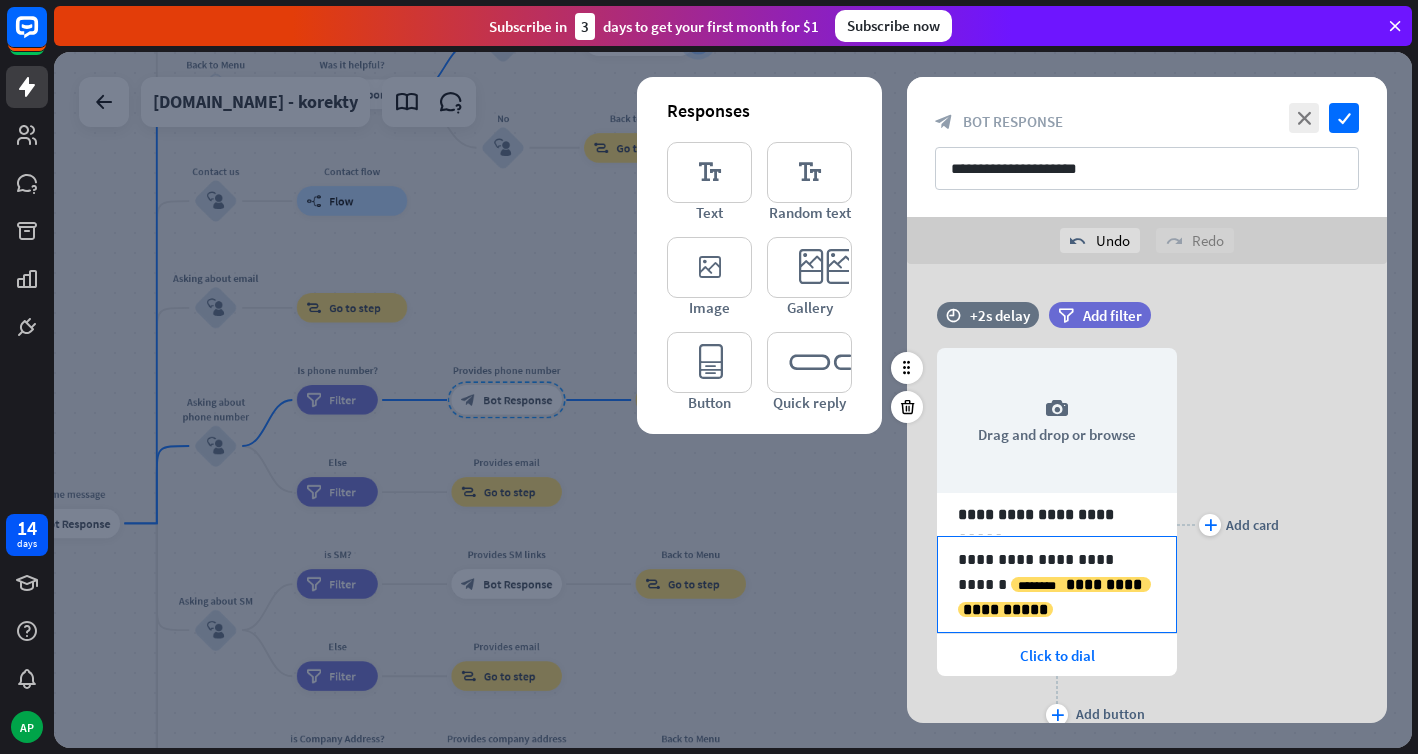 click on "**********" at bounding box center [1057, 584] 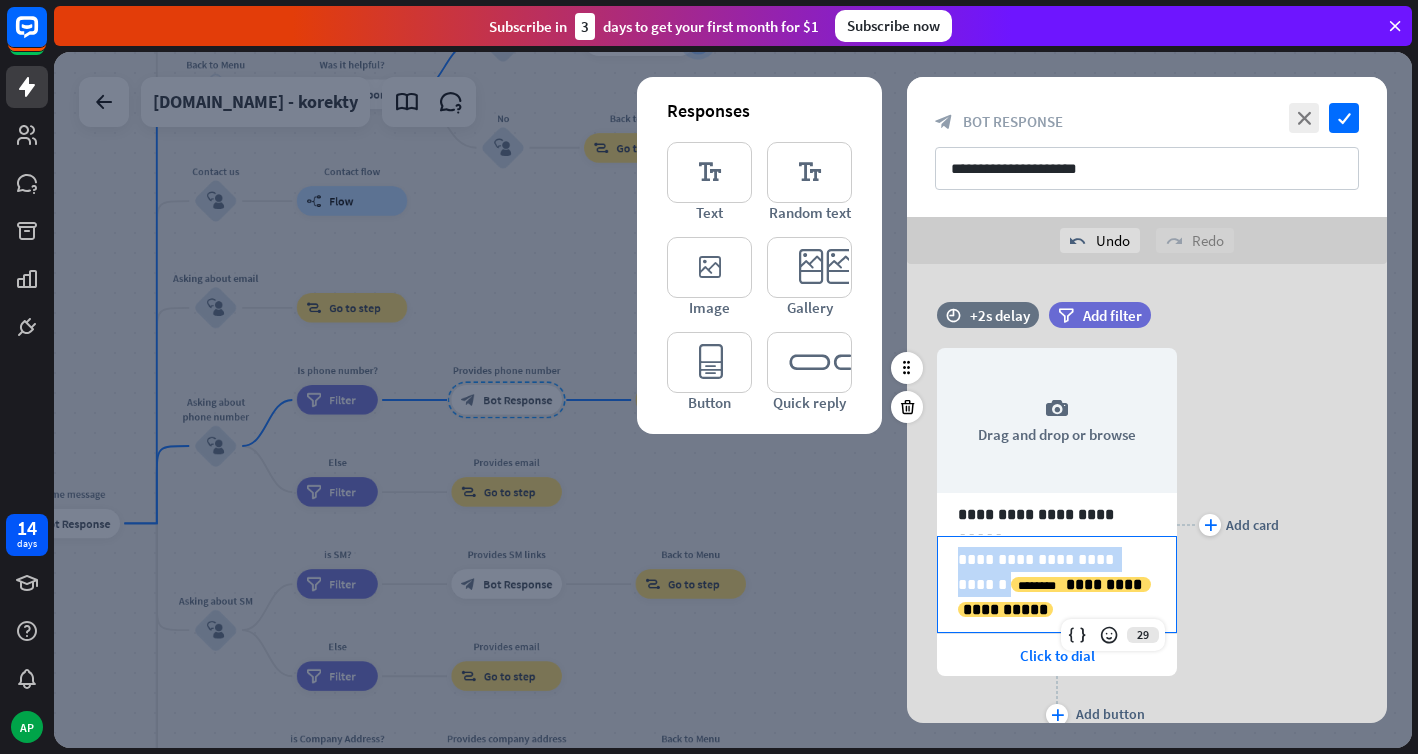 drag, startPoint x: 1126, startPoint y: 559, endPoint x: 955, endPoint y: 560, distance: 171.00293 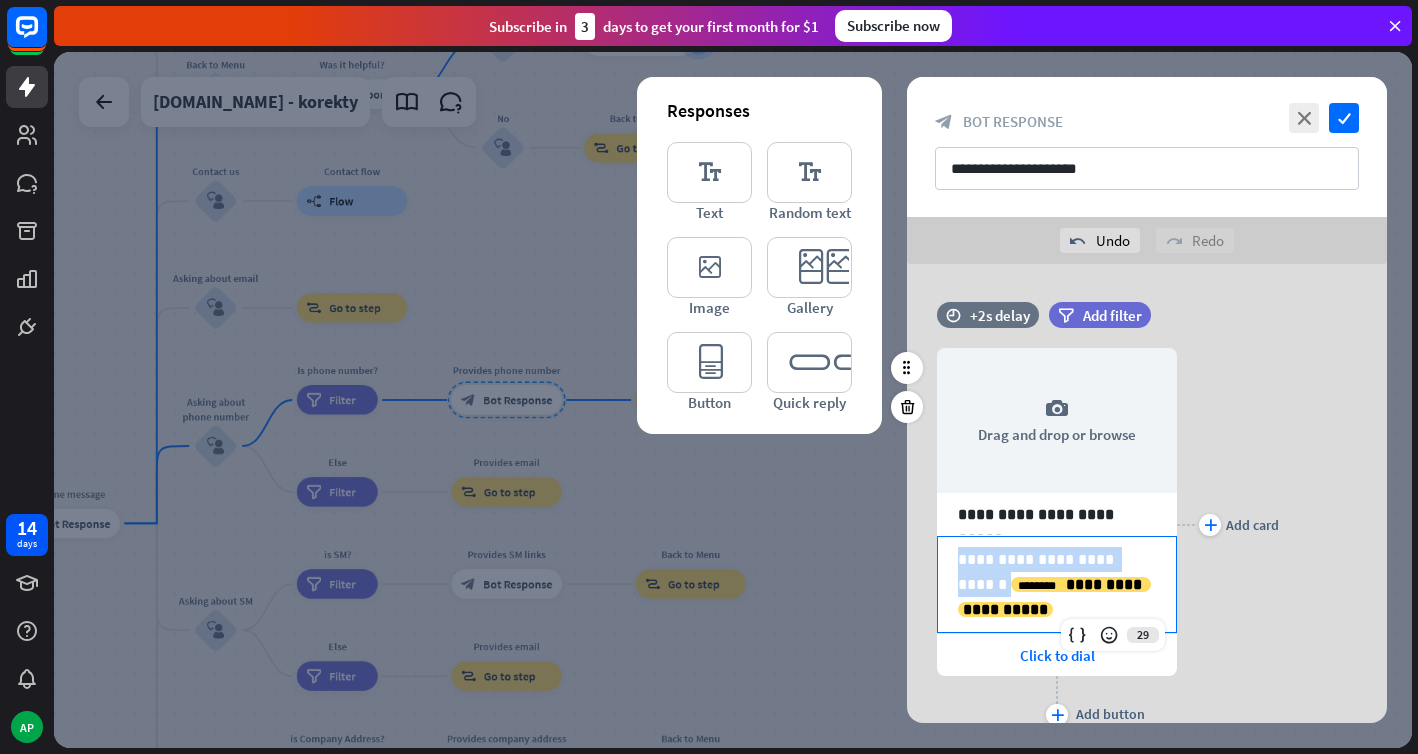 click on "**********" at bounding box center [1057, 584] 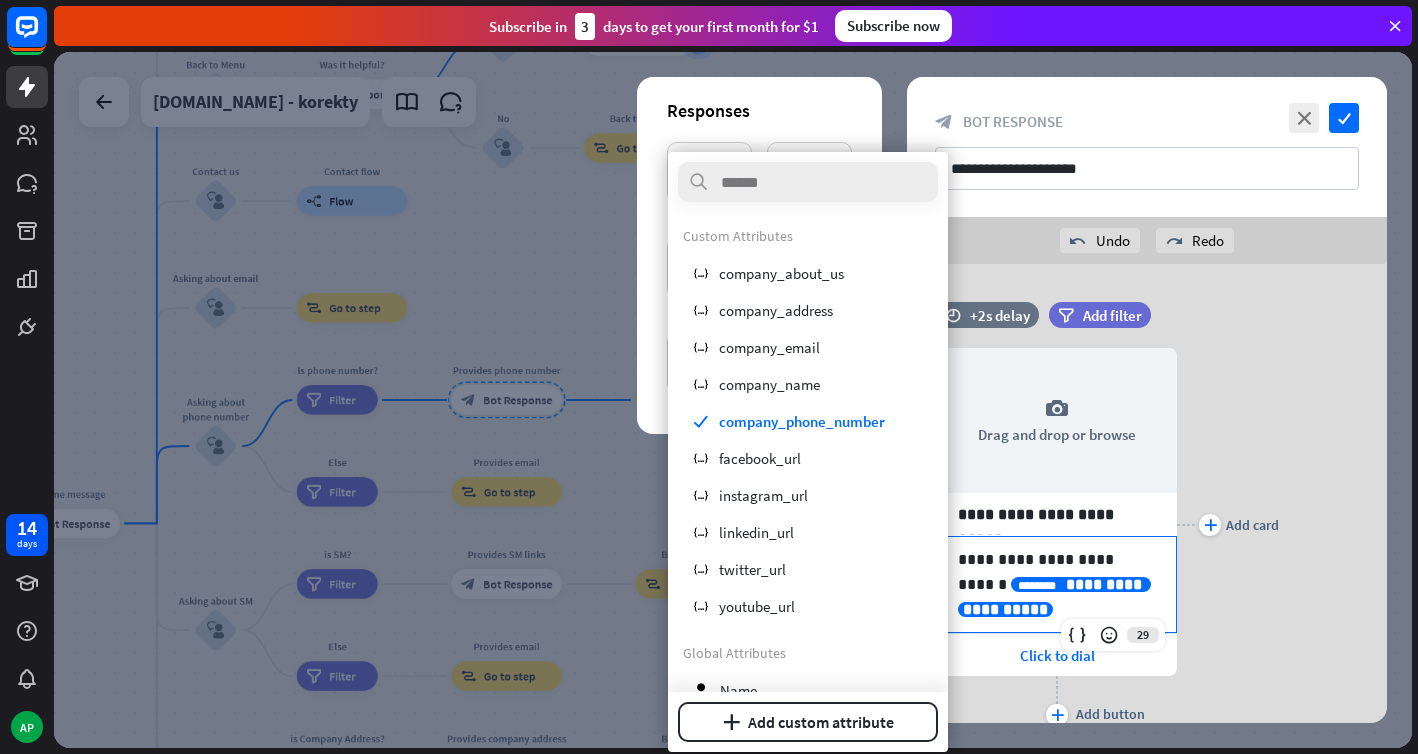 click on "**********" at bounding box center [1057, 584] 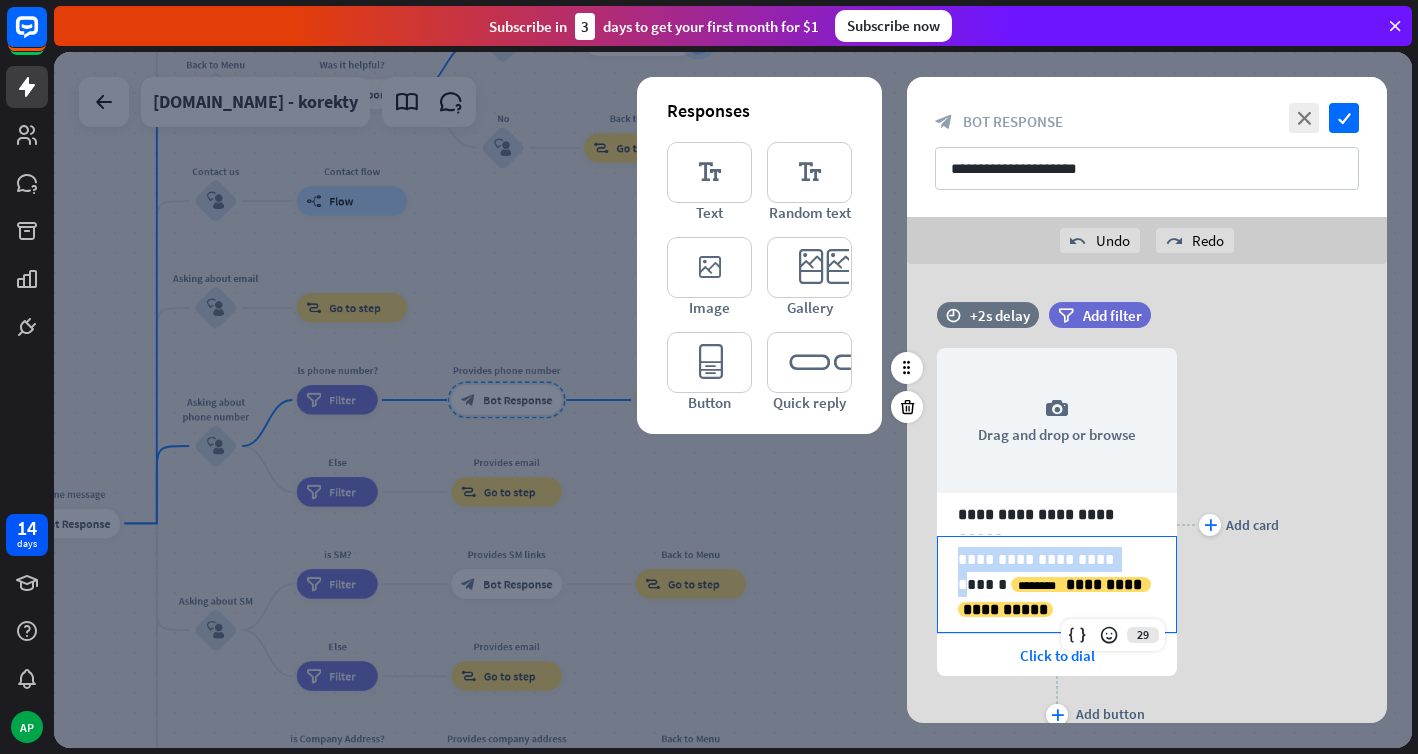 drag, startPoint x: 958, startPoint y: 557, endPoint x: 1093, endPoint y: 556, distance: 135.00371 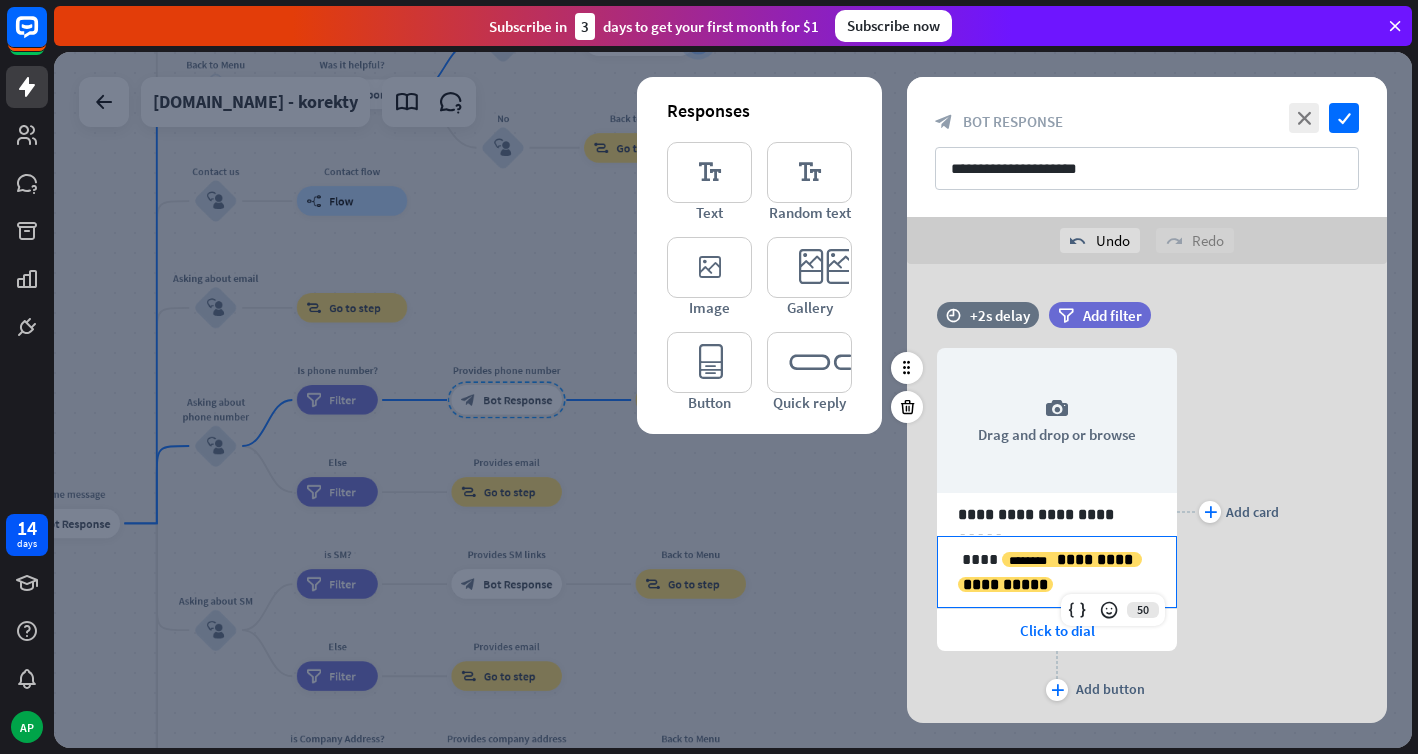 type 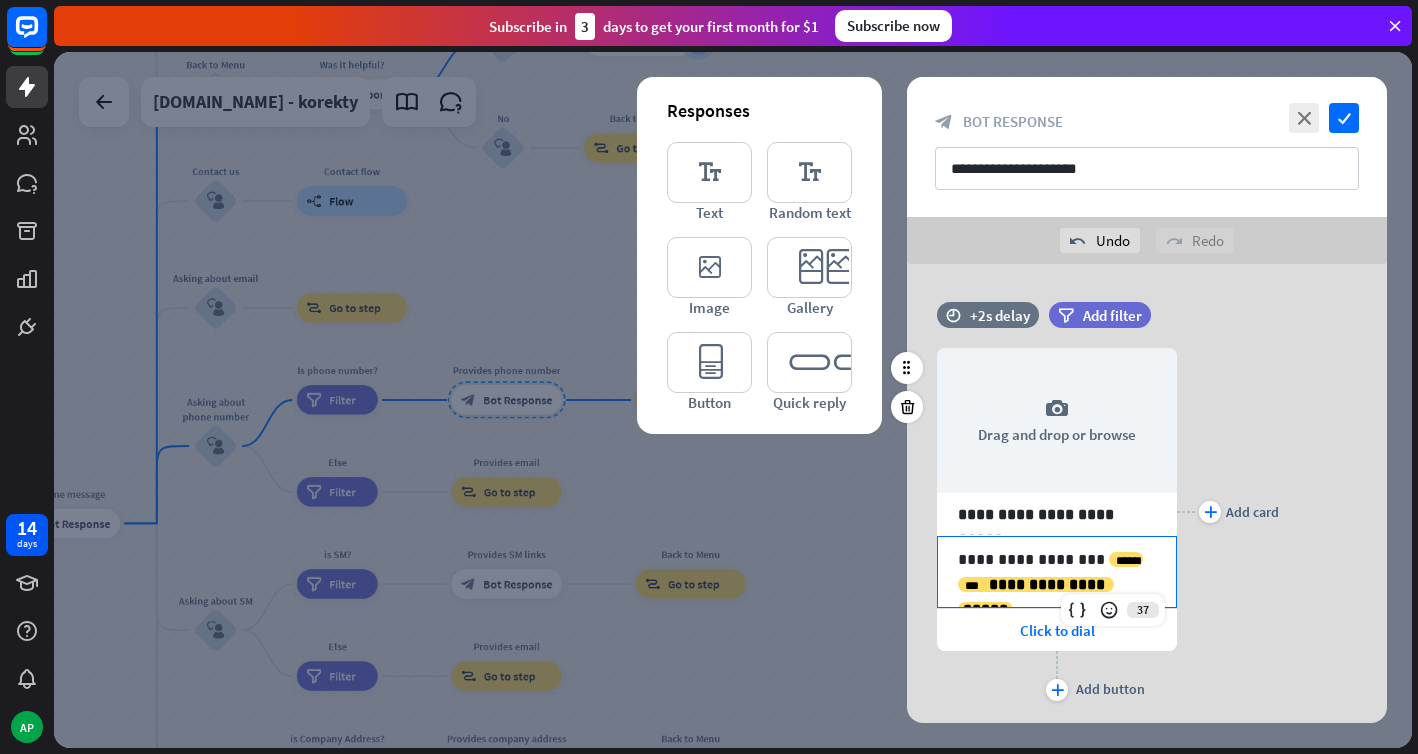 click on "**********" at bounding box center [1057, 572] 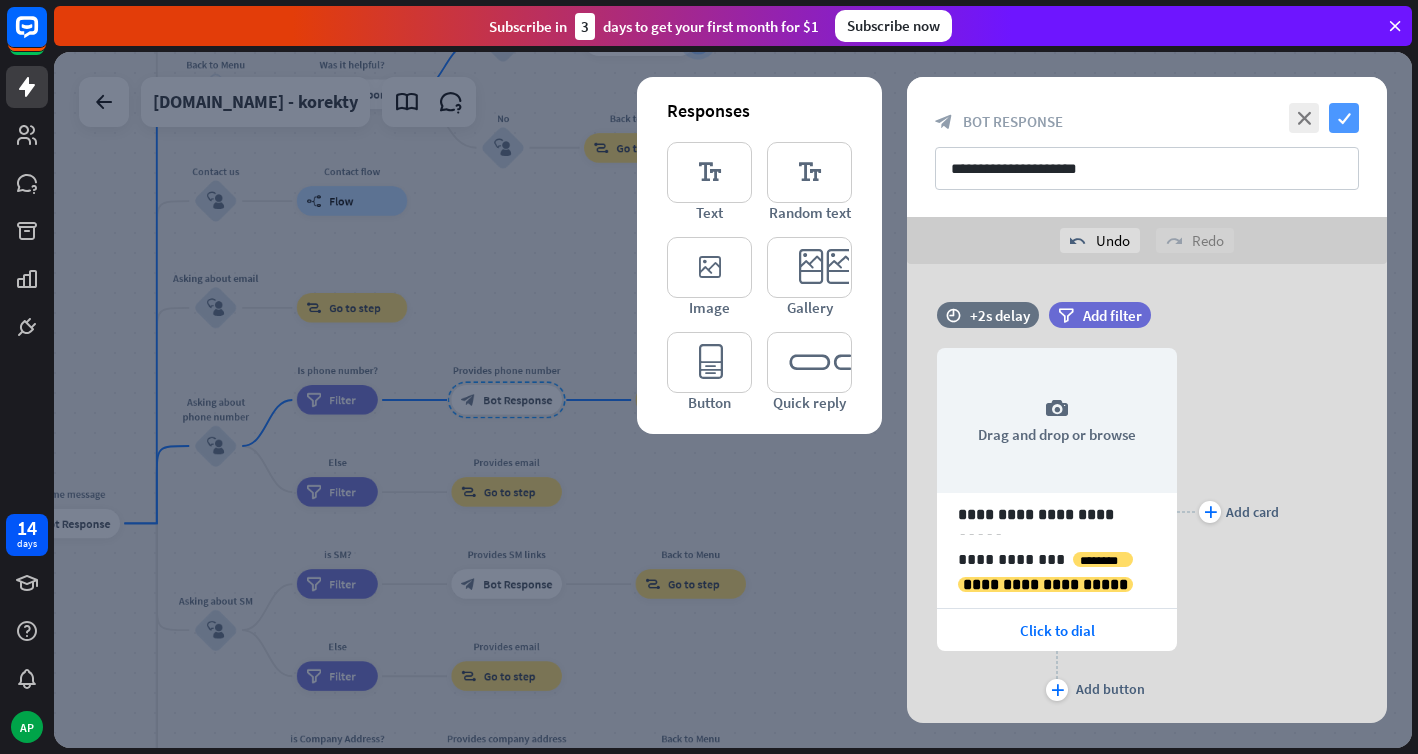 click on "check" at bounding box center [1344, 118] 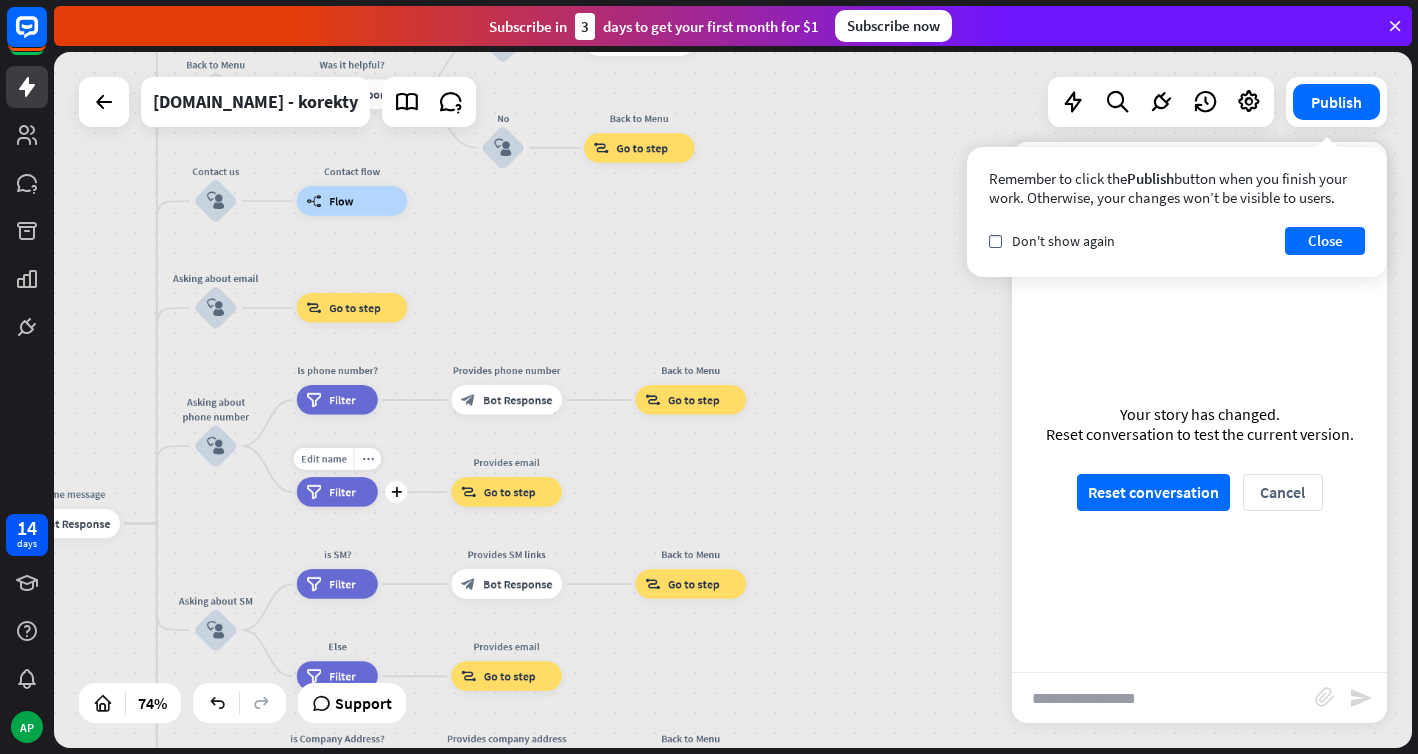 click on "filter   Filter" at bounding box center (337, 491) 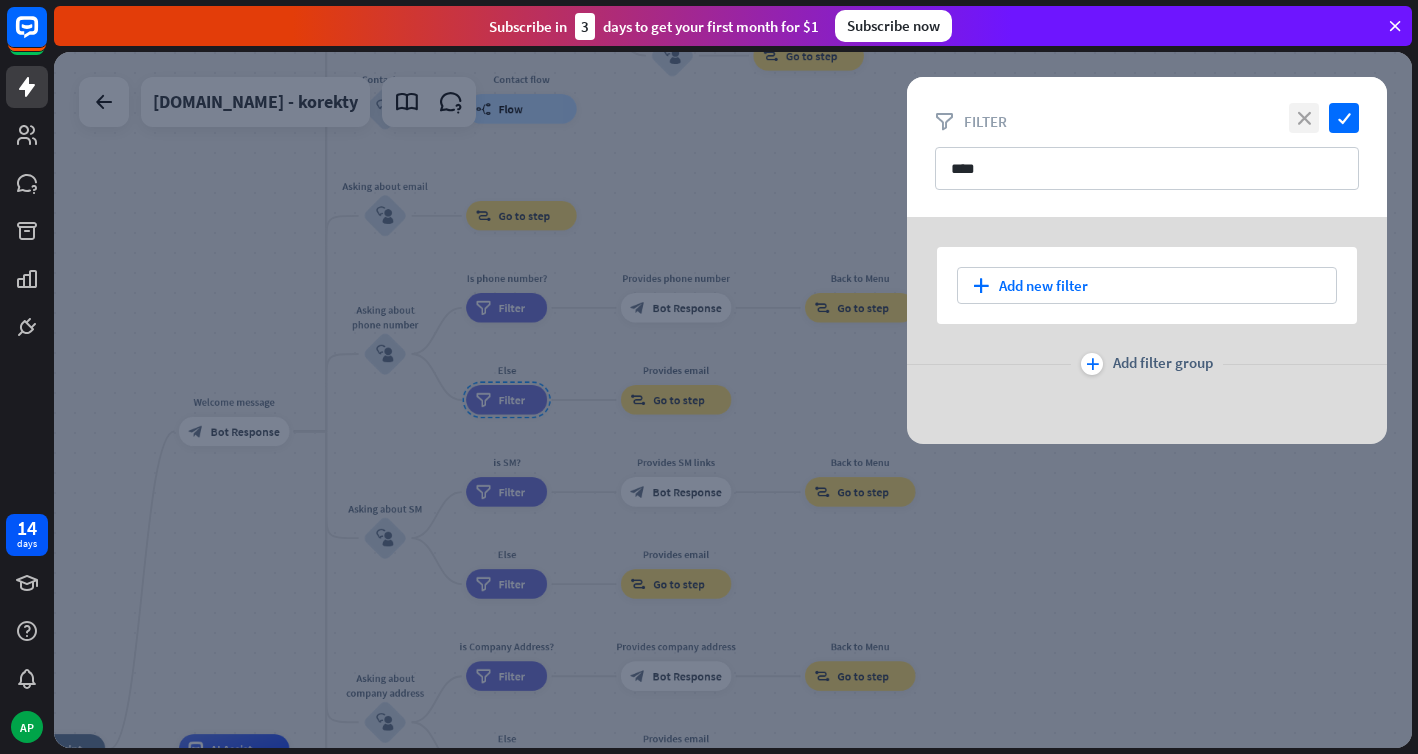 click on "close" at bounding box center [1304, 118] 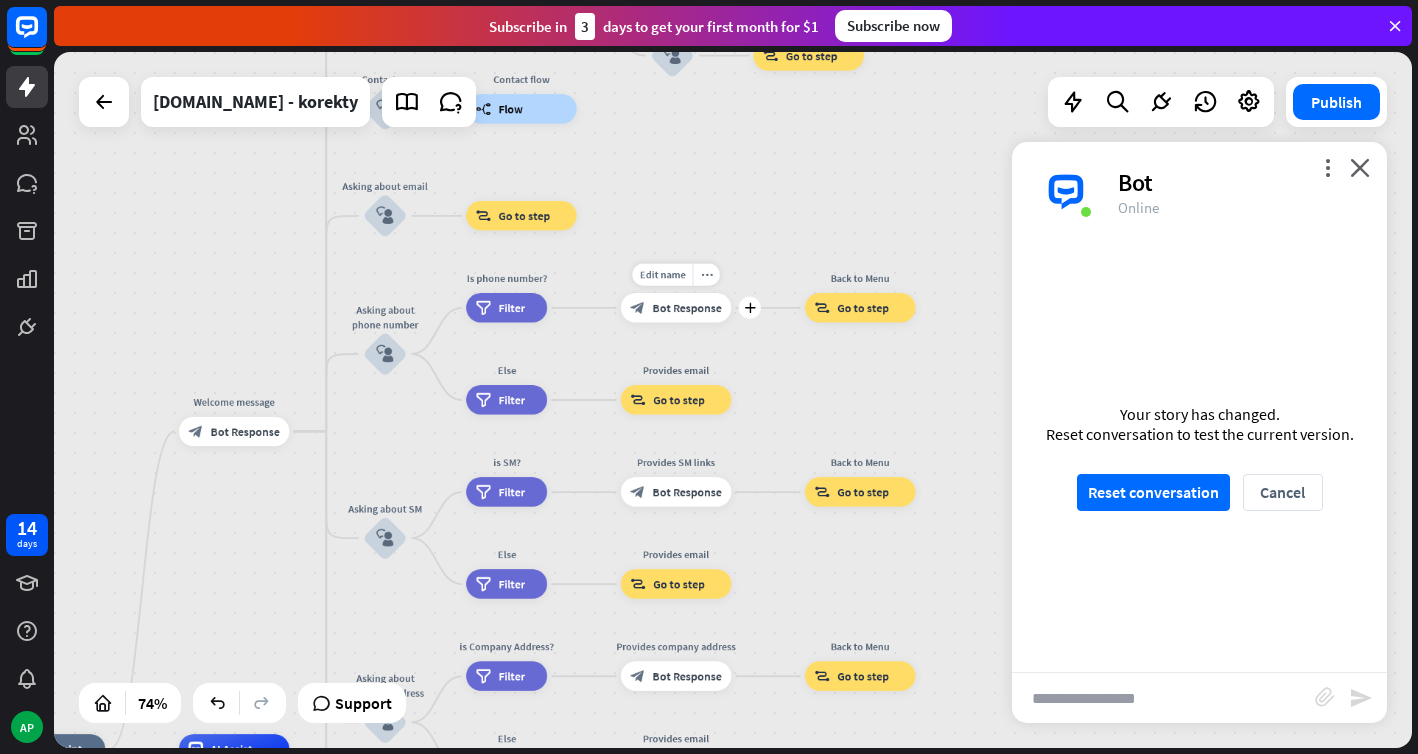 click on "Bot Response" at bounding box center (687, 308) 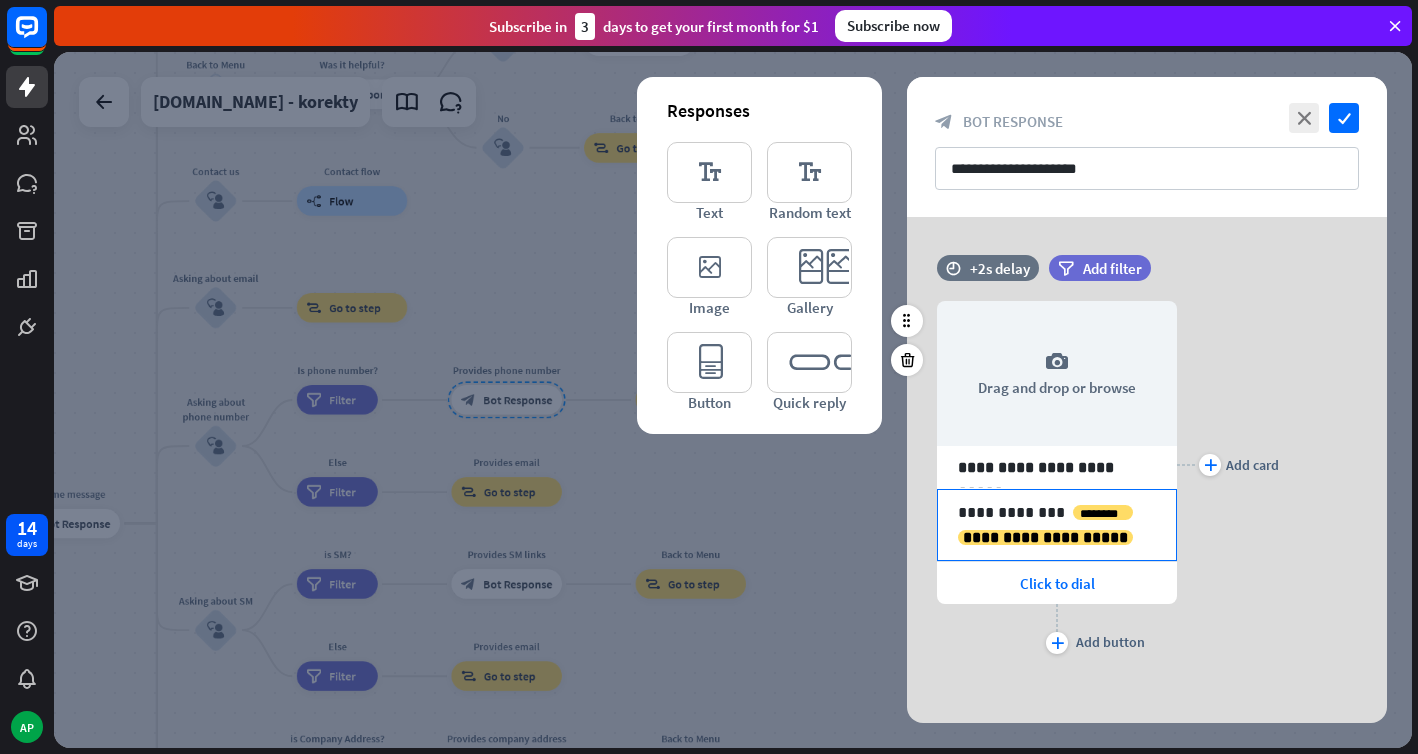 click on "**********" at bounding box center [1057, 525] 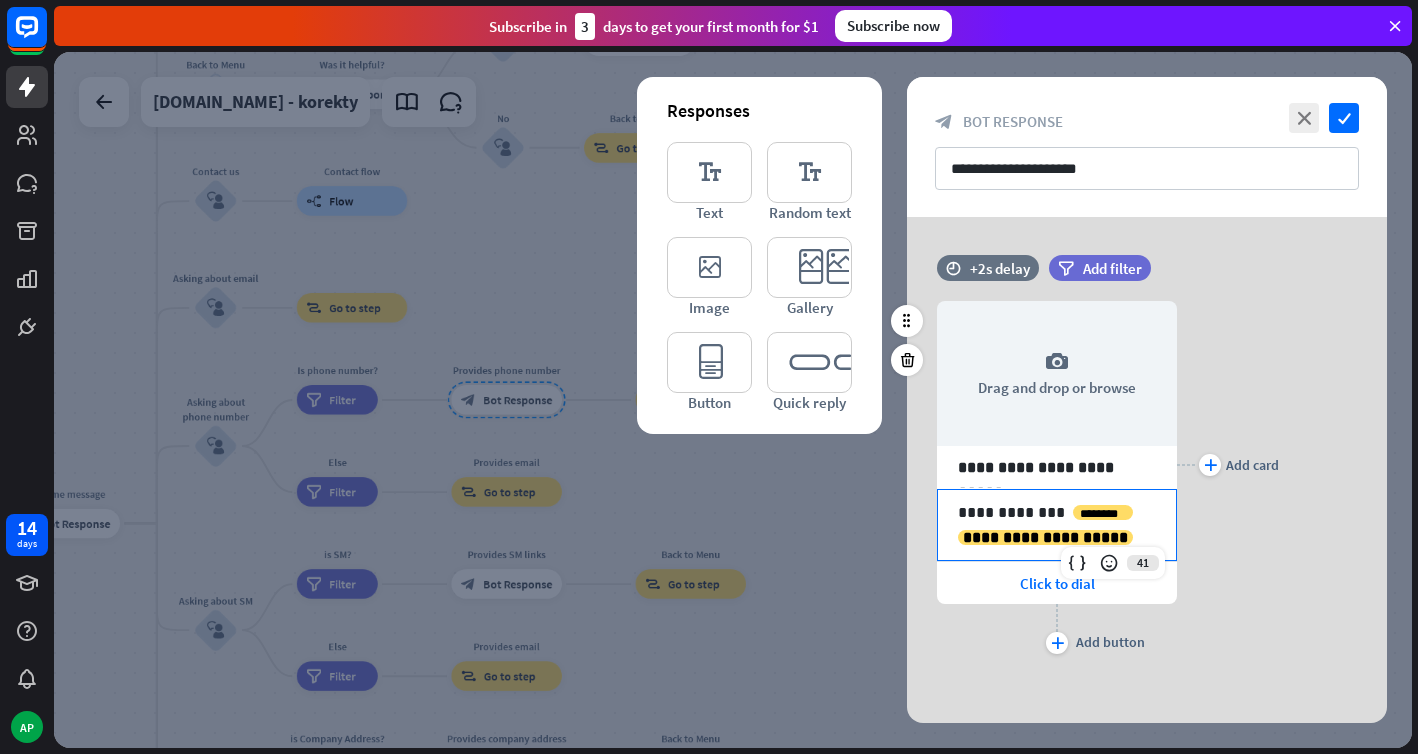 type 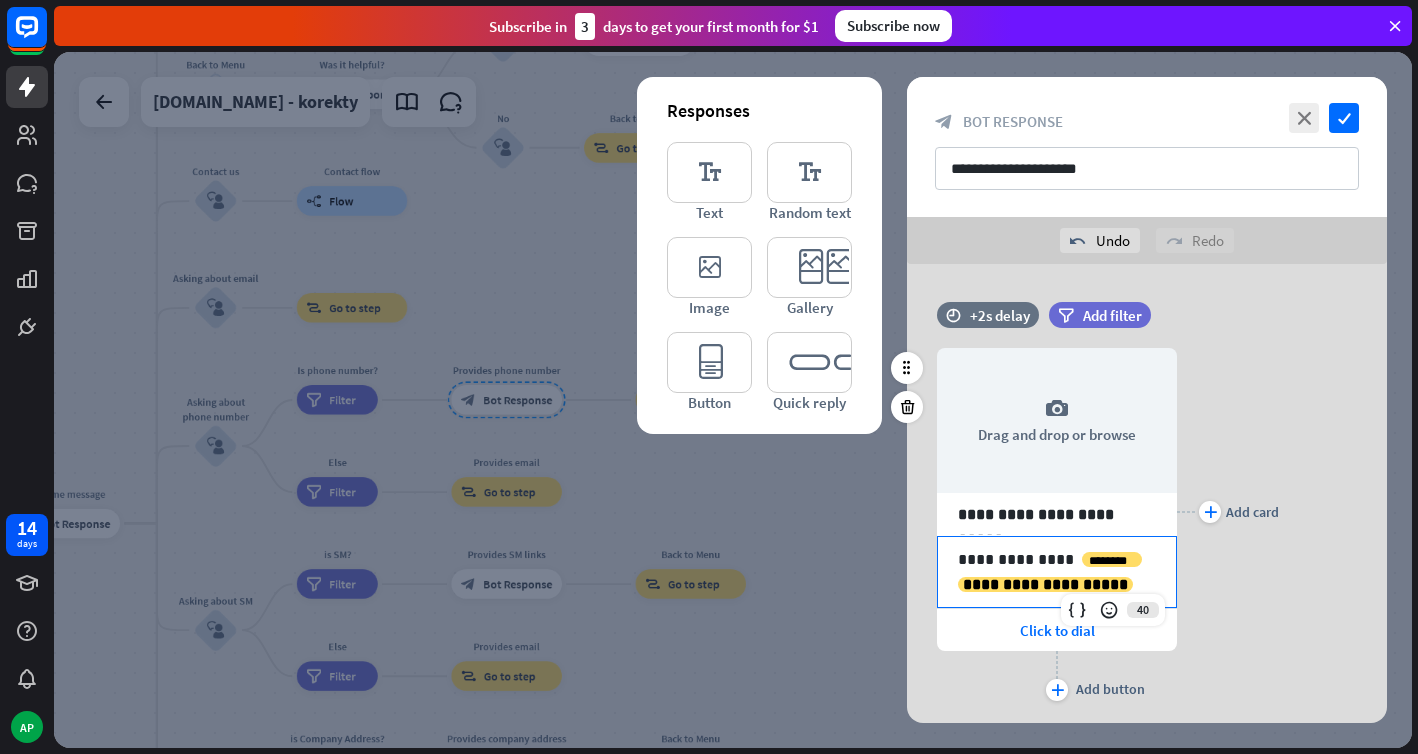 click on "plus   Add card" at bounding box center [1228, 512] 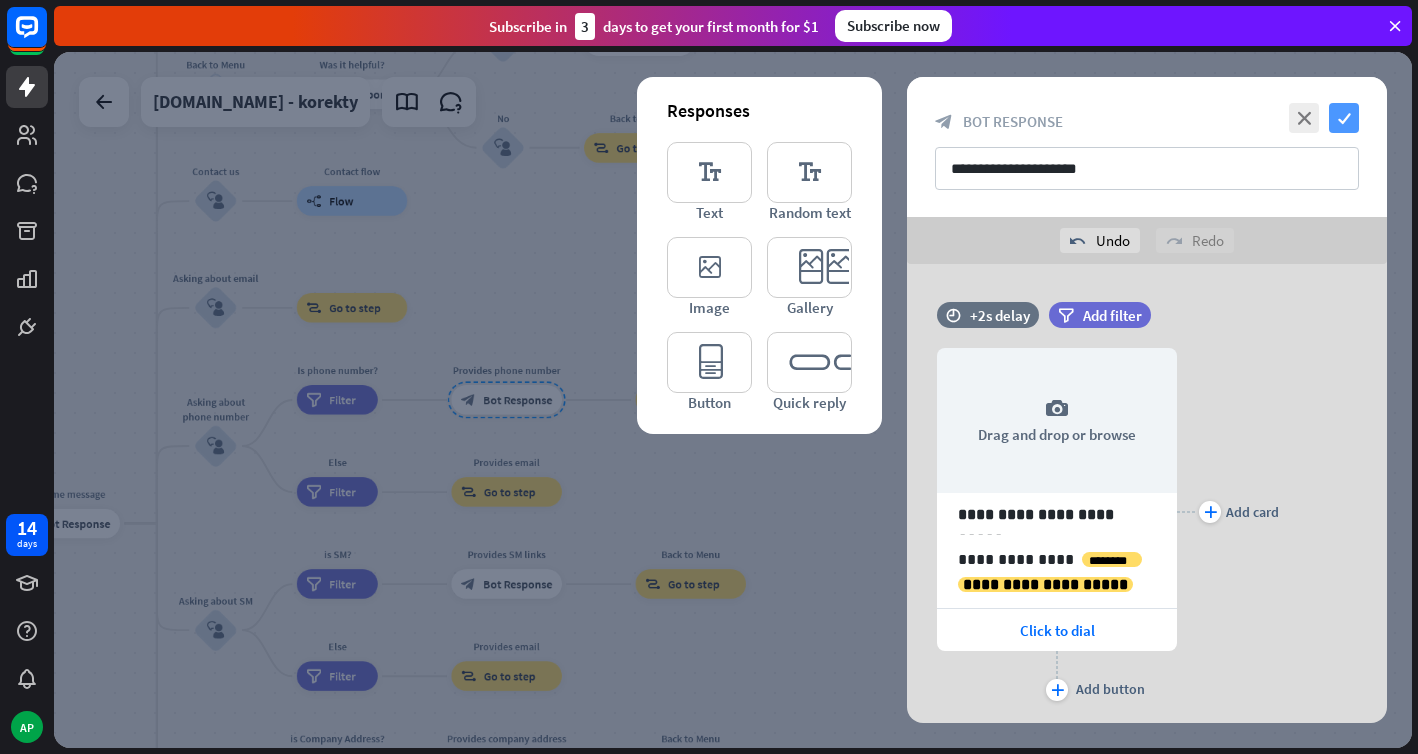 click on "check" at bounding box center (1344, 118) 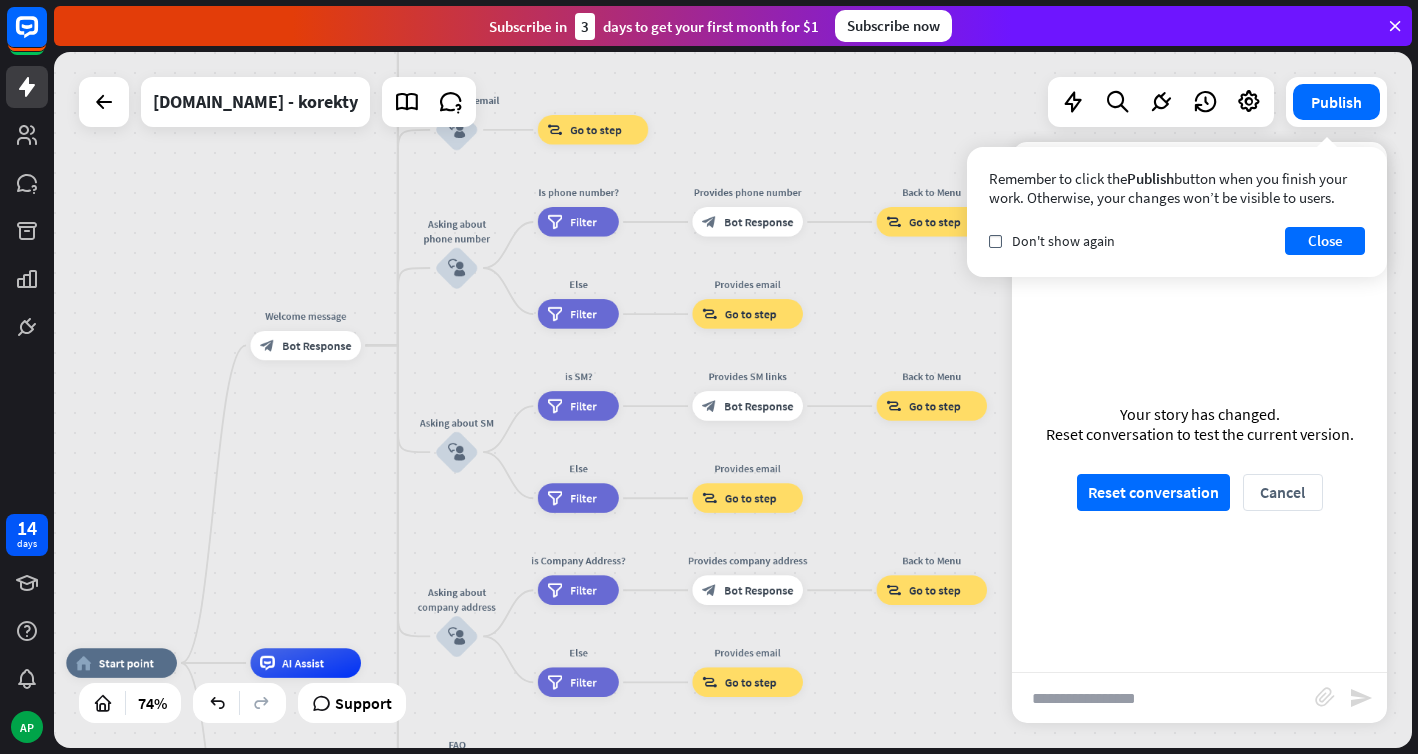 drag, startPoint x: 692, startPoint y: 497, endPoint x: 928, endPoint y: 319, distance: 295.60107 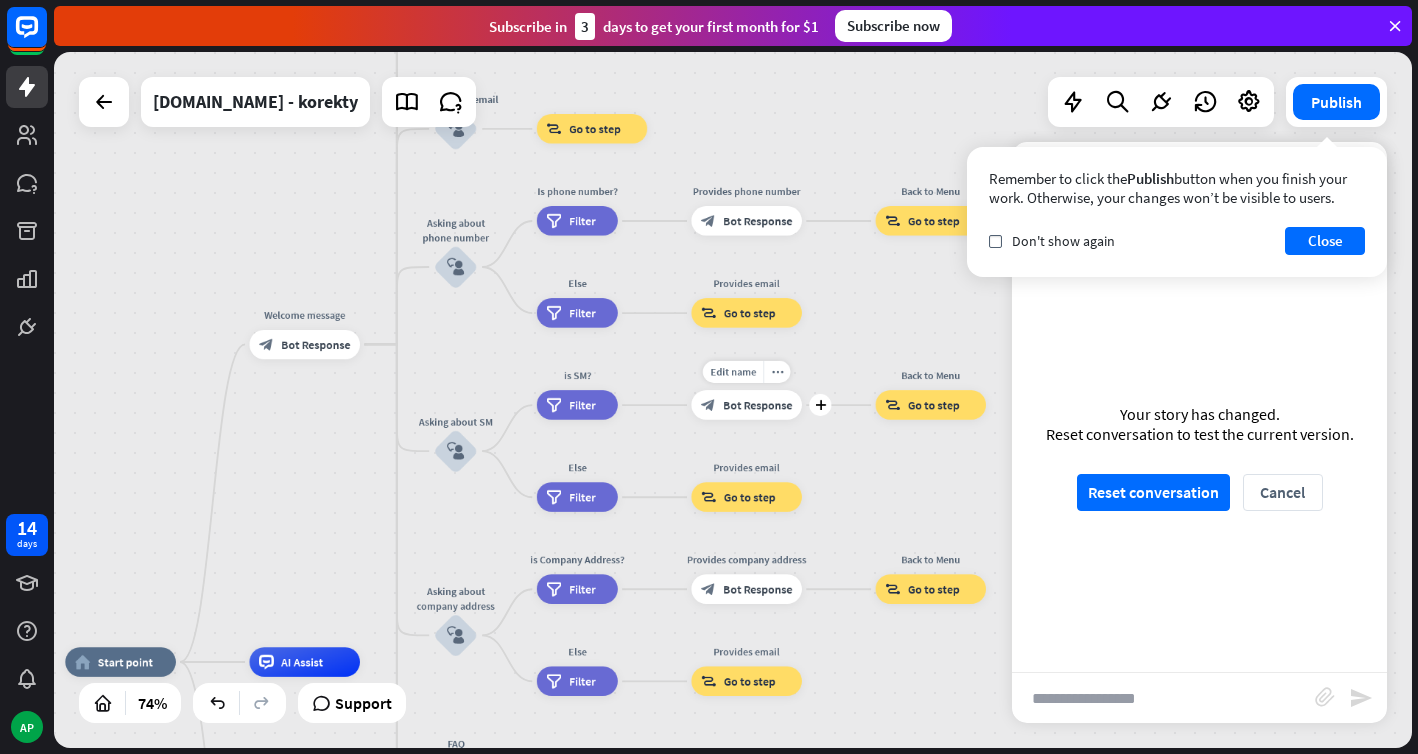click on "Bot Response" at bounding box center (757, 405) 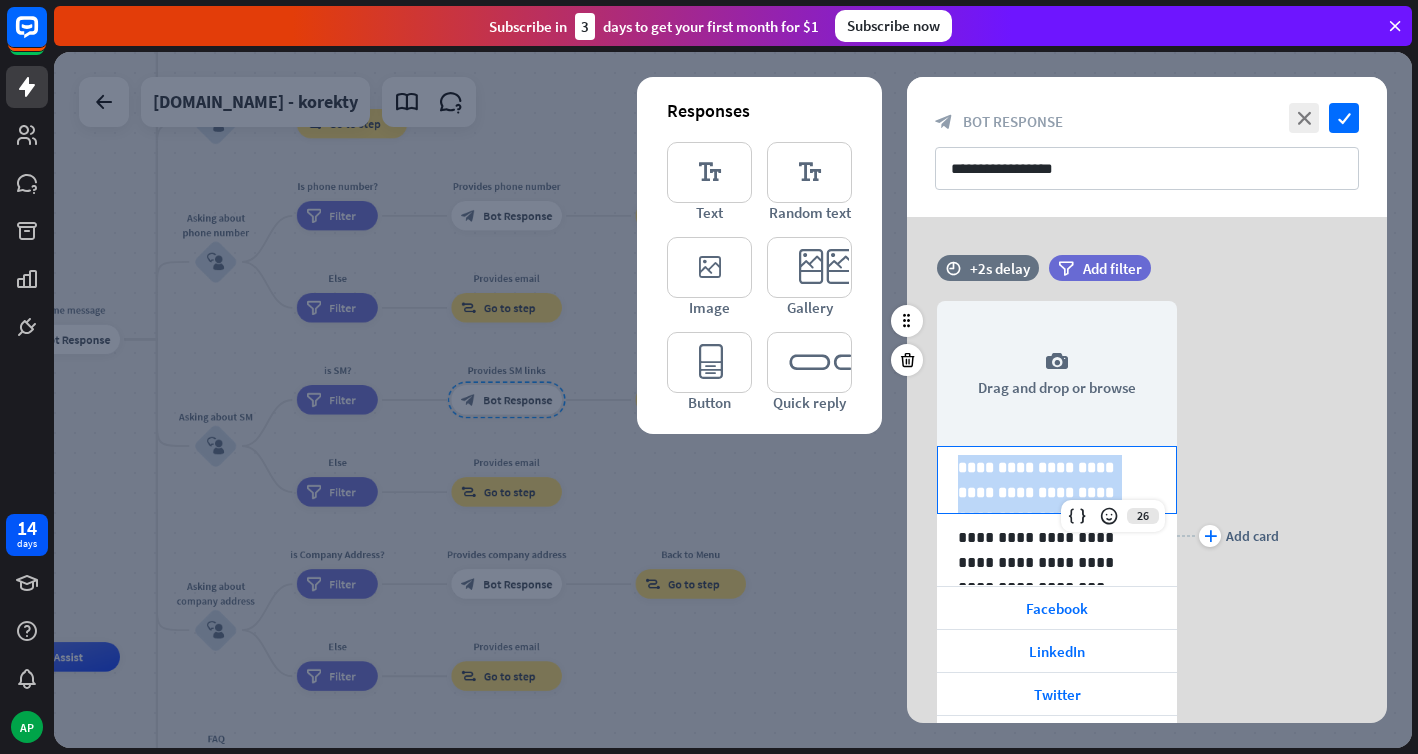 drag, startPoint x: 1133, startPoint y: 486, endPoint x: 940, endPoint y: 468, distance: 193.83755 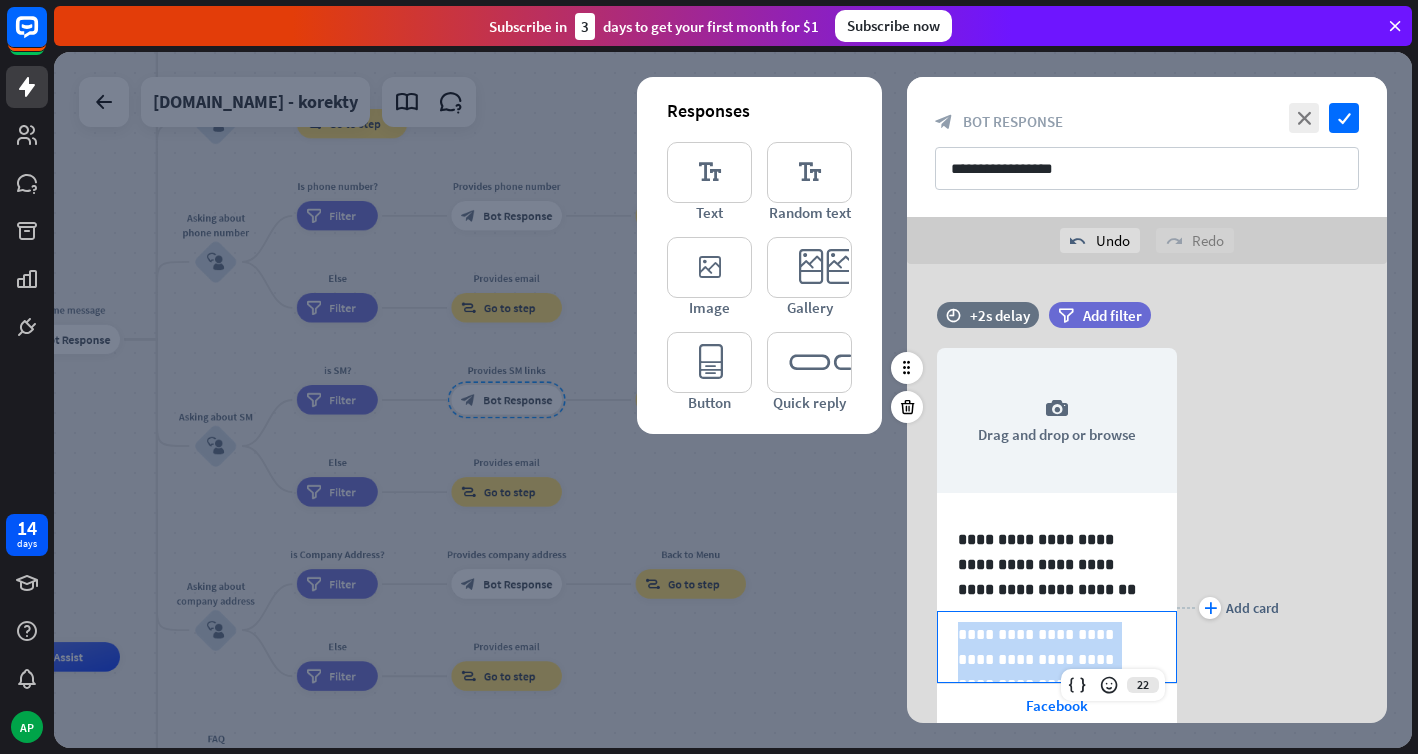 drag, startPoint x: 1160, startPoint y: 661, endPoint x: 943, endPoint y: 635, distance: 218.55205 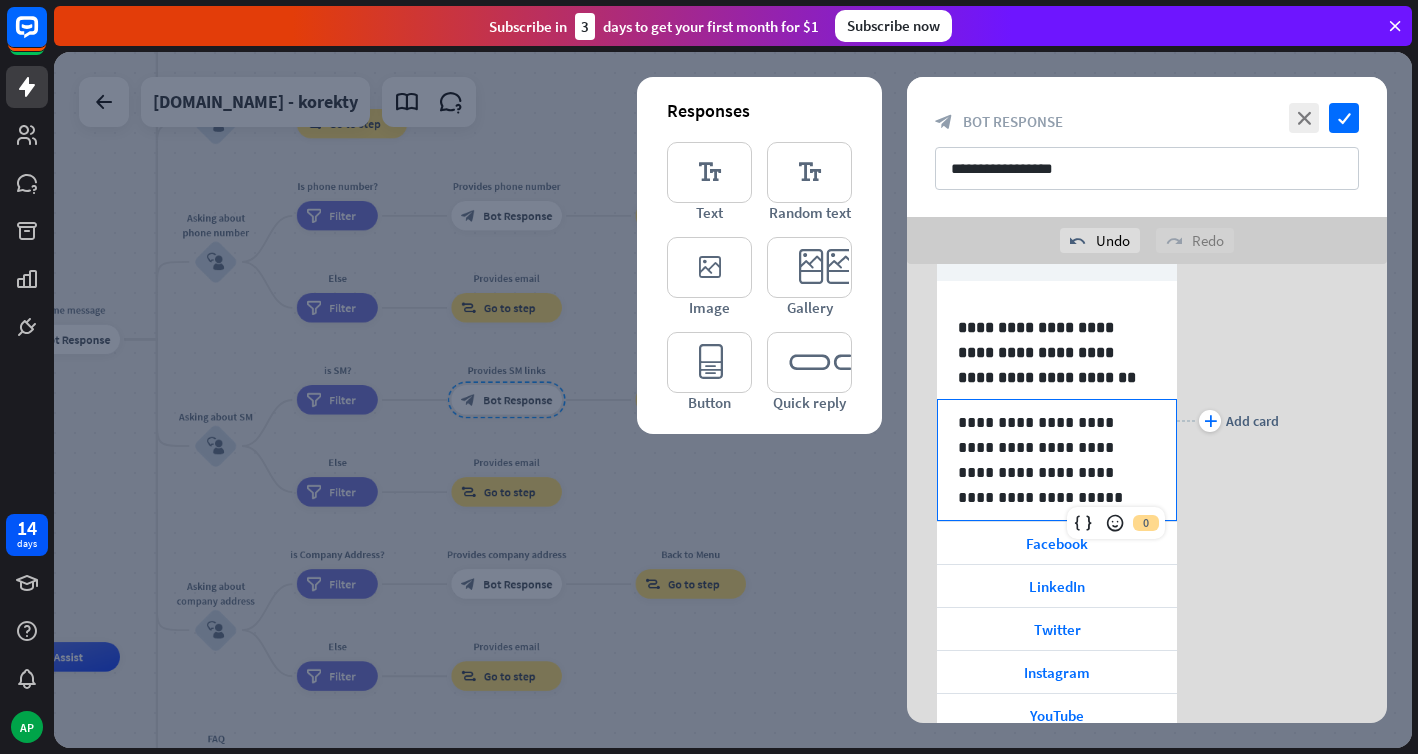 scroll, scrollTop: 216, scrollLeft: 0, axis: vertical 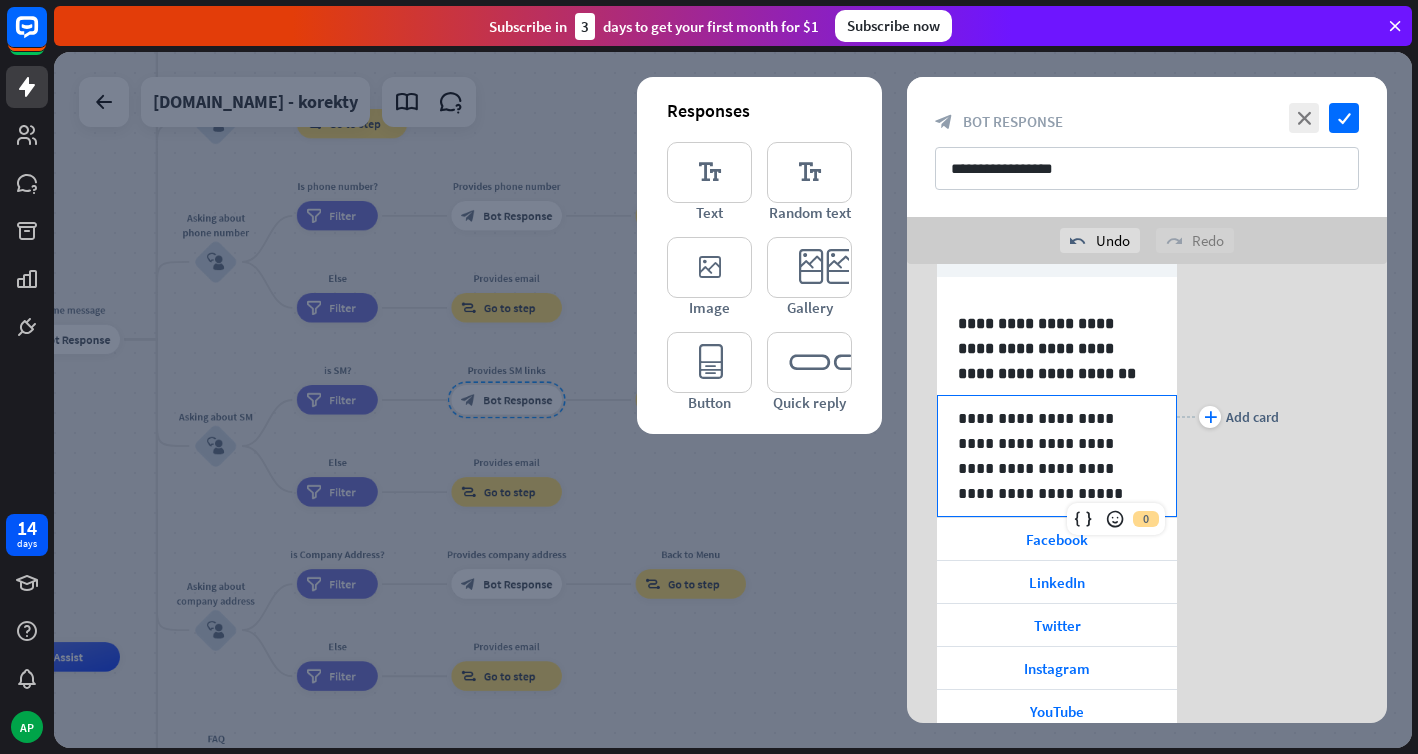 type 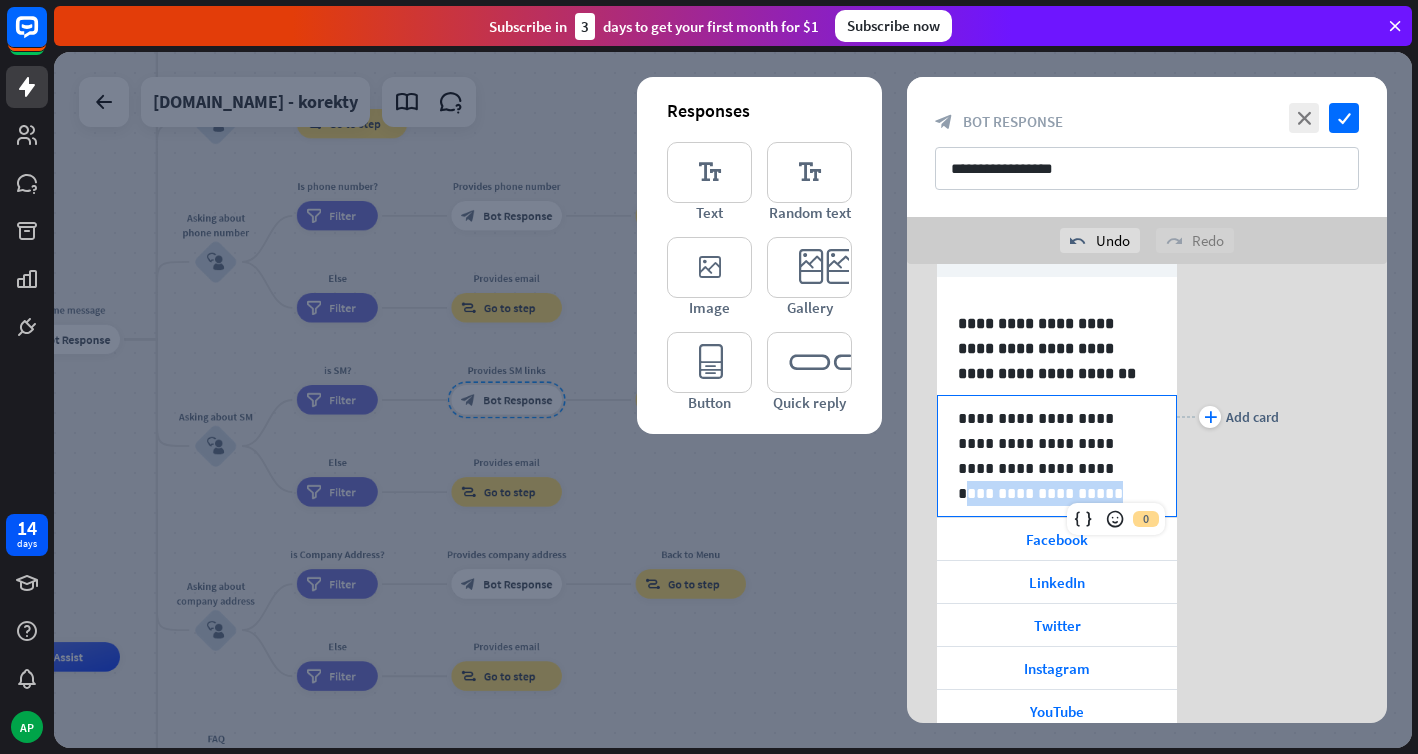 drag, startPoint x: 1017, startPoint y: 493, endPoint x: 1028, endPoint y: 462, distance: 32.89377 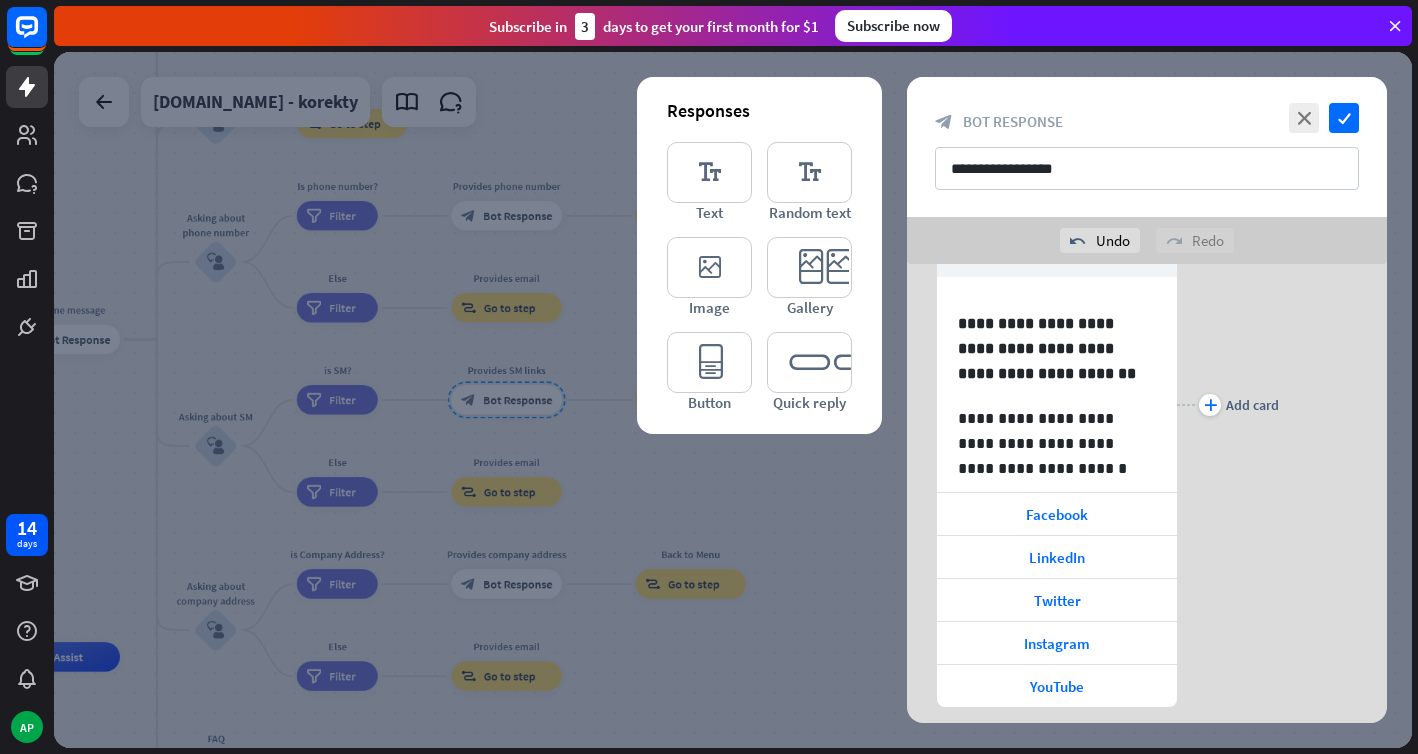 click on "plus   Add card" at bounding box center (1228, 404) 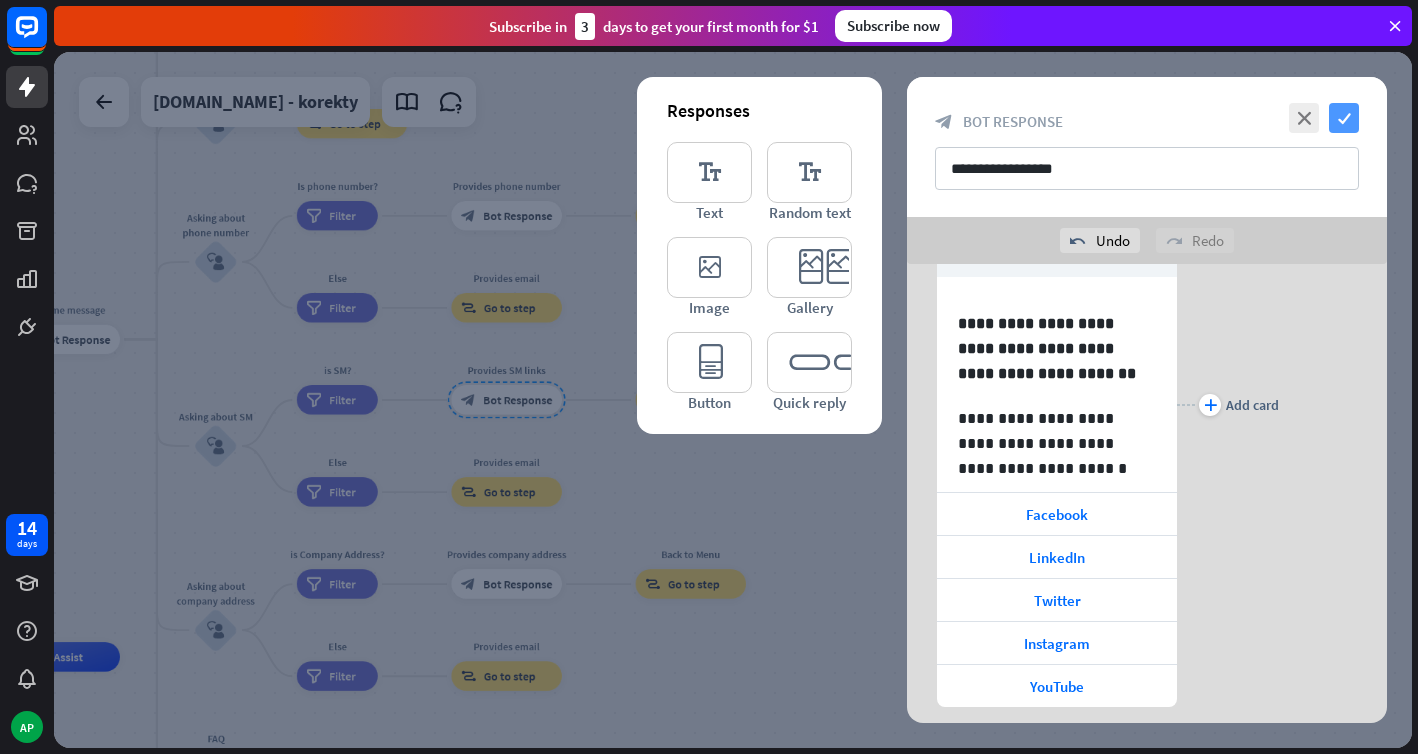 click on "check" at bounding box center (1344, 118) 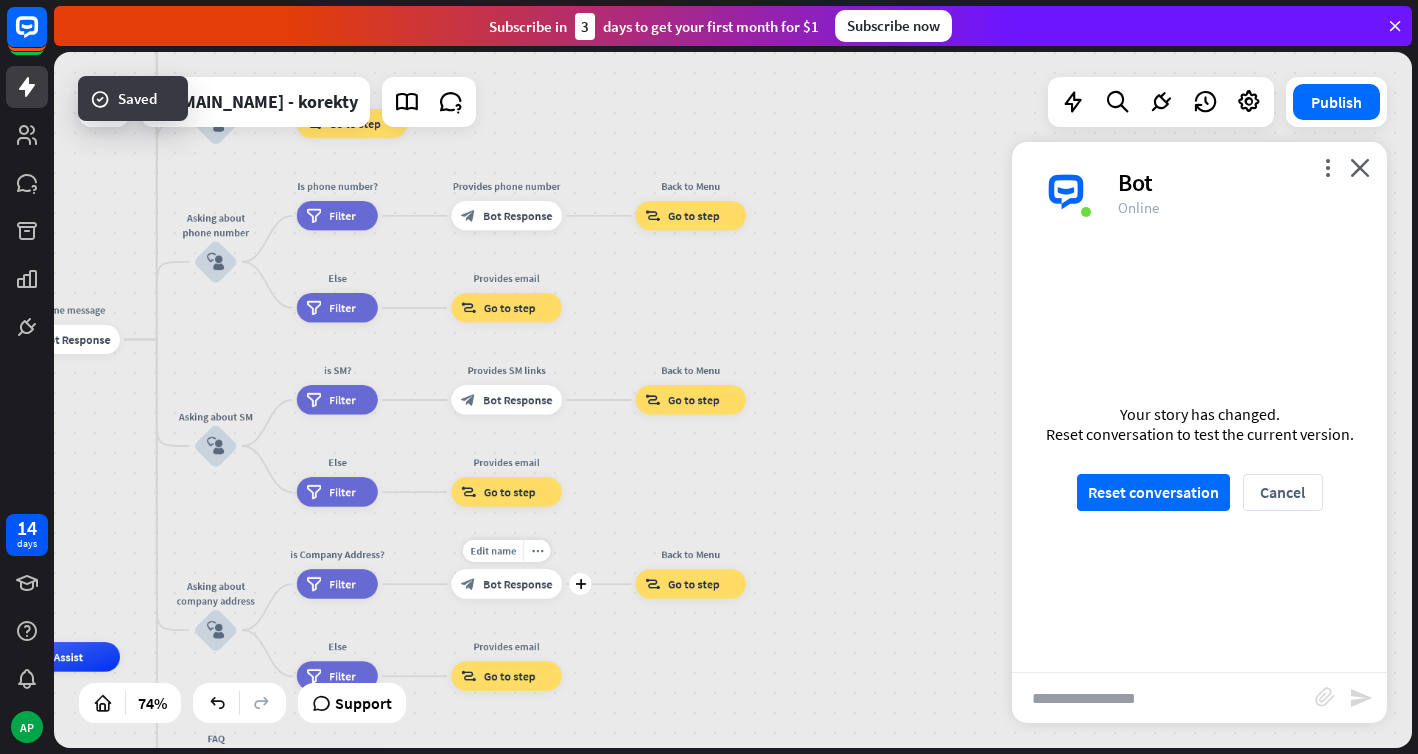 click on "Bot Response" at bounding box center [517, 584] 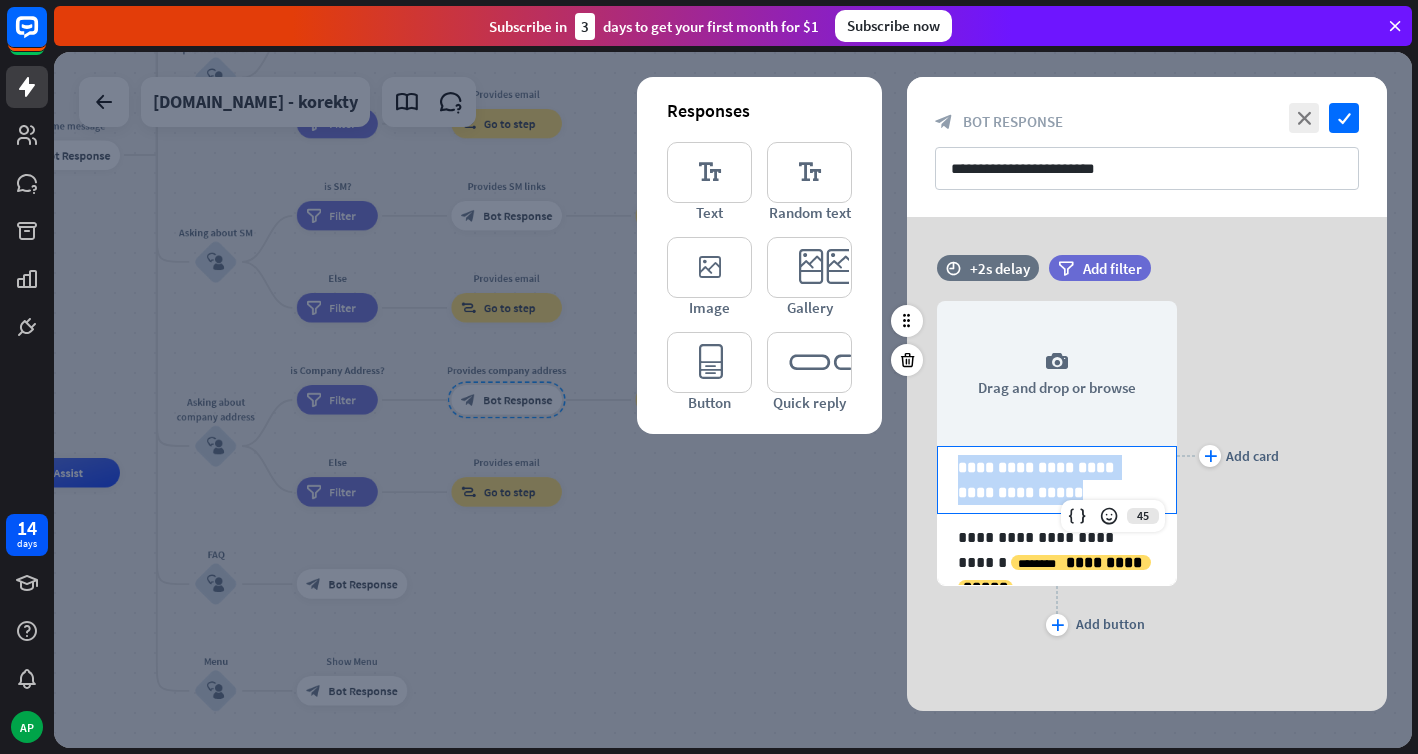 drag, startPoint x: 1019, startPoint y: 491, endPoint x: 940, endPoint y: 468, distance: 82.28001 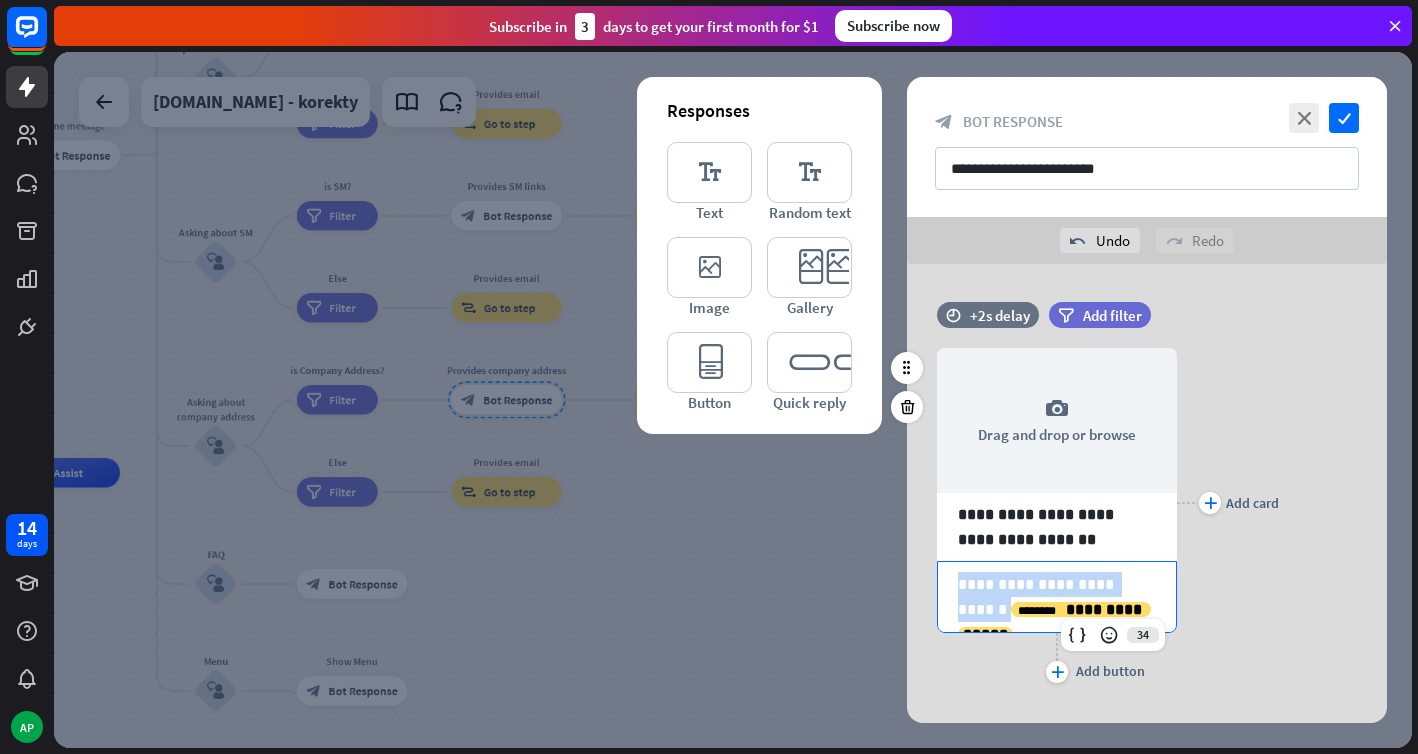 drag, startPoint x: 951, startPoint y: 579, endPoint x: 1161, endPoint y: 581, distance: 210.00952 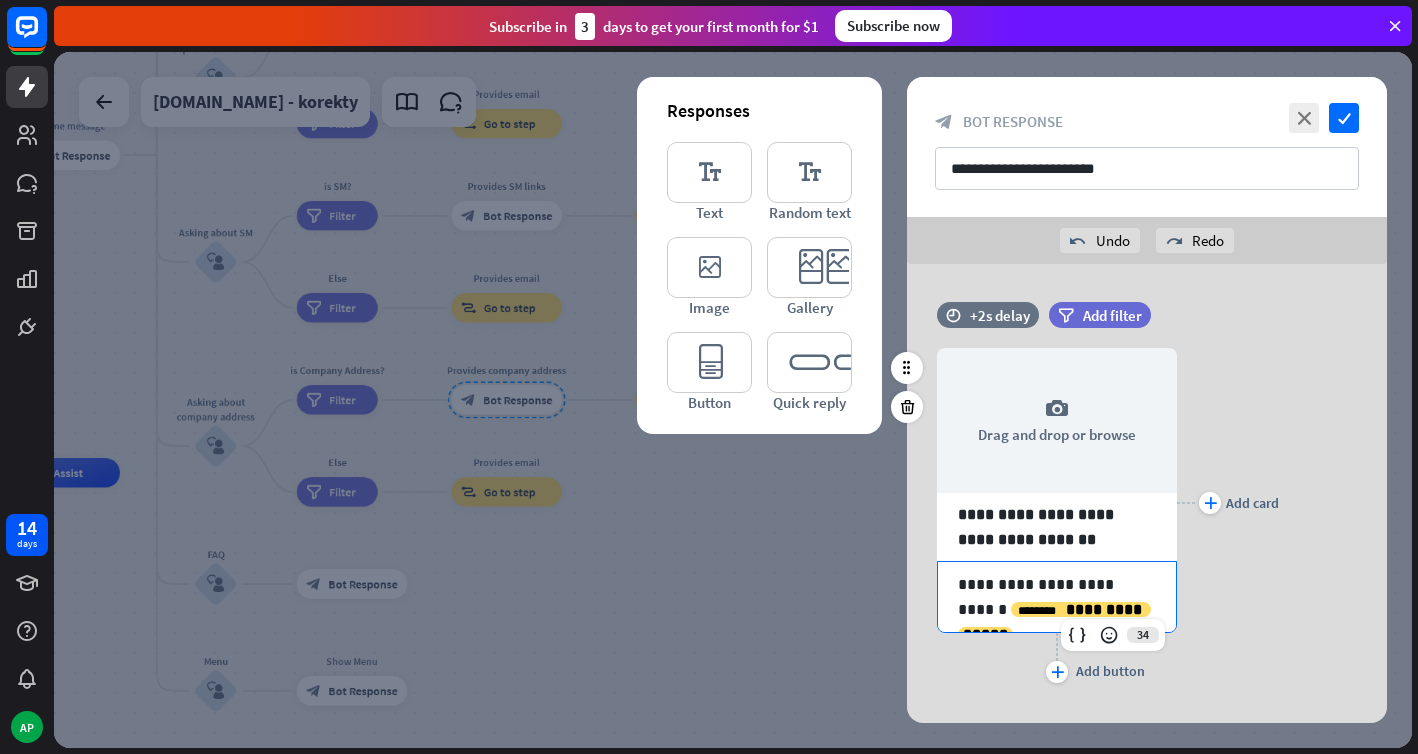 click on "**********" at bounding box center (1057, 597) 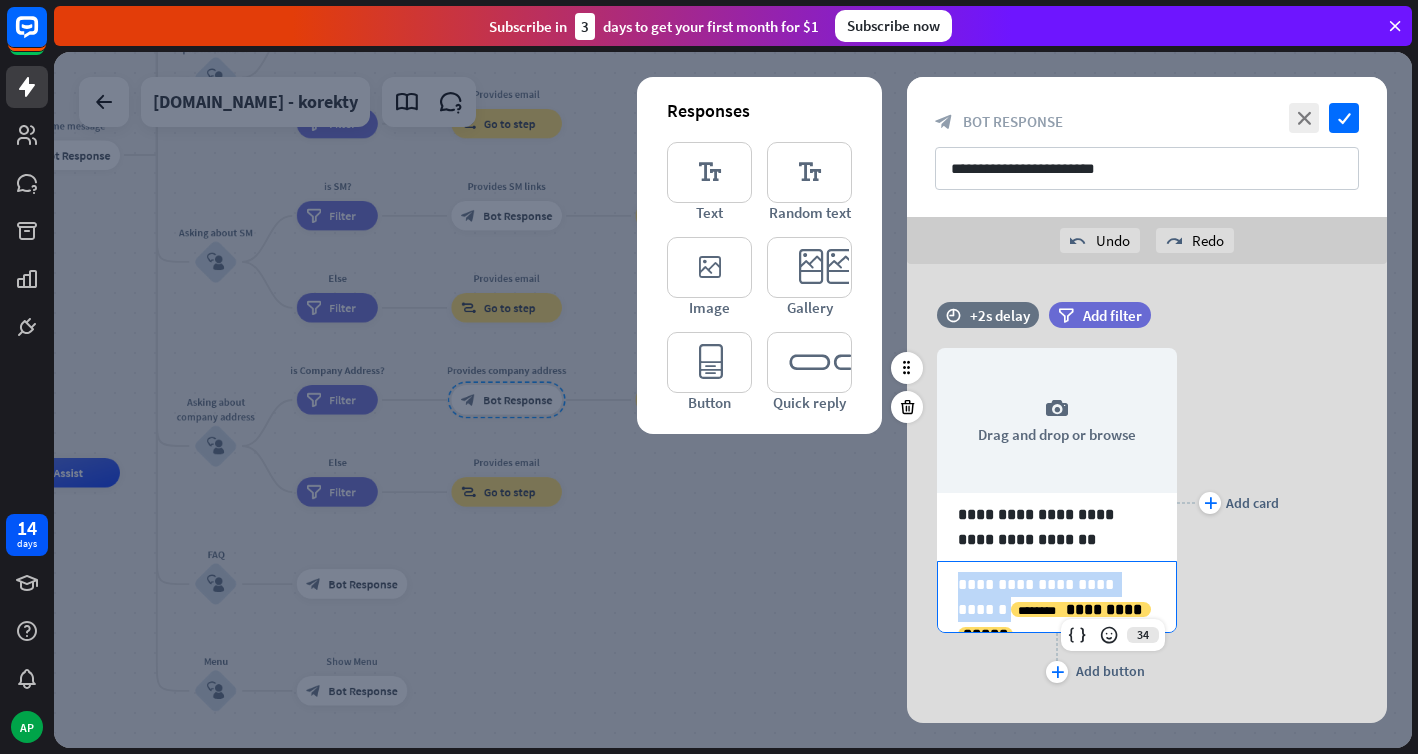 drag, startPoint x: 1135, startPoint y: 586, endPoint x: 938, endPoint y: 581, distance: 197.06345 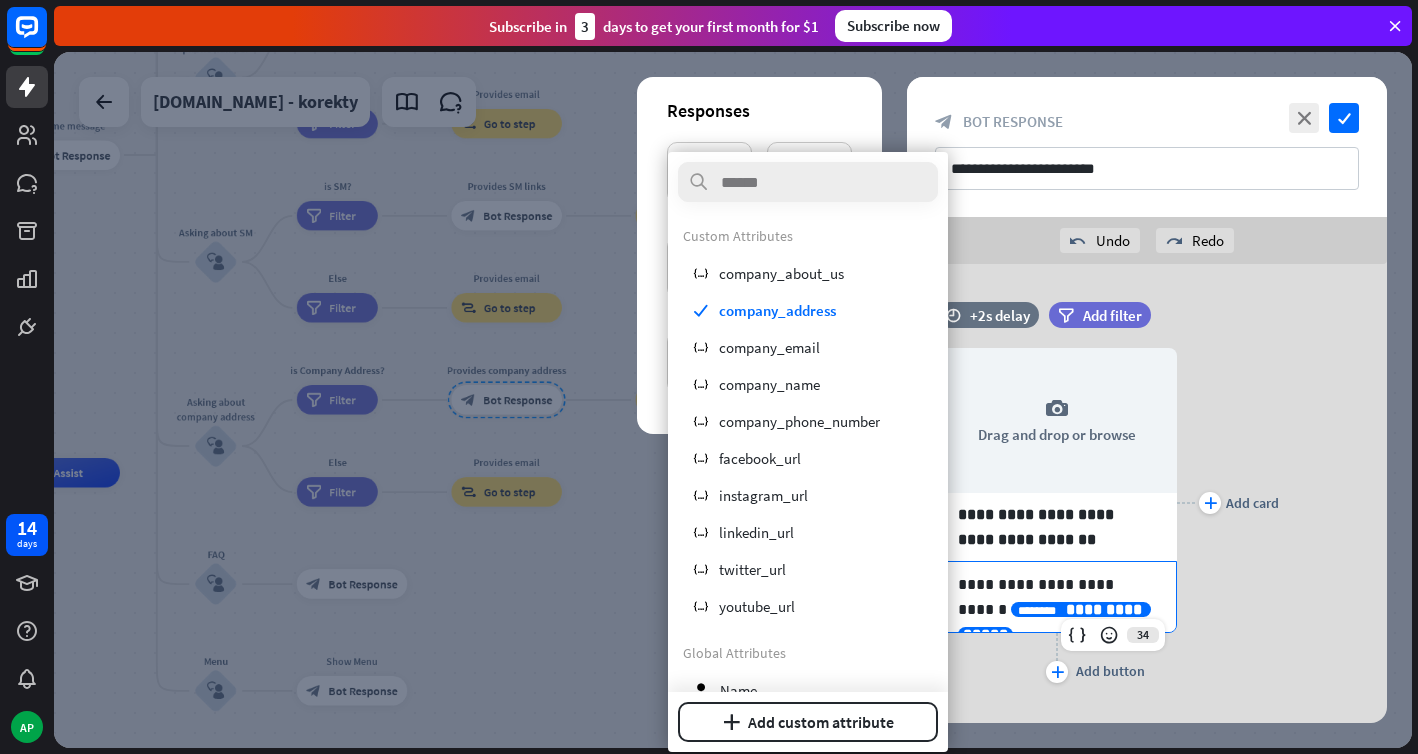 click on "**********" at bounding box center (1057, 597) 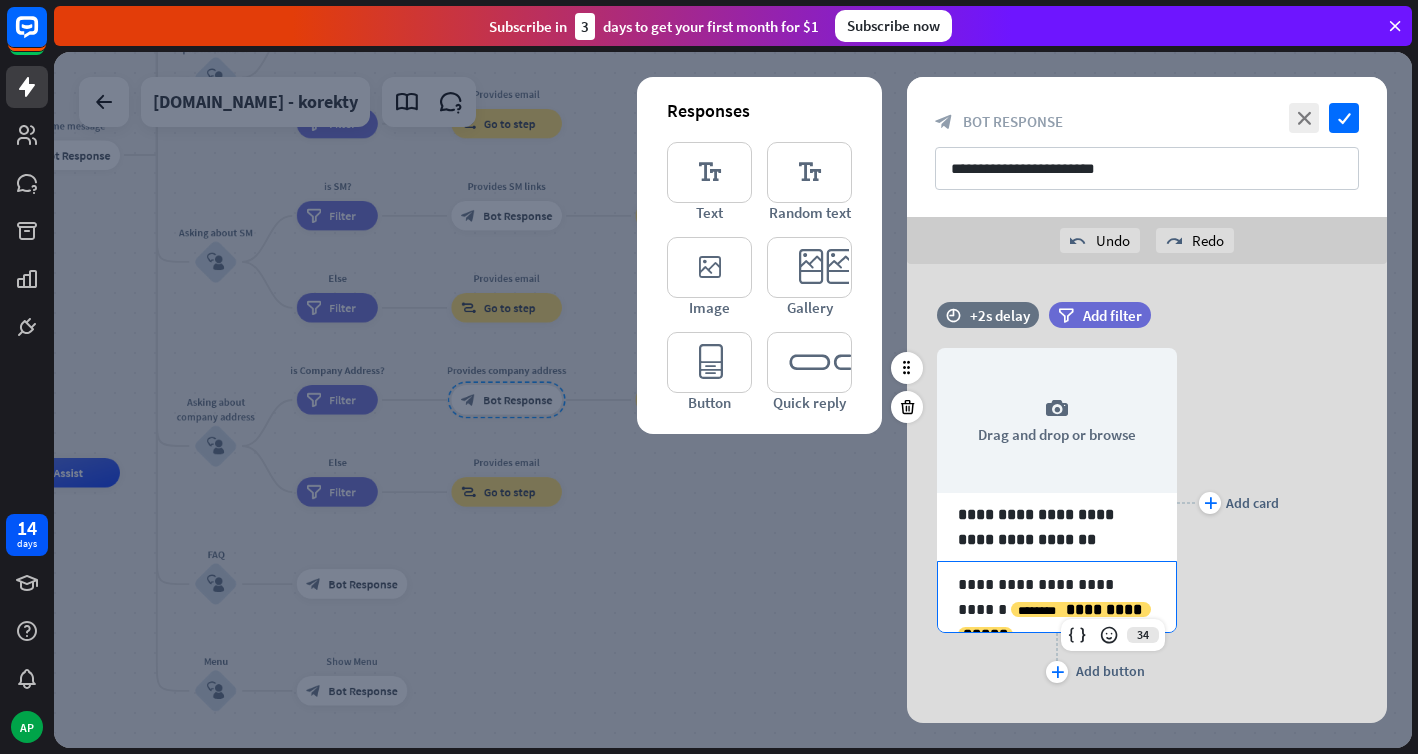type 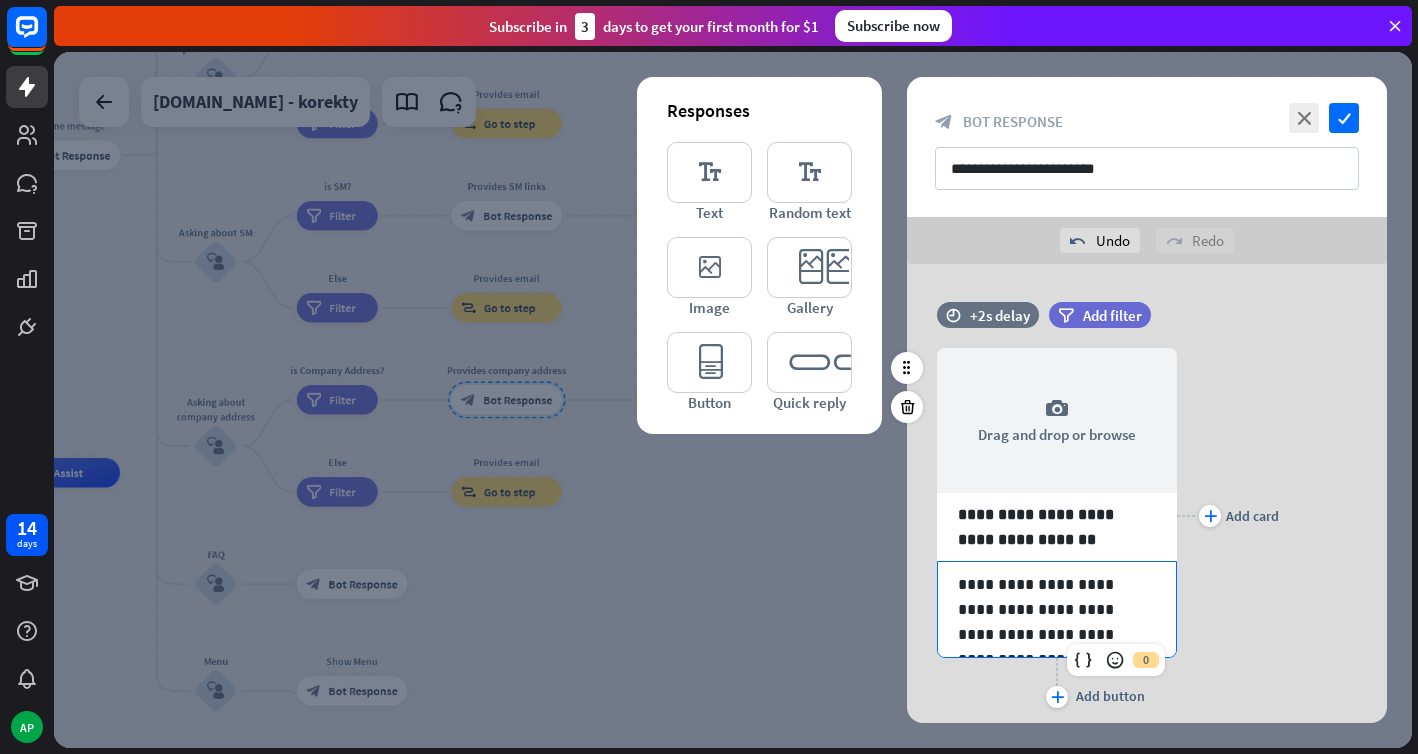 scroll, scrollTop: 60, scrollLeft: 0, axis: vertical 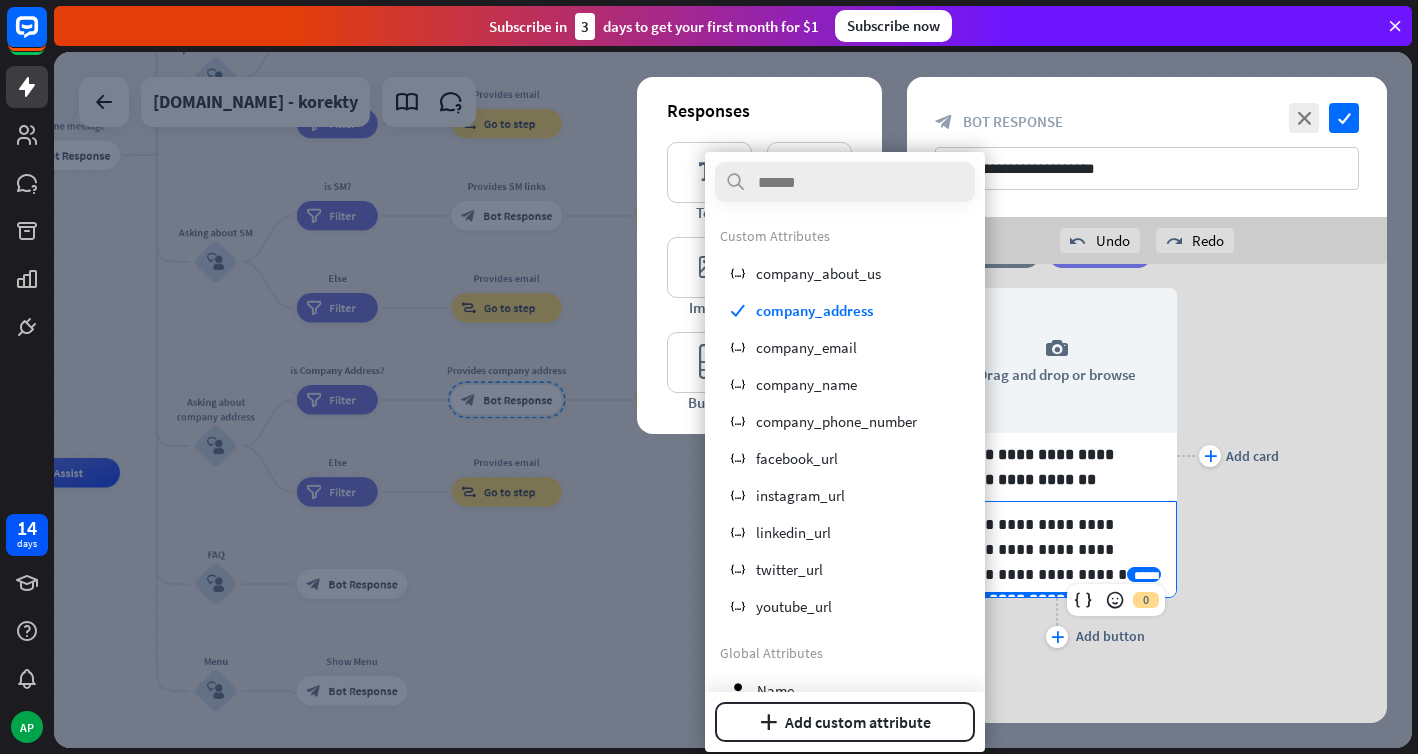 click on "**********" at bounding box center [1059, 587] 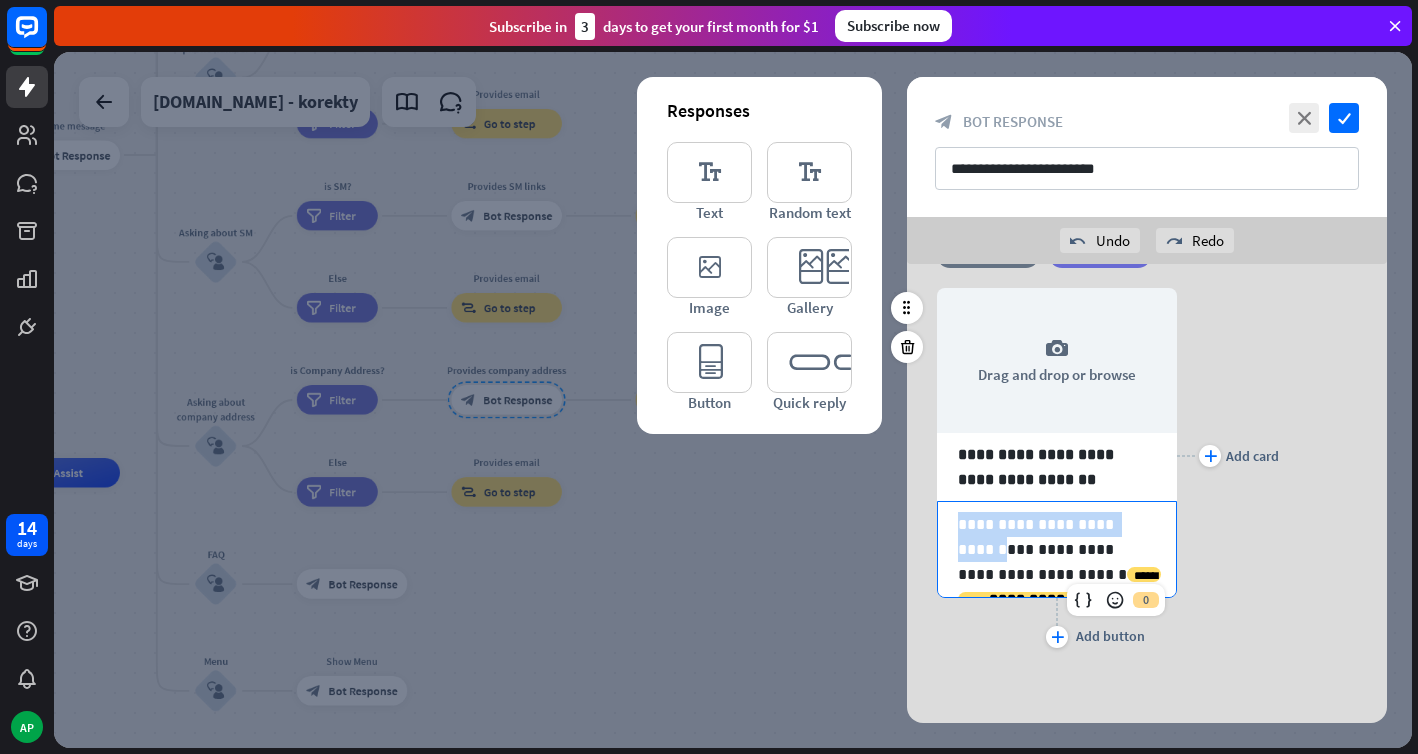 drag, startPoint x: 1127, startPoint y: 526, endPoint x: 956, endPoint y: 523, distance: 171.0263 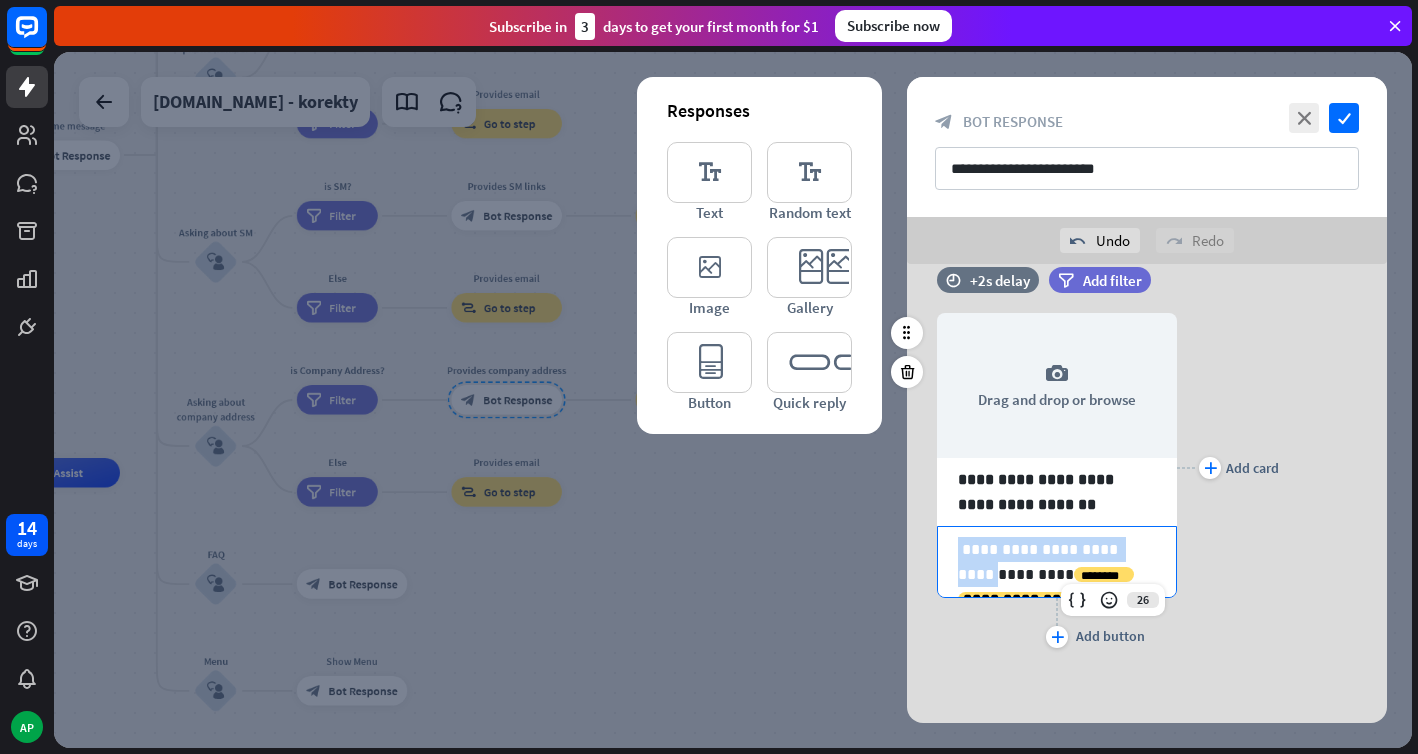 scroll, scrollTop: 35, scrollLeft: 0, axis: vertical 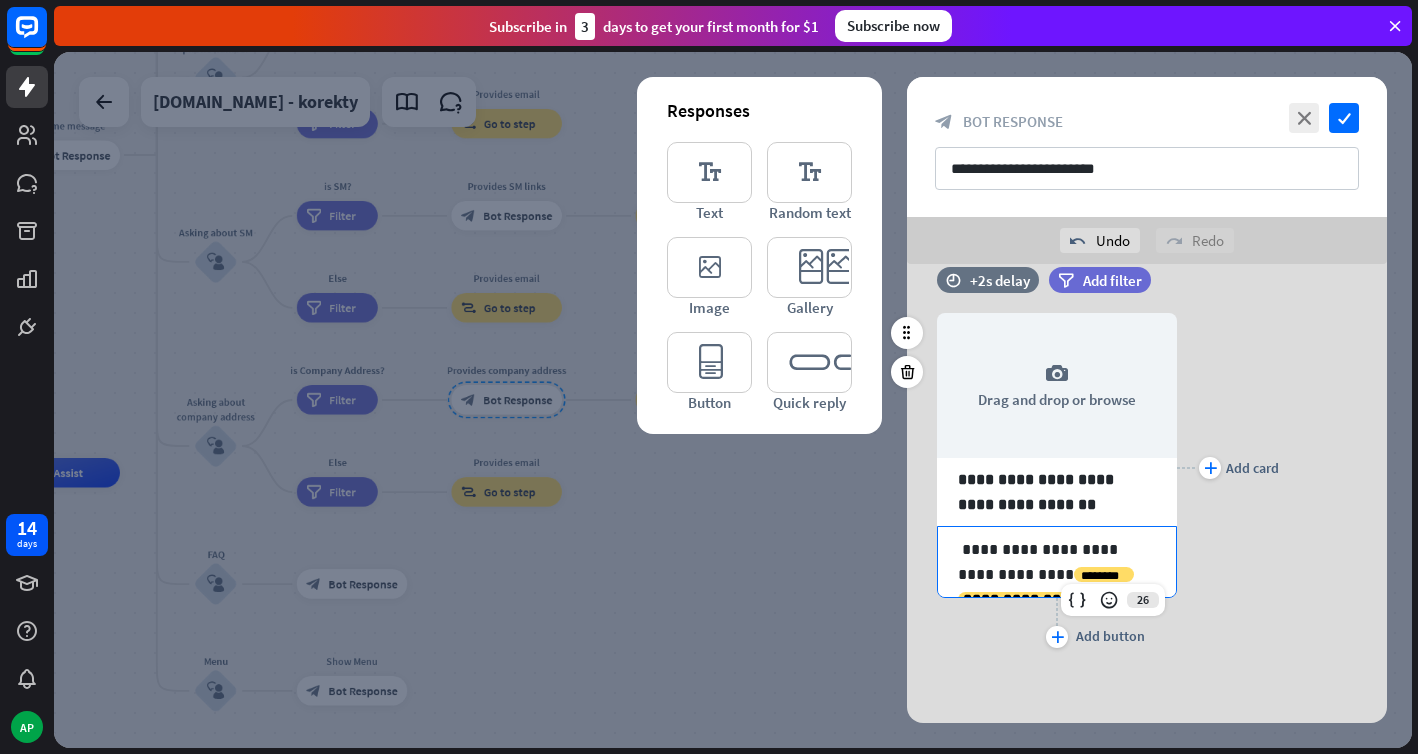 click on "**********" at bounding box center (1057, 562) 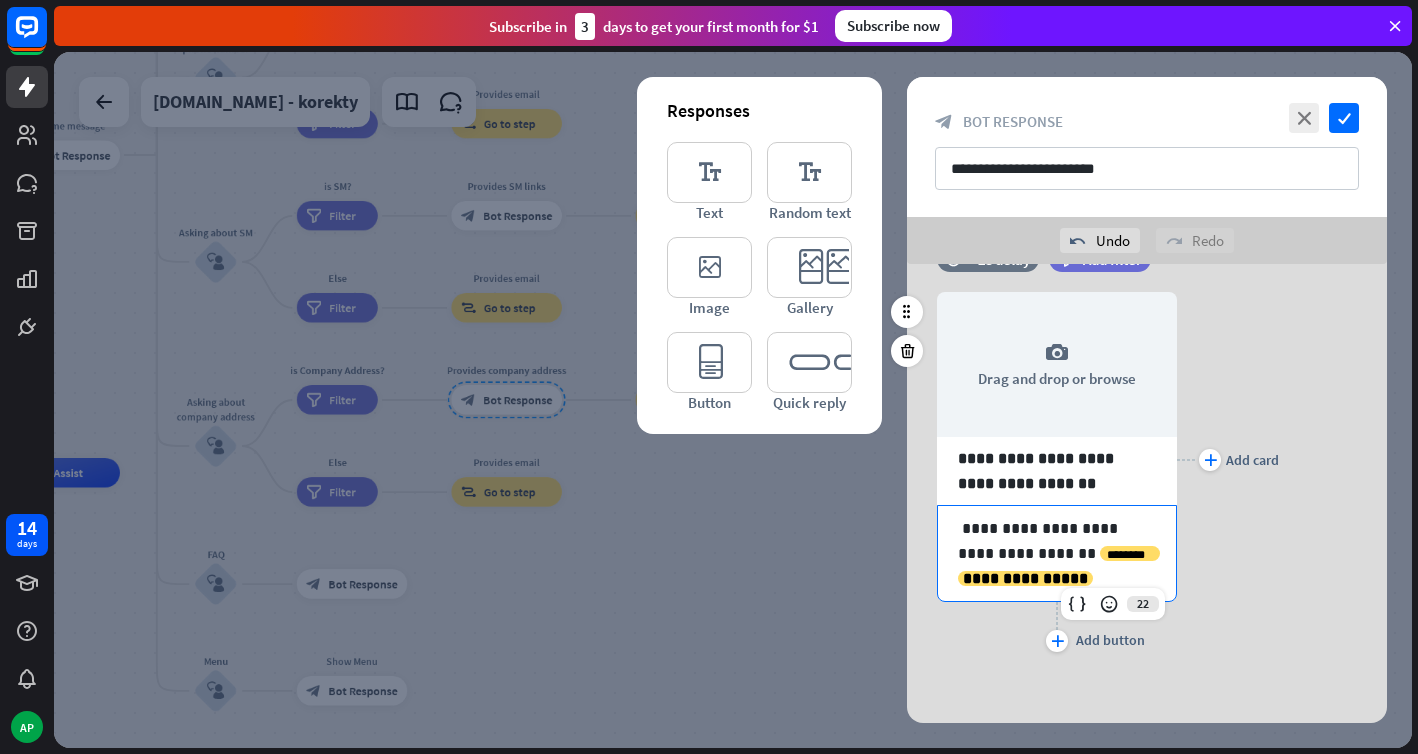 scroll, scrollTop: 0, scrollLeft: 0, axis: both 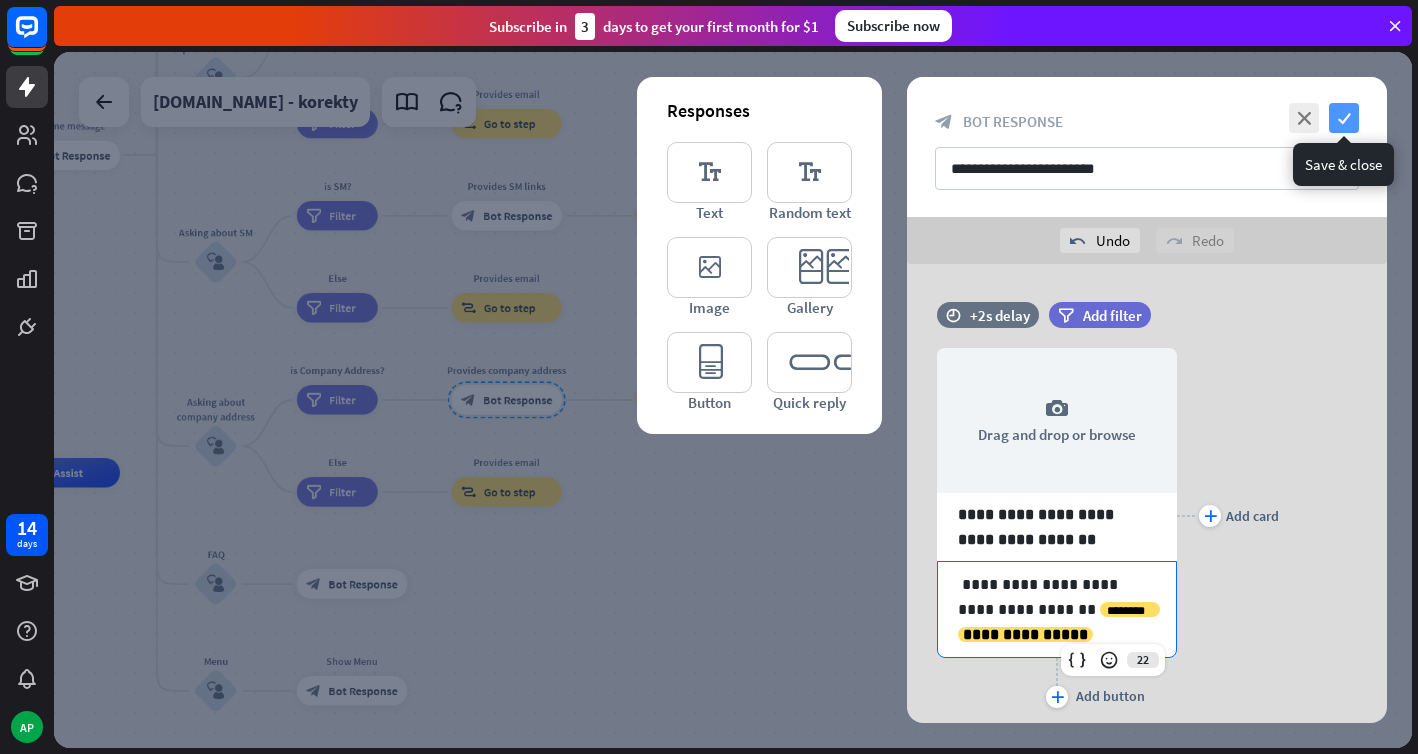 click on "check" at bounding box center [1344, 118] 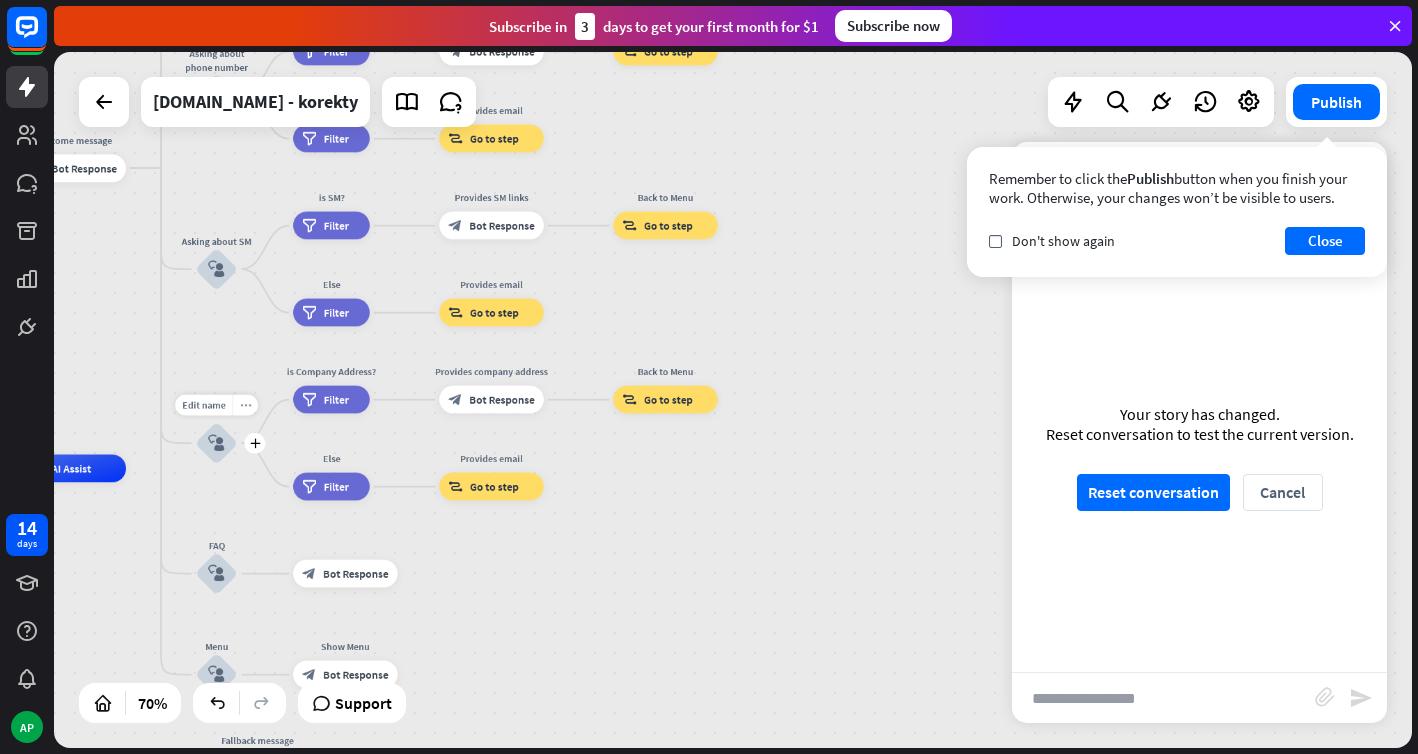 click on "more_horiz" at bounding box center [245, 405] 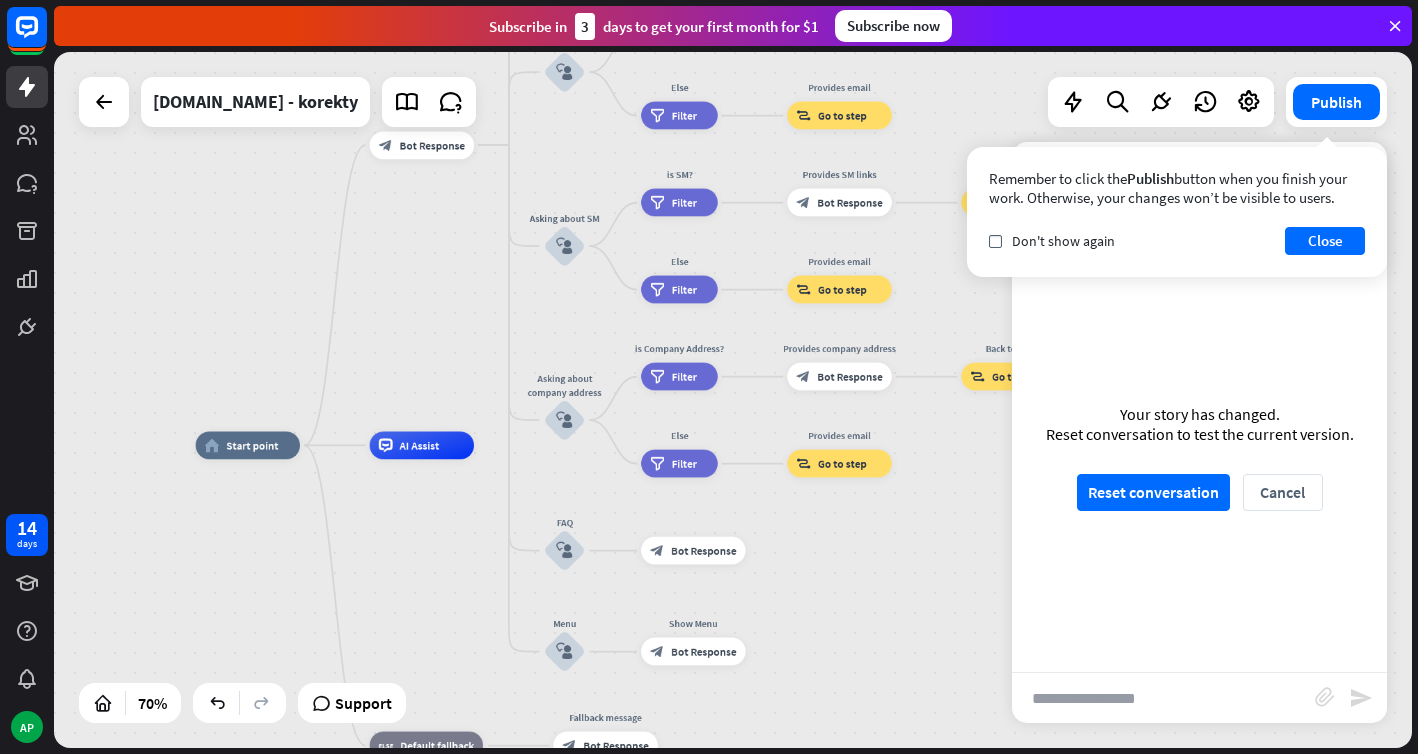 drag, startPoint x: 111, startPoint y: 411, endPoint x: 457, endPoint y: 387, distance: 346.83136 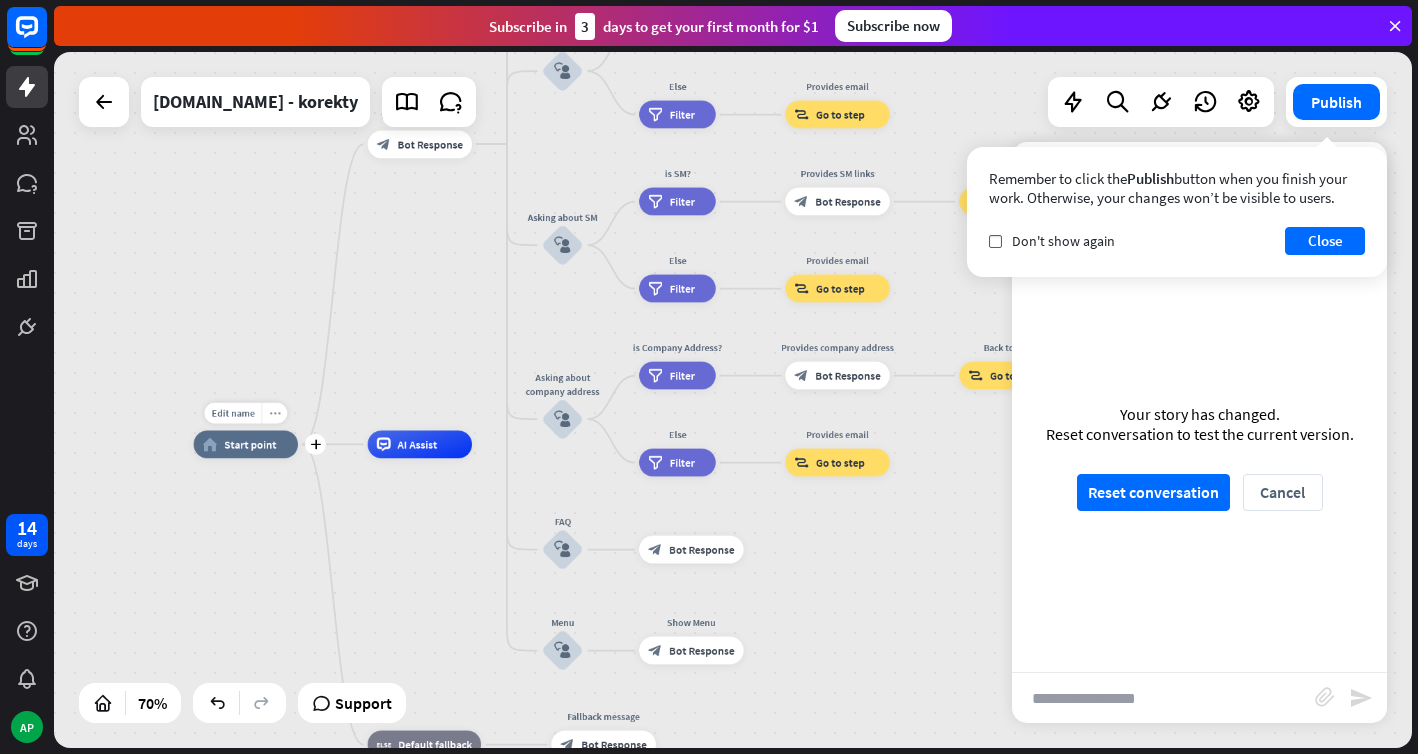click on "more_horiz" at bounding box center [274, 413] 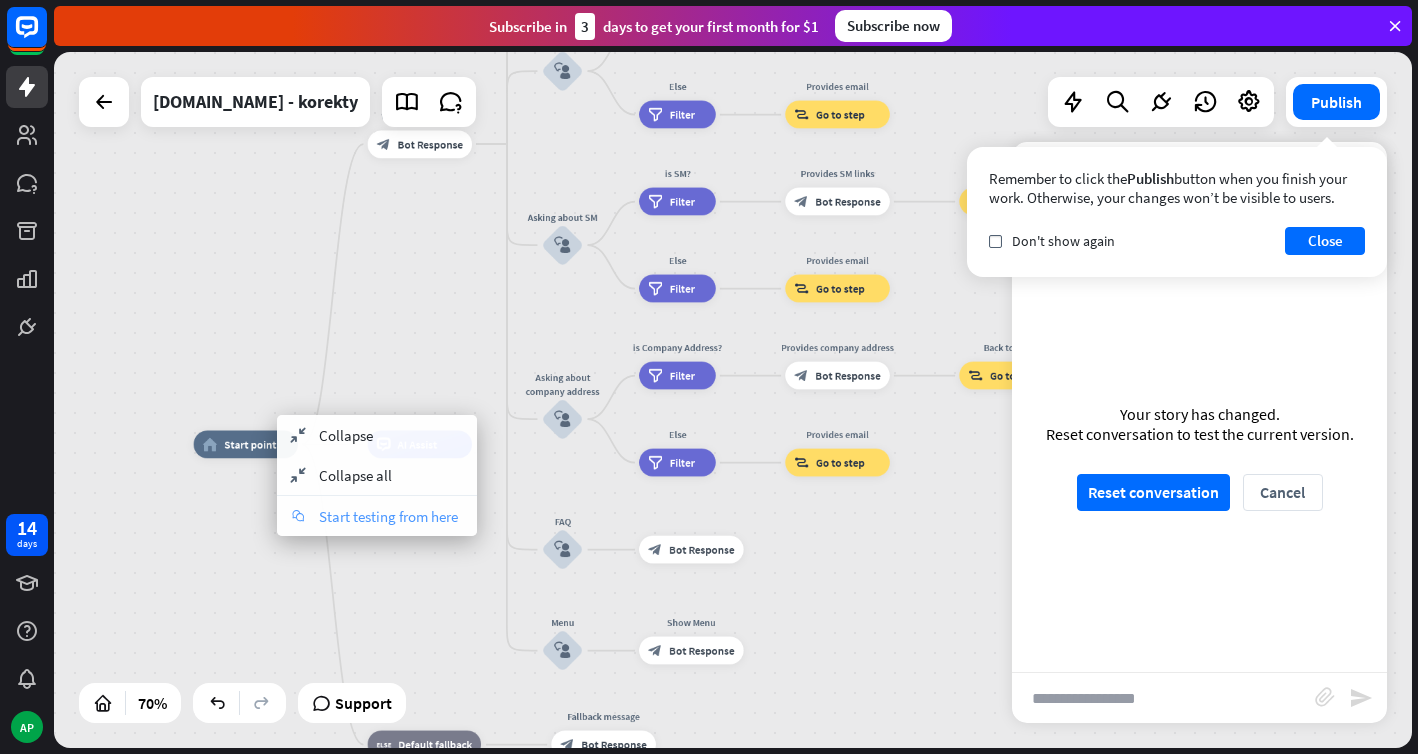 click on "Start testing from here" at bounding box center (388, 516) 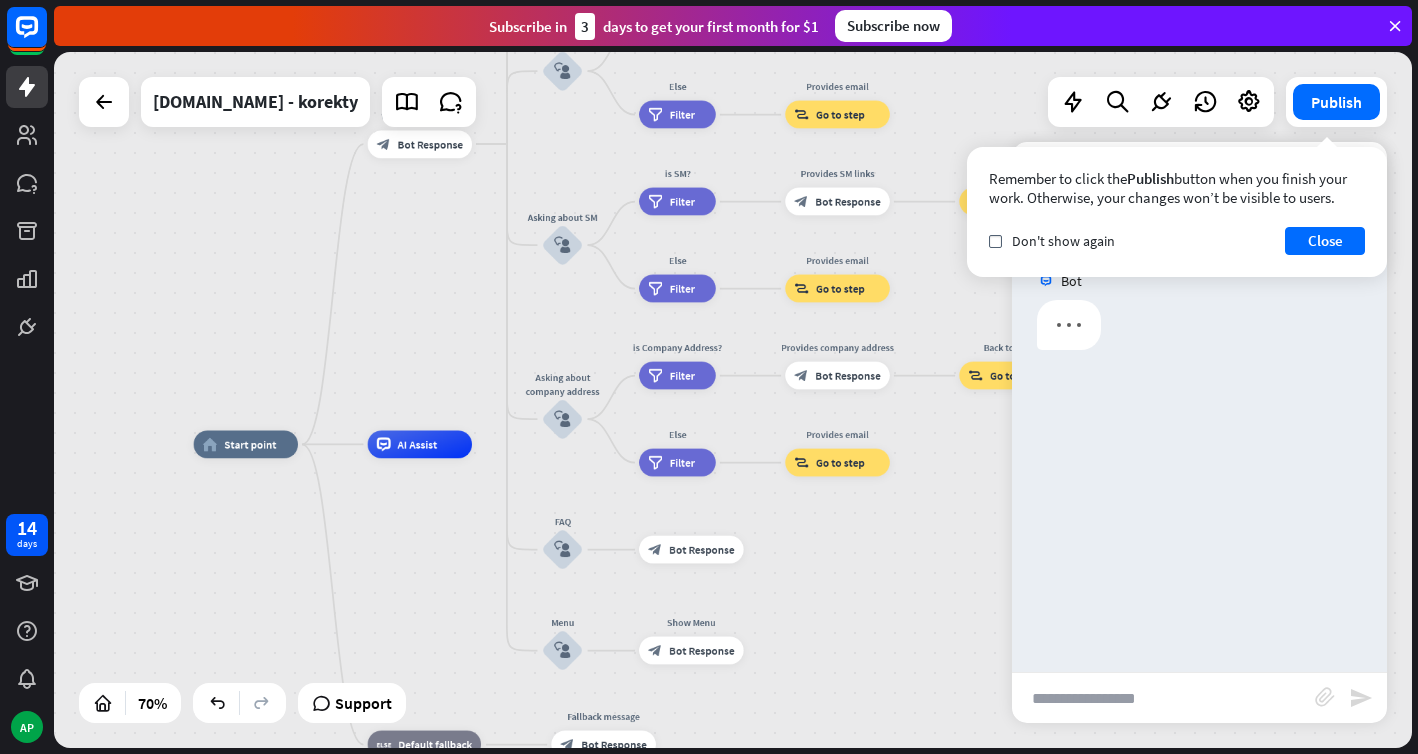 scroll, scrollTop: 0, scrollLeft: 0, axis: both 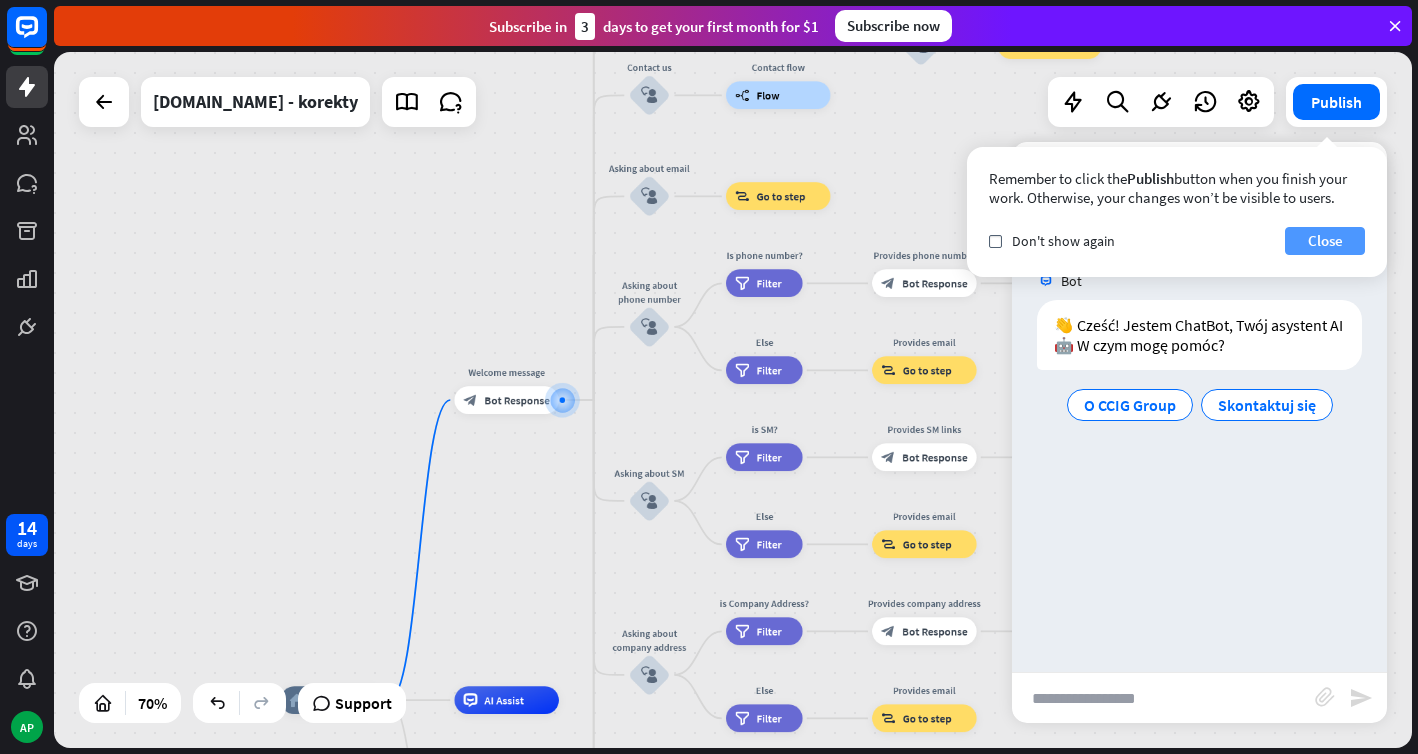 click on "Close" at bounding box center [1325, 241] 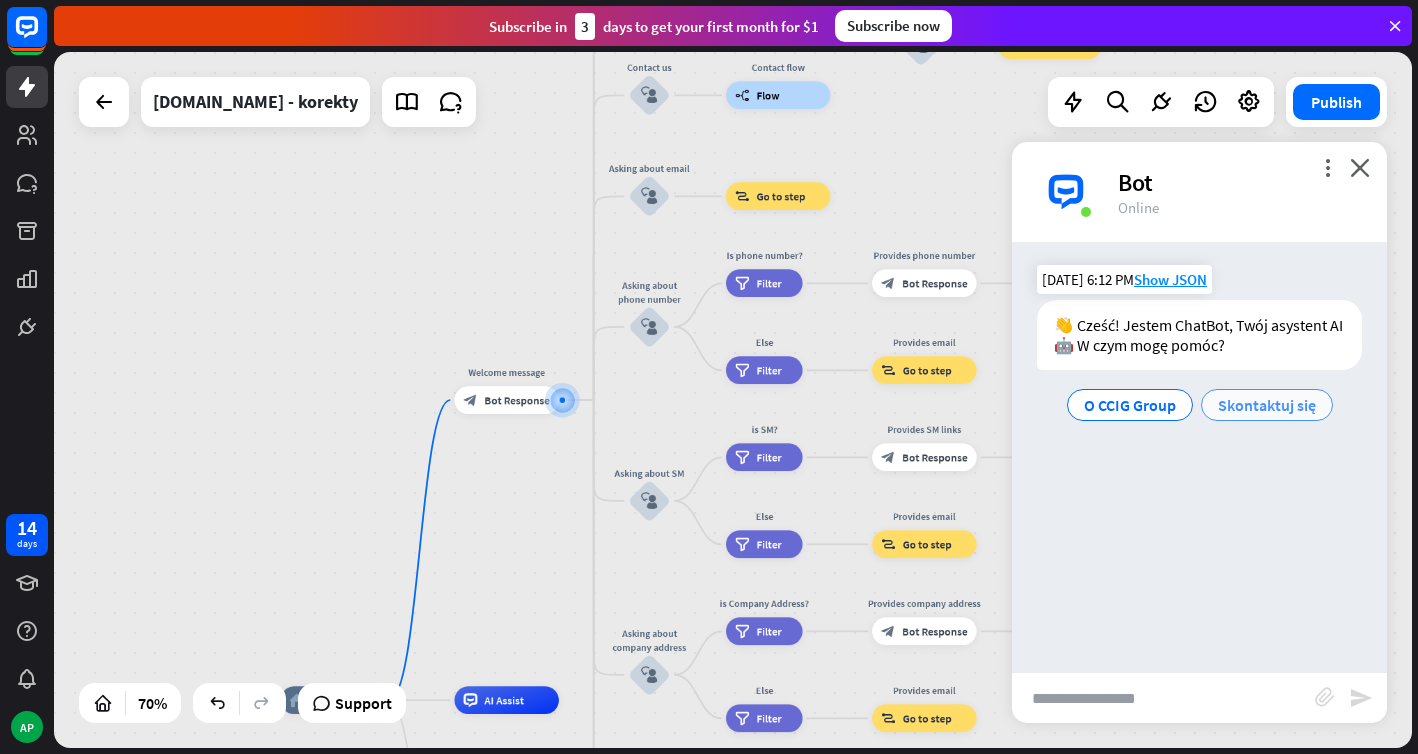 click on "Skontaktuj się" at bounding box center (1267, 405) 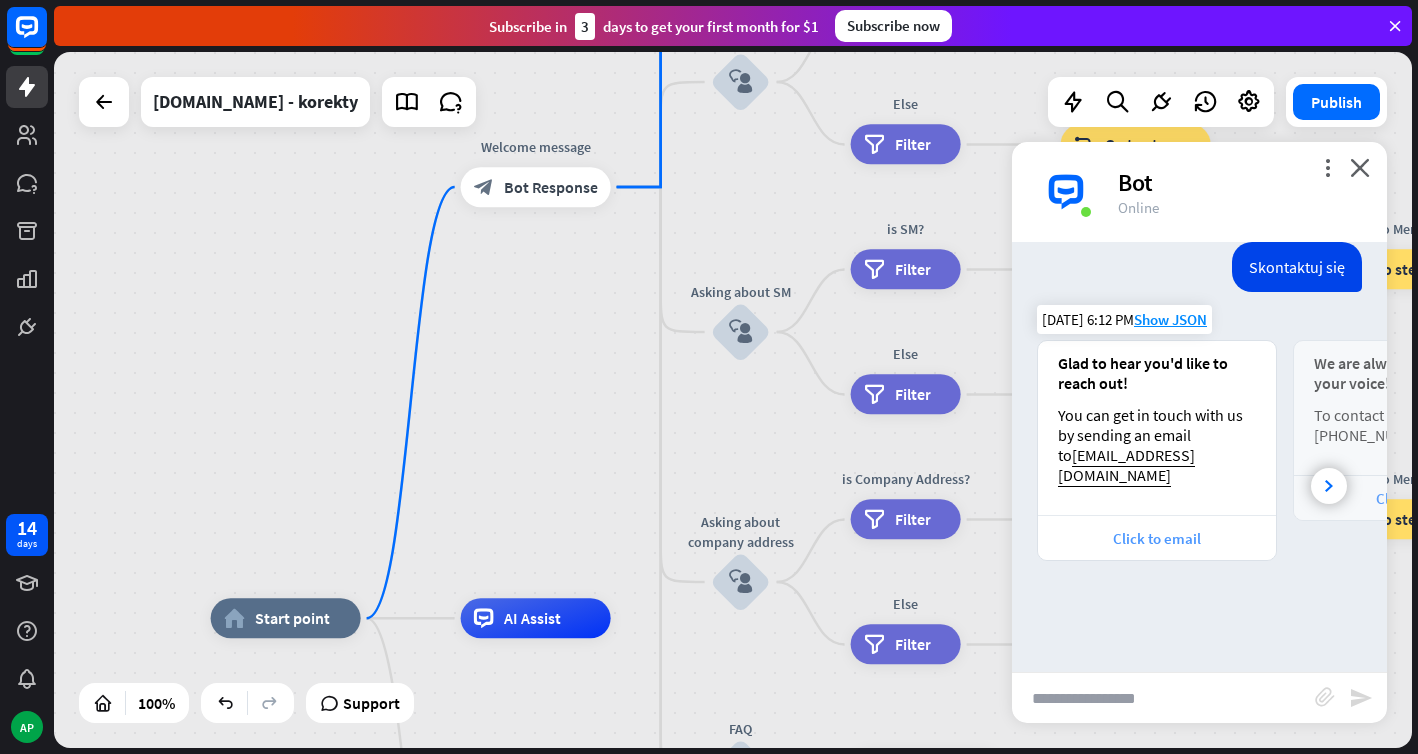 scroll, scrollTop: 160, scrollLeft: 0, axis: vertical 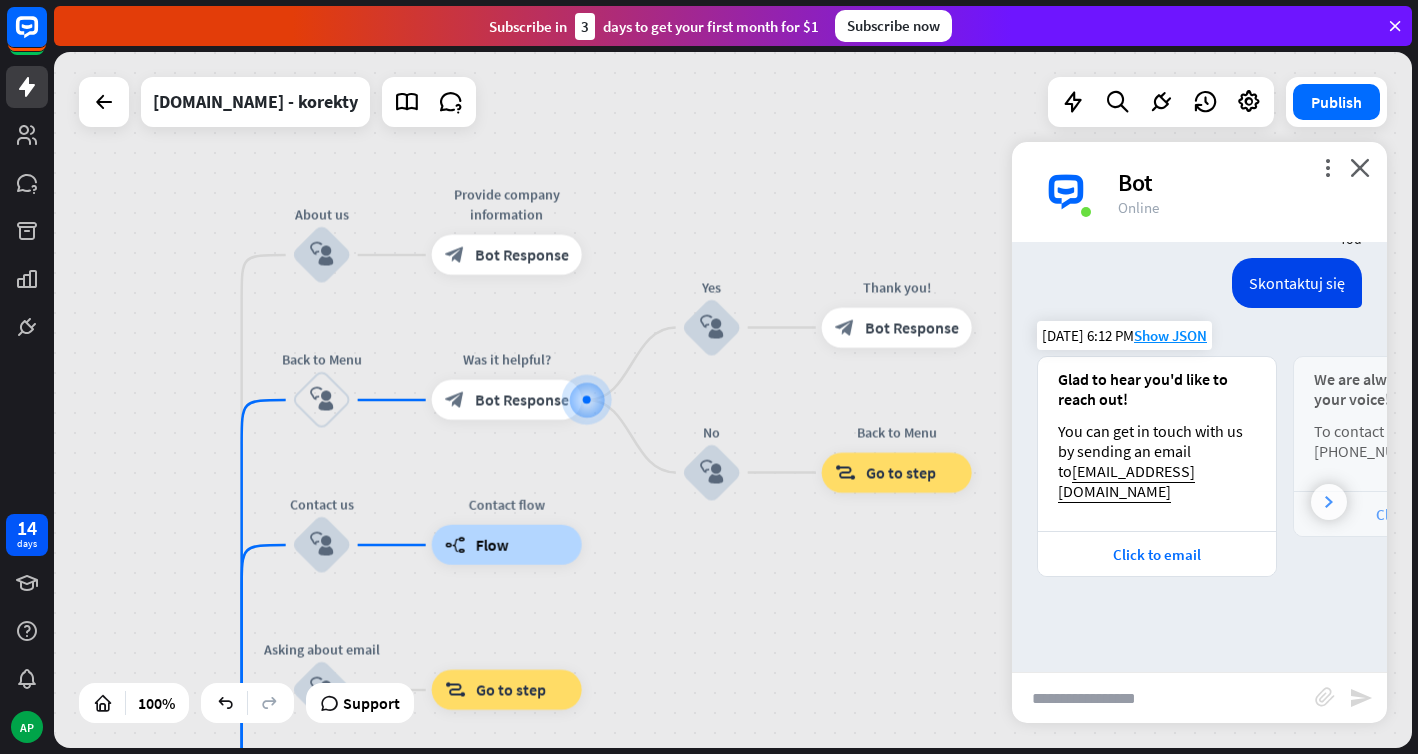 click 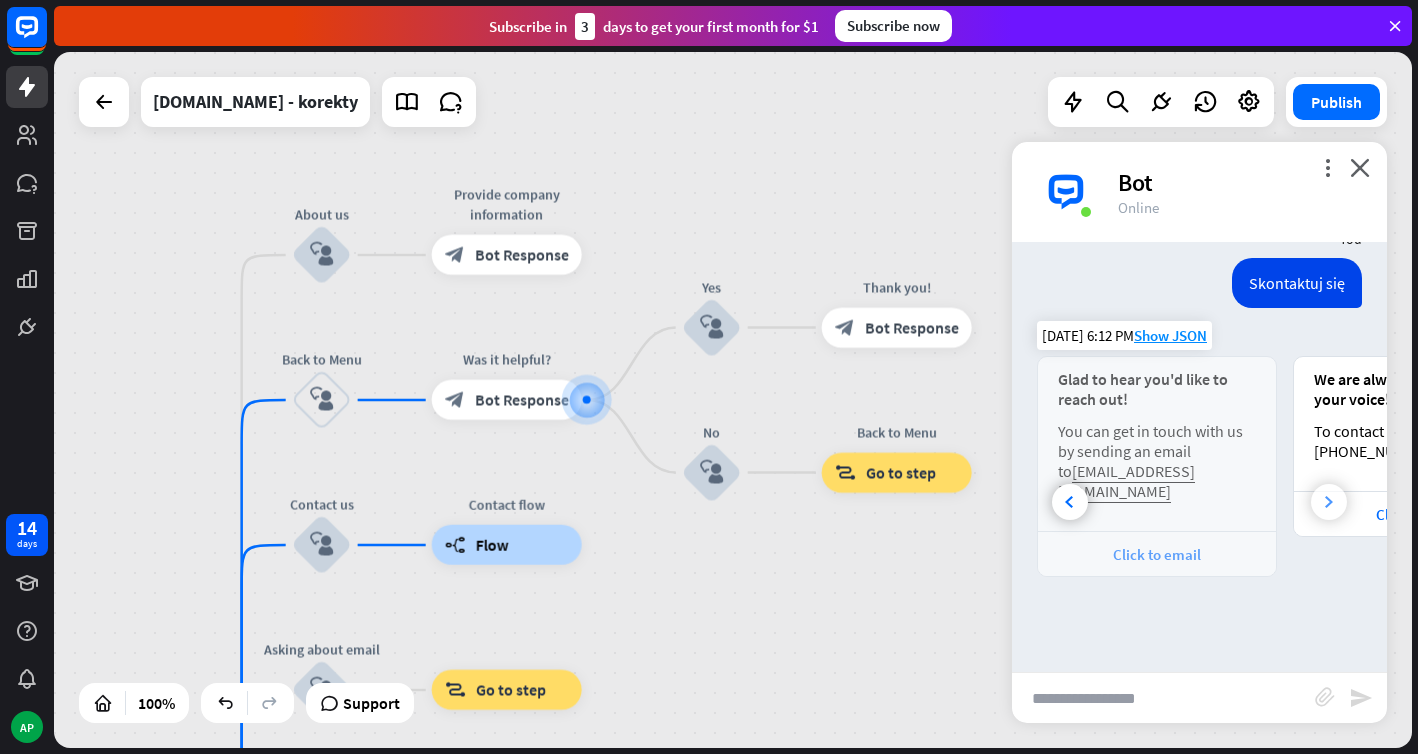 scroll, scrollTop: 0, scrollLeft: 213, axis: horizontal 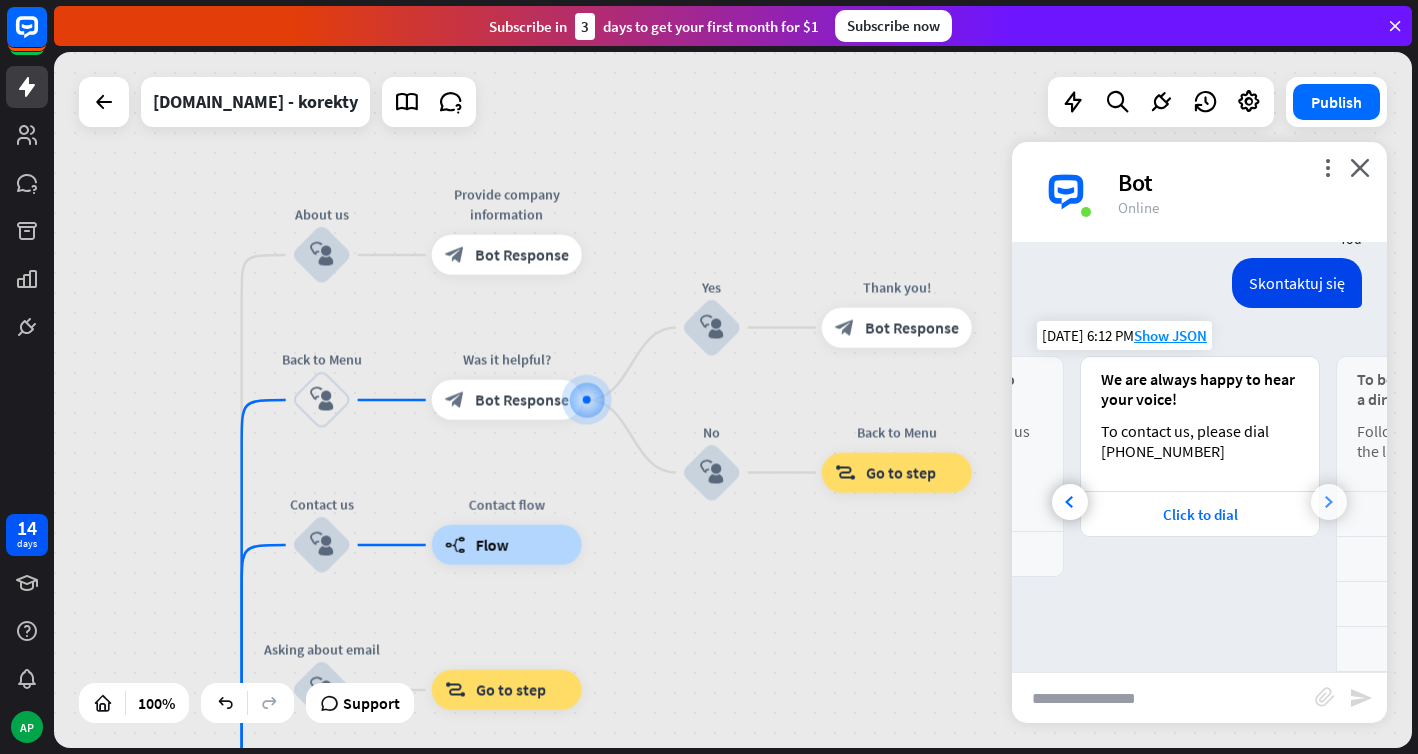 click 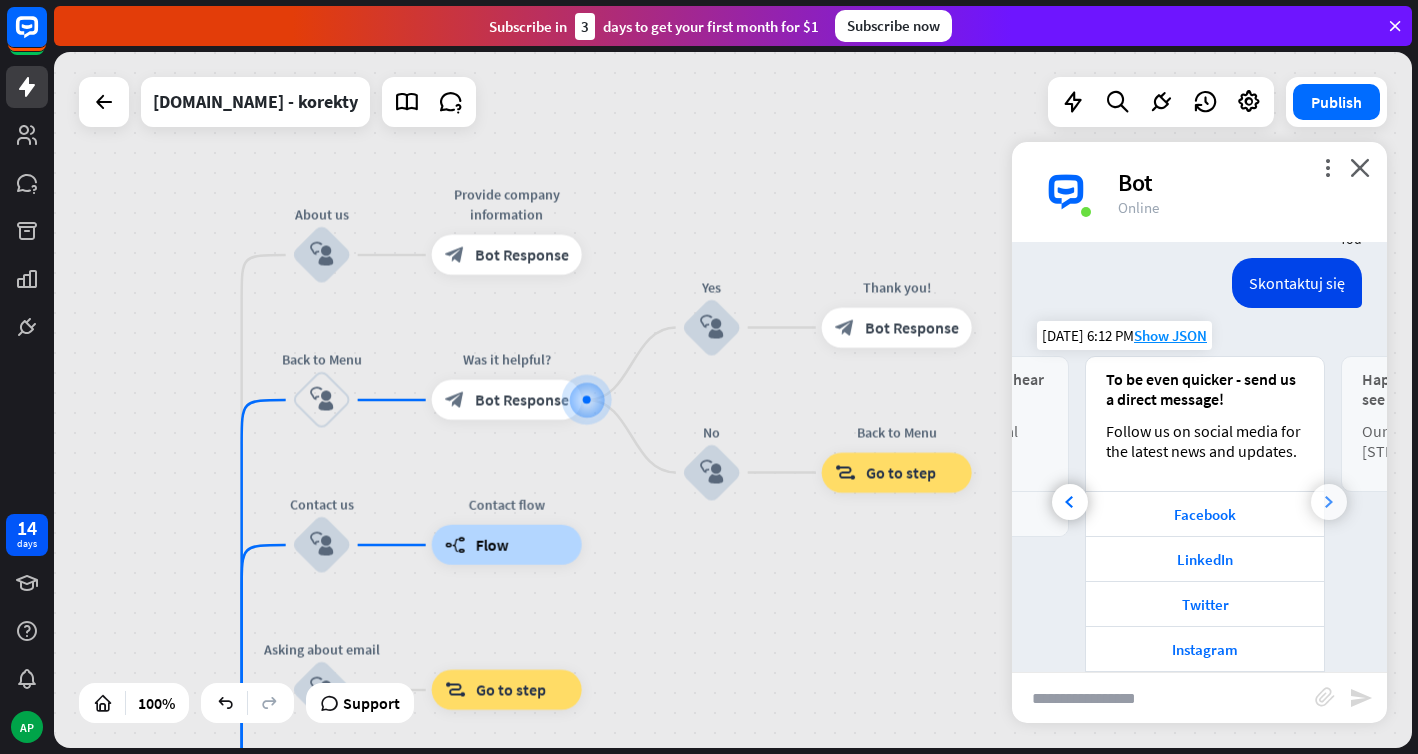 scroll, scrollTop: 0, scrollLeft: 469, axis: horizontal 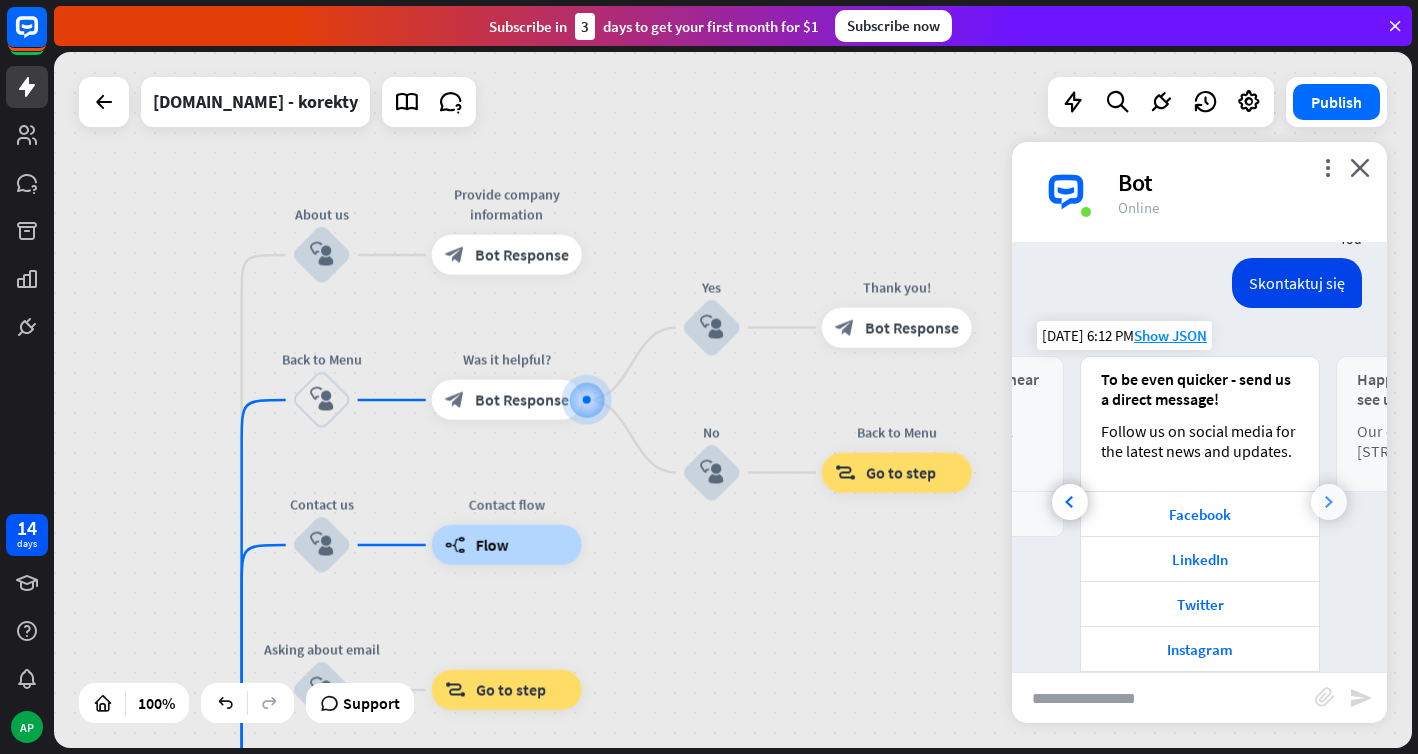 click 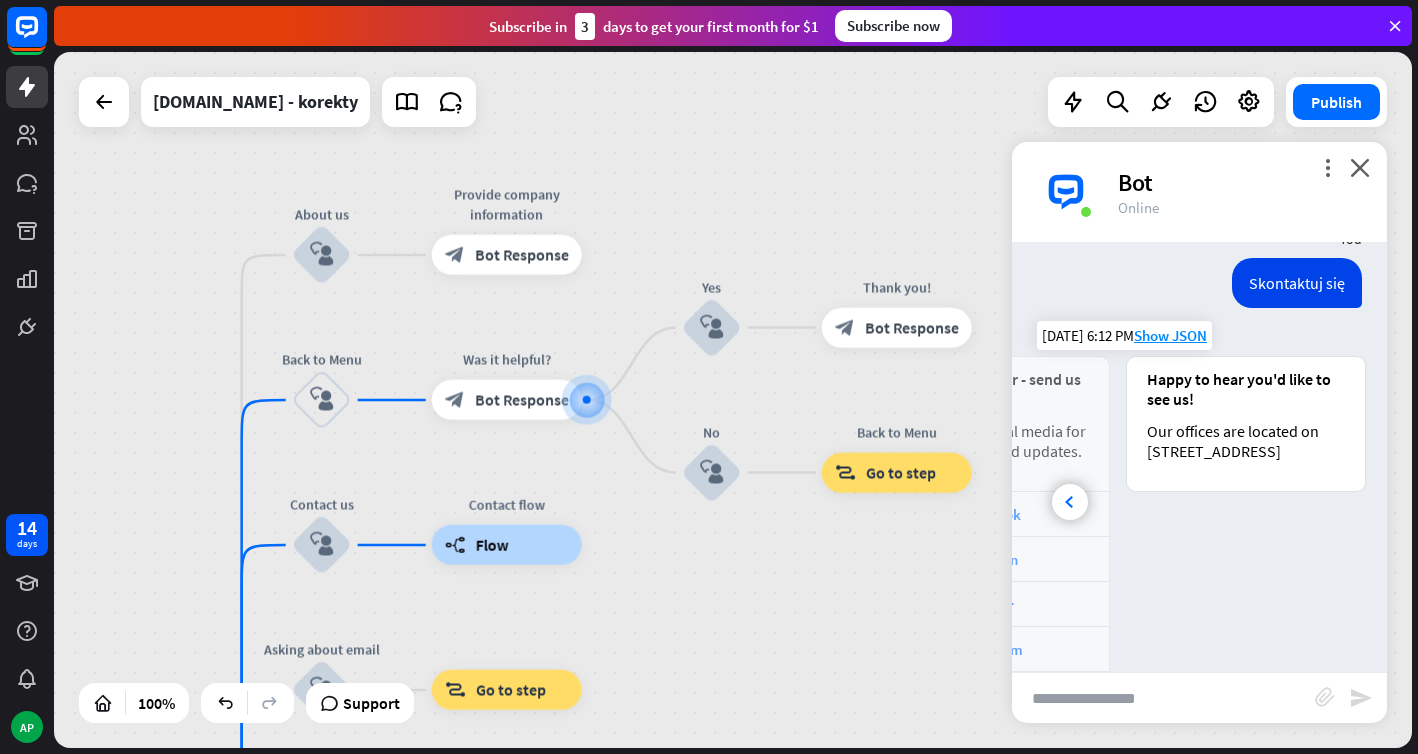 scroll, scrollTop: 0, scrollLeft: 683, axis: horizontal 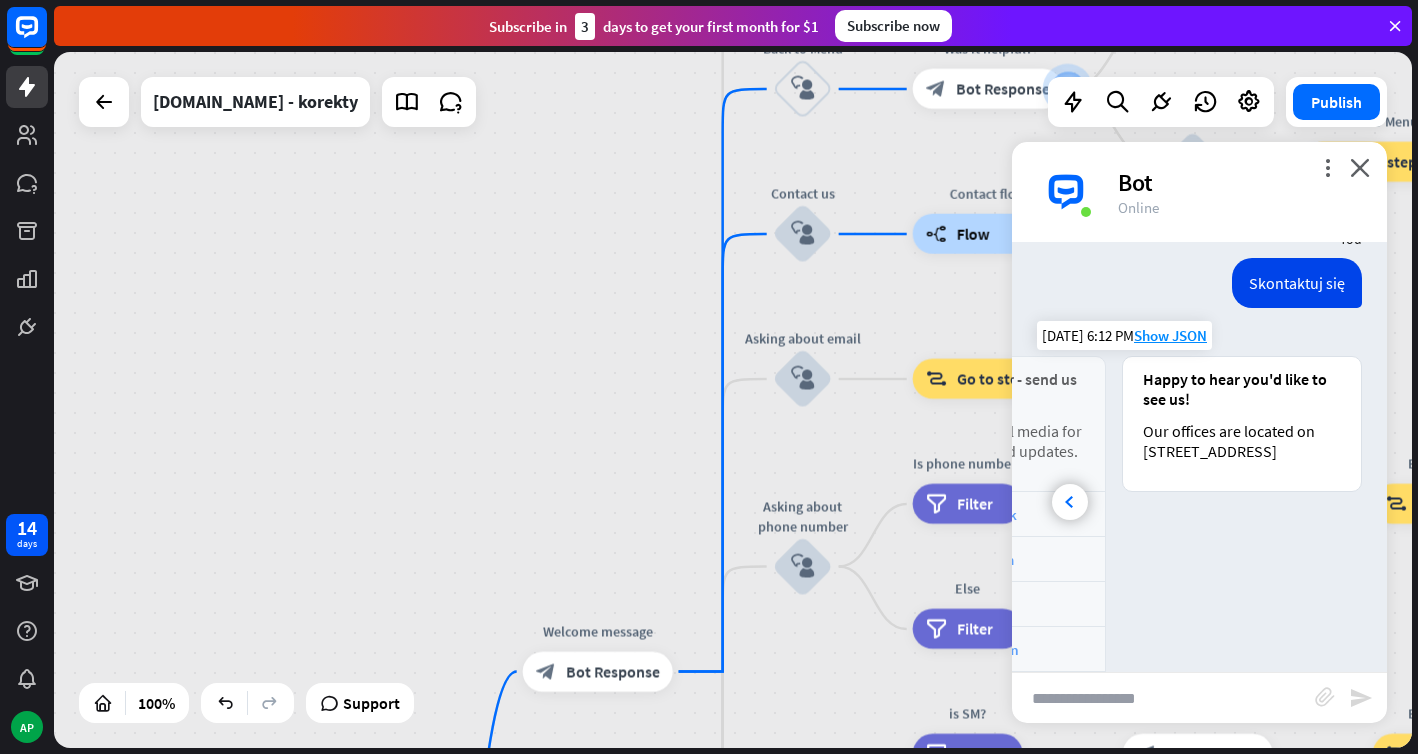 drag, startPoint x: 666, startPoint y: 221, endPoint x: 1151, endPoint y: -96, distance: 579.4083 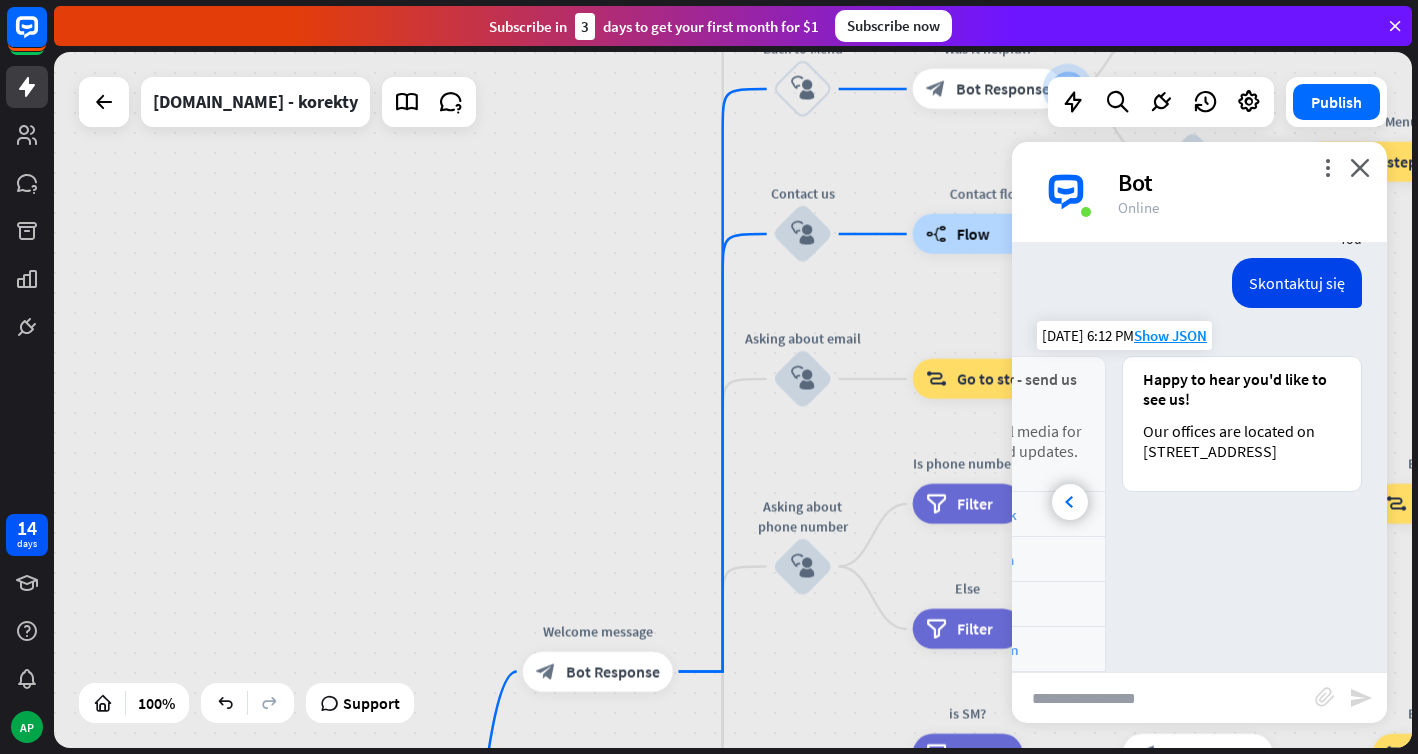 click on "14   days
AP
close
Product Help
First steps   Get started with ChatBot       Help Center   Follow step-by-step tutorials       Academy   Level up your skill set       Contact us   Connect with our Product Experts
Subscribe [DATE]
to get your first month for $1
Subscribe now                         home_2   Start point                 Welcome message   block_bot_response   Bot Response                 About us   block_user_input                 Provide company information   block_bot_response   Bot Response                 Back to Menu   block_user_input                 Was it helpful?   block_bot_response" at bounding box center [709, 377] 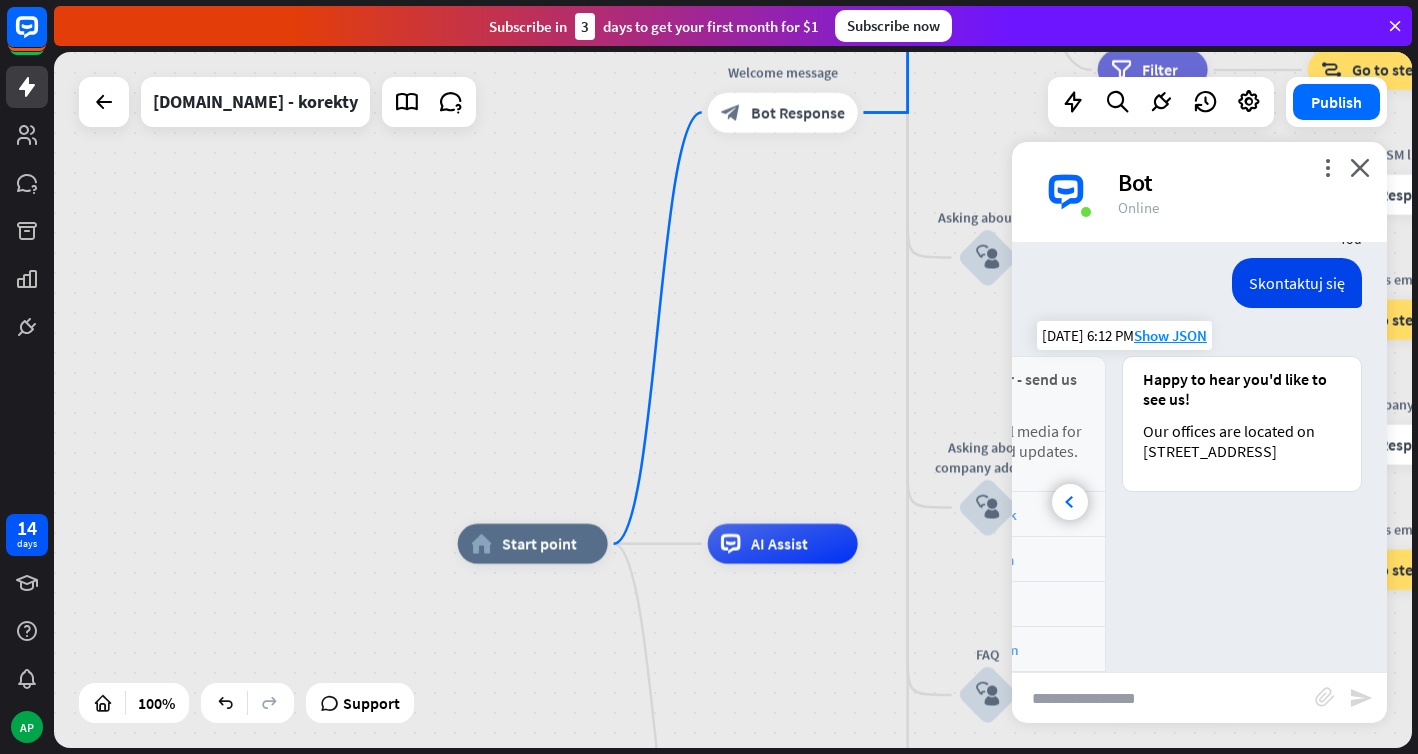 drag, startPoint x: 594, startPoint y: 553, endPoint x: 774, endPoint y: 0, distance: 581.5574 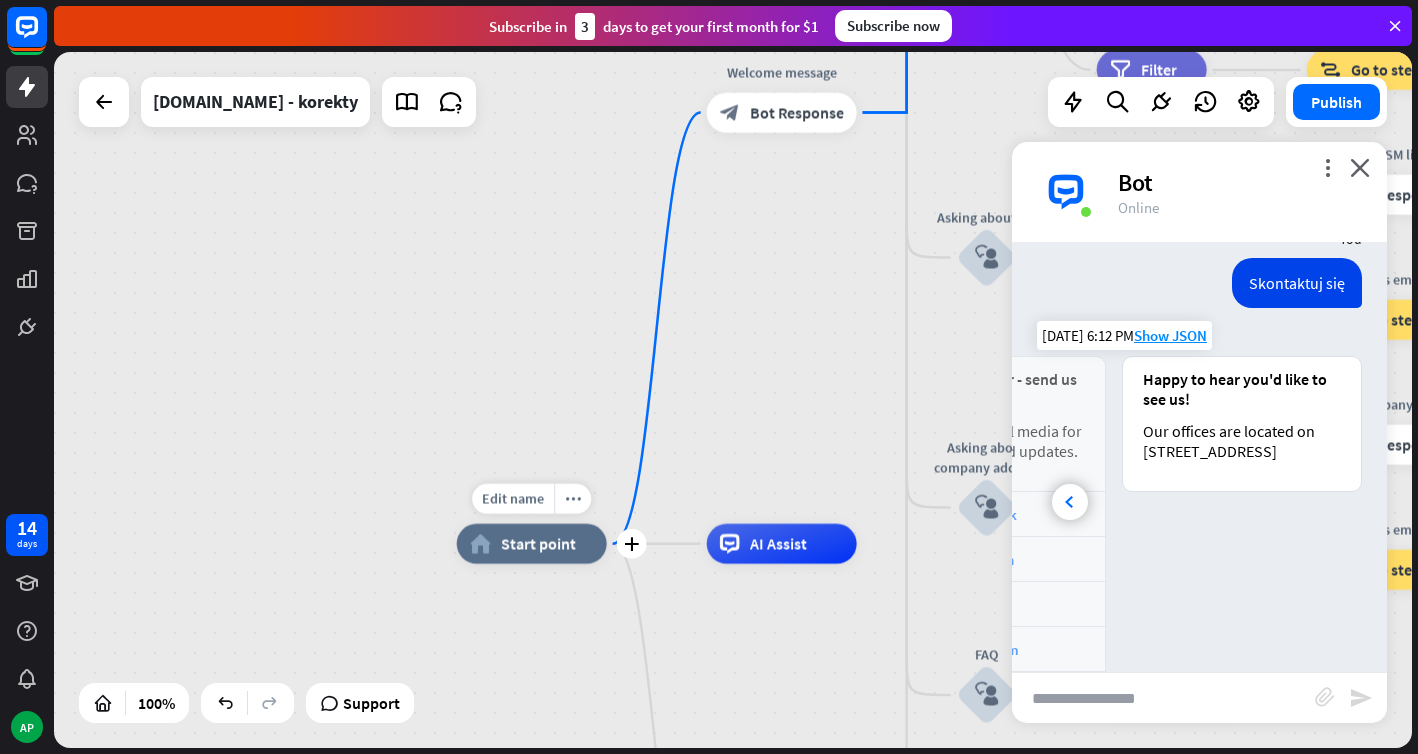 click on "home_2   Start point" at bounding box center (532, 544) 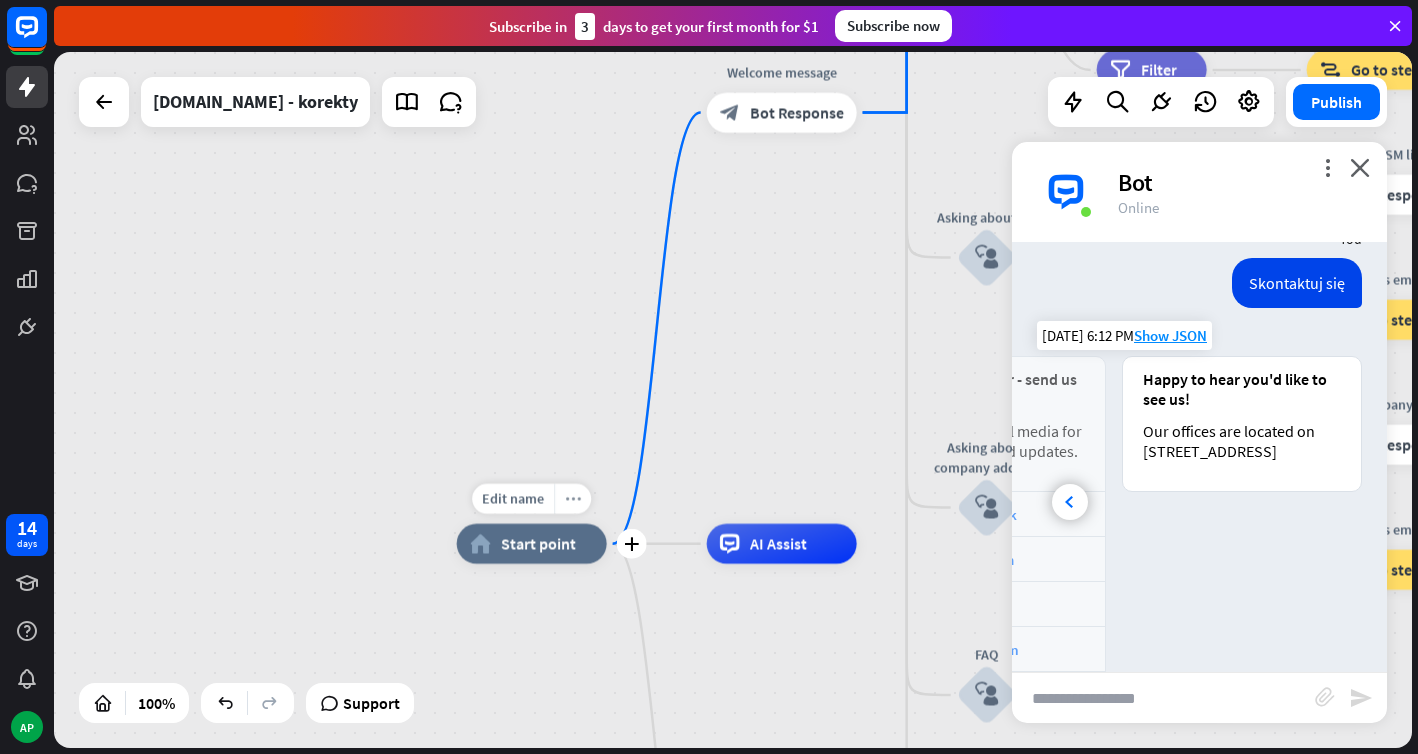 click on "more_horiz" at bounding box center [573, 498] 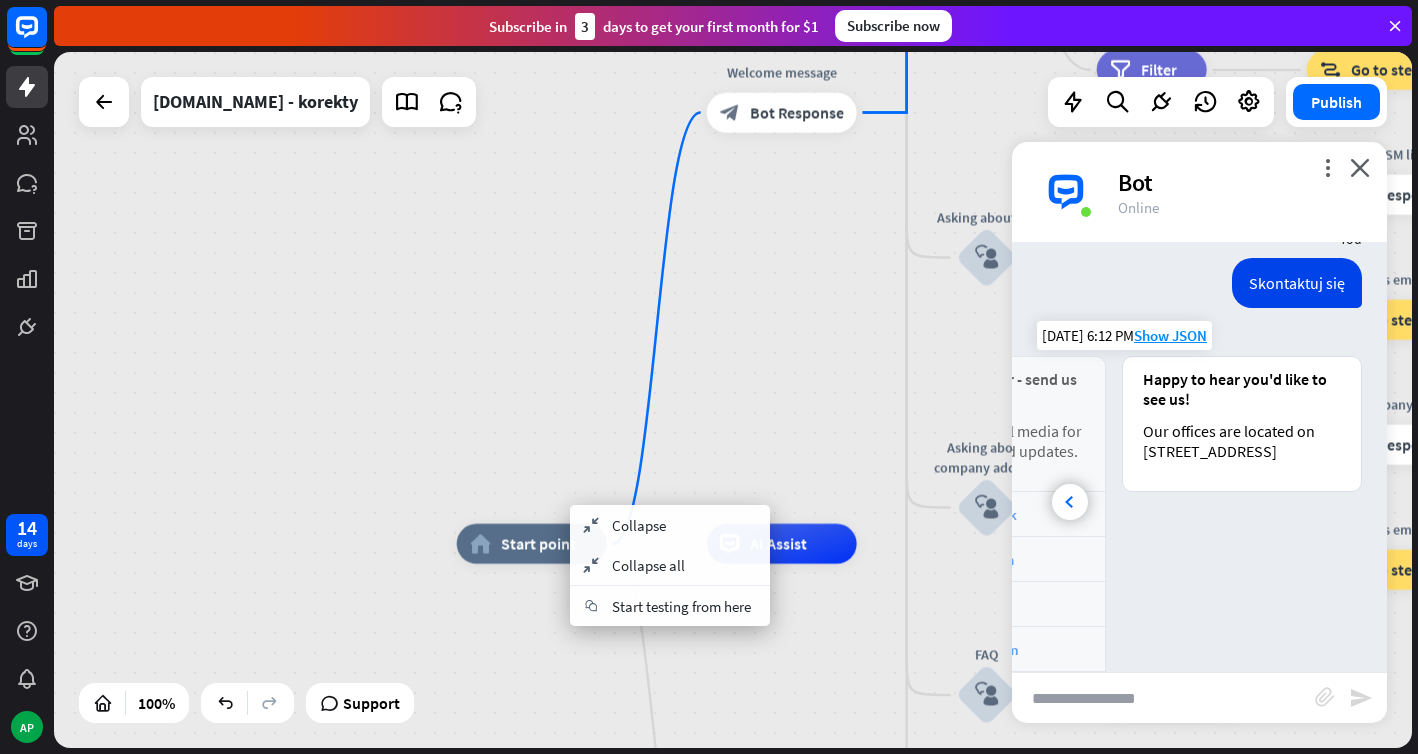click on "home_2   Start point                 Welcome message   block_bot_response   Bot Response                 About us   block_user_input                 Provide company information   block_bot_response   Bot Response                 Back to Menu   block_user_input                 Was it helpful?   block_bot_response   Bot Response                     Yes   block_user_input                 Thank you!   block_bot_response   Bot Response                 No   block_user_input                 Back to Menu   block_goto   Go to step                 Contact us   block_user_input                 Contact flow   builder_tree   Flow                 Asking about email   block_user_input                   block_goto   Go to step                 Asking about phone number   block_user_input                 Is phone number?   filter   Filter                 Provides phone number   block_bot_response   Bot Response                 Back to Menu   block_goto   Go to step                 Else   filter   Filter" at bounding box center [1136, 892] 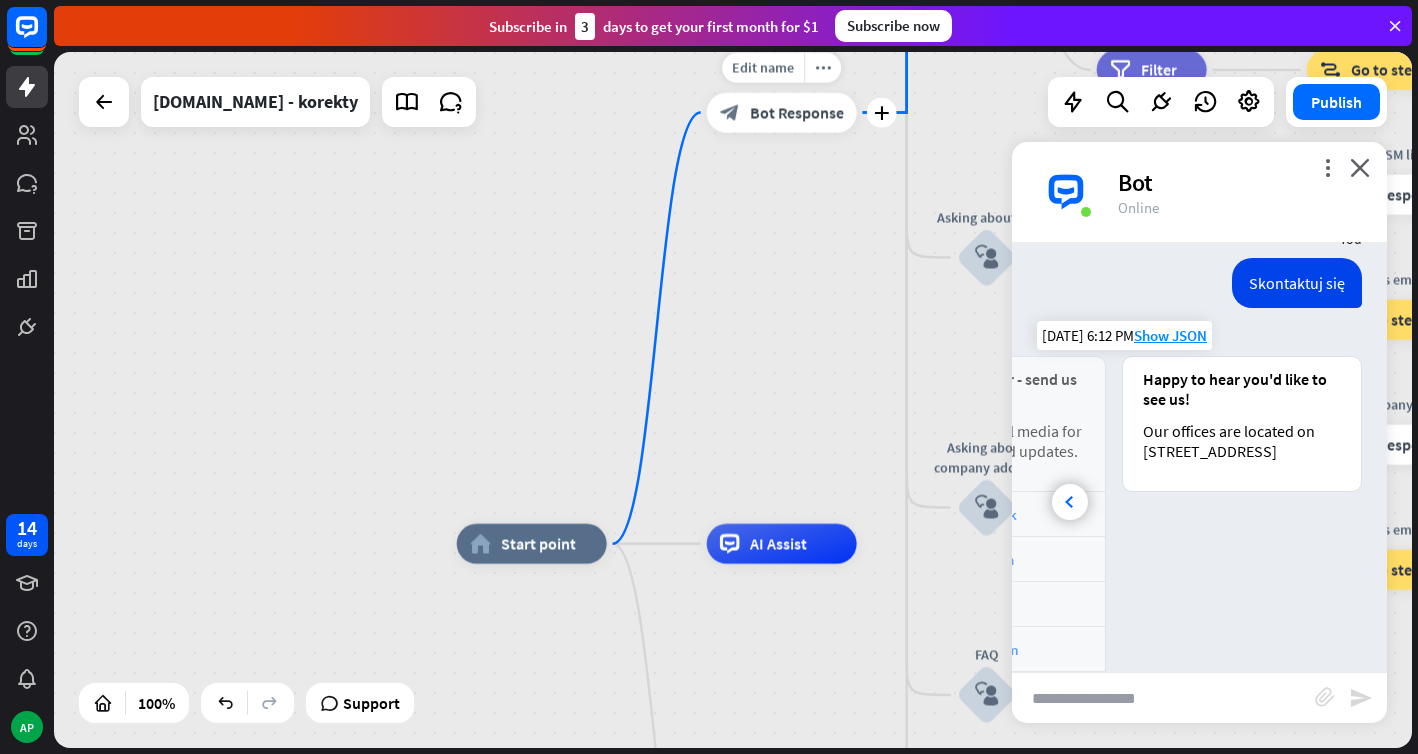 click on "Bot Response" at bounding box center (797, 113) 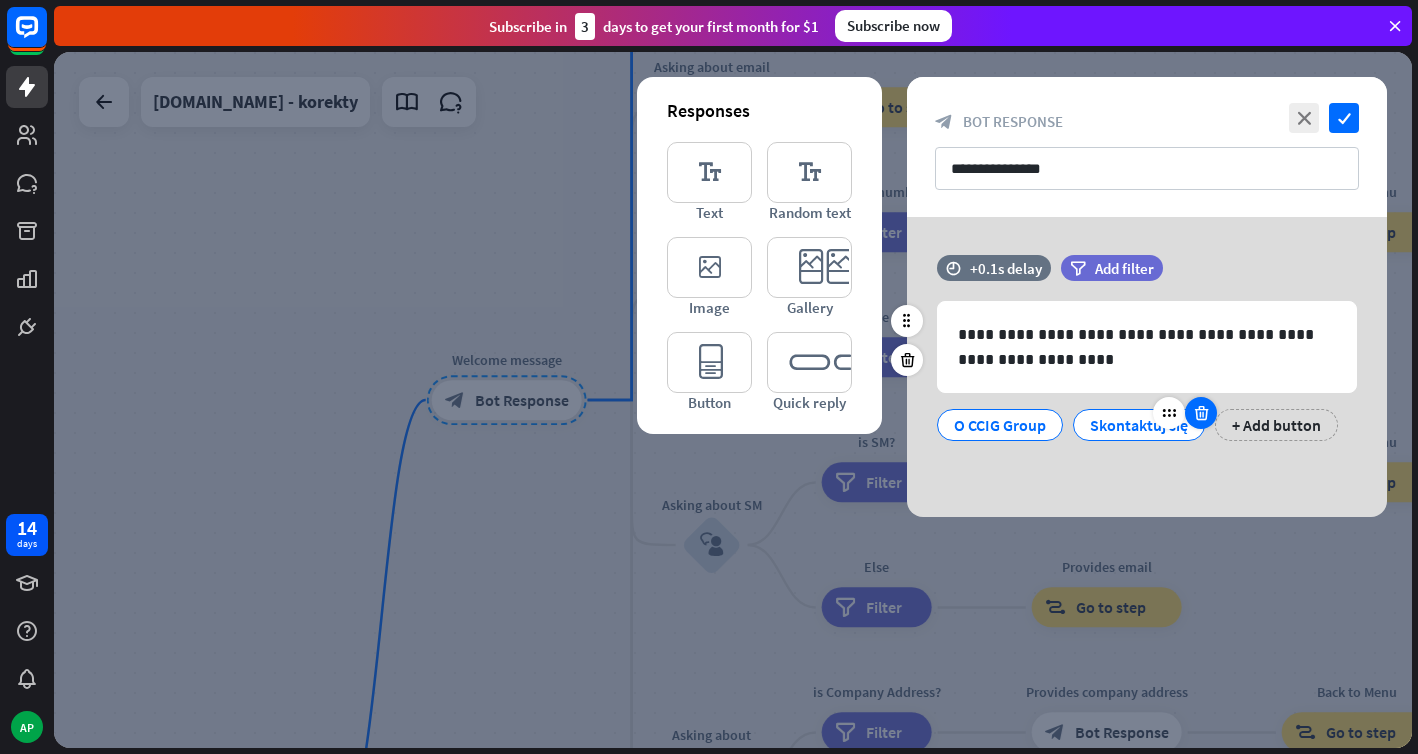 click at bounding box center (1201, 413) 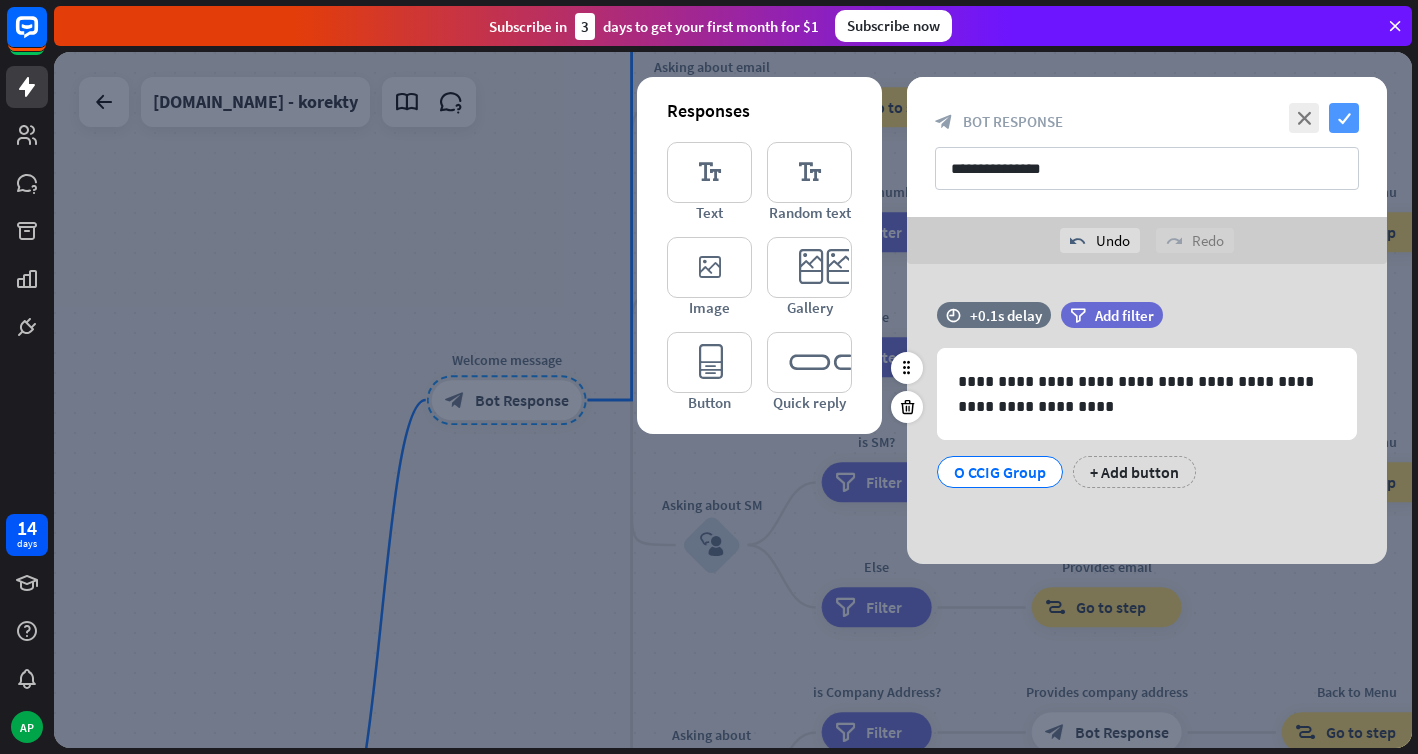 click on "check" at bounding box center (1344, 118) 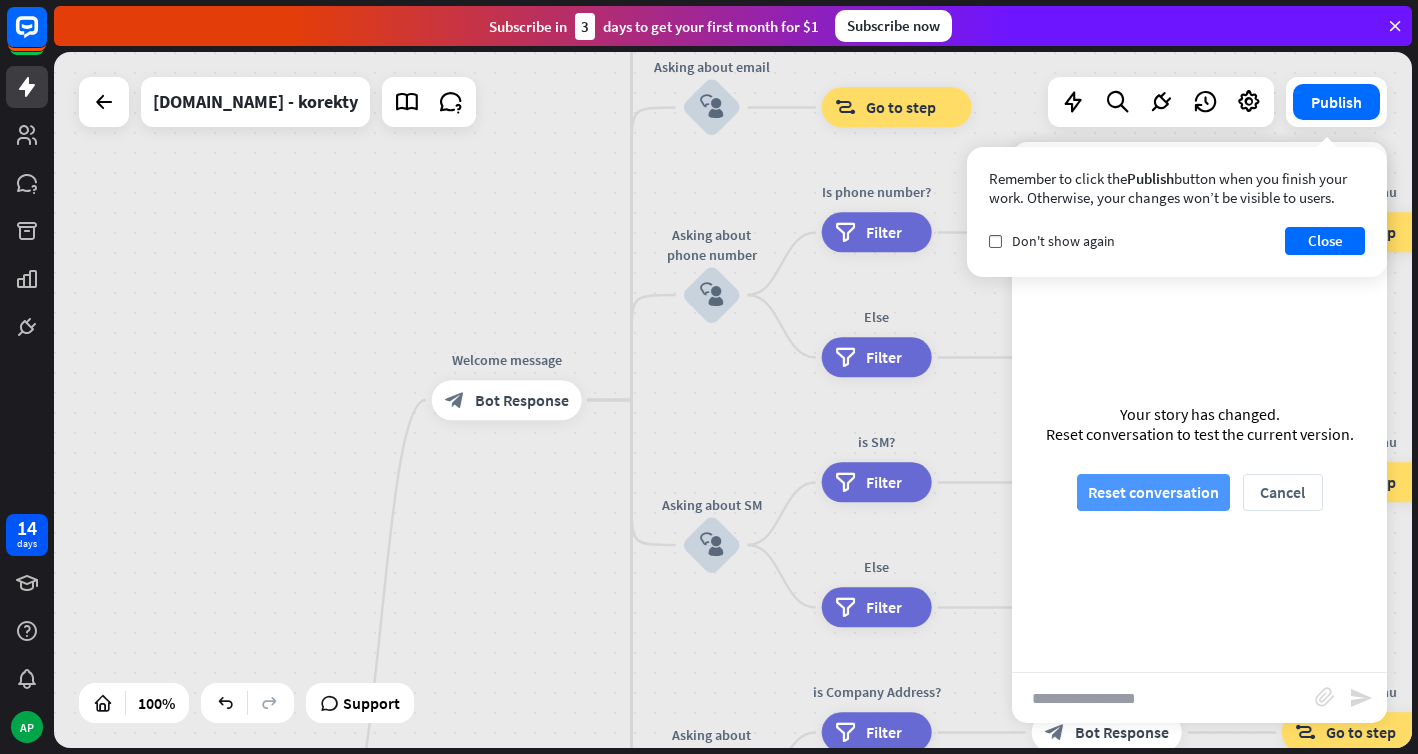 click on "Reset conversation" at bounding box center (1153, 492) 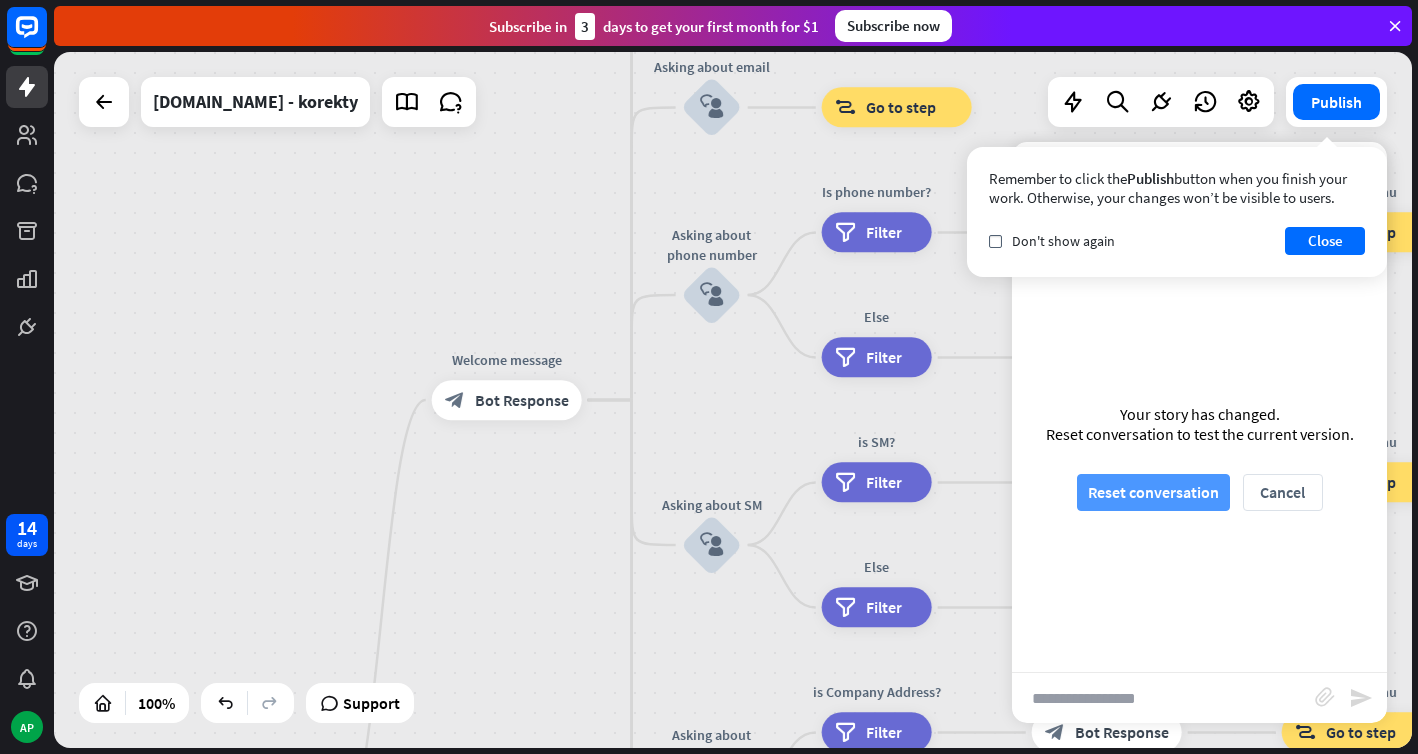 scroll, scrollTop: 0, scrollLeft: 0, axis: both 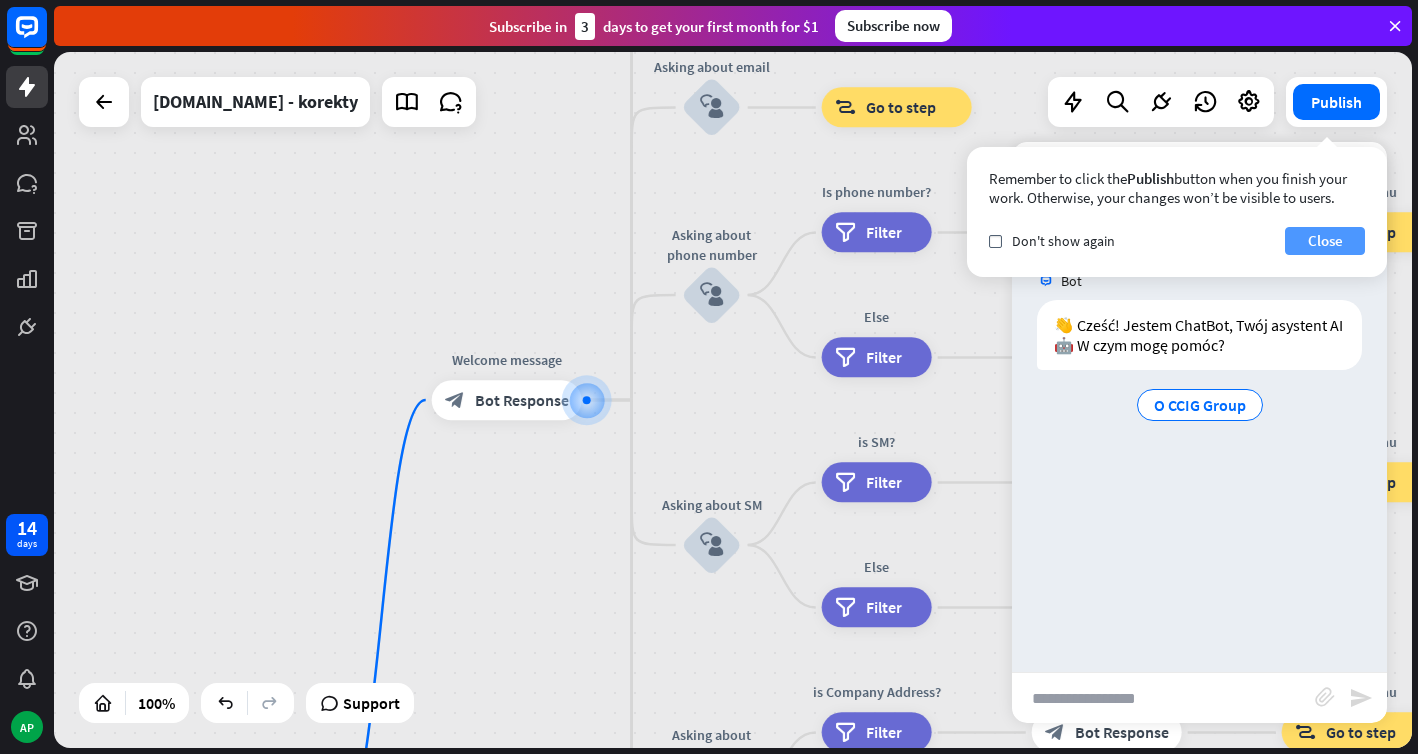 click on "Close" at bounding box center (1325, 241) 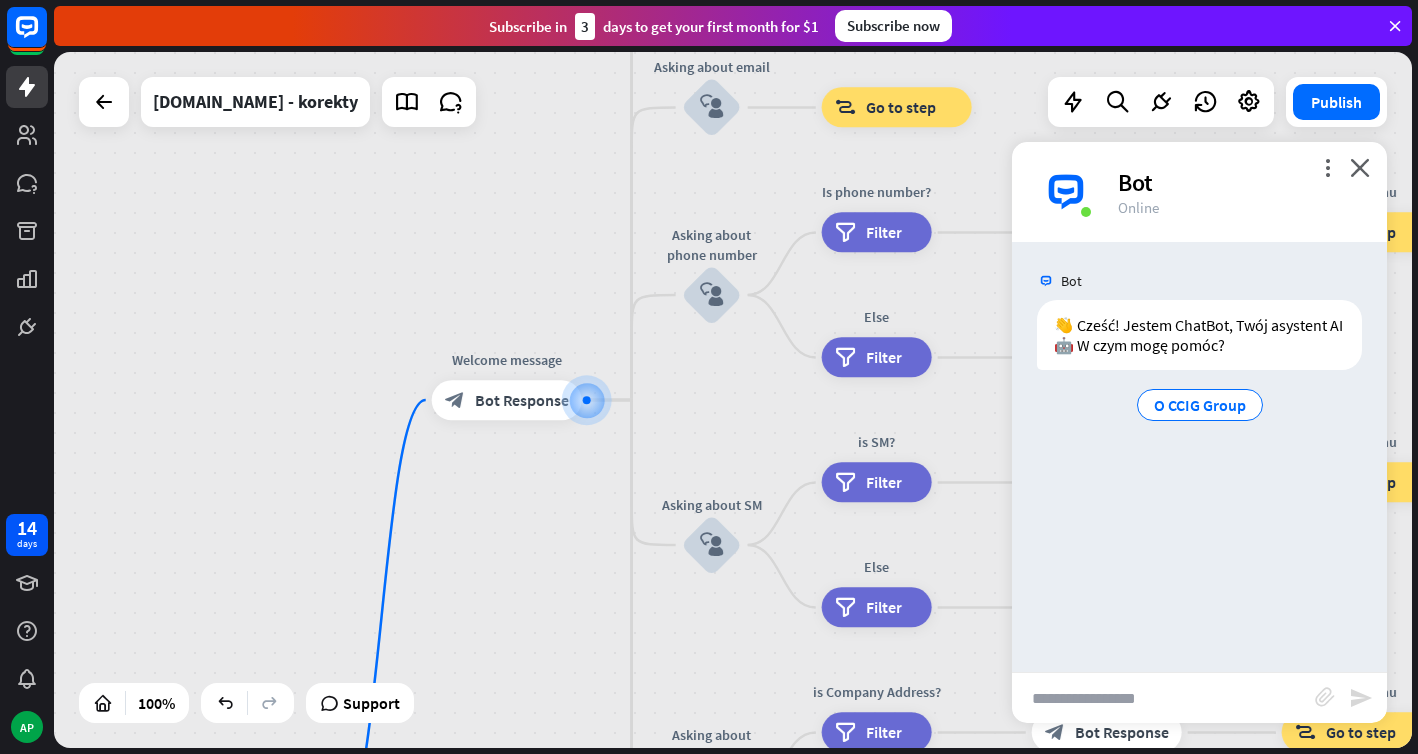 click at bounding box center (1163, 698) 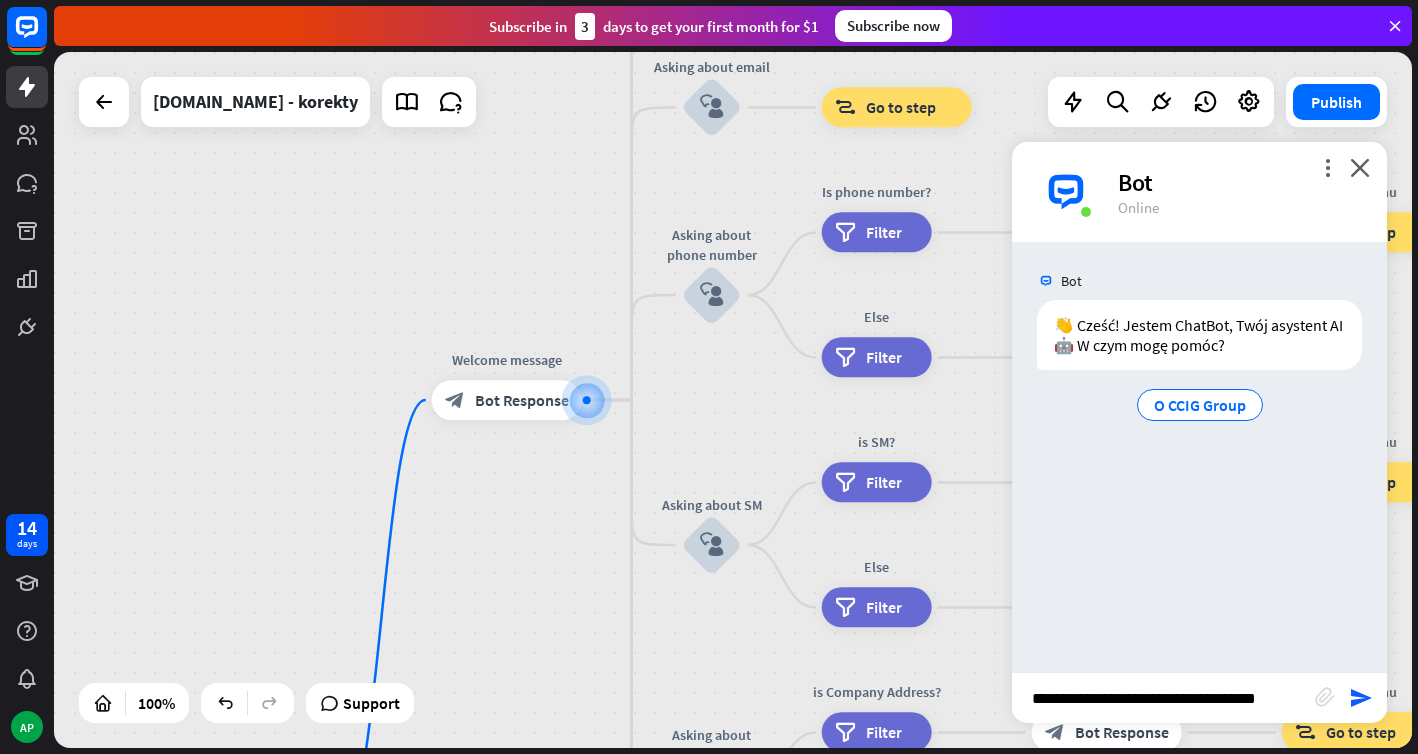 scroll, scrollTop: 0, scrollLeft: 15, axis: horizontal 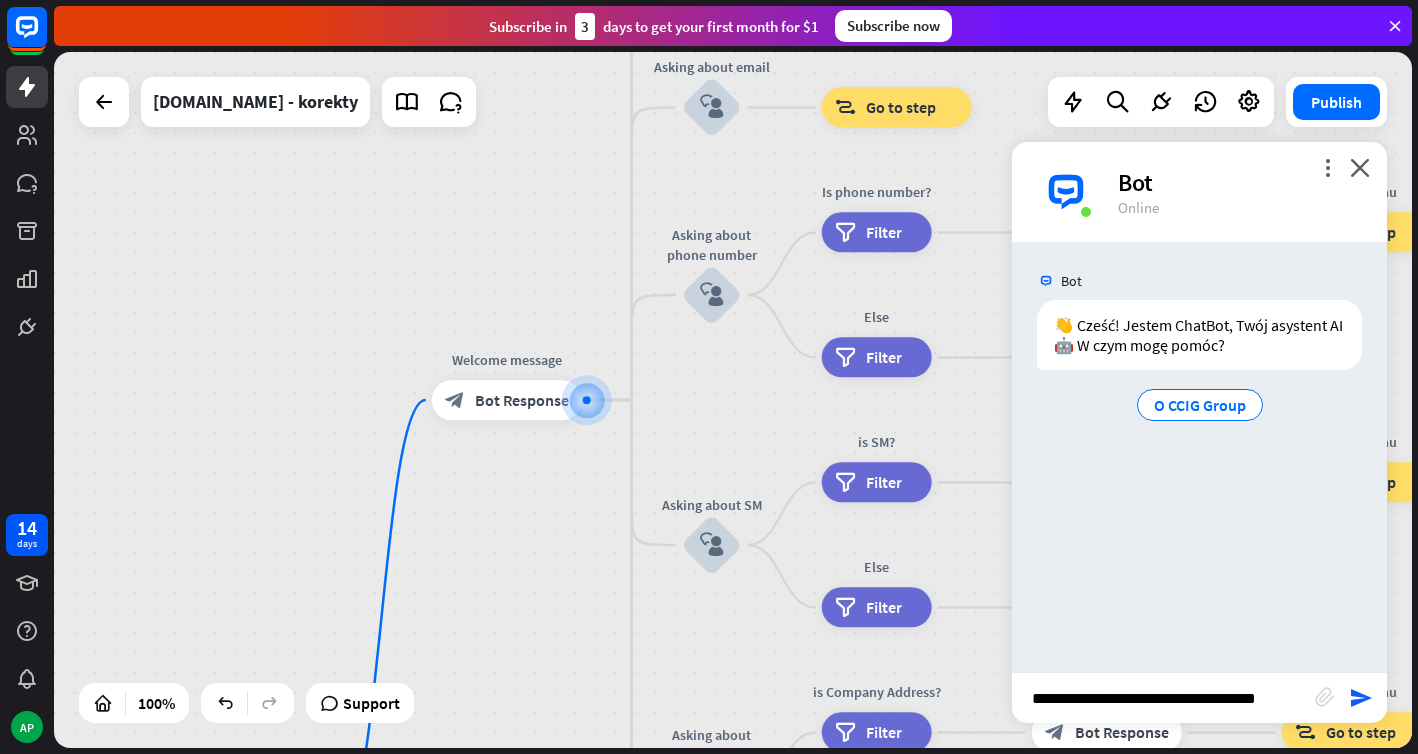 type on "**********" 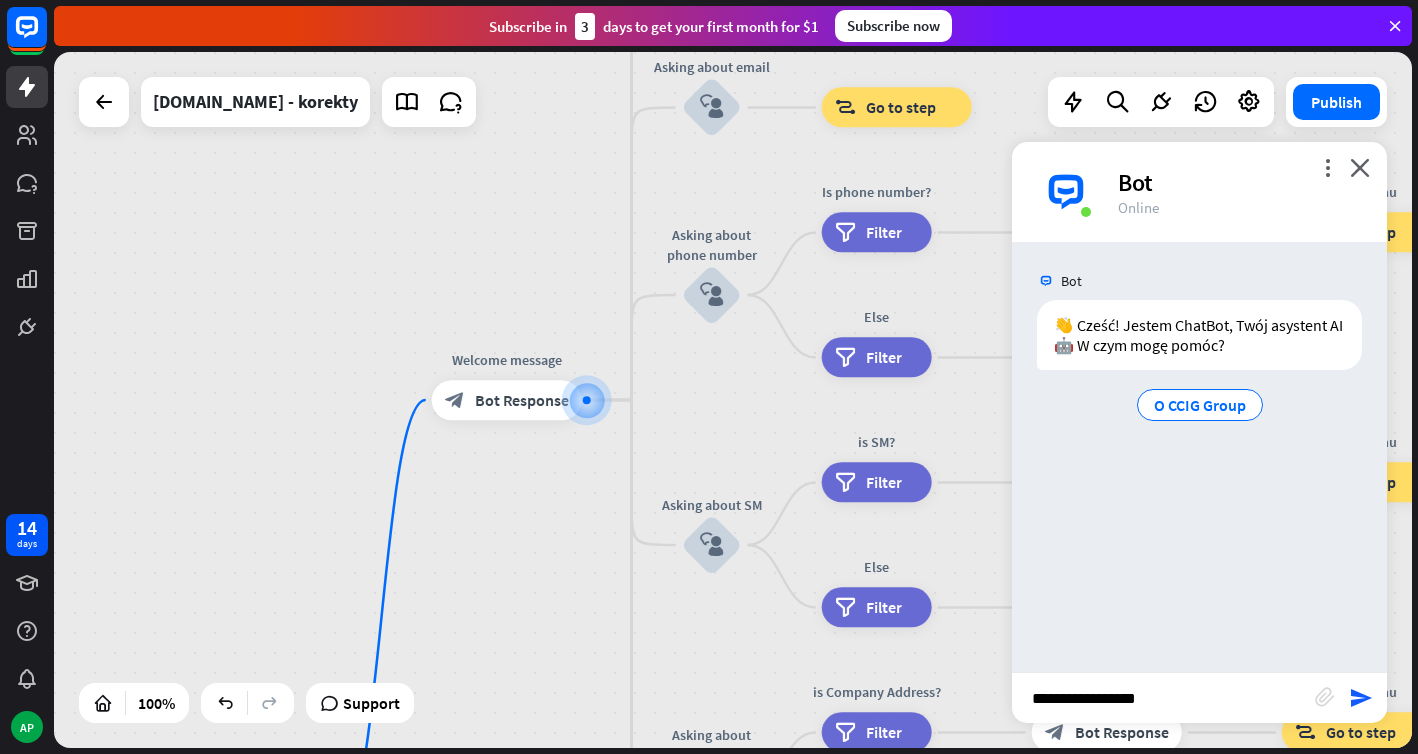 scroll, scrollTop: 0, scrollLeft: 0, axis: both 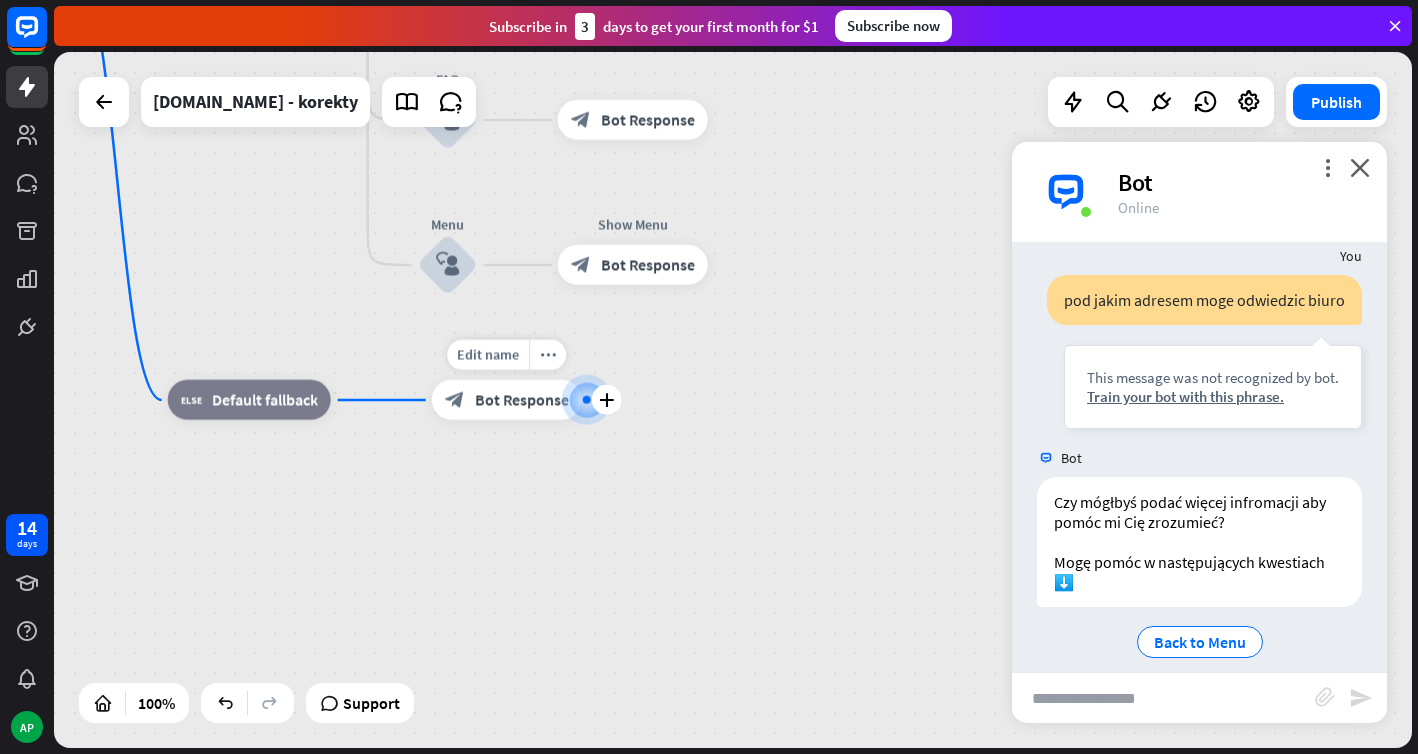 click on "Bot Response" at bounding box center (522, 400) 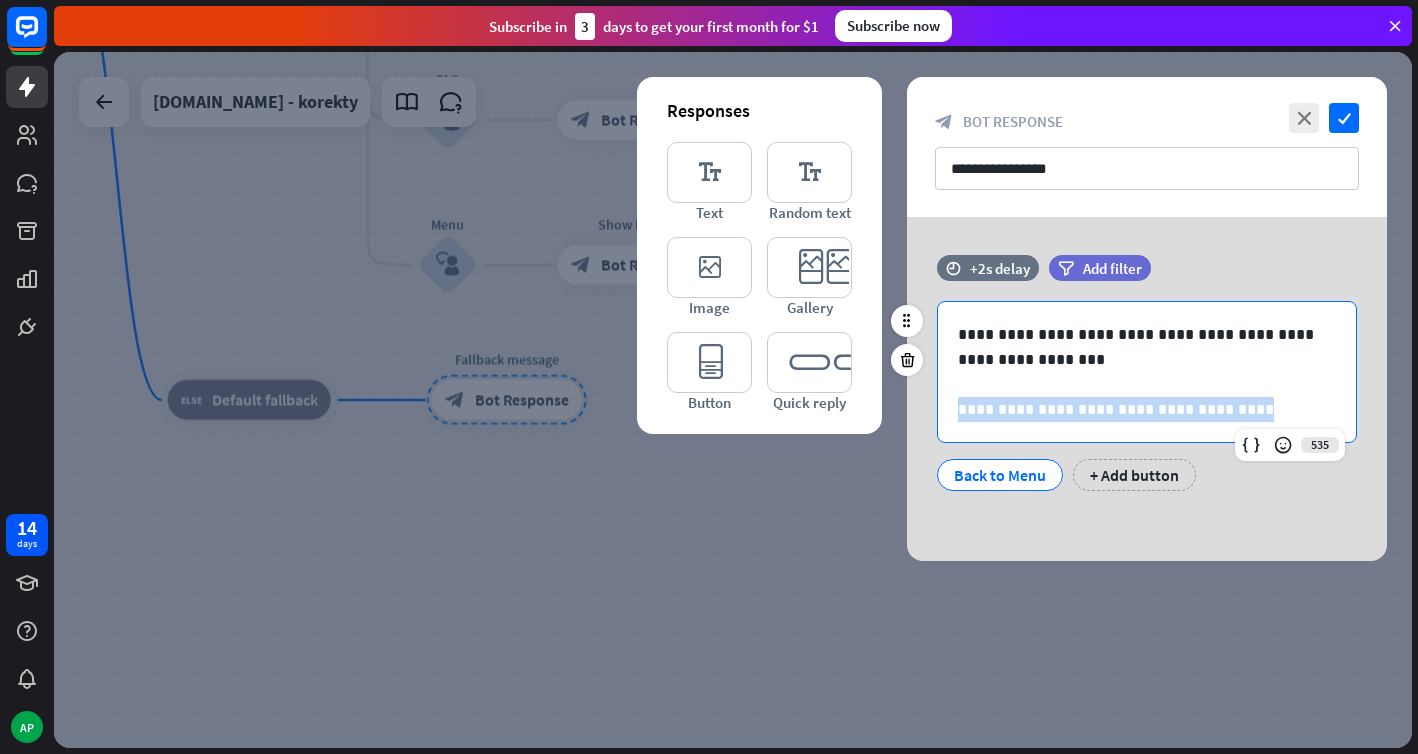 drag, startPoint x: 1269, startPoint y: 403, endPoint x: 944, endPoint y: 415, distance: 325.22147 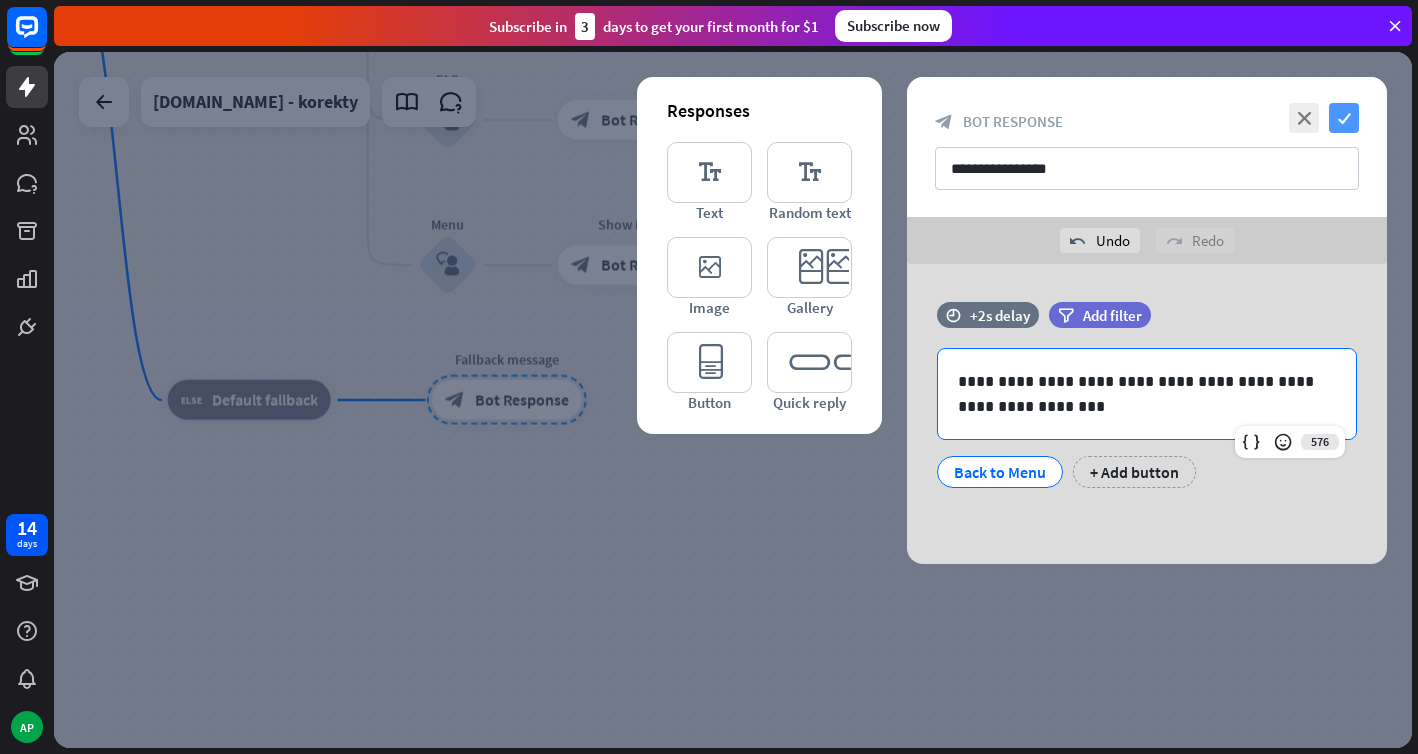 click on "check" at bounding box center (1344, 118) 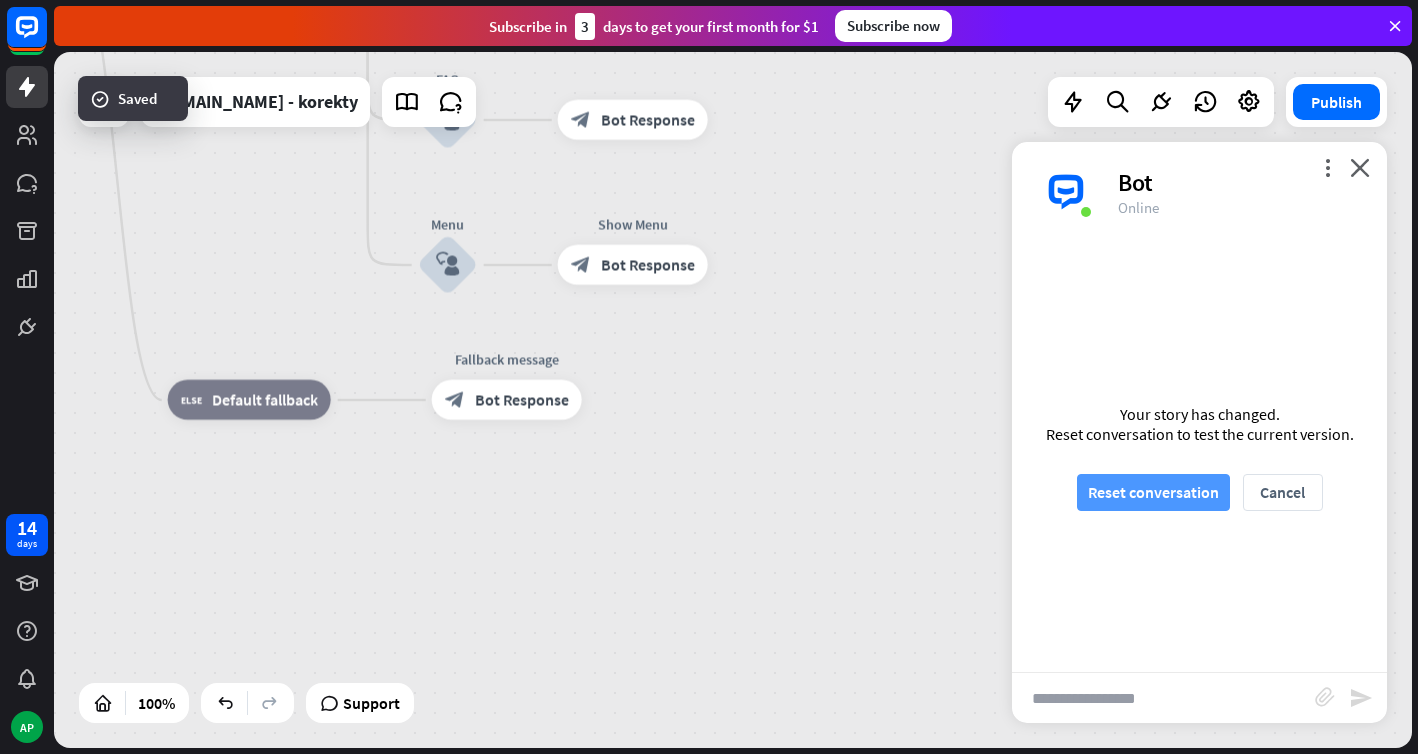 click on "Reset conversation" at bounding box center (1153, 492) 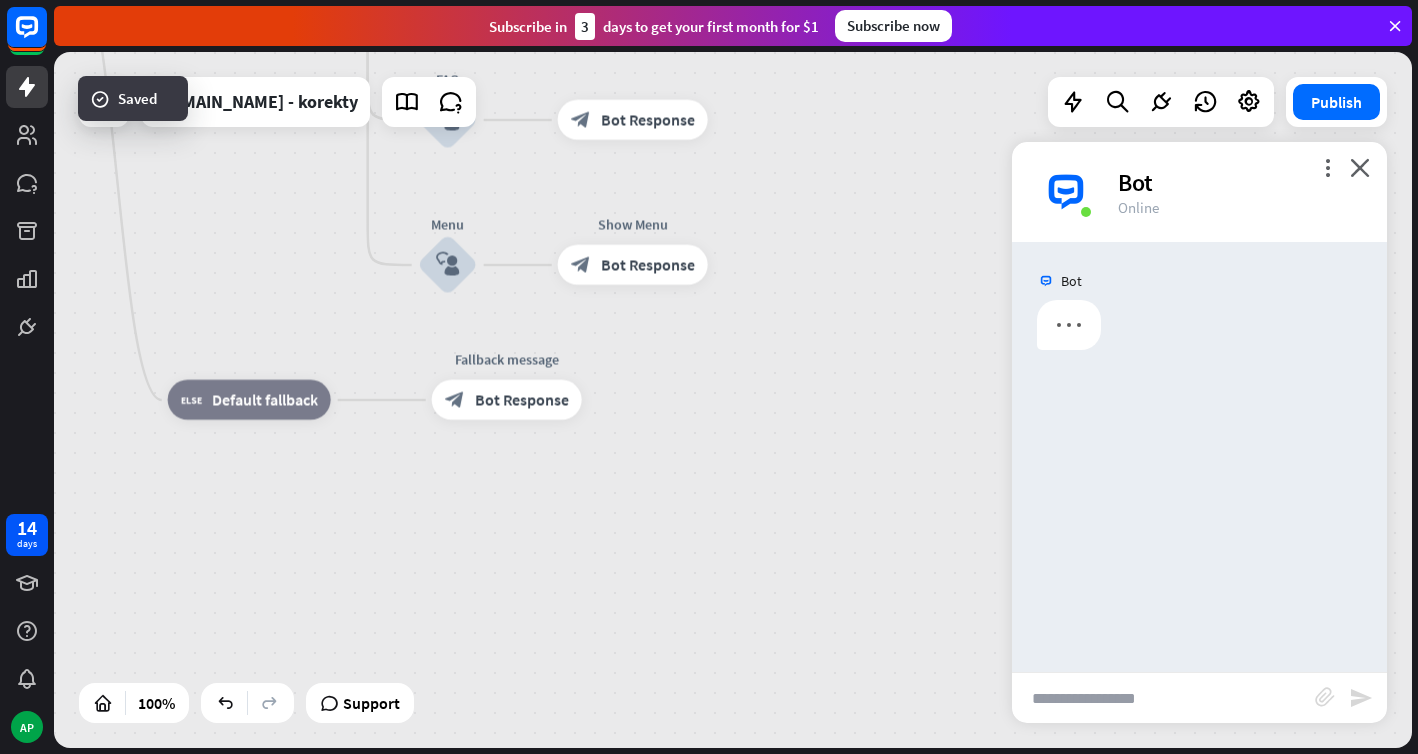 scroll, scrollTop: 0, scrollLeft: 0, axis: both 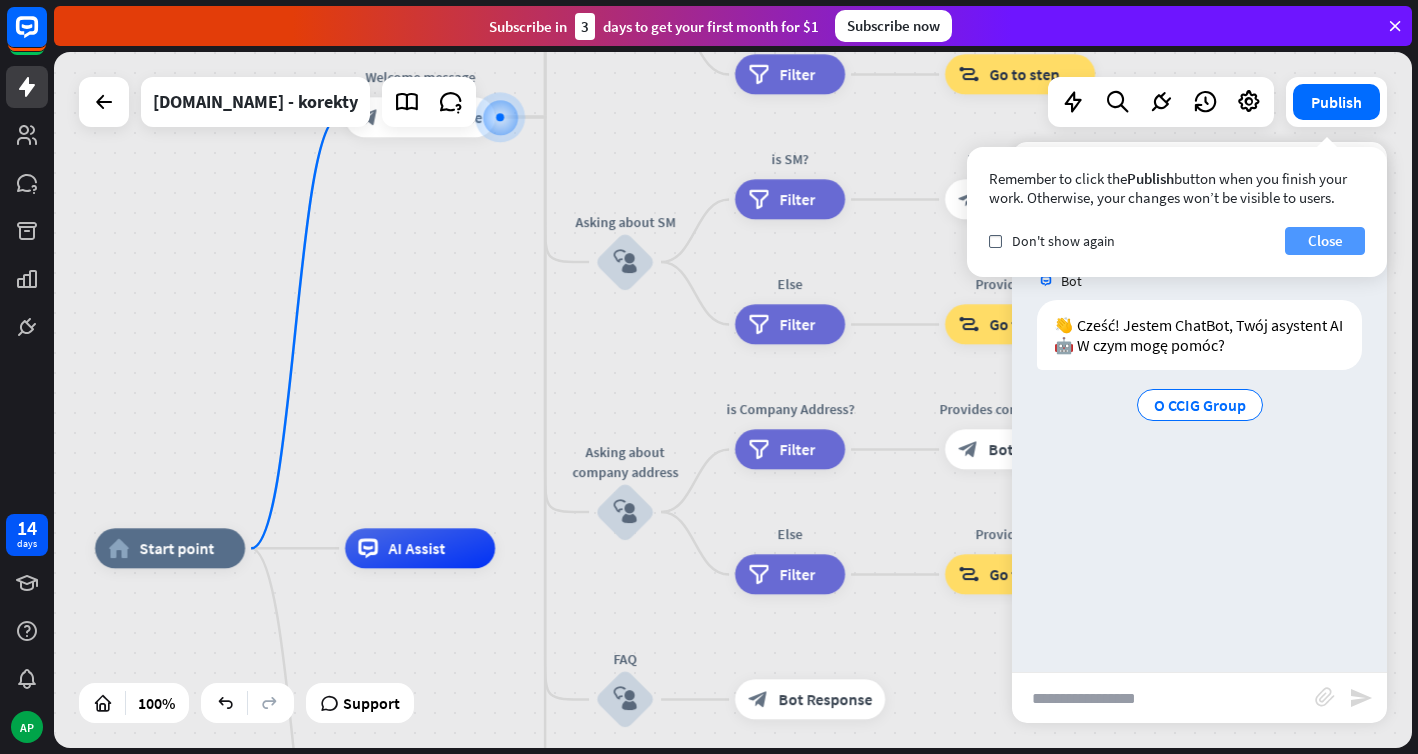 click on "Close" at bounding box center (1325, 241) 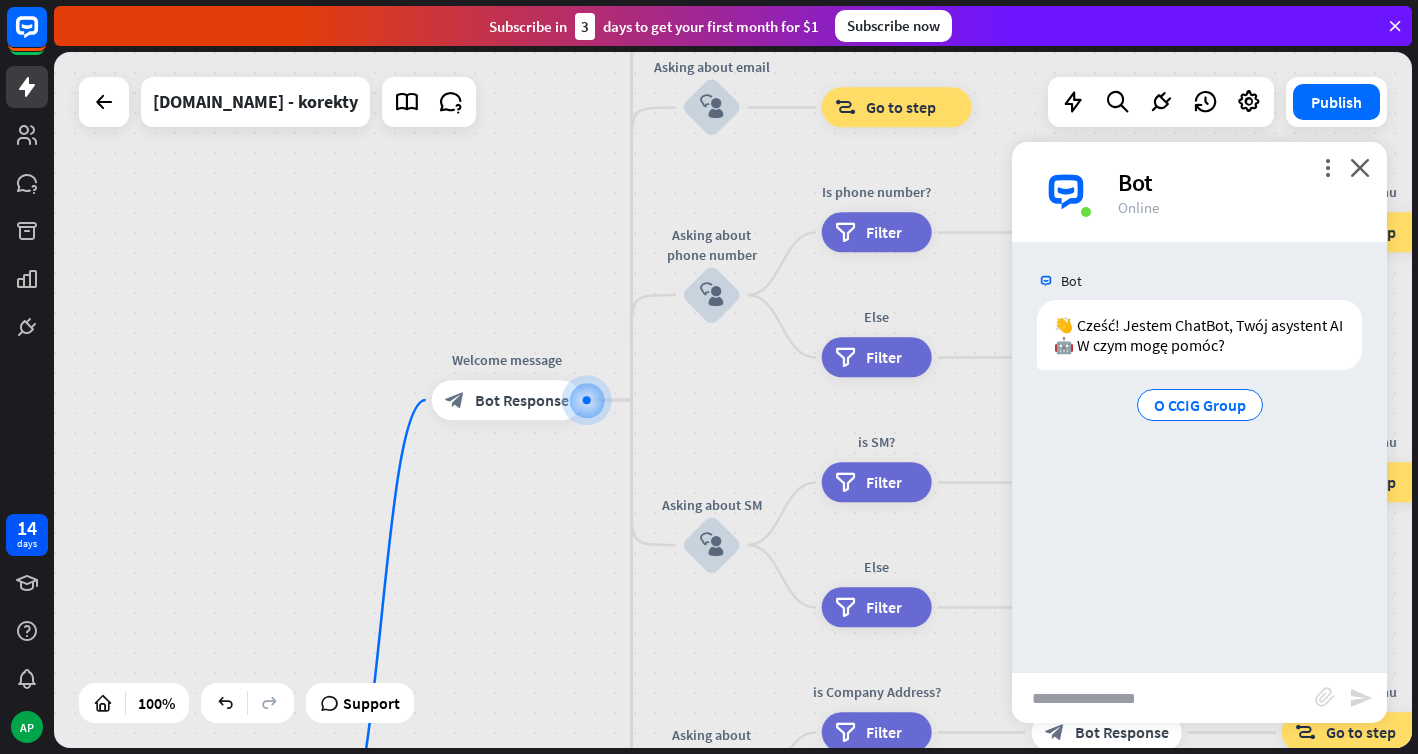 click at bounding box center [1163, 698] 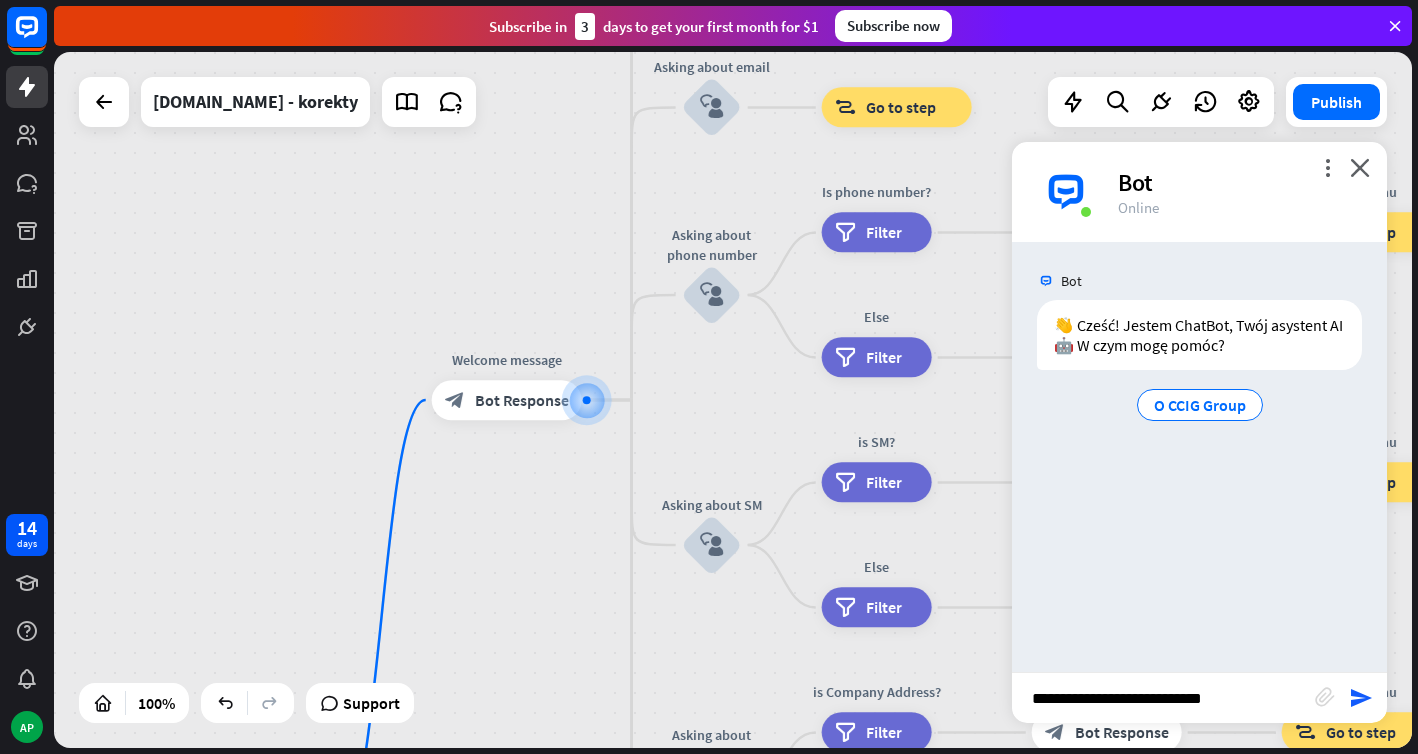 type on "**********" 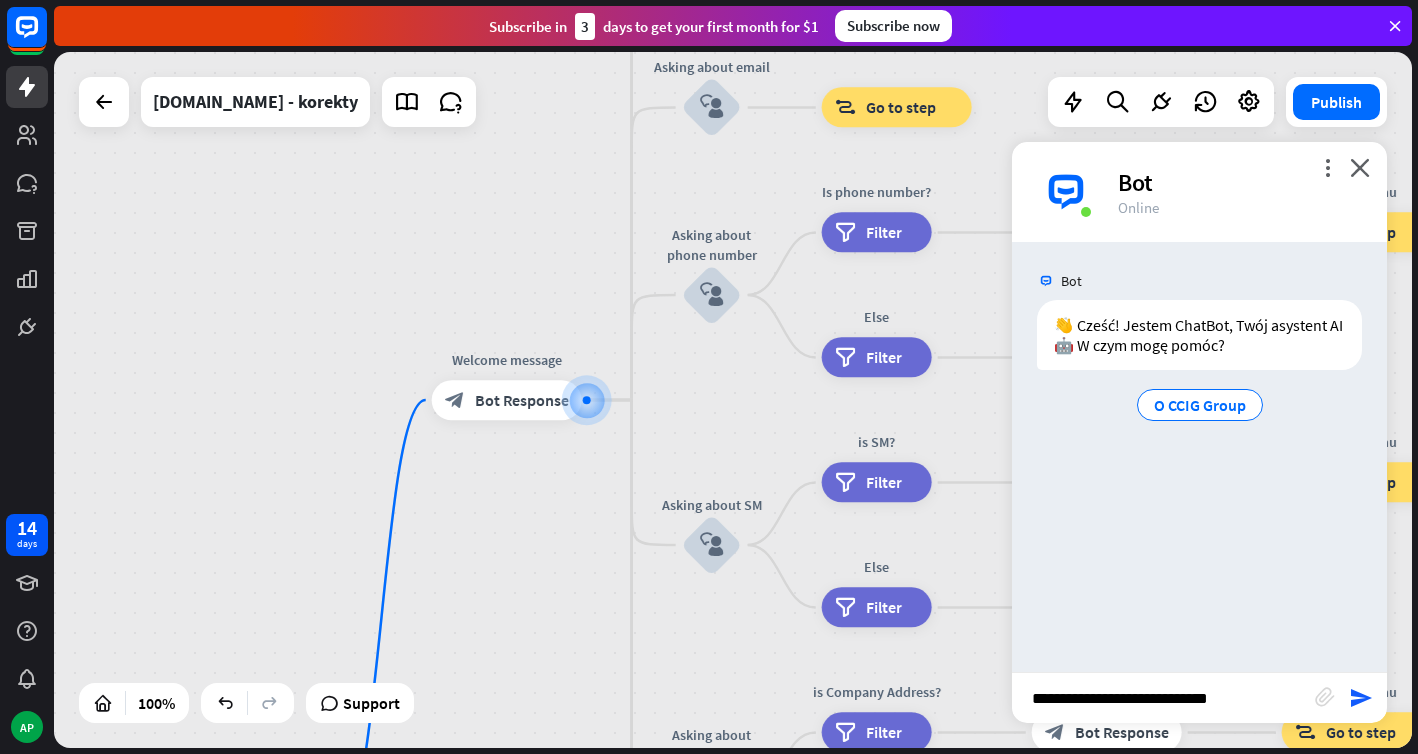 type 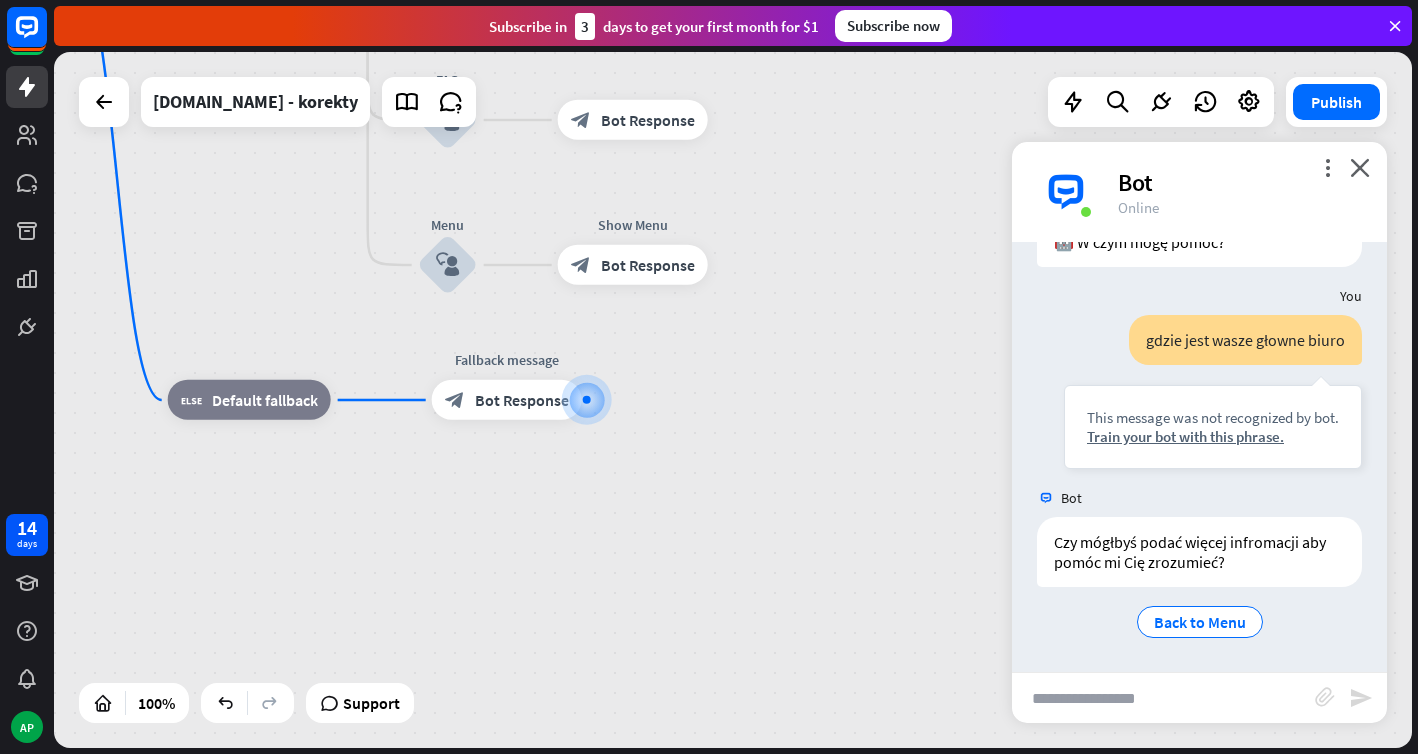 scroll, scrollTop: 103, scrollLeft: 0, axis: vertical 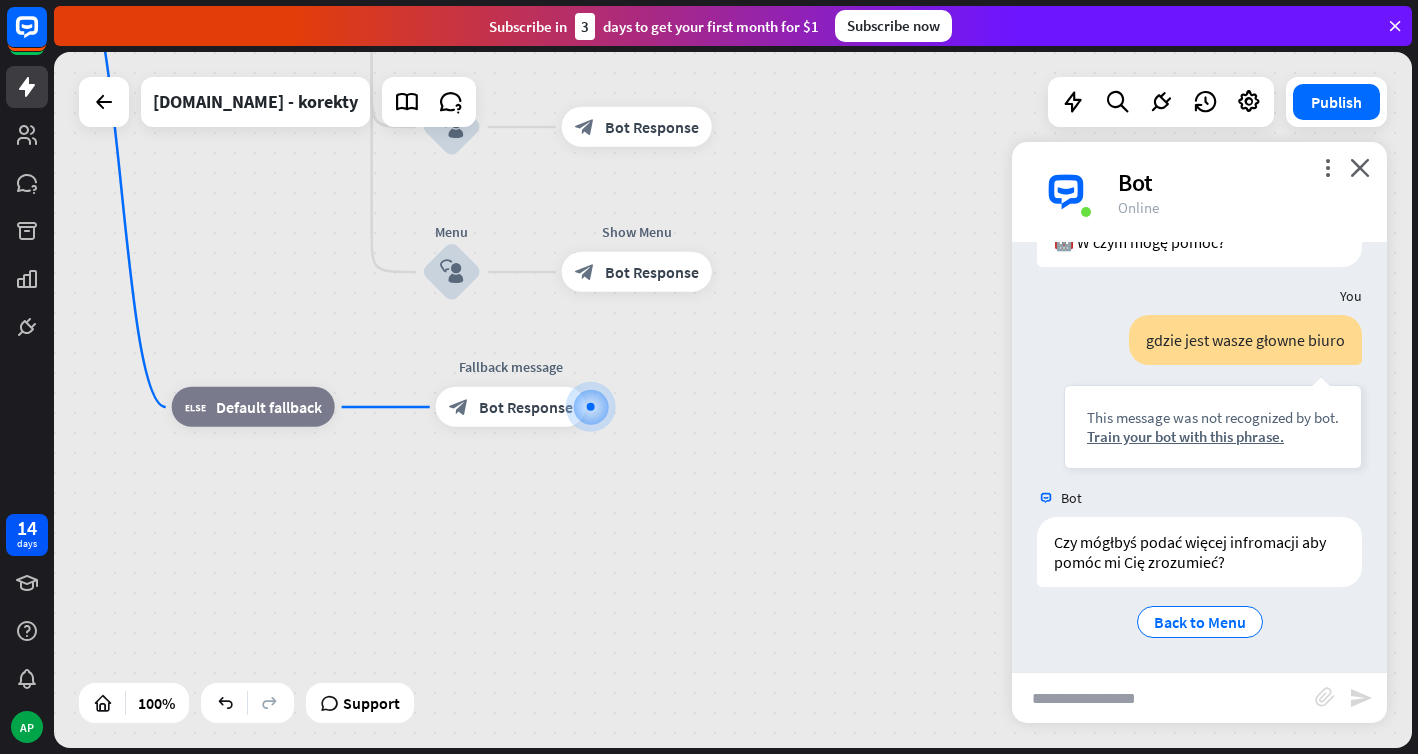 drag, startPoint x: 735, startPoint y: 450, endPoint x: 994, endPoint y: 727, distance: 379.2229 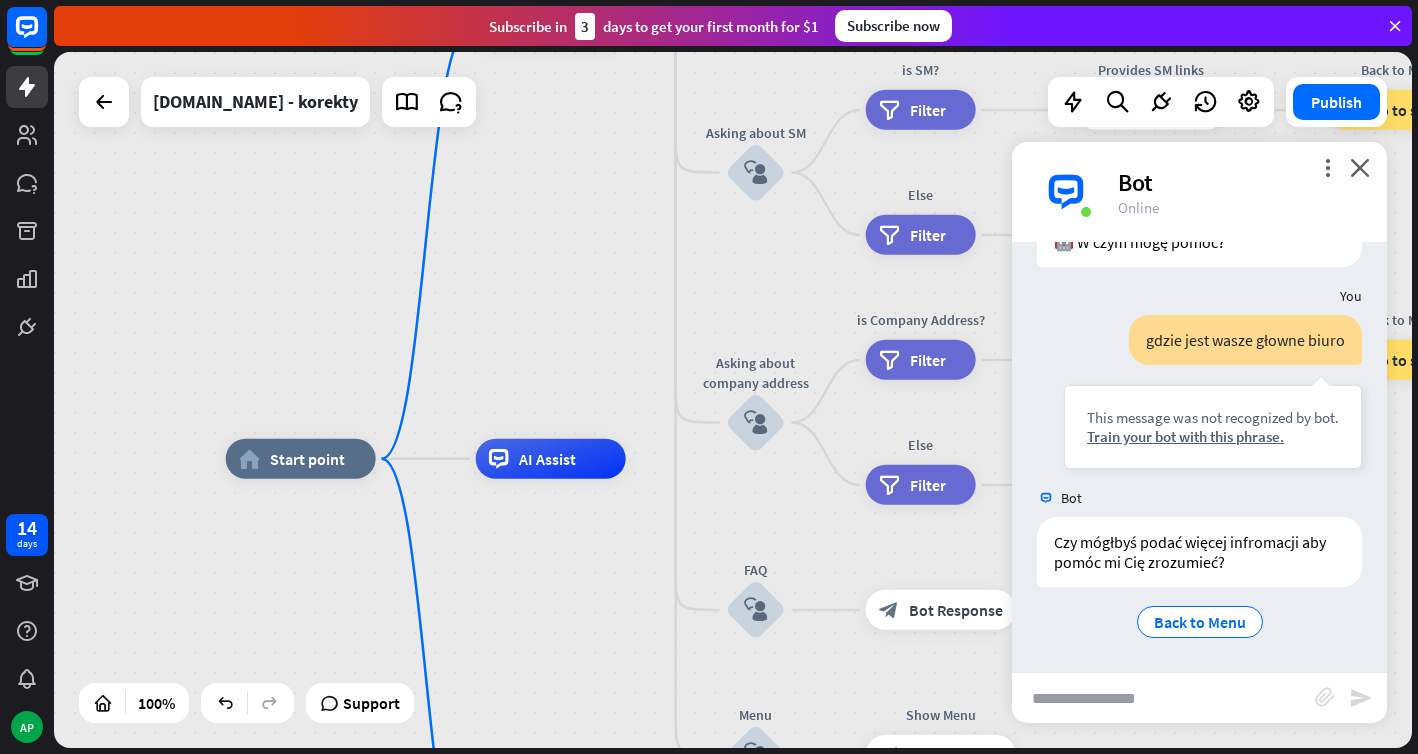drag, startPoint x: 545, startPoint y: 397, endPoint x: 600, endPoint y: 627, distance: 236.48466 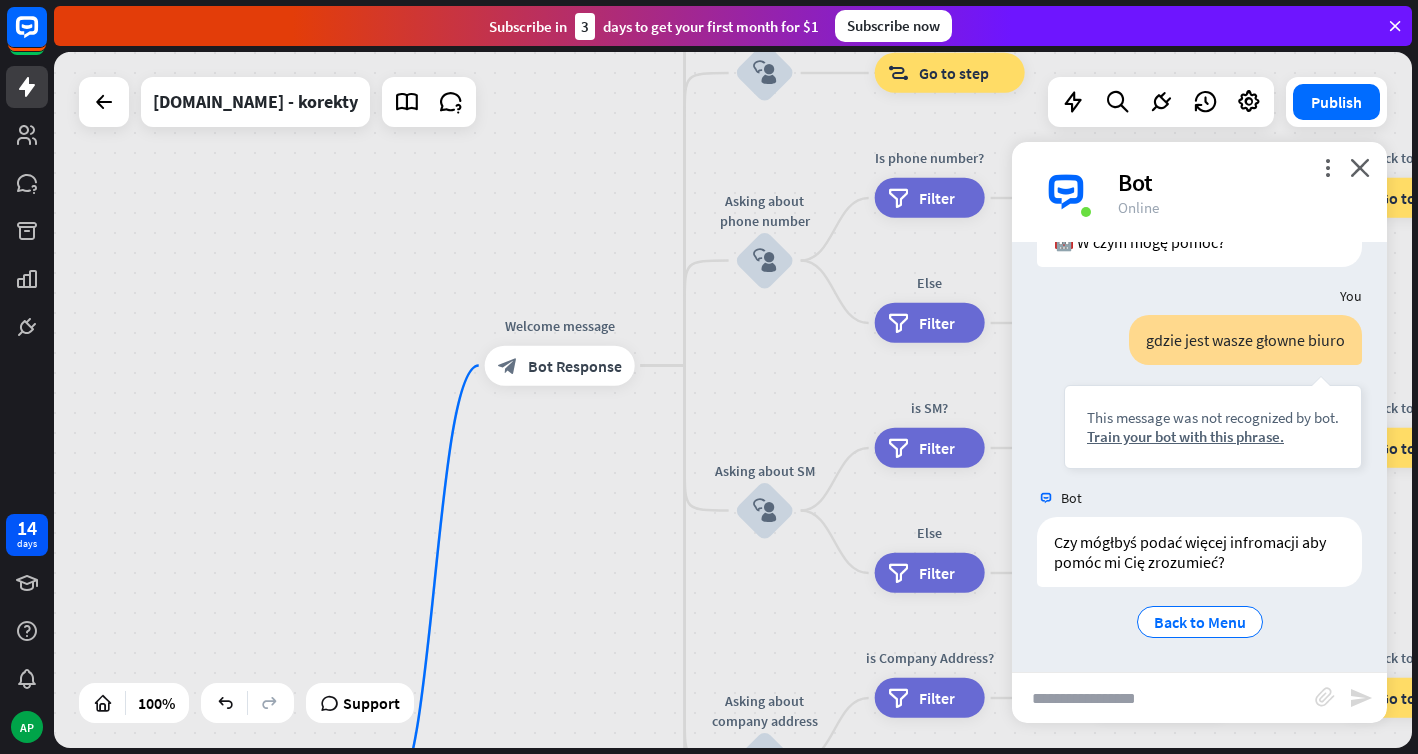 drag, startPoint x: 542, startPoint y: 243, endPoint x: 541, endPoint y: 580, distance: 337.0015 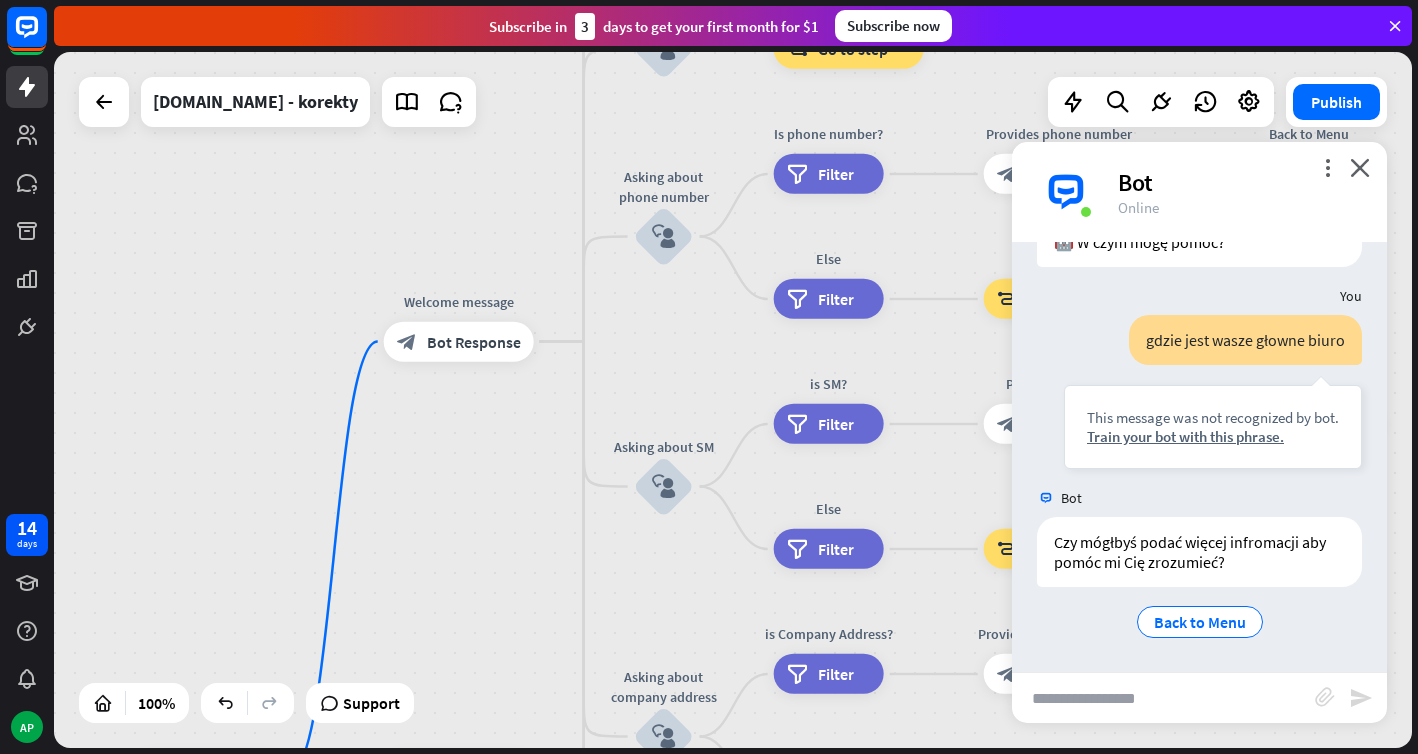 drag, startPoint x: 541, startPoint y: 580, endPoint x: 437, endPoint y: 531, distance: 114.96521 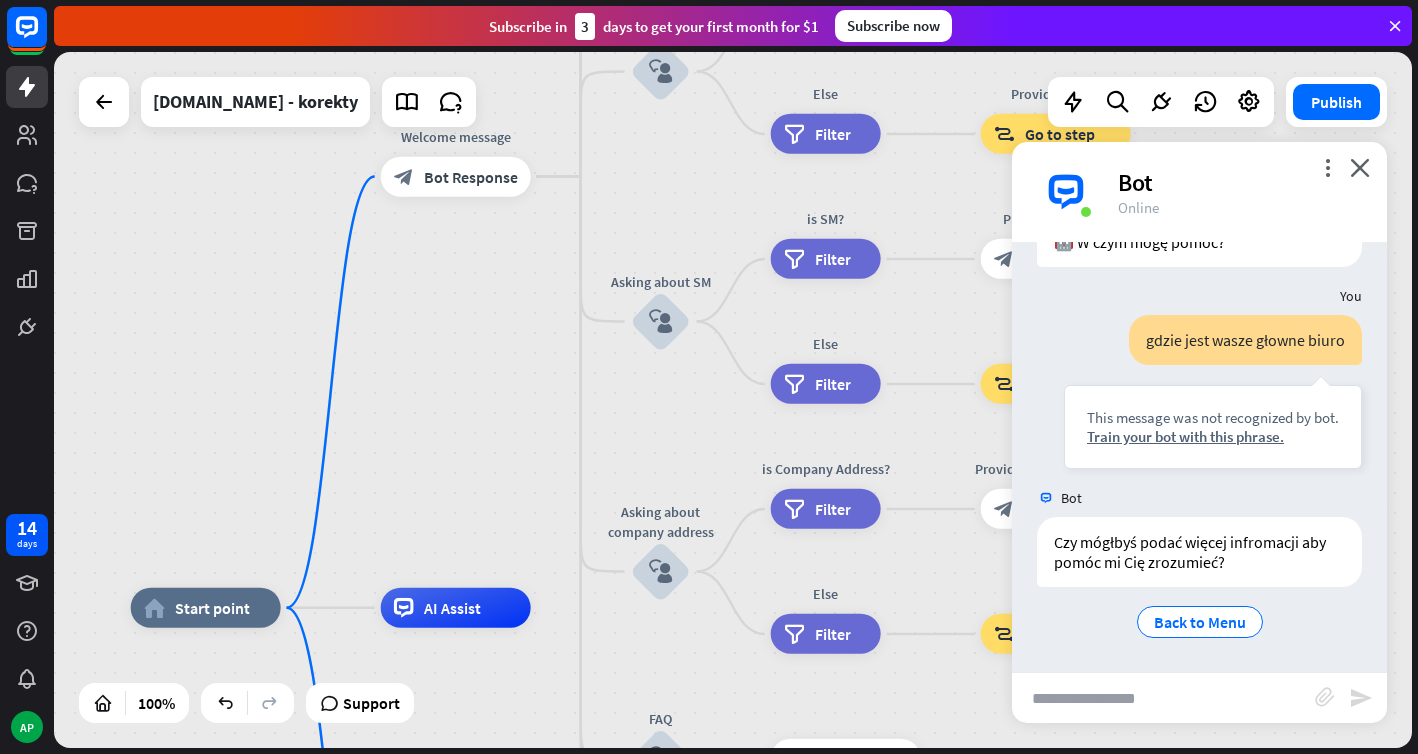 drag, startPoint x: 610, startPoint y: 611, endPoint x: 605, endPoint y: 446, distance: 165.07574 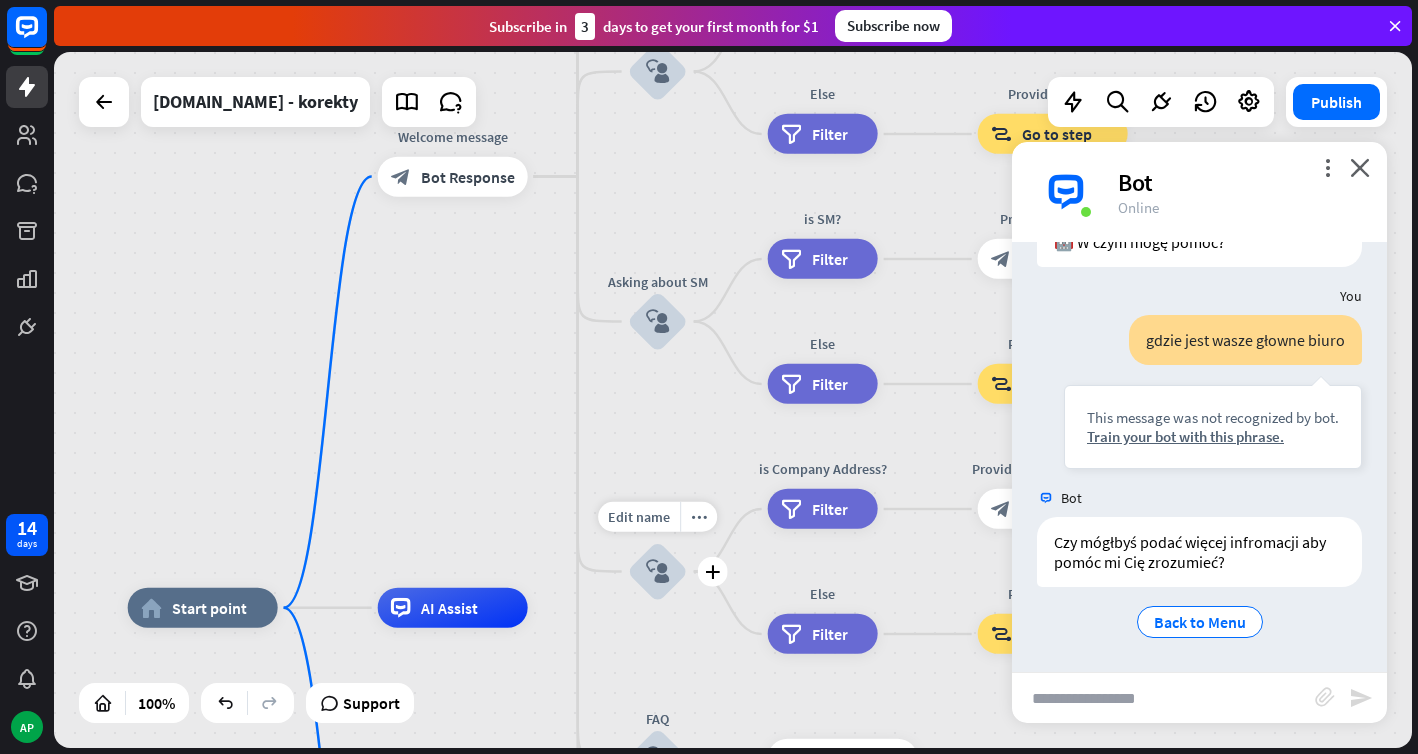 click on "block_user_input" at bounding box center [658, 572] 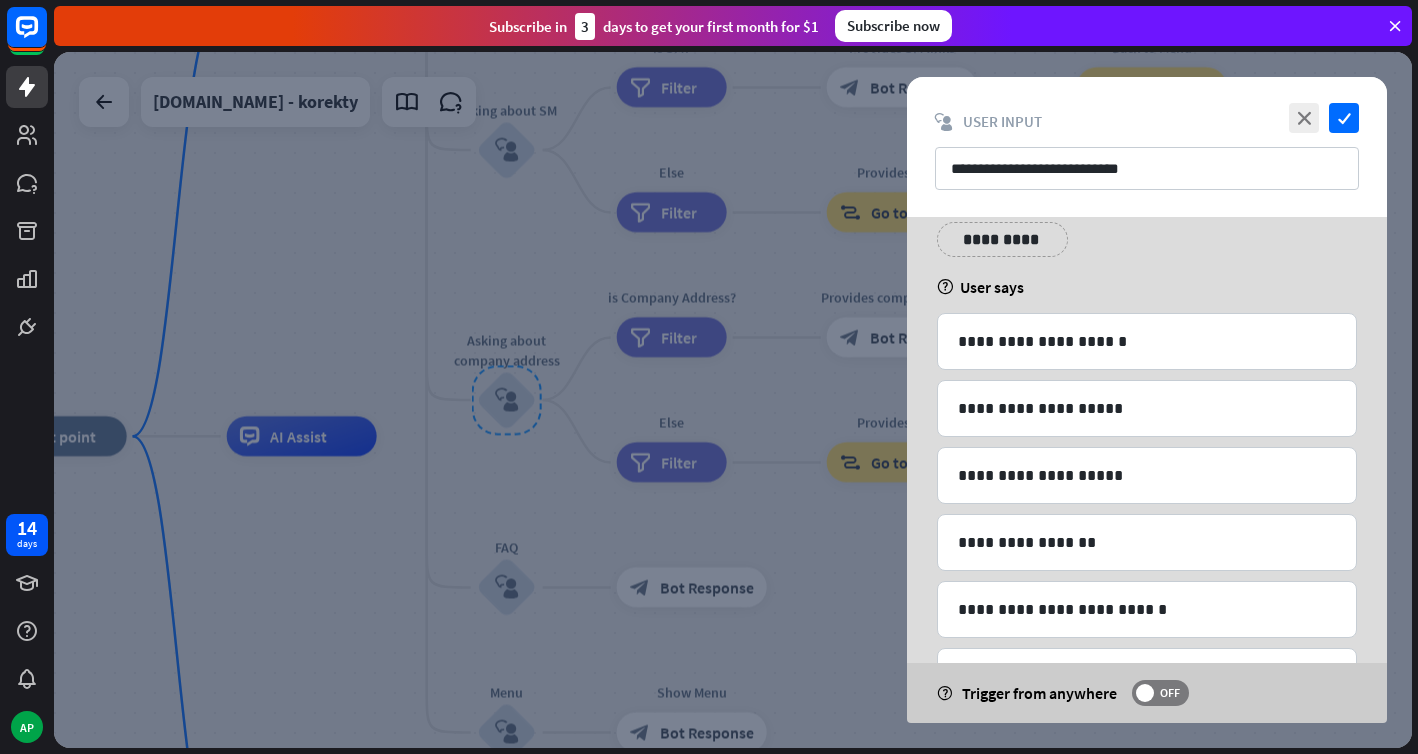 scroll, scrollTop: 0, scrollLeft: 0, axis: both 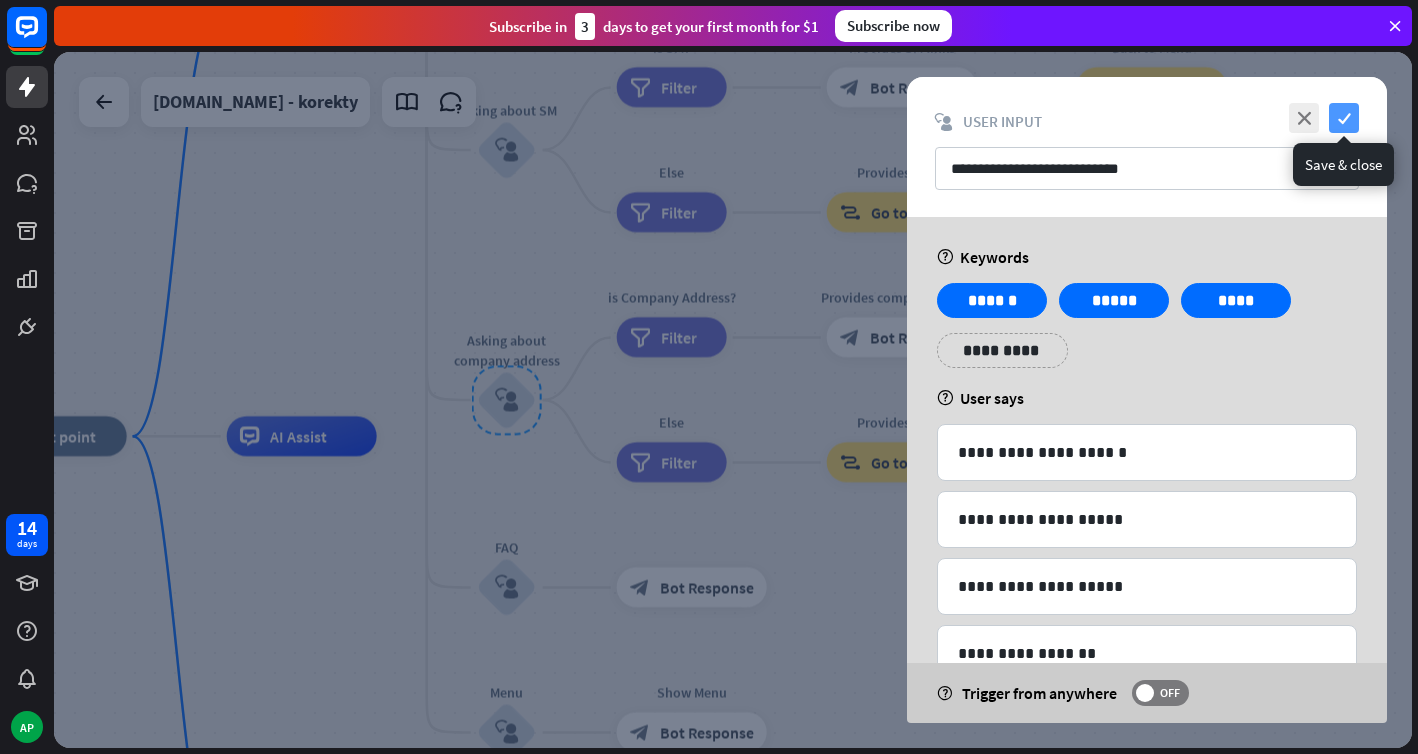 click on "check" at bounding box center (1344, 118) 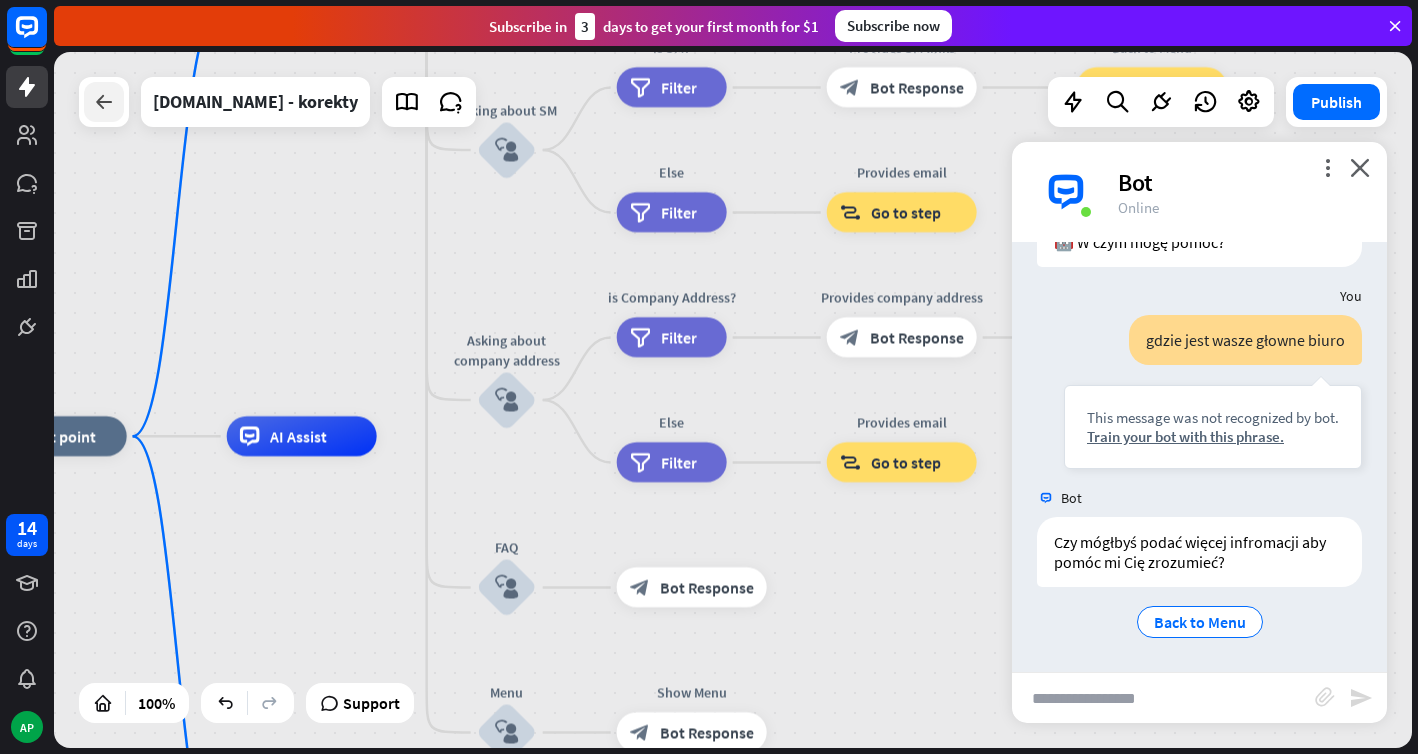 click at bounding box center [104, 102] 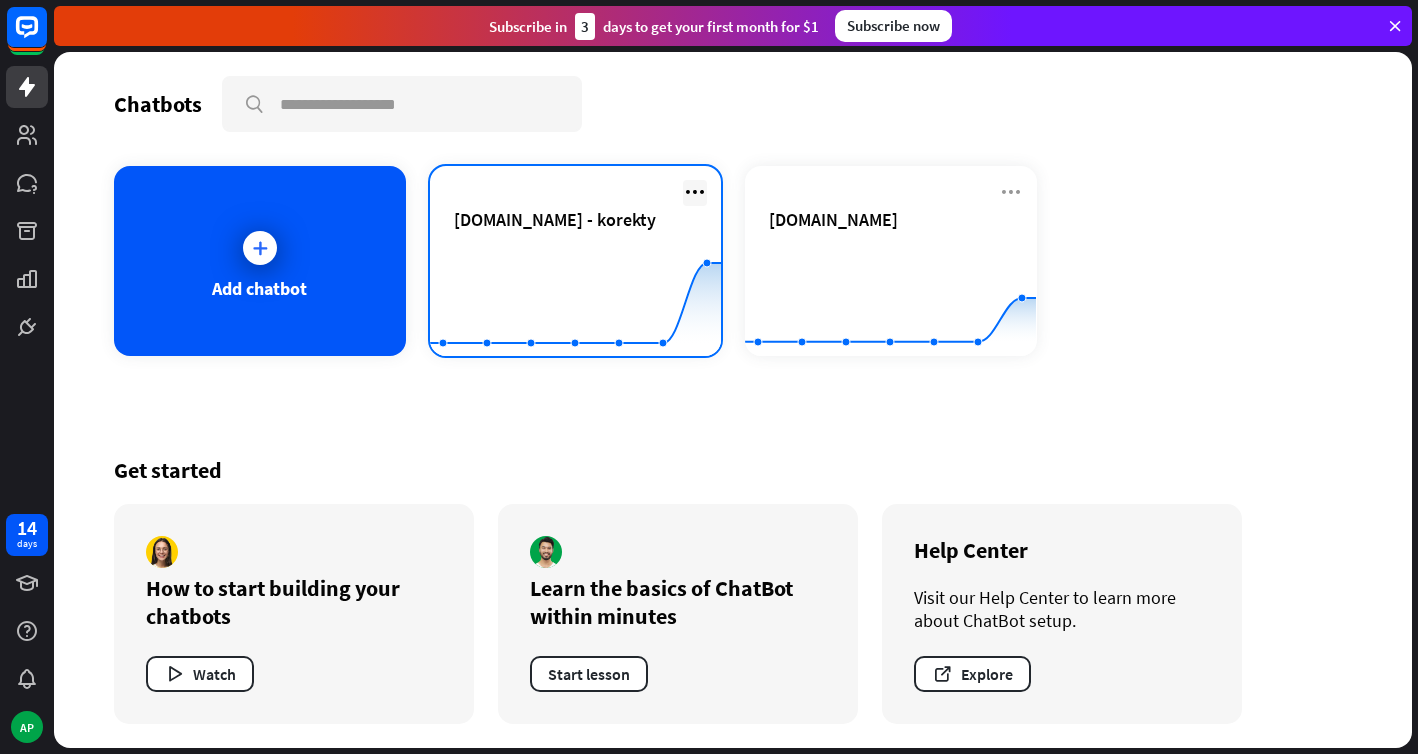 click at bounding box center (695, 192) 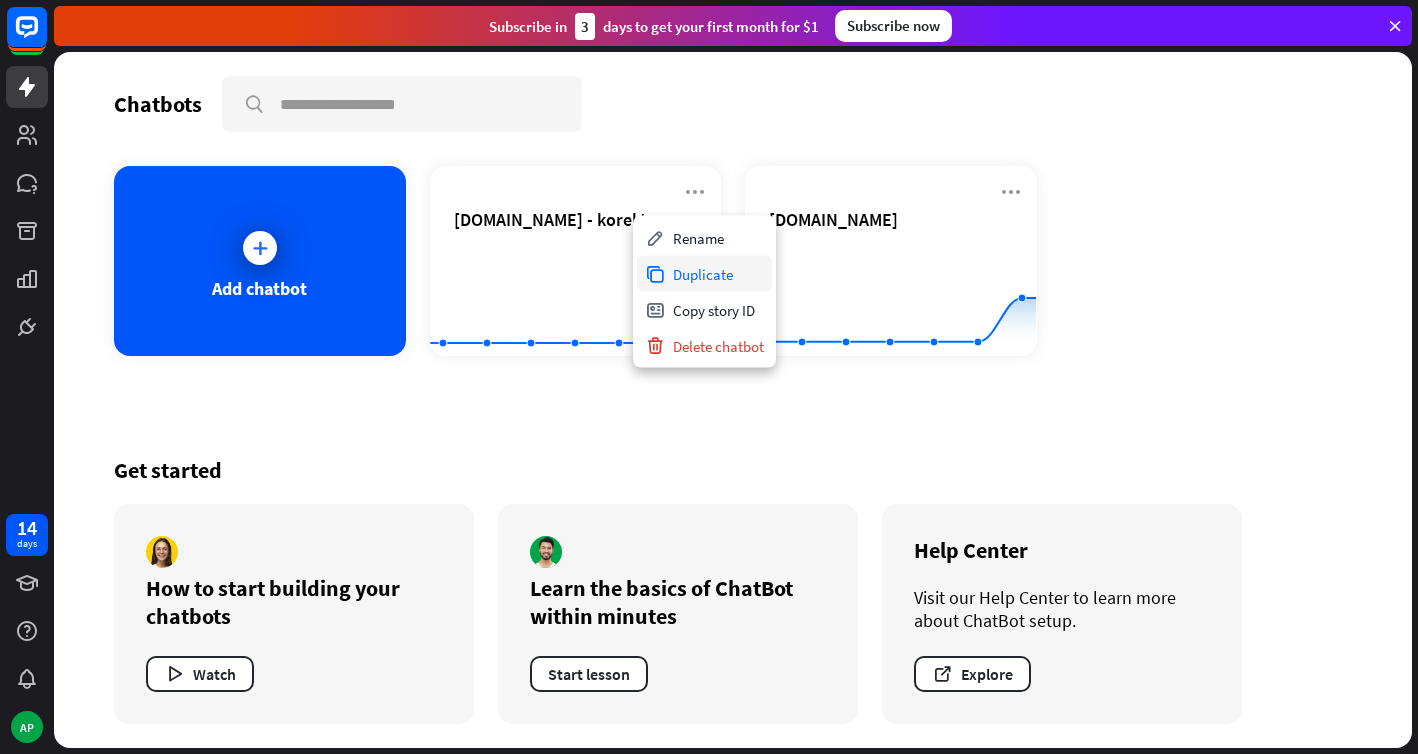 click on "Duplicate" at bounding box center [704, 274] 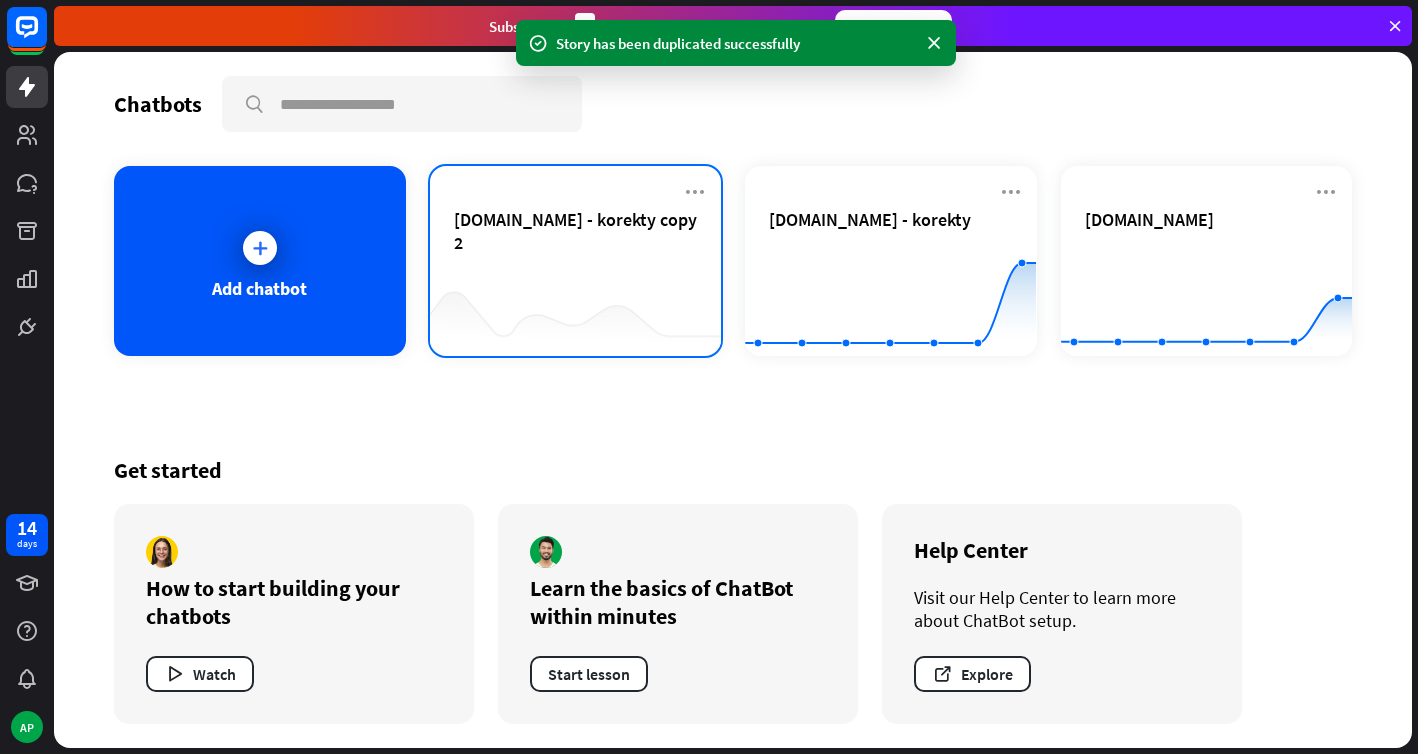 click on "[DOMAIN_NAME] - korekty copy 2" at bounding box center [576, 243] 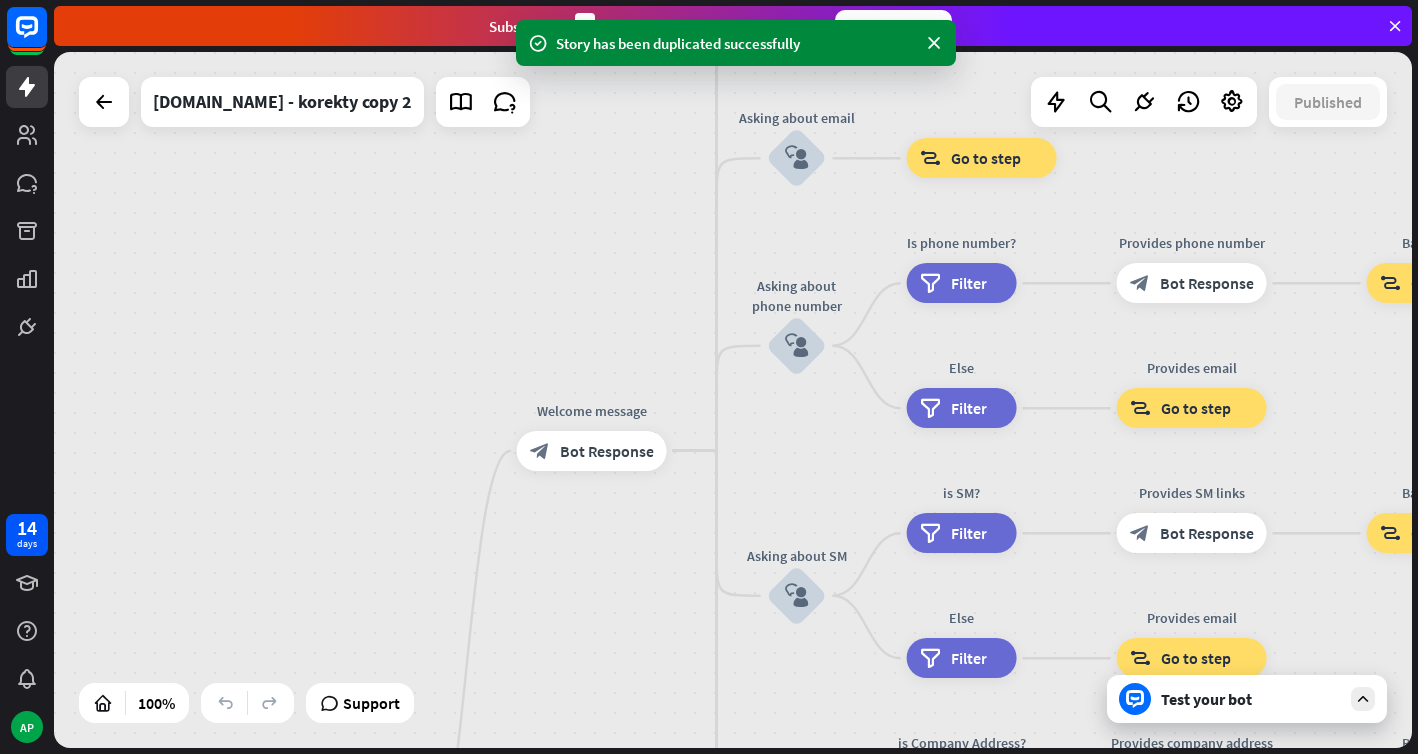 drag, startPoint x: 694, startPoint y: 249, endPoint x: 635, endPoint y: 731, distance: 485.59756 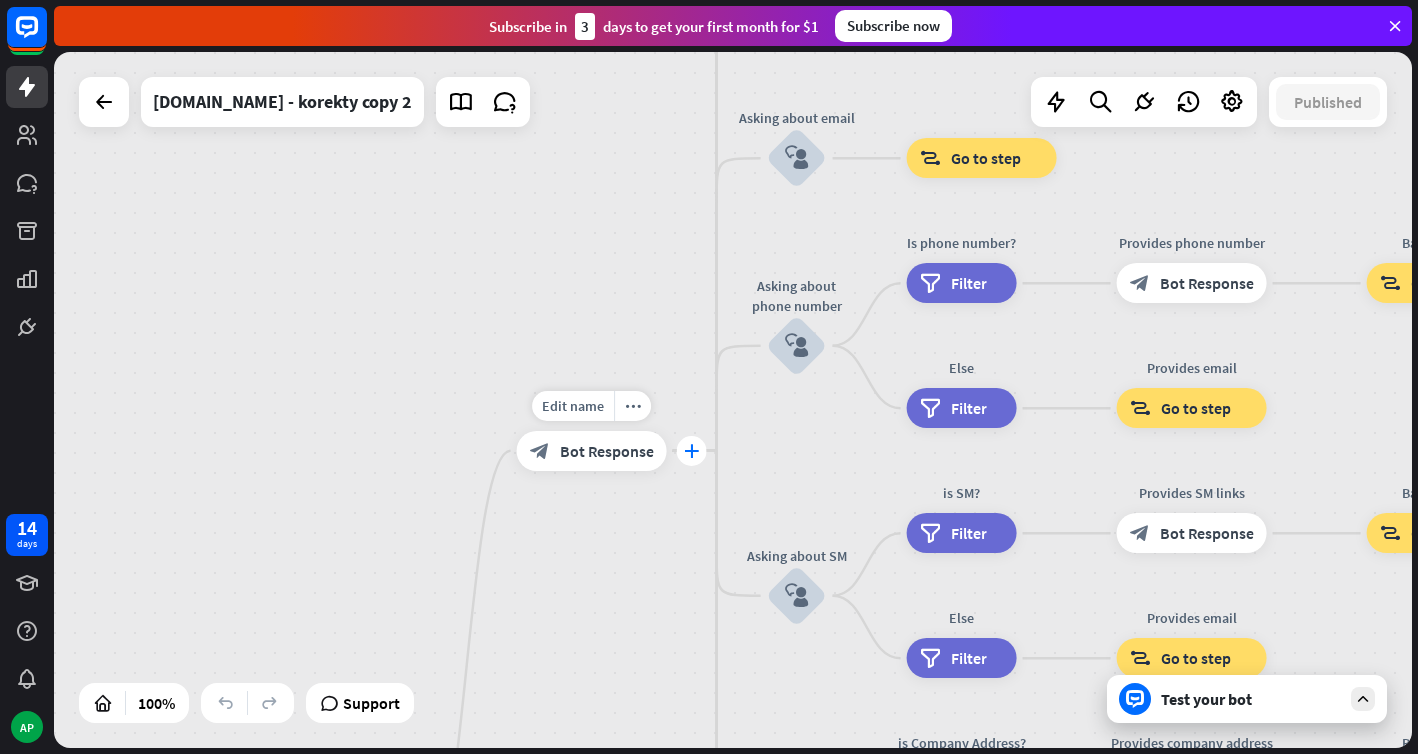 click on "plus" at bounding box center [691, 451] 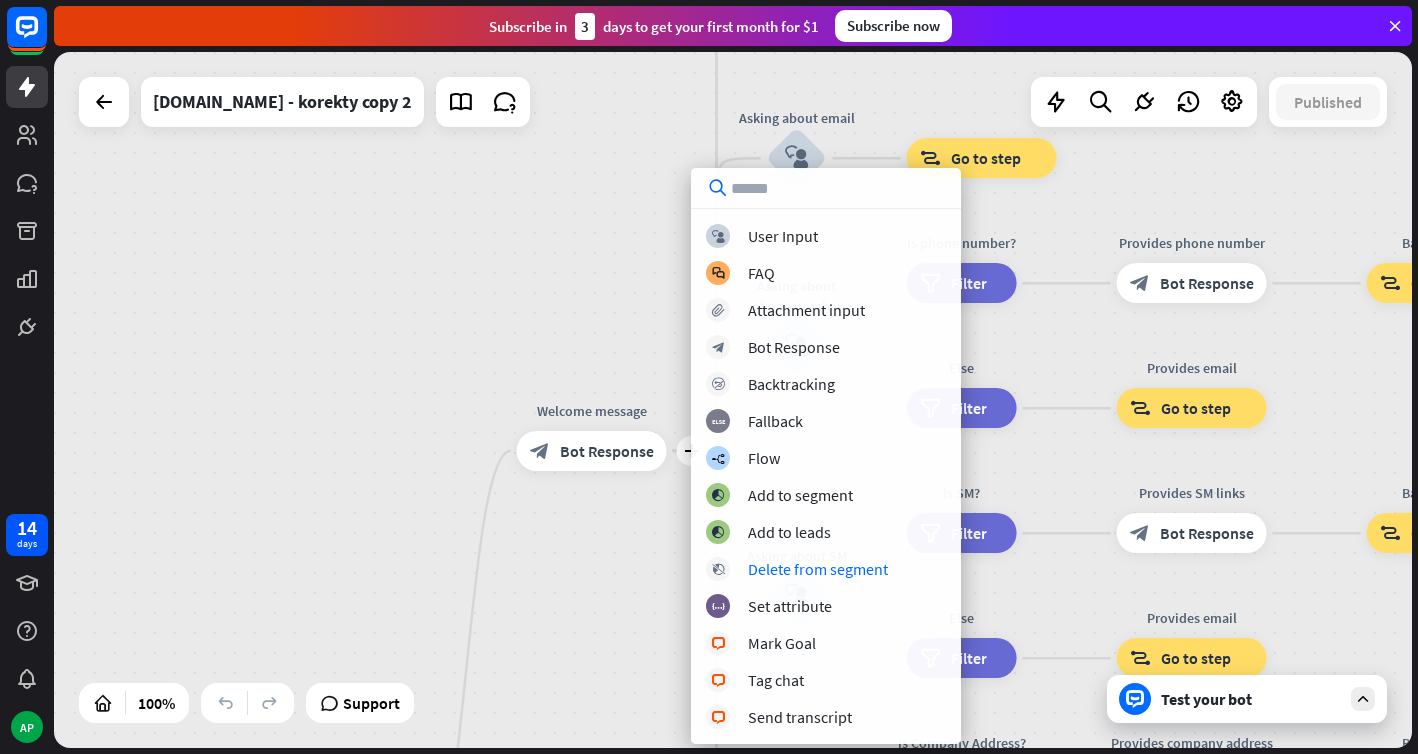 click on "home_2   Start point               plus   Welcome message   block_bot_response   Bot Response                 About us   block_user_input                 Provide company information   block_bot_response   Bot Response                 Back to Menu   block_user_input                 Was it helpful?   block_bot_response   Bot Response                 Yes   block_user_input                 Thank you!   block_bot_response   Bot Response                 No   block_user_input                 Back to Menu   block_goto   Go to step                 Contact us   block_user_input                 Contact flow   builder_tree   Flow                 Asking about email   block_user_input                   block_goto   Go to step                 Asking about phone number   block_user_input                 Is phone number?   filter   Filter                 Provides phone number   block_bot_response   Bot Response                 Back to Menu   block_goto   Go to step                 Else   filter   Filter" at bounding box center (733, 400) 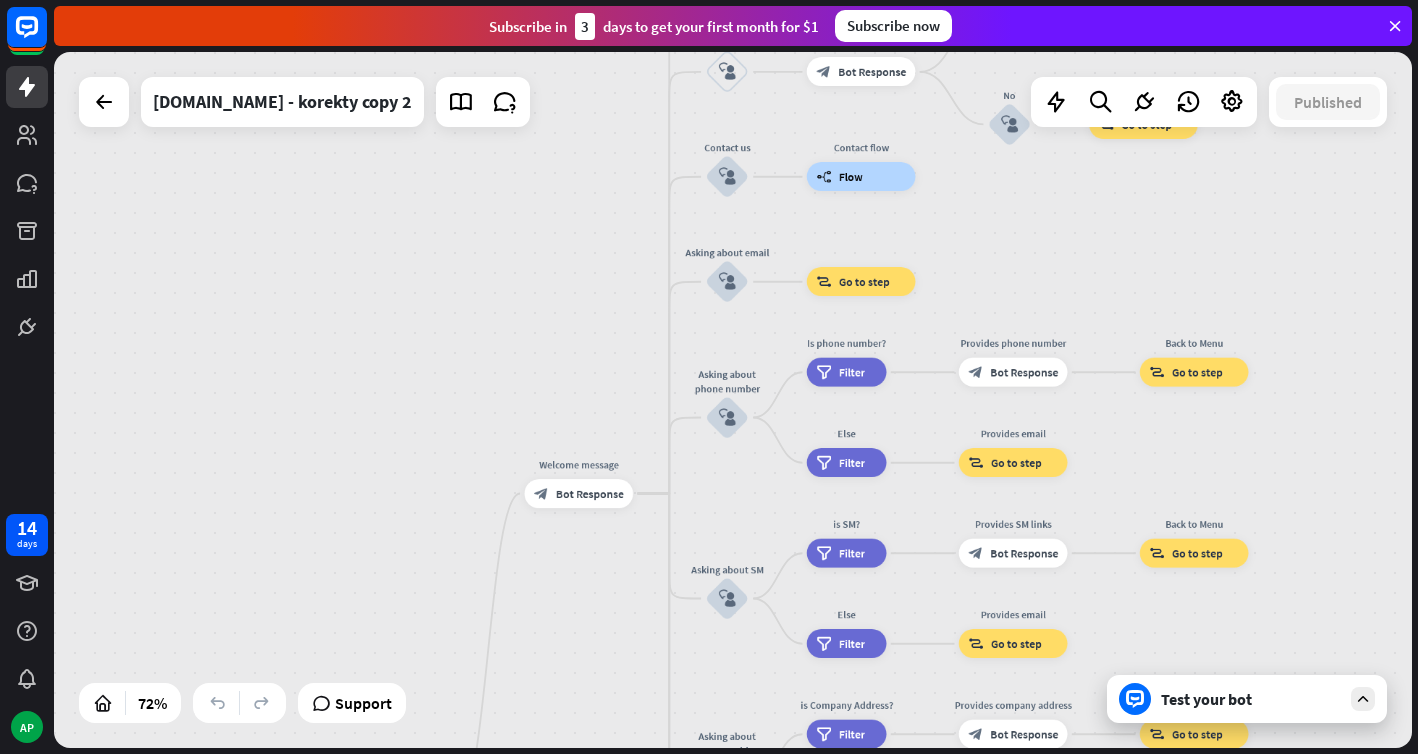 drag, startPoint x: 636, startPoint y: 638, endPoint x: 619, endPoint y: 652, distance: 22.022715 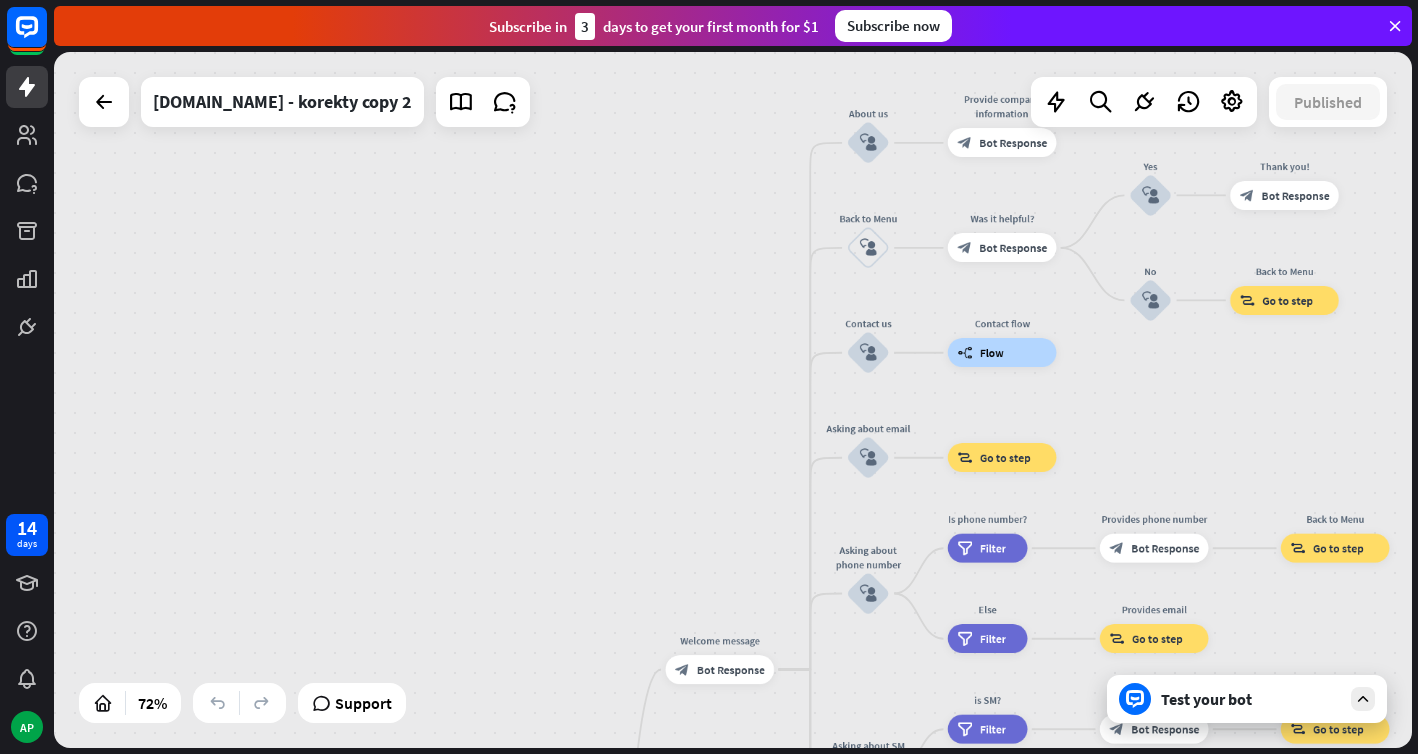 drag, startPoint x: 634, startPoint y: 92, endPoint x: 775, endPoint y: 268, distance: 225.51497 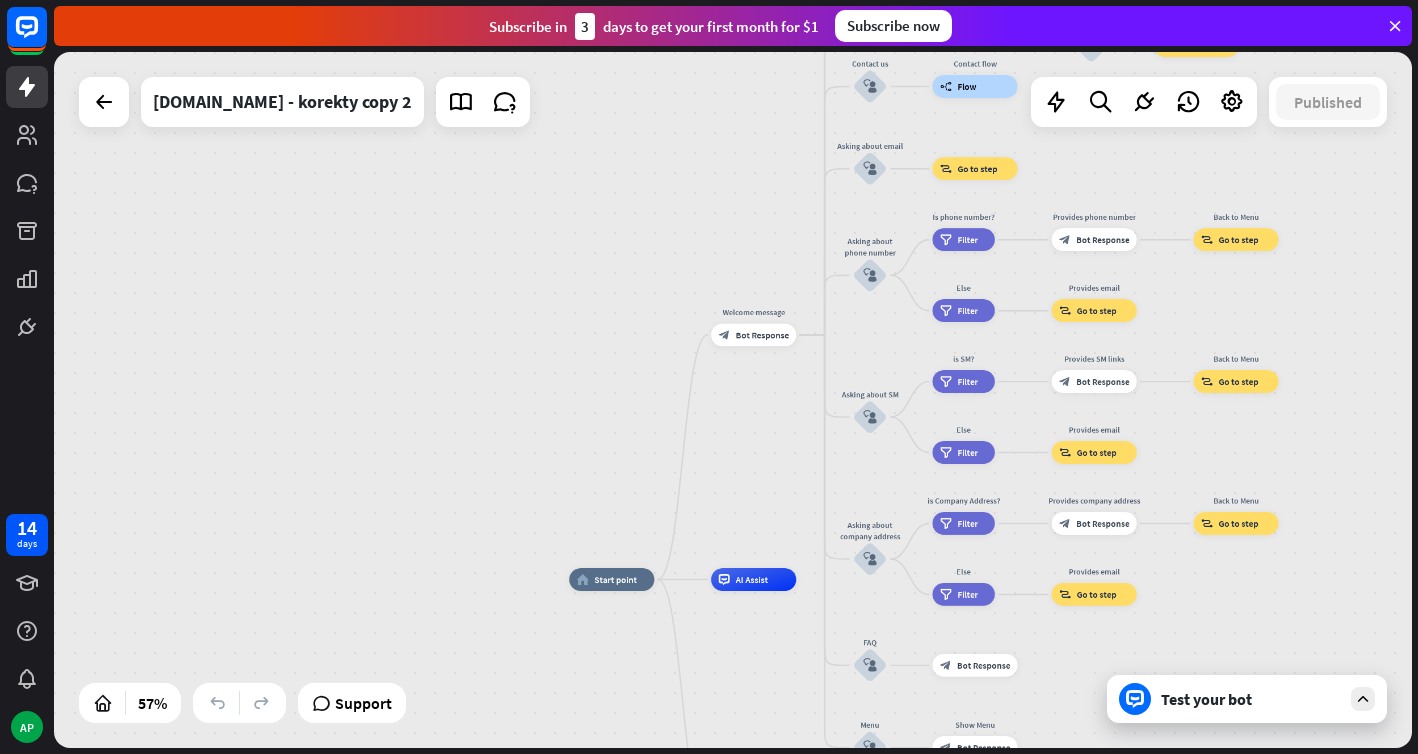 drag, startPoint x: 731, startPoint y: 536, endPoint x: 755, endPoint y: 259, distance: 278.03778 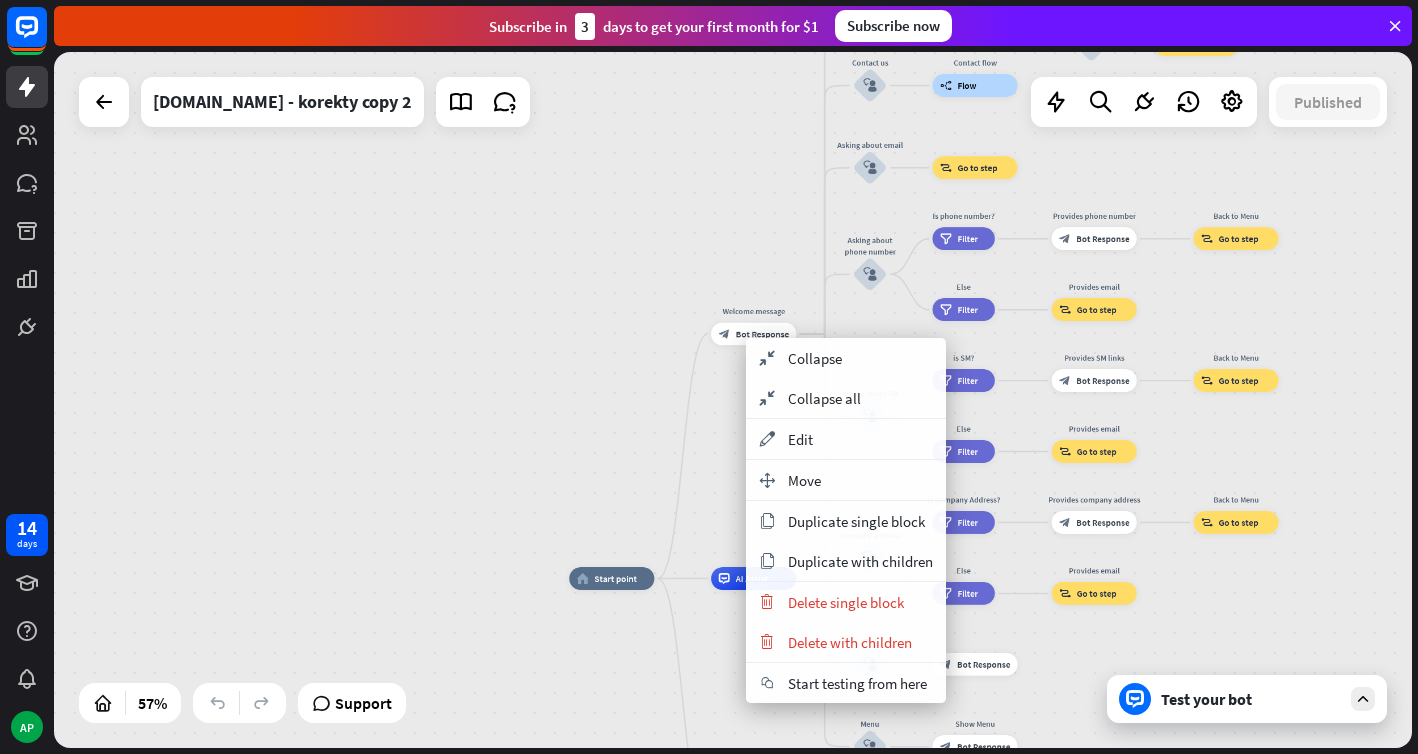 click on "home_2   Start point                 Welcome message   block_bot_response   Bot Response                 About us   block_user_input                 Provide company information   block_bot_response   Bot Response                 Back to Menu   block_user_input                 Was it helpful?   block_bot_response   Bot Response                 Yes   block_user_input                 Thank you!   block_bot_response   Bot Response                 No   block_user_input                 Back to Menu   block_goto   Go to step                 Contact us   block_user_input                 Contact flow   builder_tree   Flow                 Asking about email   block_user_input                   block_goto   Go to step                 Asking about phone number   block_user_input                 Is phone number?   filter   Filter                 Provides phone number   block_bot_response   Bot Response                 Back to Menu   block_goto   Go to step                 Else   filter   Filter" at bounding box center (733, 400) 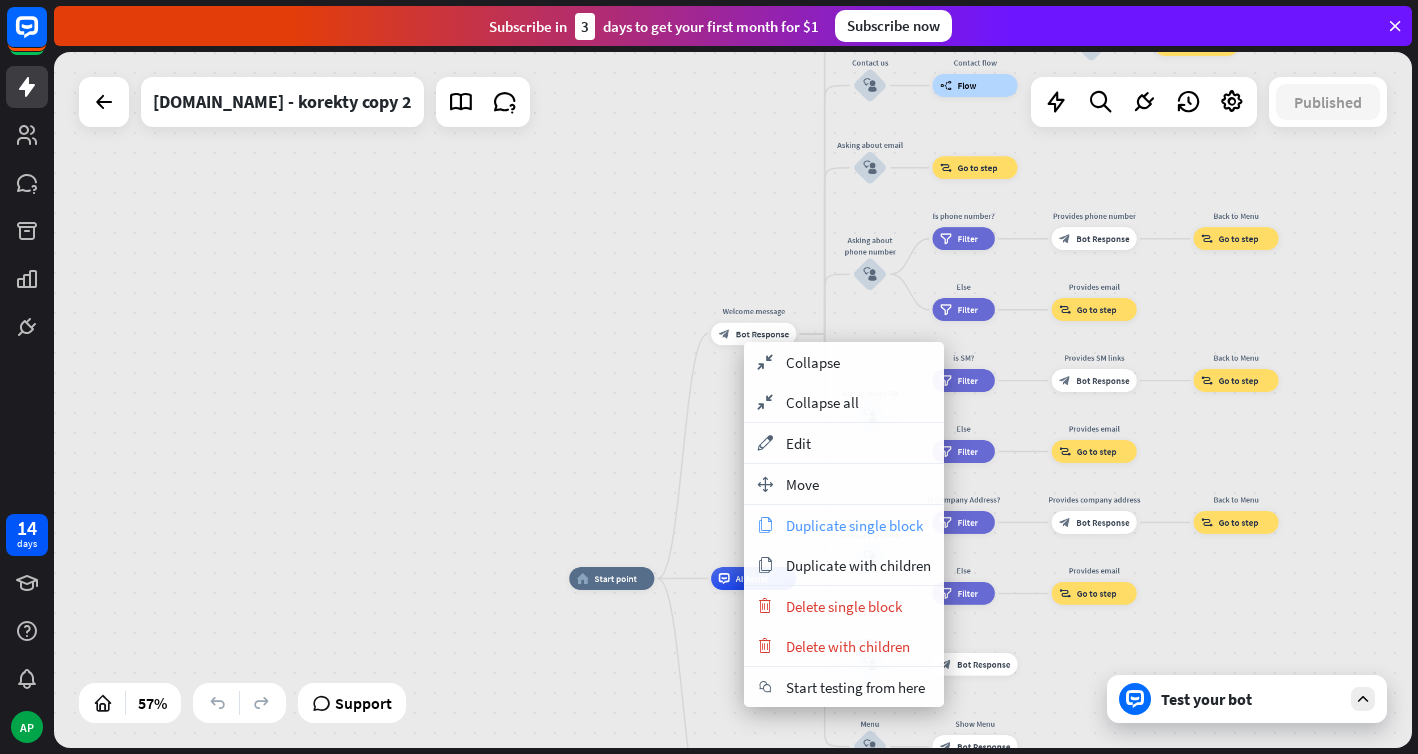 click on "Duplicate single block" at bounding box center [854, 525] 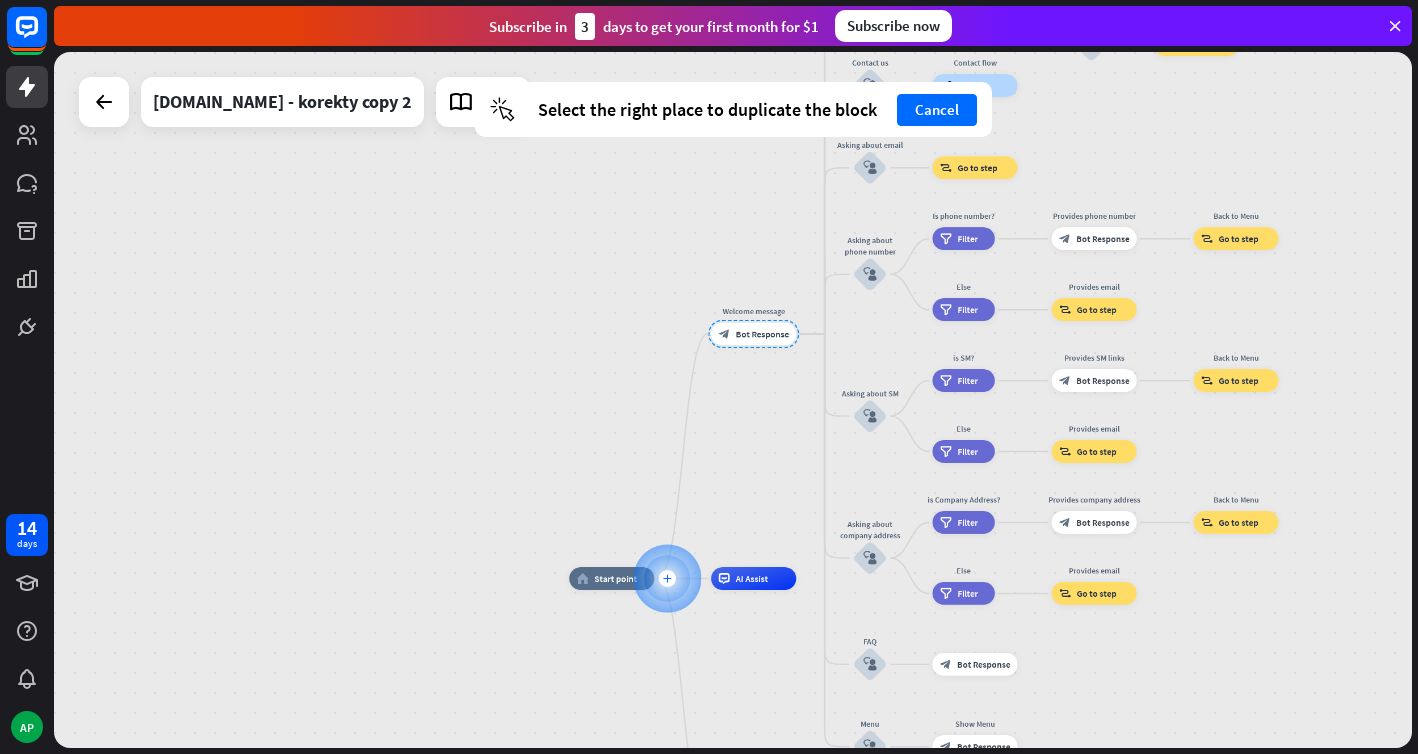 click on "plus" at bounding box center [667, 579] 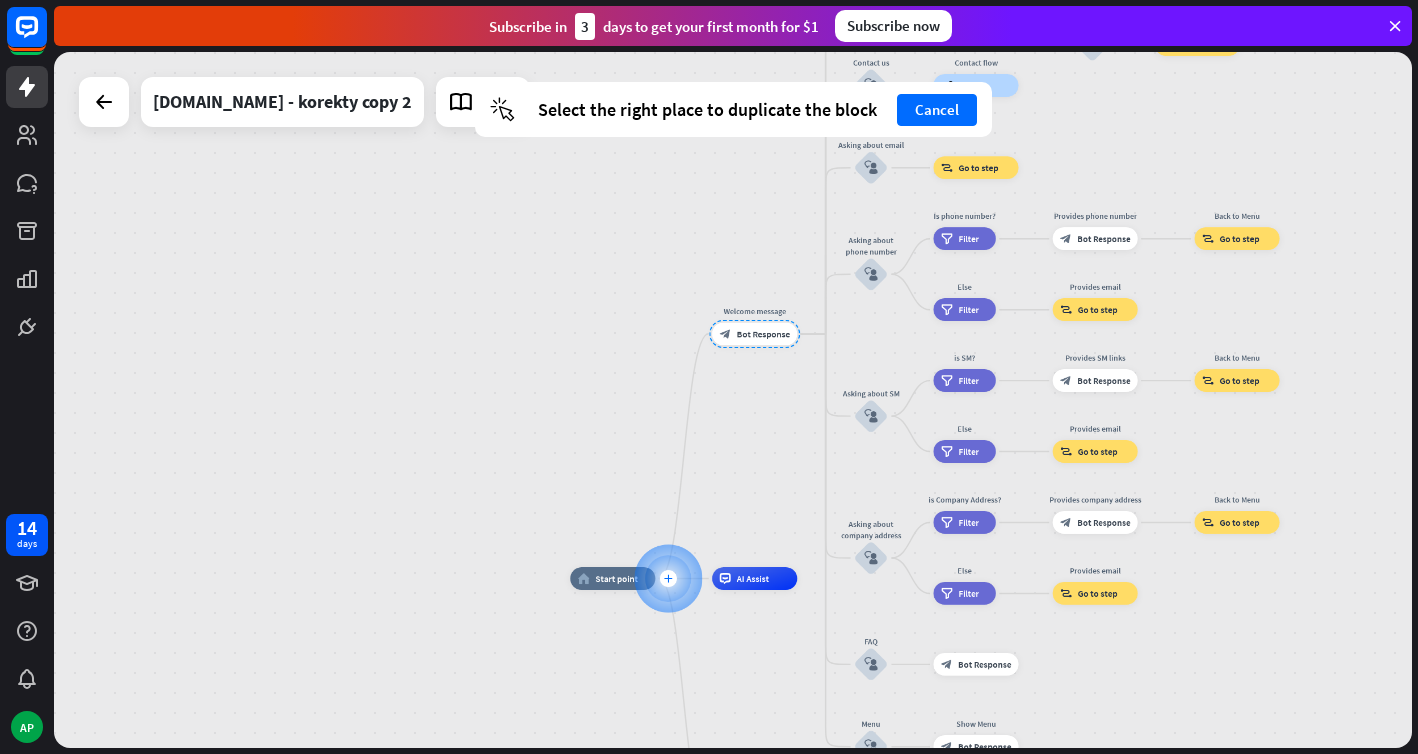 click on "plus" at bounding box center (668, 579) 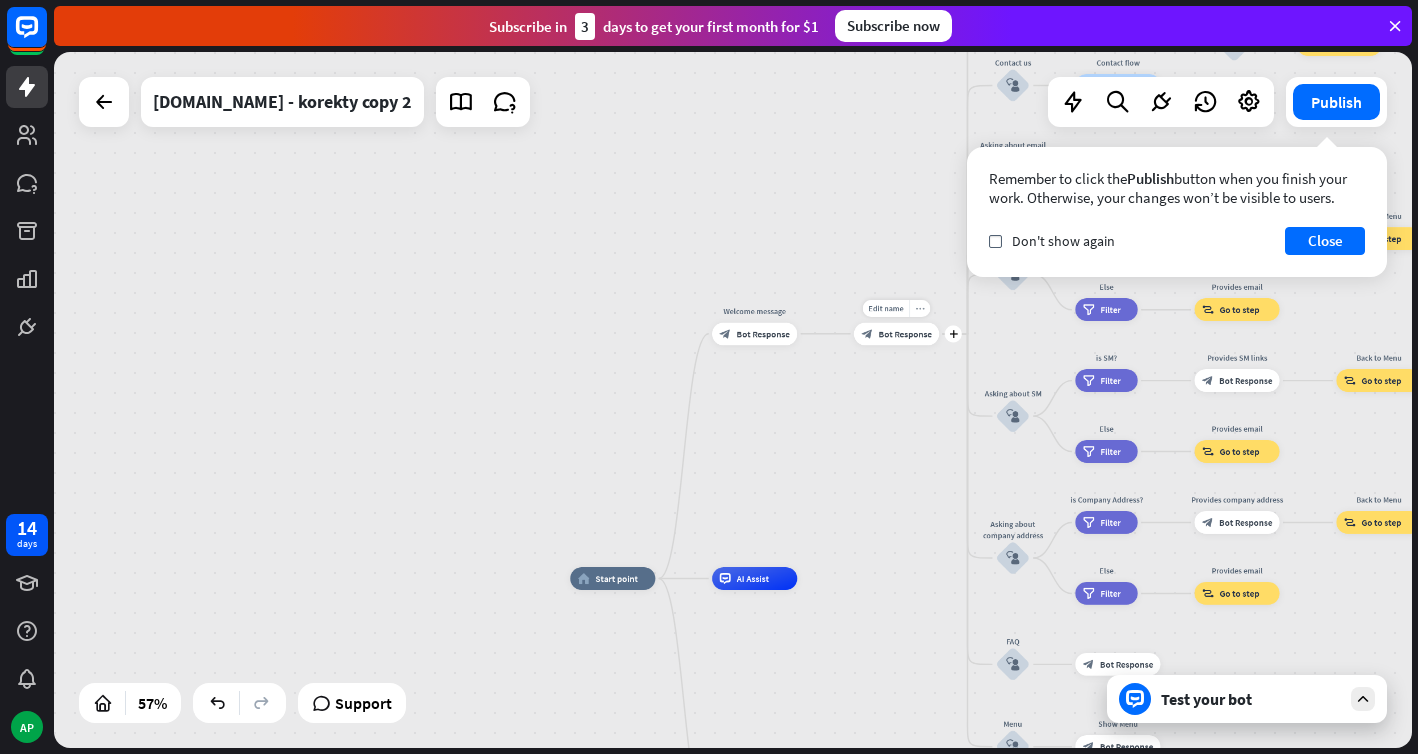 click on "more_horiz" at bounding box center (920, 308) 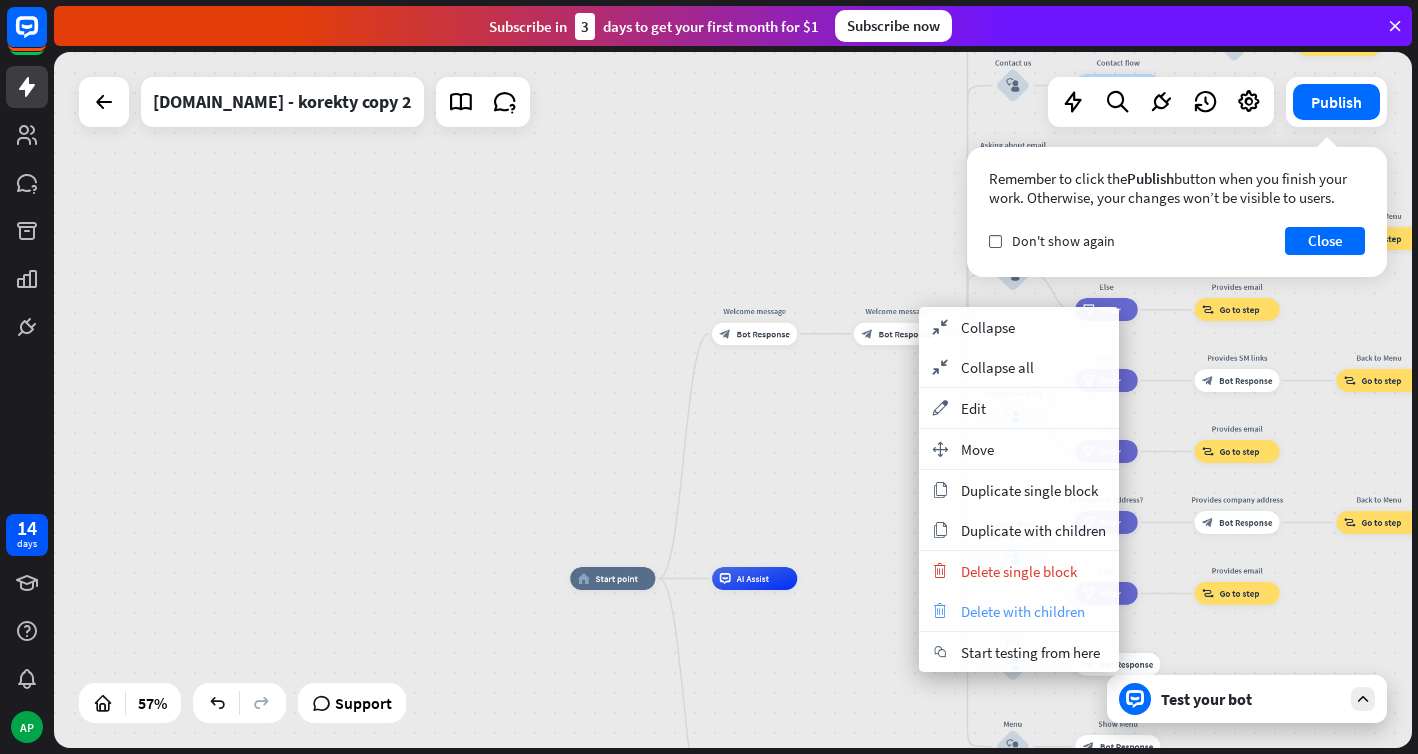 click on "Delete with children" at bounding box center (1023, 611) 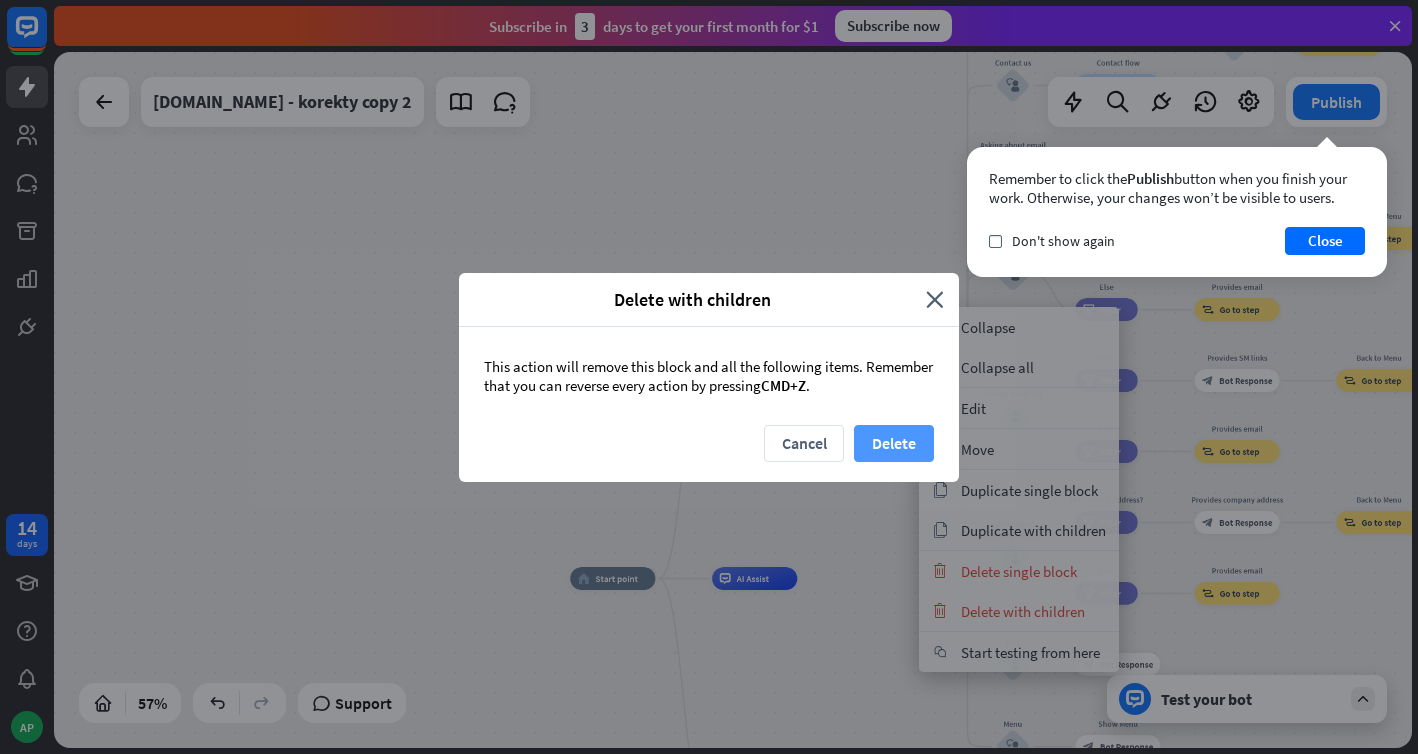 click on "Delete" at bounding box center [894, 443] 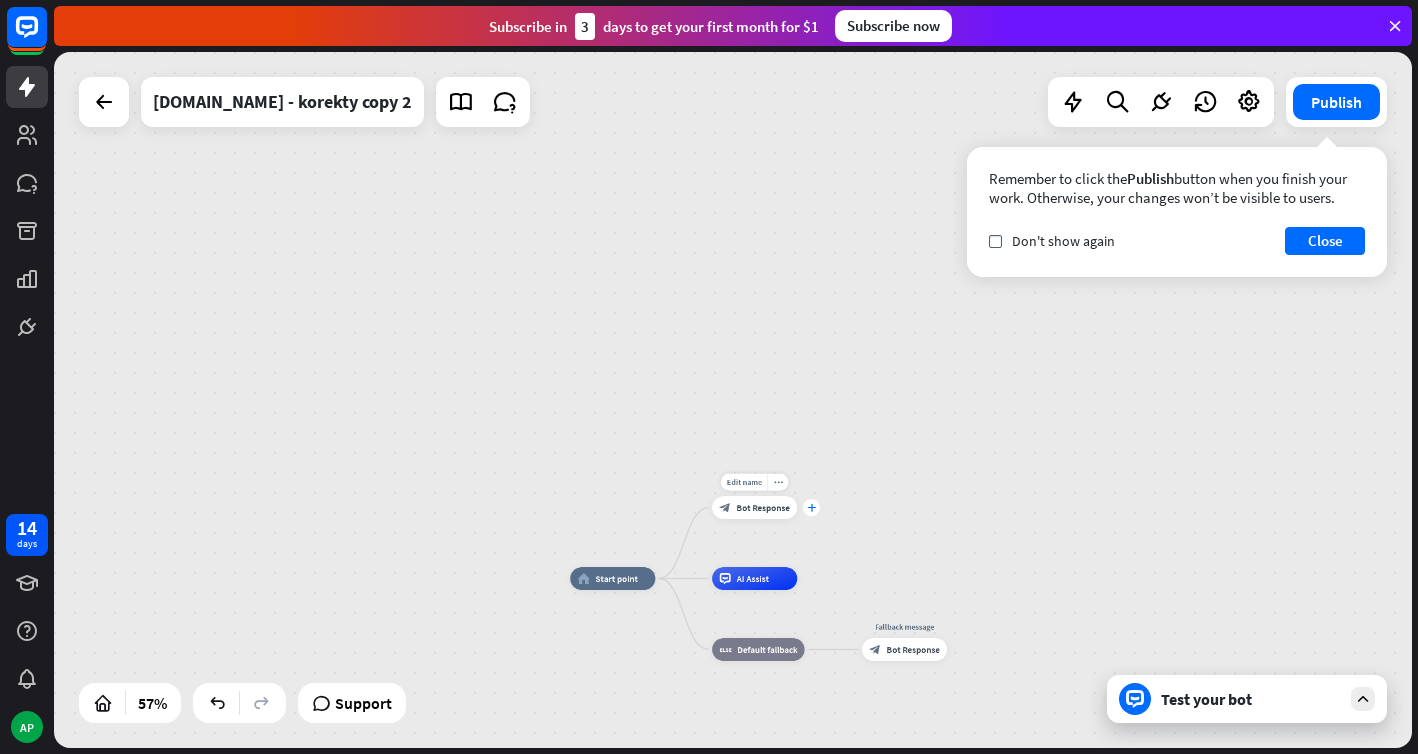 drag, startPoint x: 759, startPoint y: 583, endPoint x: 810, endPoint y: 506, distance: 92.358 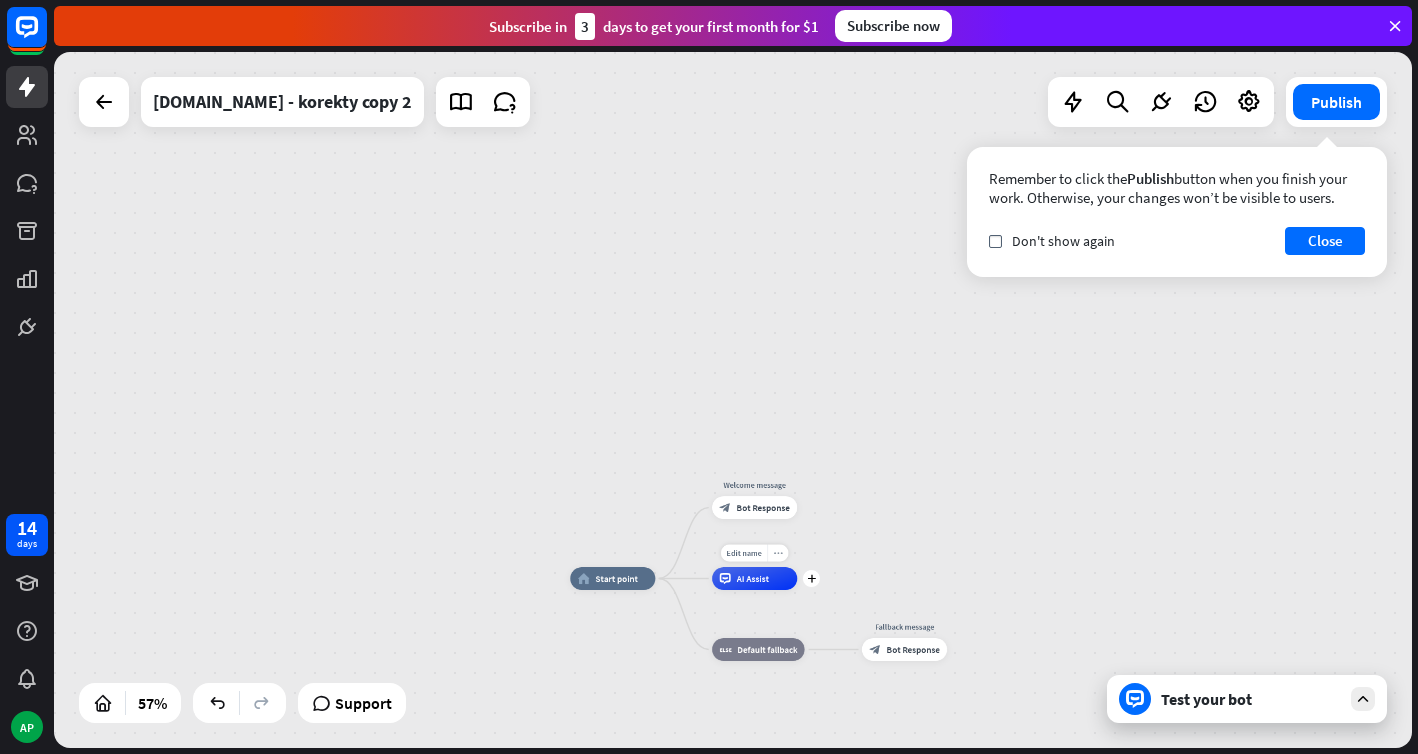 click on "more_horiz" at bounding box center (778, 553) 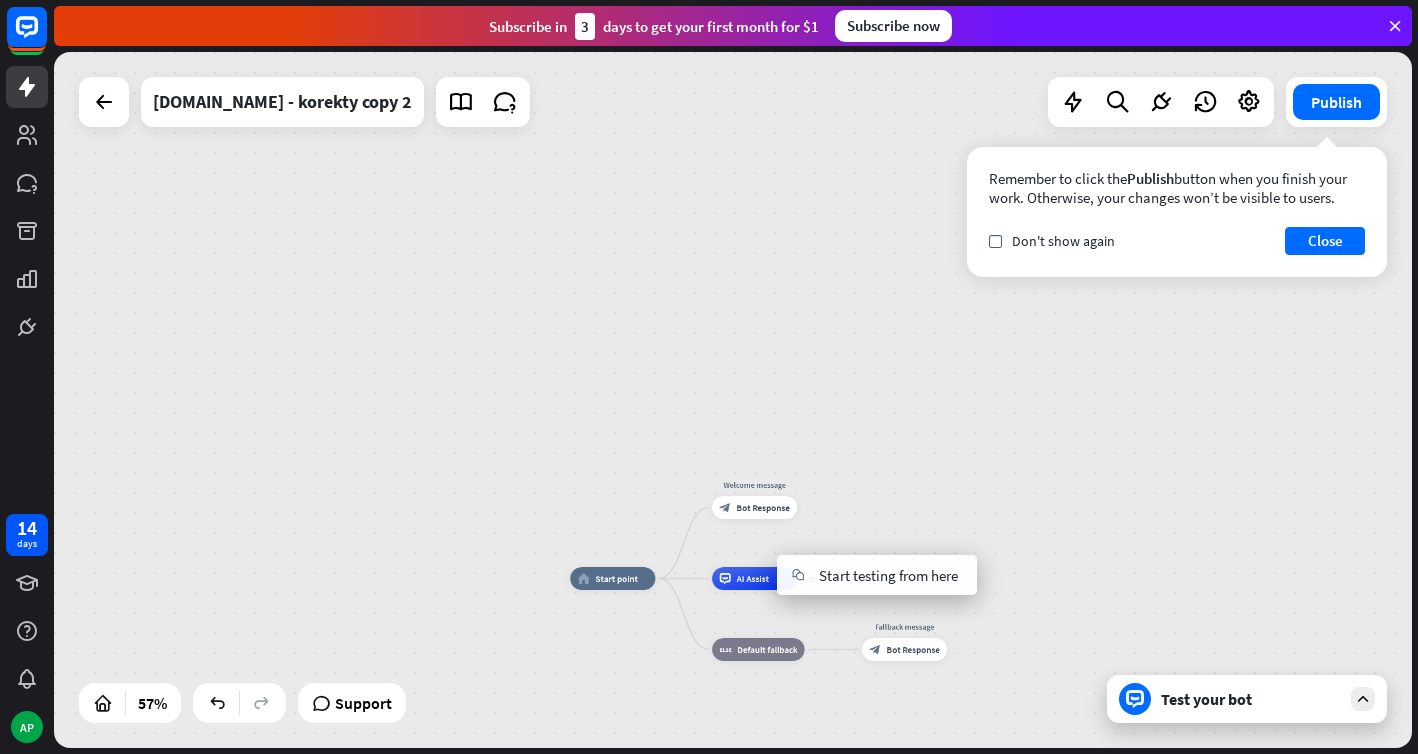 click on "plus       AI Assist" at bounding box center [754, 578] 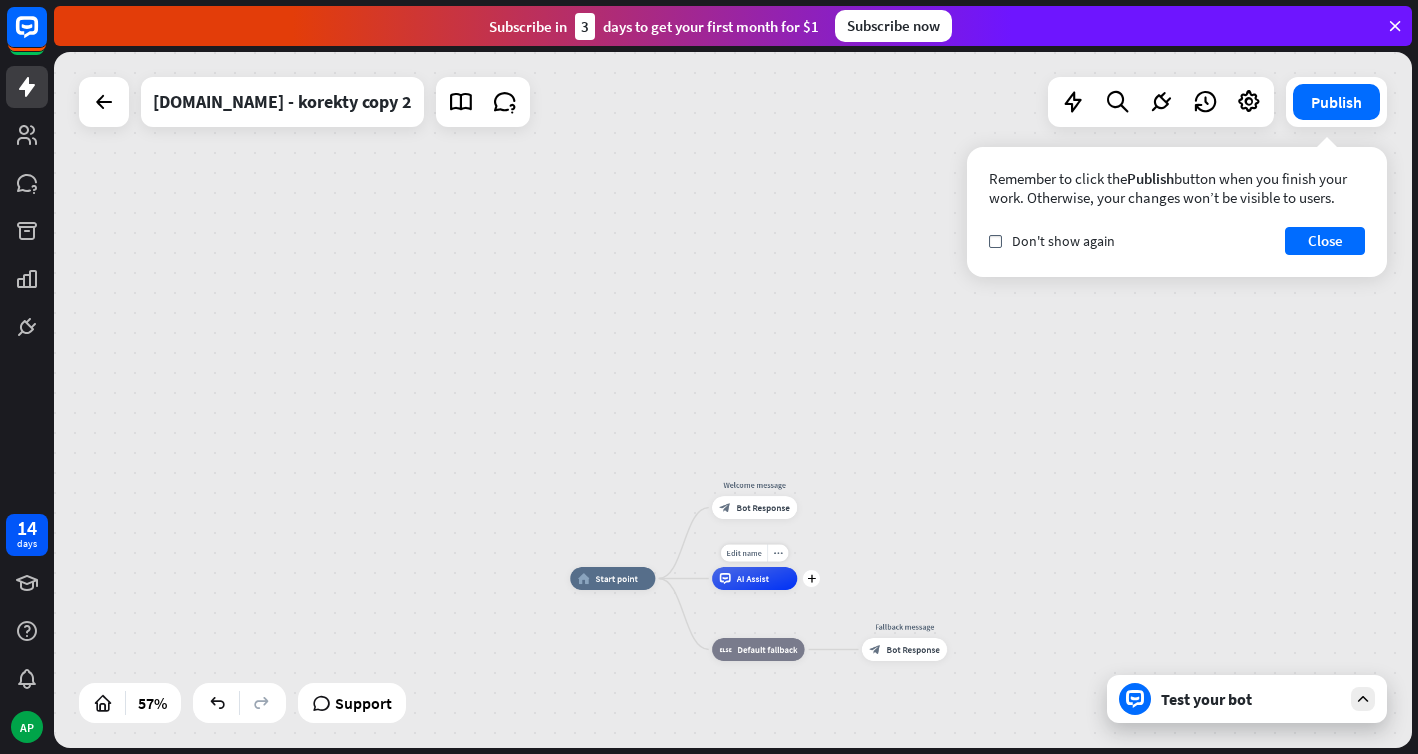 click on "AI Assist" at bounding box center (754, 578) 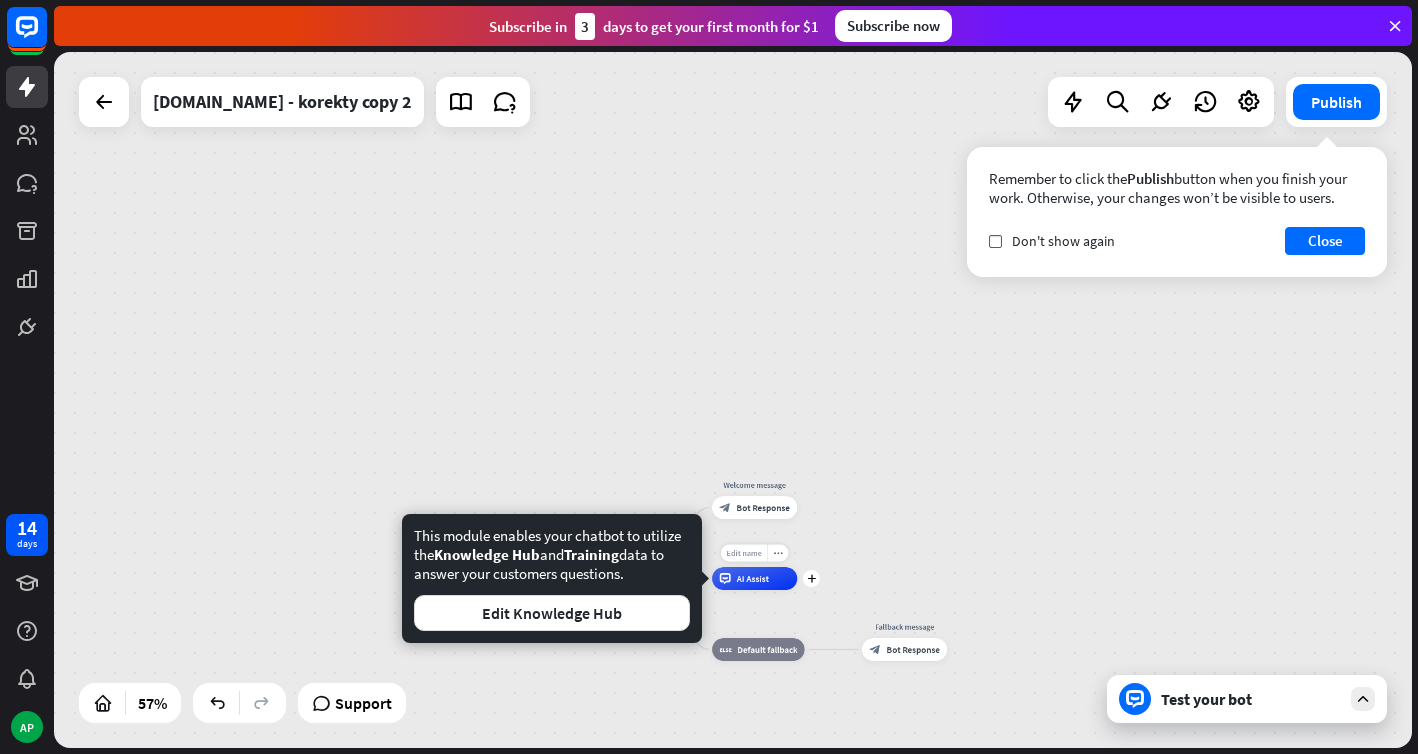 click on "Edit name" at bounding box center (744, 553) 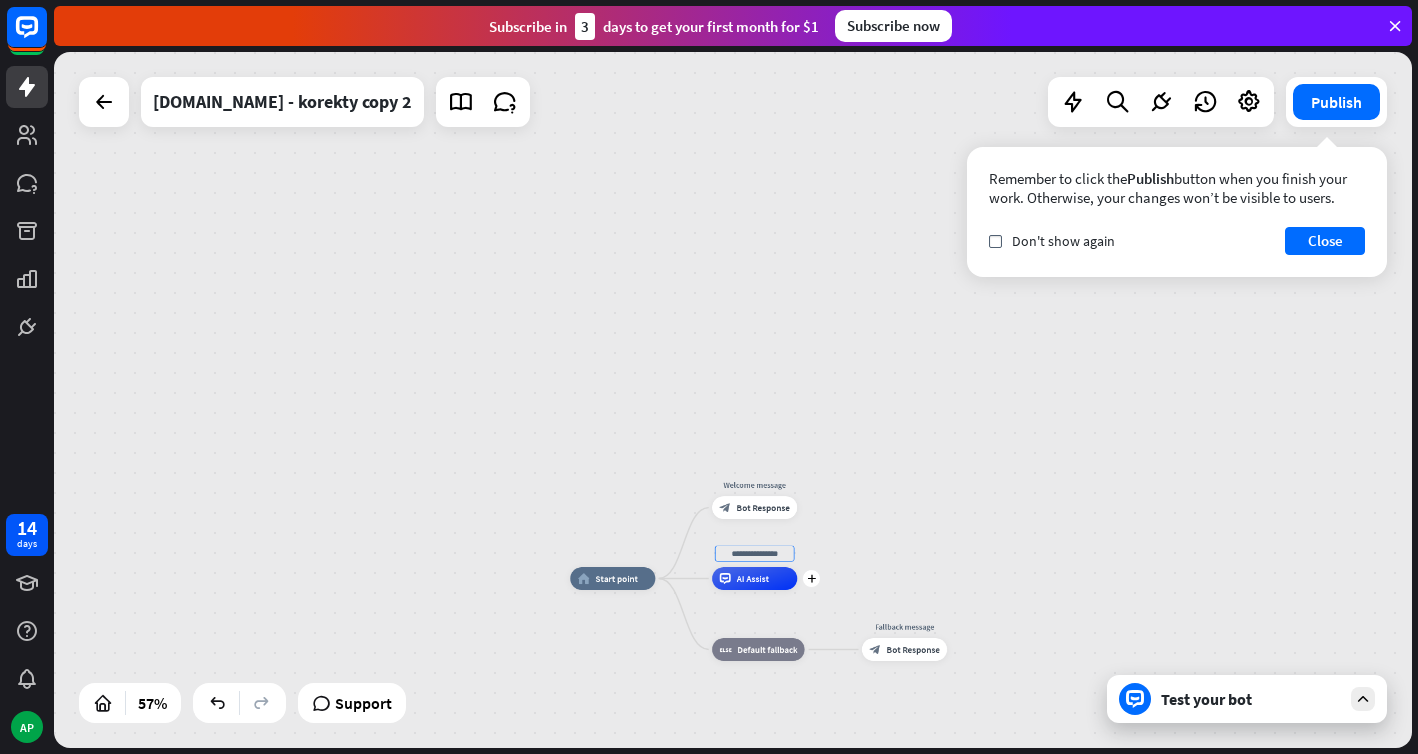 click on "plus       AI Assist" at bounding box center [754, 578] 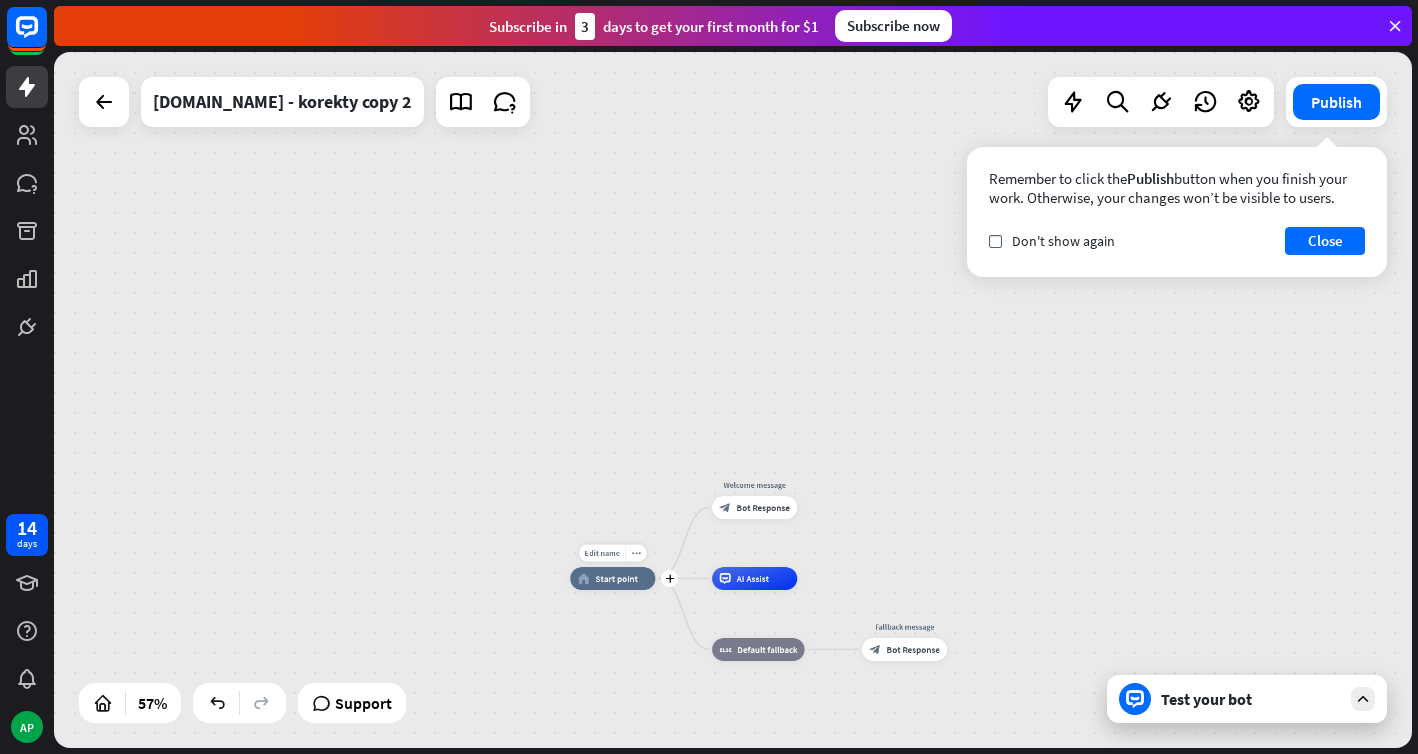 click on "Start point" at bounding box center (616, 578) 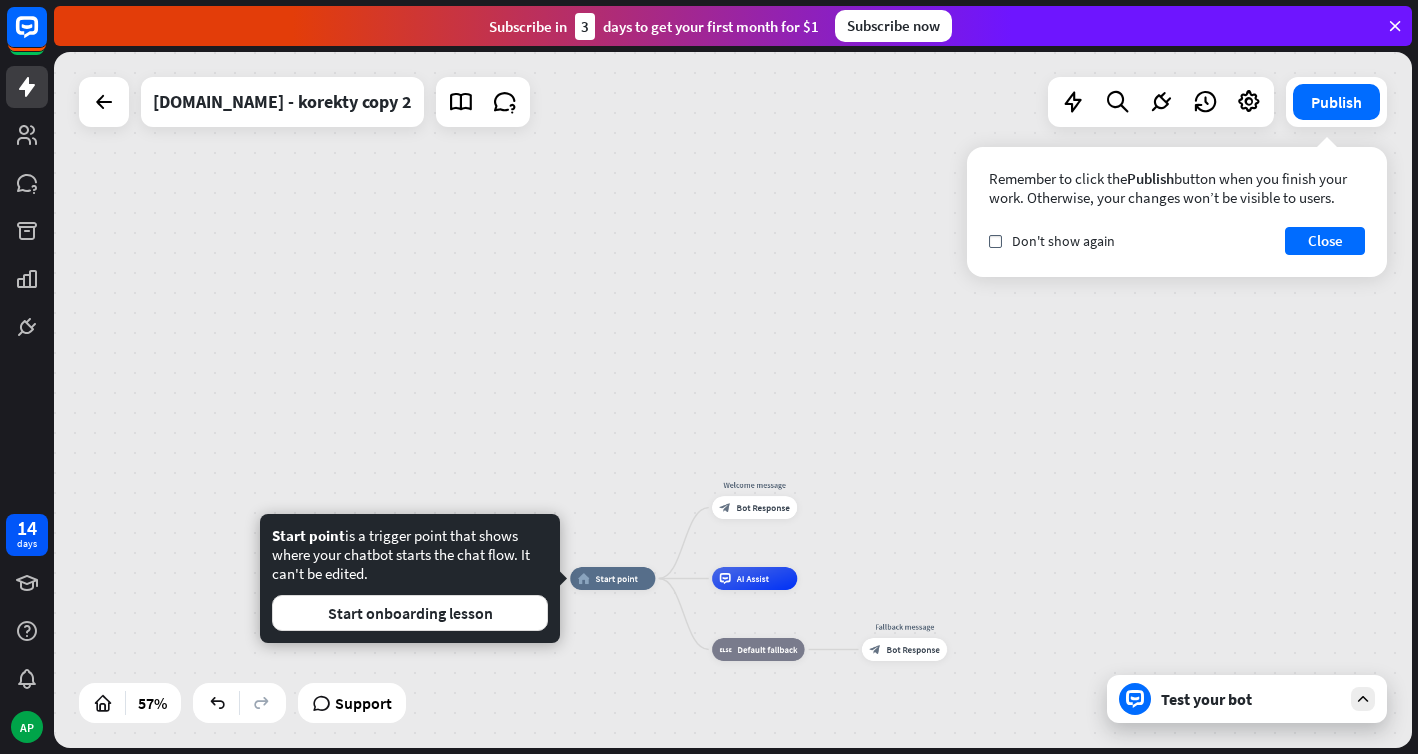 click on "Test your bot" at bounding box center [1251, 699] 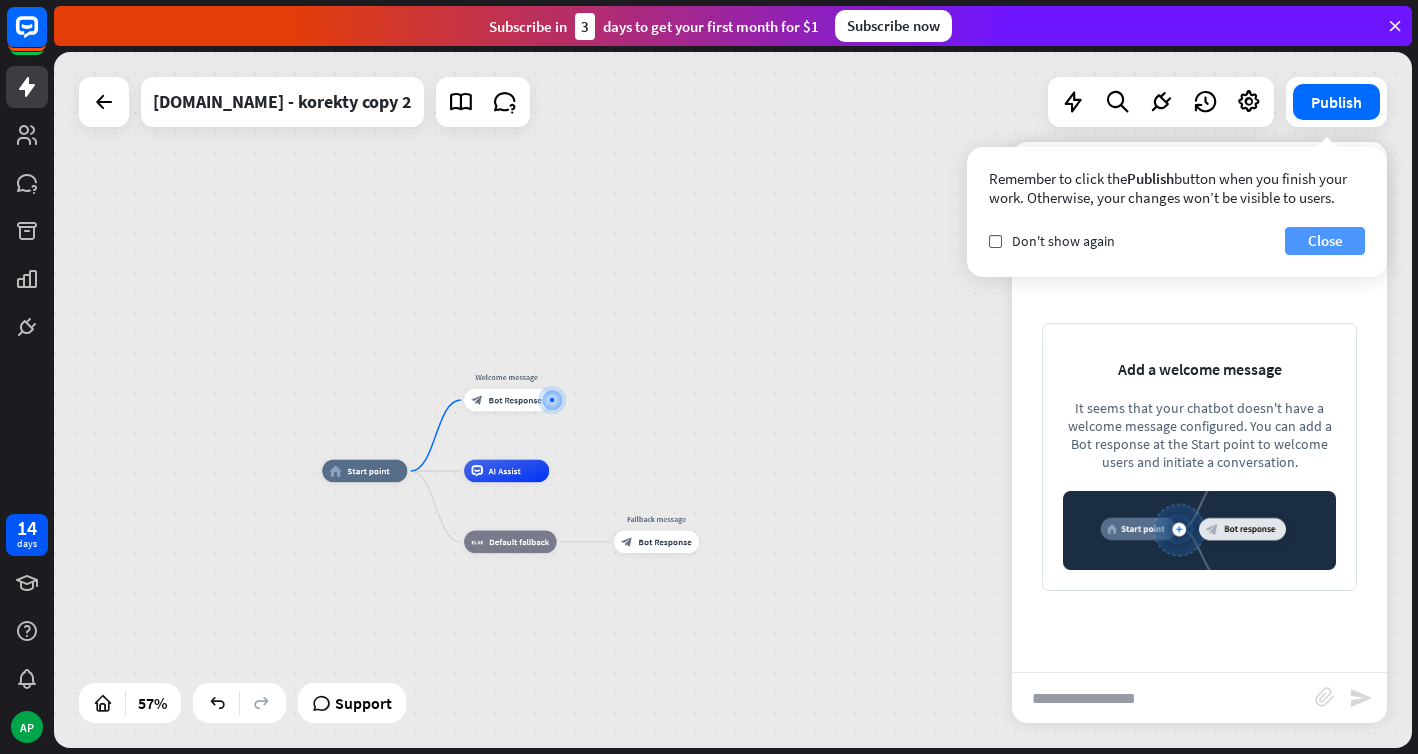 click on "Close" at bounding box center [1325, 241] 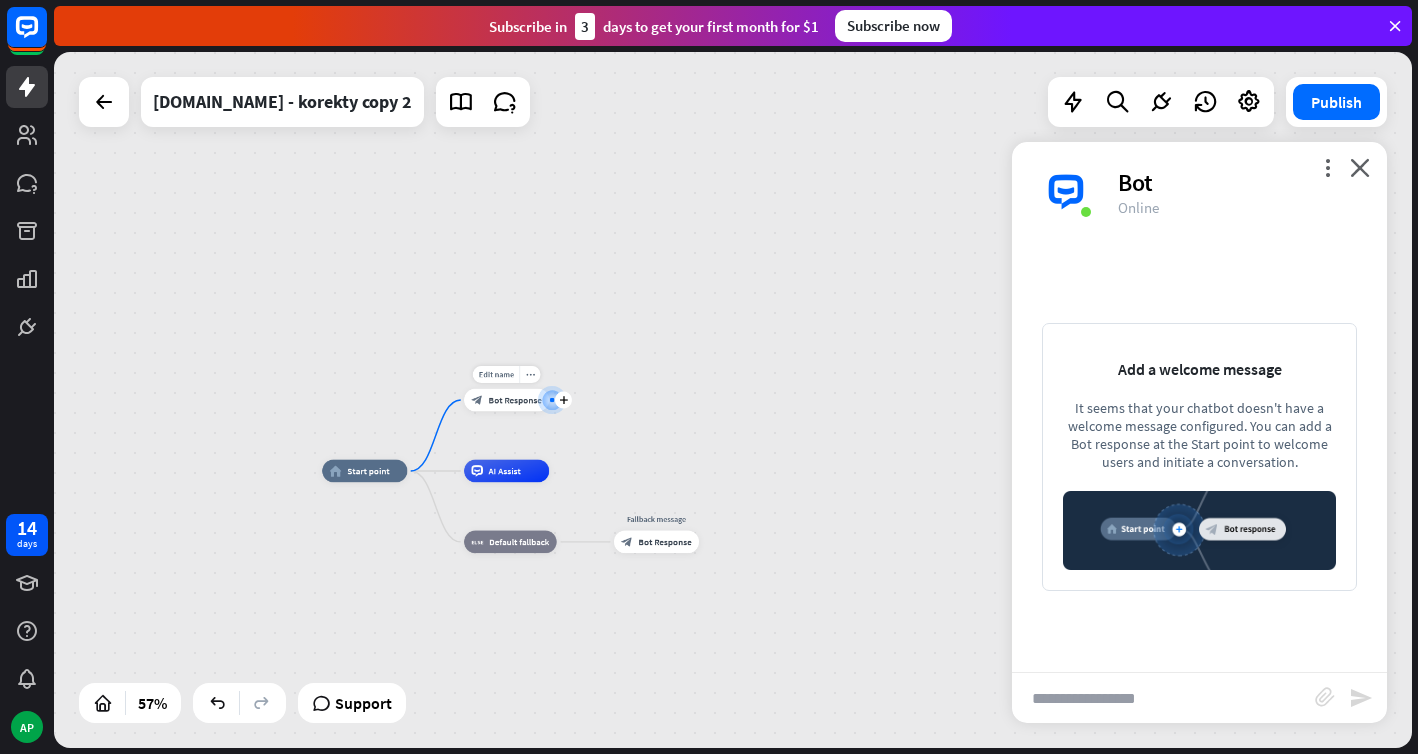 click on "Bot Response" at bounding box center [515, 399] 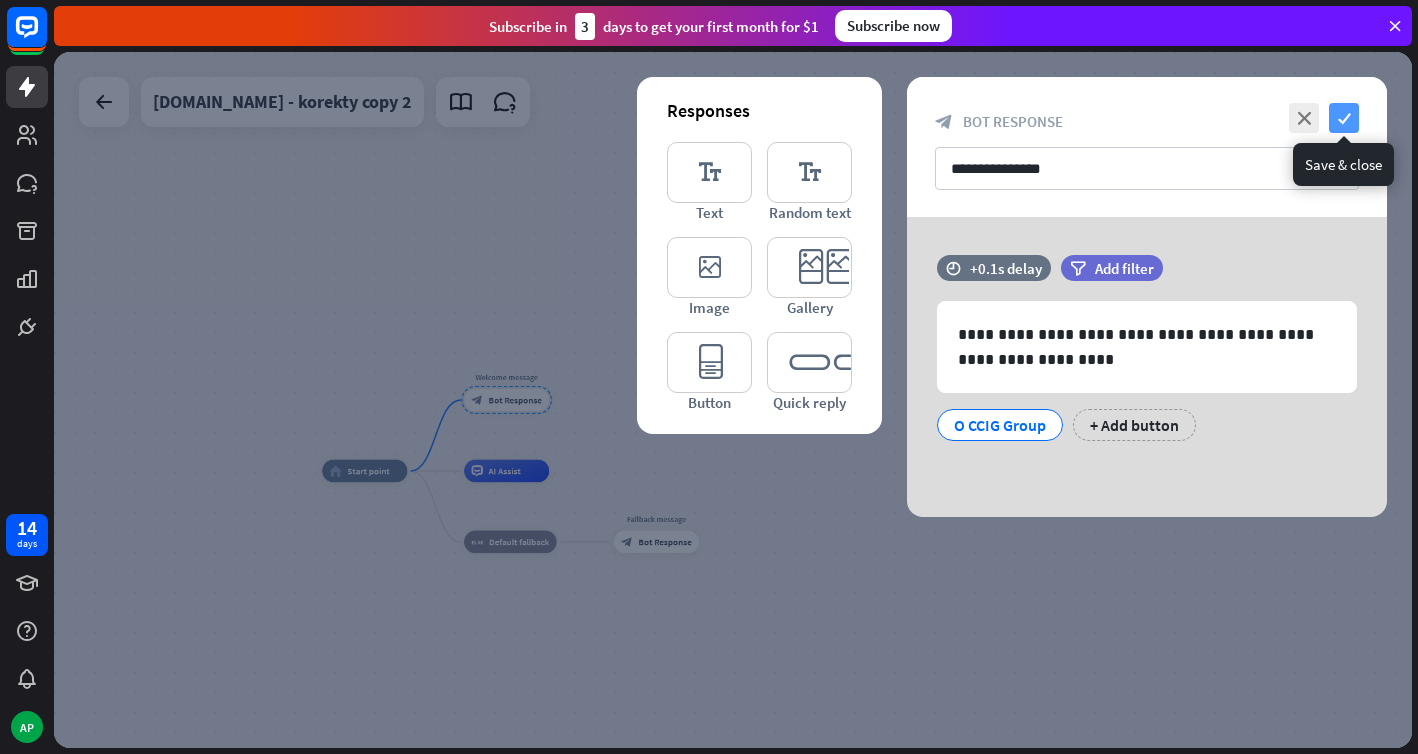click on "check" at bounding box center (1344, 118) 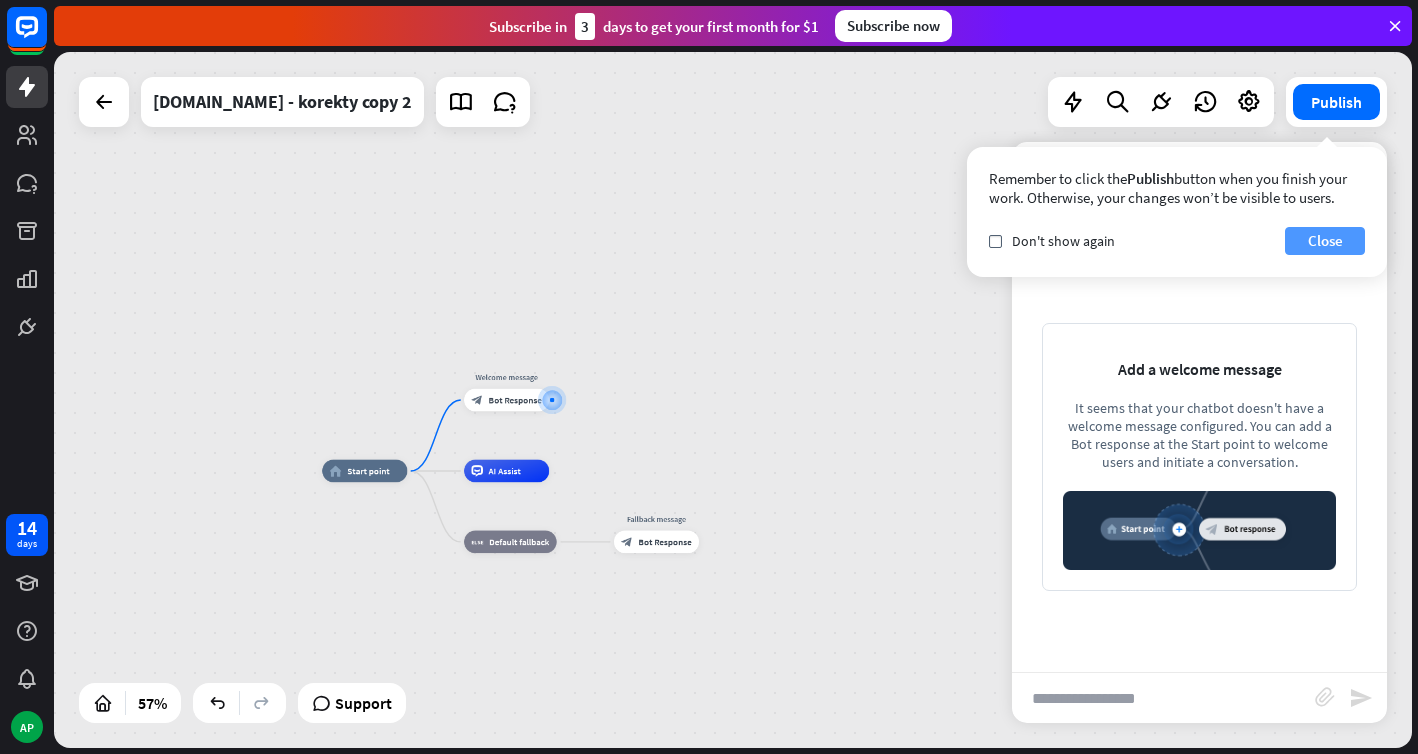 click on "Close" at bounding box center (1325, 241) 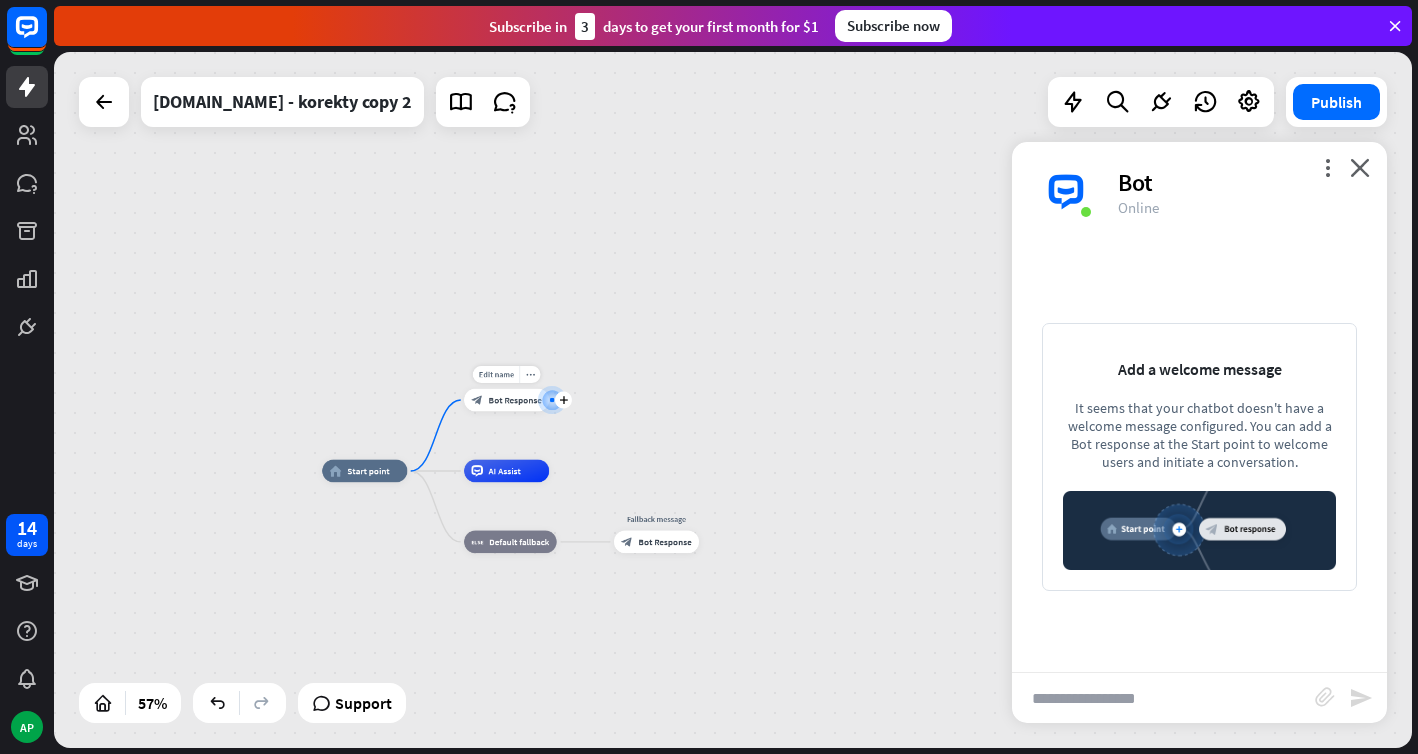 click on "block_bot_response   Bot Response" at bounding box center [506, 400] 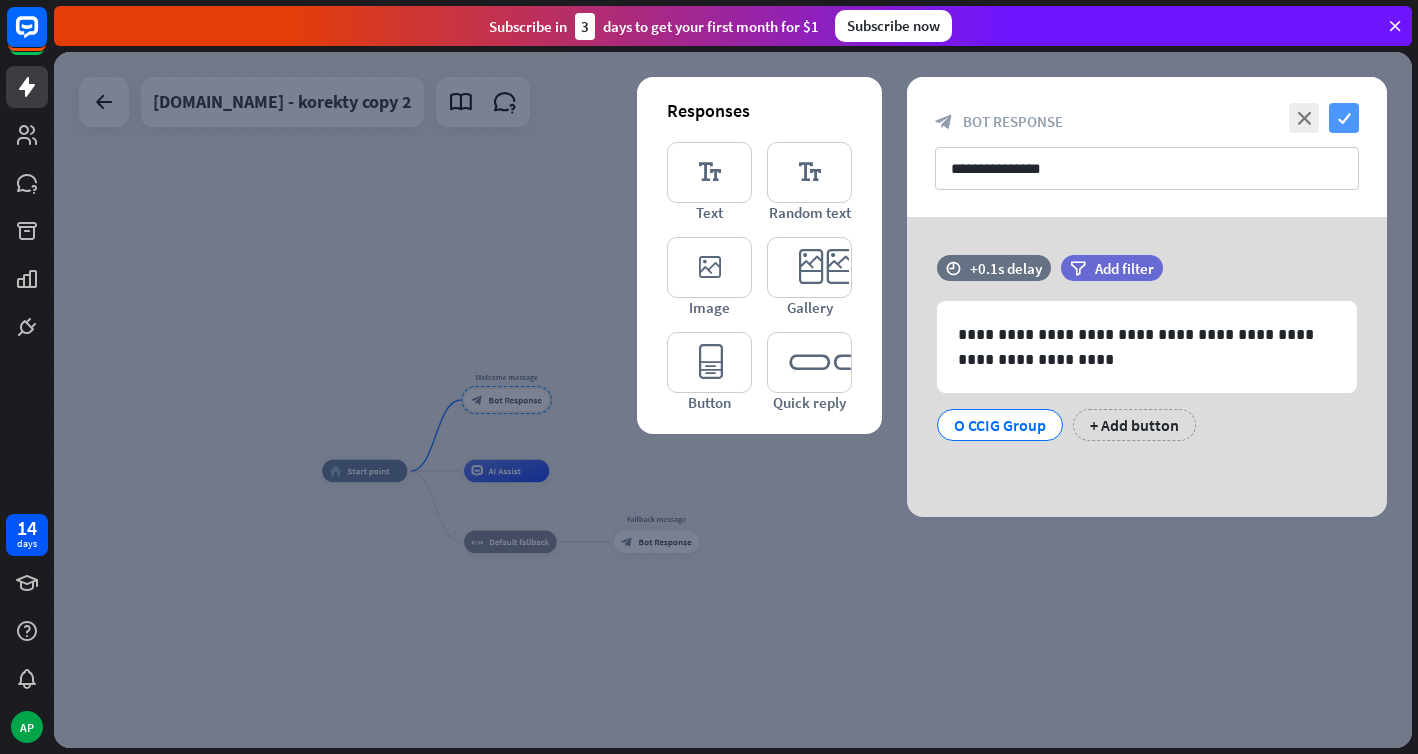click on "check" at bounding box center (1344, 118) 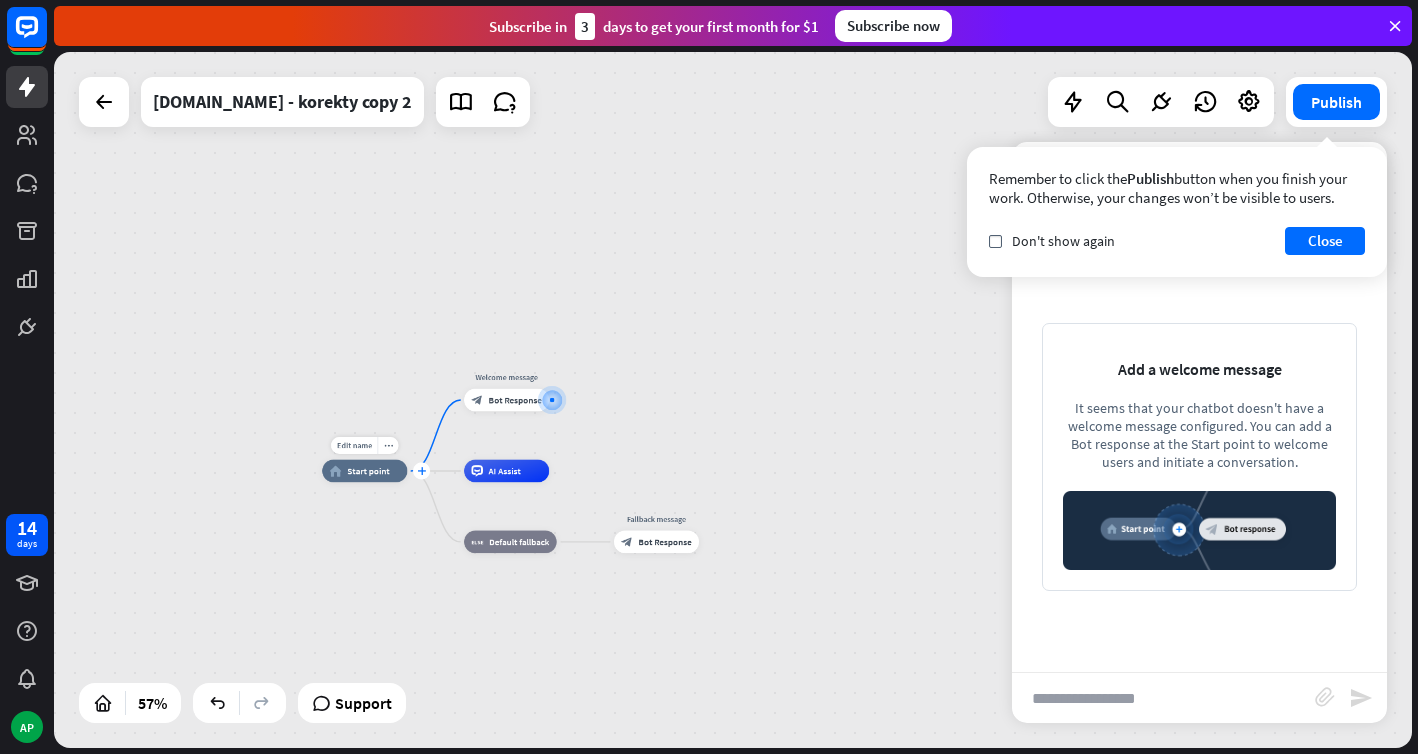 click on "plus" at bounding box center [421, 471] 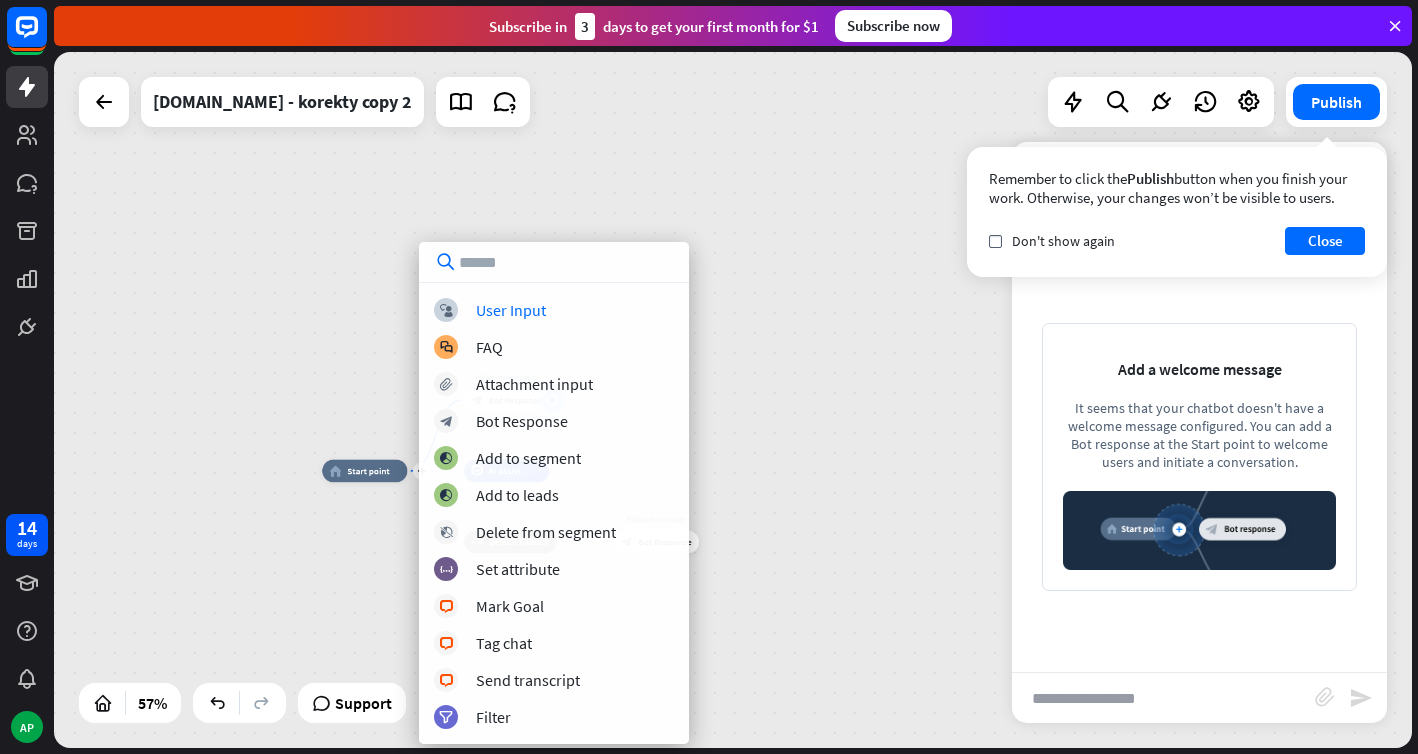 click on "plus     home_2   Start point                 Welcome message   block_bot_response   Bot Response                         AI Assist                   block_fallback   Default fallback                 Fallback message   block_bot_response   Bot Response" at bounding box center (733, 400) 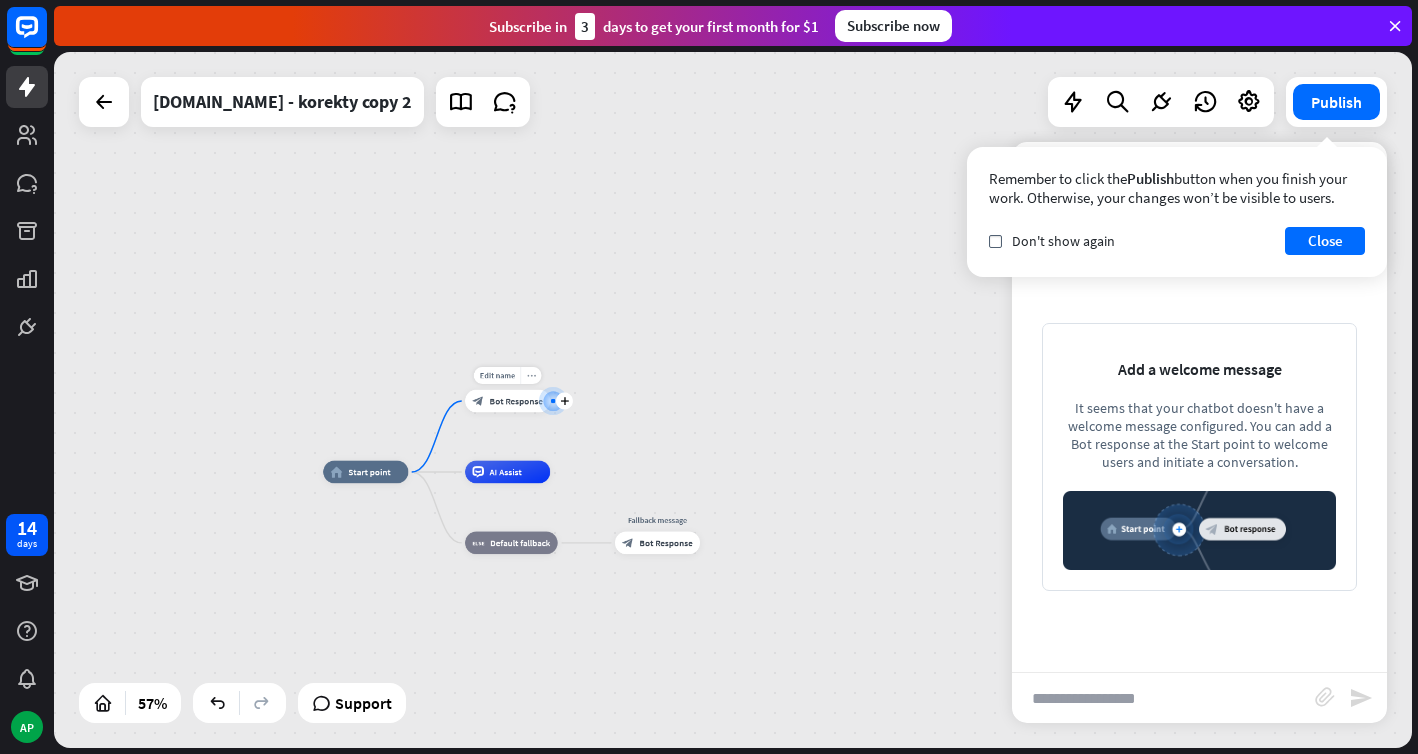 click on "more_horiz" at bounding box center [530, 375] 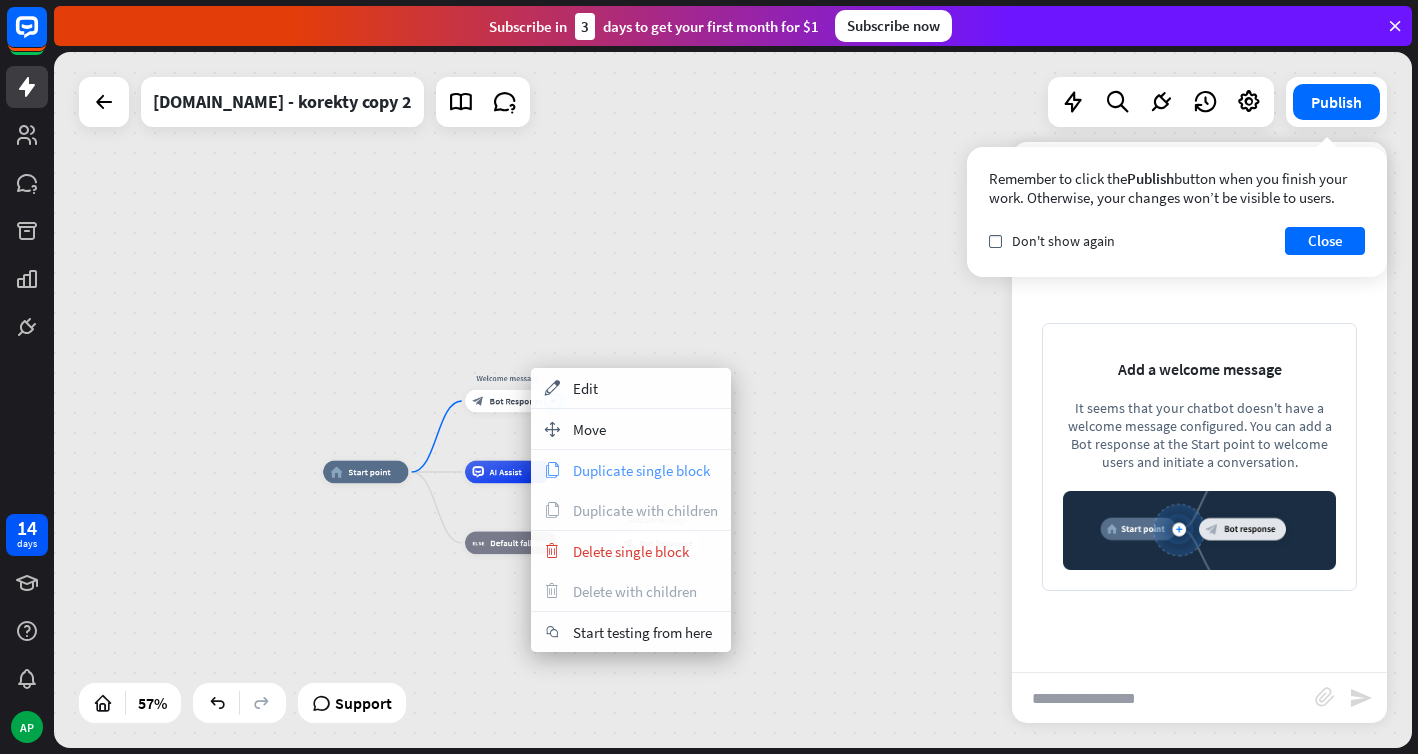 click on "Duplicate single block" at bounding box center (641, 470) 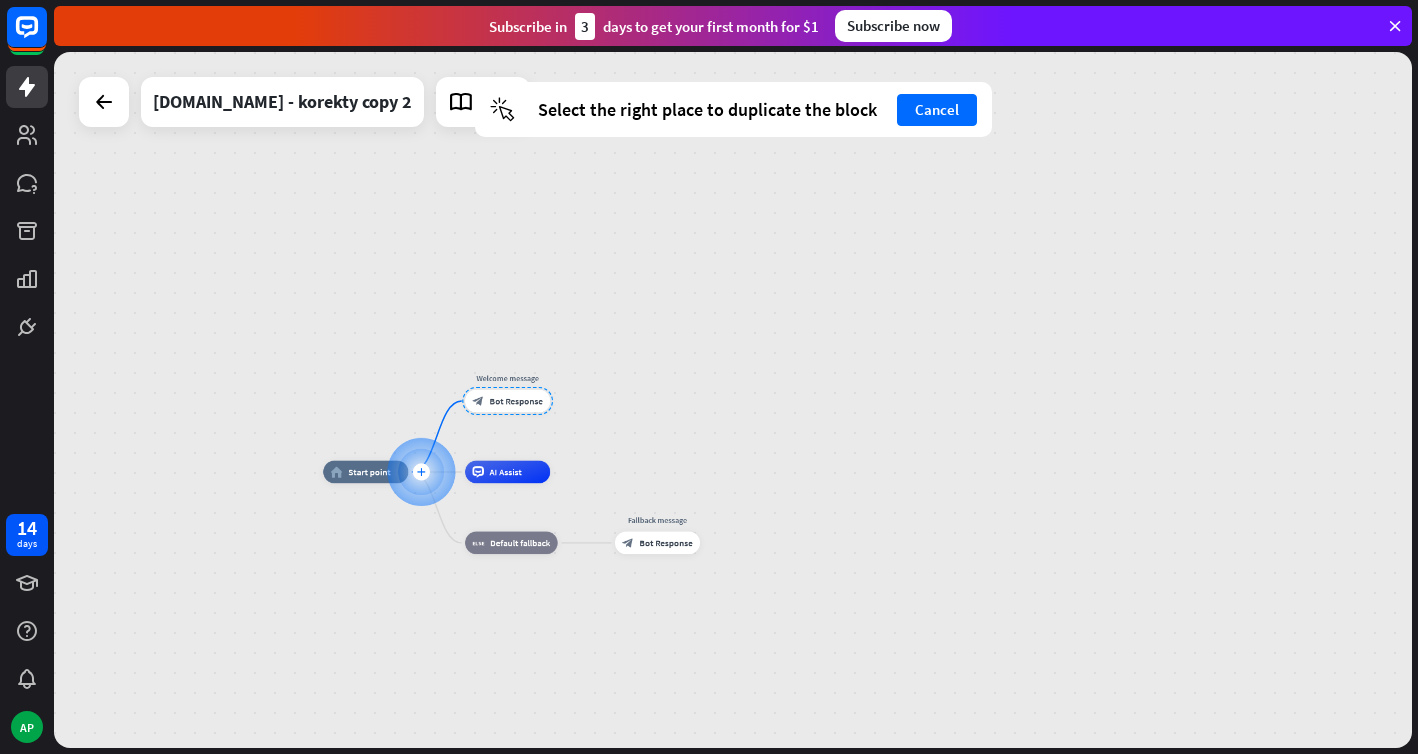 click on "plus" at bounding box center [421, 472] 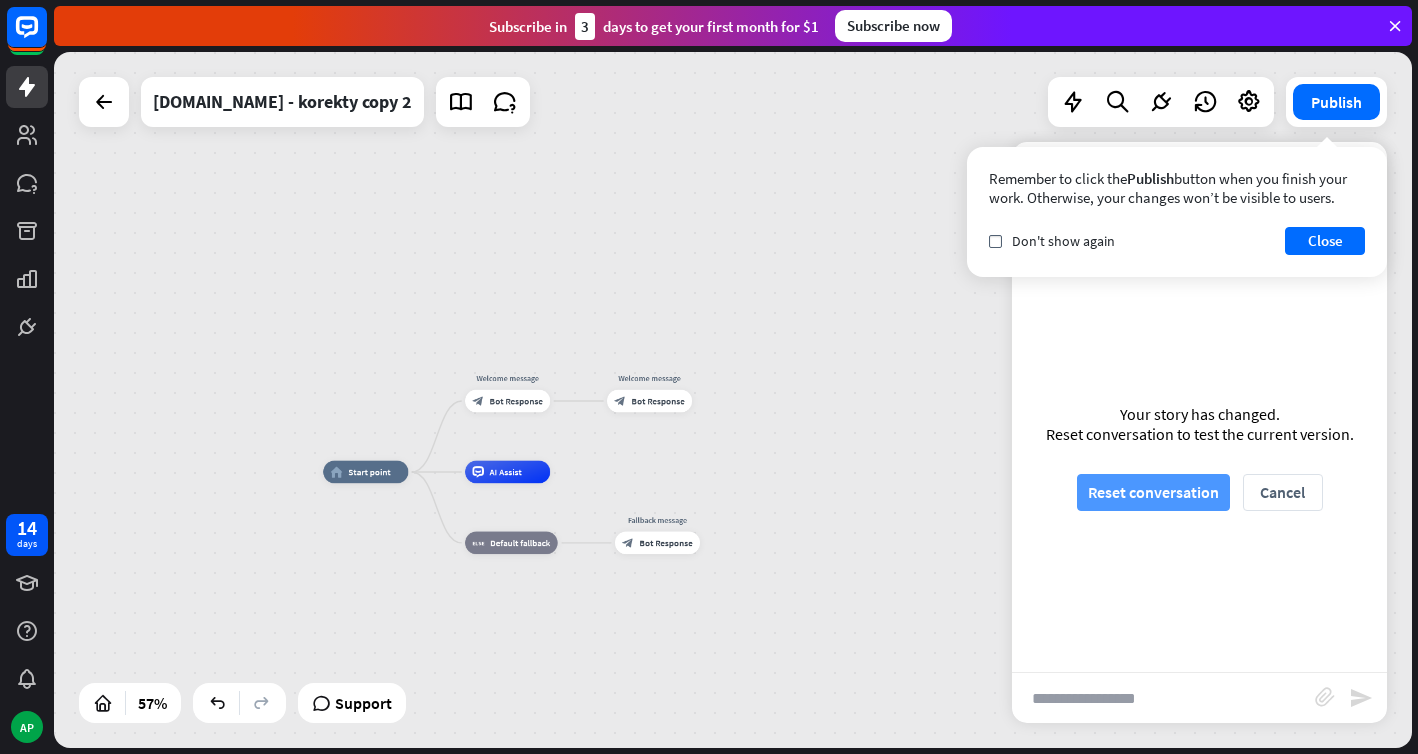 click on "Reset conversation" at bounding box center [1153, 492] 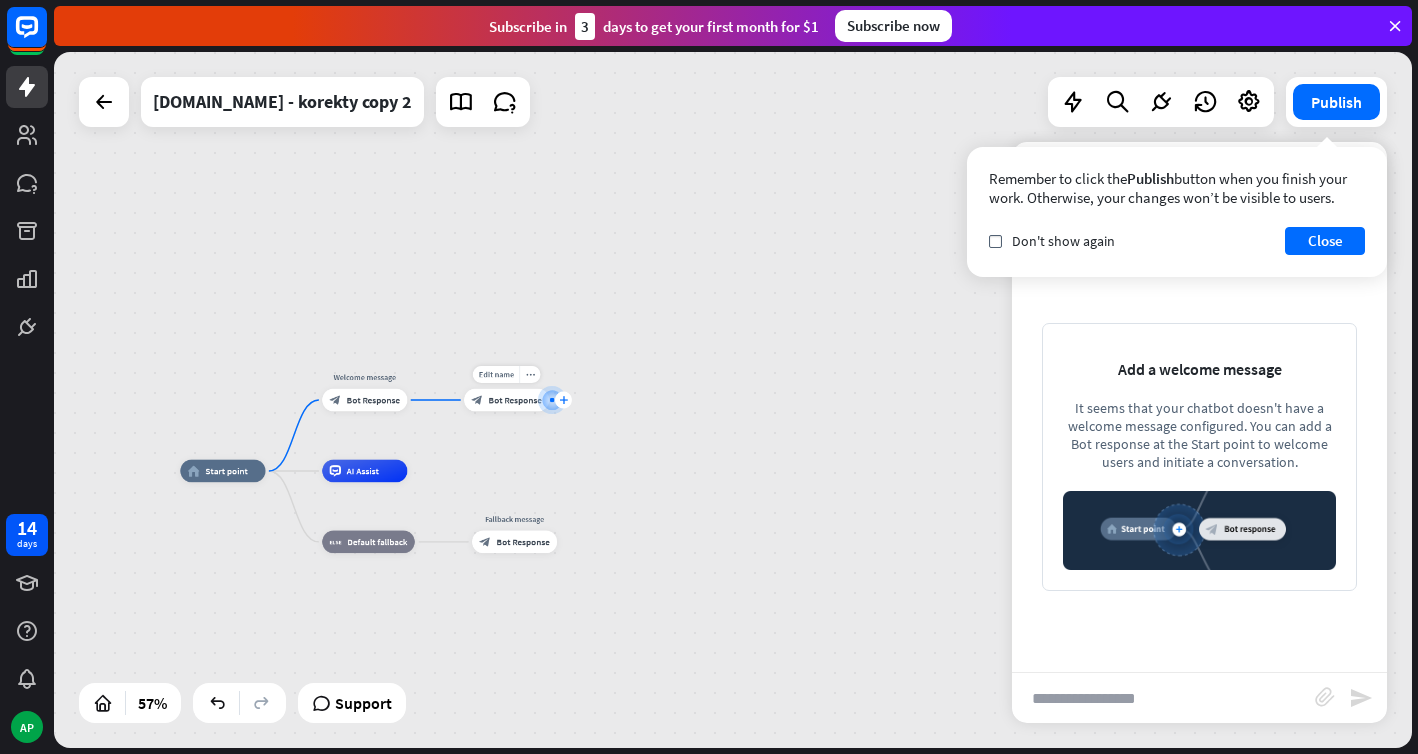click on "plus" at bounding box center (563, 400) 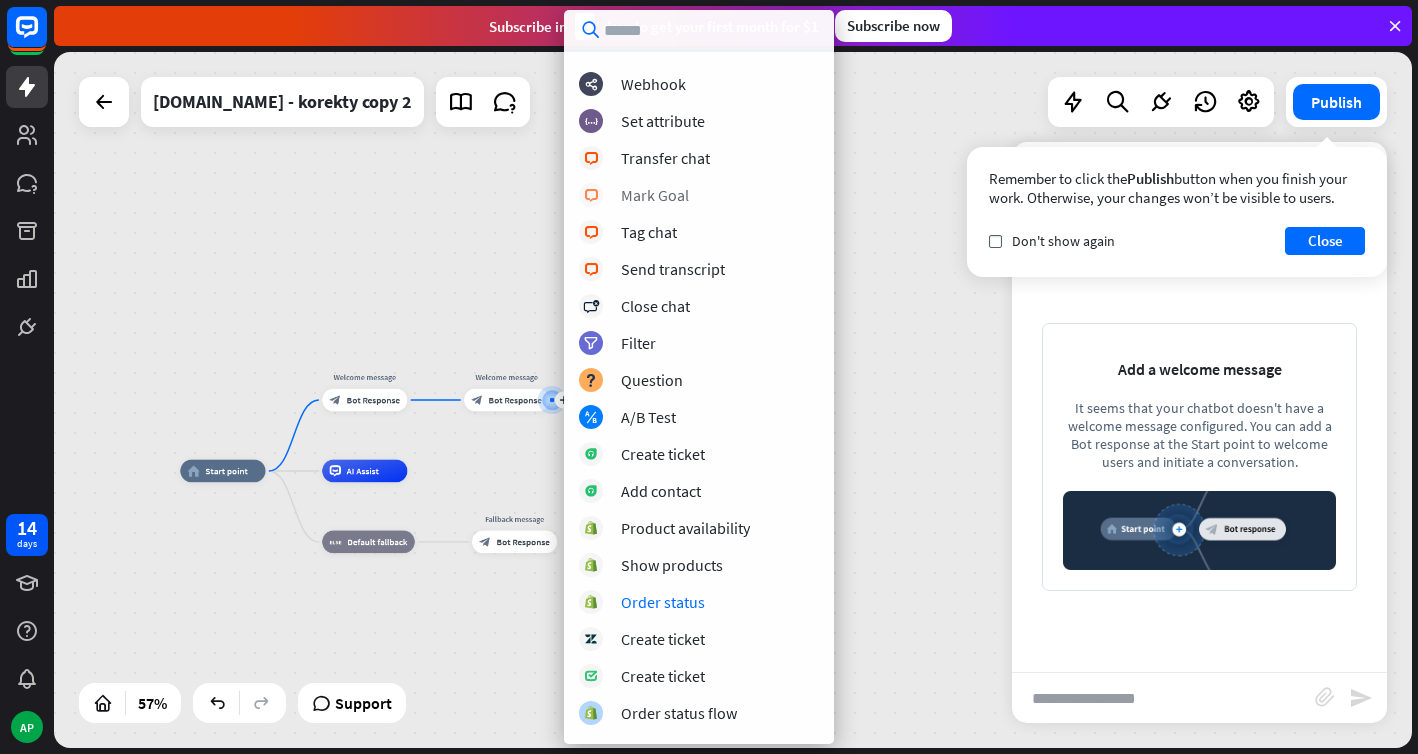 scroll, scrollTop: 434, scrollLeft: 0, axis: vertical 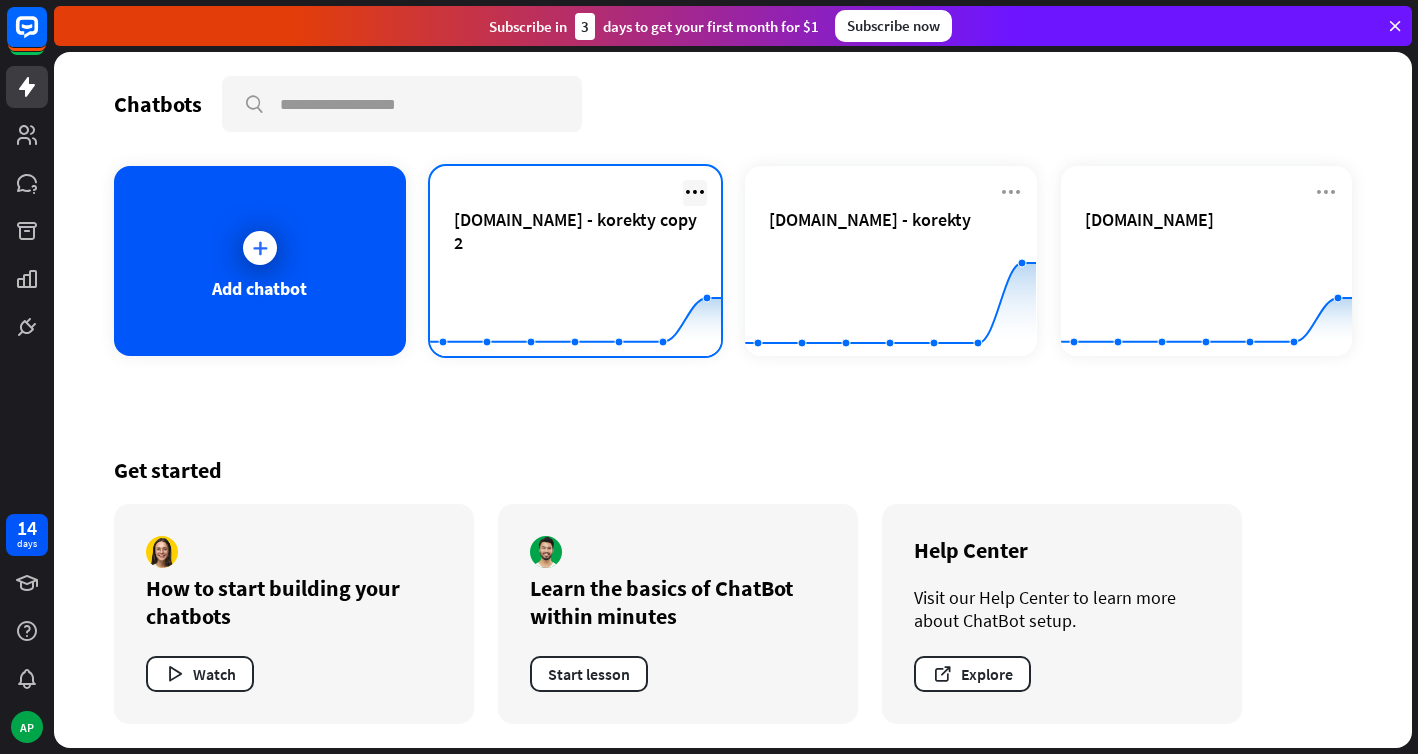 click at bounding box center (695, 192) 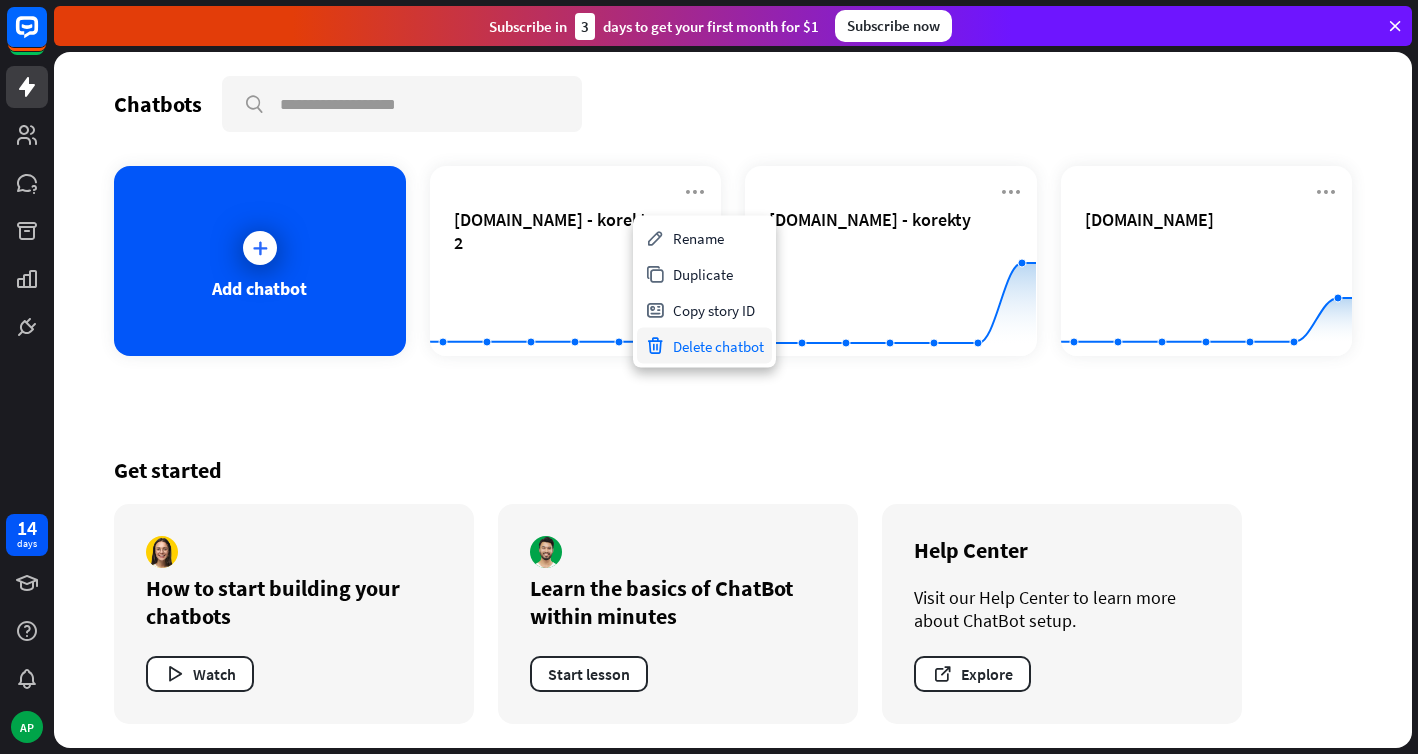click on "Delete chatbot" at bounding box center (704, 346) 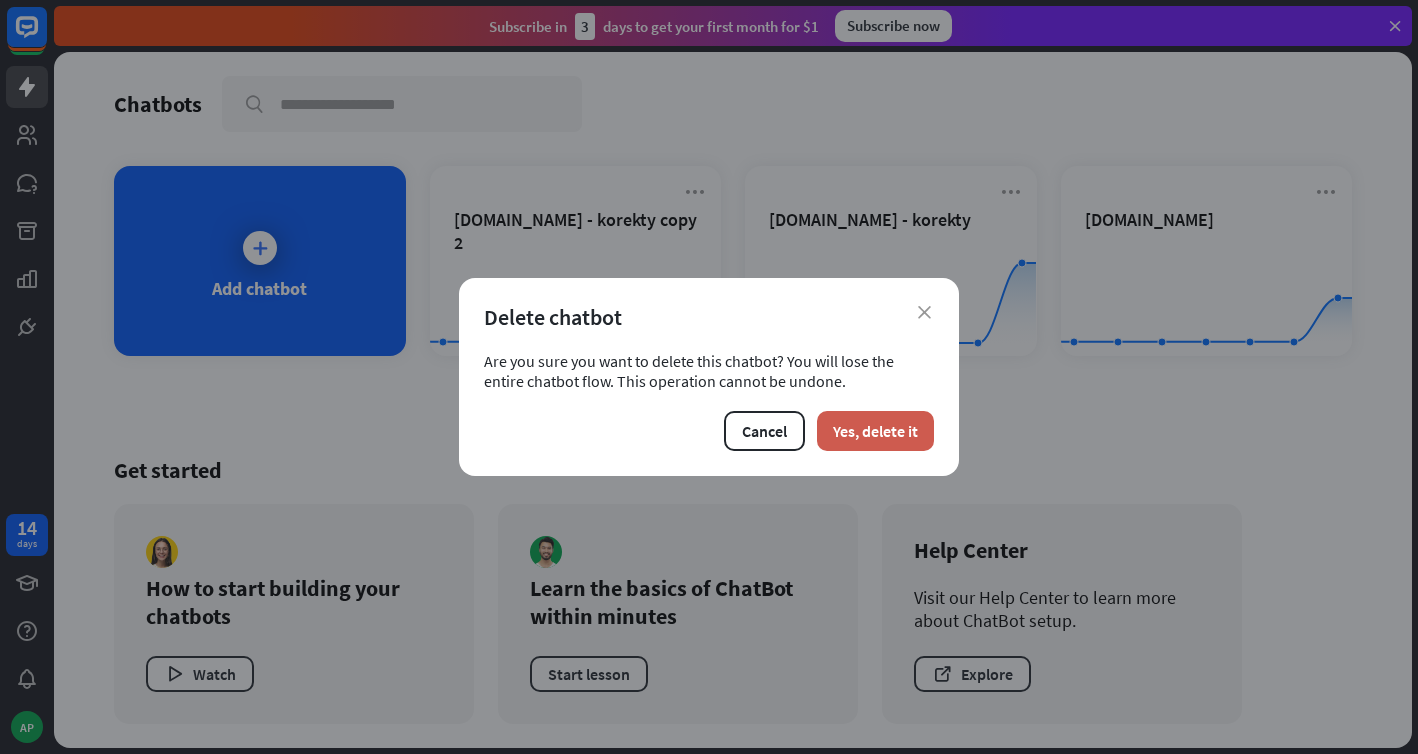 click on "Yes, delete it" at bounding box center [875, 431] 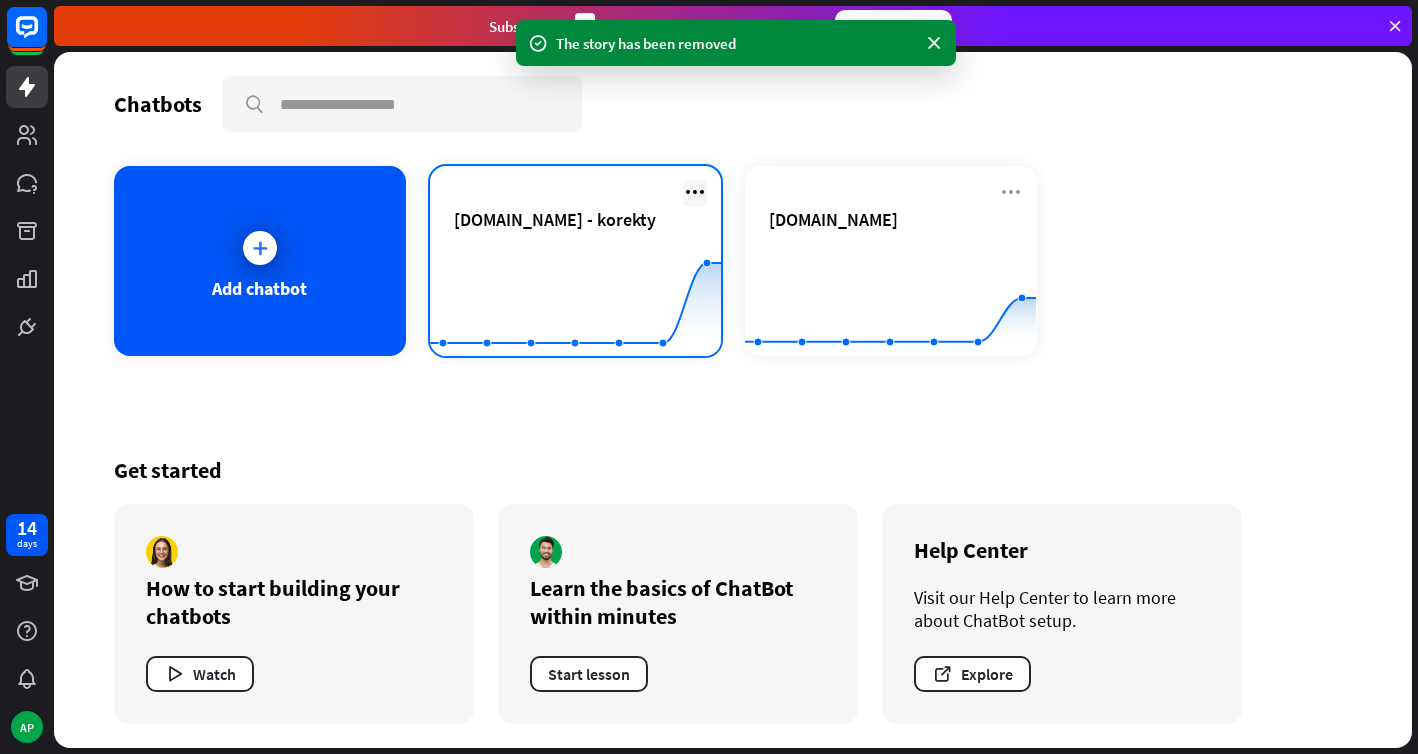 click at bounding box center (695, 192) 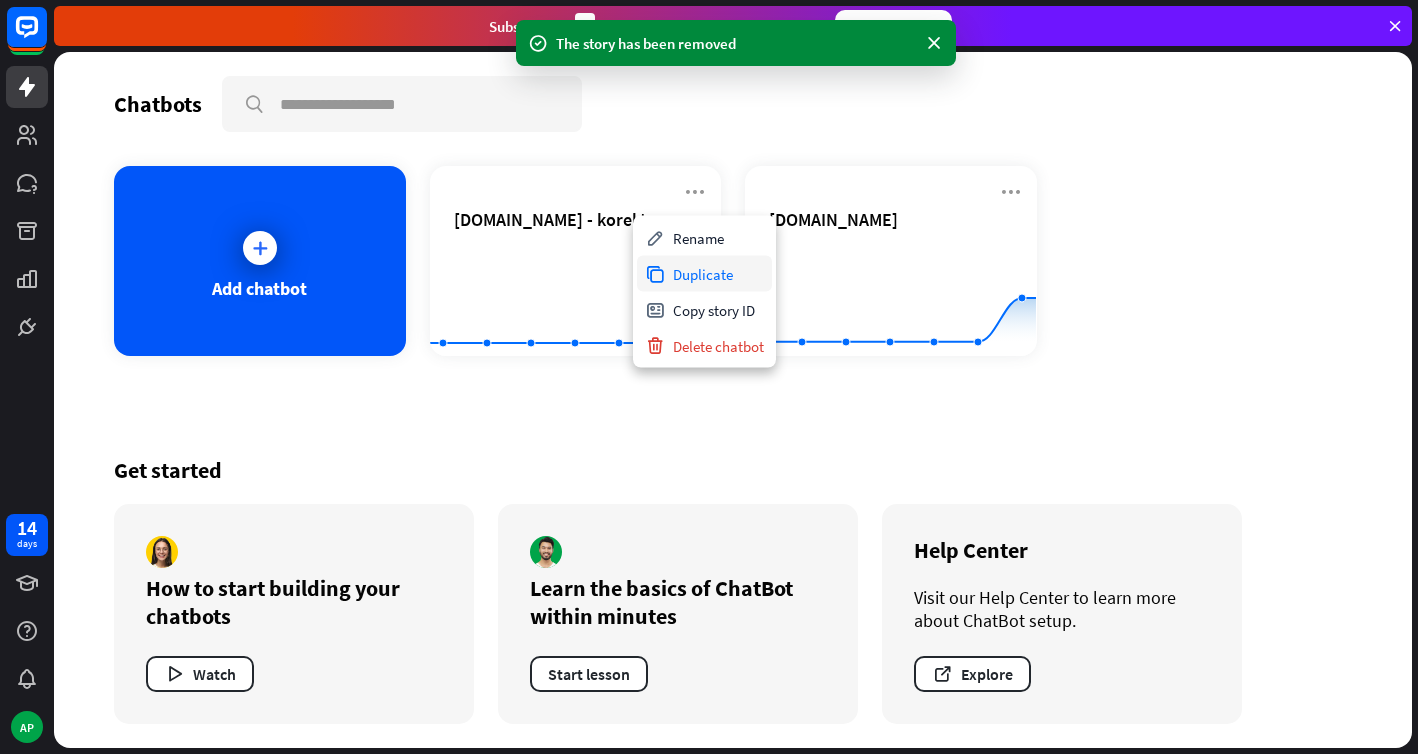 click on "Duplicate" at bounding box center [704, 274] 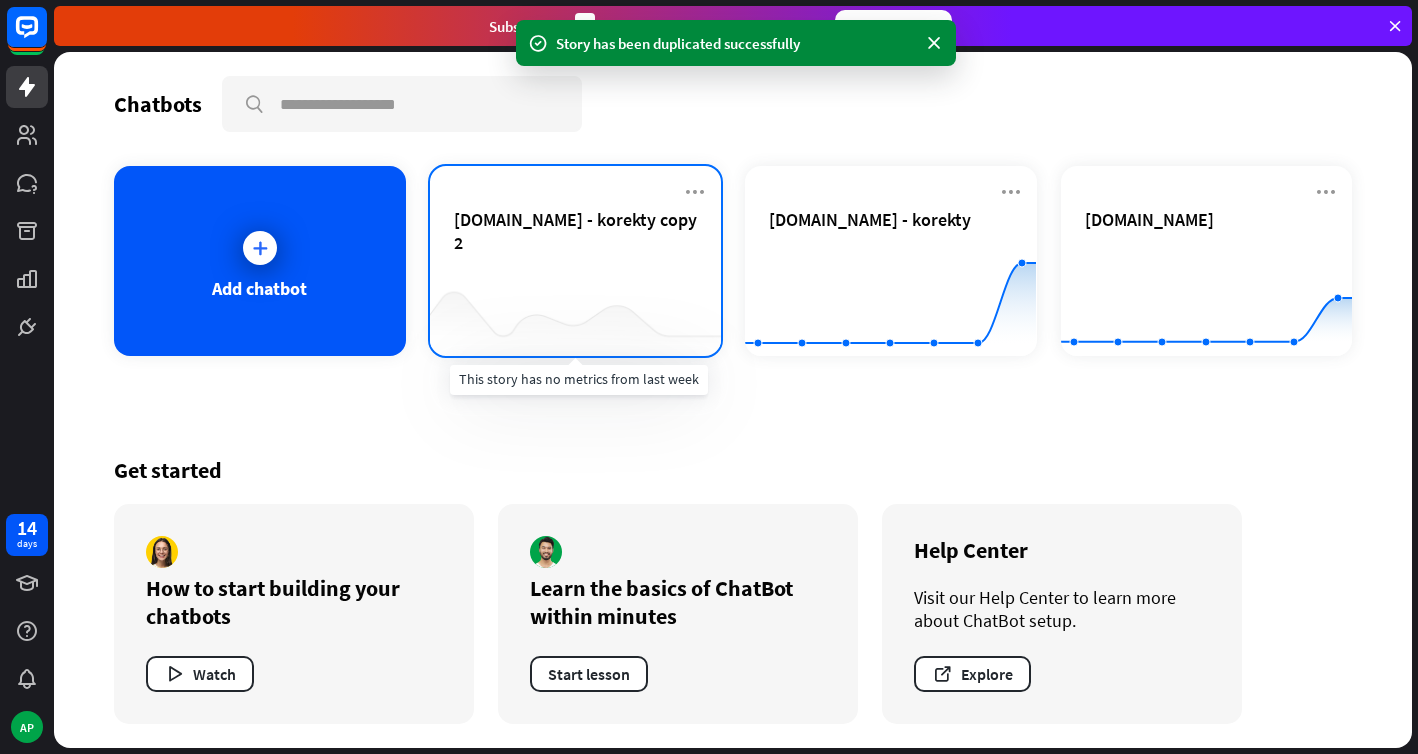 click at bounding box center (576, 316) 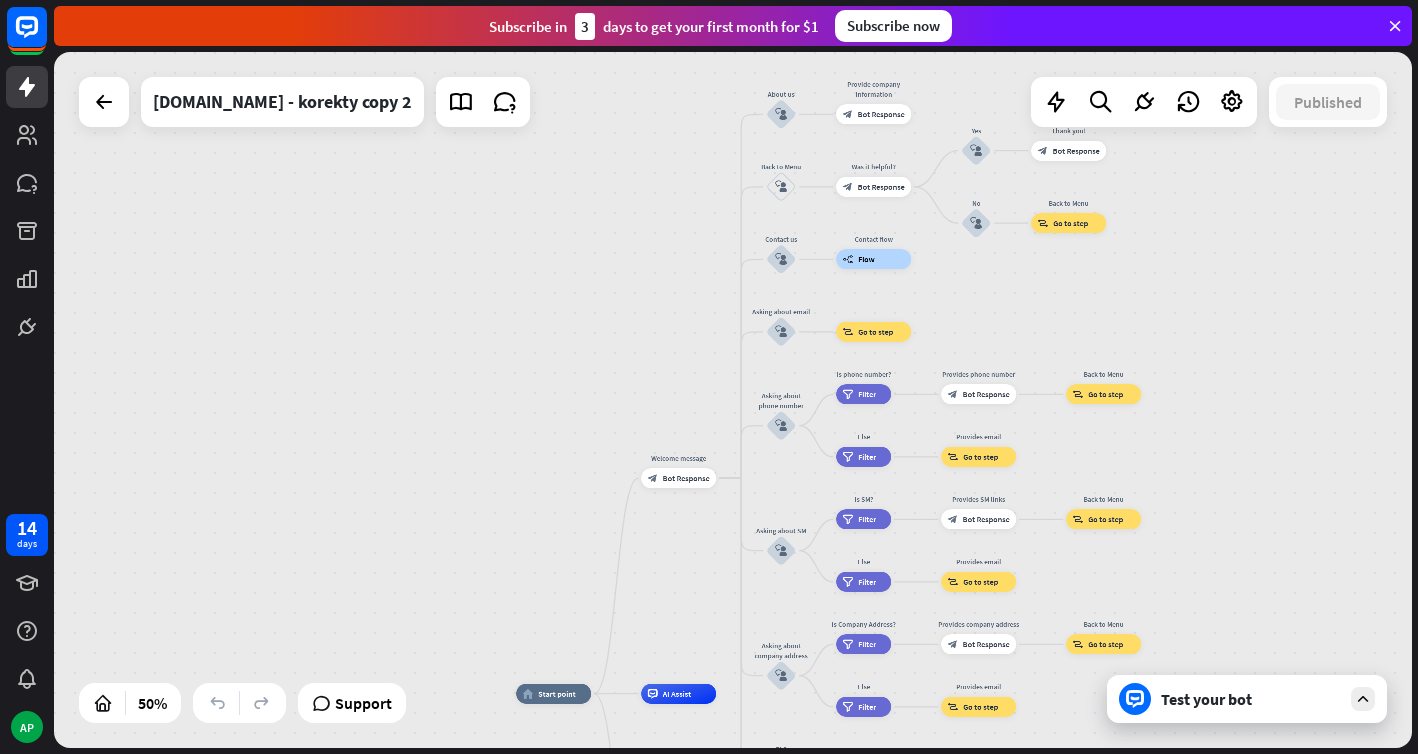 drag, startPoint x: 756, startPoint y: 177, endPoint x: 712, endPoint y: 516, distance: 341.84354 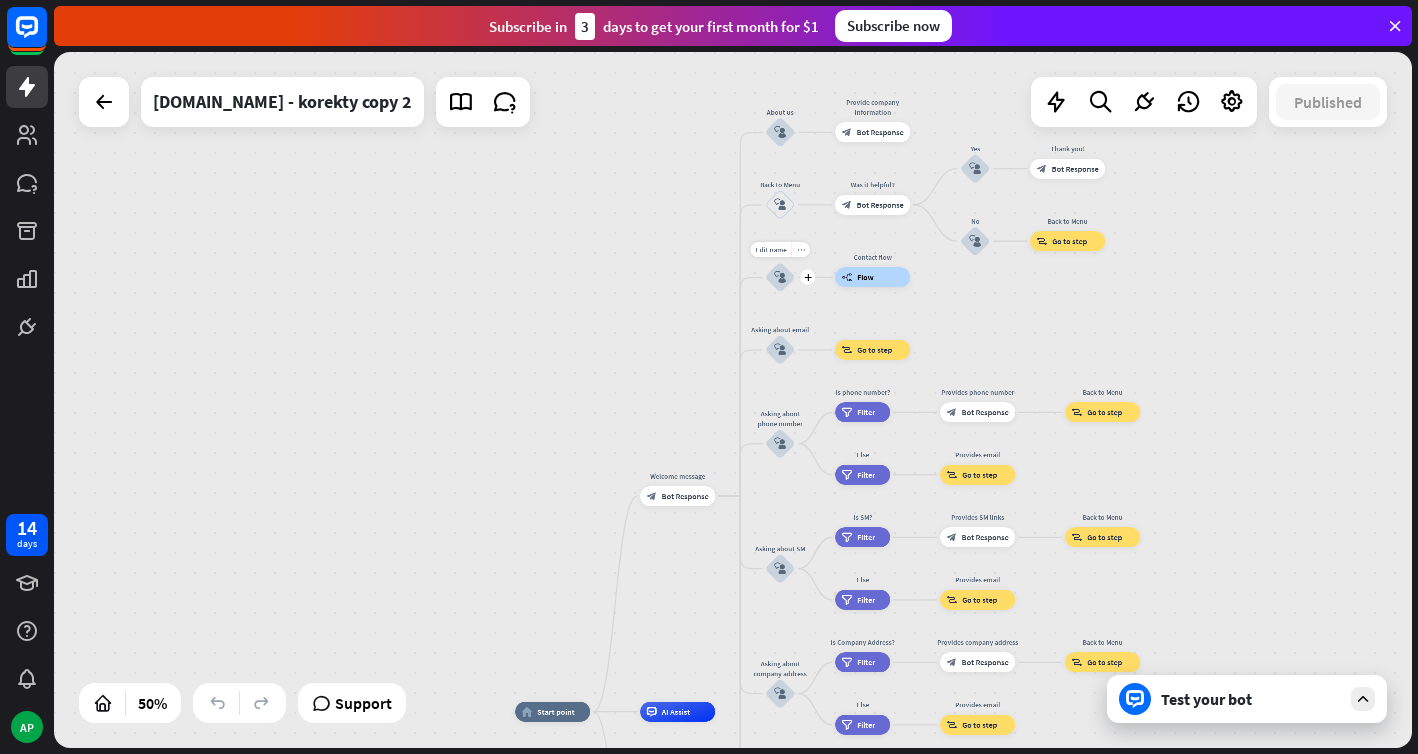 click on "more_horiz" at bounding box center (801, 250) 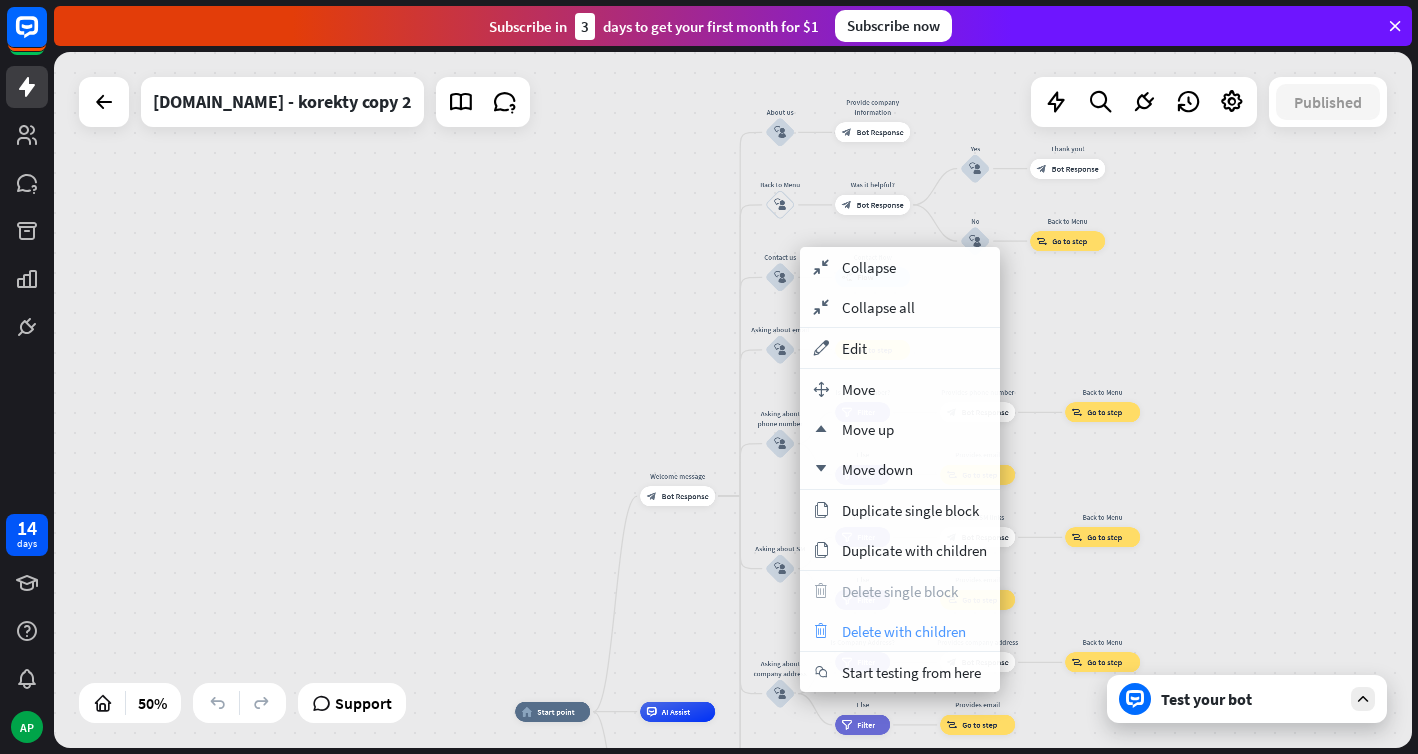 click on "Delete with children" at bounding box center (904, 631) 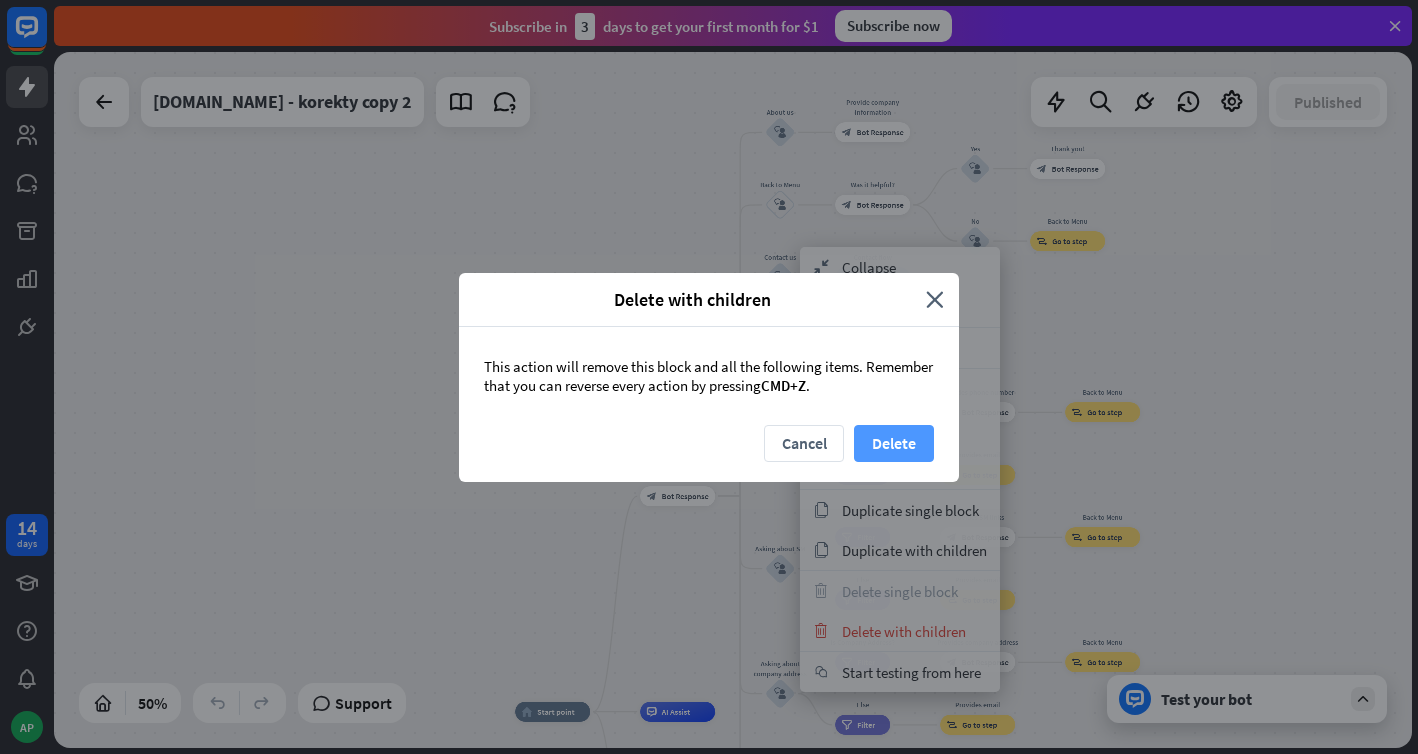 click on "Delete" at bounding box center [894, 443] 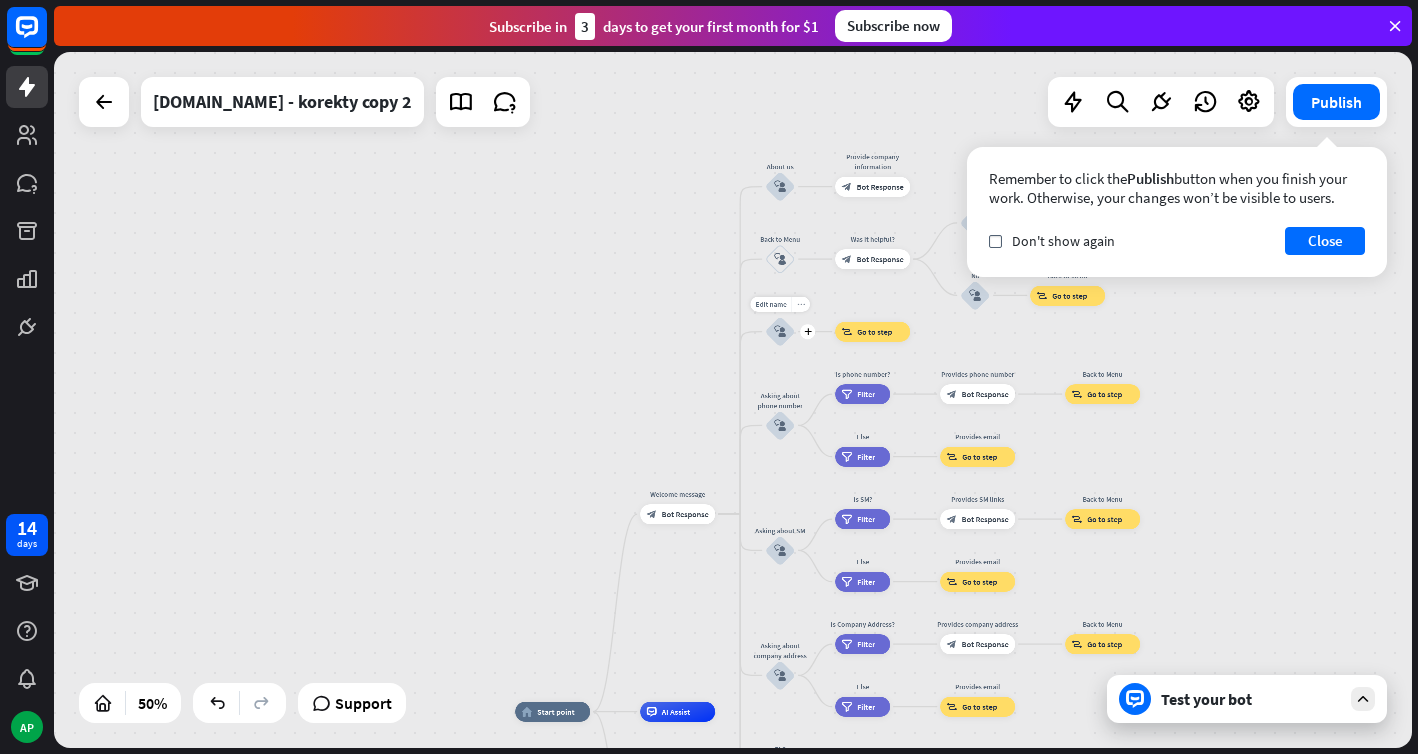 click on "more_horiz" at bounding box center (800, 304) 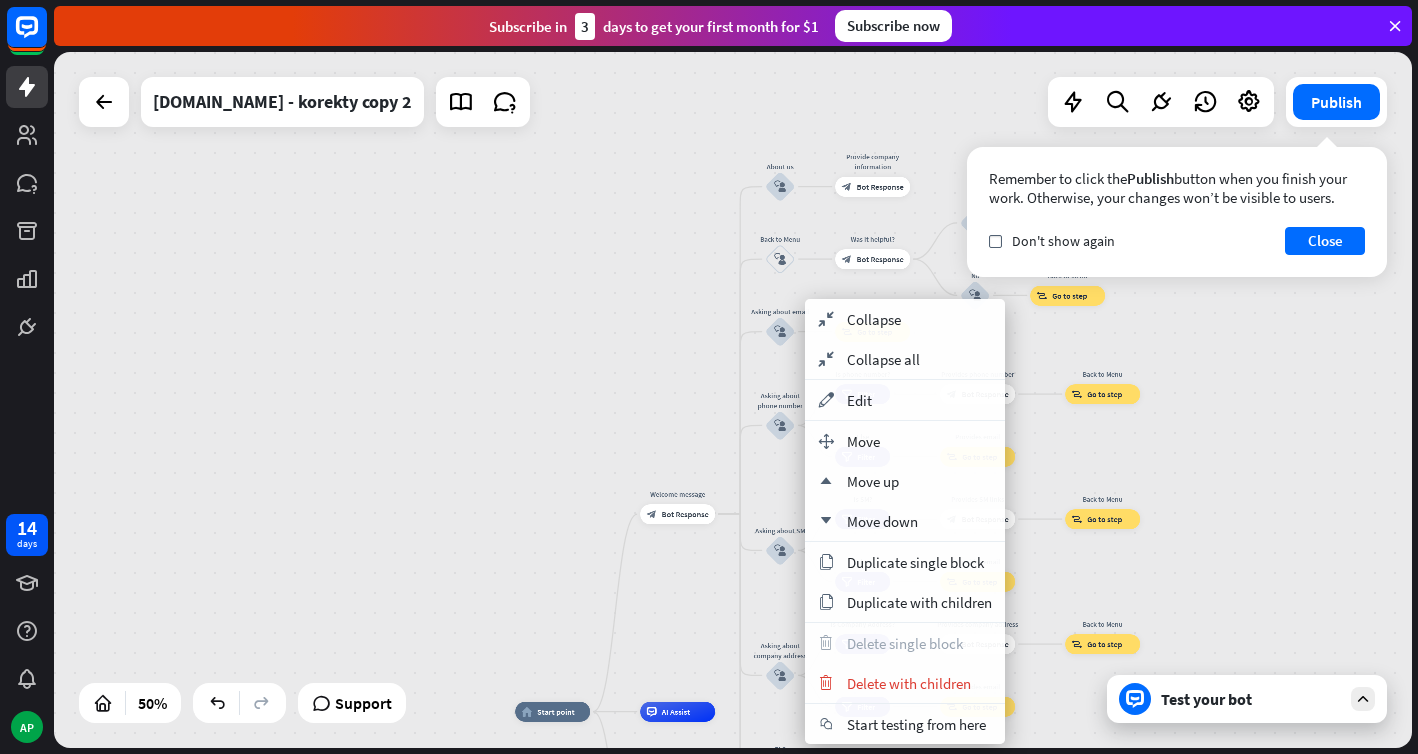 click on "Edit name   more_horiz         plus   Back to Menu   block_user_input" at bounding box center [780, 259] 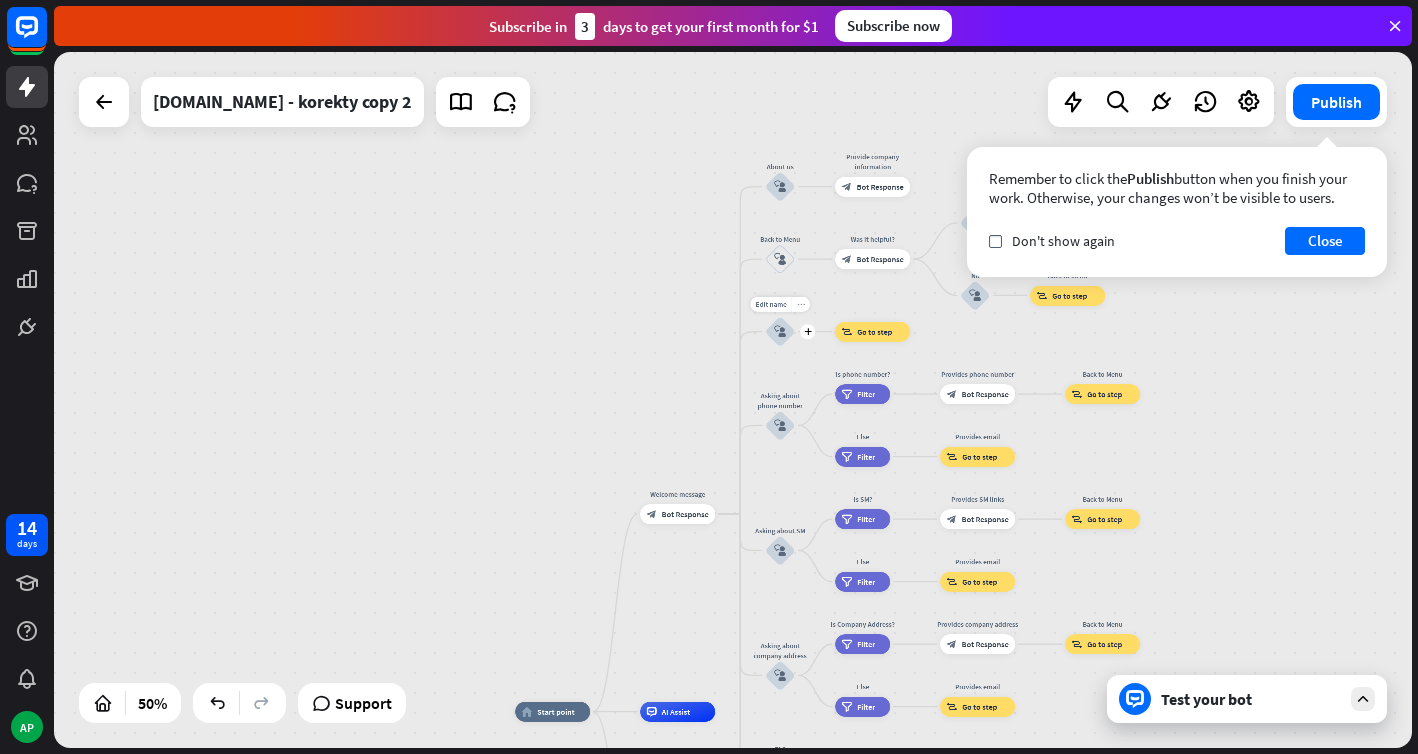 click on "more_horiz" at bounding box center [801, 304] 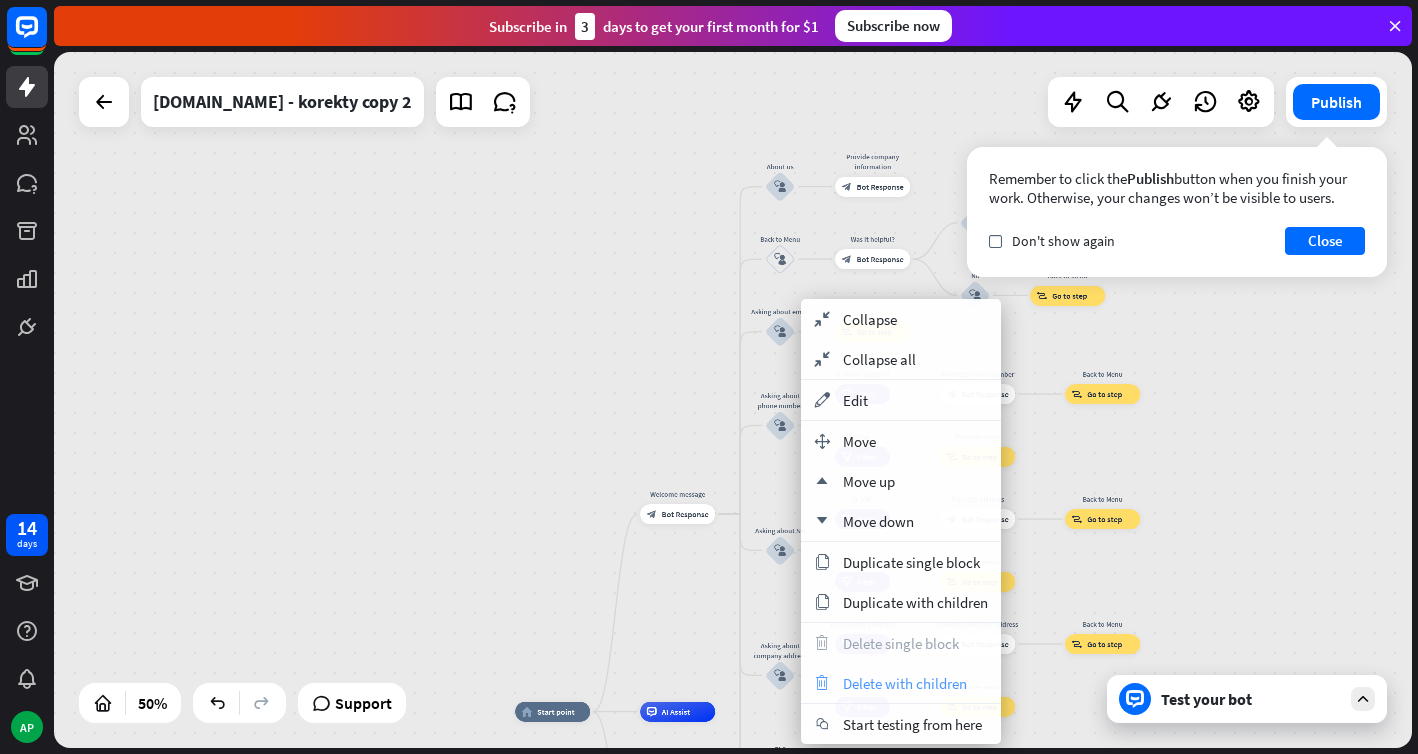click on "Delete with children" at bounding box center [905, 683] 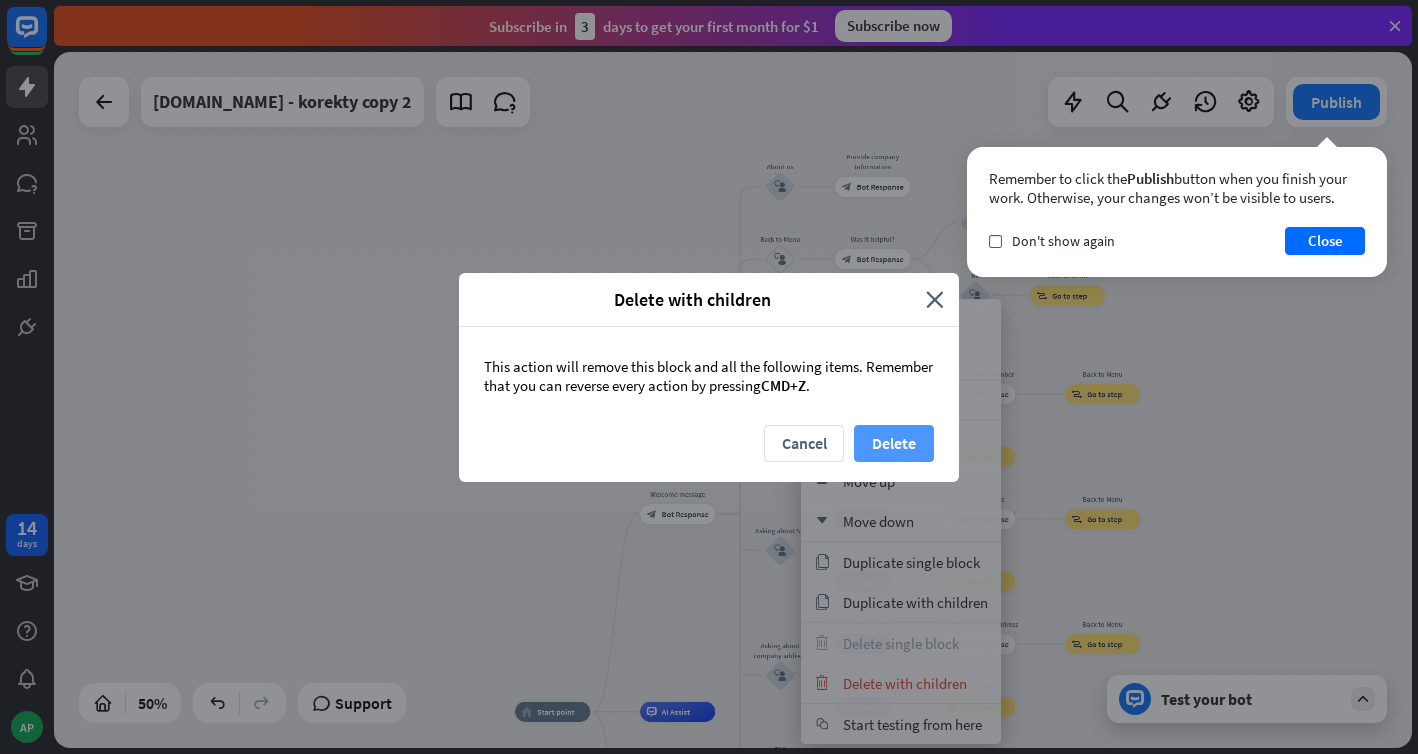 click on "Delete" at bounding box center (894, 443) 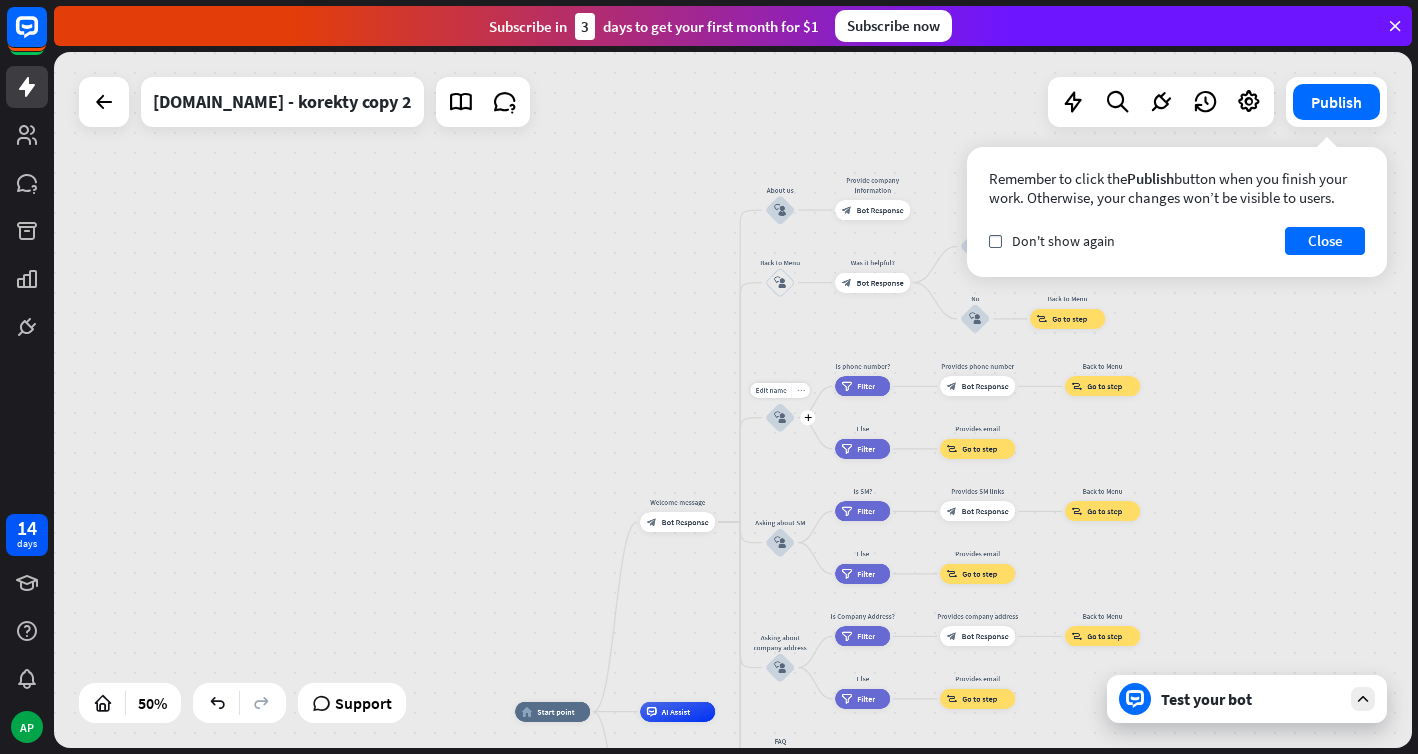 click on "more_horiz" at bounding box center (800, 390) 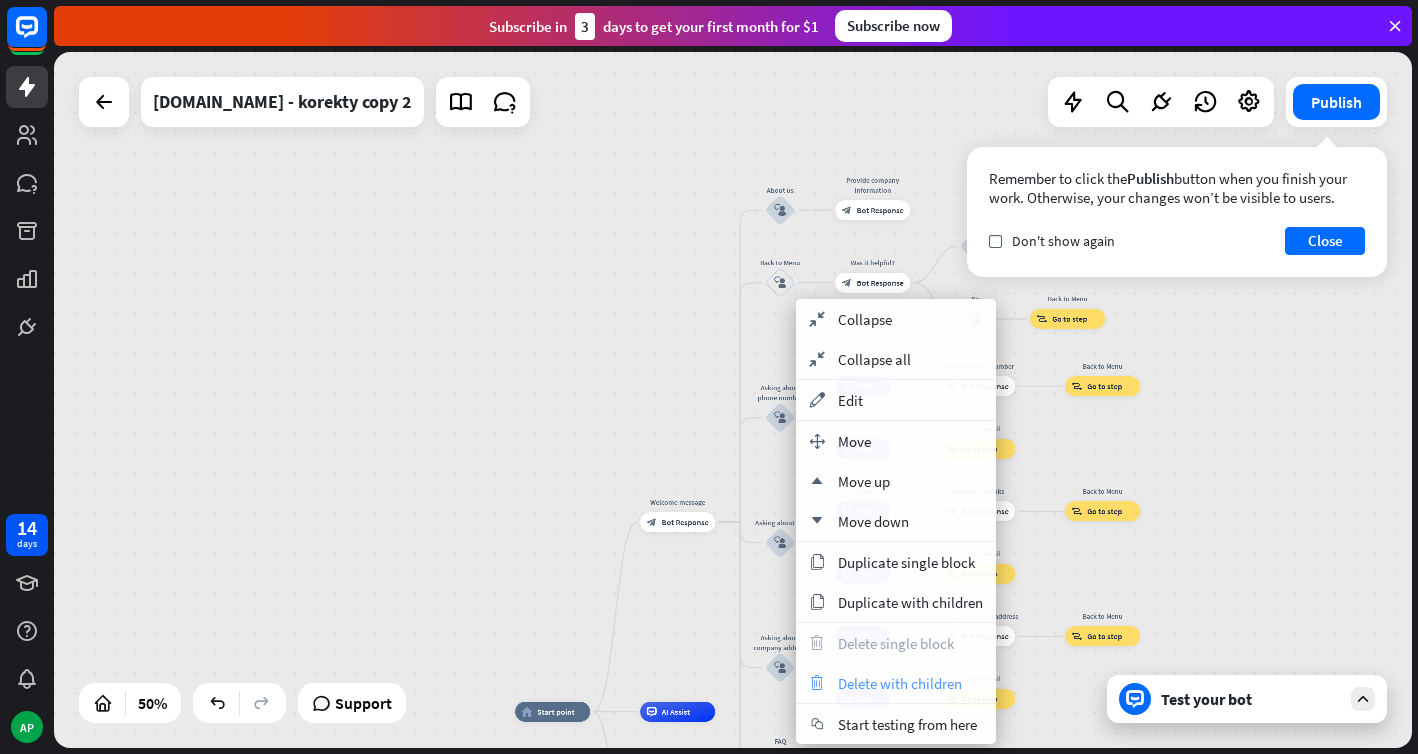 click on "trash   Delete with children" at bounding box center (896, 683) 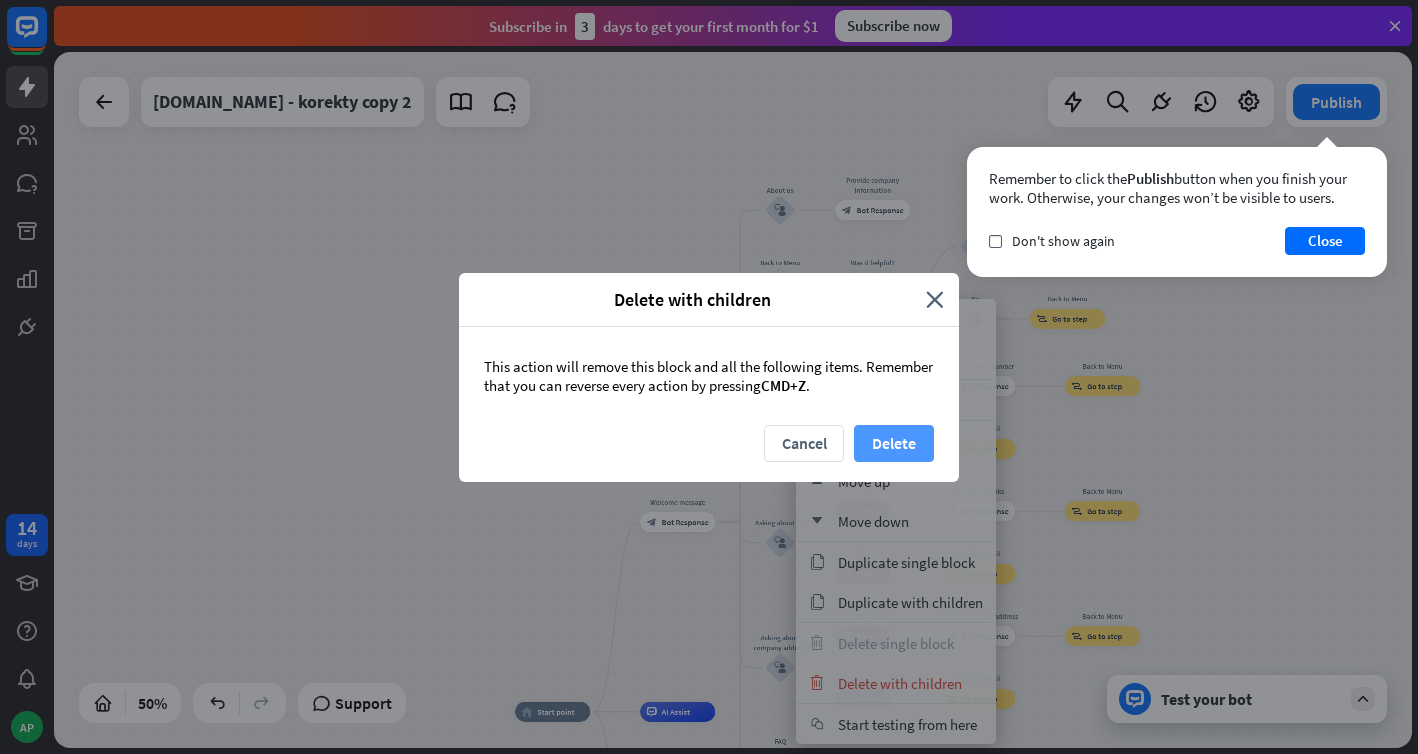 click on "Delete" at bounding box center (894, 443) 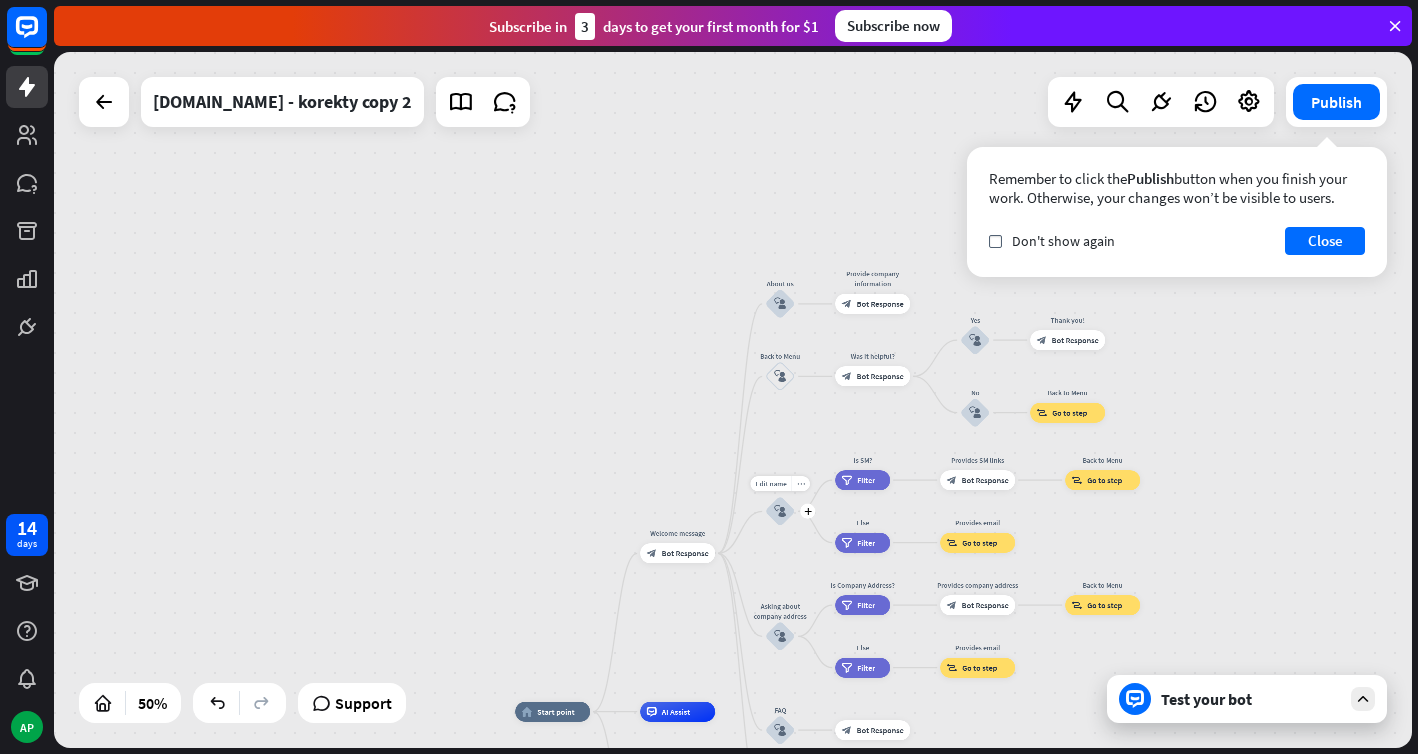 click on "more_horiz" at bounding box center (800, 483) 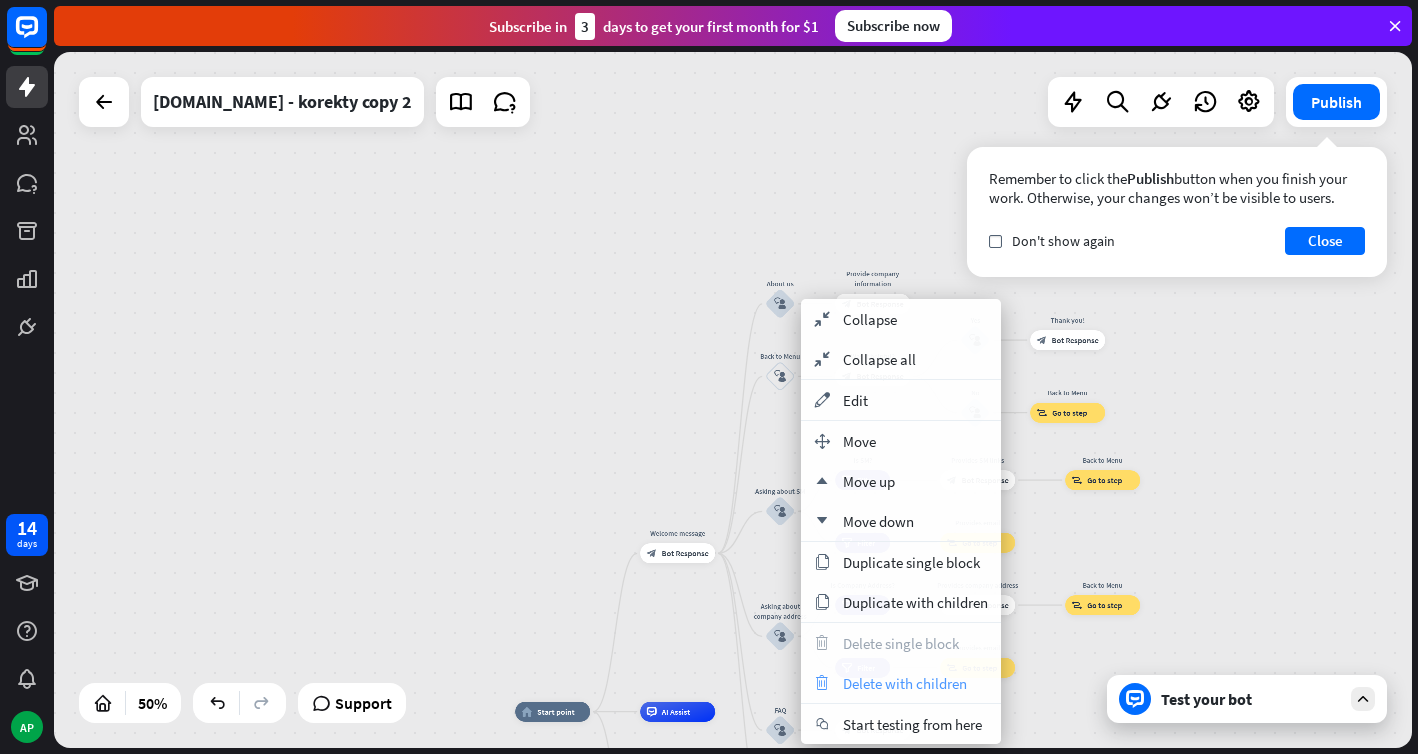 click on "Delete with children" at bounding box center (905, 683) 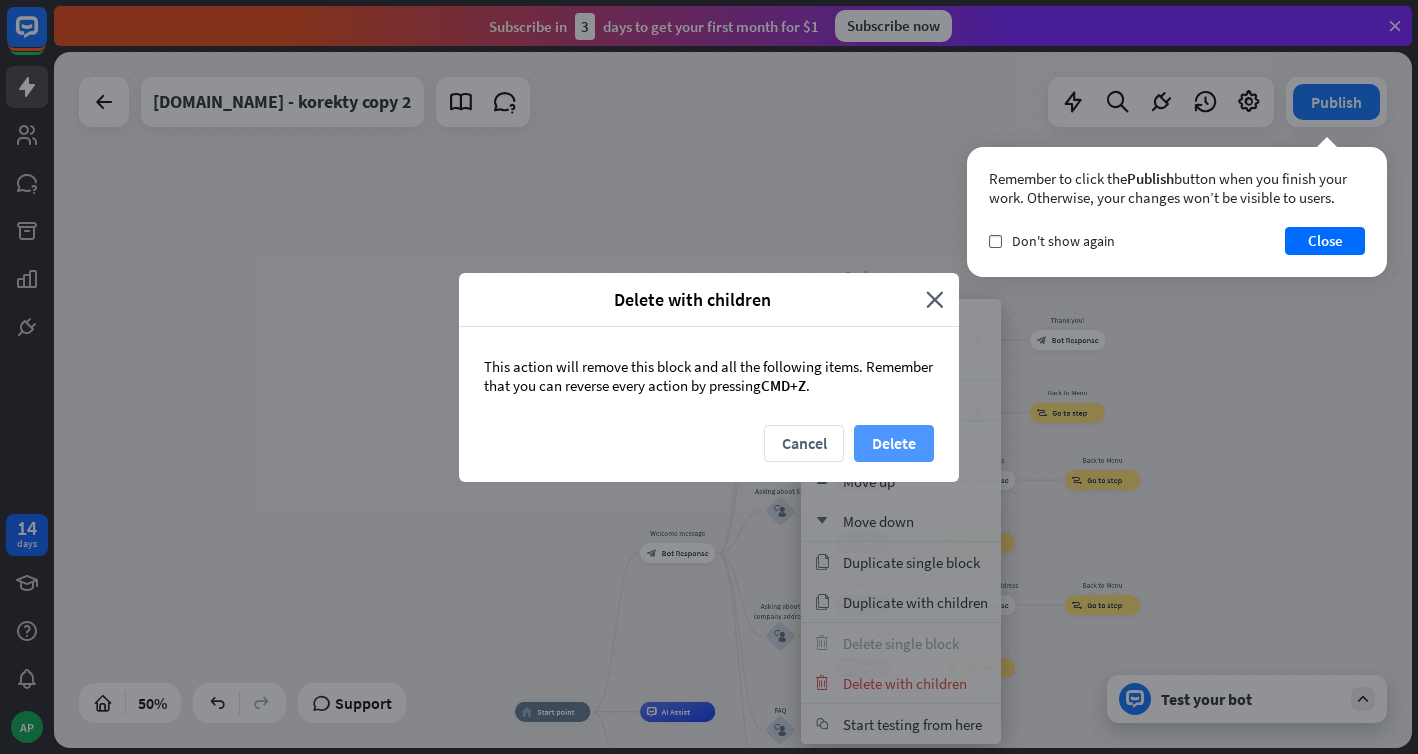 click on "Delete" at bounding box center [894, 443] 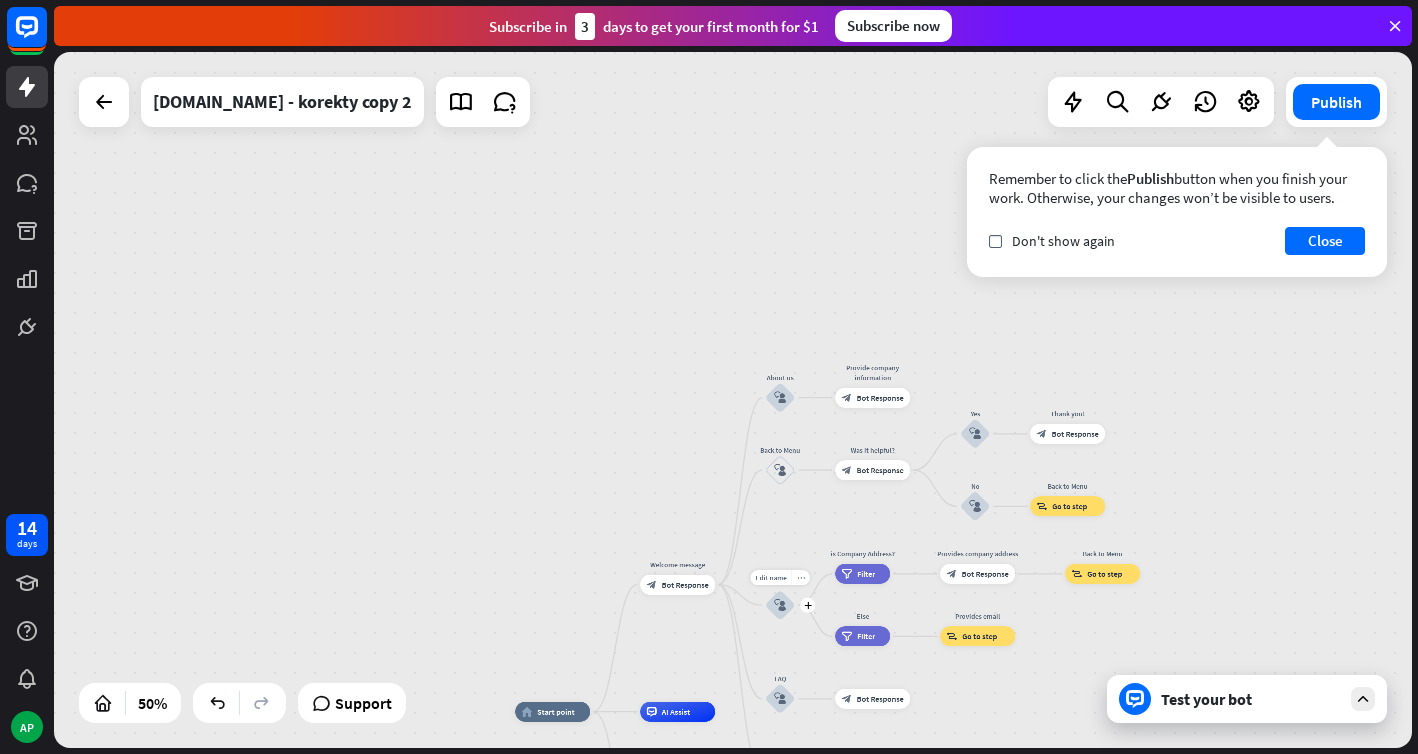 click on "more_horiz" at bounding box center (801, 578) 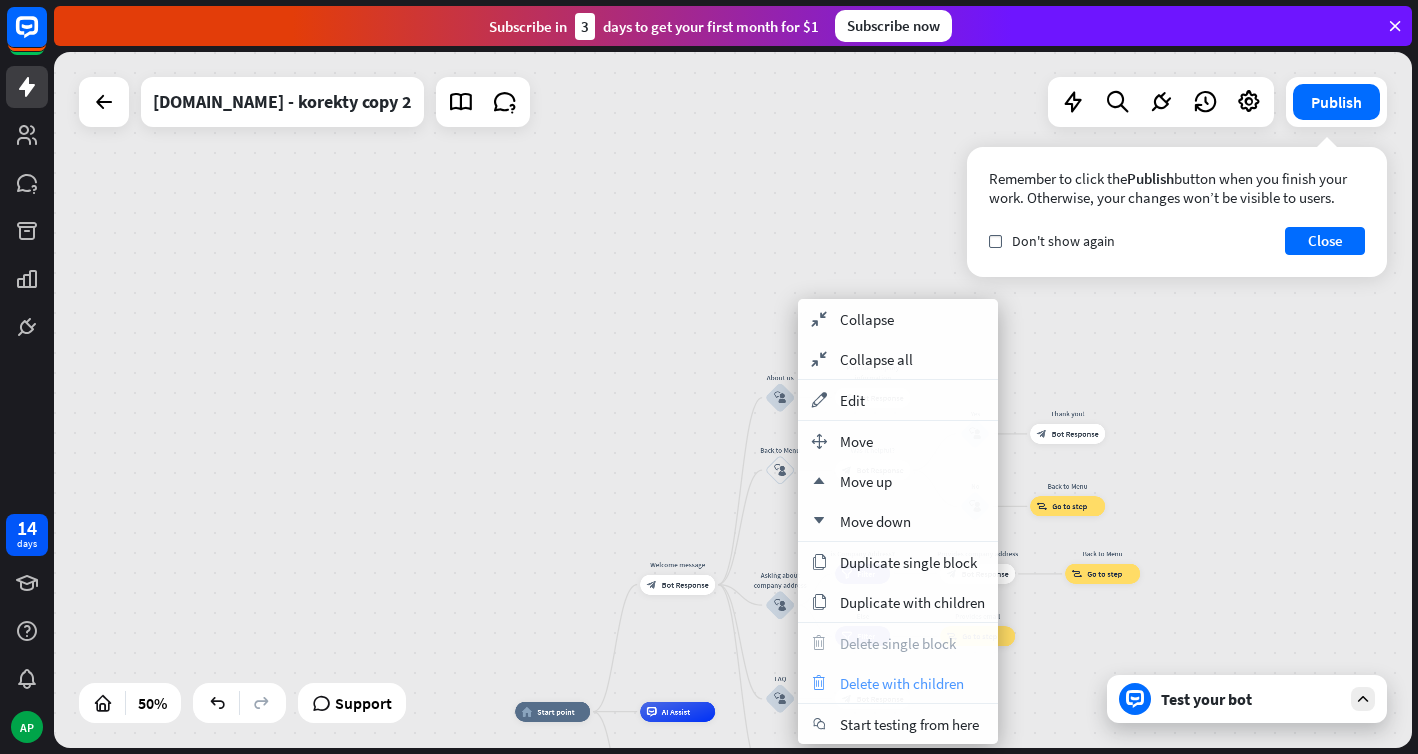 click on "trash   Delete with children" at bounding box center [898, 683] 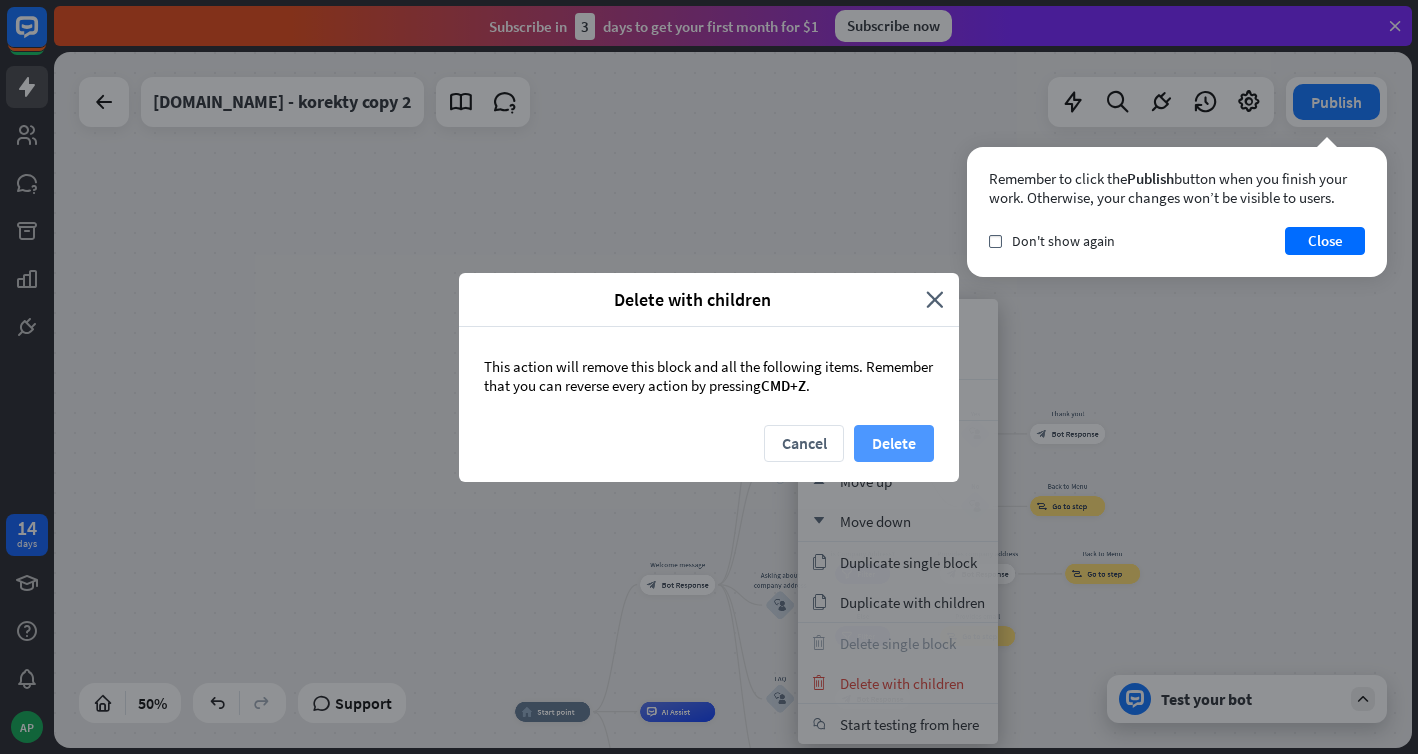 click on "Delete" at bounding box center [894, 443] 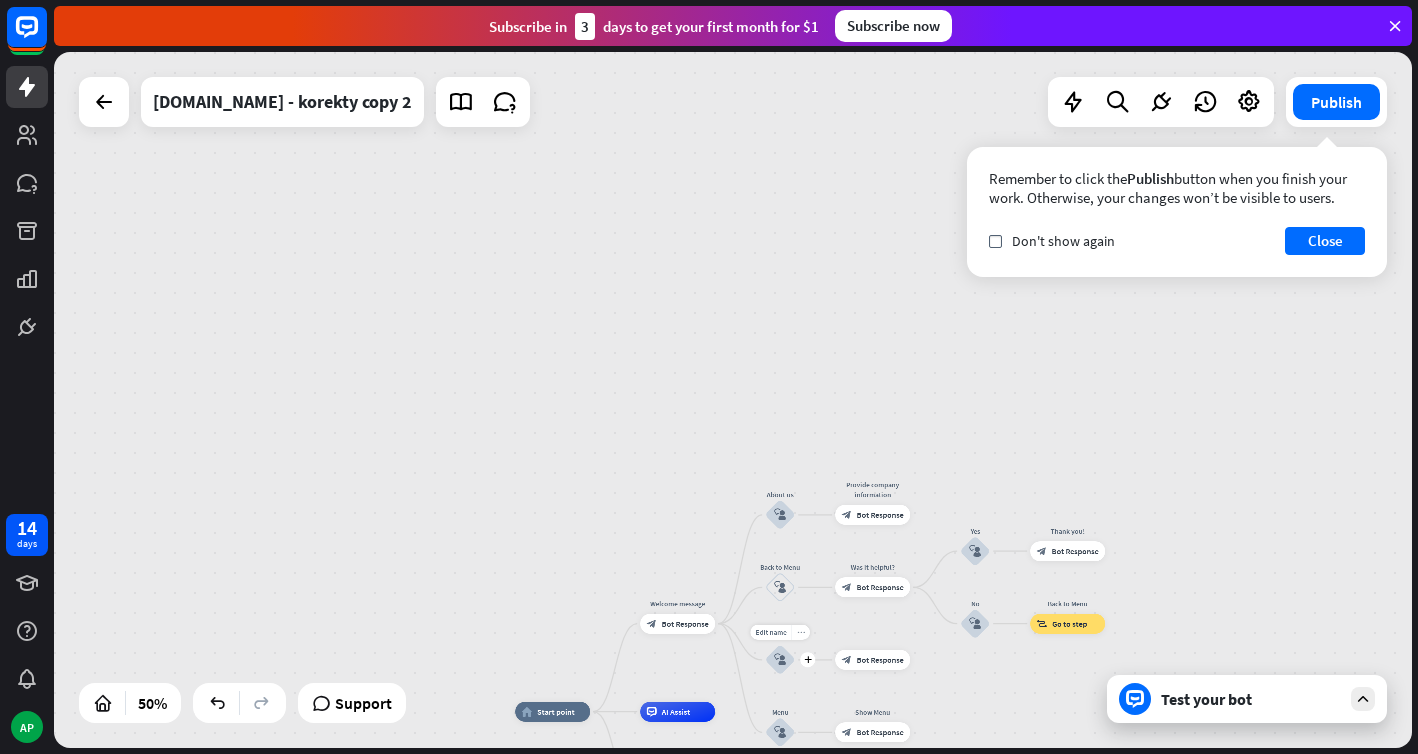 click on "more_horiz" at bounding box center (801, 633) 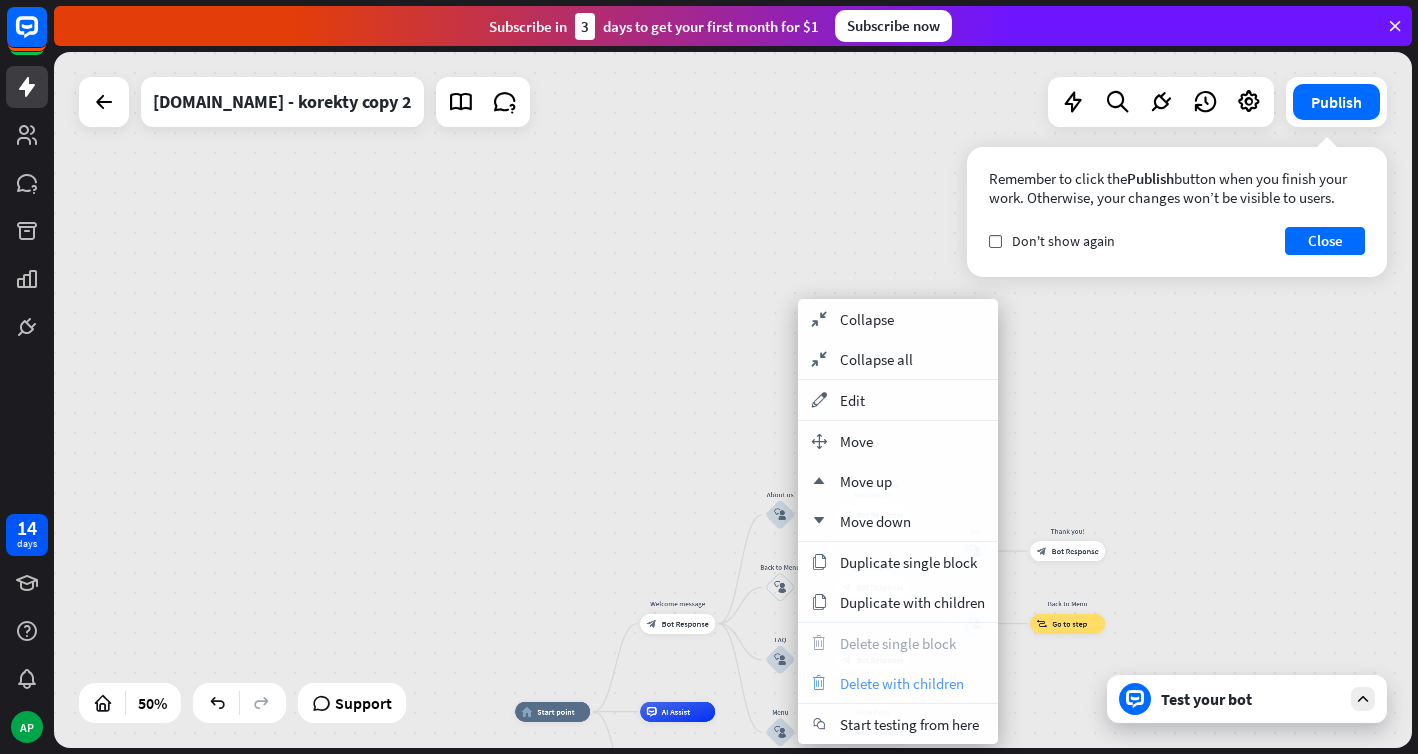 click on "Delete with children" at bounding box center (902, 683) 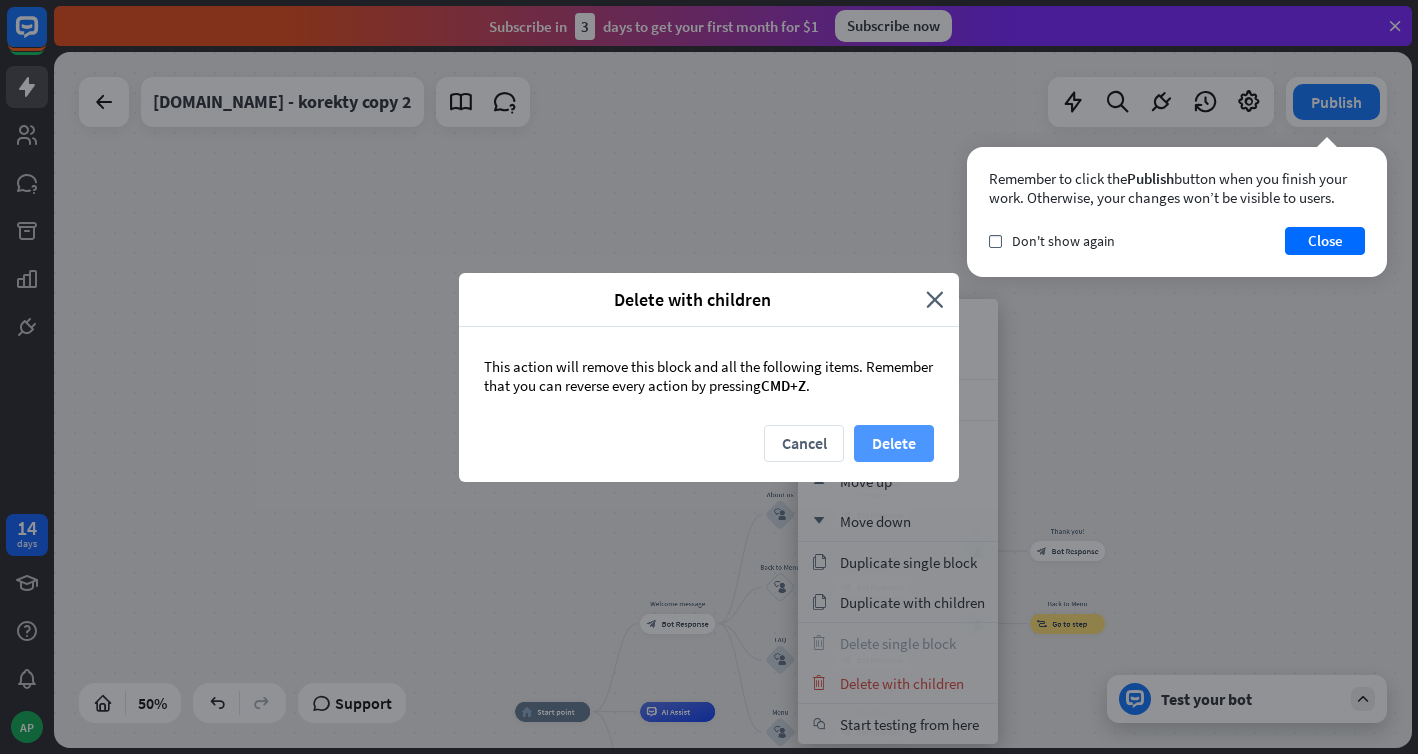 click on "Delete" at bounding box center (894, 443) 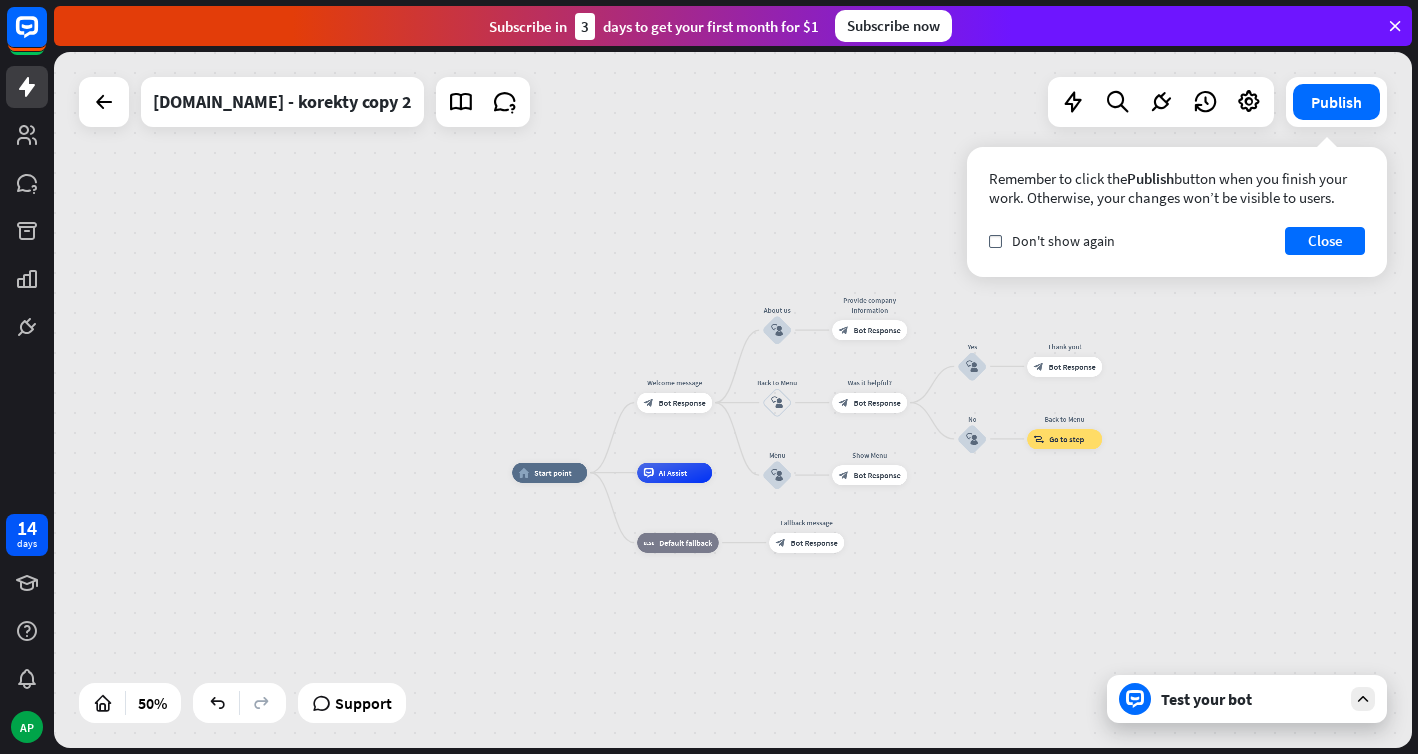 drag, startPoint x: 672, startPoint y: 472, endPoint x: 662, endPoint y: 233, distance: 239.2091 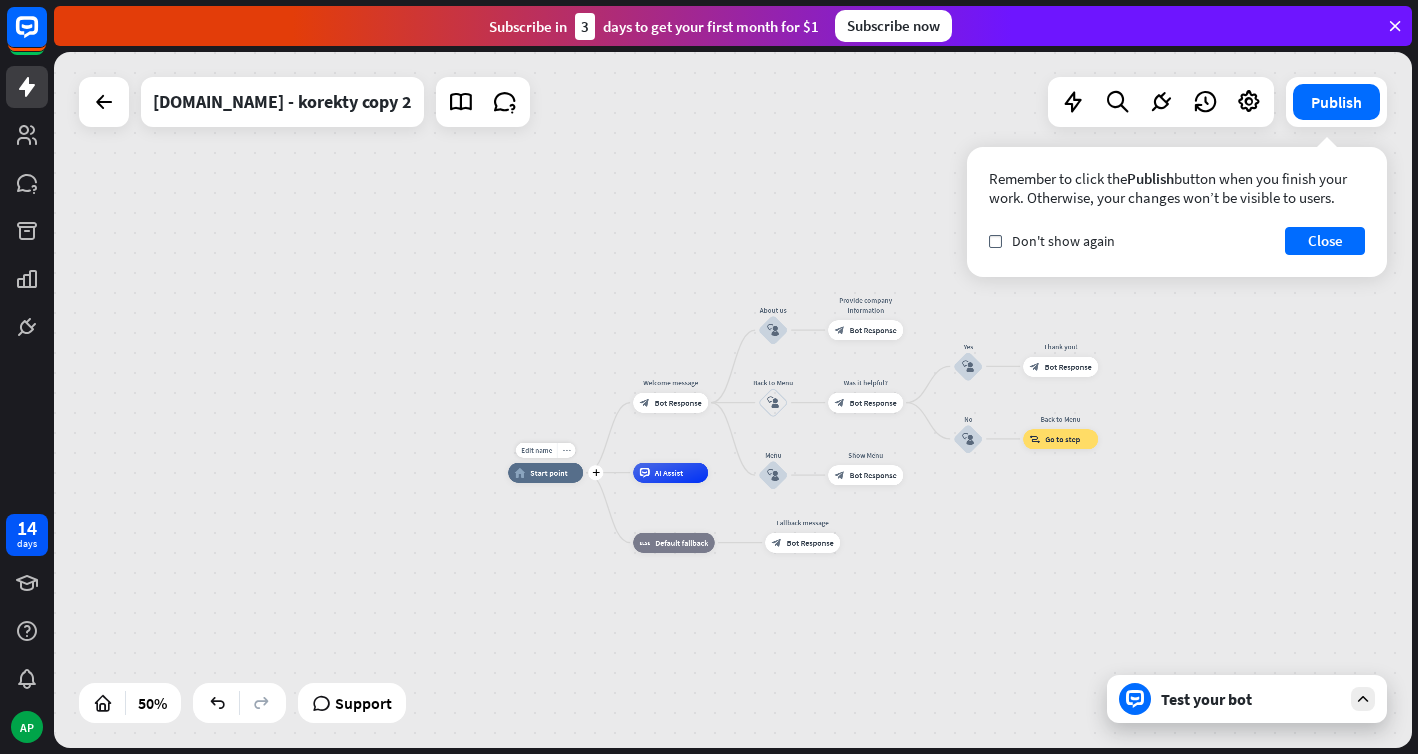click on "more_horiz" at bounding box center [566, 450] 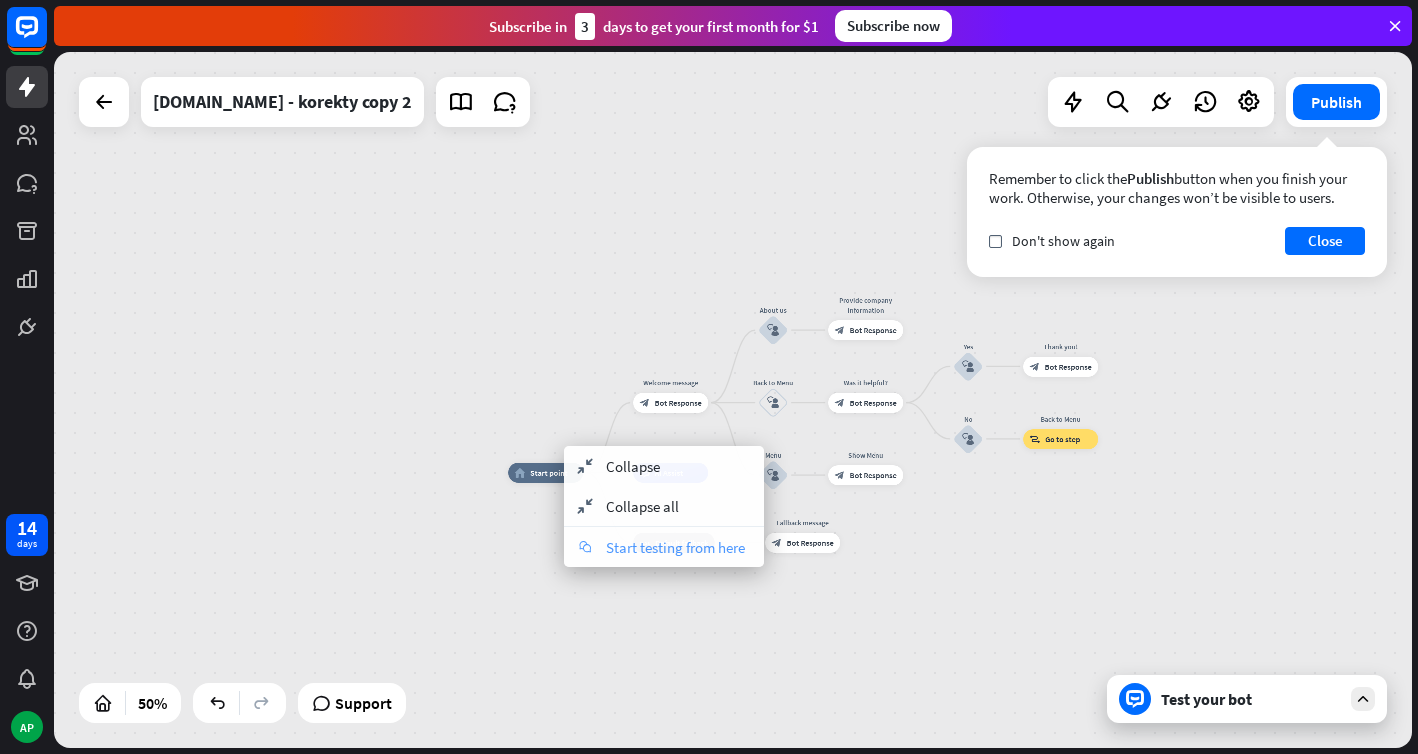 click on "chat   Start testing from here" at bounding box center [664, 547] 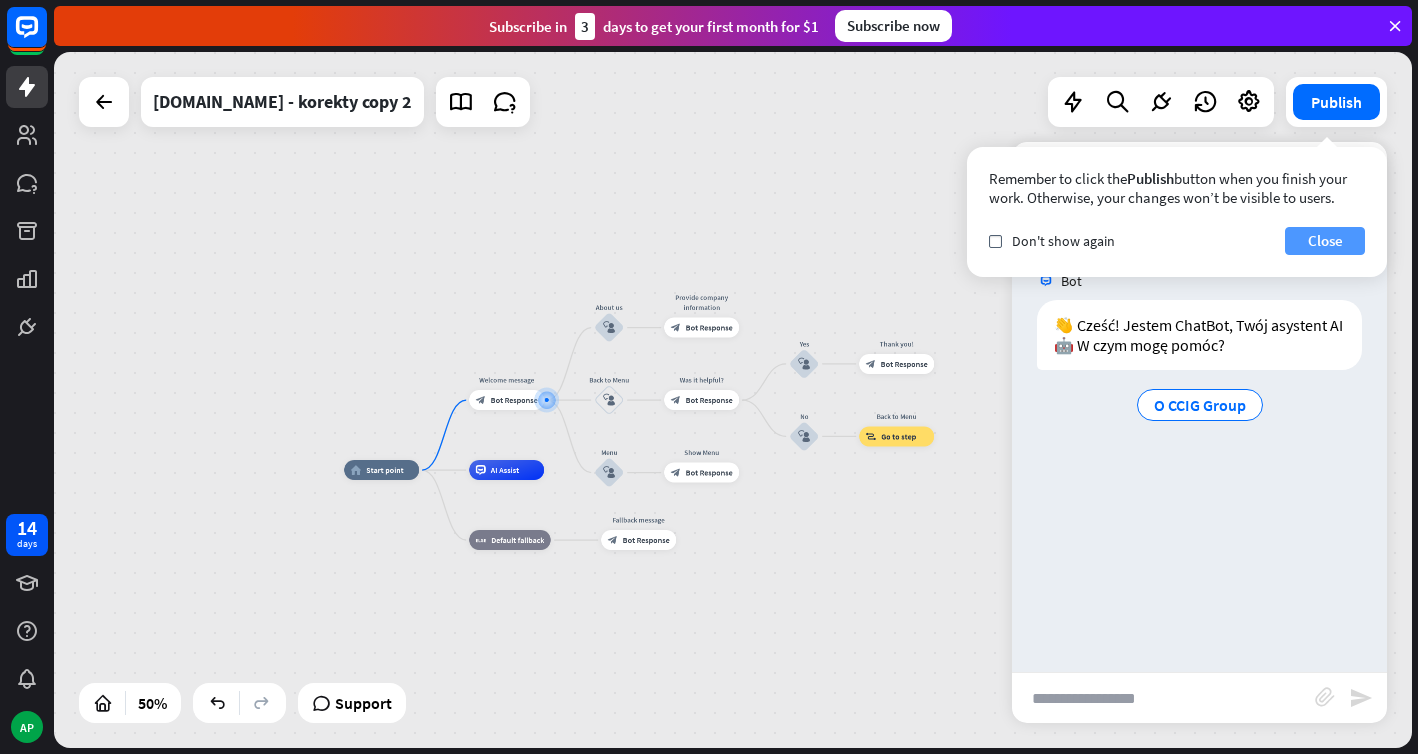 click on "Close" at bounding box center (1325, 241) 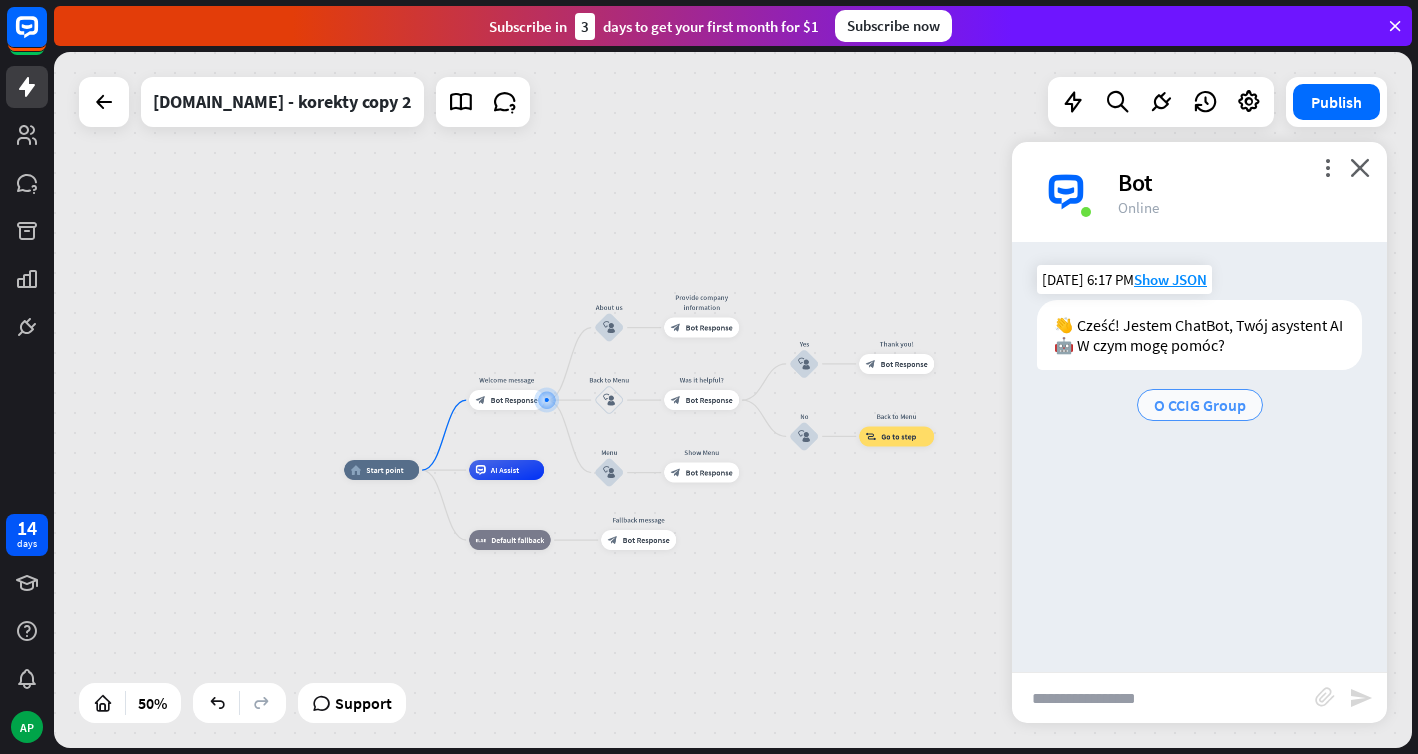 click on "O CCIG Group" at bounding box center (1200, 405) 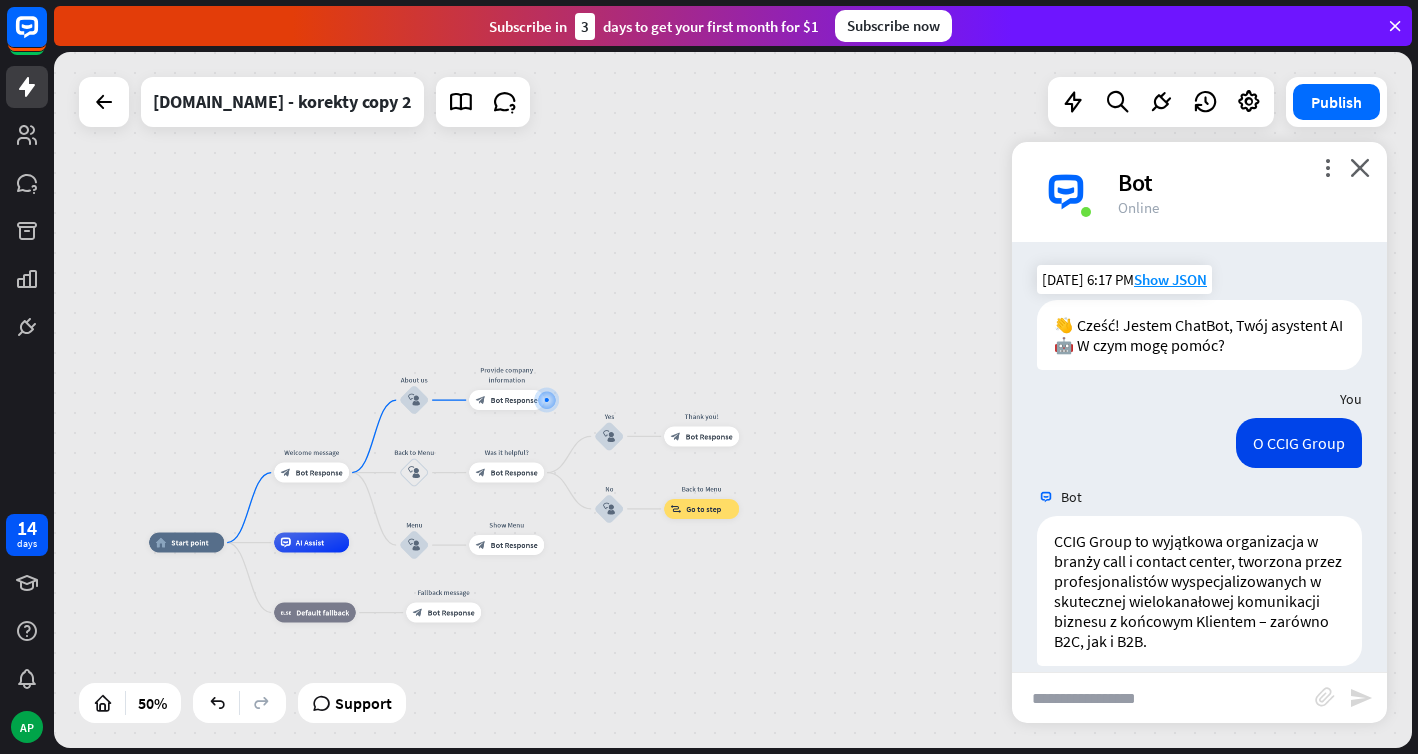 scroll, scrollTop: 79, scrollLeft: 0, axis: vertical 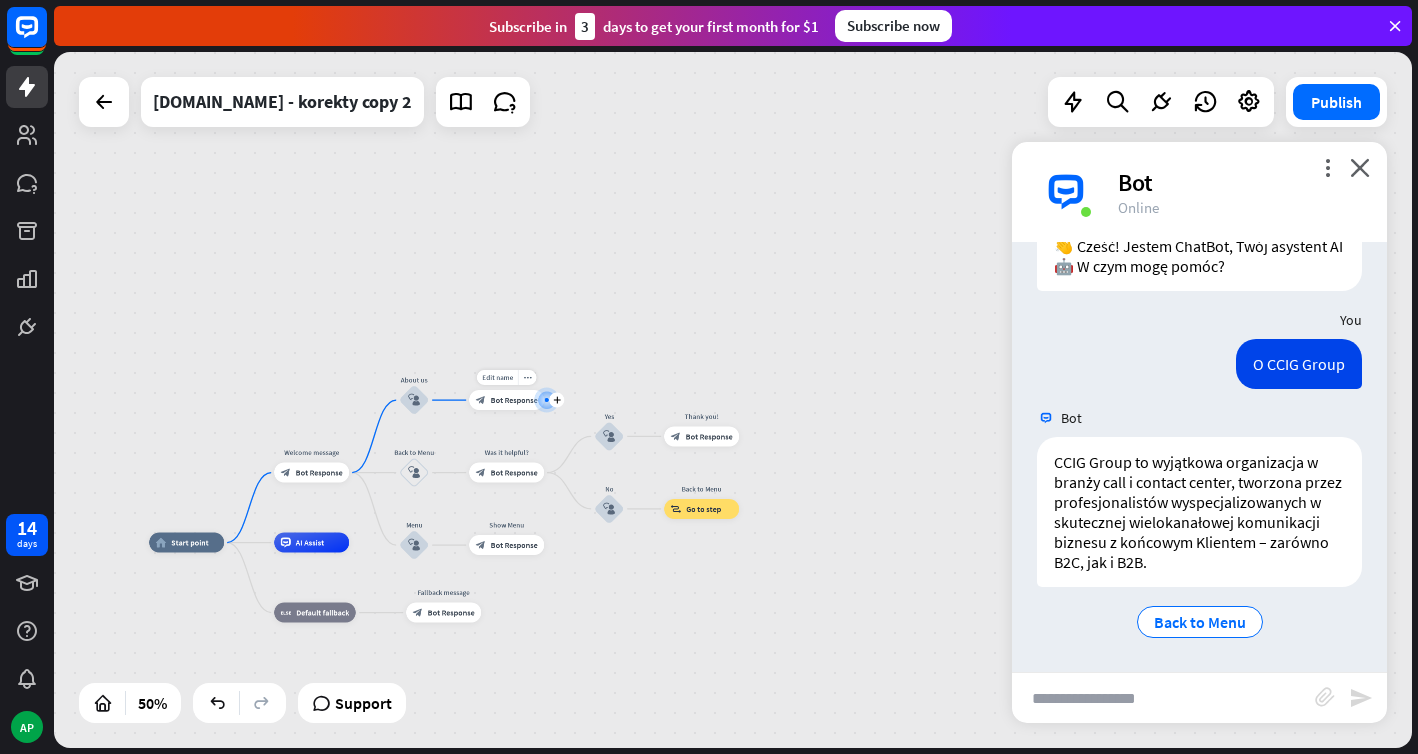 click on "block_bot_response   Bot Response" at bounding box center [506, 400] 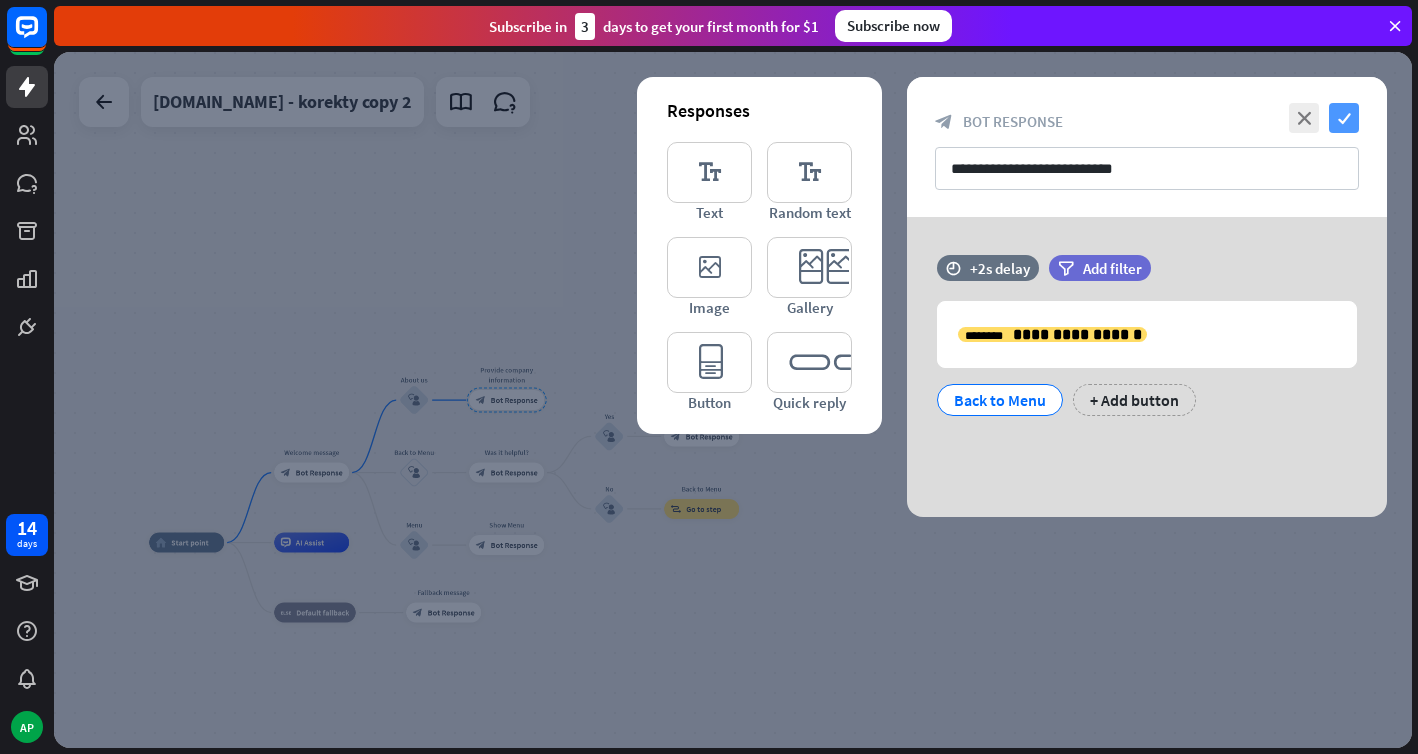 click on "check" at bounding box center [1344, 118] 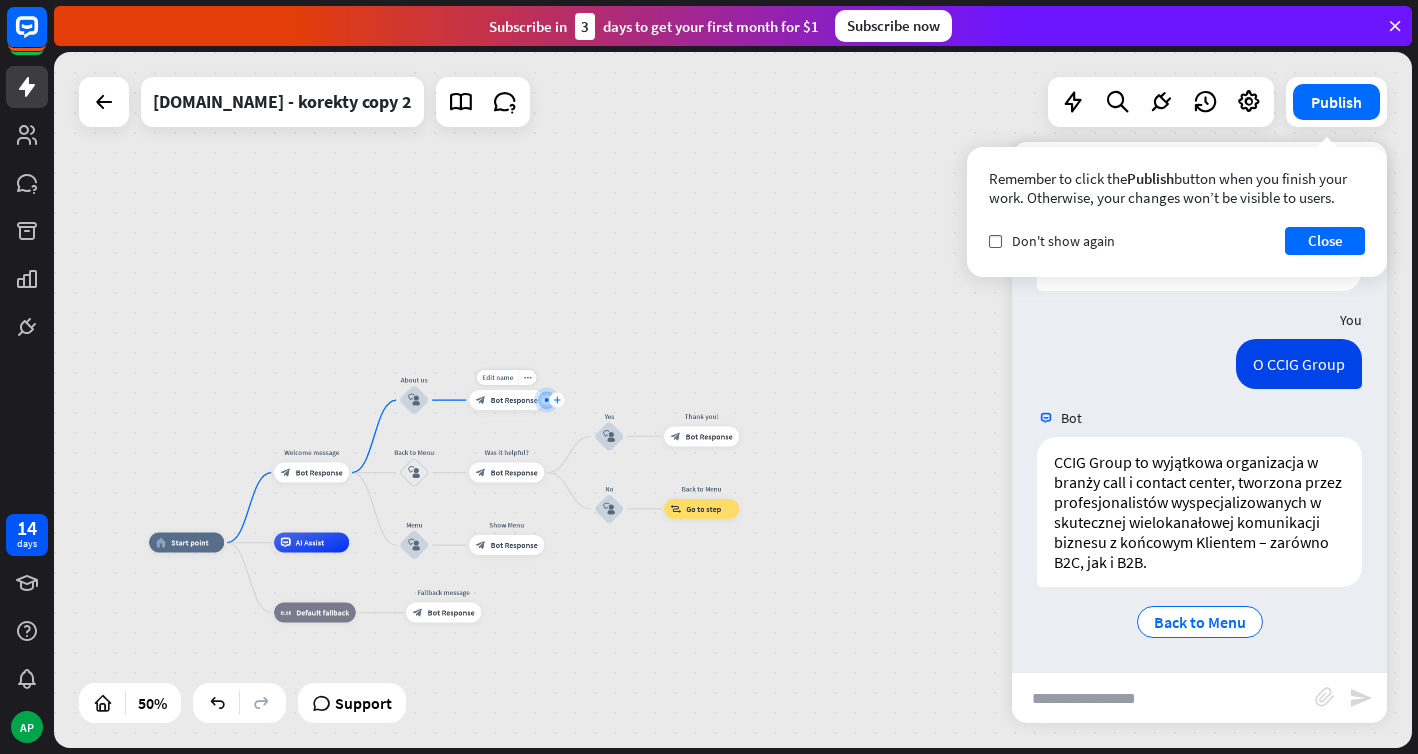 click on "plus" at bounding box center (557, 400) 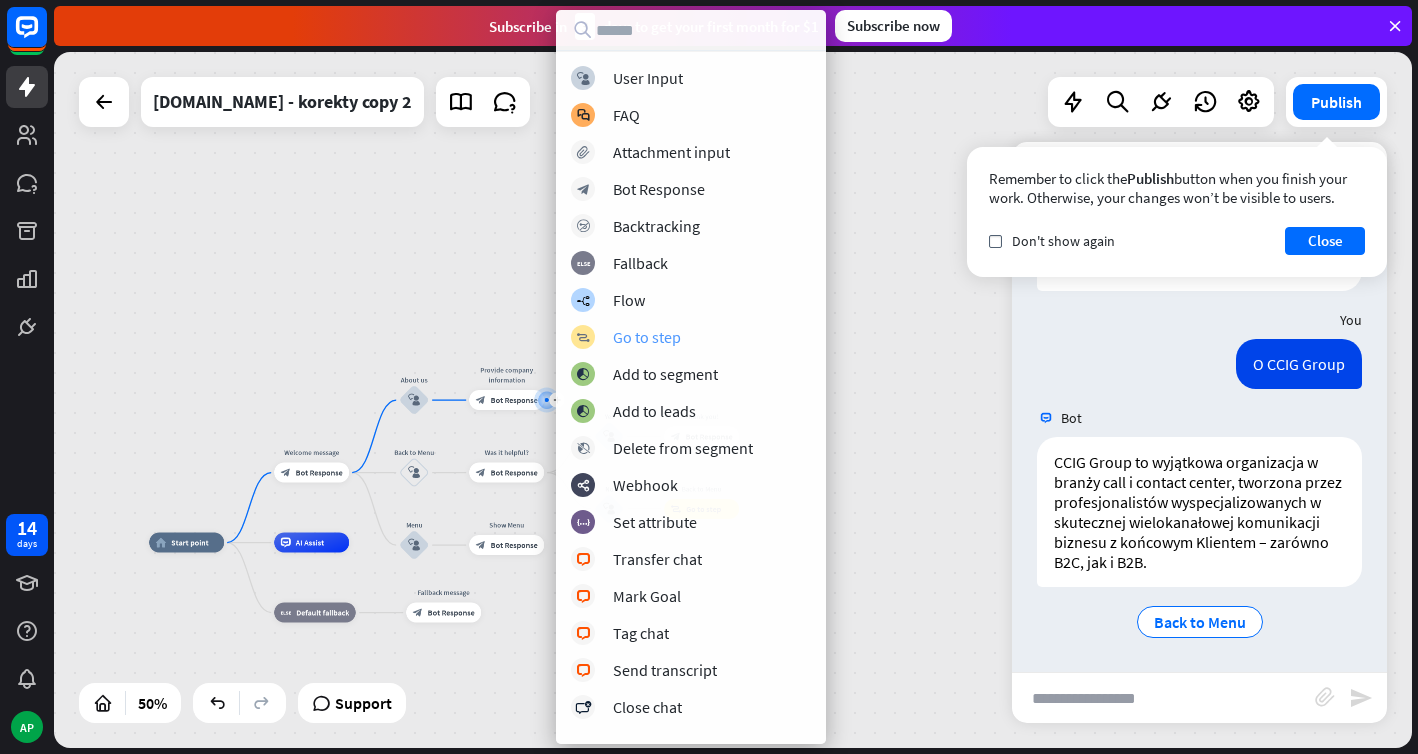click on "Go to step" at bounding box center (647, 337) 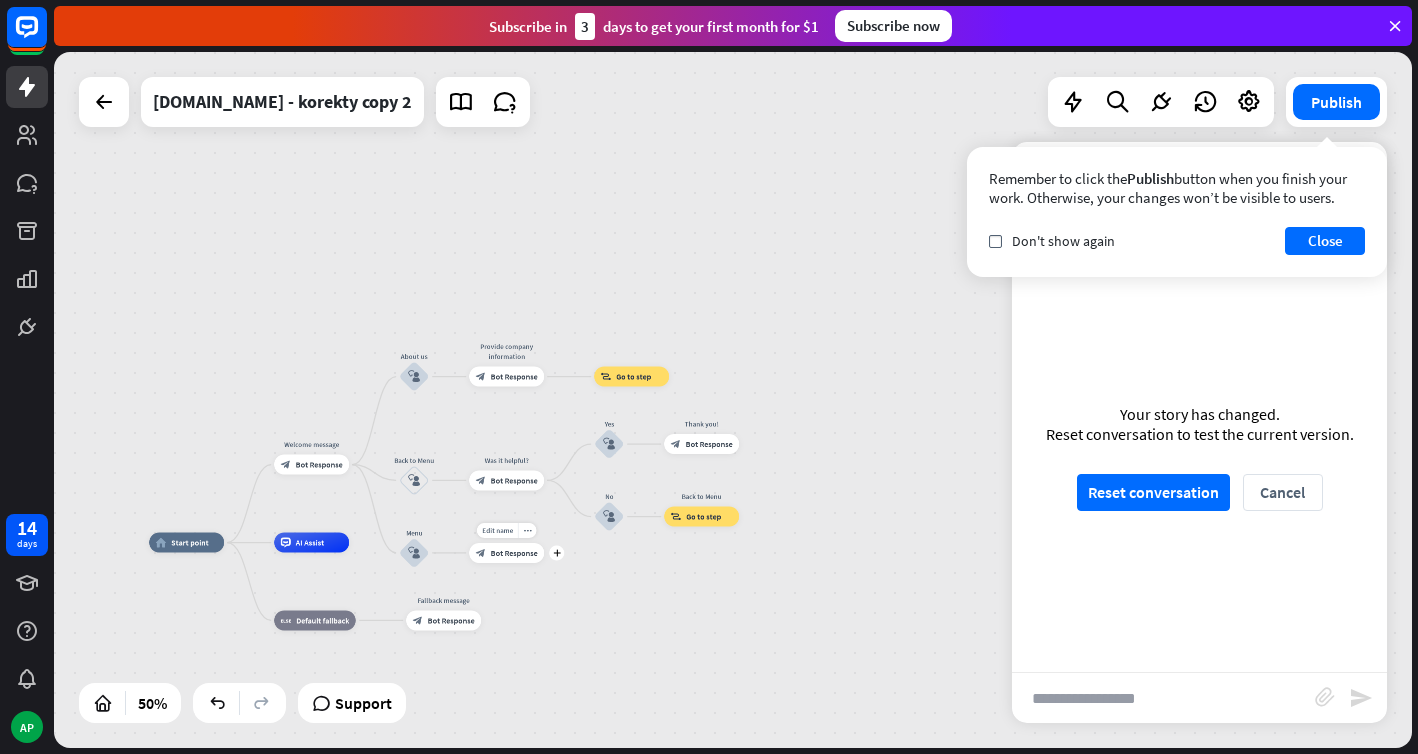 click on "block_bot_response   Bot Response" at bounding box center (506, 553) 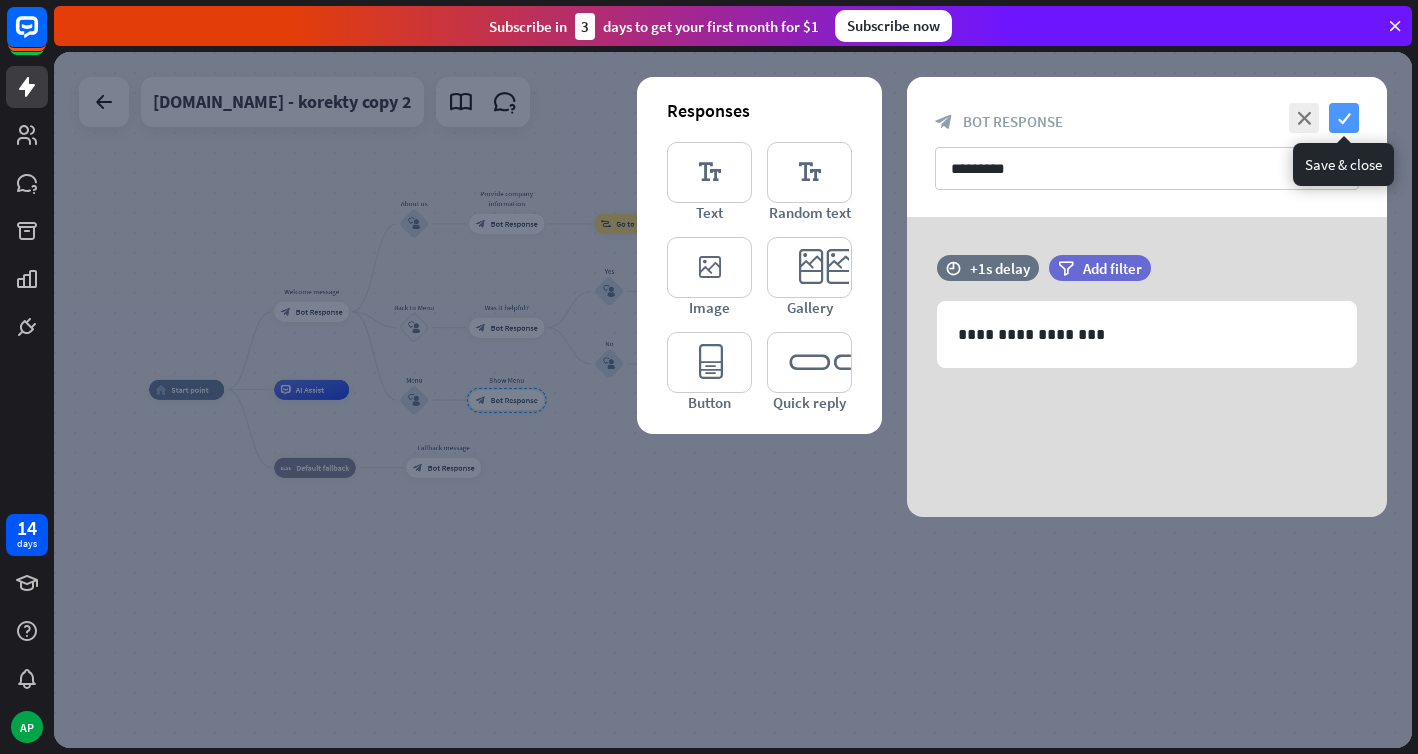 click on "check" at bounding box center [1344, 118] 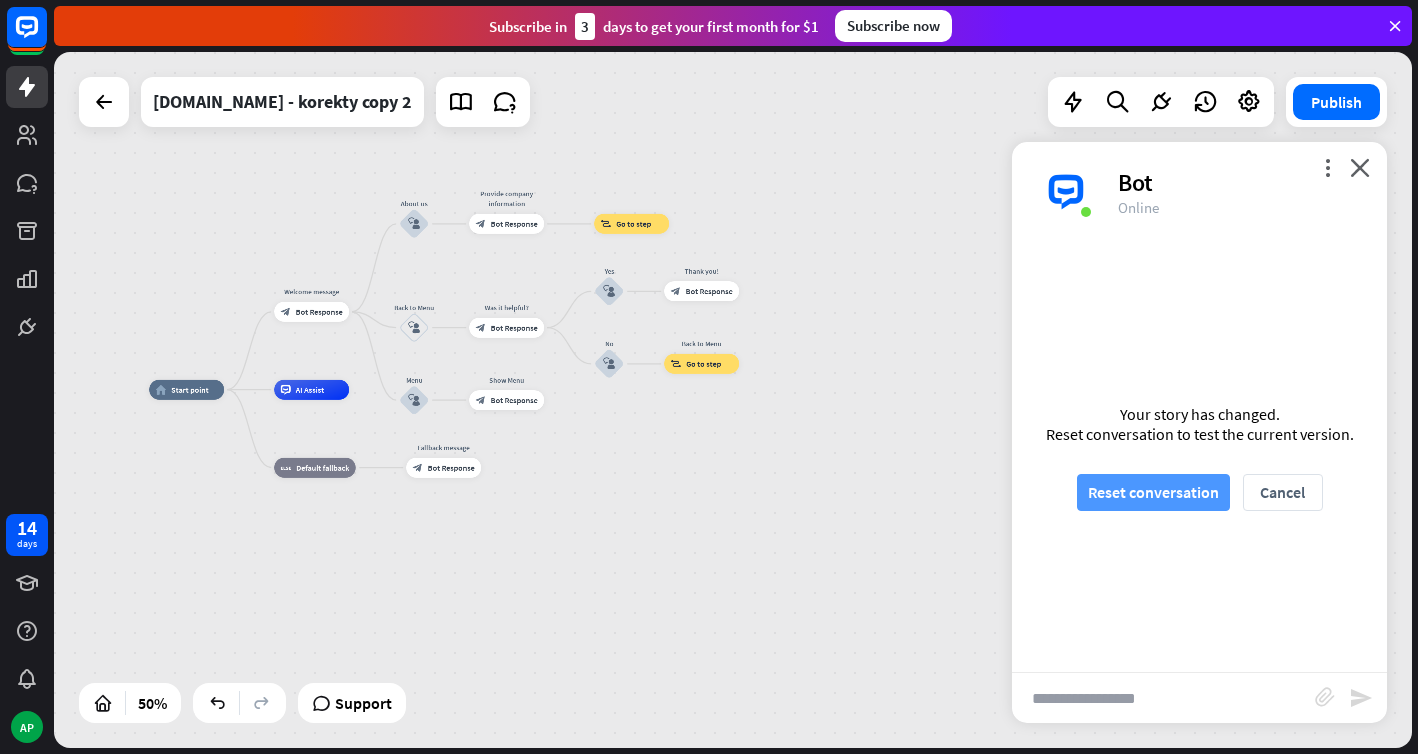 click on "Reset conversation" at bounding box center (1153, 492) 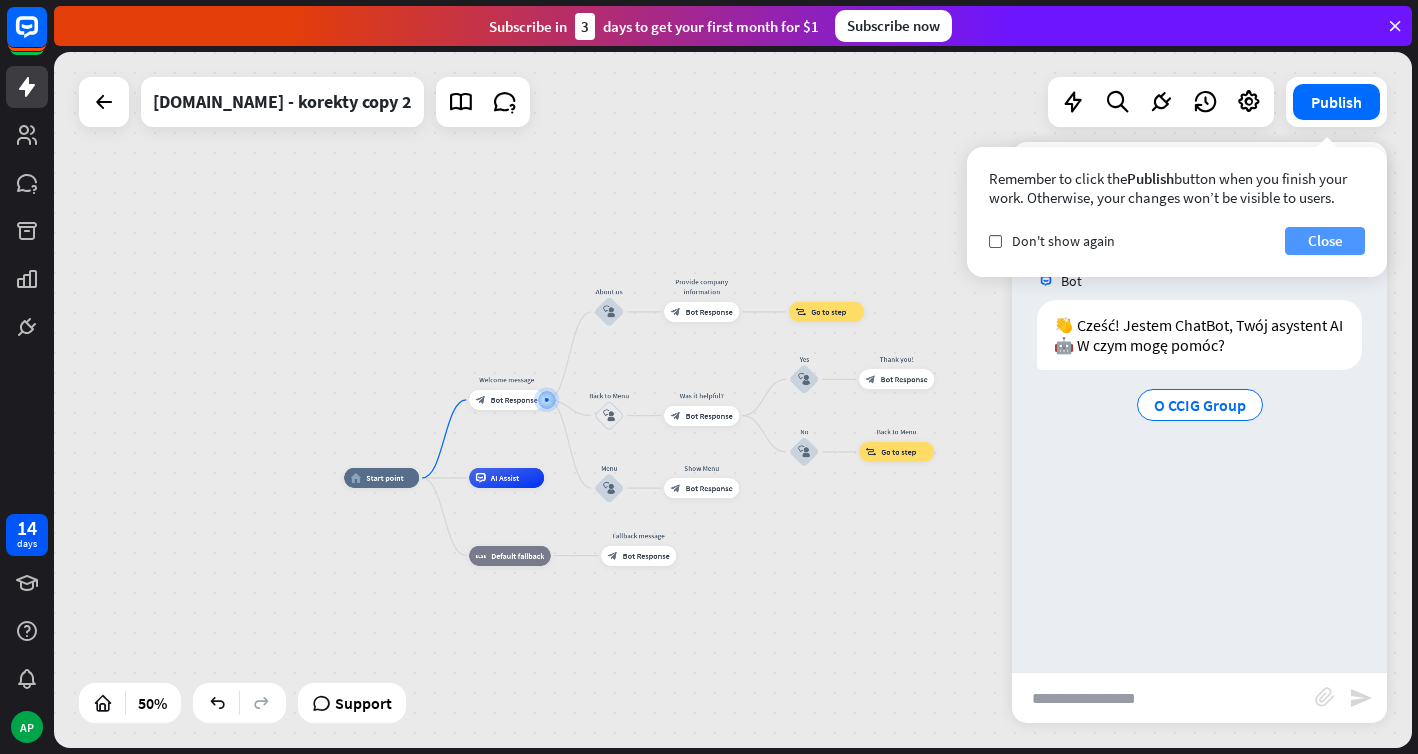 click on "Close" at bounding box center (1325, 241) 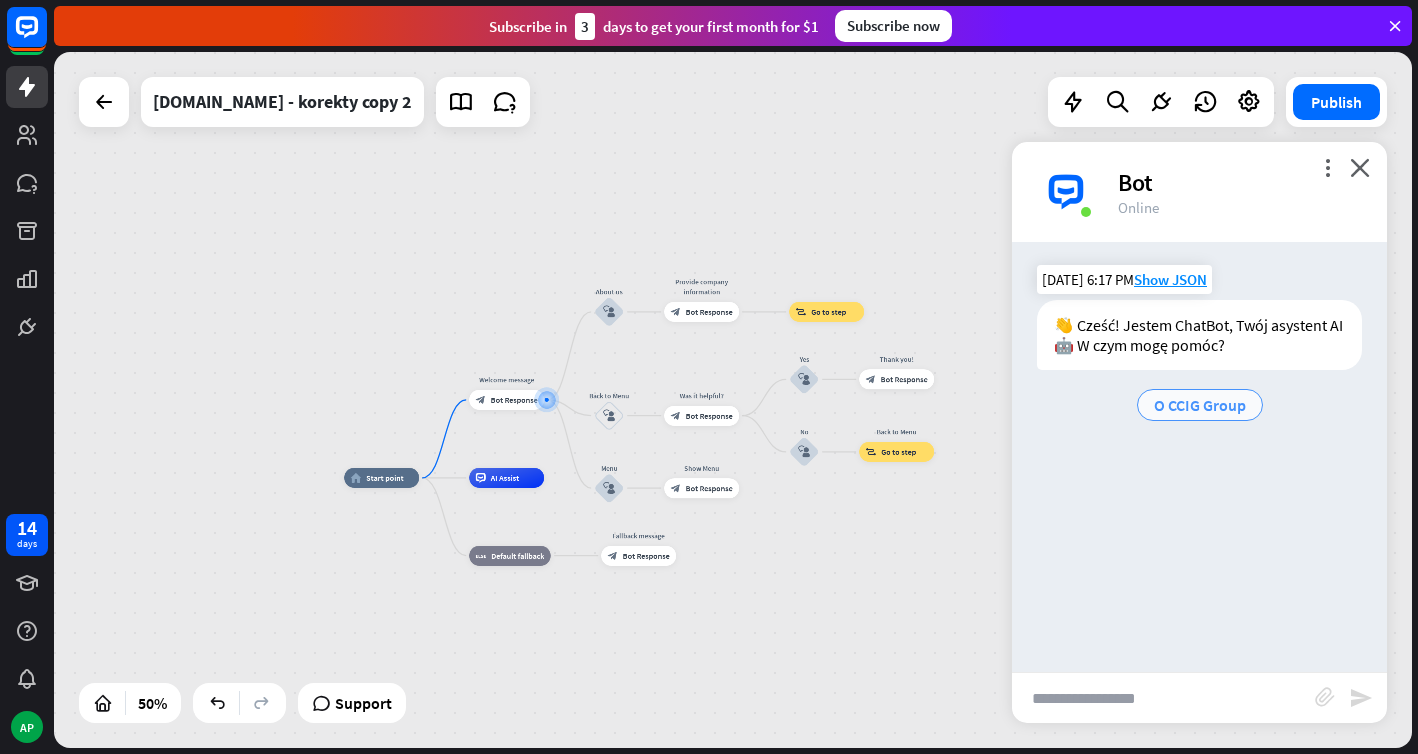 click on "O CCIG Group" at bounding box center [1200, 405] 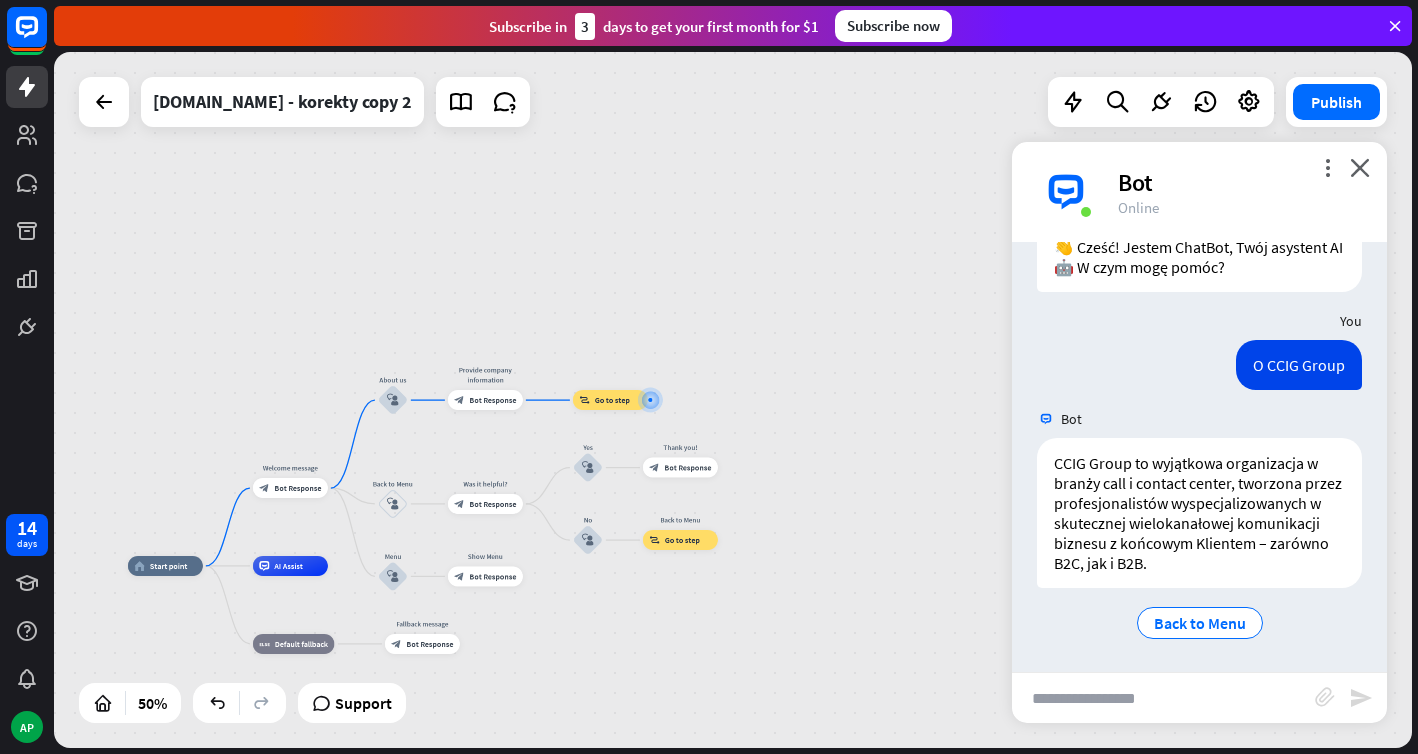 scroll, scrollTop: 79, scrollLeft: 0, axis: vertical 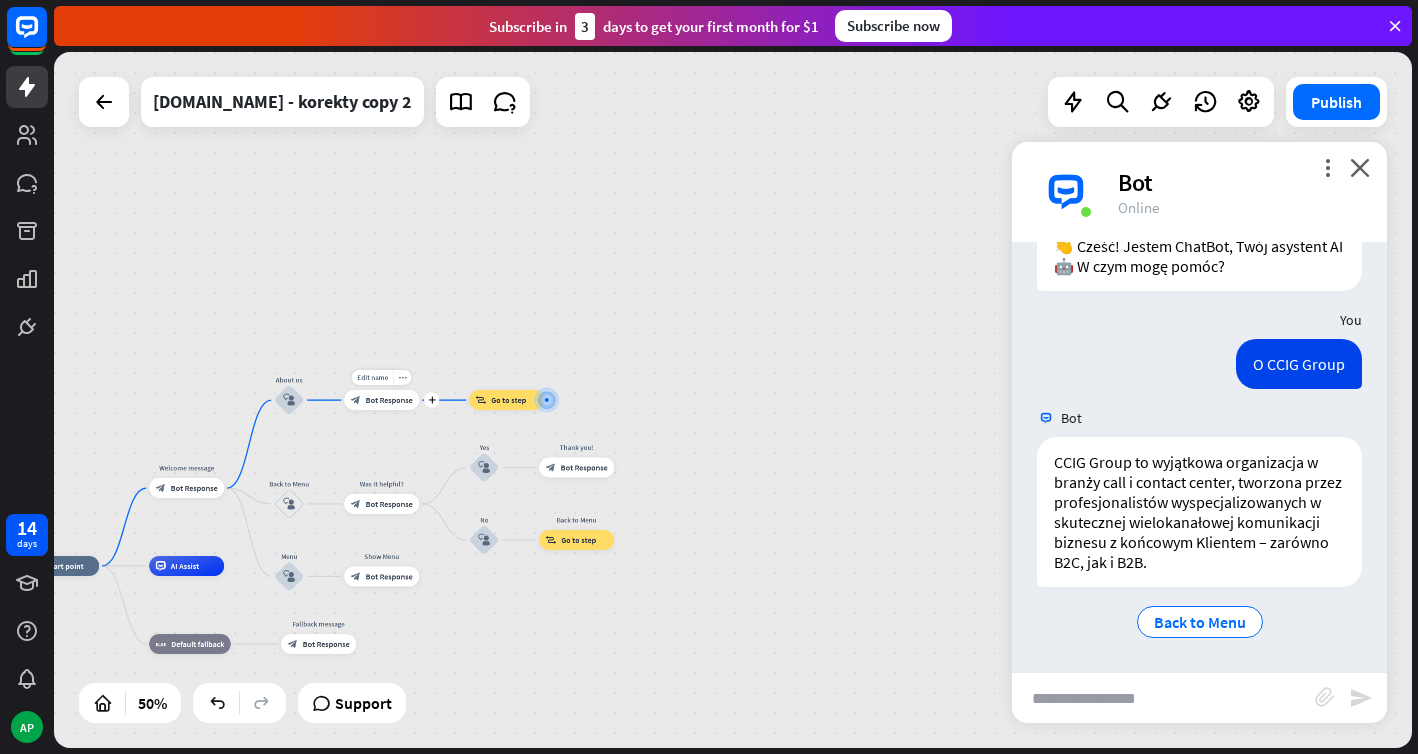 click on "block_bot_response   Bot Response" at bounding box center [381, 400] 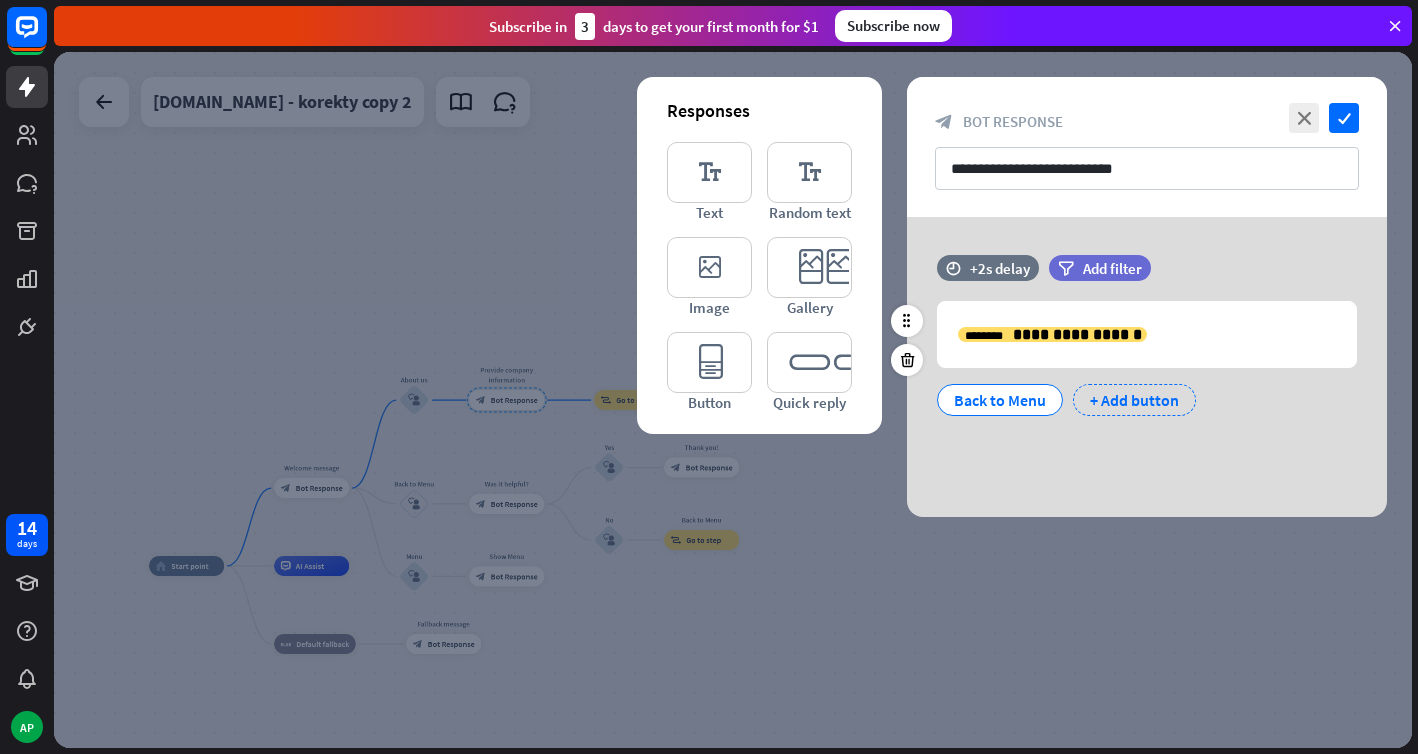 click on "+ Add button" at bounding box center (1134, 400) 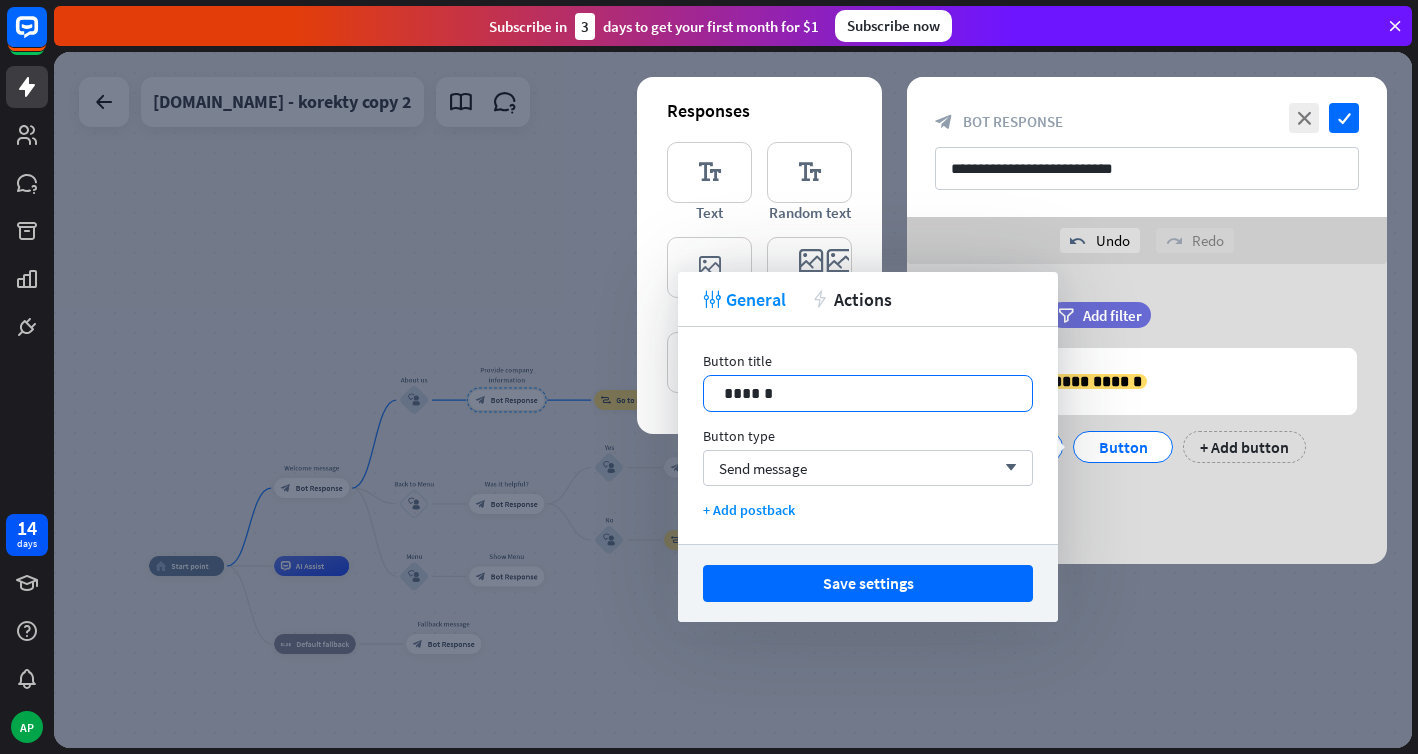 click on "******" at bounding box center (868, 393) 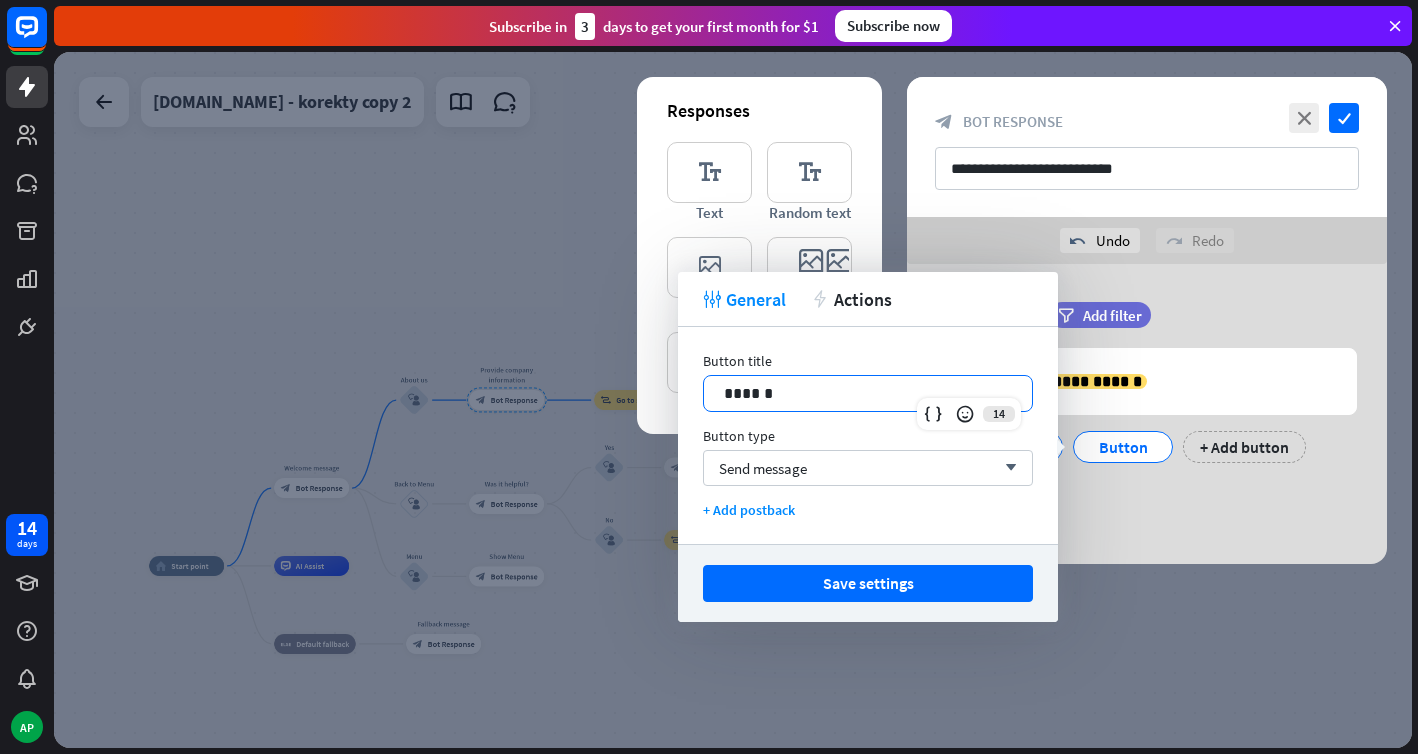 type 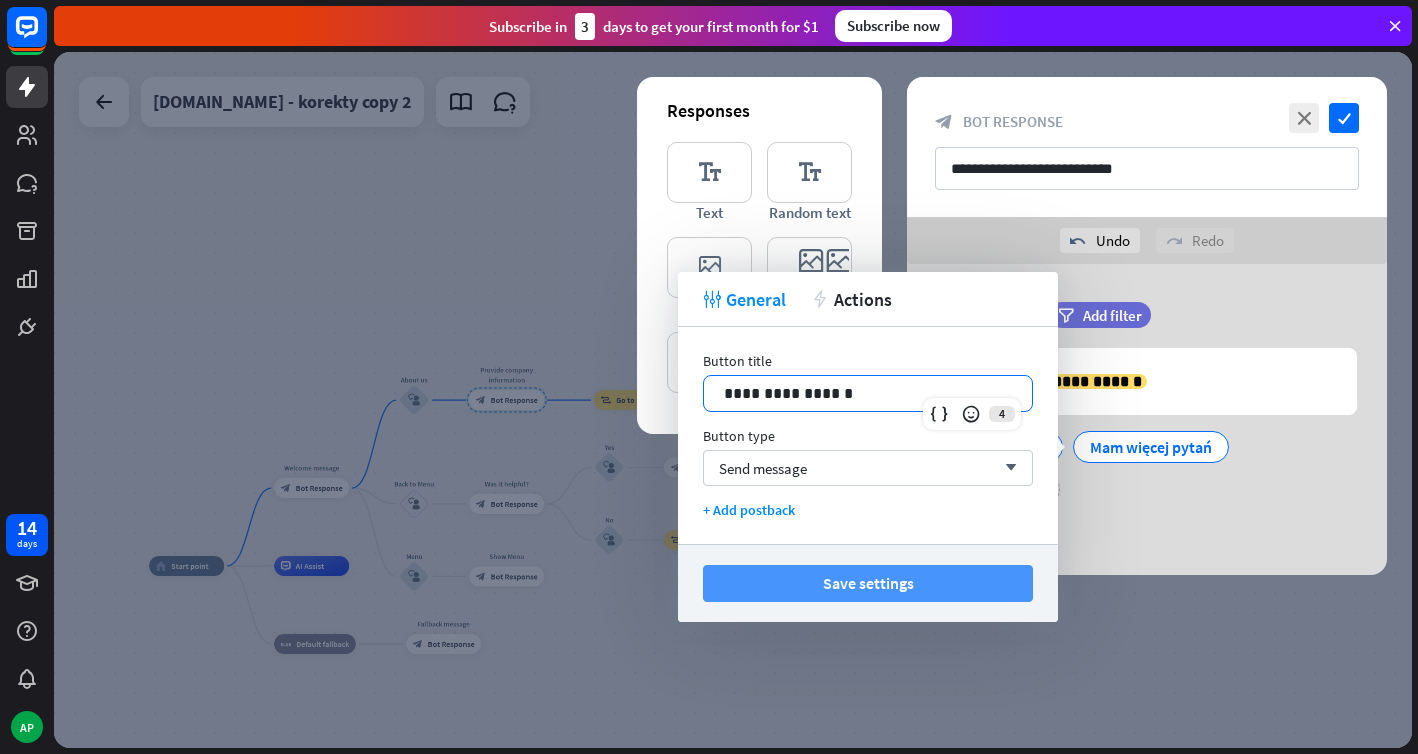 click on "Save settings" at bounding box center (868, 583) 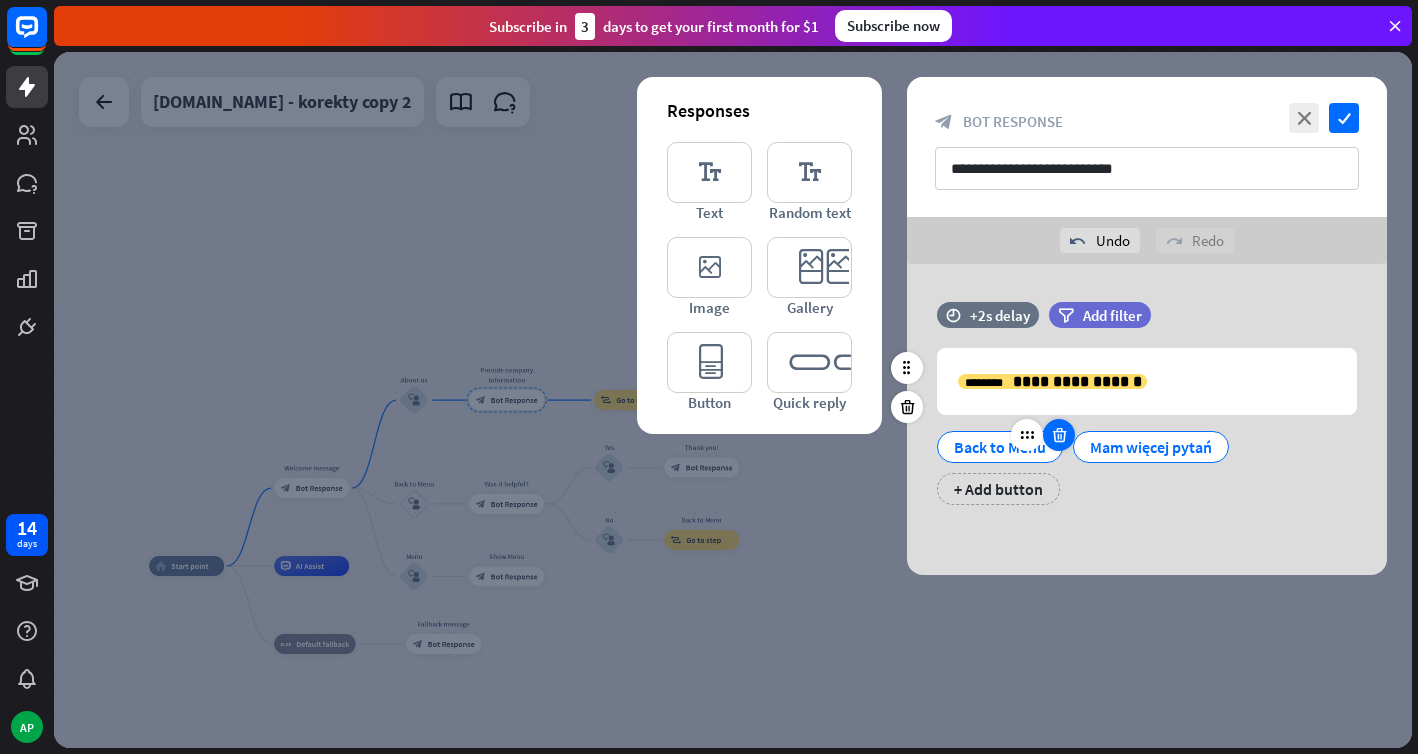 click at bounding box center (1059, 435) 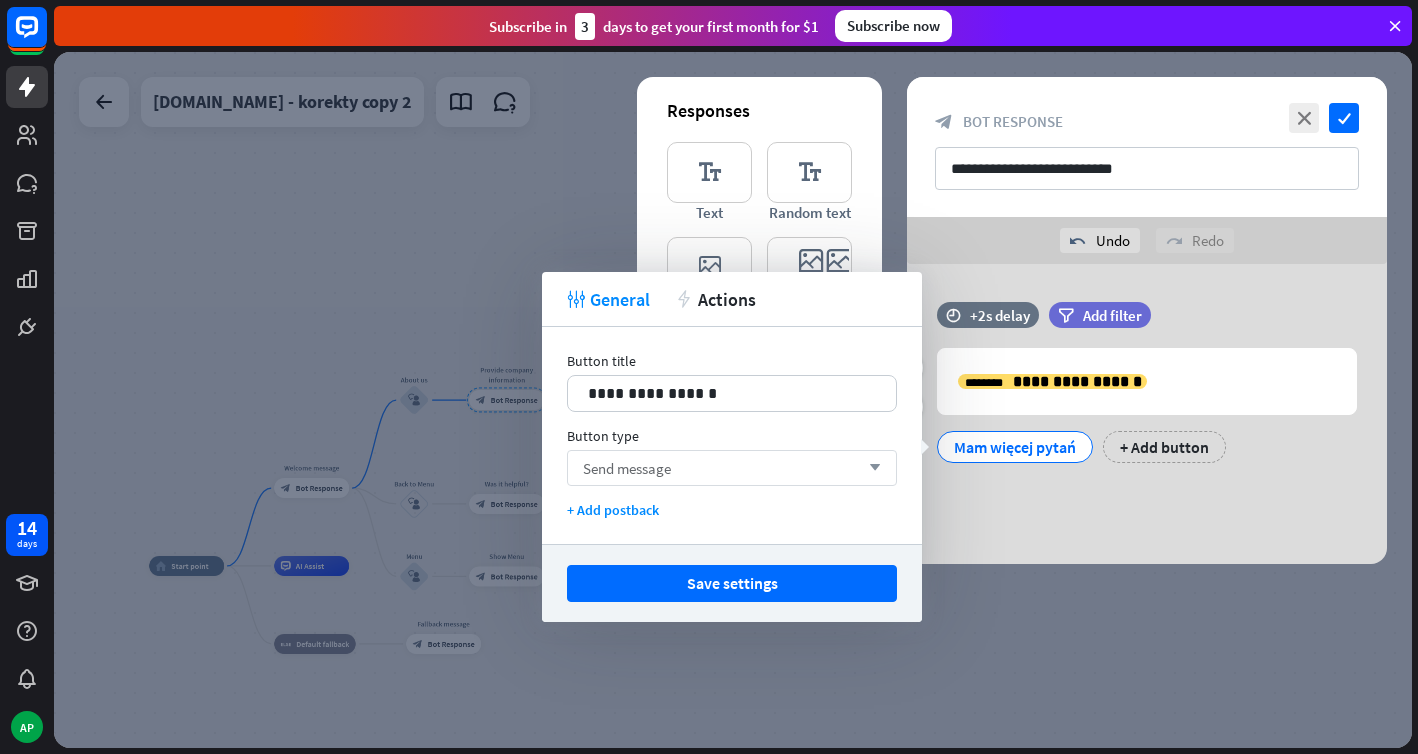 click on "Send message
arrow_down" at bounding box center [732, 468] 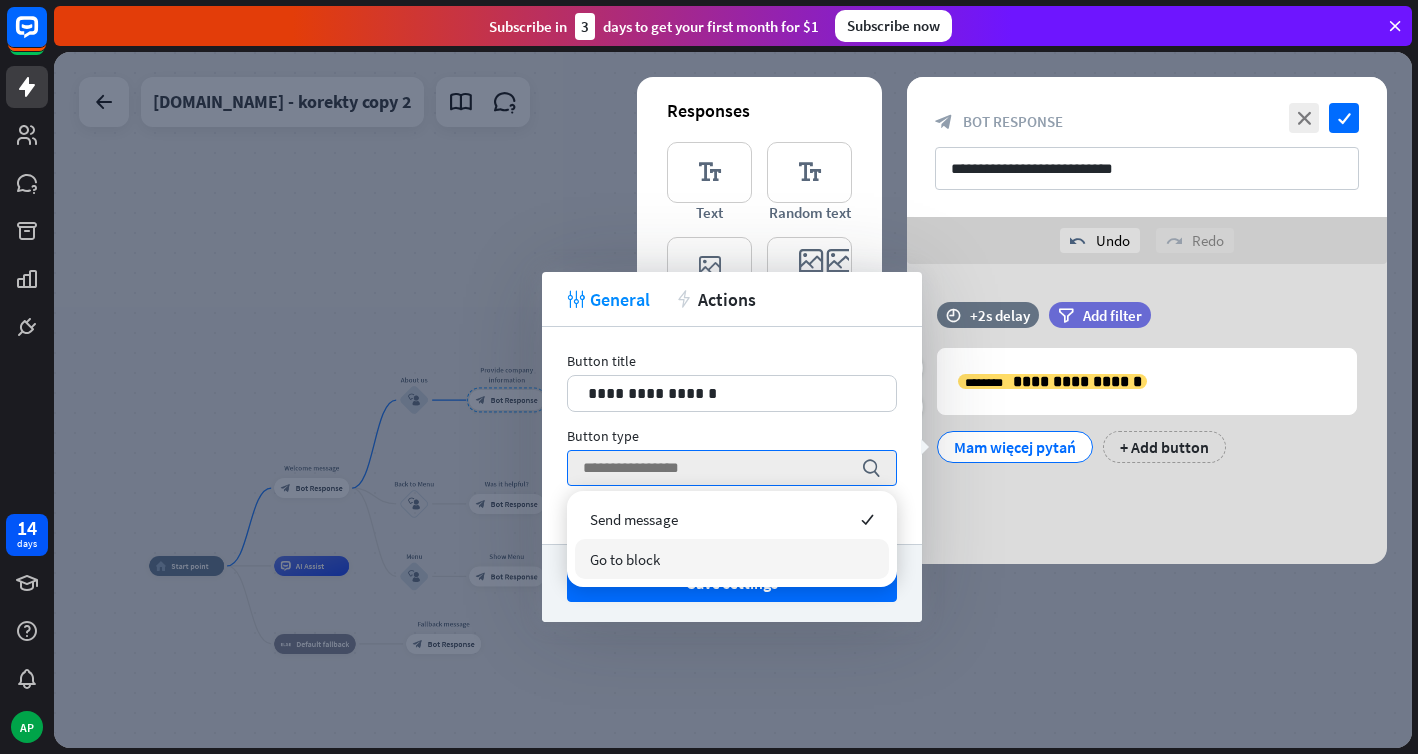 click on "Go to block" at bounding box center (732, 559) 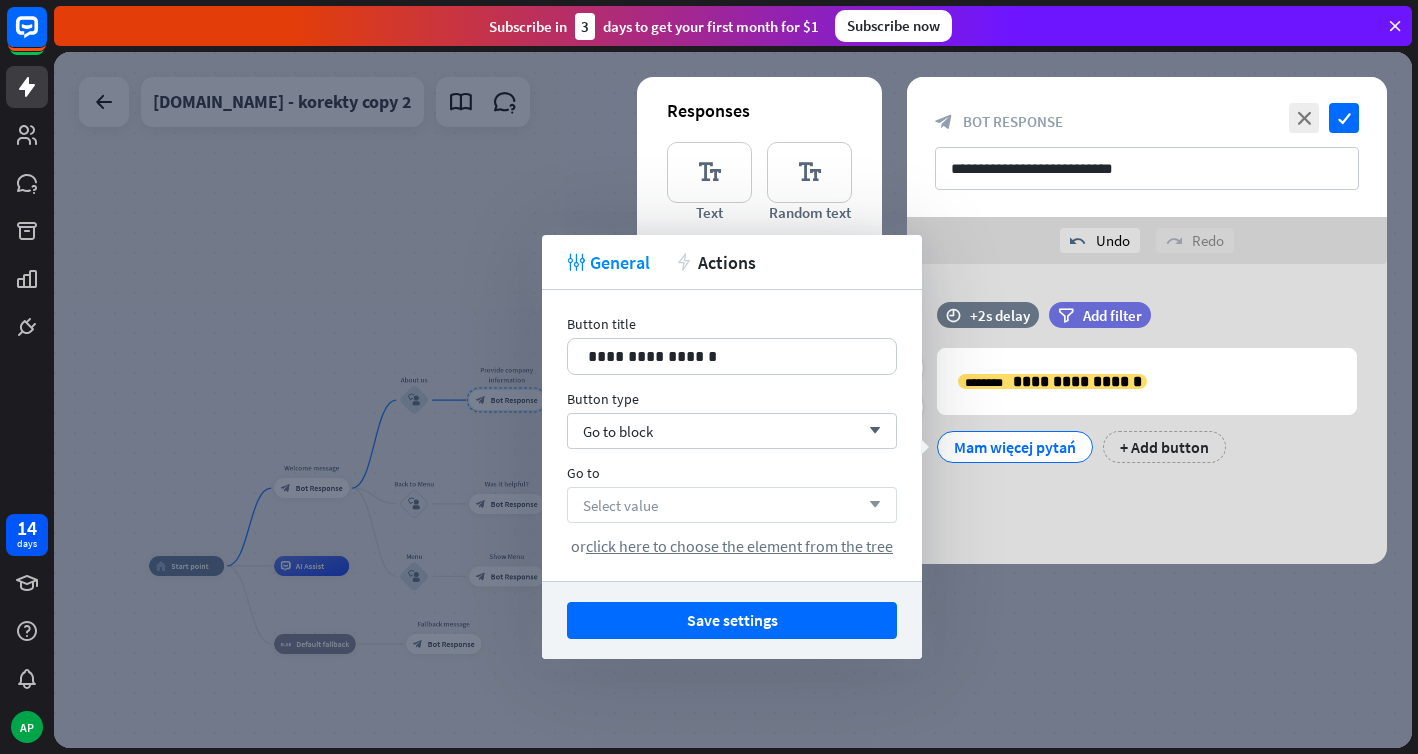 click on "Select value
arrow_down" at bounding box center [732, 505] 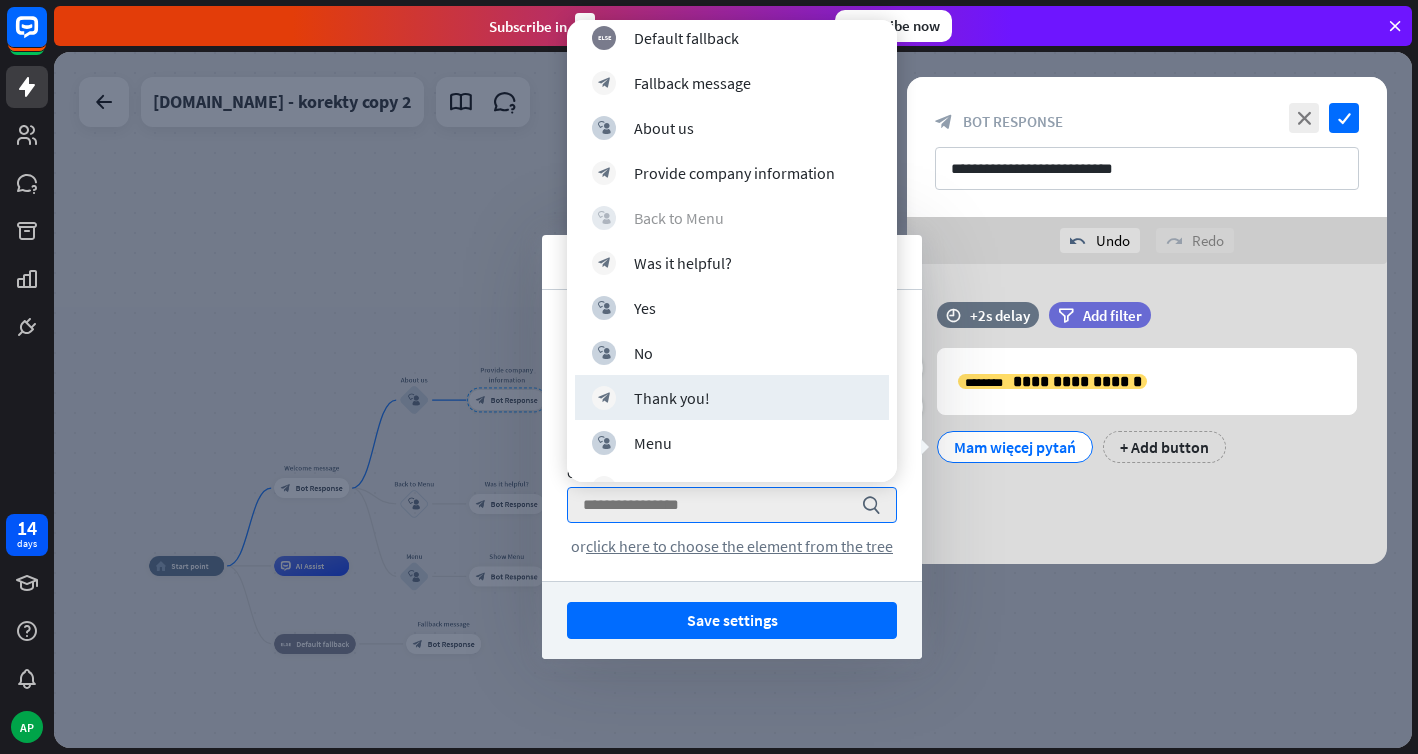 scroll, scrollTop: 184, scrollLeft: 0, axis: vertical 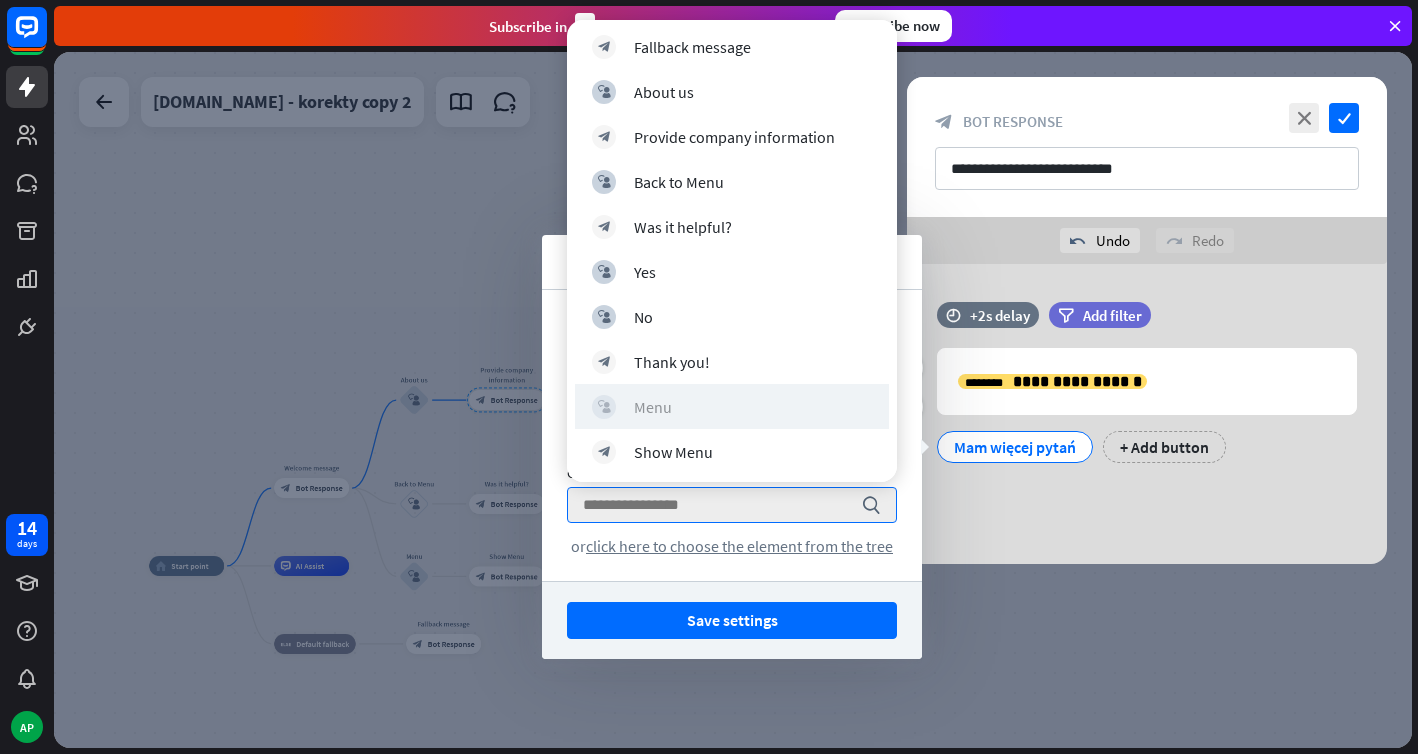 click on "block_user_input
Menu" at bounding box center (732, 407) 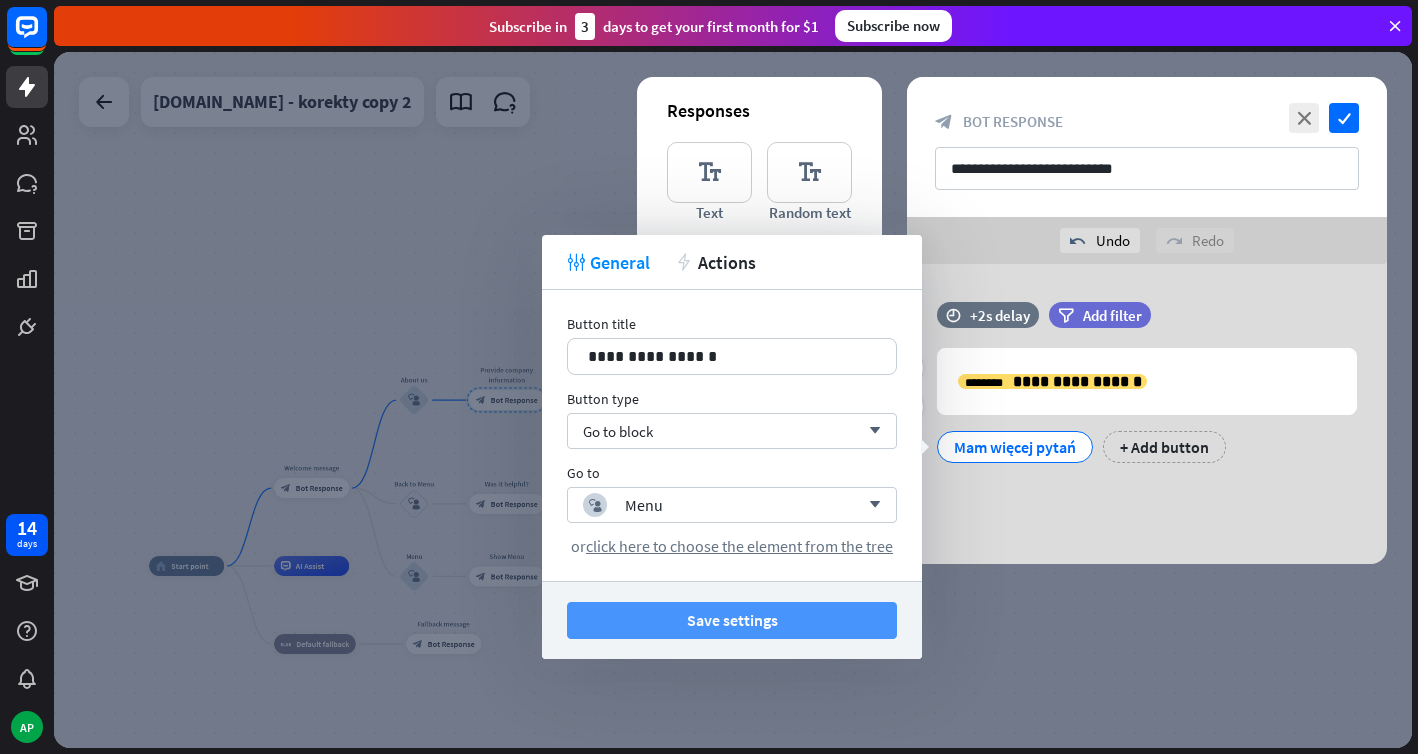 click on "Save settings" at bounding box center (732, 620) 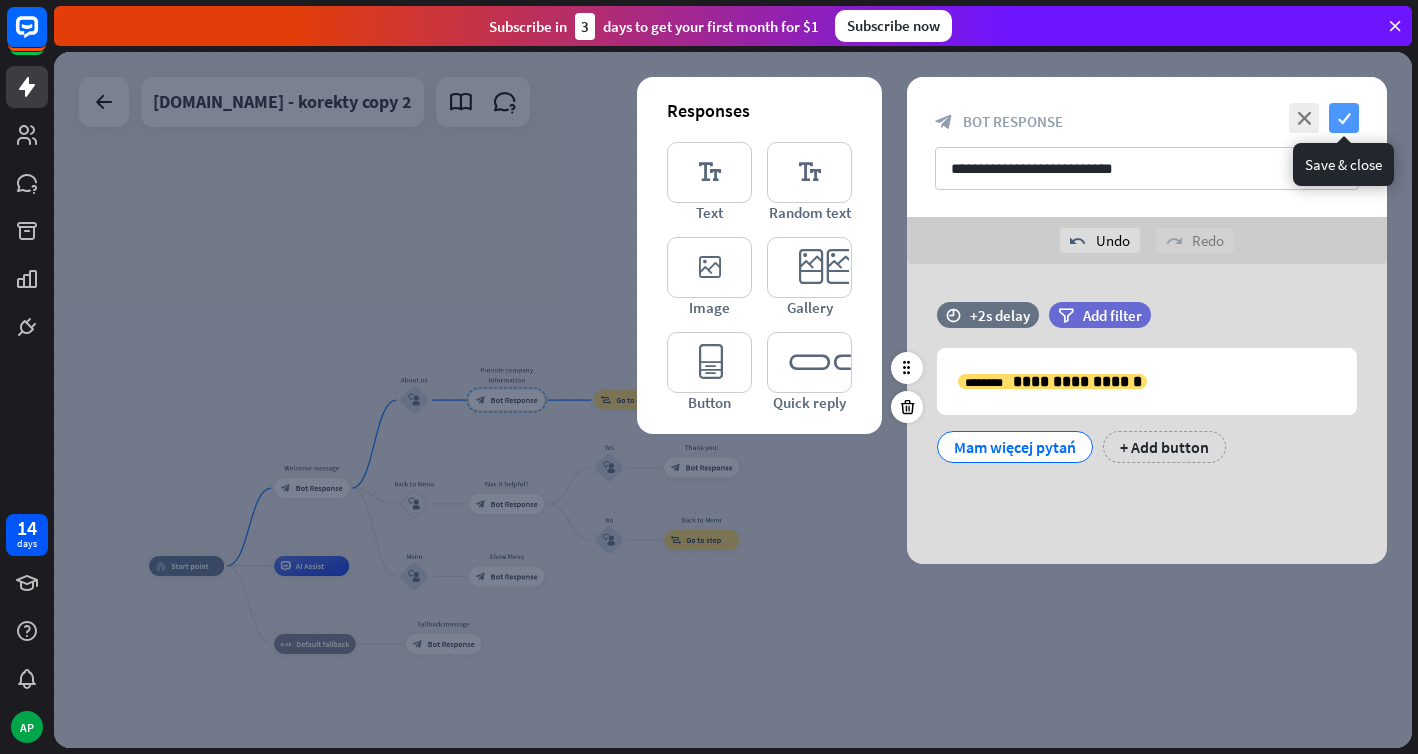 click on "check" at bounding box center (1344, 118) 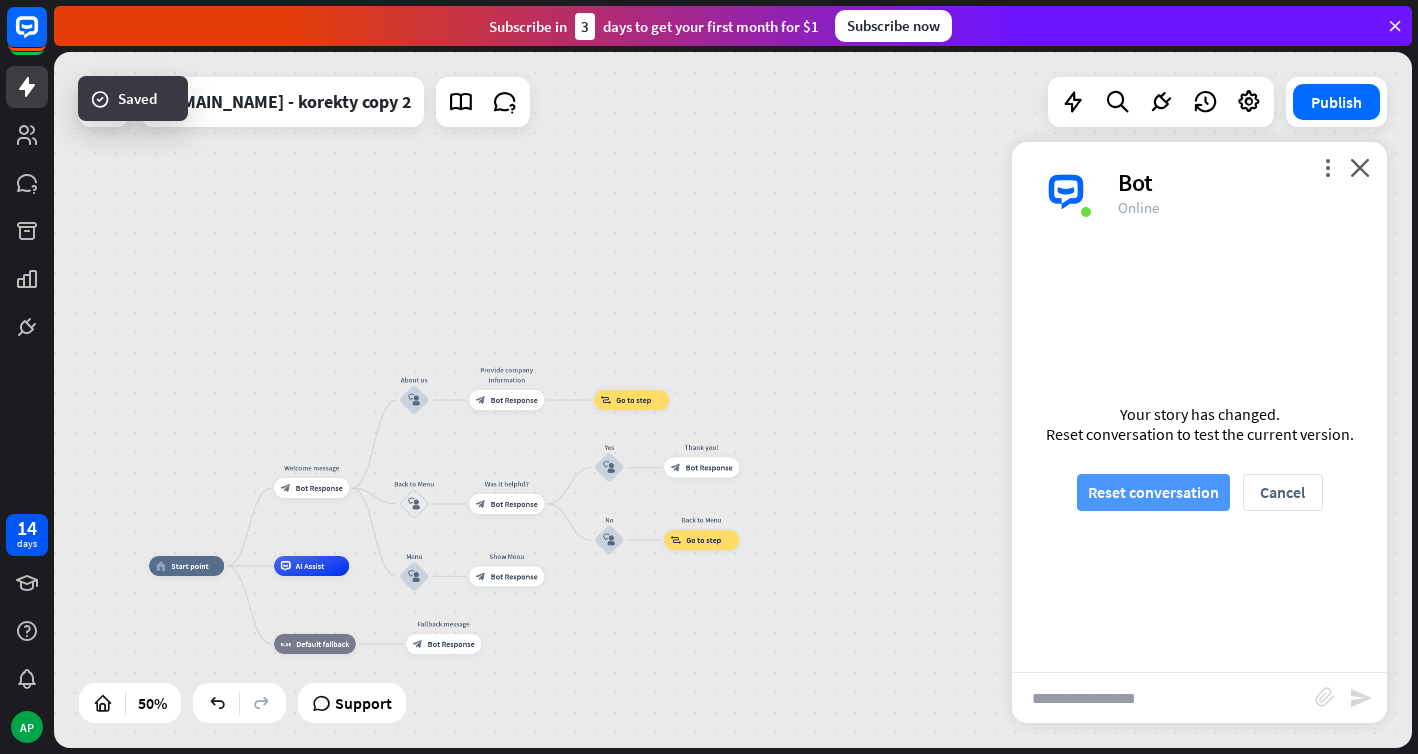 click on "Reset conversation" at bounding box center [1153, 492] 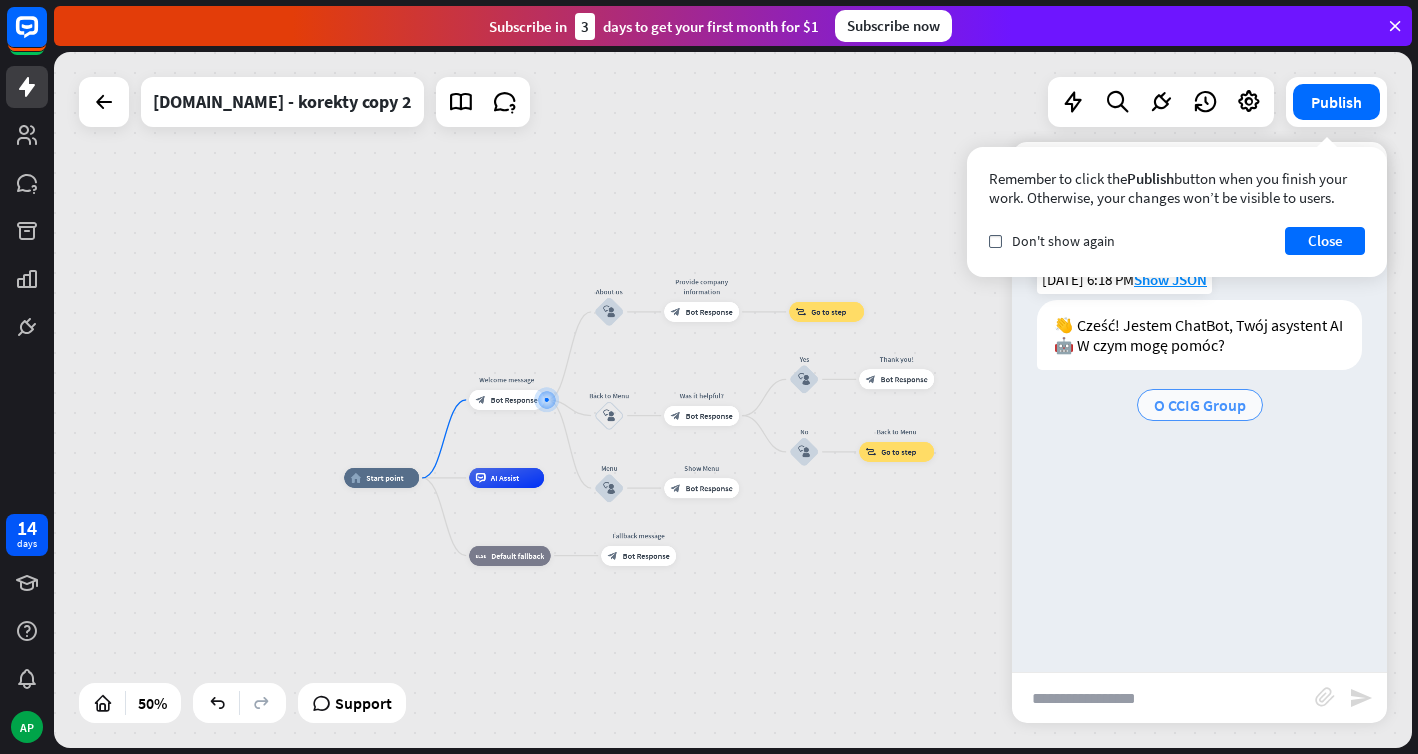 click on "O CCIG Group" at bounding box center [1200, 405] 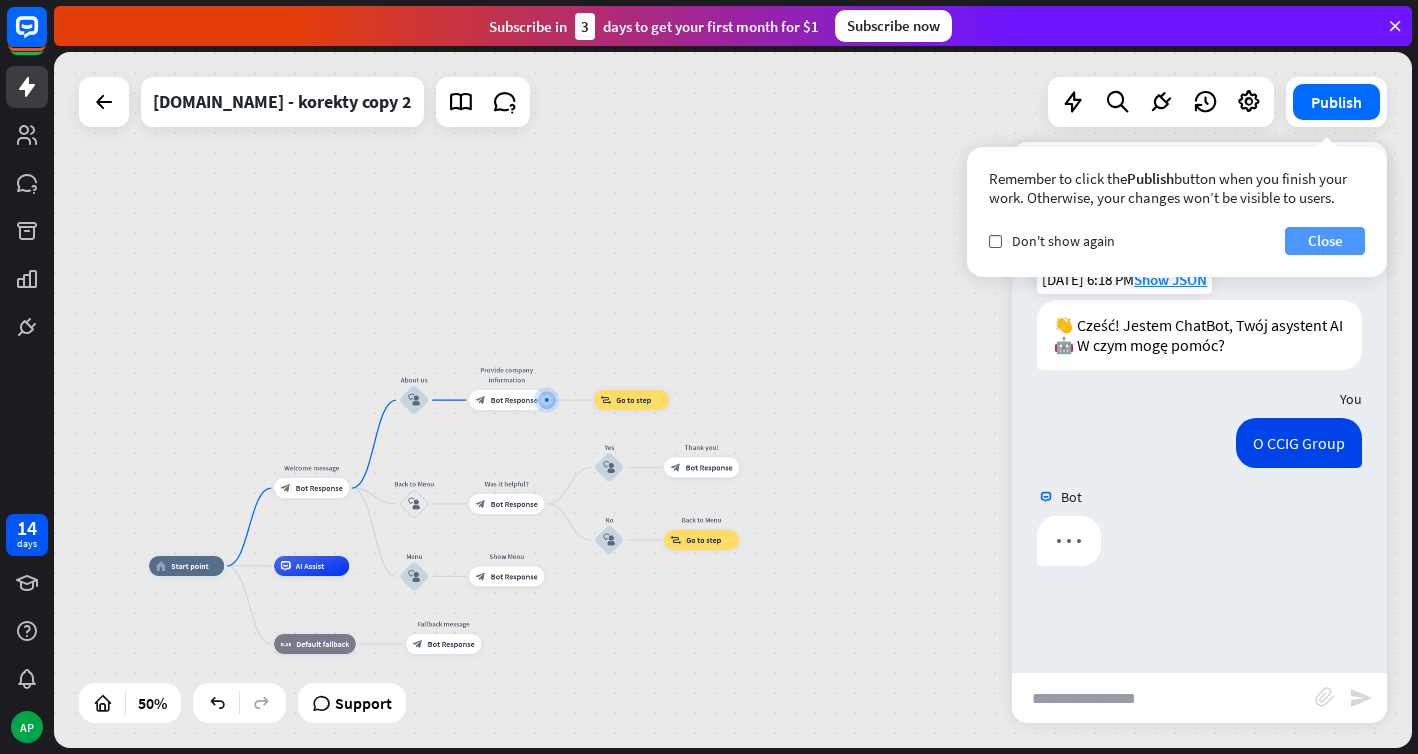 click on "Close" at bounding box center (1325, 241) 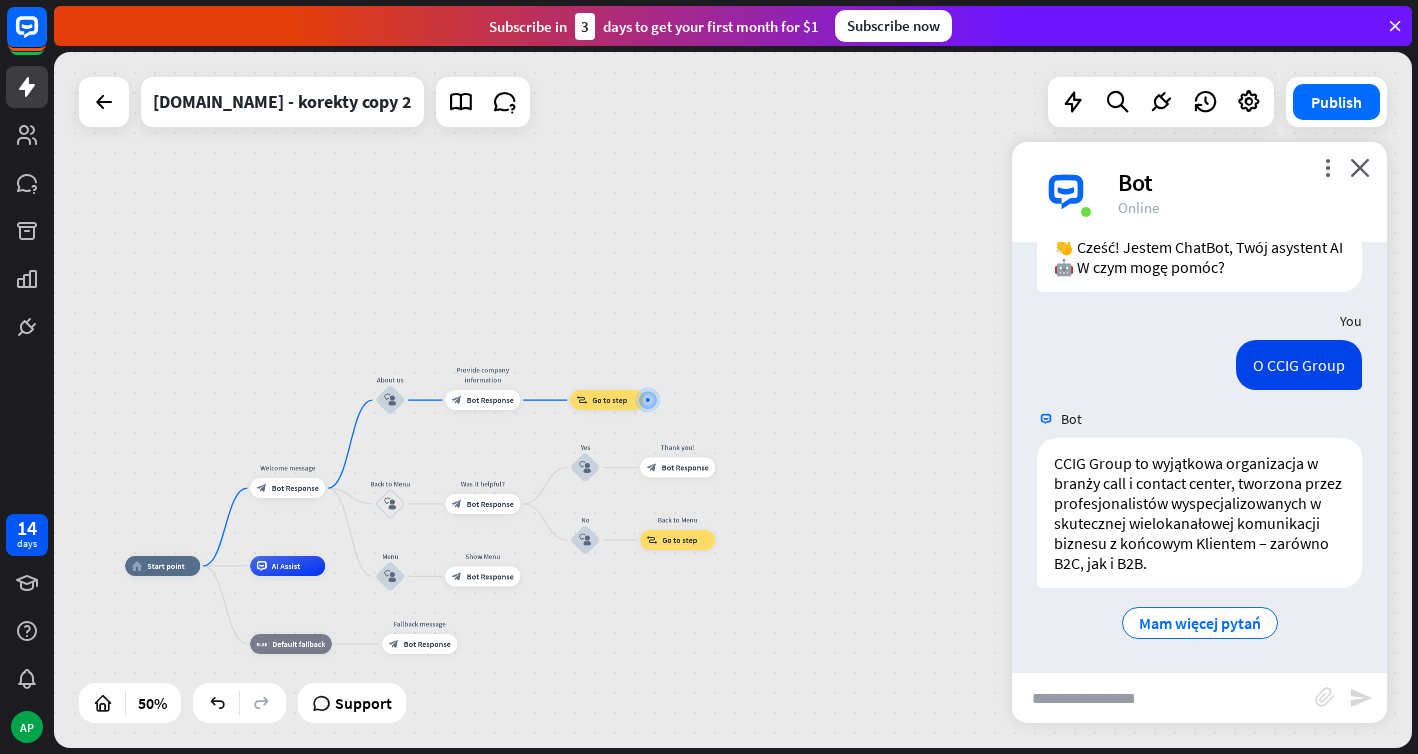 scroll, scrollTop: 79, scrollLeft: 0, axis: vertical 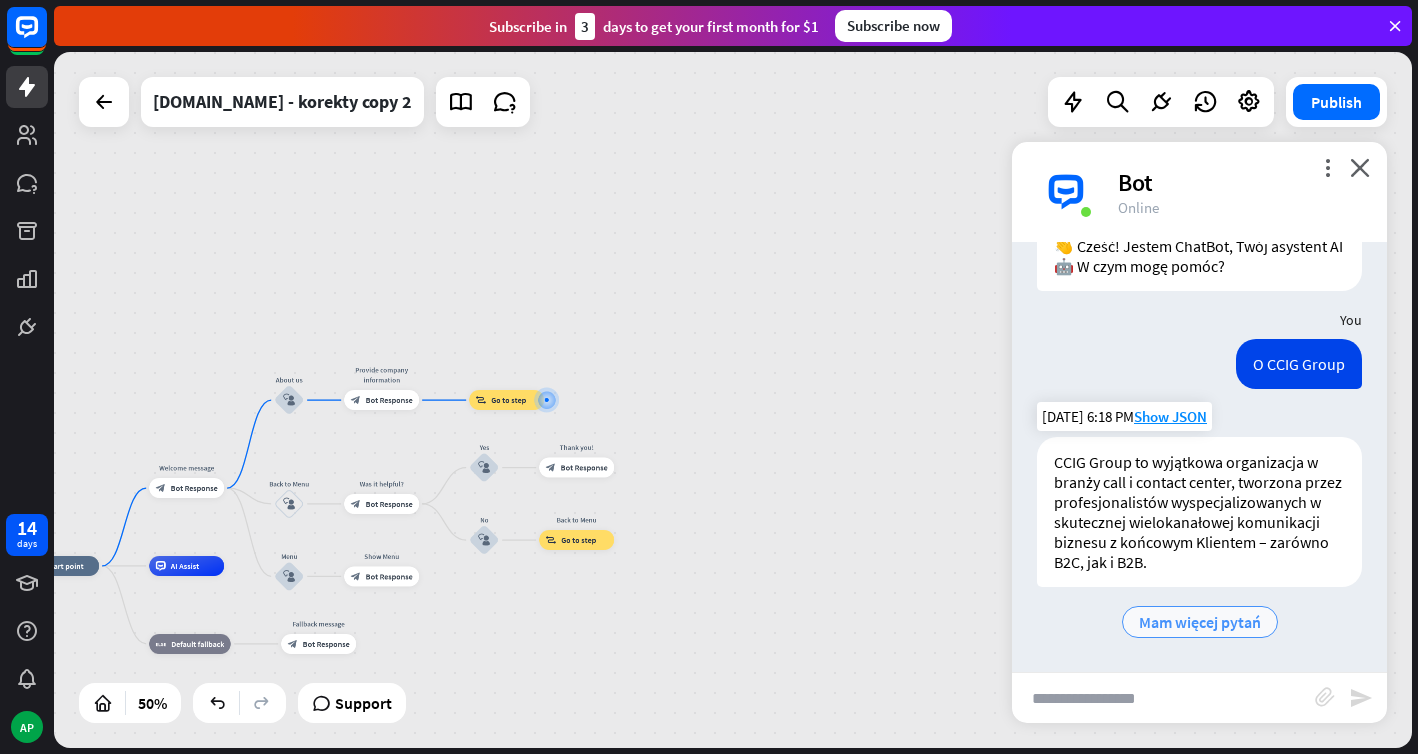 click on "Mam więcej pytań" at bounding box center [1200, 622] 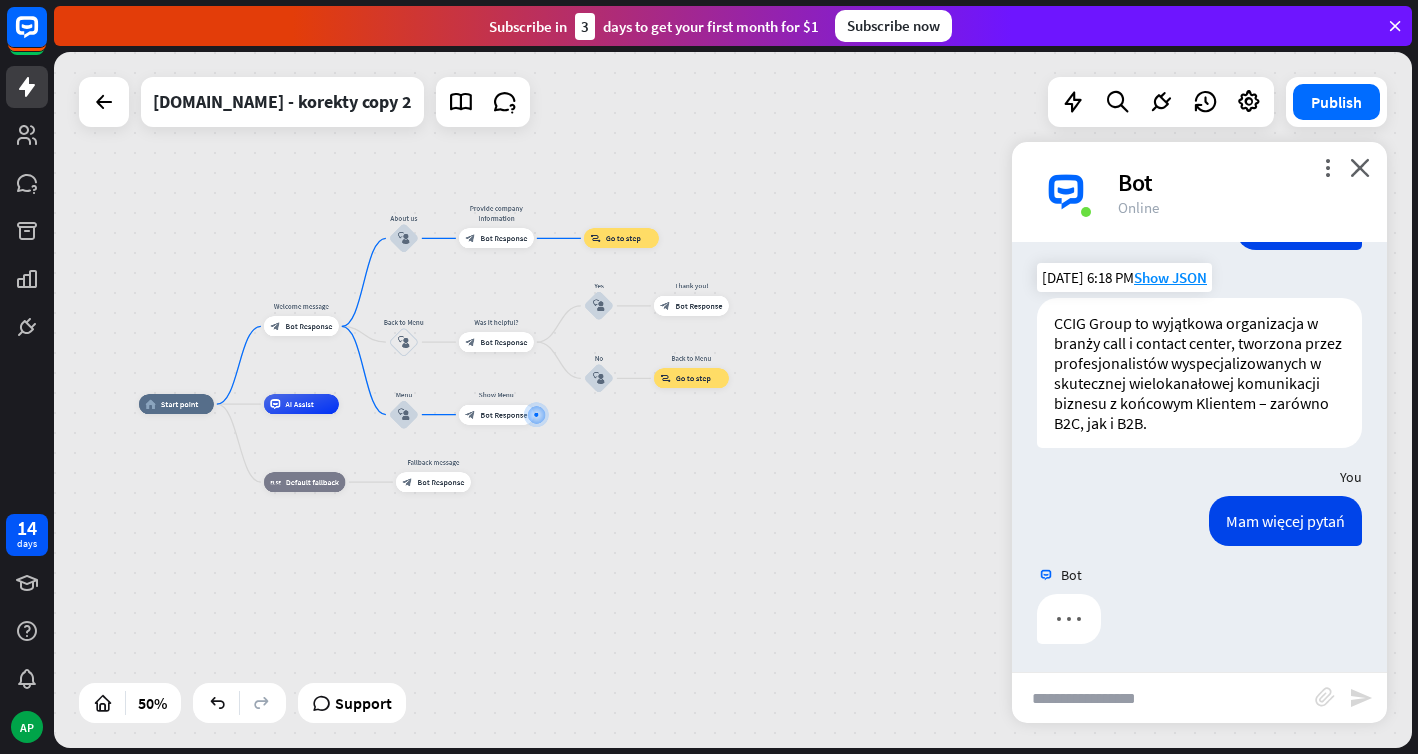 scroll, scrollTop: 220, scrollLeft: 0, axis: vertical 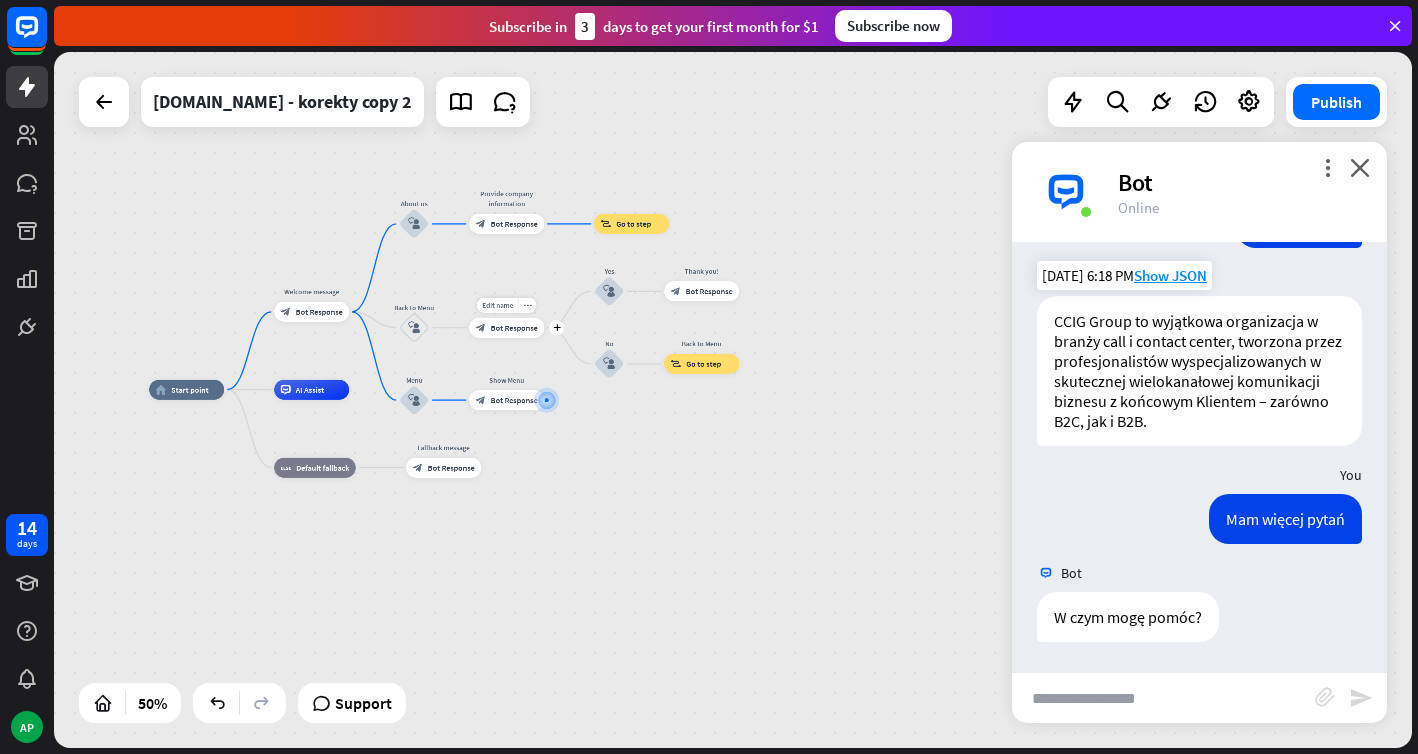 click on "Edit name   more_horiz         plus   Was it helpful?   block_bot_response   Bot Response" at bounding box center [506, 328] 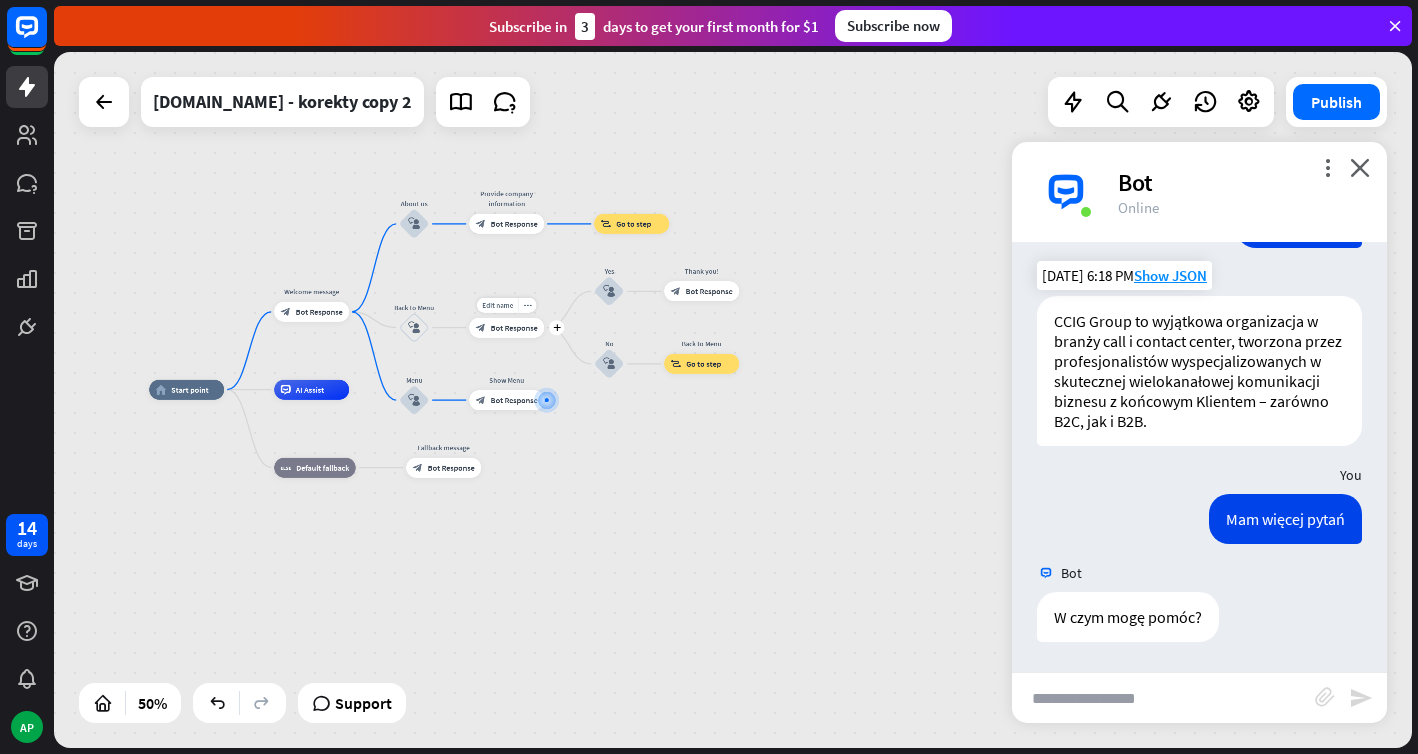 click on "Bot Response" at bounding box center [514, 328] 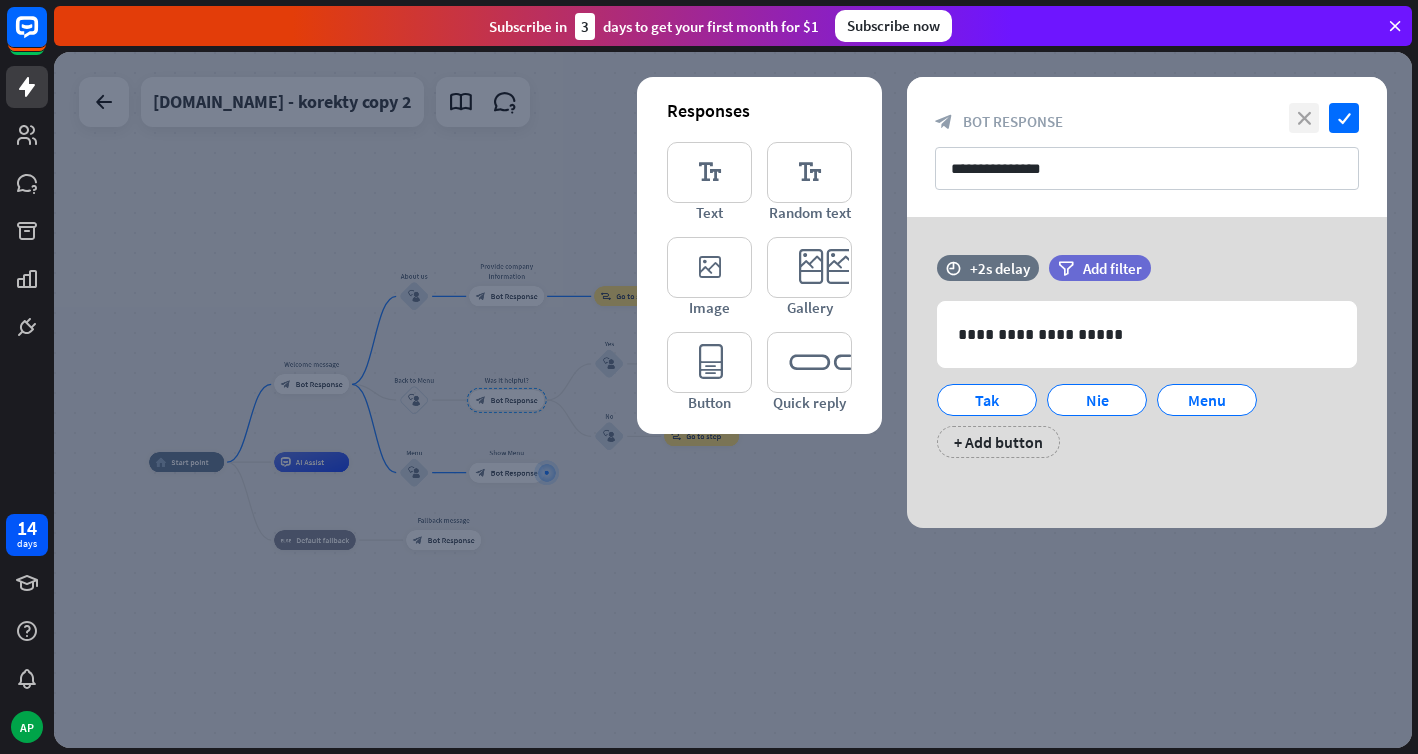 click on "close" at bounding box center [1304, 118] 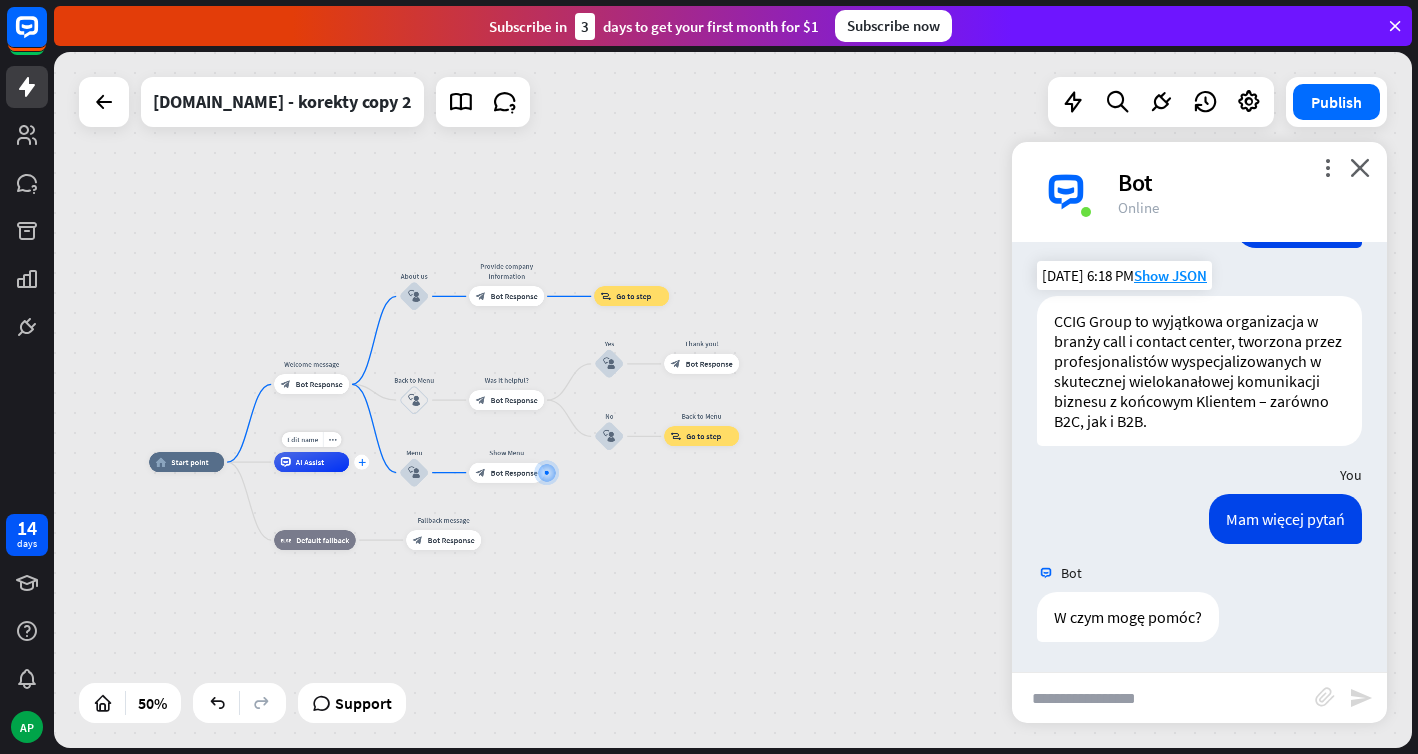 click on "plus" at bounding box center (361, 462) 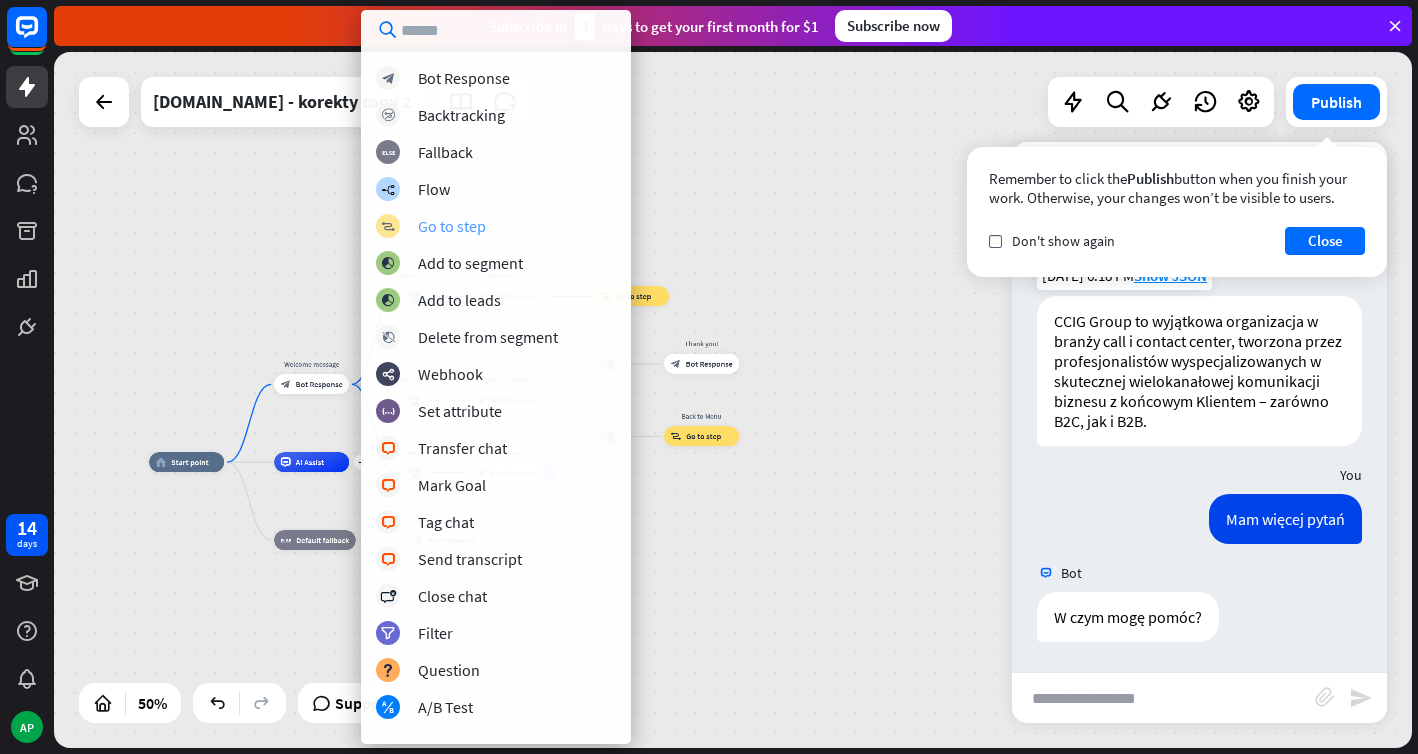 click on "Go to step" at bounding box center [452, 226] 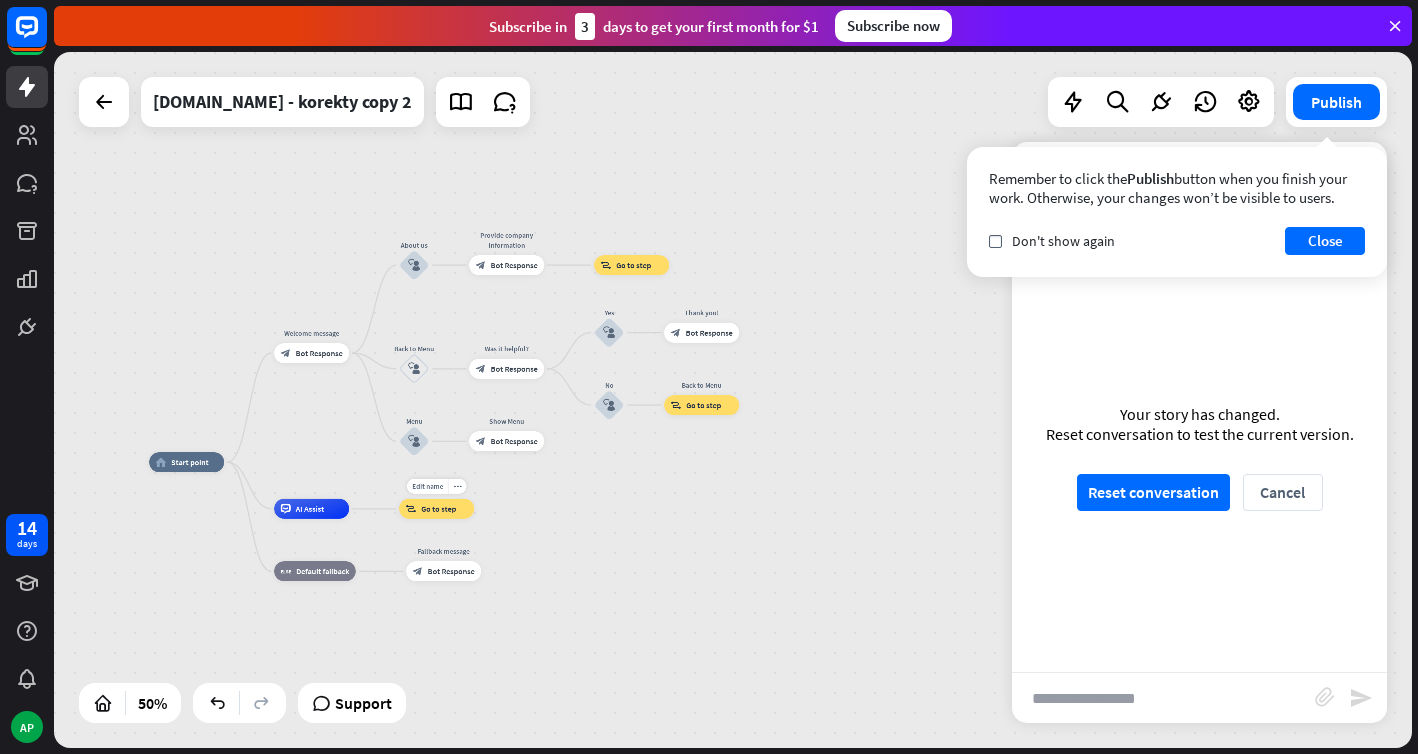 click on "Go to step" at bounding box center [438, 509] 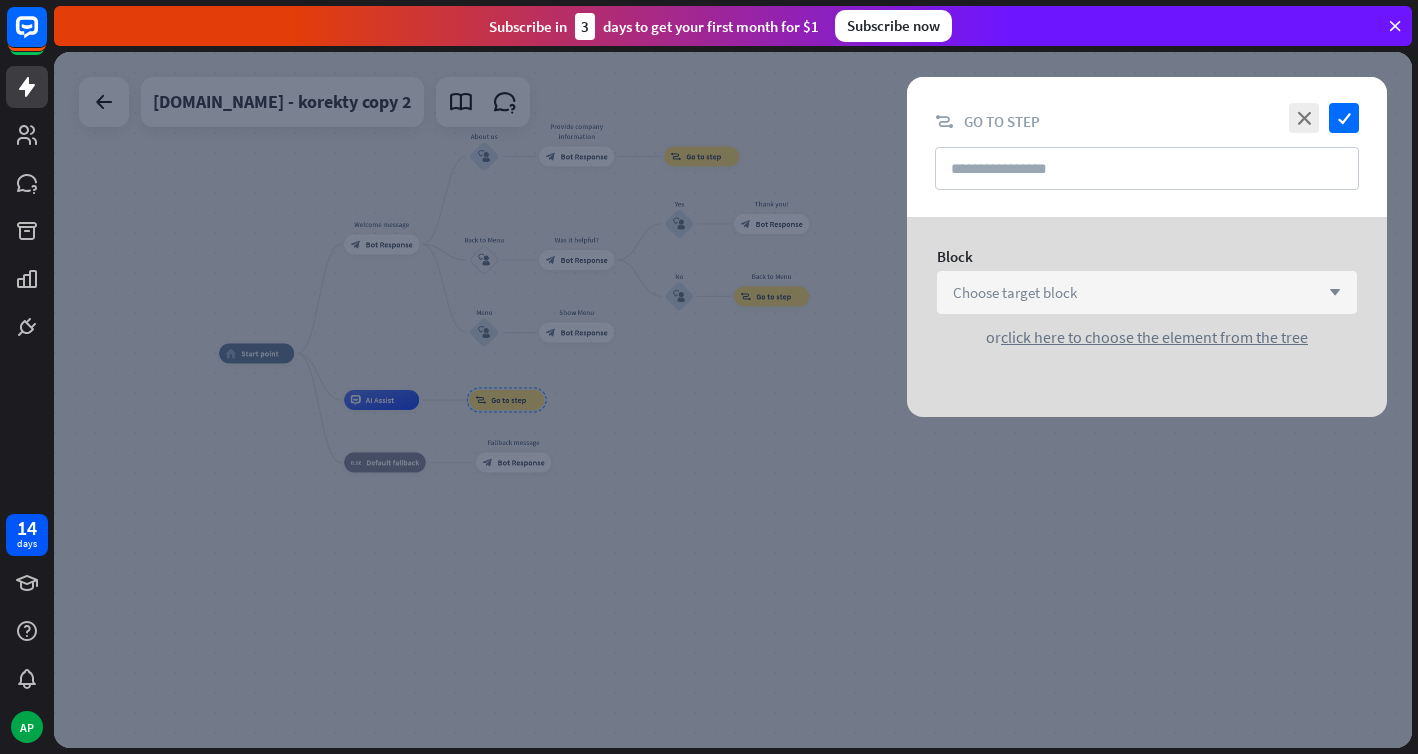 click on "Choose target block" at bounding box center (1015, 292) 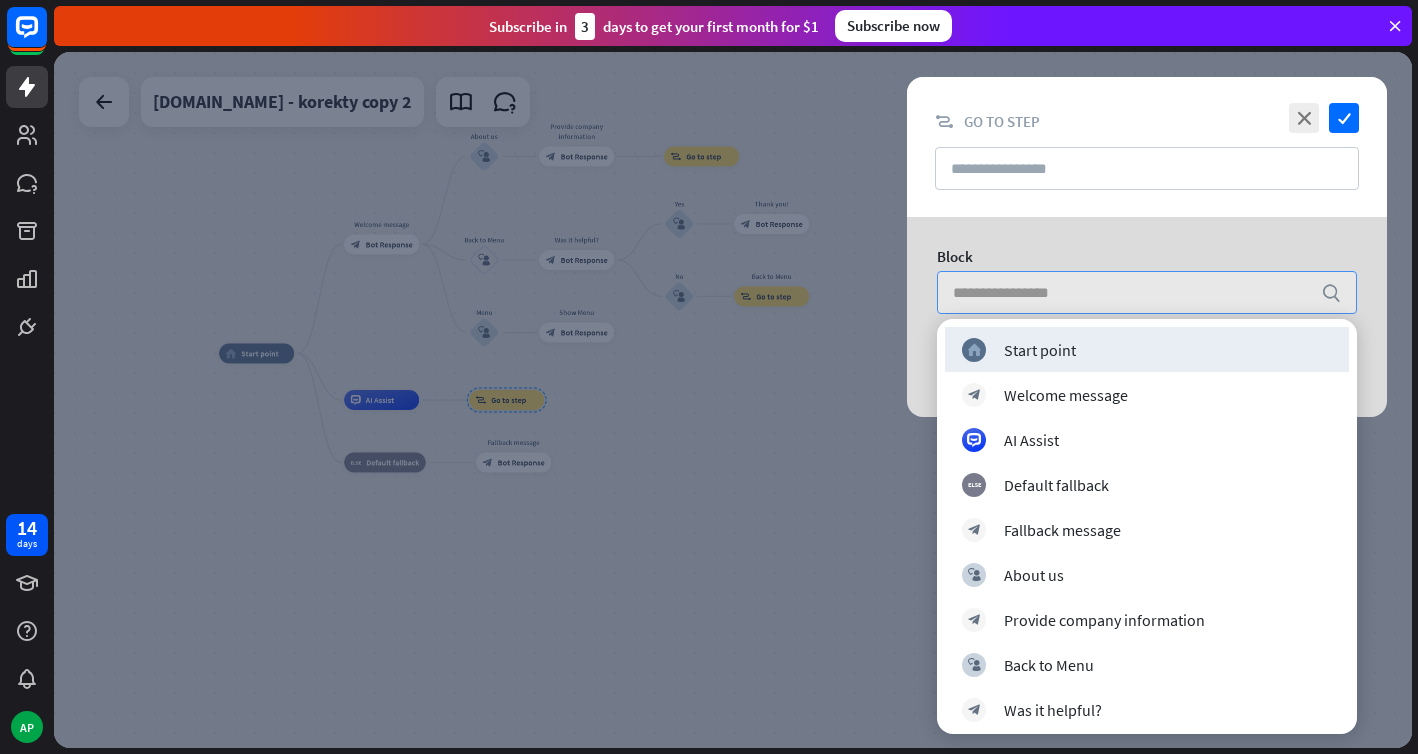 click at bounding box center (733, 400) 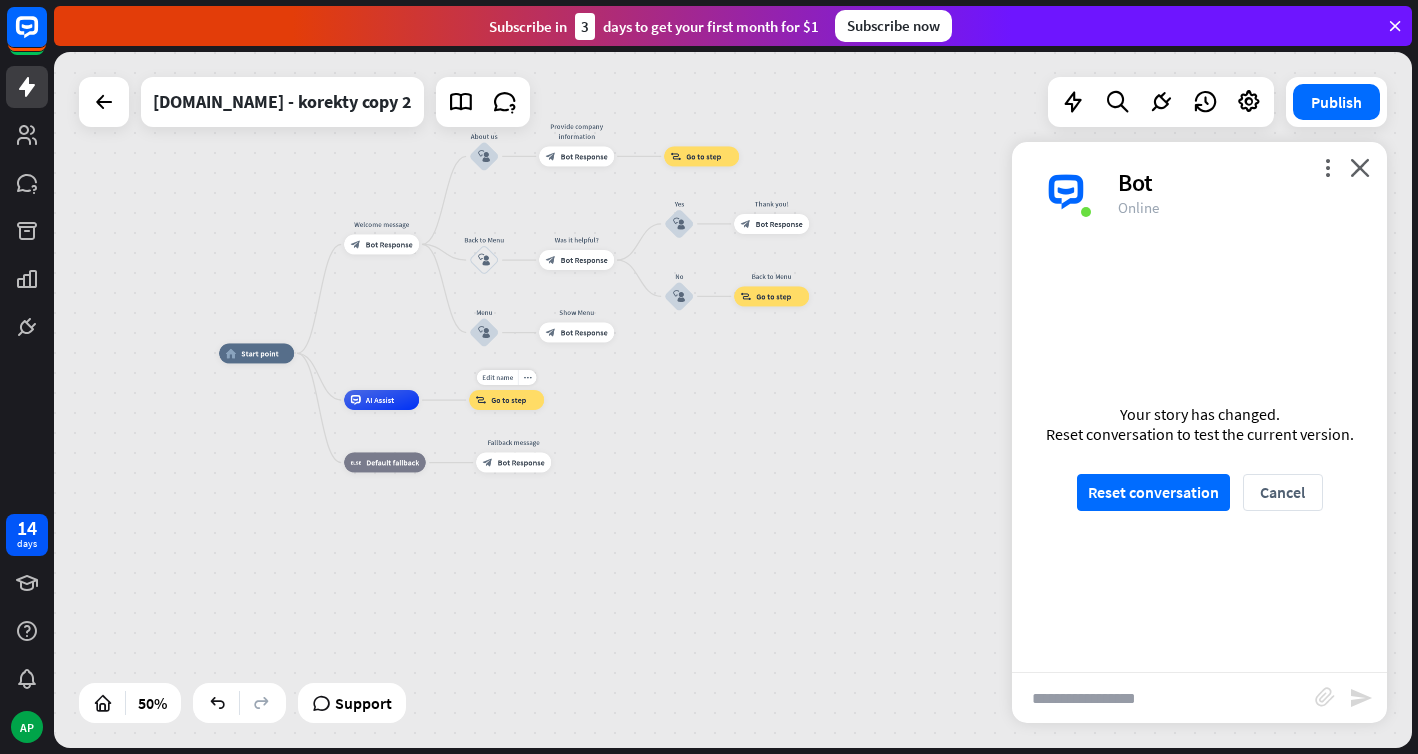click on "Go to step" at bounding box center (508, 400) 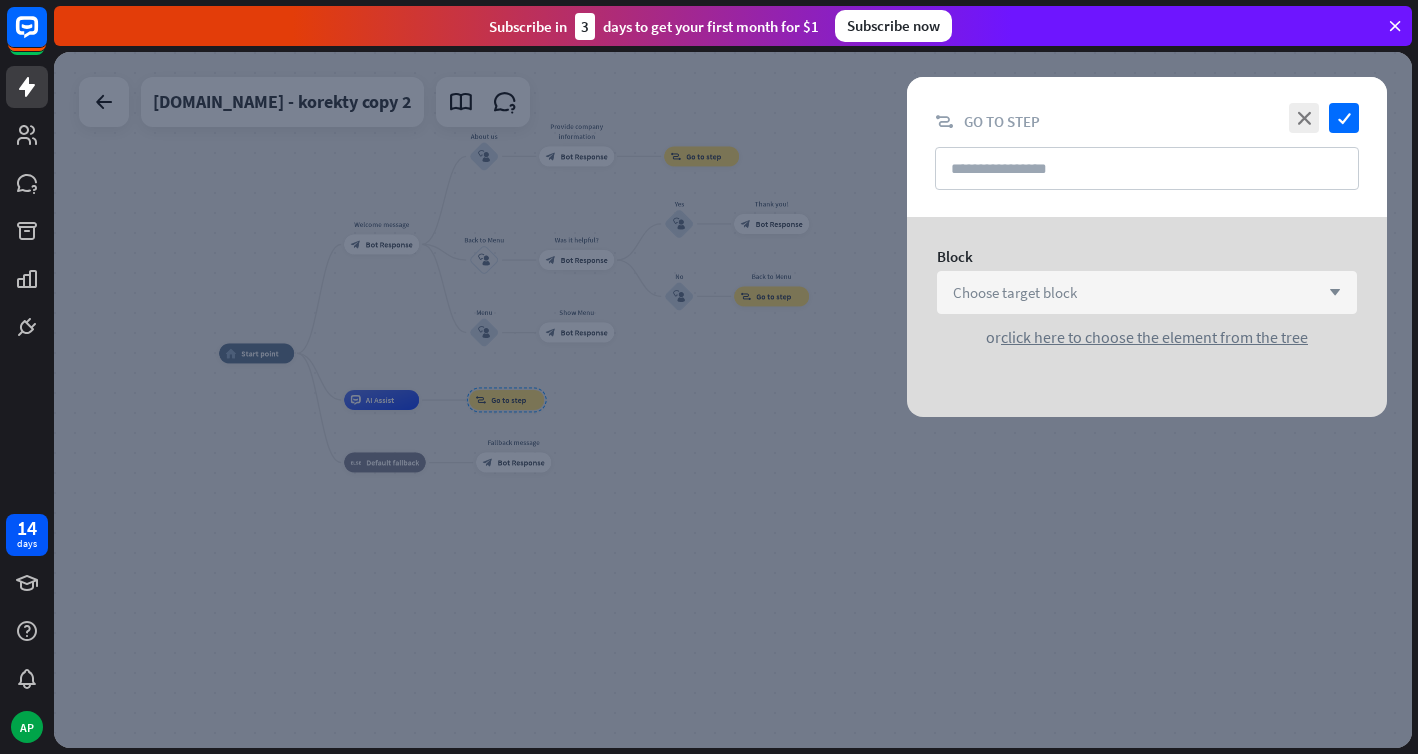 click on "Choose target block" at bounding box center [1015, 292] 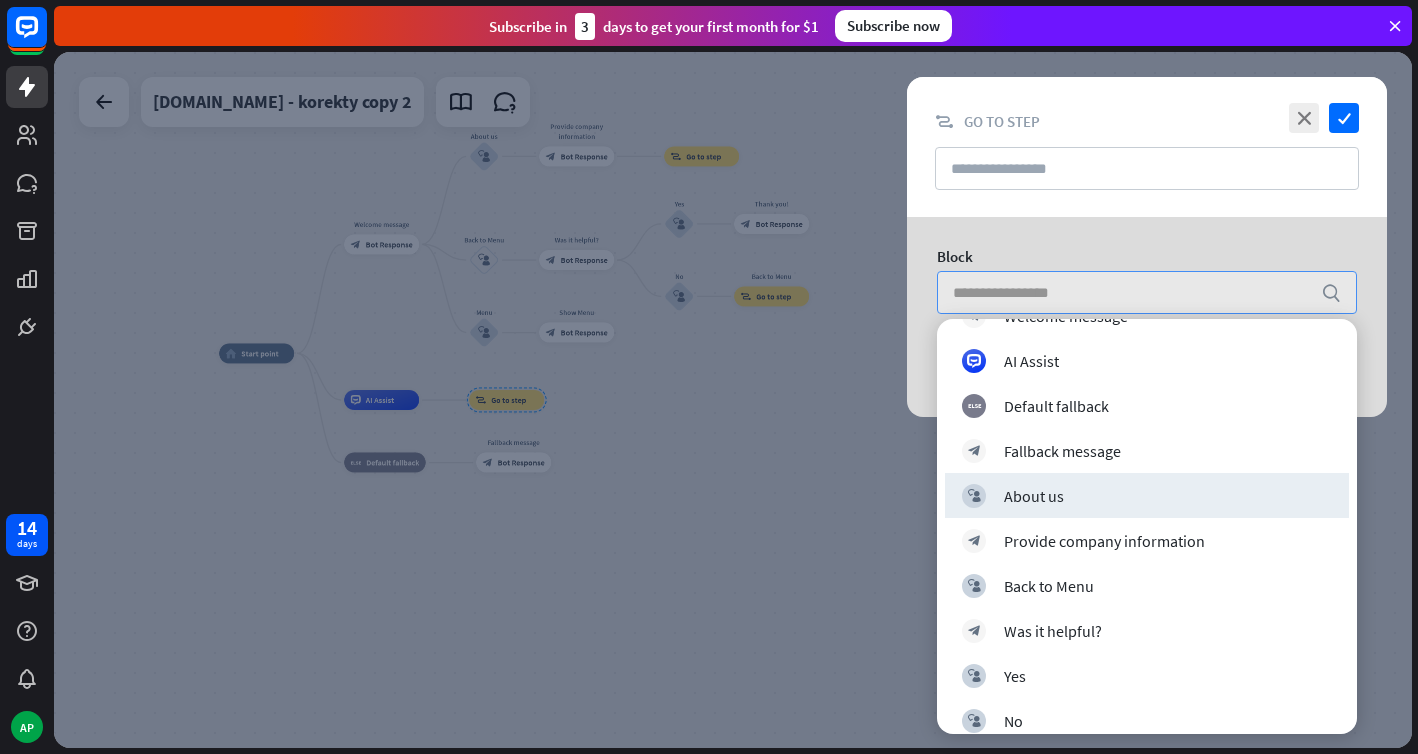 scroll, scrollTop: 87, scrollLeft: 0, axis: vertical 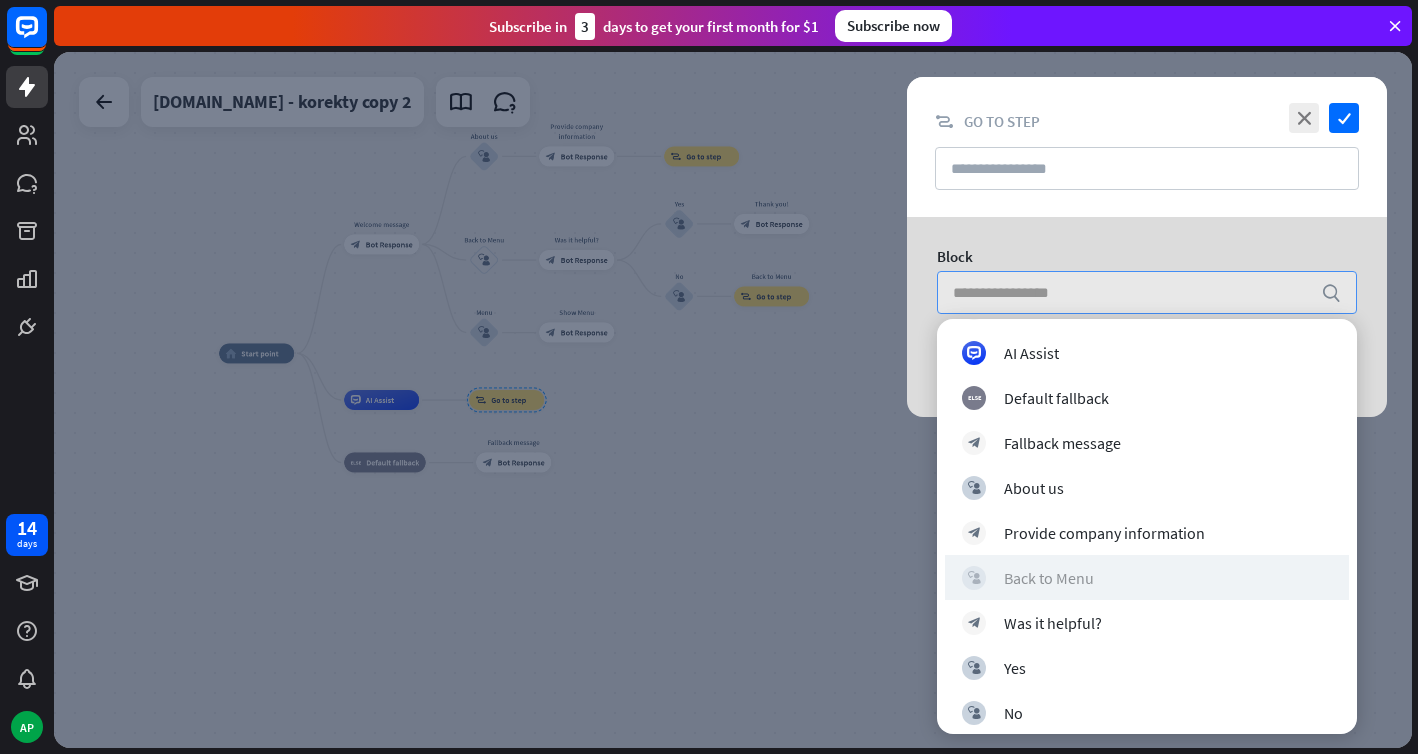 click on "Back to Menu" at bounding box center (1049, 578) 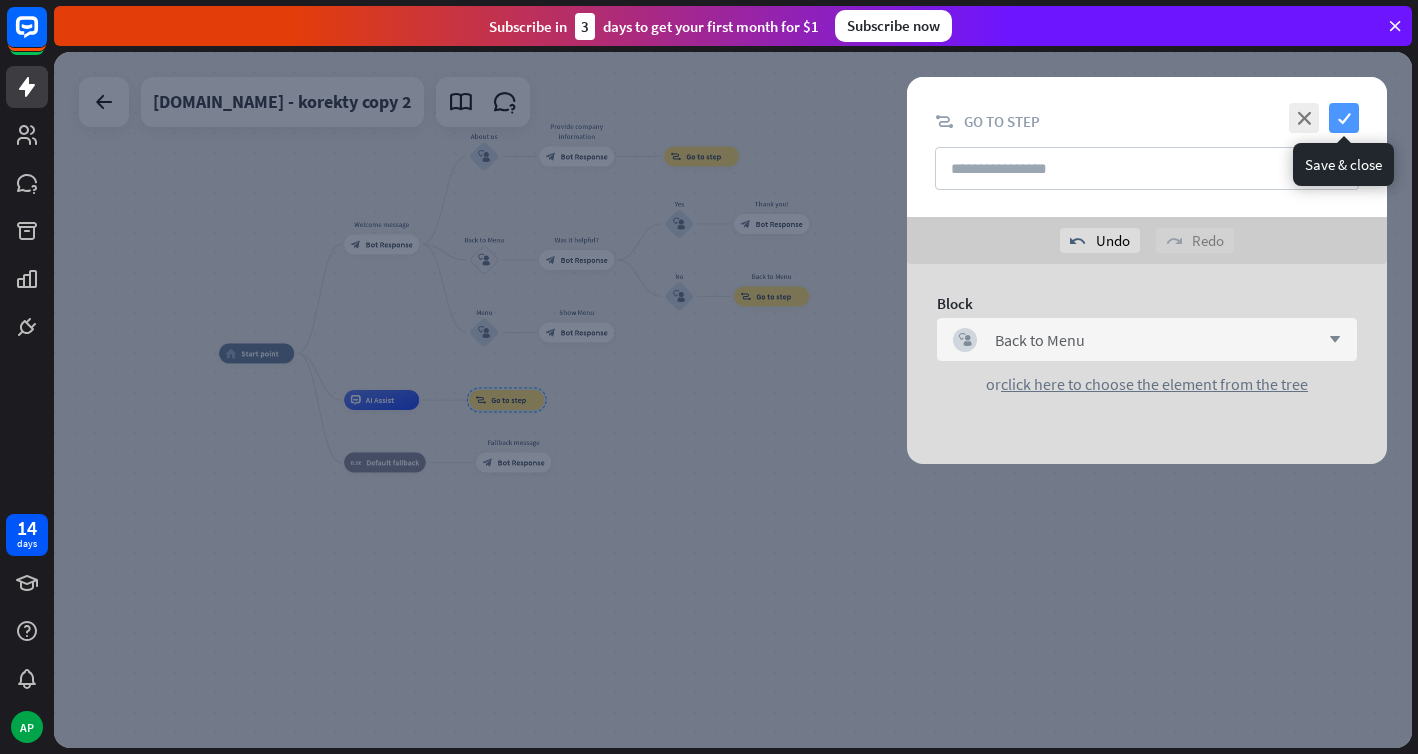 click on "check" at bounding box center [1344, 118] 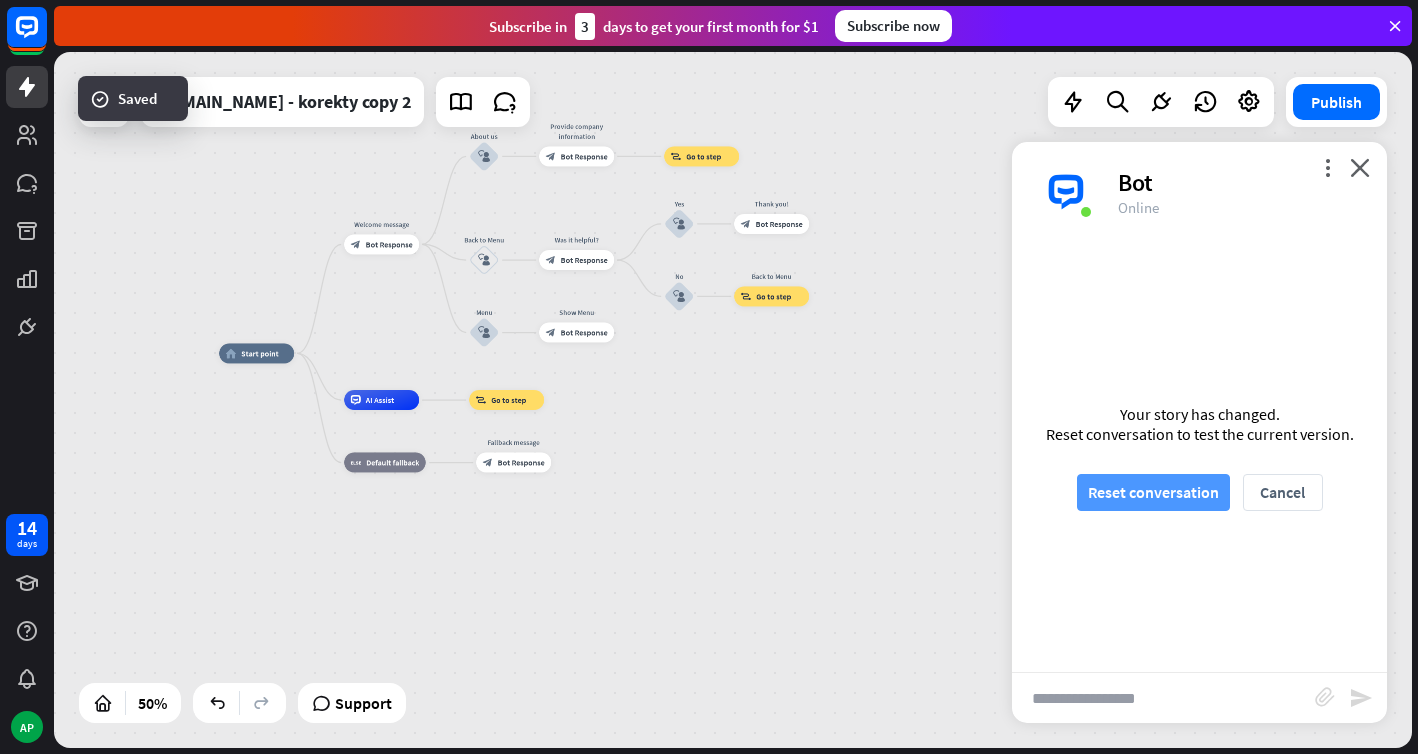 click on "Reset conversation" at bounding box center [1153, 492] 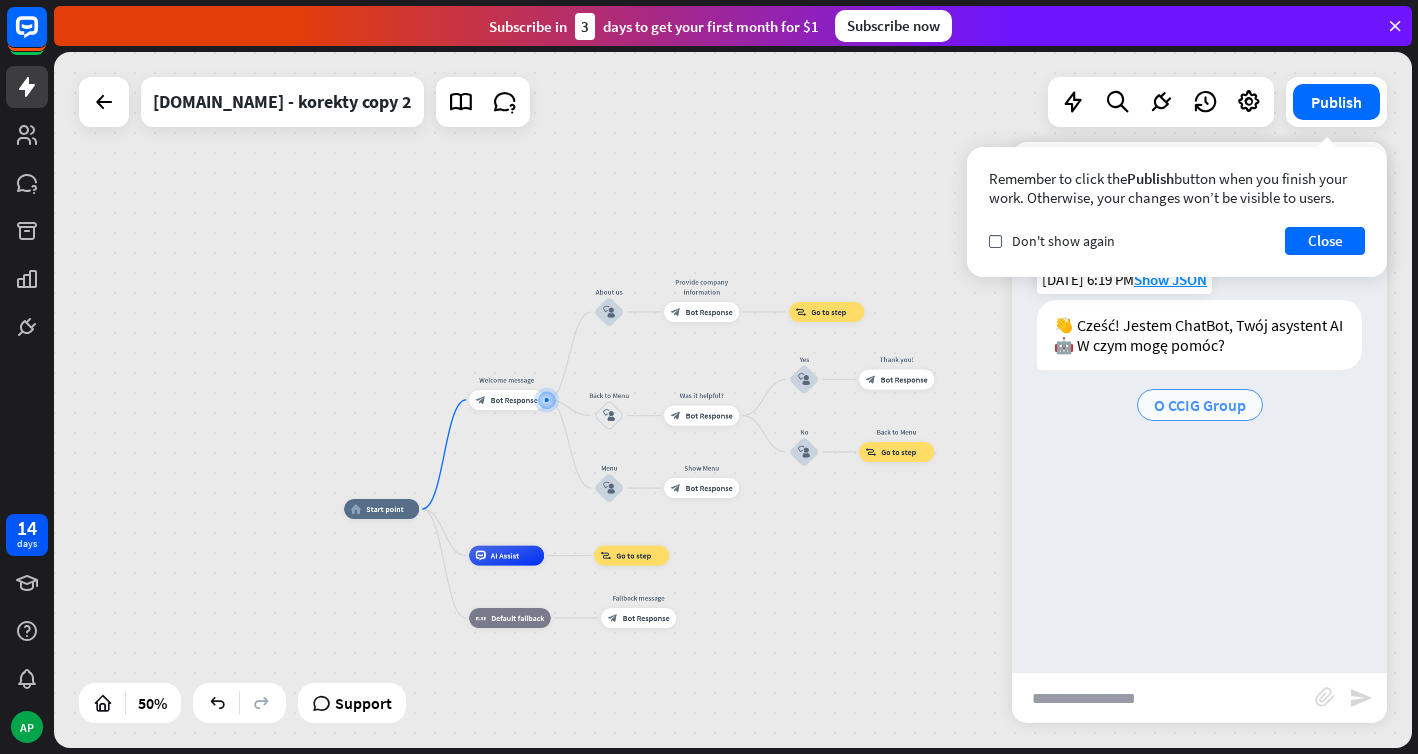 click on "O CCIG Group" at bounding box center [1200, 405] 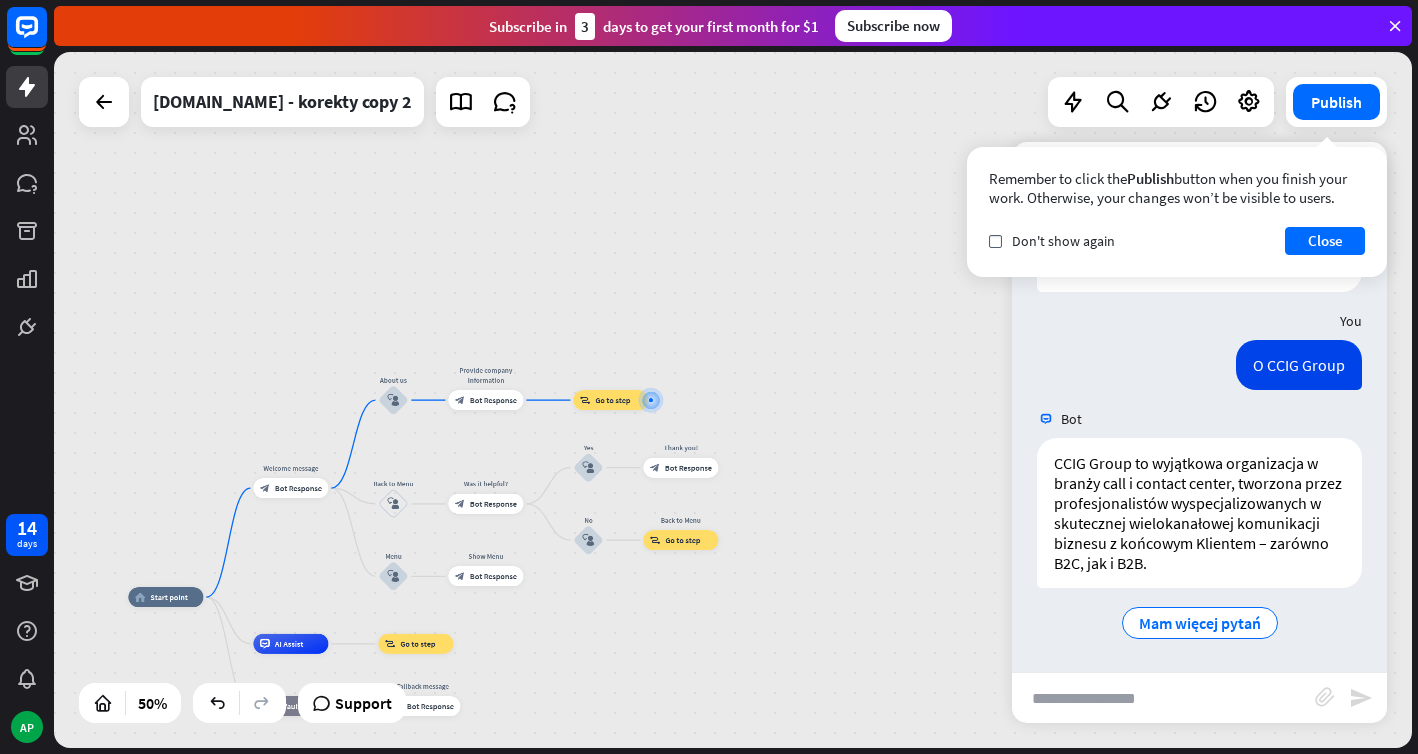 scroll, scrollTop: 79, scrollLeft: 0, axis: vertical 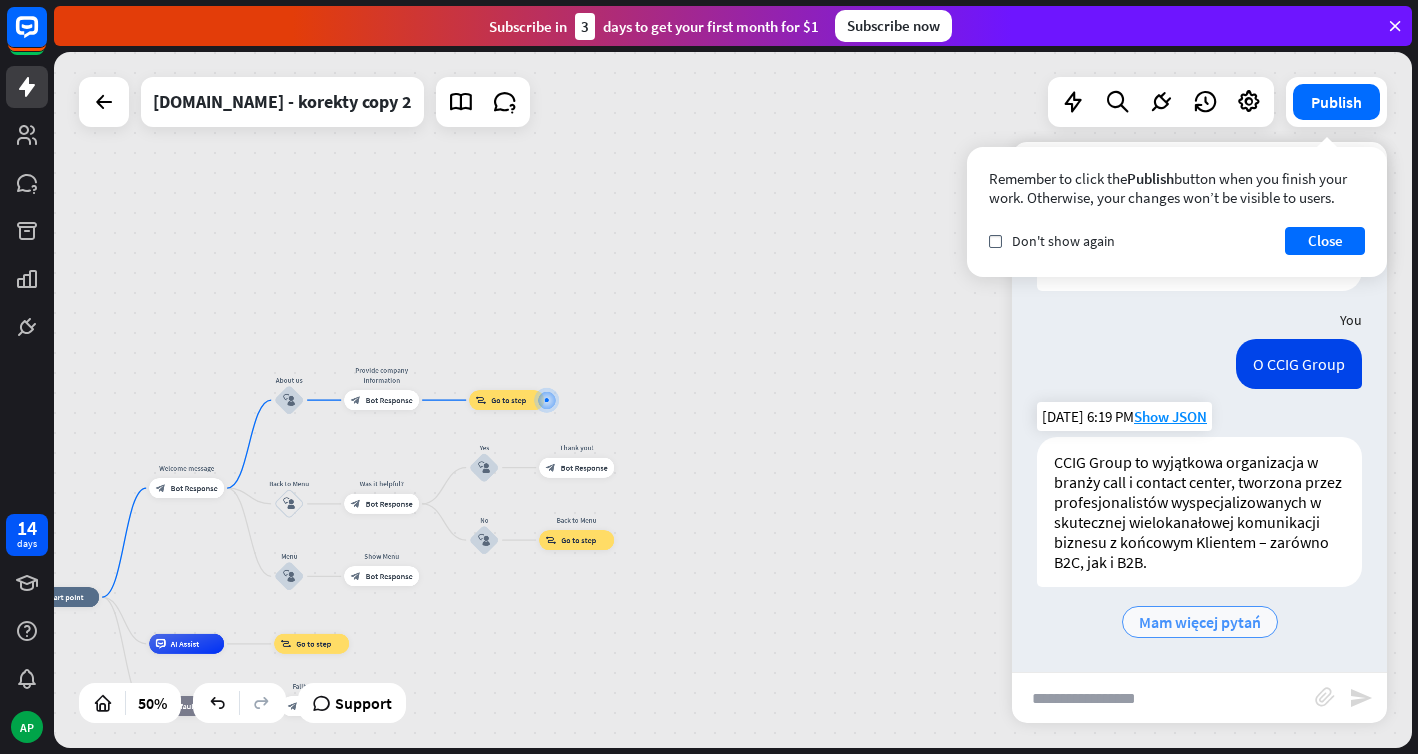 click on "Mam więcej pytań" at bounding box center [1200, 622] 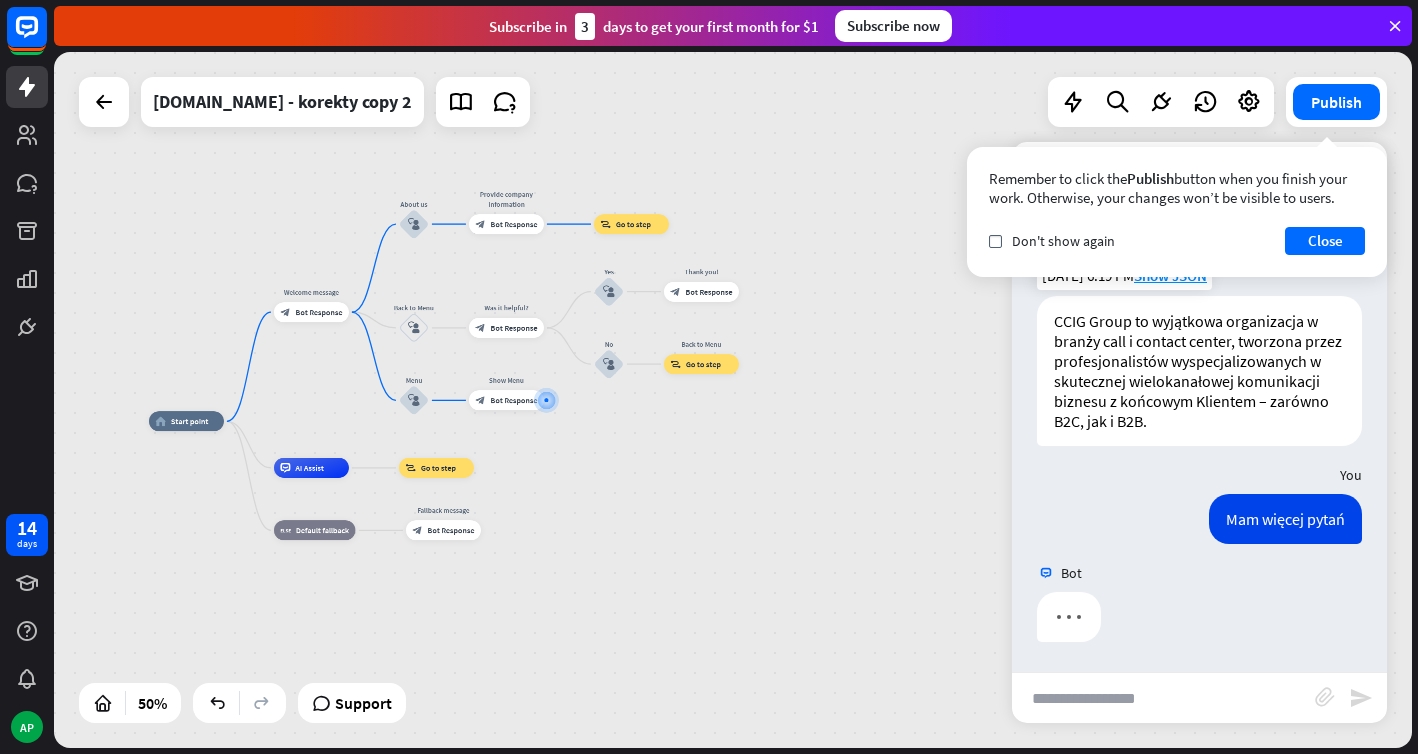 scroll, scrollTop: 220, scrollLeft: 0, axis: vertical 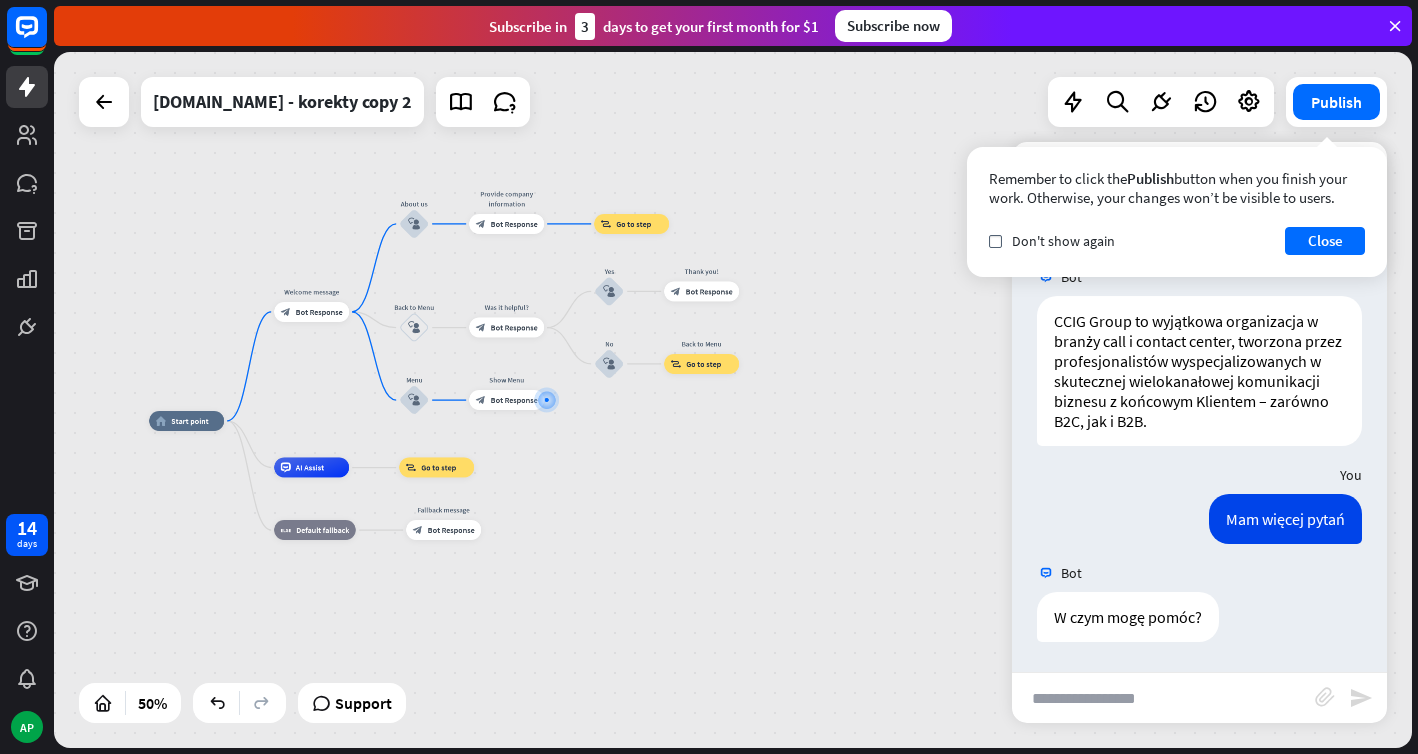 click at bounding box center (1163, 698) 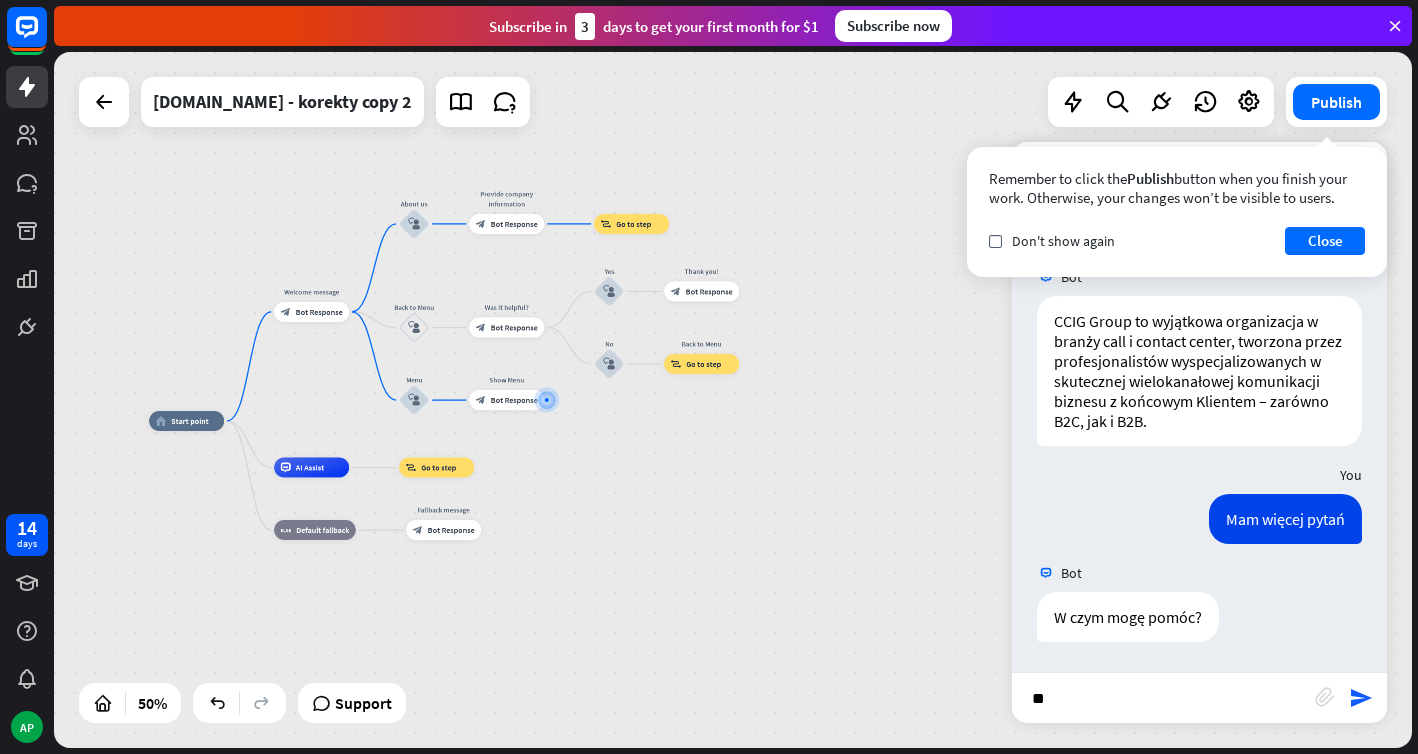 type on "*" 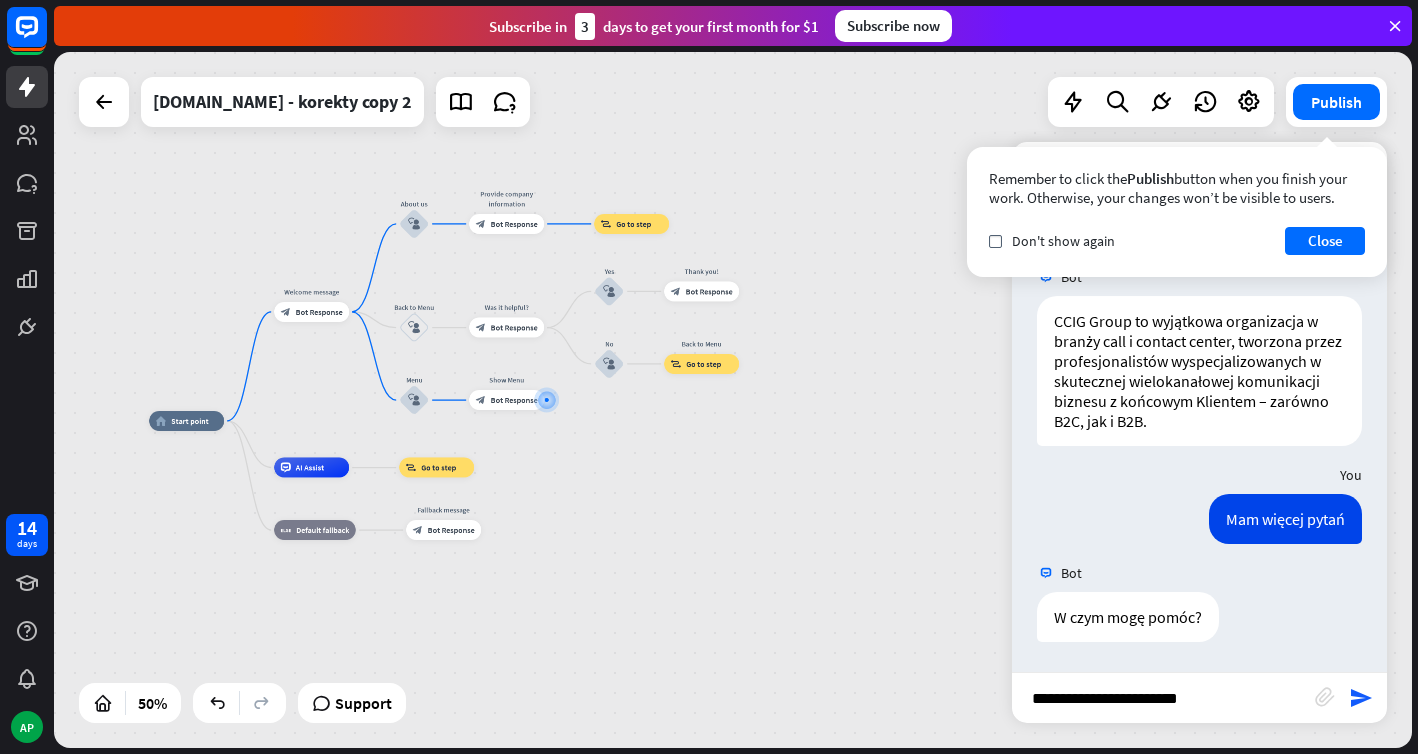 type on "**********" 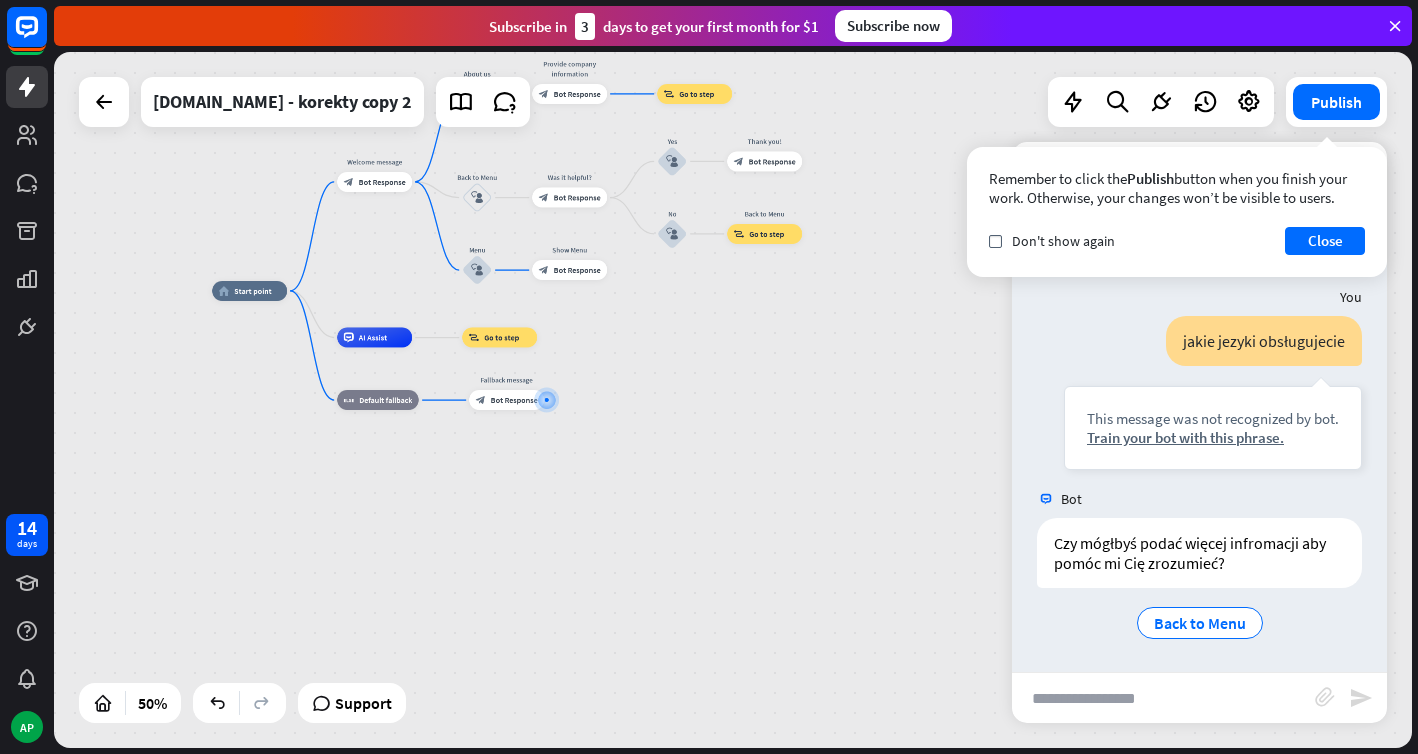 scroll, scrollTop: 595, scrollLeft: 0, axis: vertical 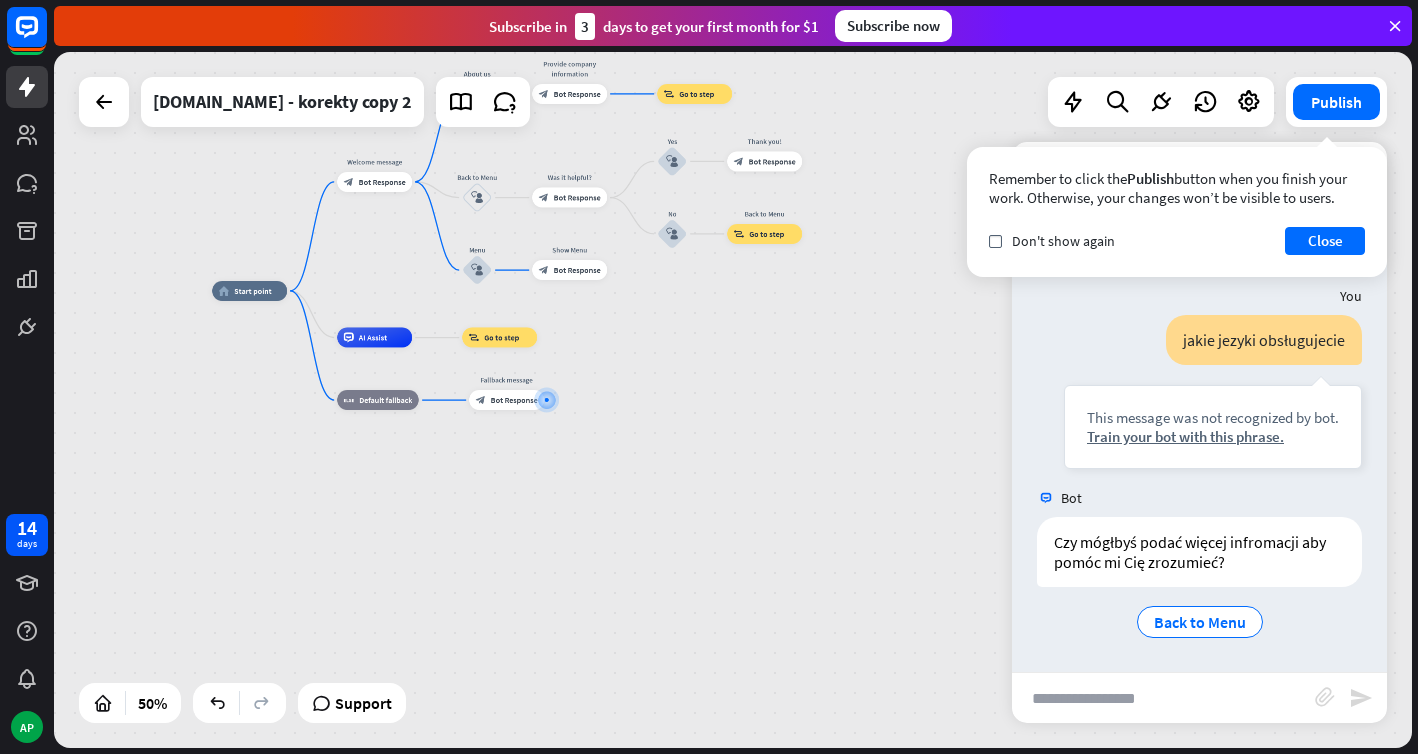 click on "Bot
👋 Cześć! Jestem ChatBot, Twój asystent AI 🤖 W czym mogę pomóc?
[DATE] 6:19 PM
Show JSON
You
O CCIG Group
[DATE] 6:19 PM
Show JSON
Bot
CCIG Group to wyjątkowa organizacja w branży call i contact center, tworzona przez profesjonalistów wyspecjalizowanych w skutecznej wielokanałowej komunikacji biznesu z końcowym Klientem – zarówno B2C, jak i B2B.
[DATE] 6:19 PM
Show JSON
You
Mam więcej pytań
[DATE] 6:19 PM
Show JSON
Bot
W czym mogę pomóc?
[DATE] 6:19 PM
Show JSON
You" at bounding box center [1199, 457] 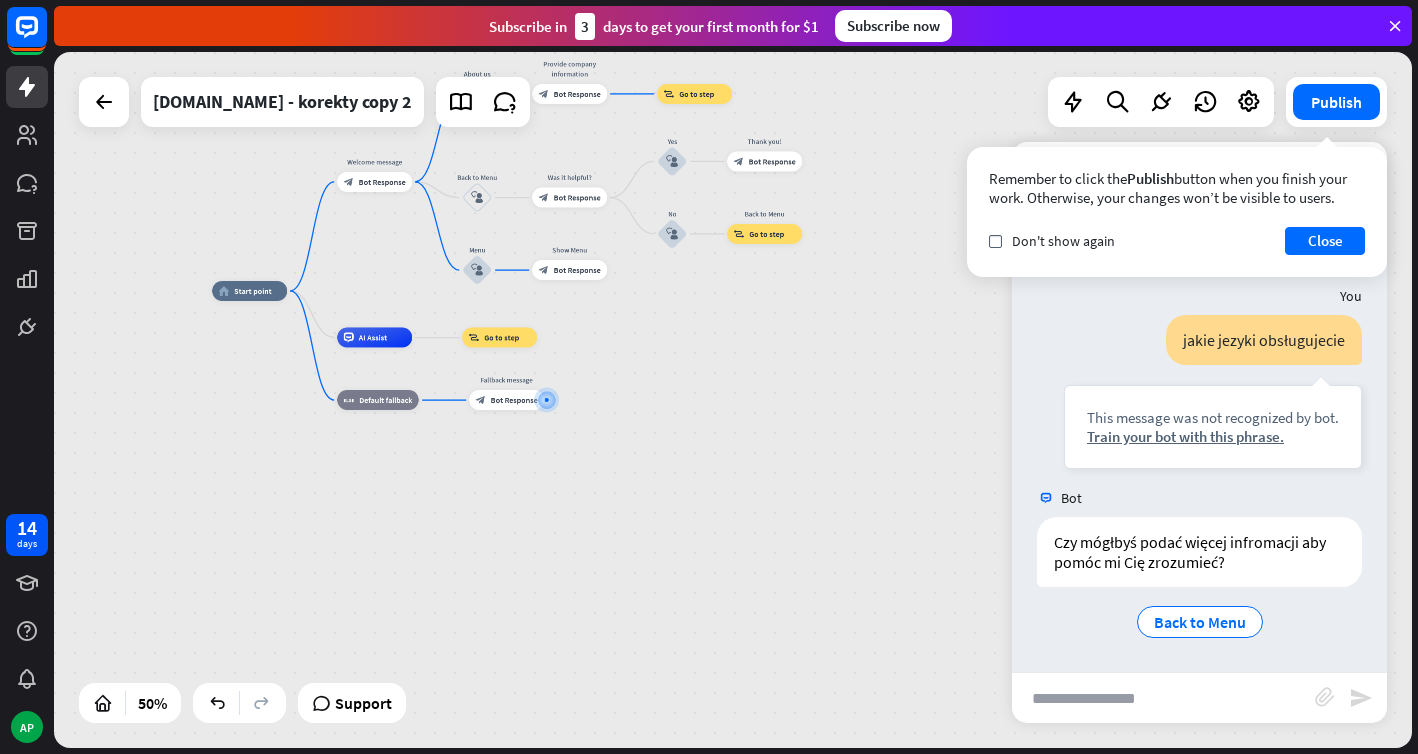 click at bounding box center (1163, 698) 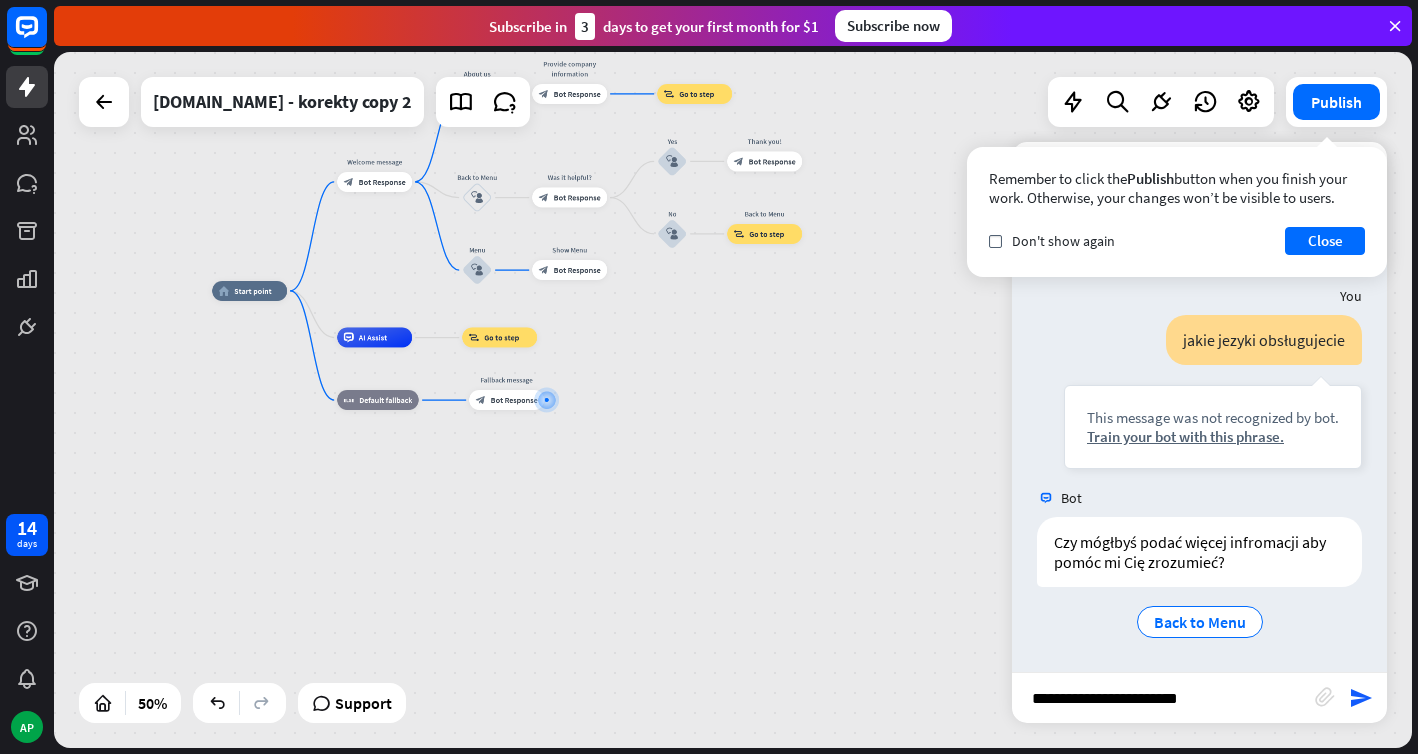 type on "**********" 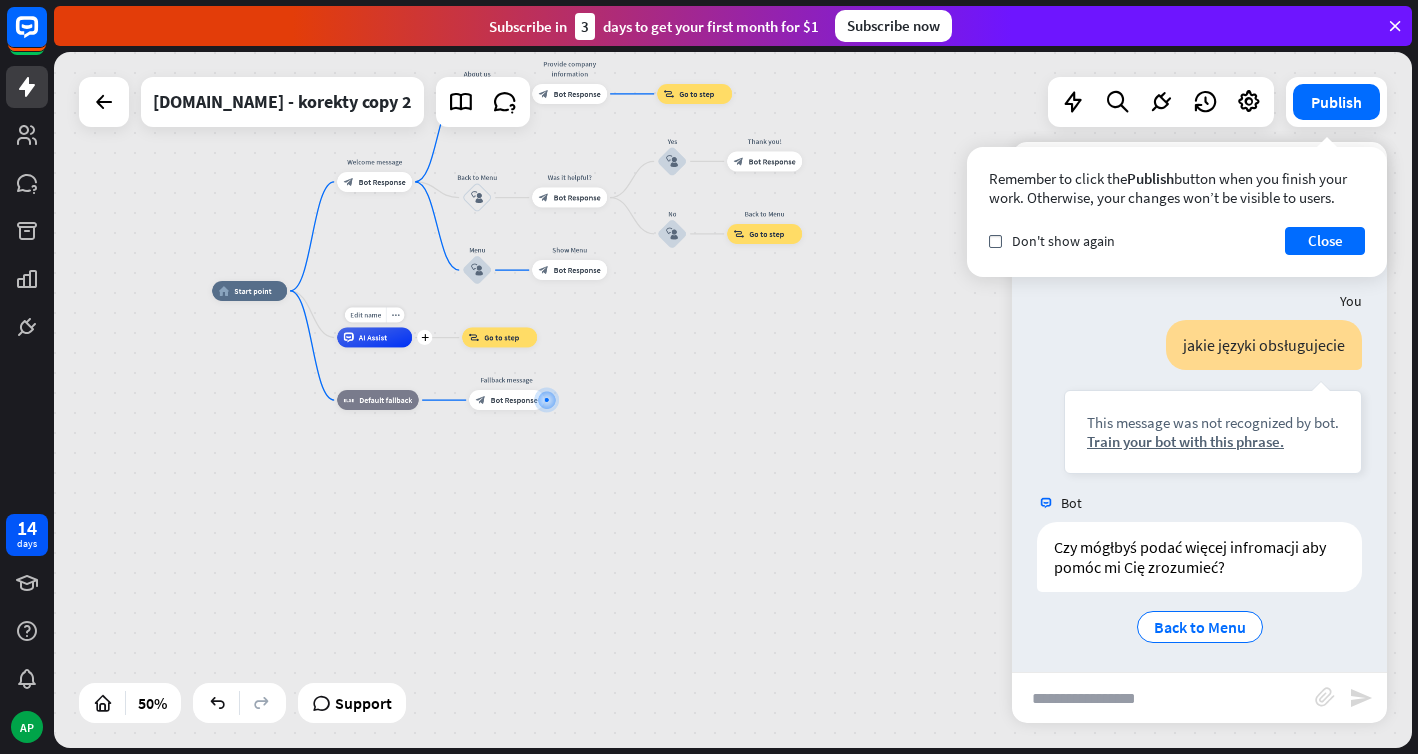 scroll, scrollTop: 915, scrollLeft: 0, axis: vertical 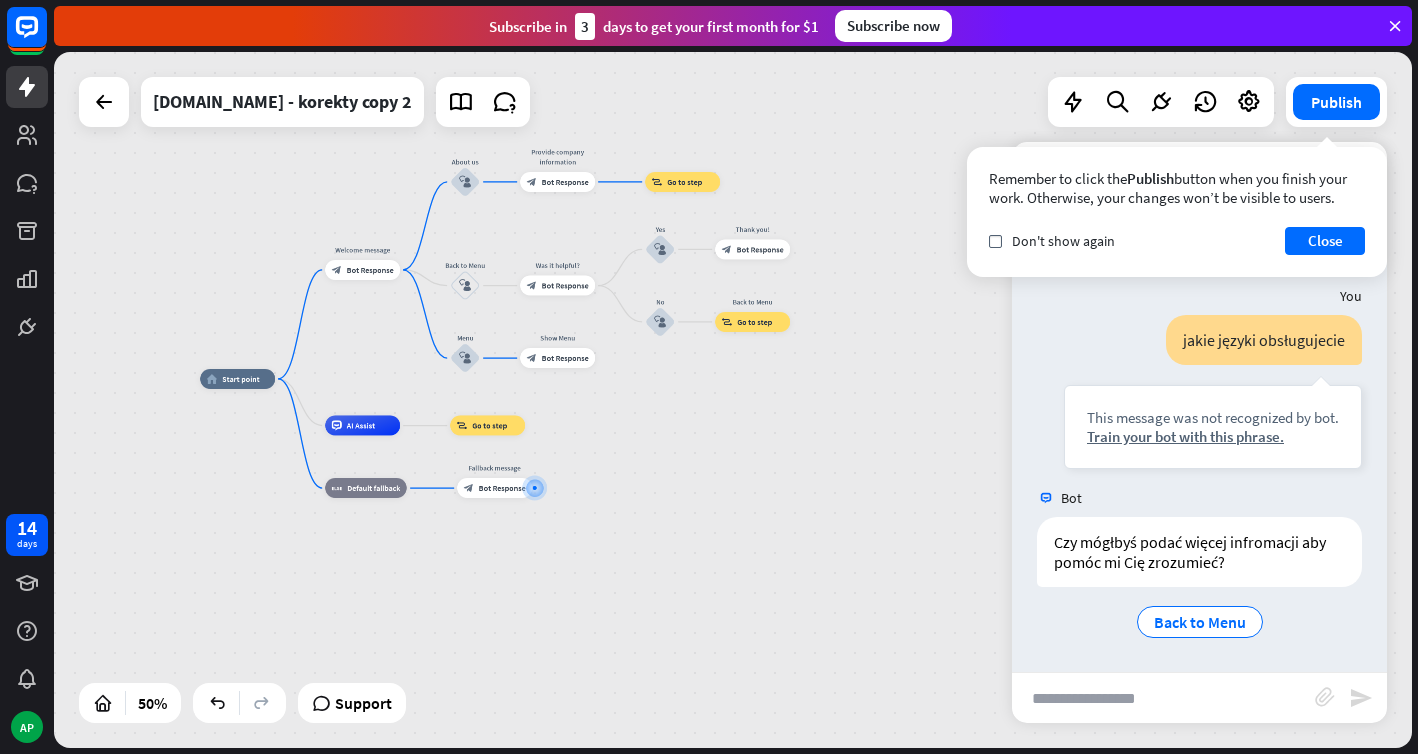 drag, startPoint x: 395, startPoint y: 252, endPoint x: 382, endPoint y: 338, distance: 86.977005 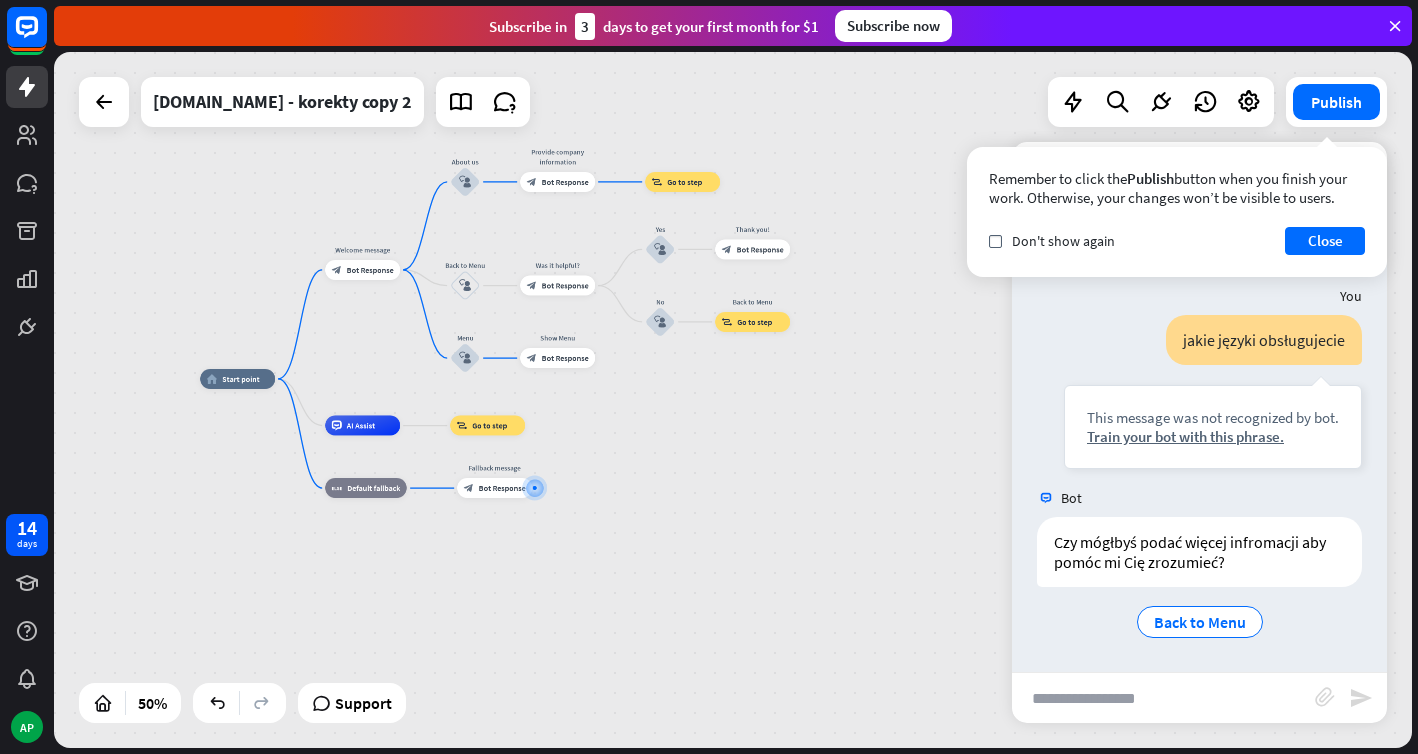 click on "home_2   Start point                 Welcome message   block_bot_response   Bot Response                 About us   block_user_input                 Provide company information   block_bot_response   Bot Response                   block_goto   Go to step                 Back to Menu   block_user_input                 Was it helpful?   block_bot_response   Bot Response                 Yes   block_user_input                 Thank you!   block_bot_response   Bot Response                 No   block_user_input                 Back to Menu   block_goto   Go to step                 Menu   block_user_input                 Show Menu   block_bot_response   Bot Response                     AI Assist                   block_goto   Go to step                   block_fallback   Default fallback                 Fallback message   block_bot_response   Bot Response" at bounding box center [733, 400] 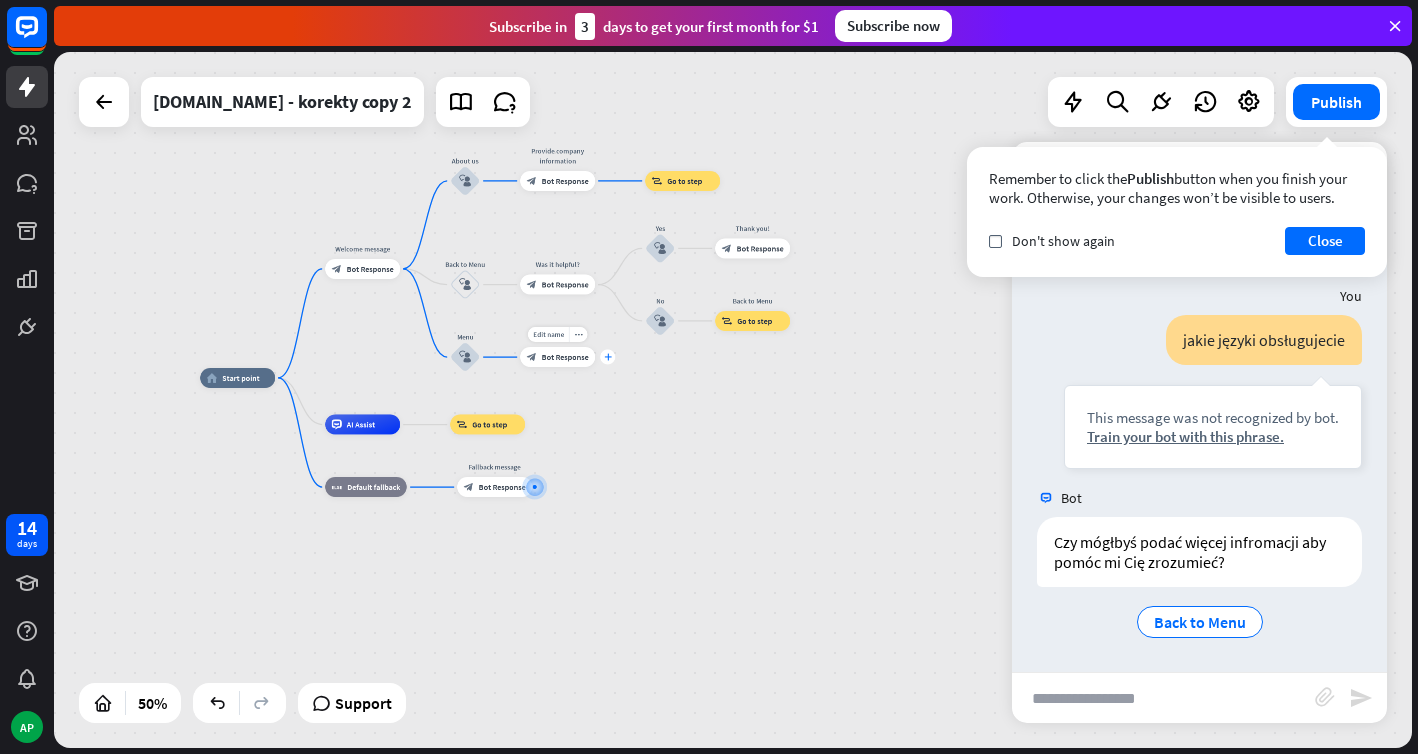 click on "plus" at bounding box center [608, 357] 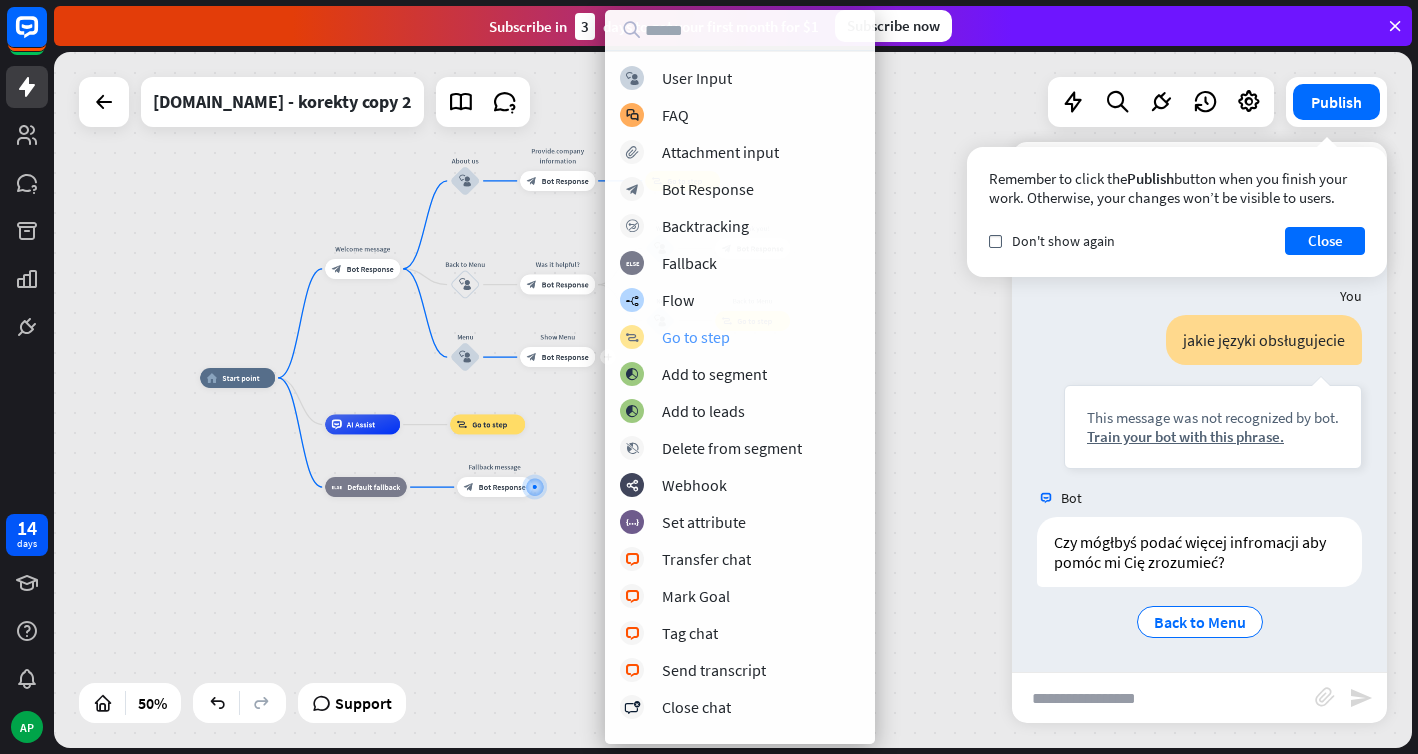 click on "Go to step" at bounding box center (696, 337) 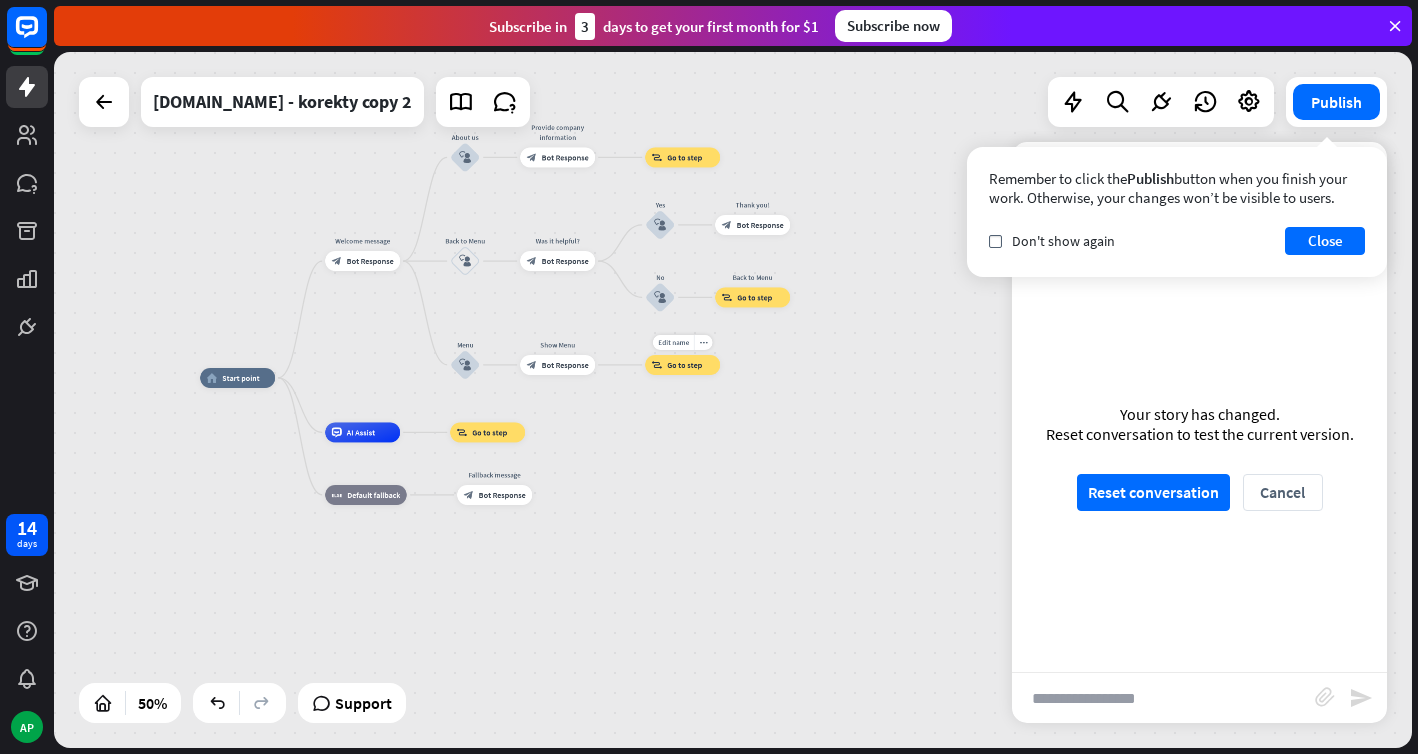 click on "block_goto   Go to step" at bounding box center (682, 365) 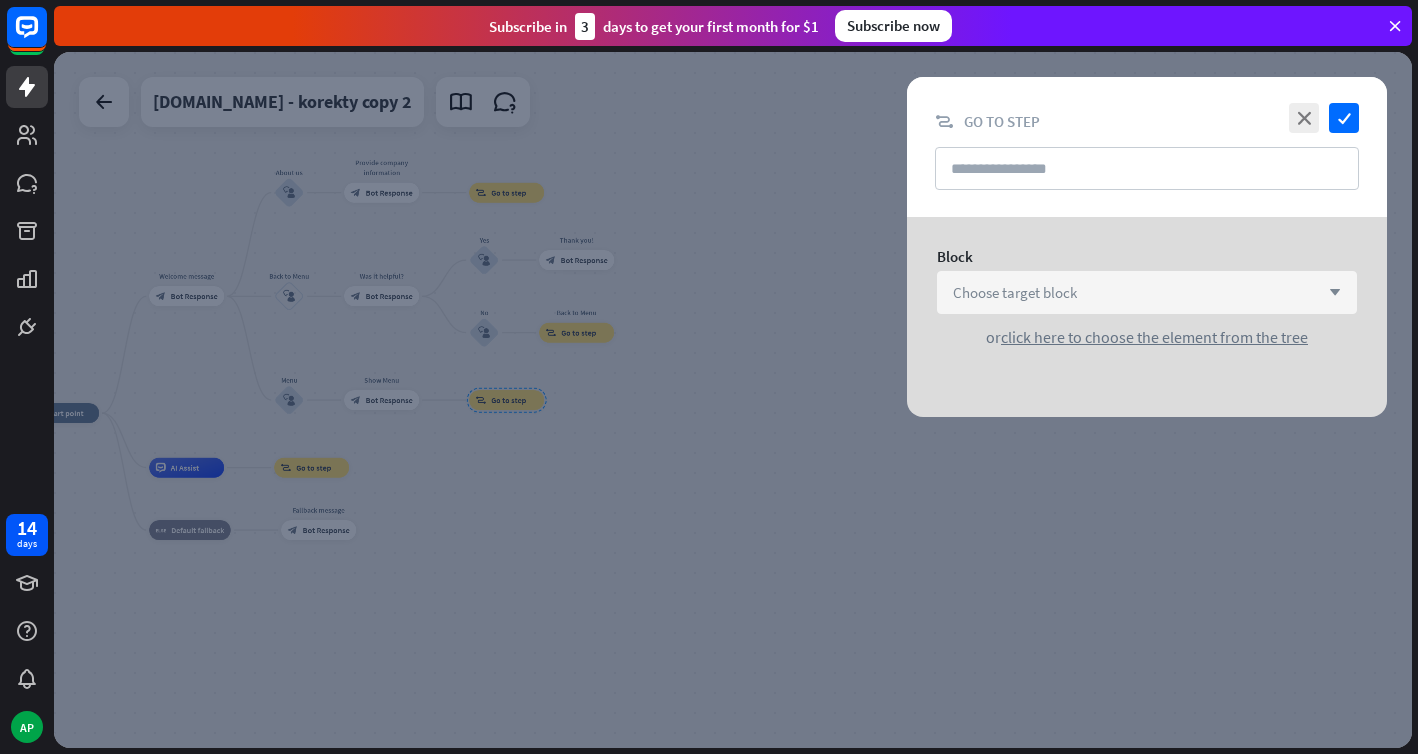 click on "Choose target block
arrow_down" at bounding box center (1147, 292) 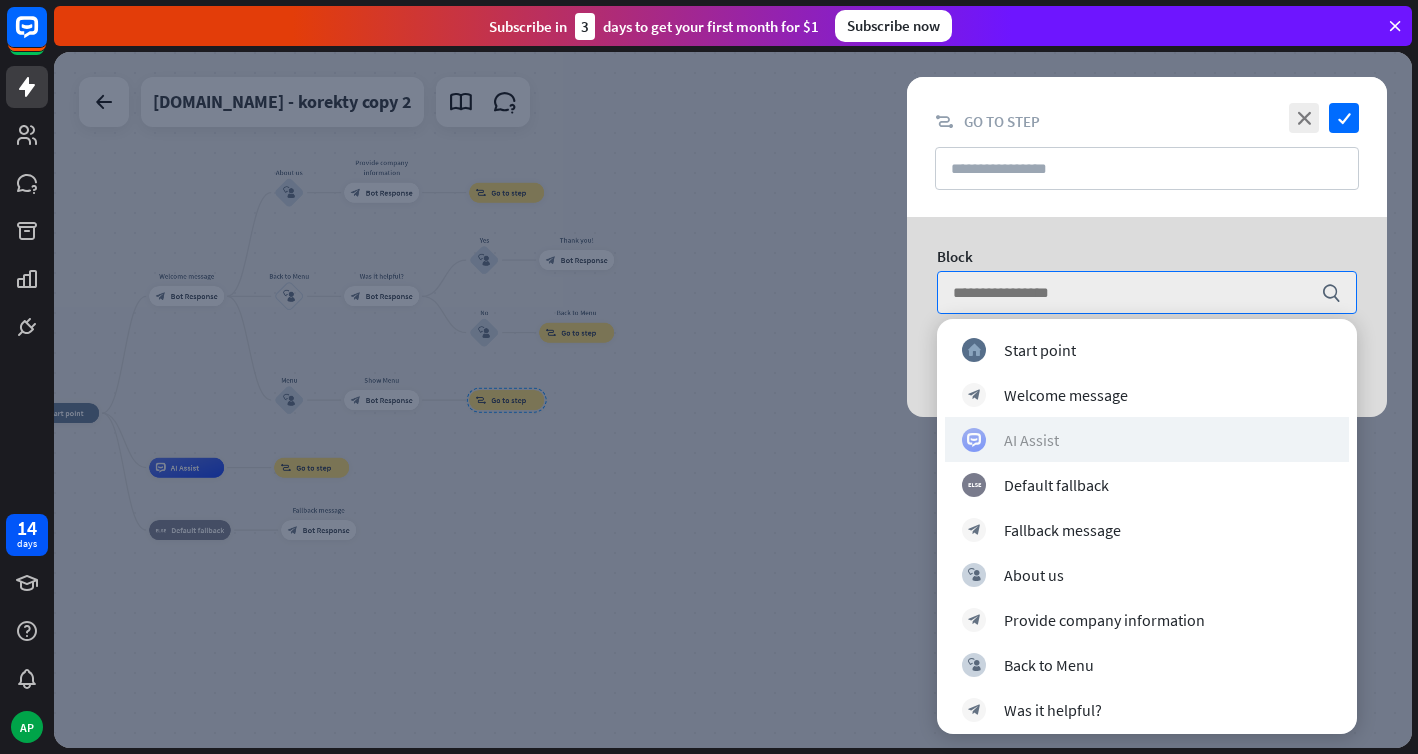 click on "AI Assist" at bounding box center [1147, 440] 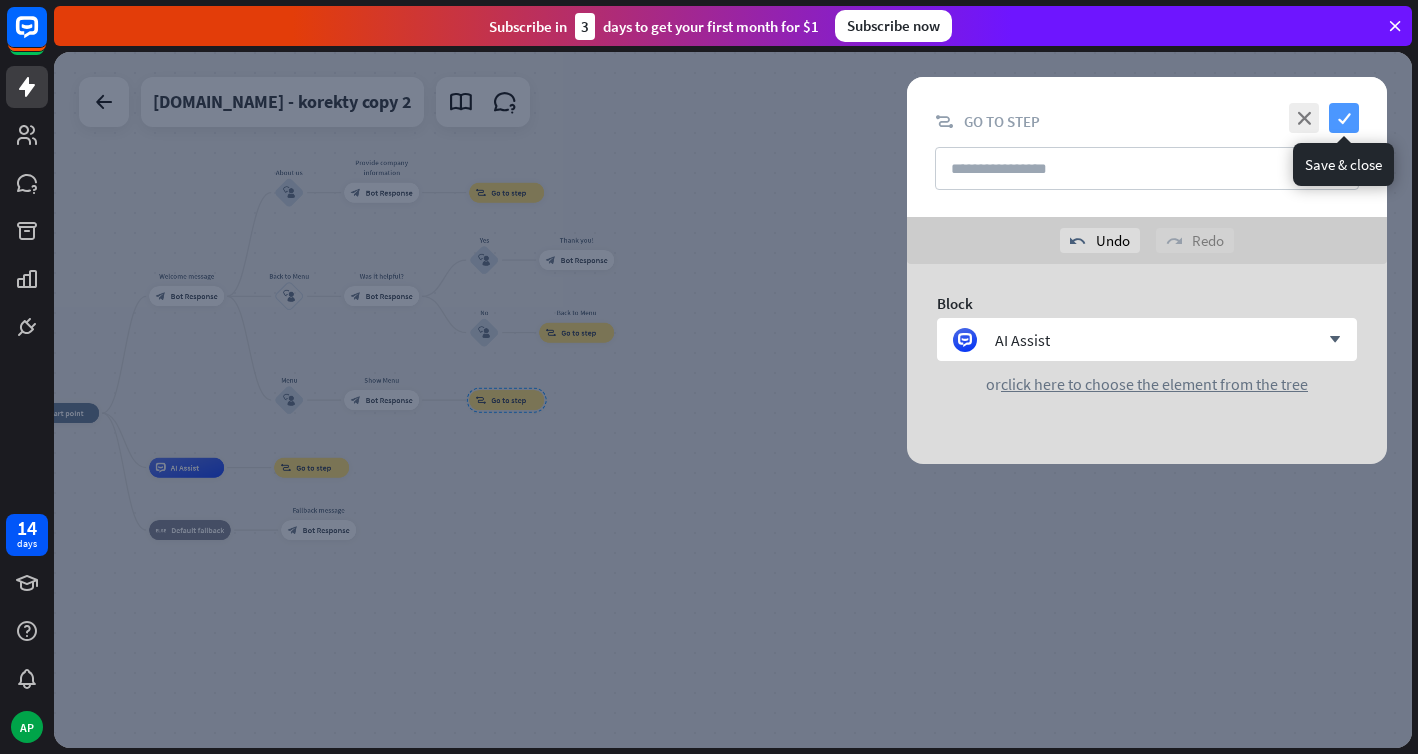 click on "check" at bounding box center [1344, 118] 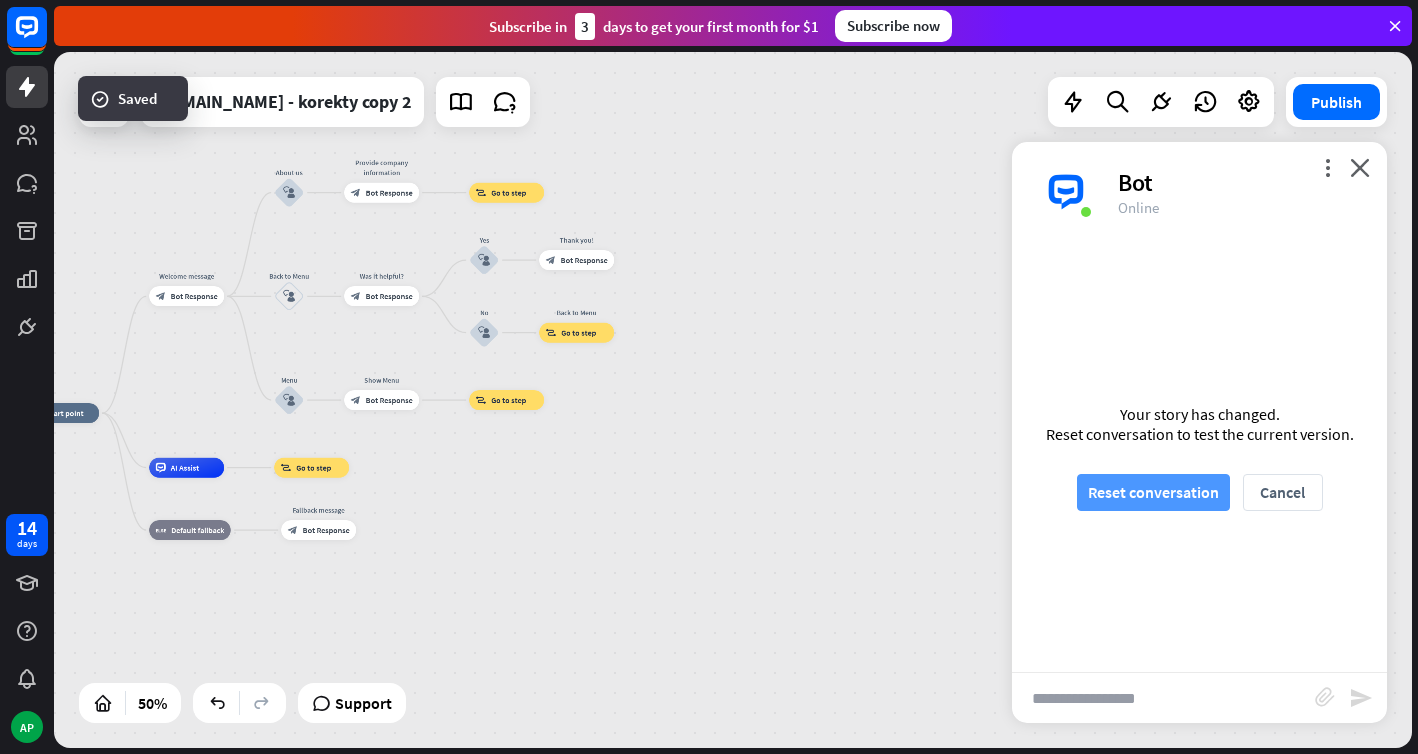 click on "Reset conversation" at bounding box center [1153, 492] 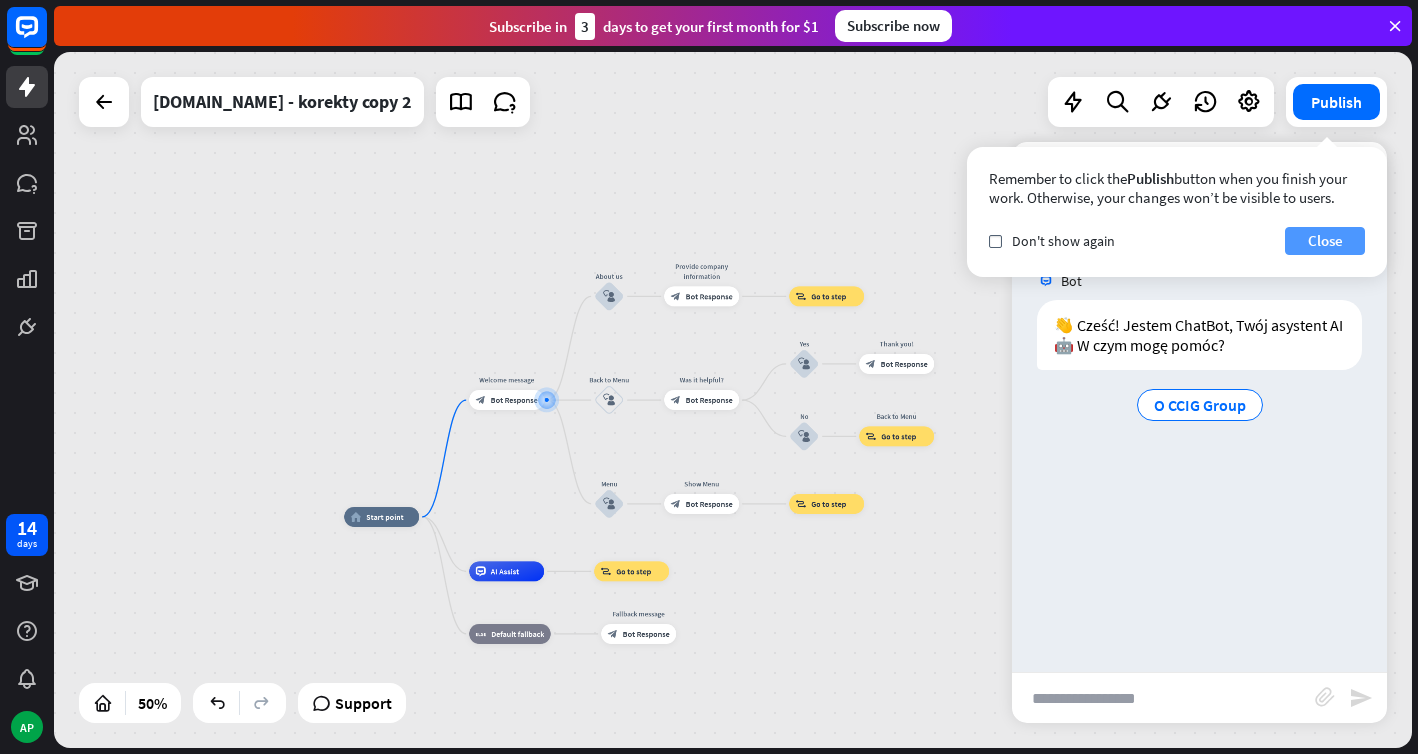 click on "Close" at bounding box center (1325, 241) 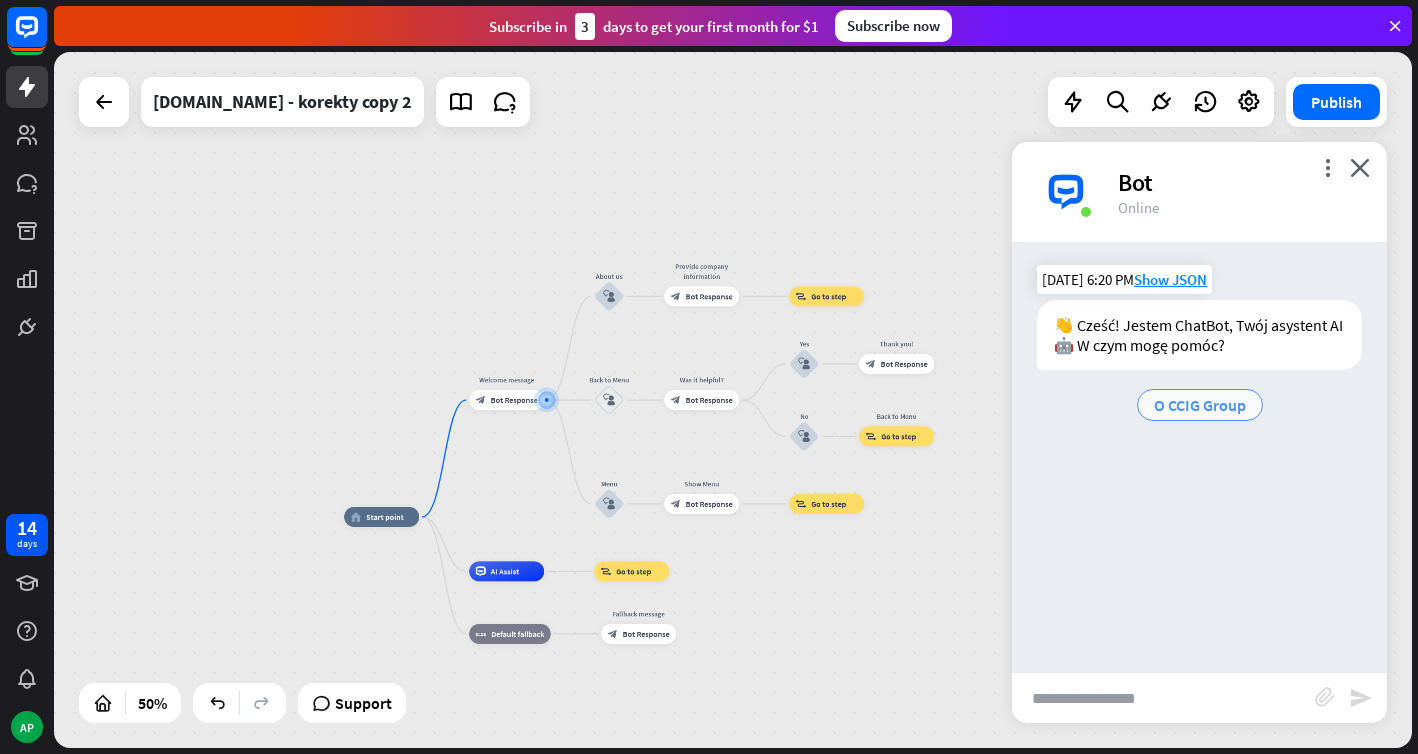 click on "O CCIG Group" at bounding box center (1200, 405) 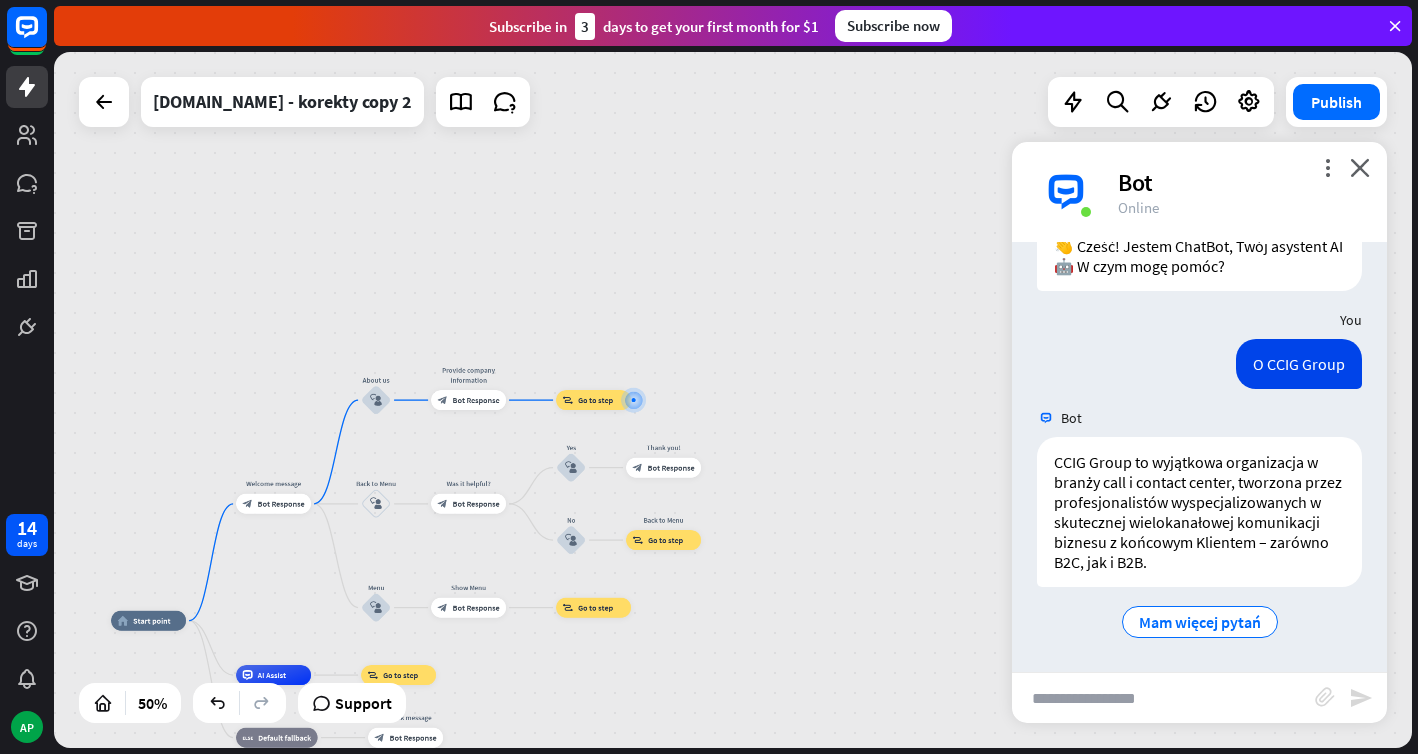 scroll, scrollTop: 79, scrollLeft: 0, axis: vertical 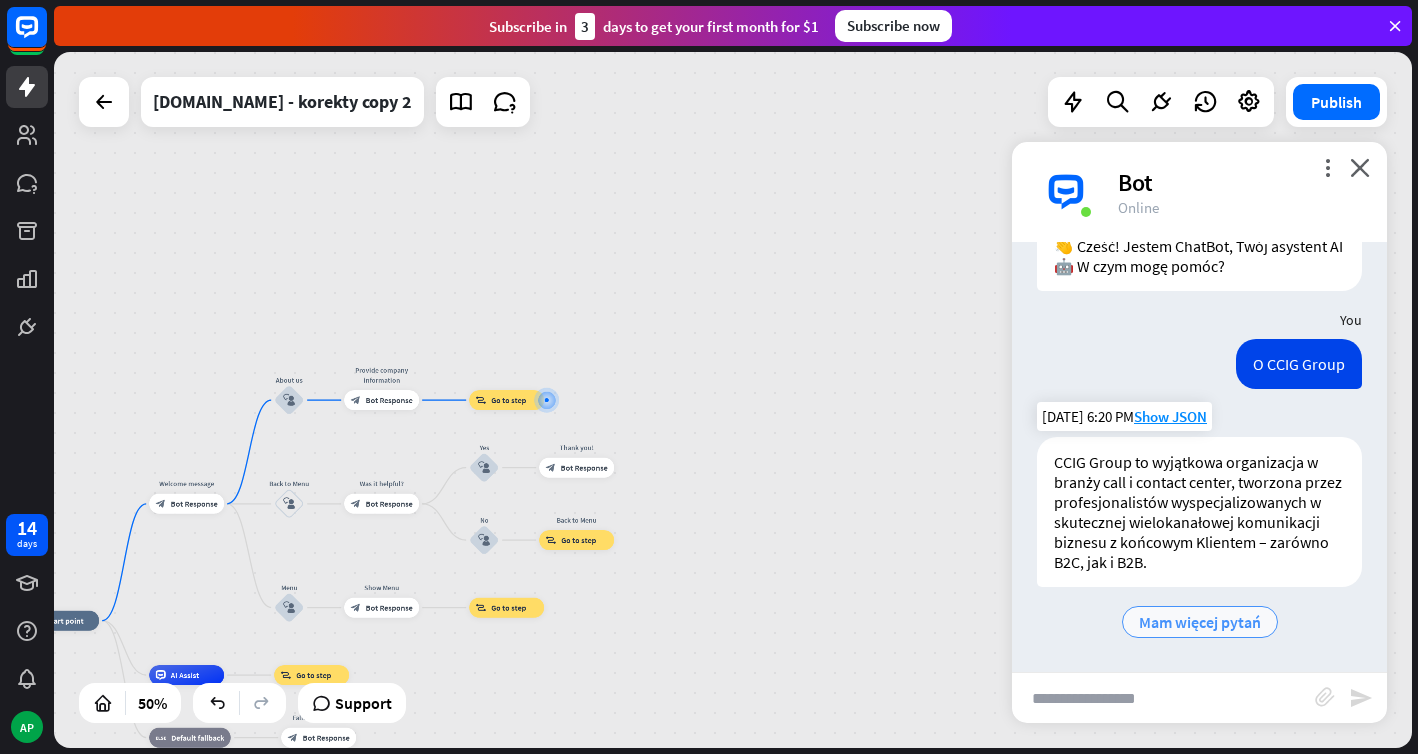 click on "Mam więcej pytań" at bounding box center (1200, 622) 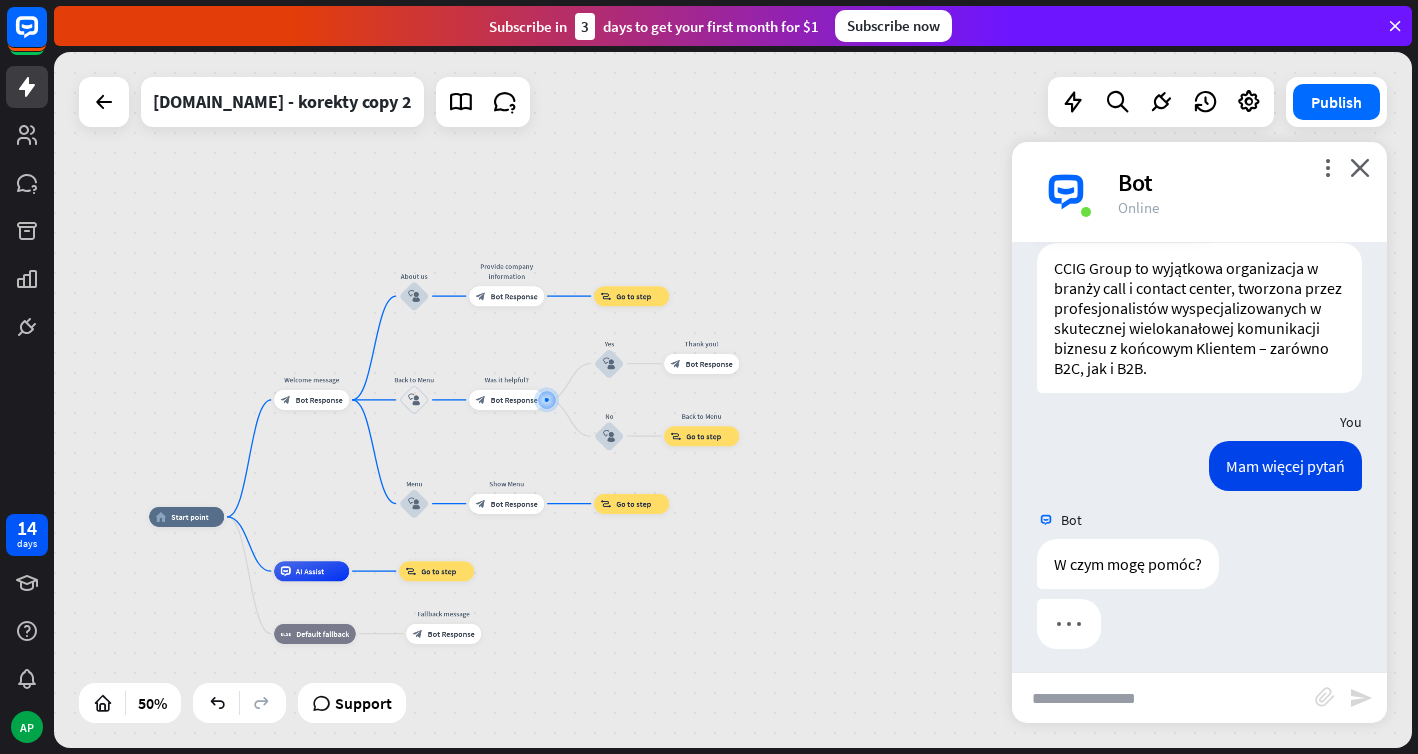 scroll, scrollTop: 280, scrollLeft: 0, axis: vertical 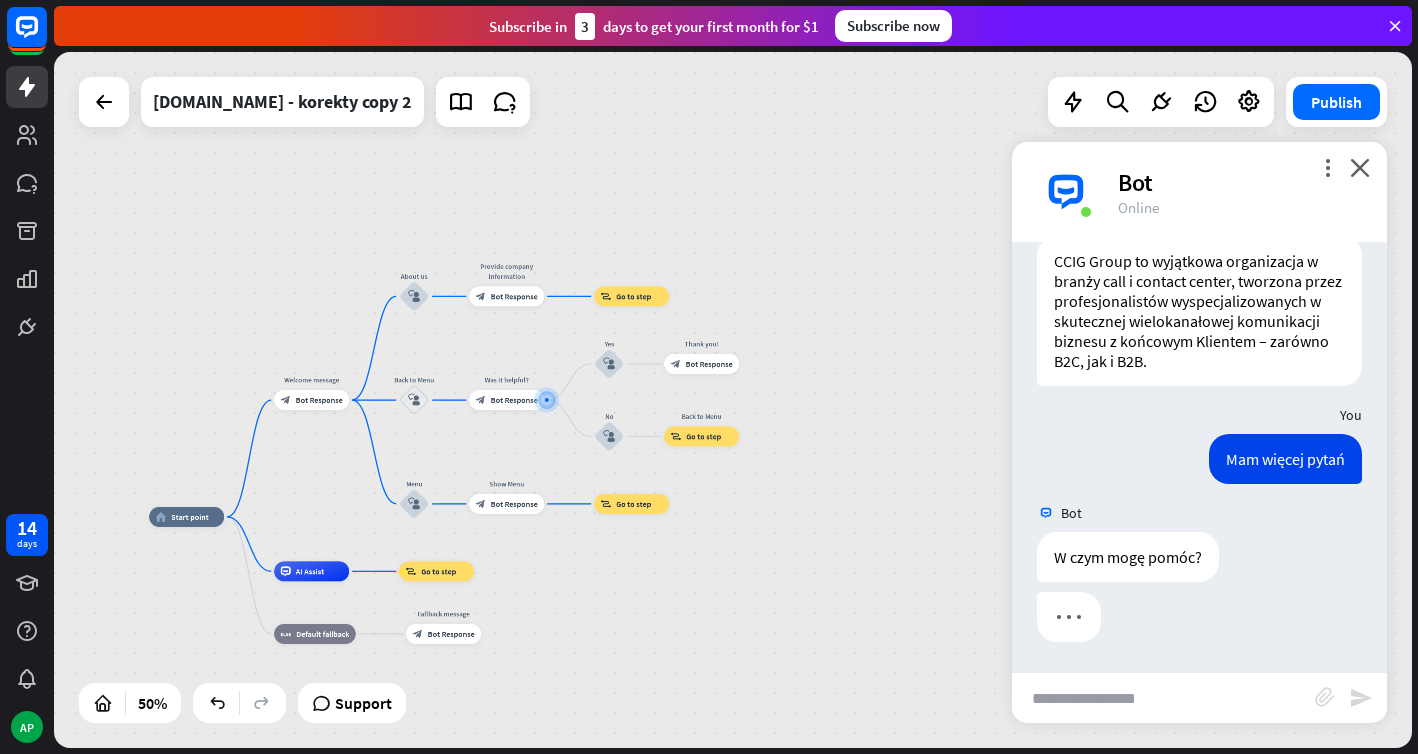 click at bounding box center (1163, 698) 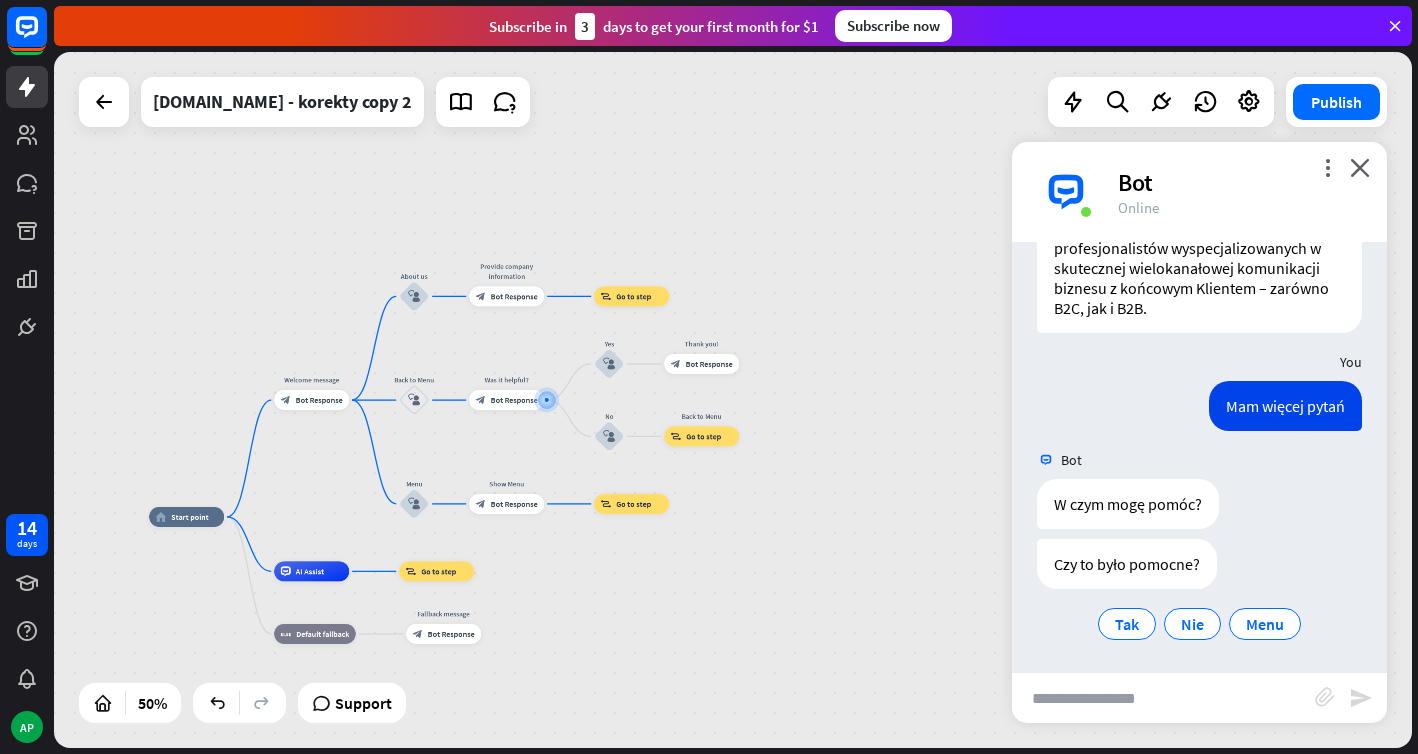 scroll, scrollTop: 335, scrollLeft: 0, axis: vertical 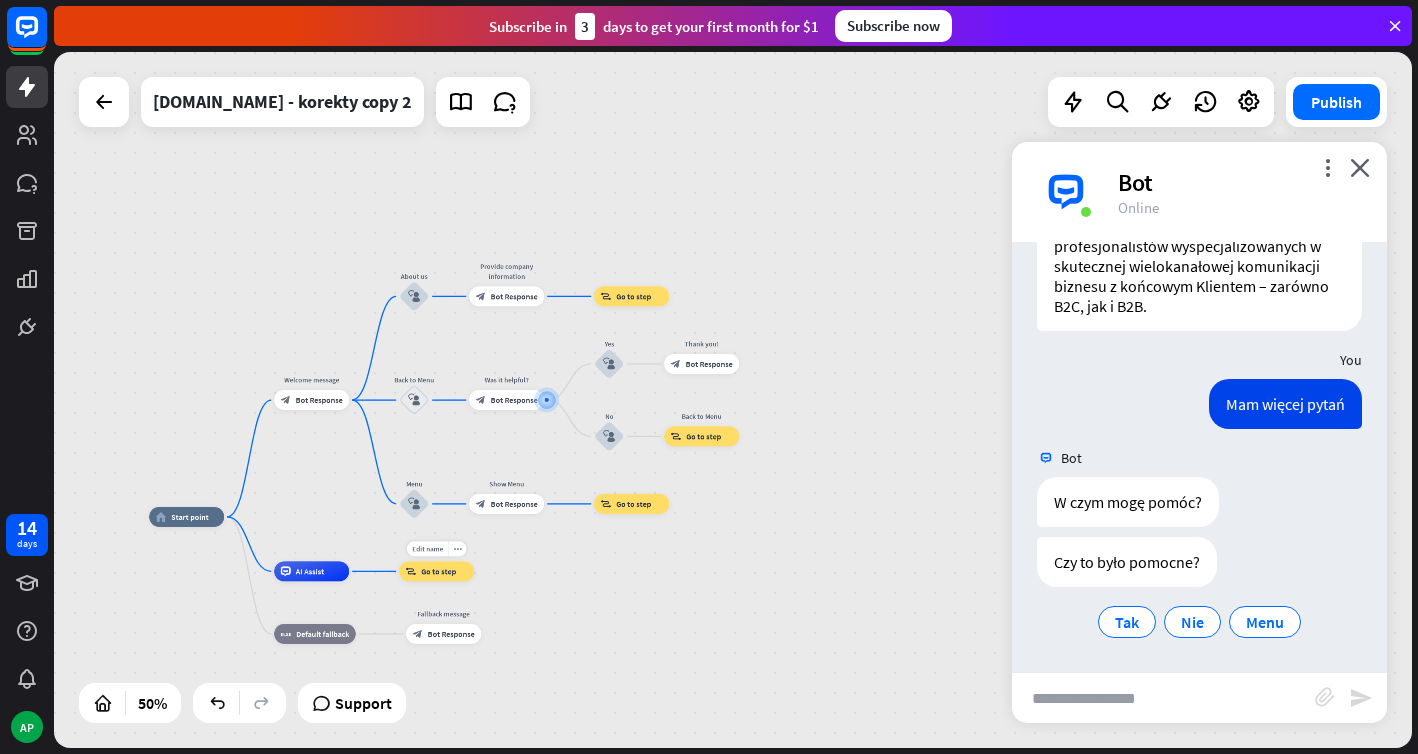 click on "Go to step" at bounding box center (438, 571) 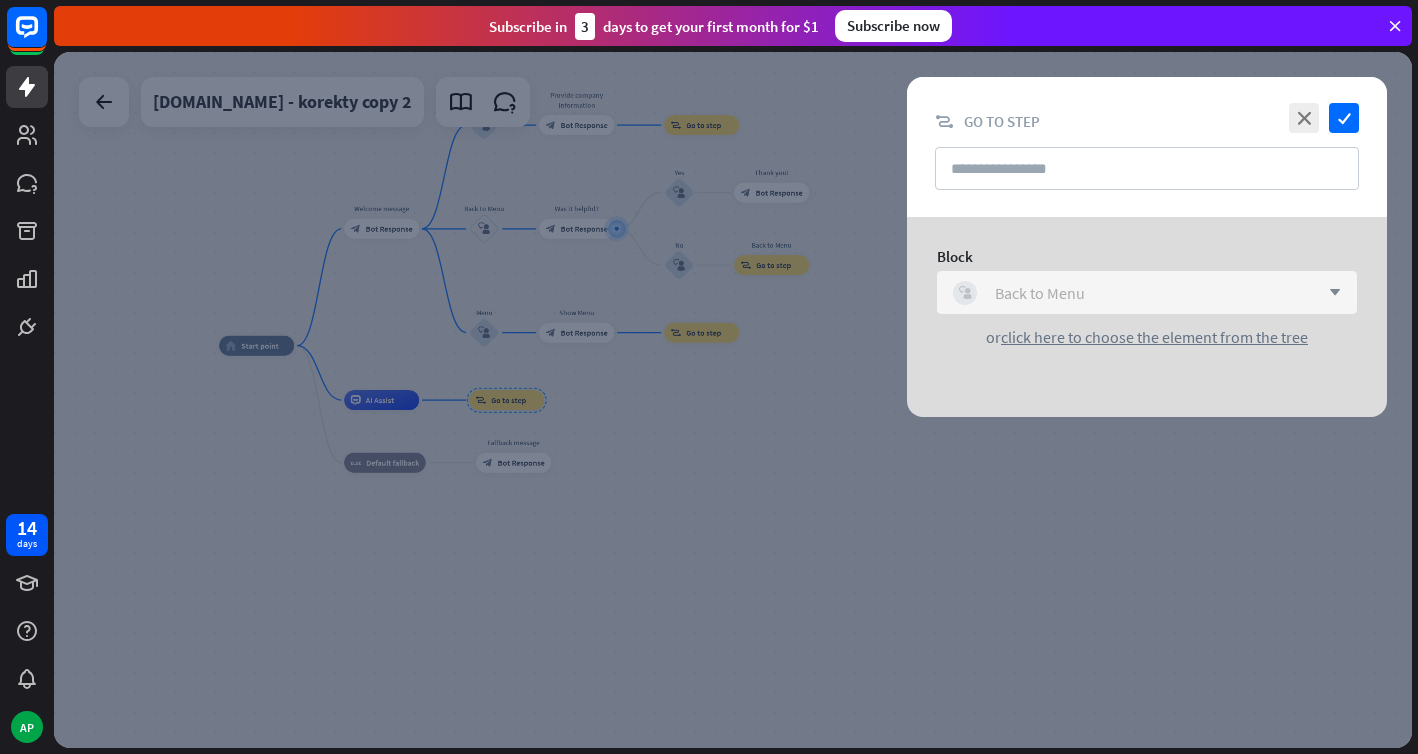 click on "Back to Menu" at bounding box center [1040, 293] 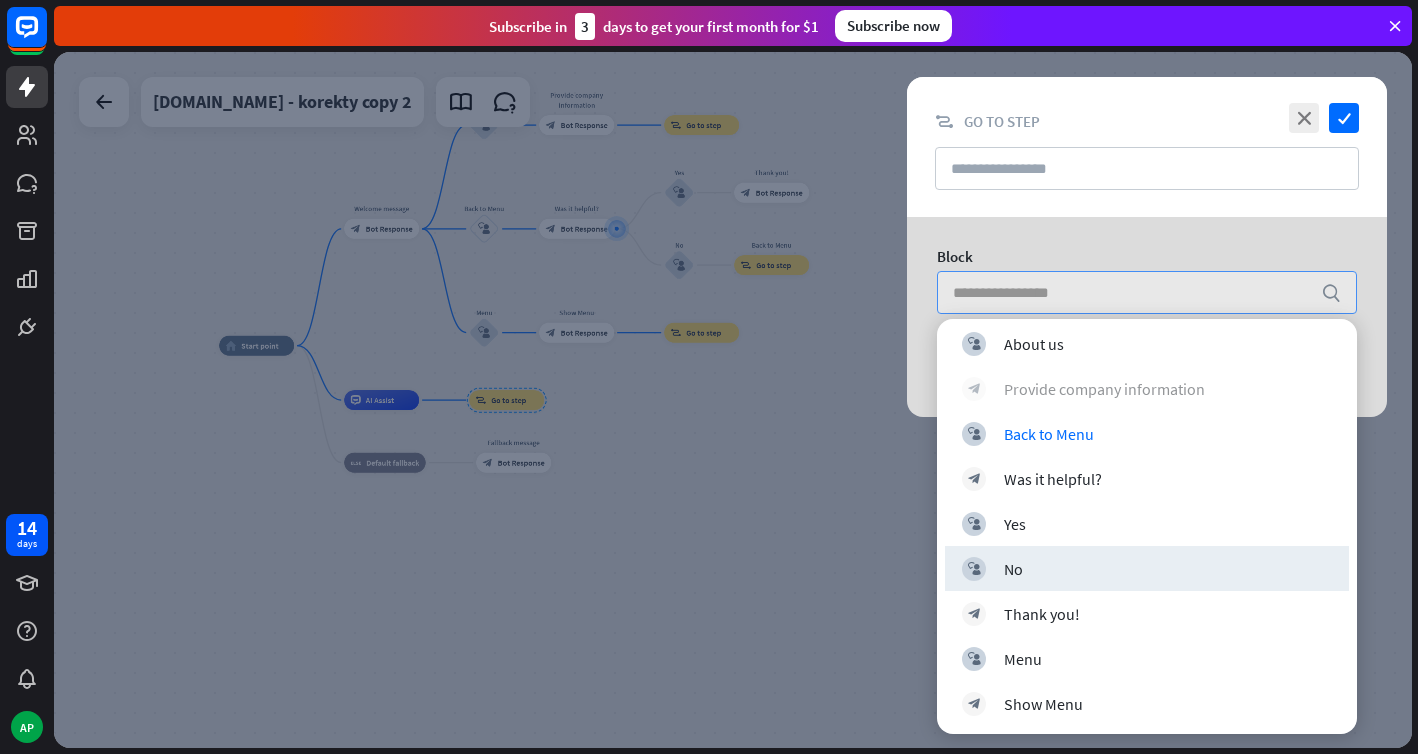 scroll, scrollTop: 0, scrollLeft: 0, axis: both 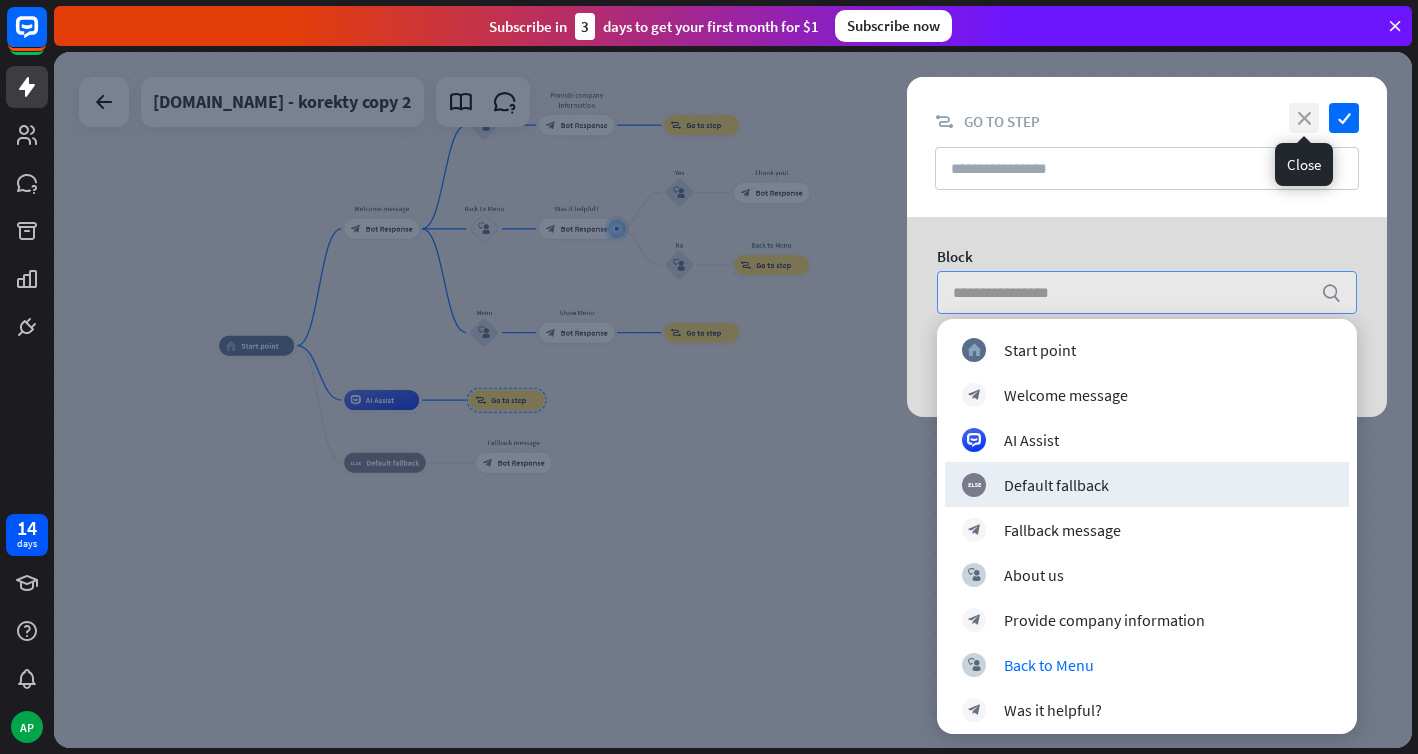 click on "close" at bounding box center (1304, 118) 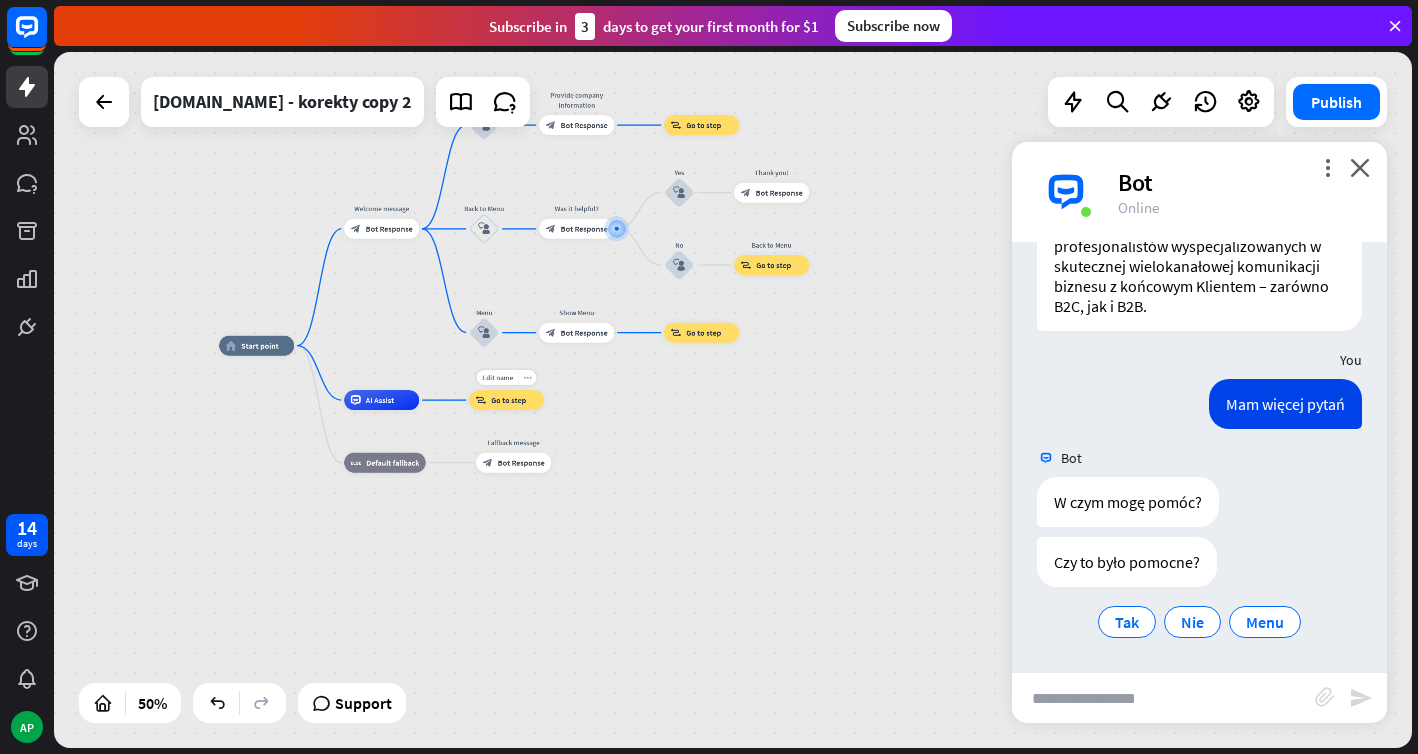 click on "more_horiz" at bounding box center (527, 378) 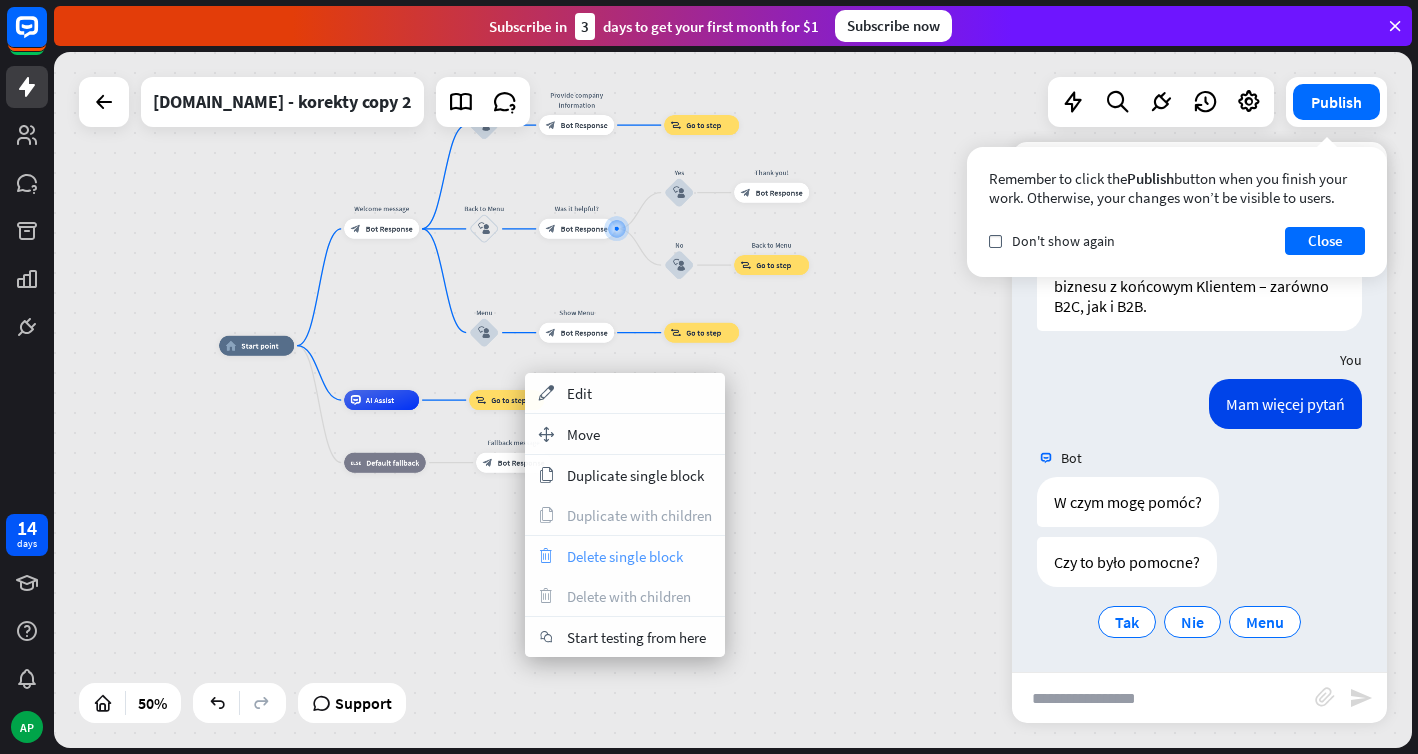 click on "trash   Delete single block" at bounding box center [625, 556] 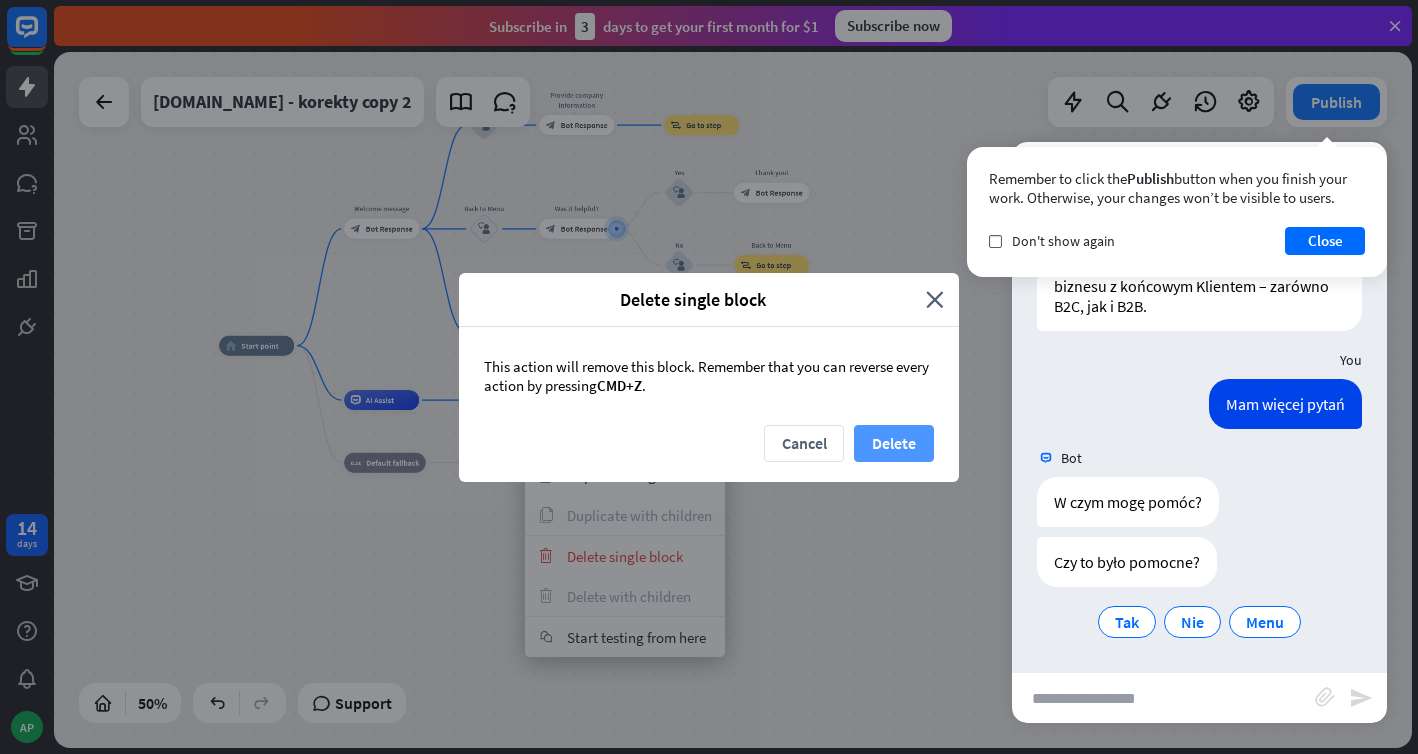 click on "Delete" at bounding box center (894, 443) 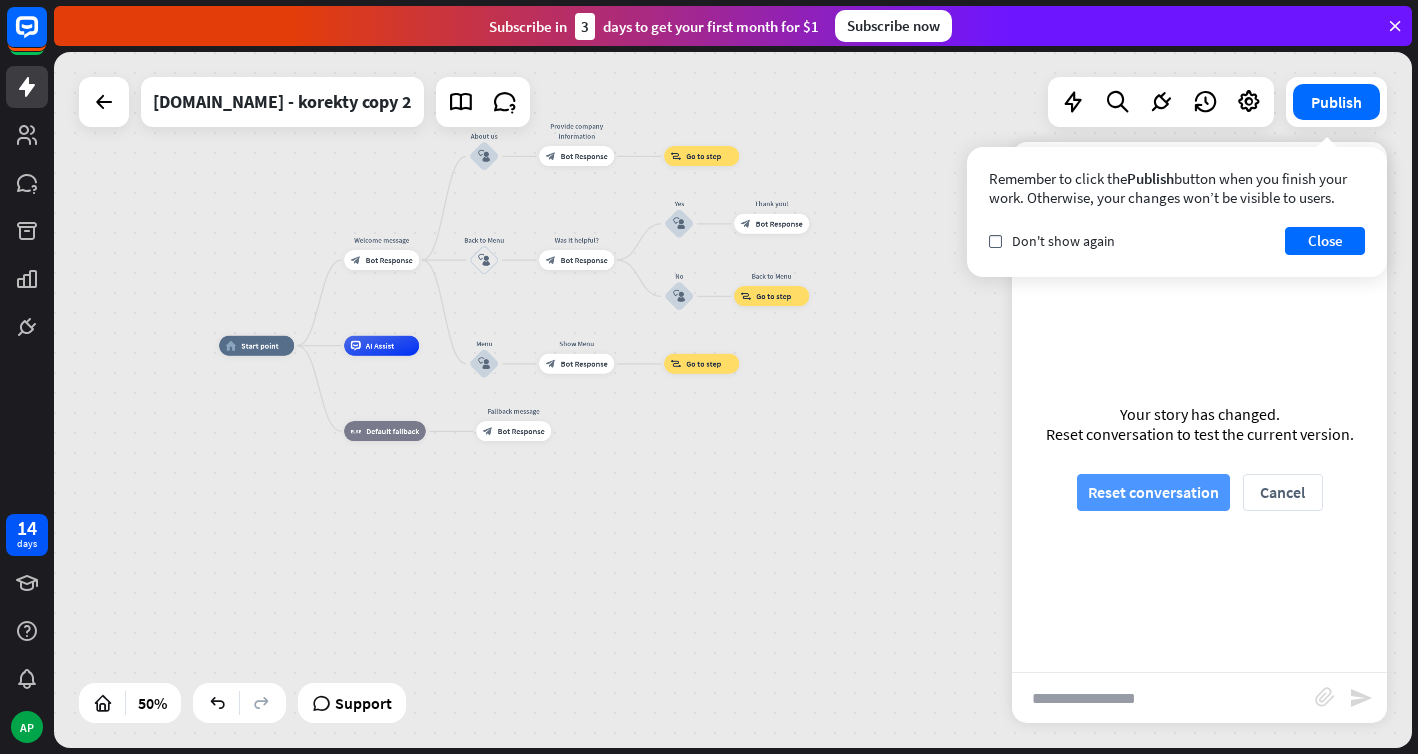 click on "Reset conversation" at bounding box center [1153, 492] 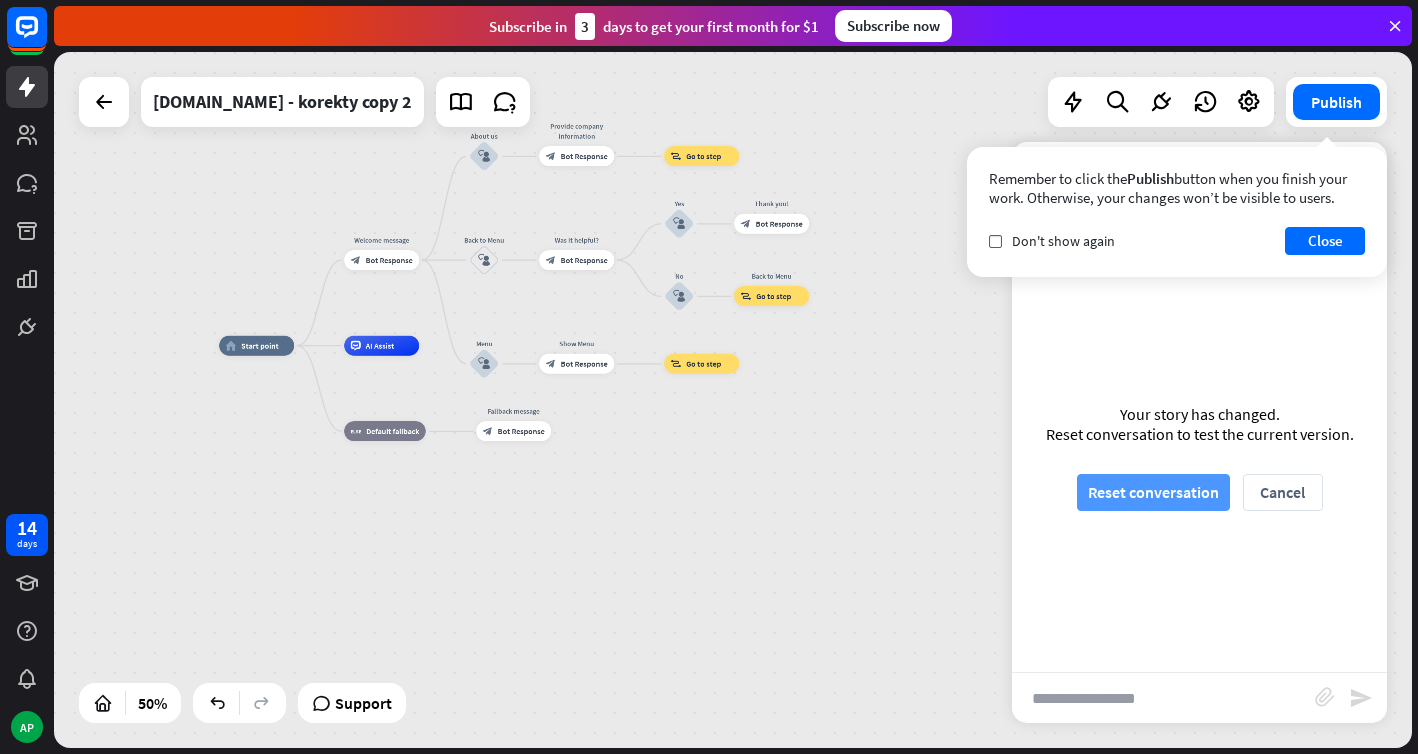 scroll, scrollTop: 0, scrollLeft: 0, axis: both 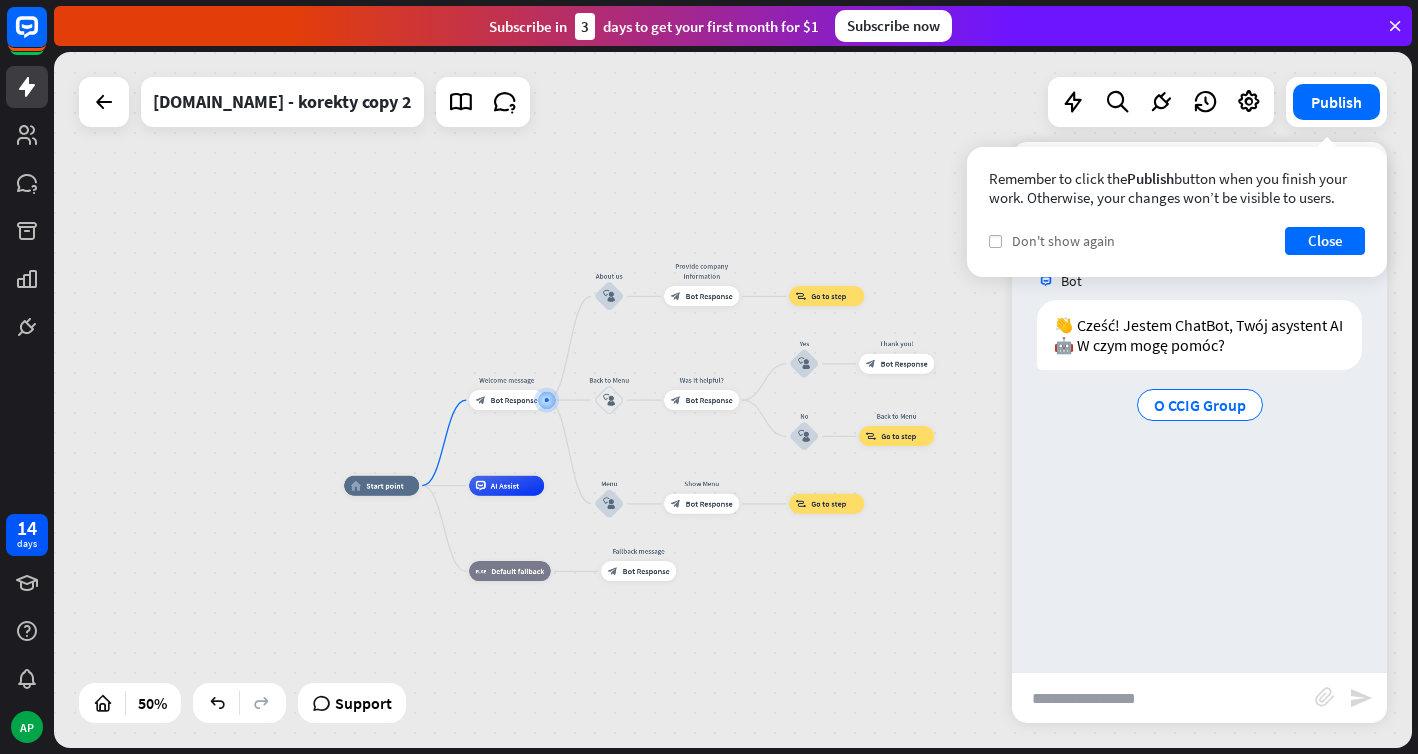 click on "check" at bounding box center (995, 241) 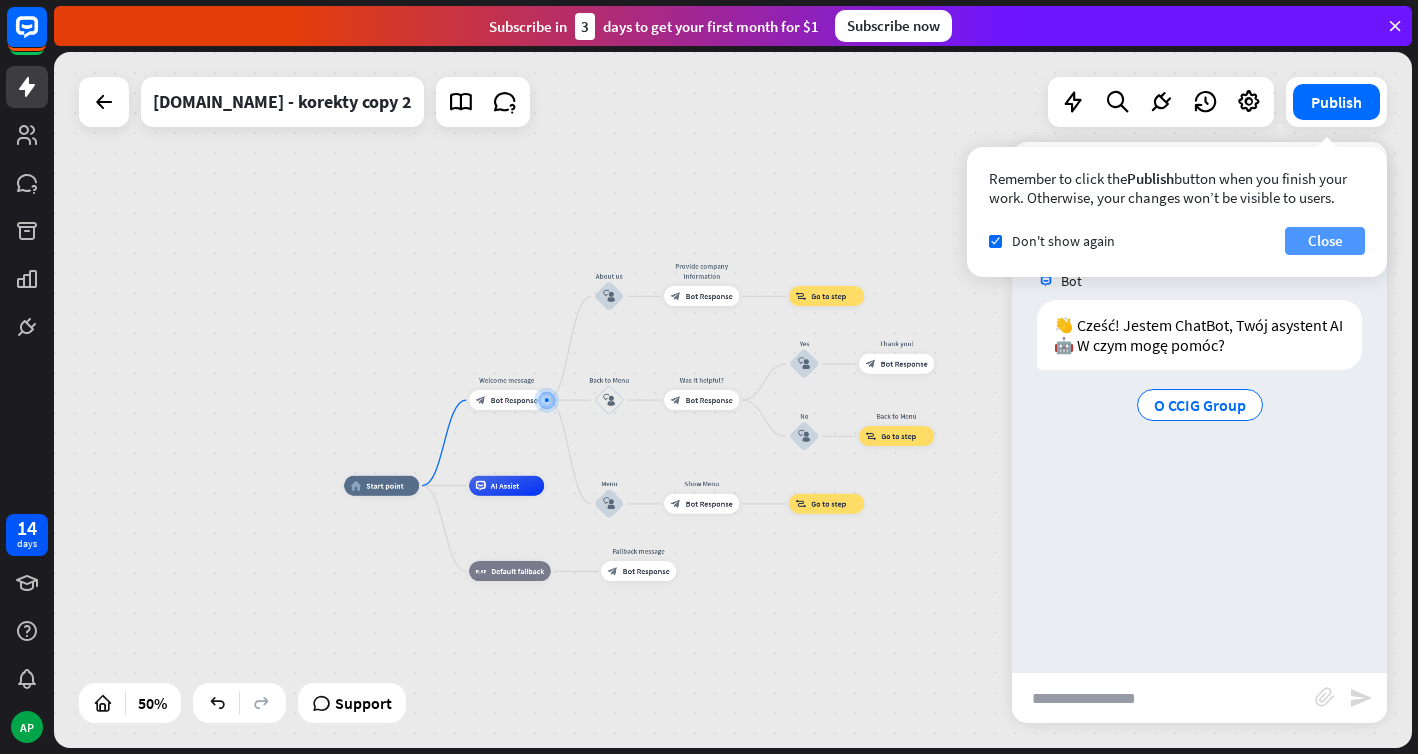 click on "Close" at bounding box center (1325, 241) 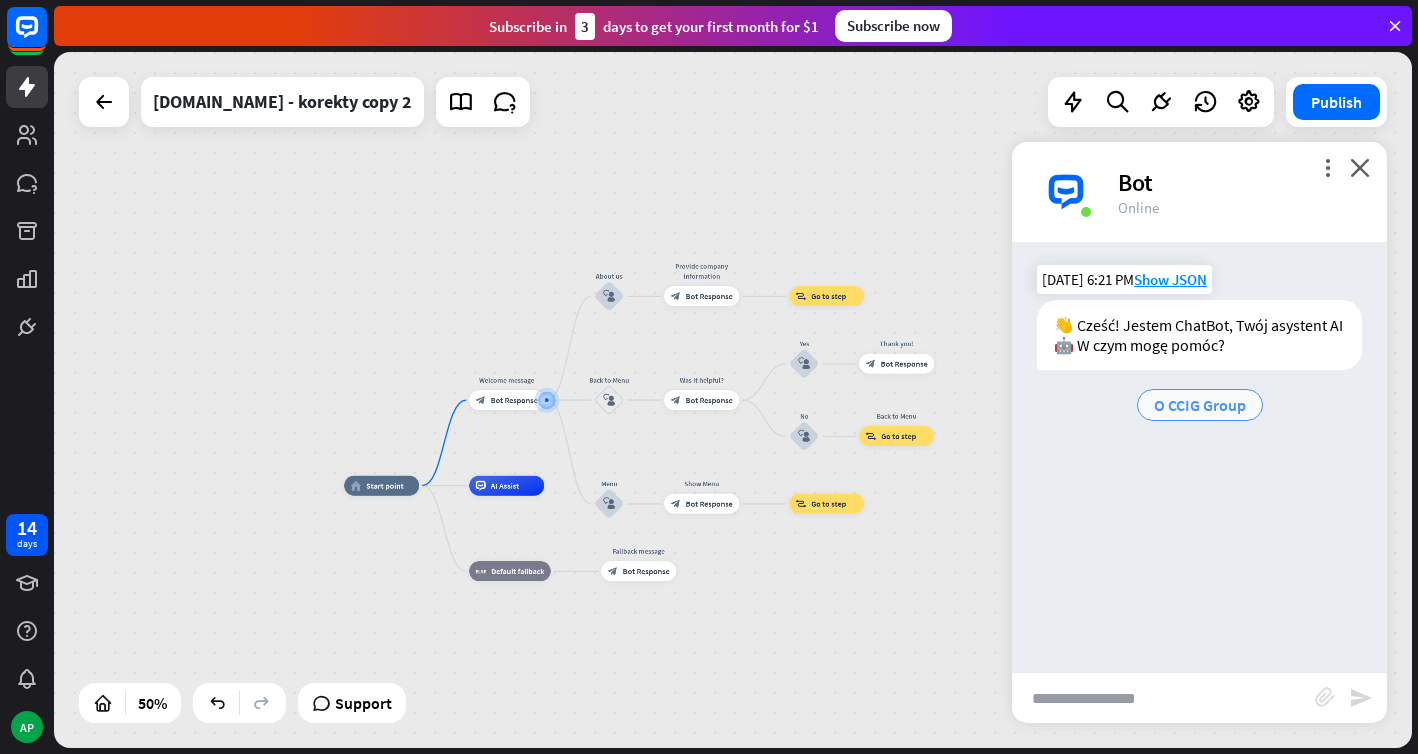 click on "O CCIG Group" at bounding box center [1200, 405] 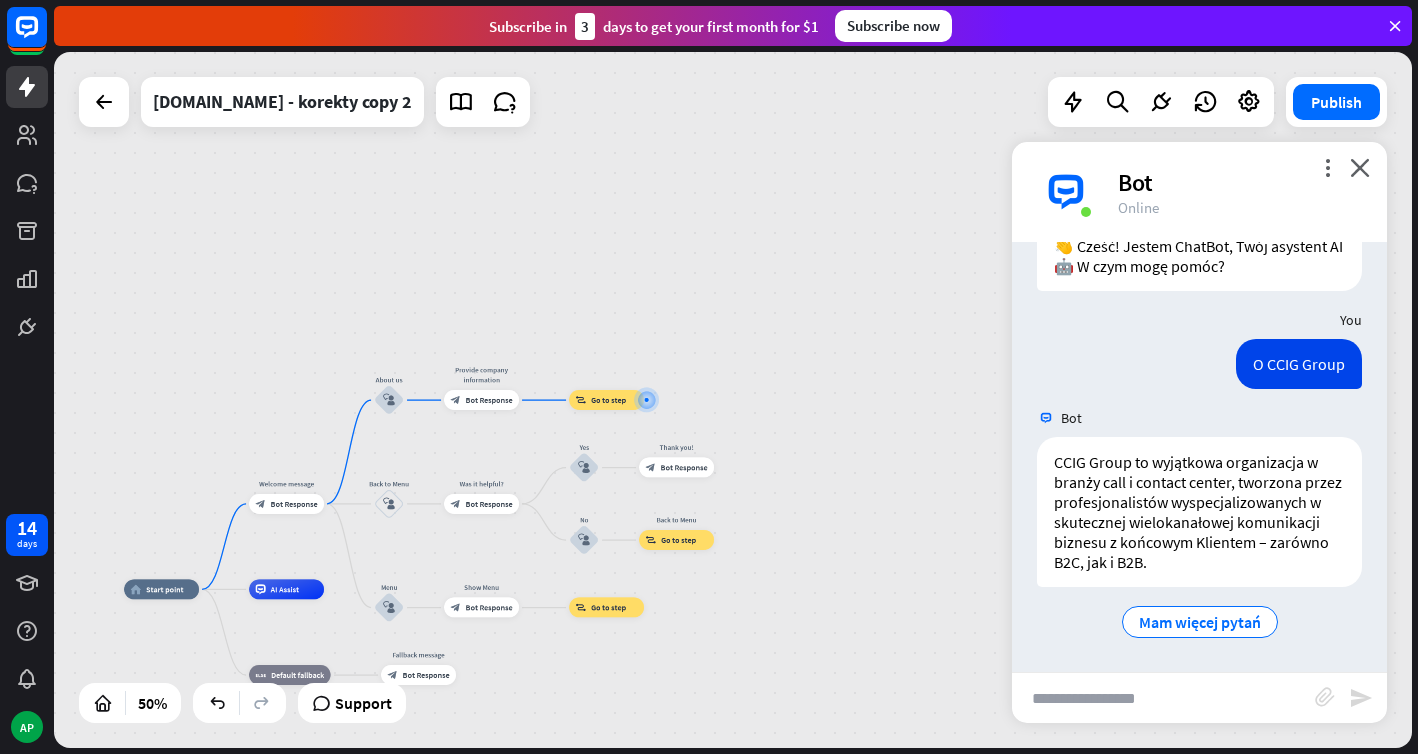 scroll, scrollTop: 79, scrollLeft: 0, axis: vertical 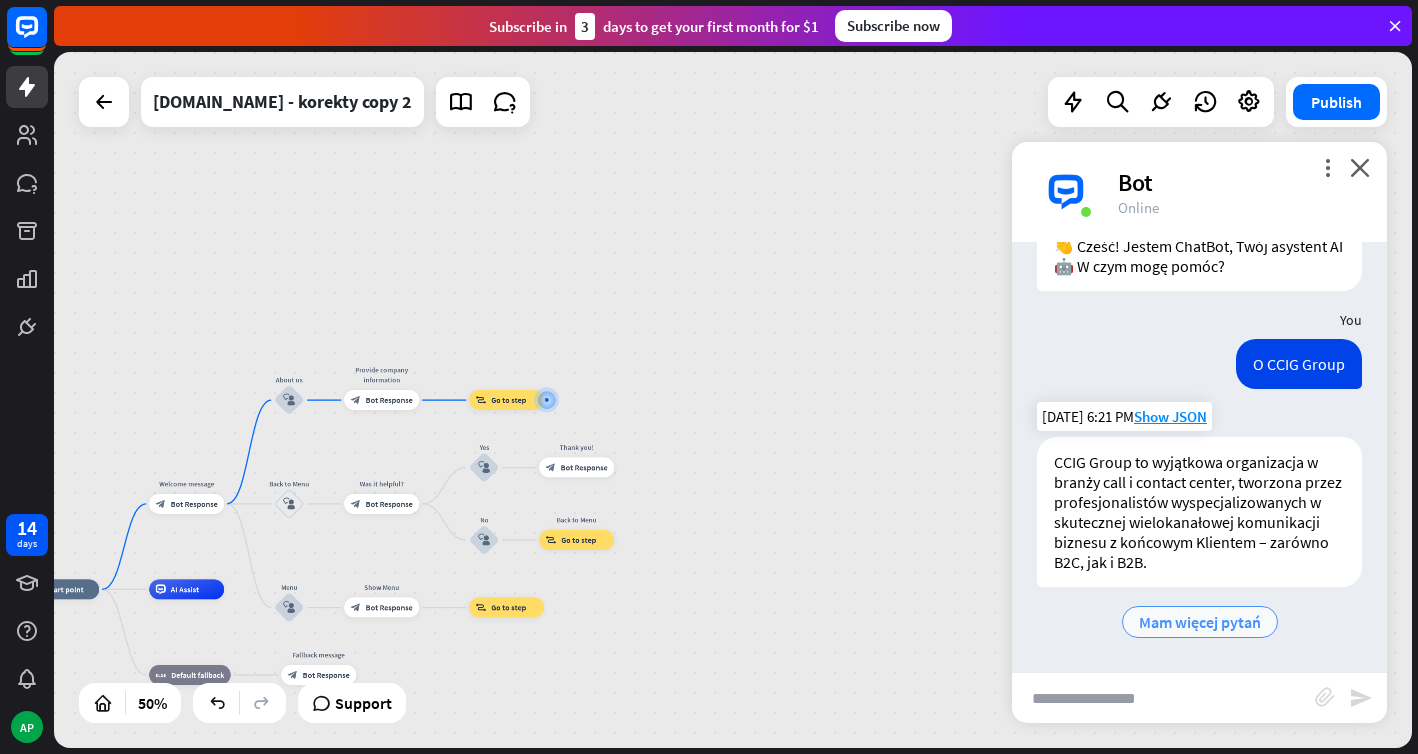 click on "Mam więcej pytań" at bounding box center [1200, 622] 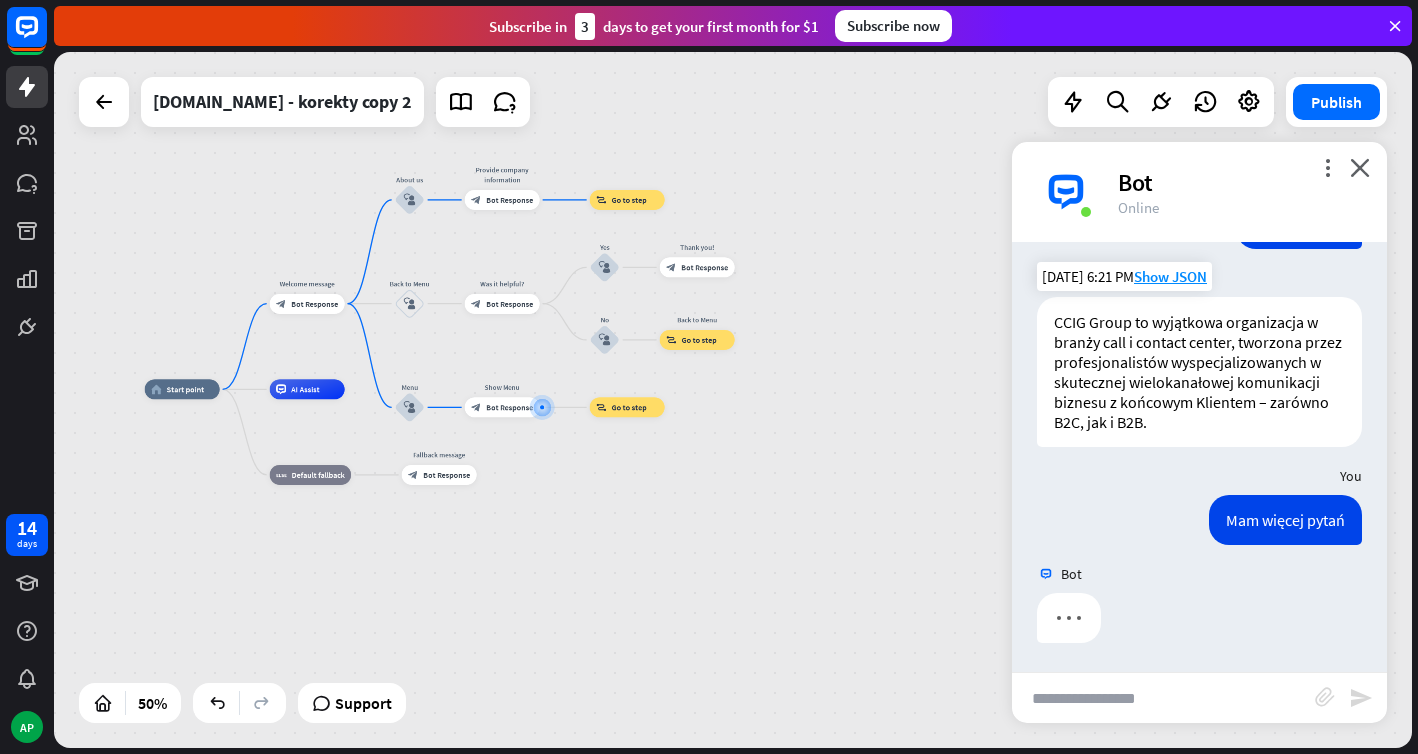 scroll, scrollTop: 220, scrollLeft: 0, axis: vertical 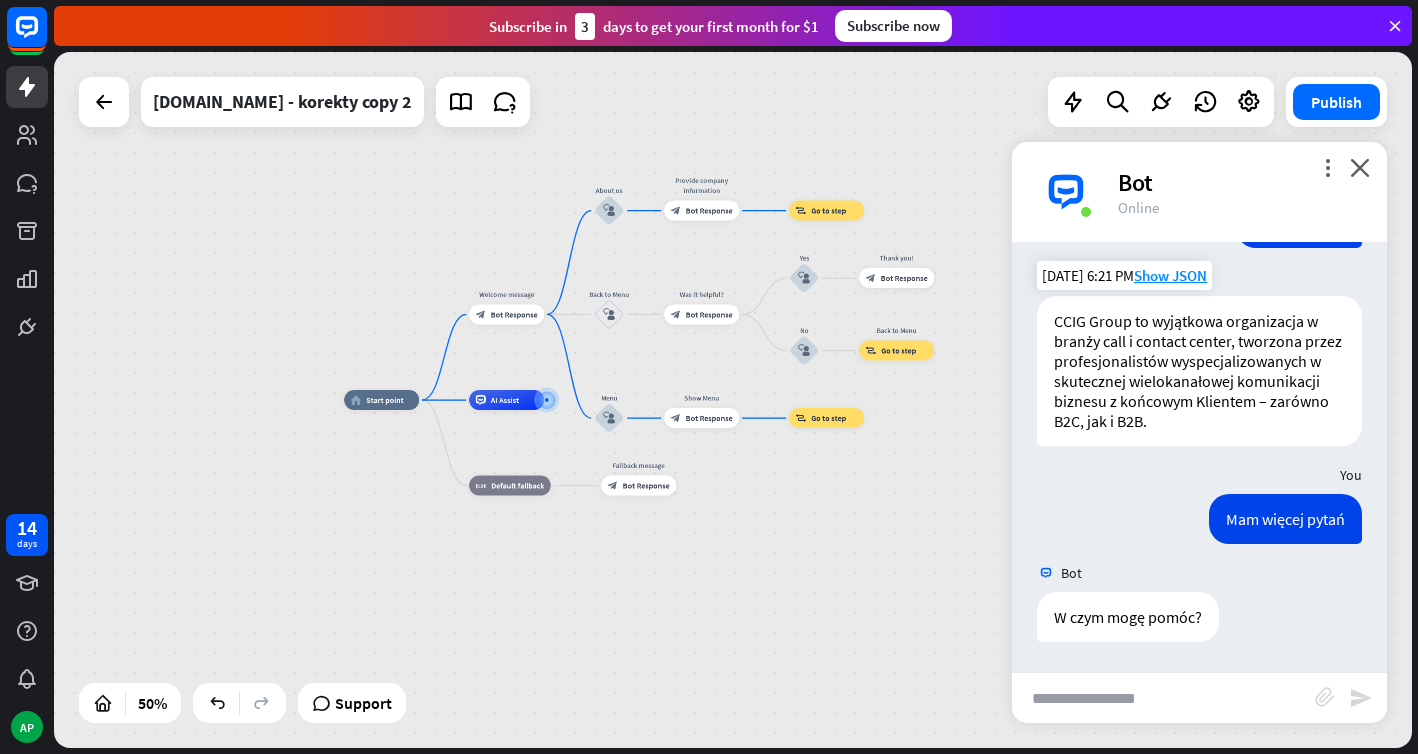 click at bounding box center (1163, 698) 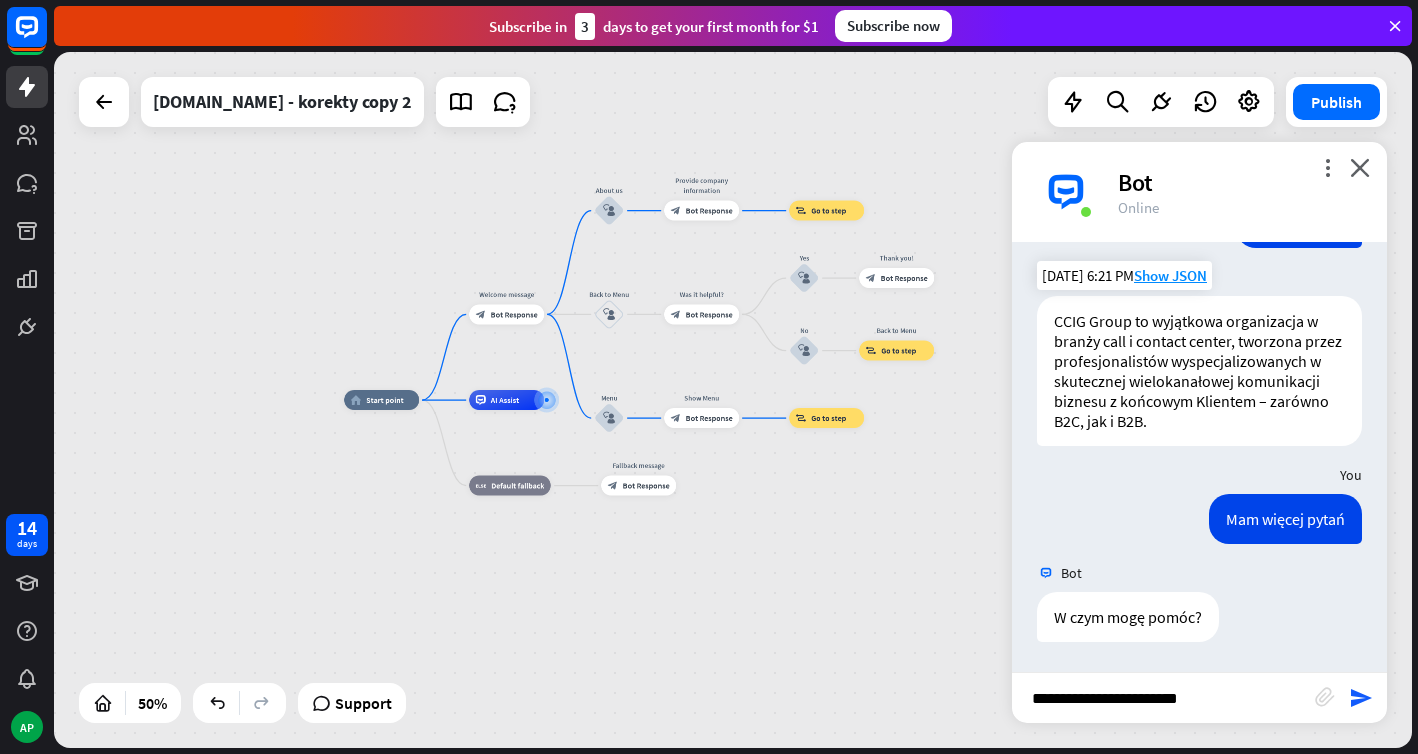 type on "**********" 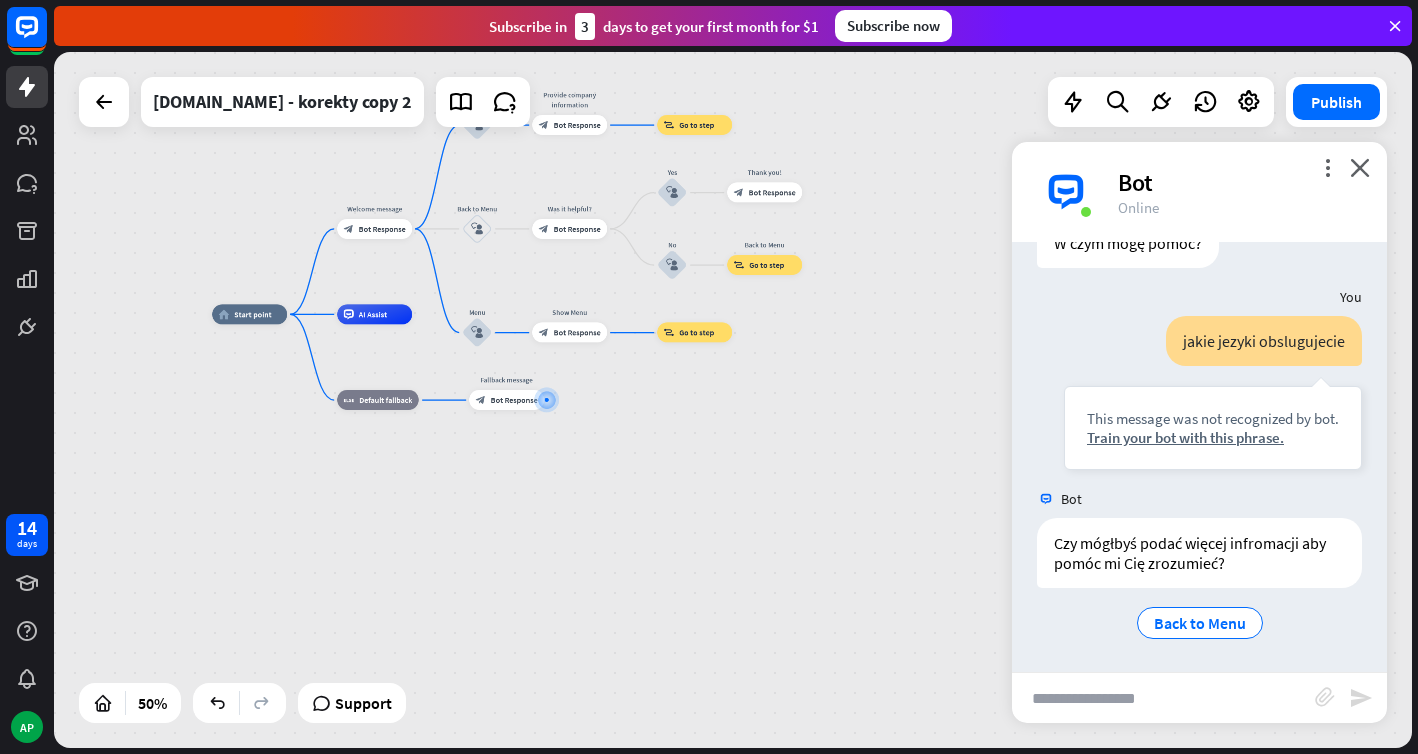 scroll, scrollTop: 595, scrollLeft: 0, axis: vertical 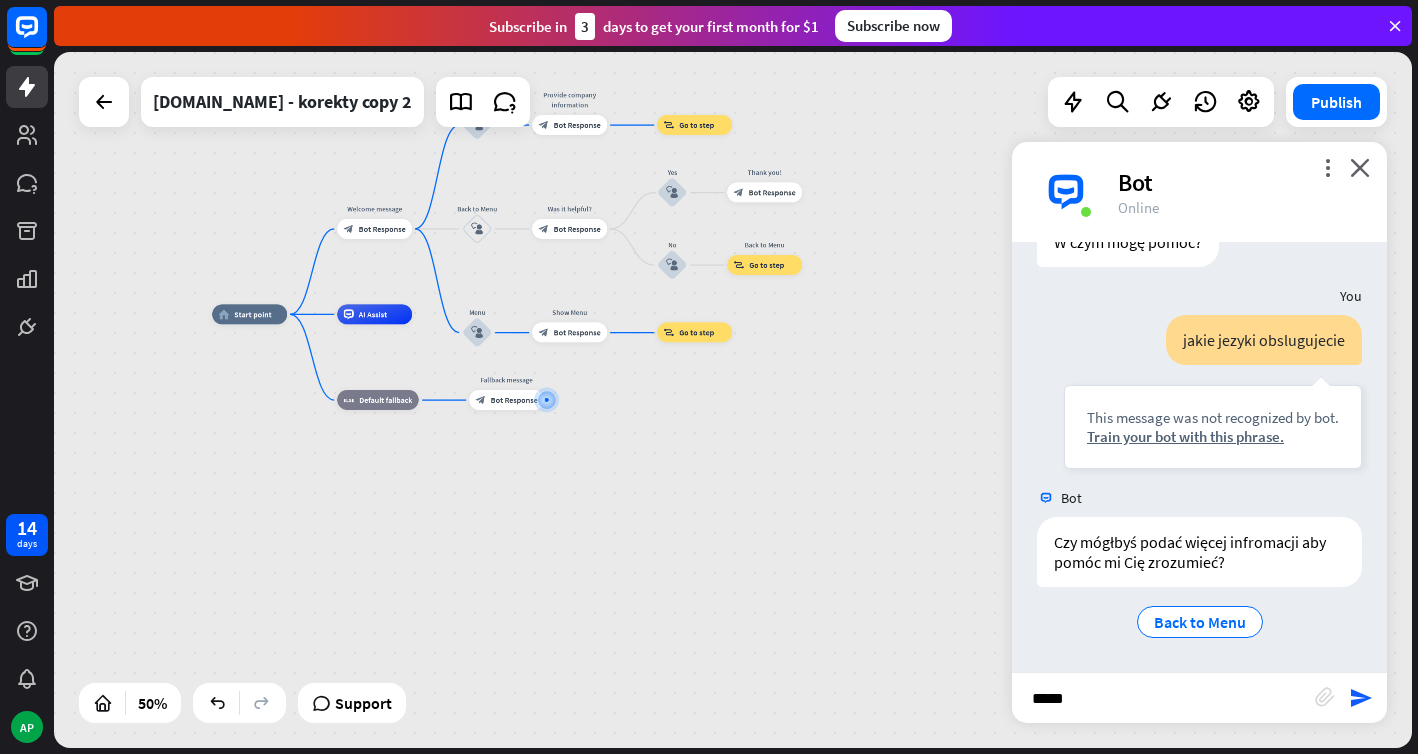 type on "******" 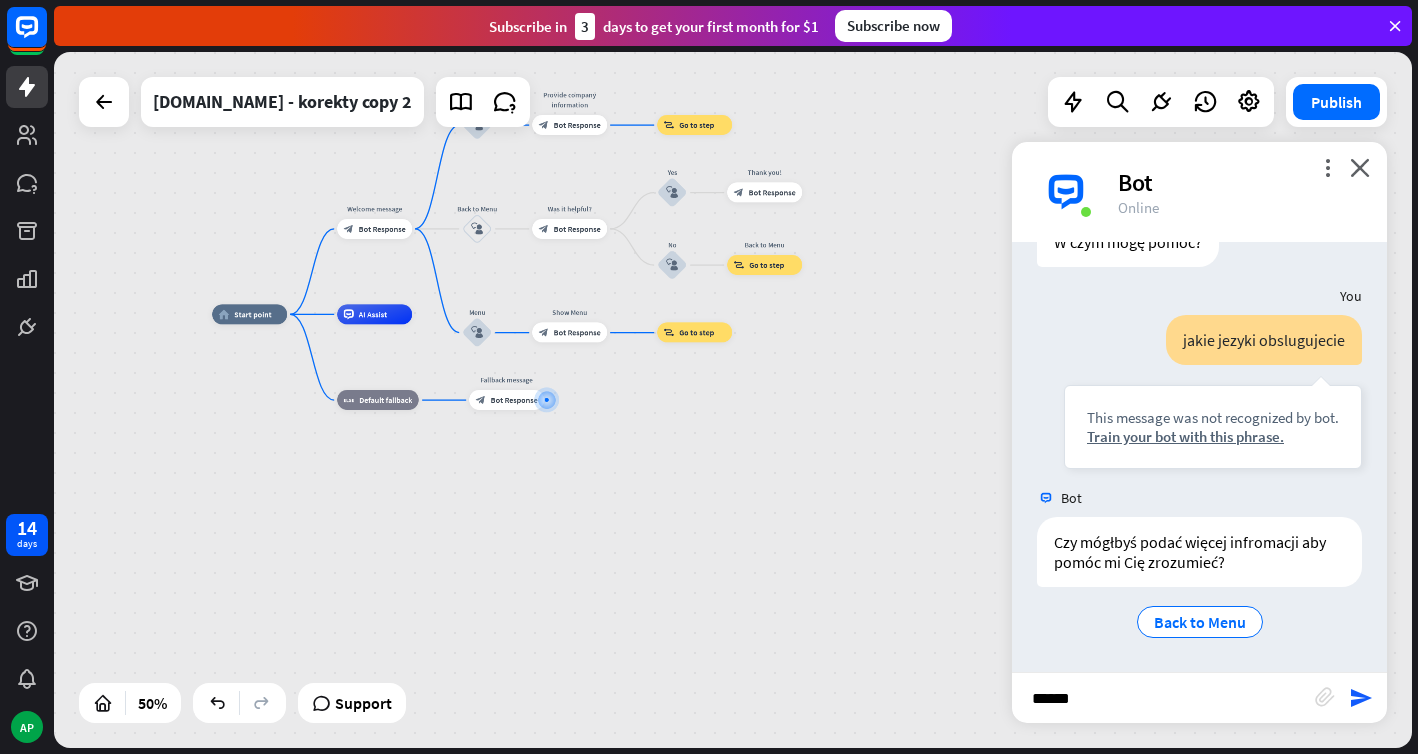type 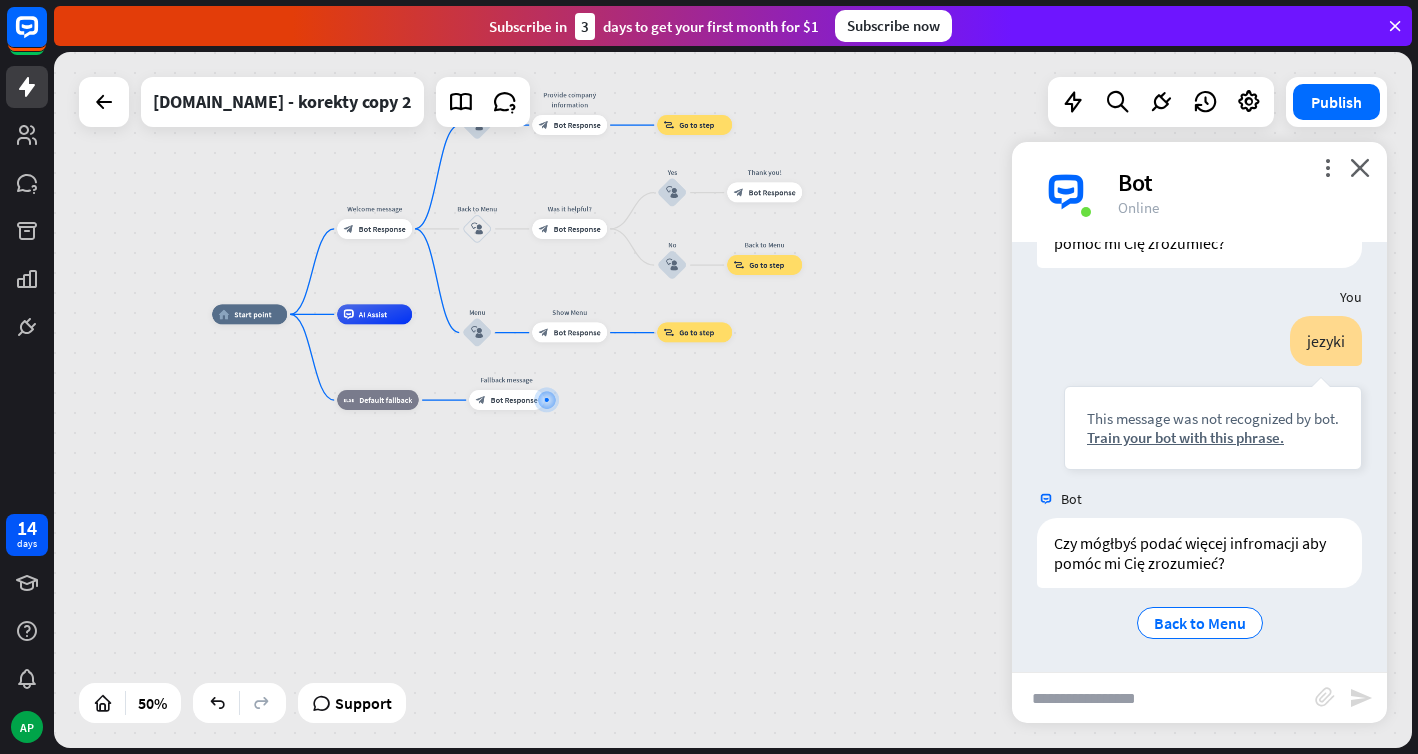 scroll, scrollTop: 915, scrollLeft: 0, axis: vertical 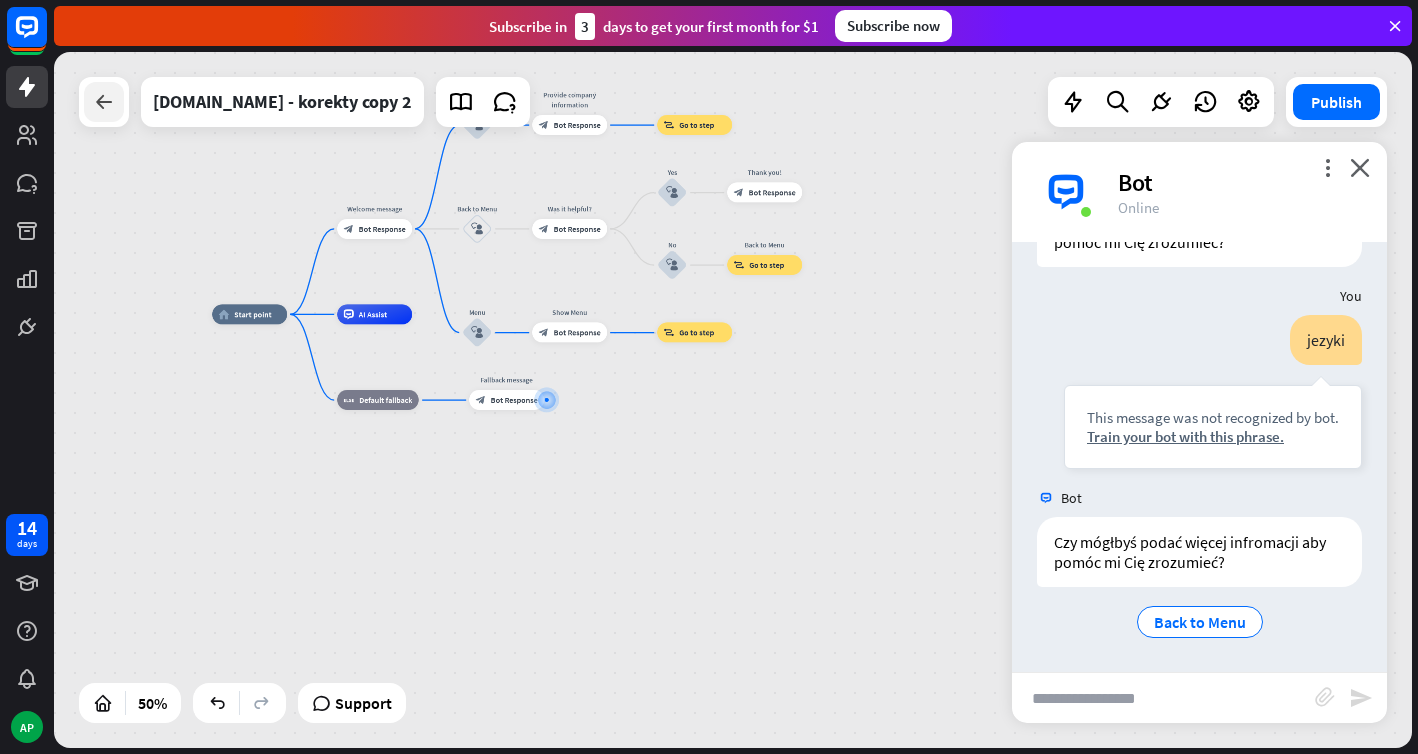 click at bounding box center [104, 102] 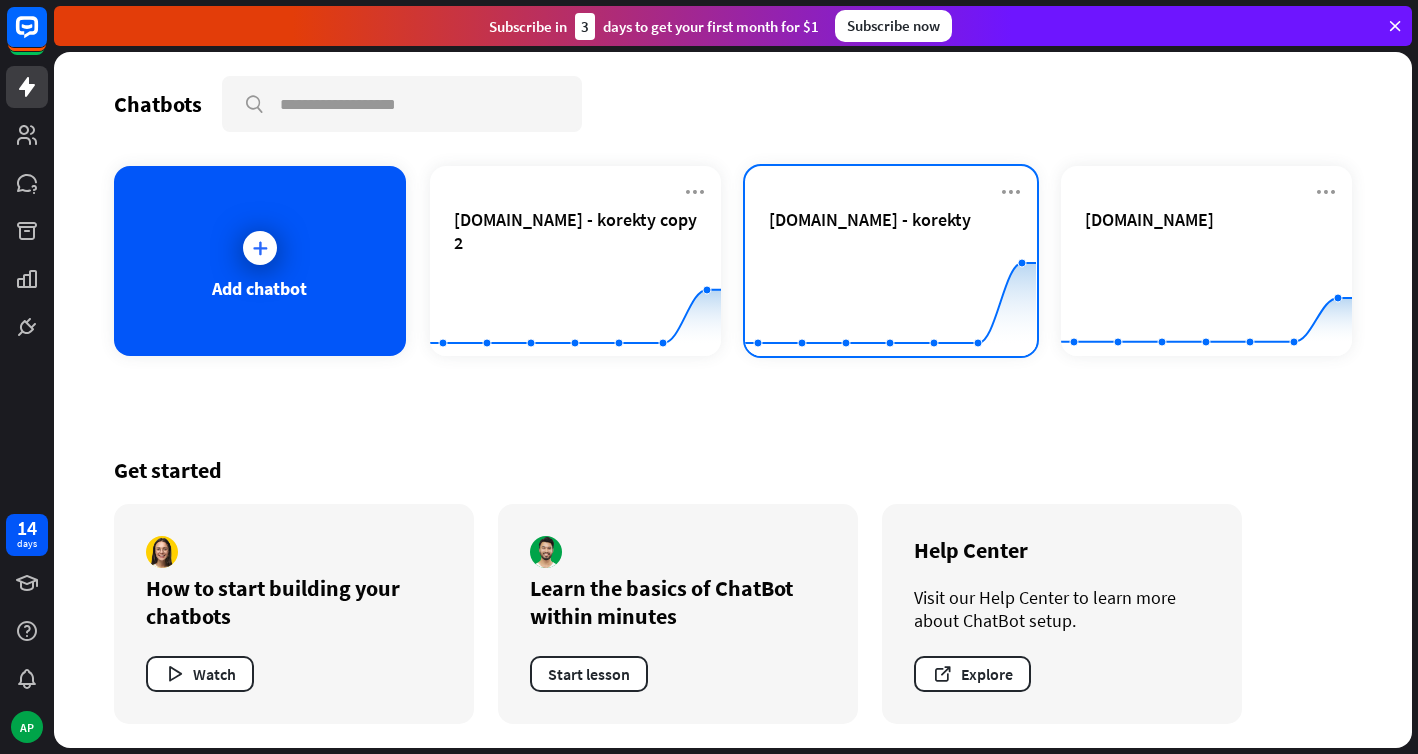 click on "[DOMAIN_NAME] - korekty" at bounding box center [870, 219] 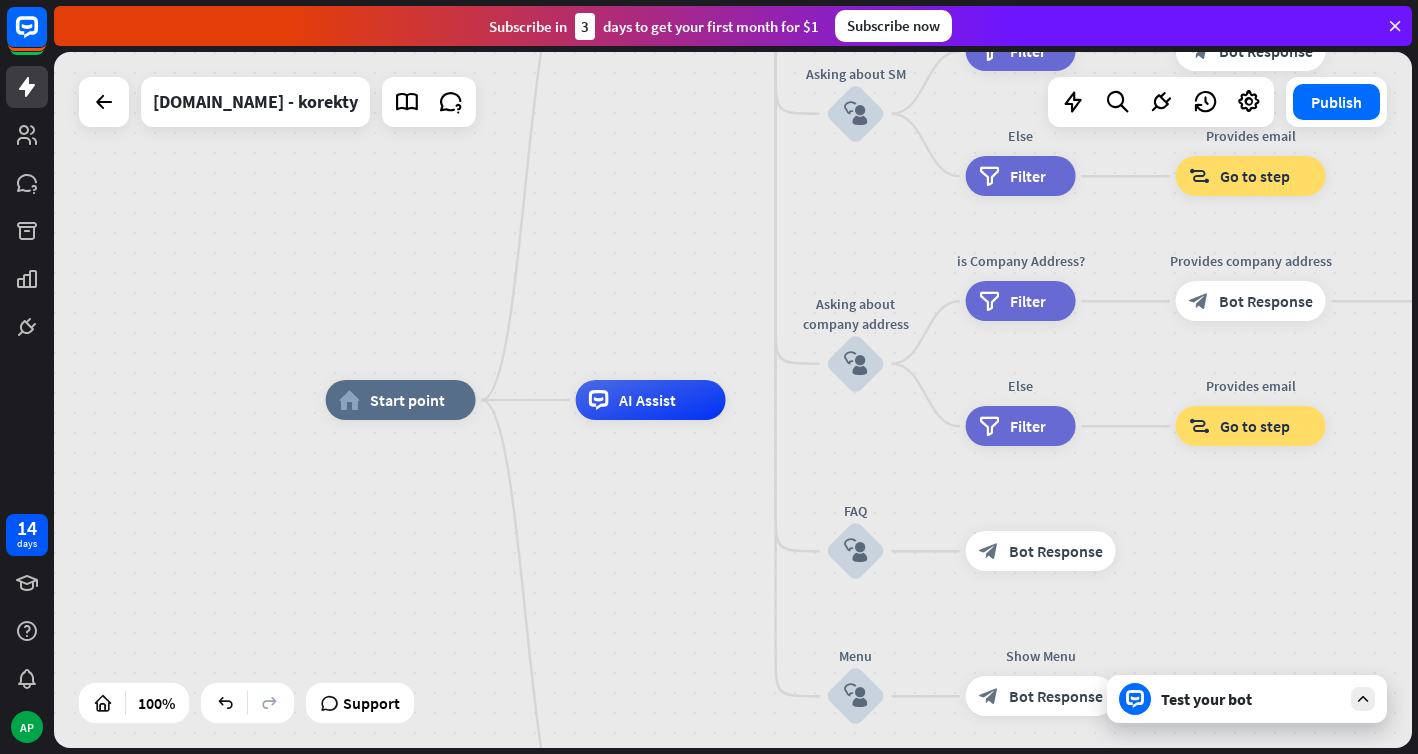 click on "Test your bot" at bounding box center (1247, 699) 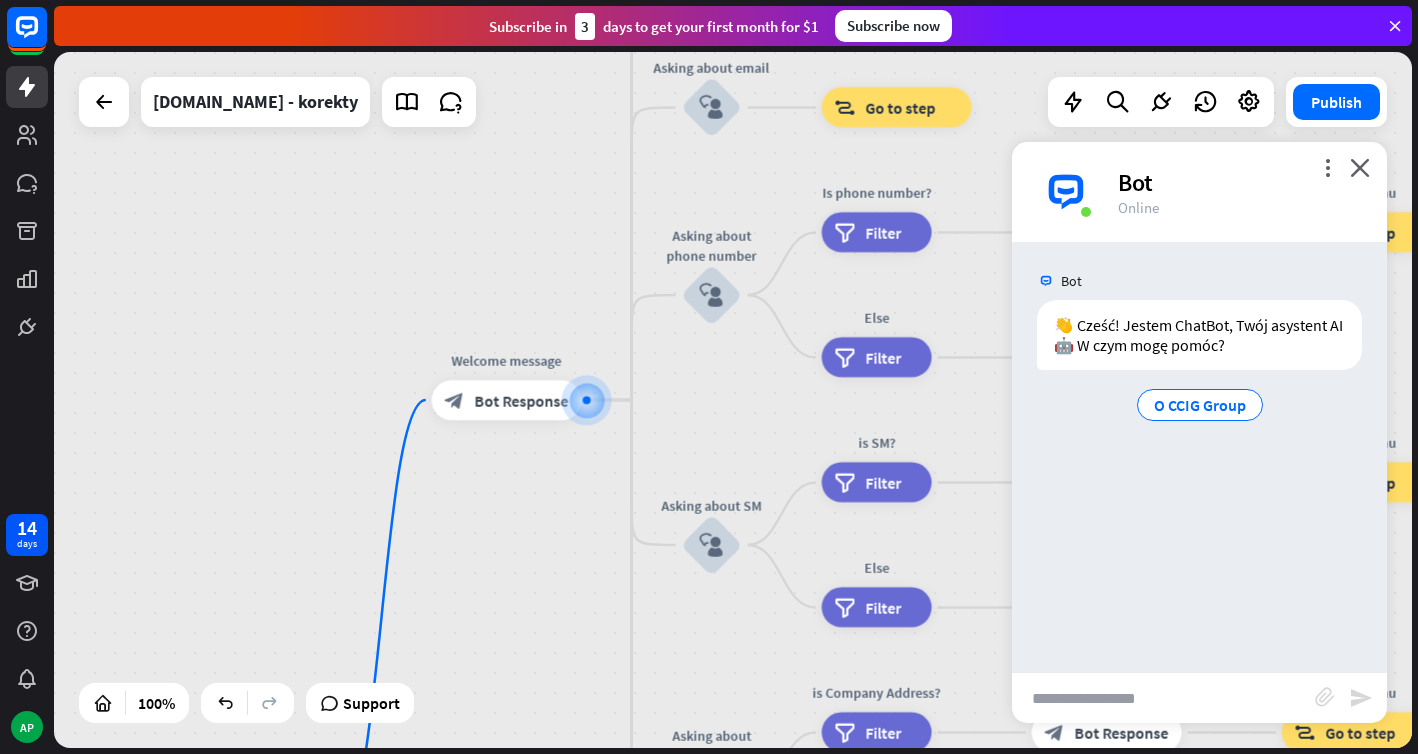 click at bounding box center (1163, 698) 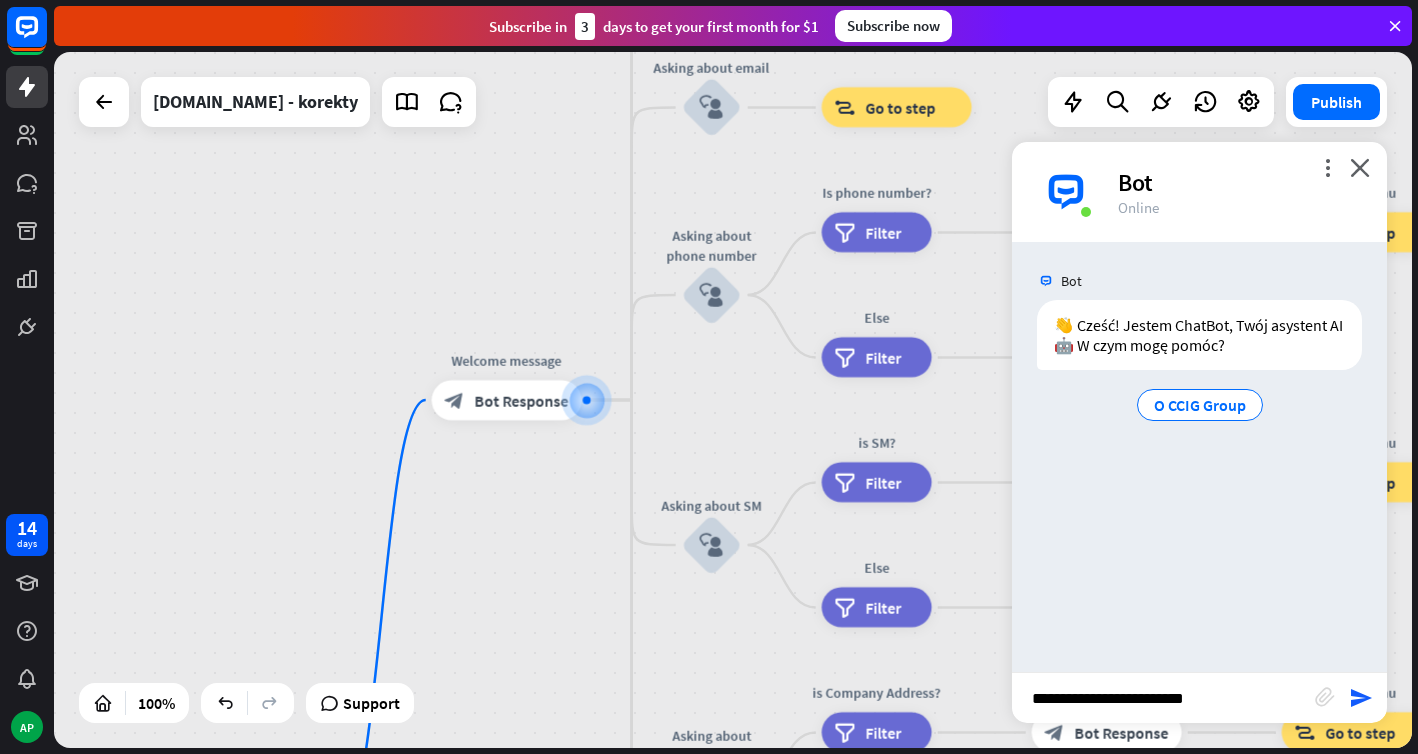 type on "**********" 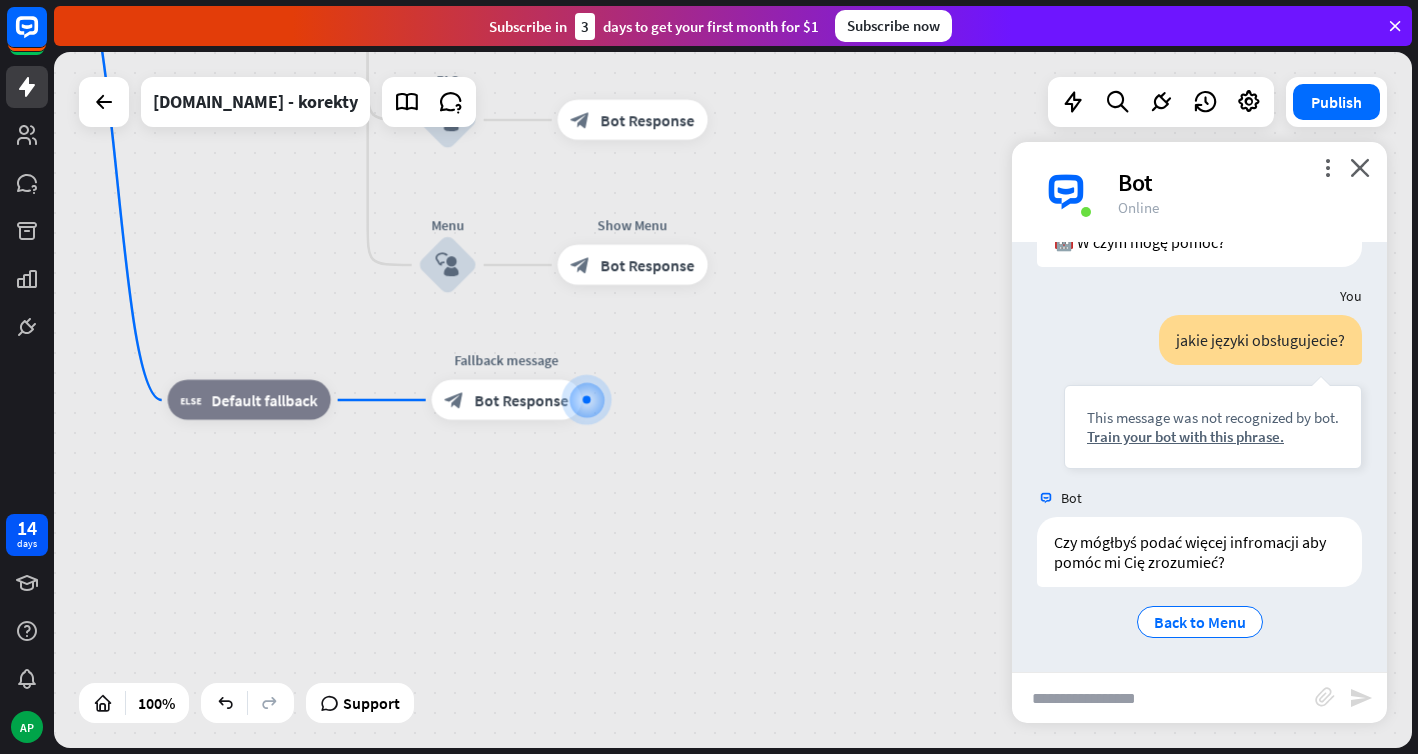 scroll, scrollTop: 103, scrollLeft: 0, axis: vertical 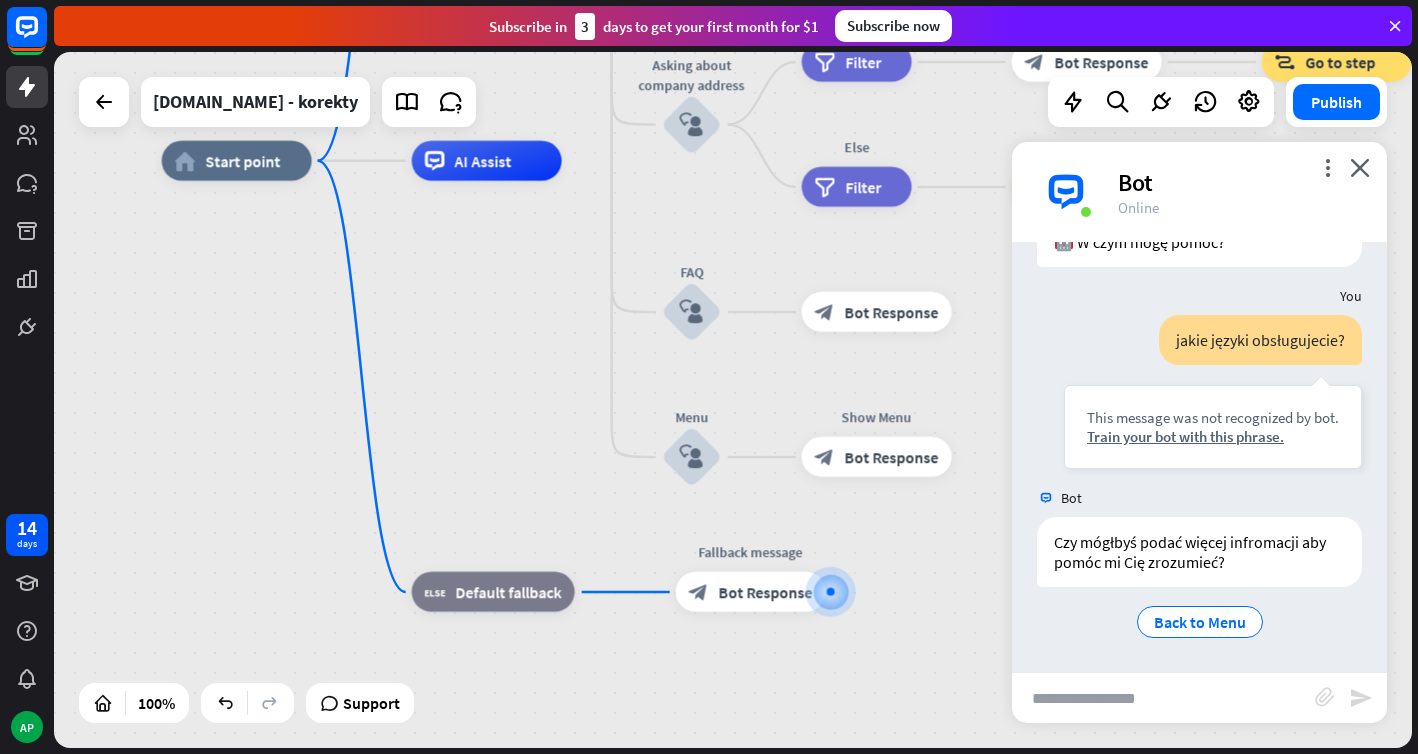drag, startPoint x: 884, startPoint y: 489, endPoint x: 1174, endPoint y: 715, distance: 367.6629 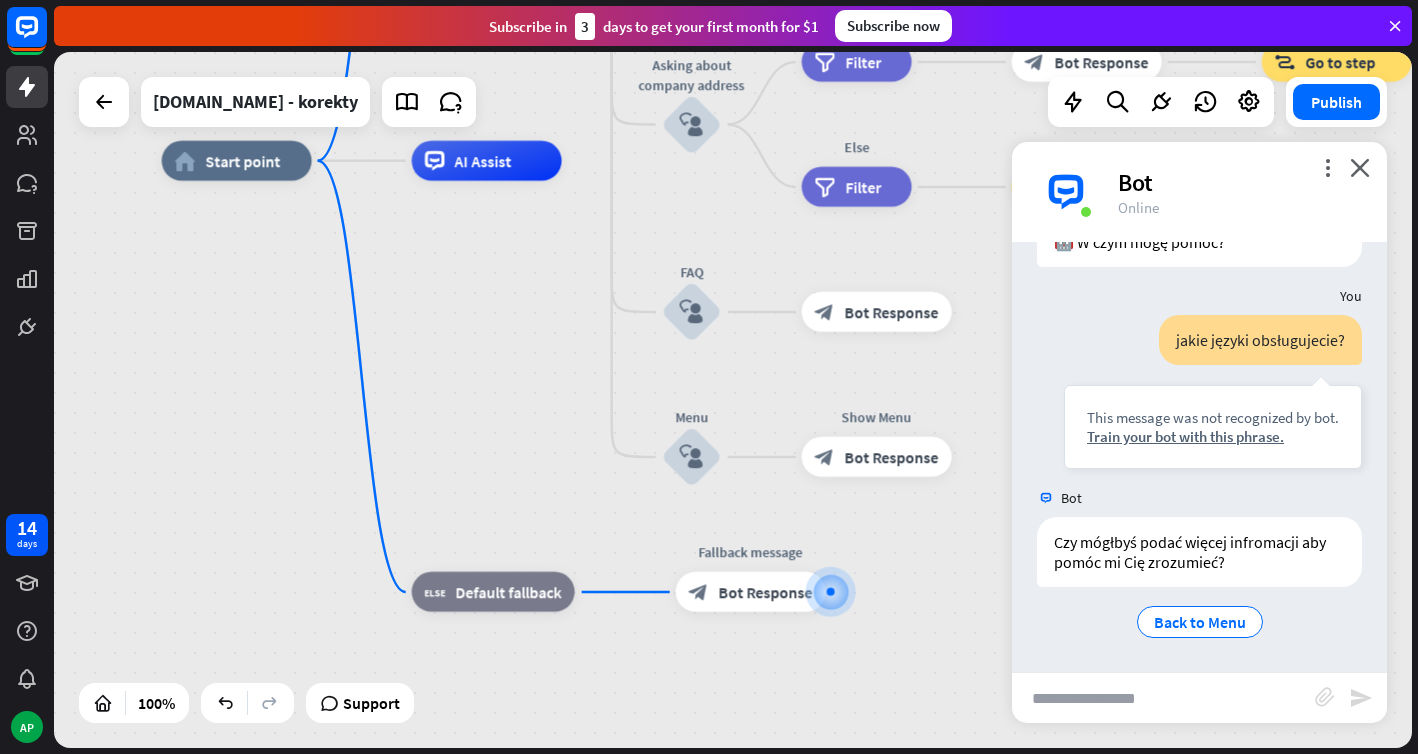 click on "home_2   Start point                 Welcome message   block_bot_response   Bot Response                 About us   block_user_input                 Provide company information   block_bot_response   Bot Response                 Back to Menu   block_user_input                 Was it helpful?   block_bot_response   Bot Response                 Yes   block_user_input                 Thank you!   block_bot_response   Bot Response                 No   block_user_input                 Back to Menu   block_goto   Go to step                 Contact us   block_user_input                 Contact flow   builder_tree   Flow                 Asking about email   block_user_input                   block_goto   Go to step                 Asking about phone number   block_user_input                 Is phone number?   filter   Filter                 Provides phone number   block_bot_response   Bot Response                 Back to Menu   block_goto   Go to step                 Else   filter   Filter" at bounding box center [733, 400] 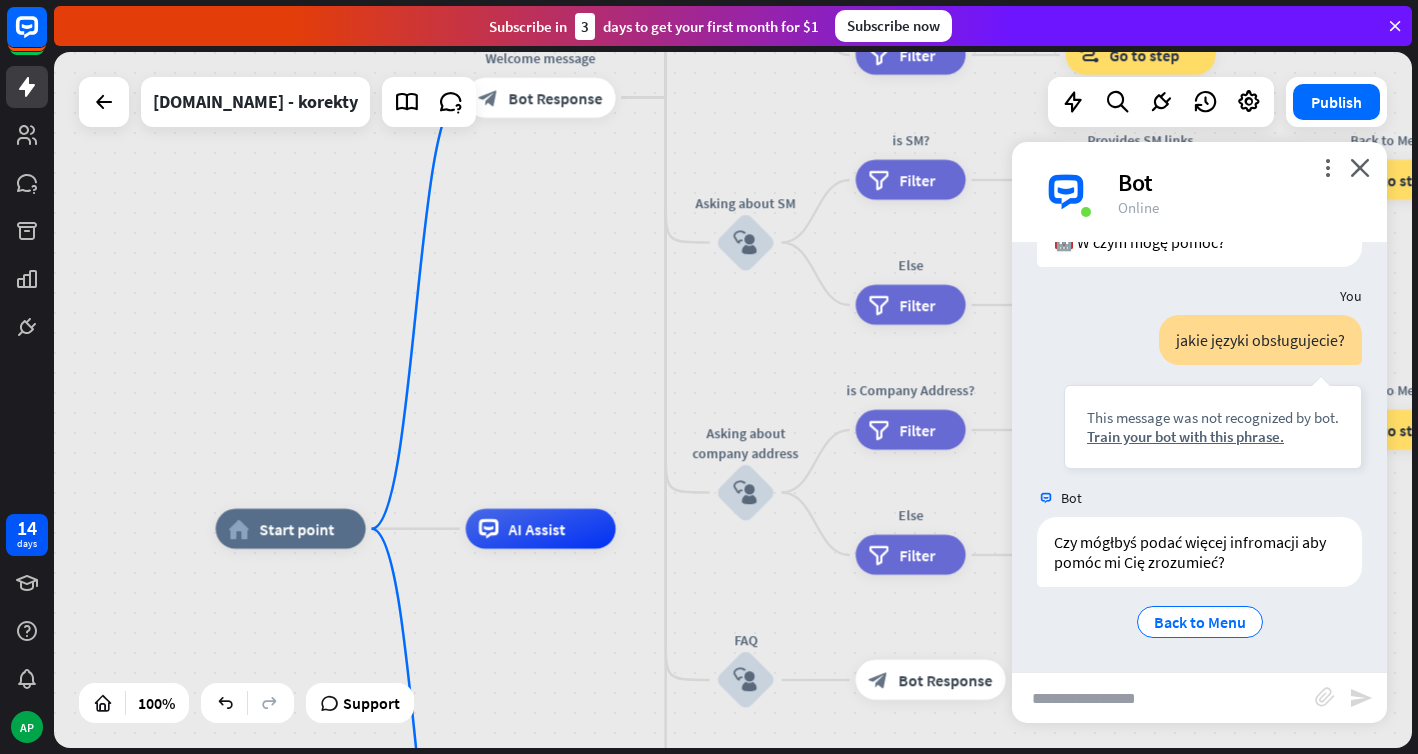 drag, startPoint x: 529, startPoint y: 421, endPoint x: 538, endPoint y: 749, distance: 328.12344 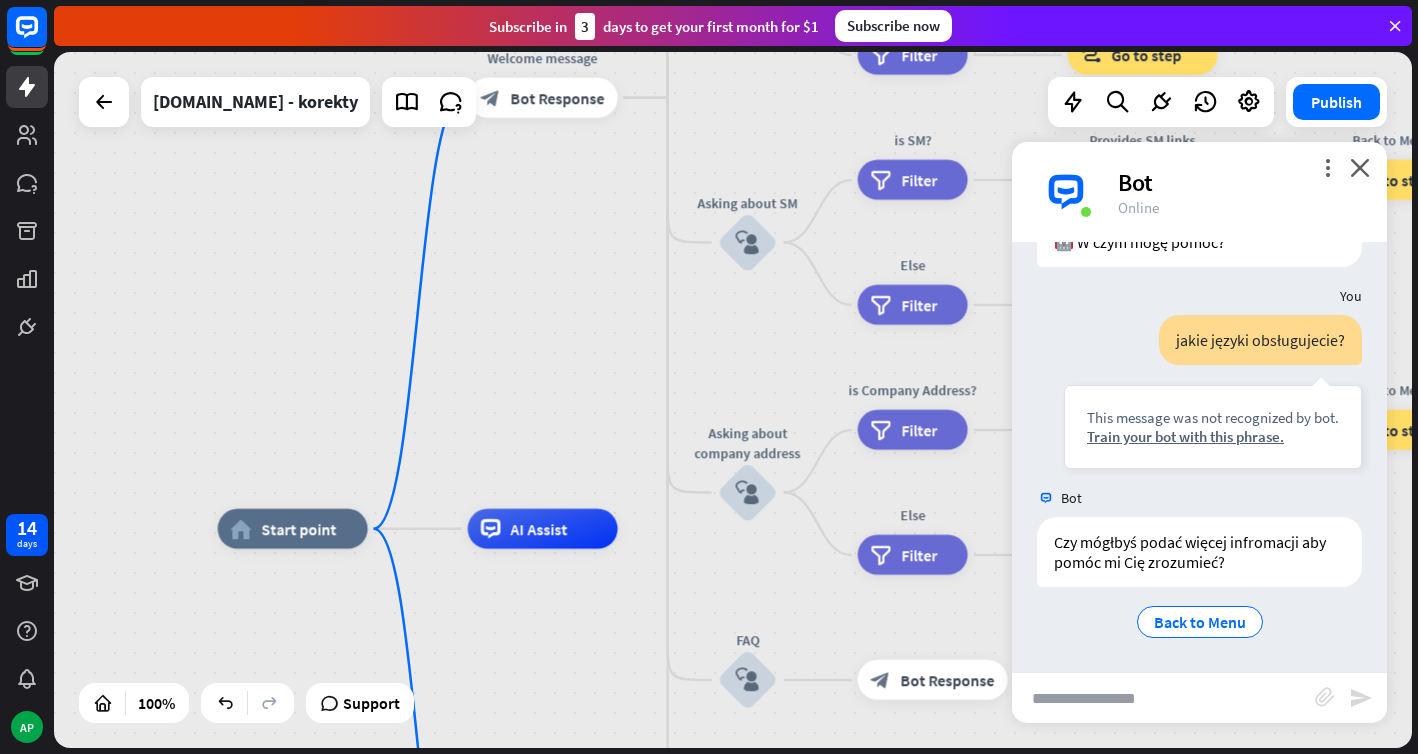 click at bounding box center [1163, 698] 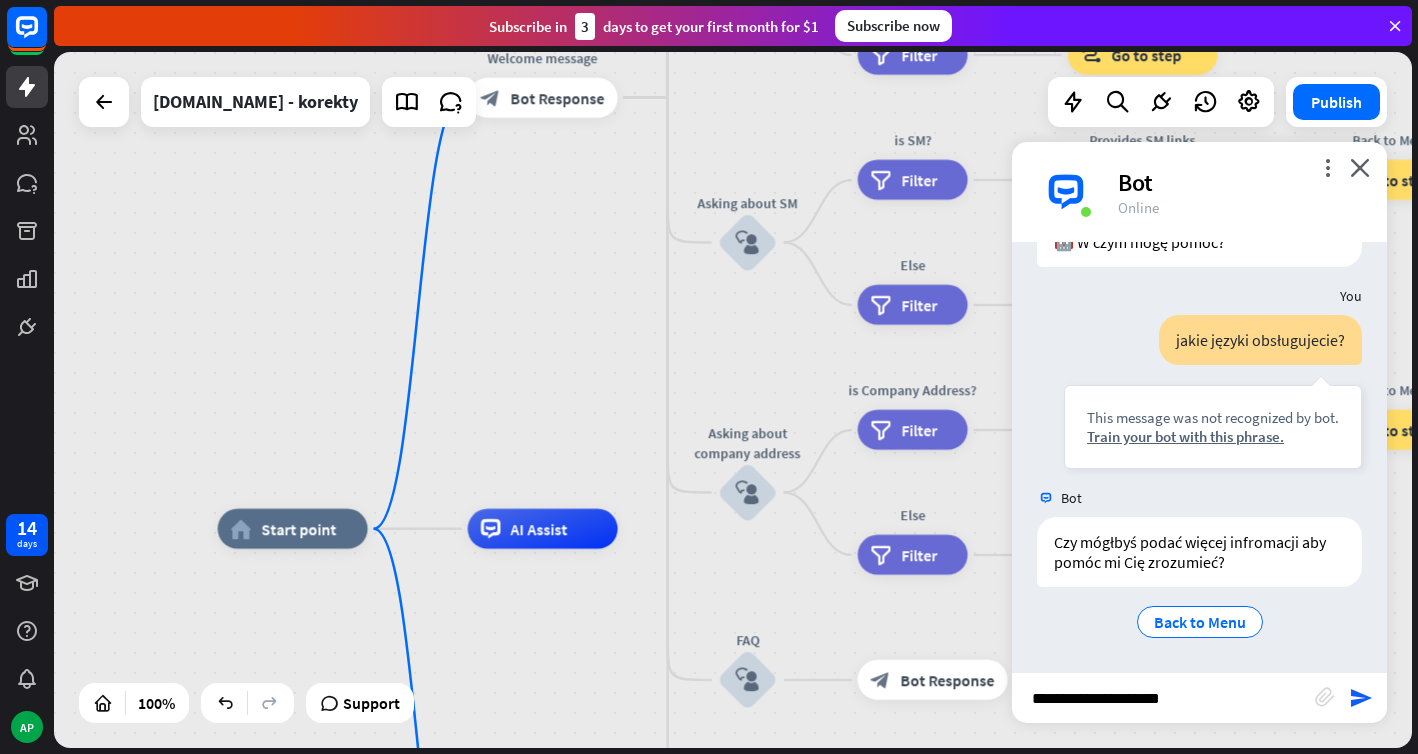 type on "**********" 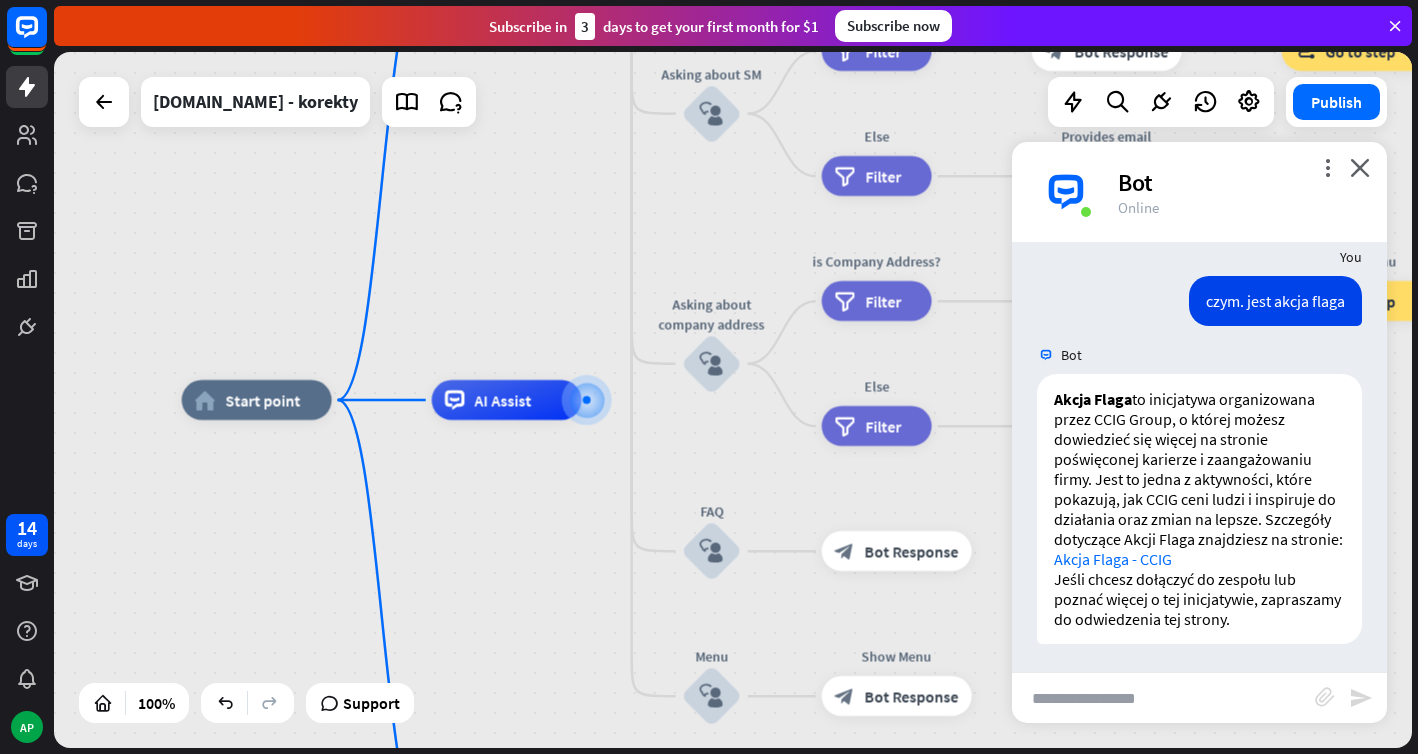 scroll, scrollTop: 464, scrollLeft: 0, axis: vertical 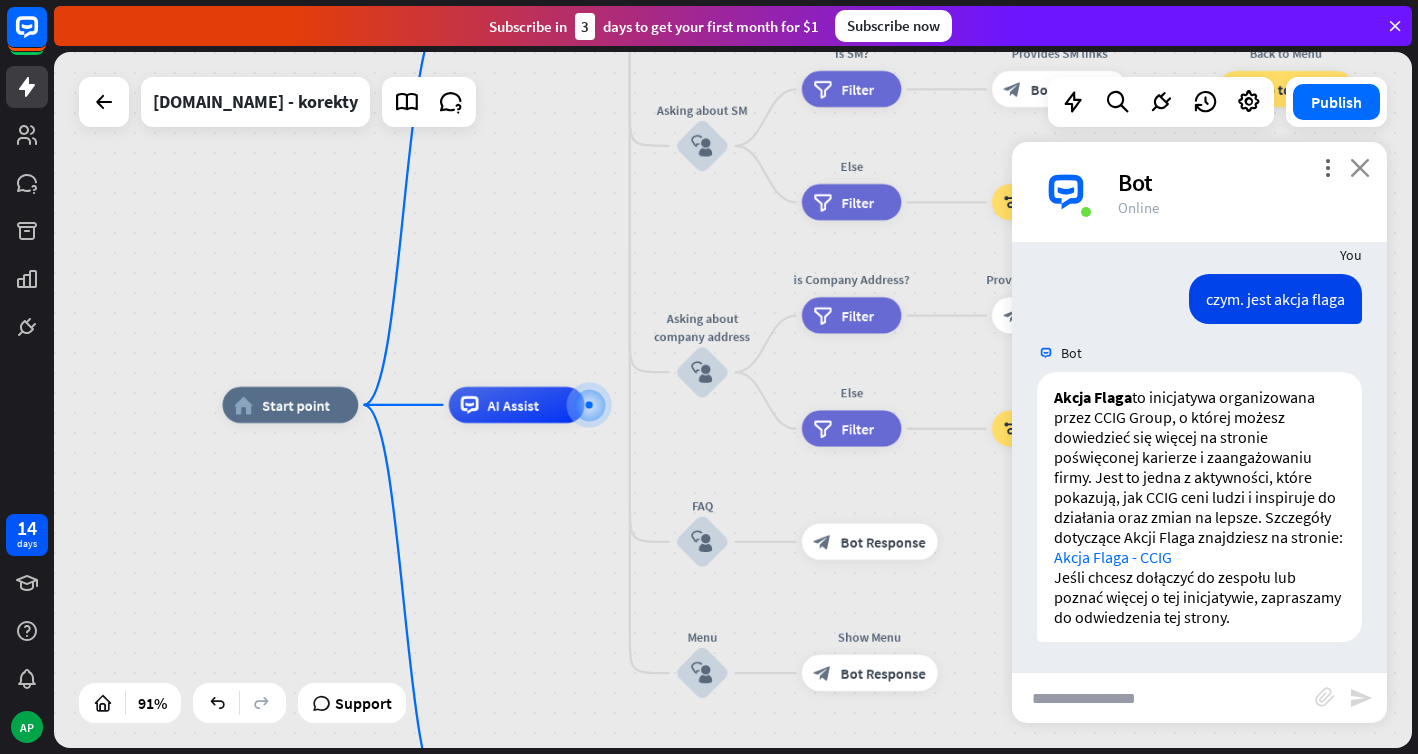 click on "close" at bounding box center (1360, 167) 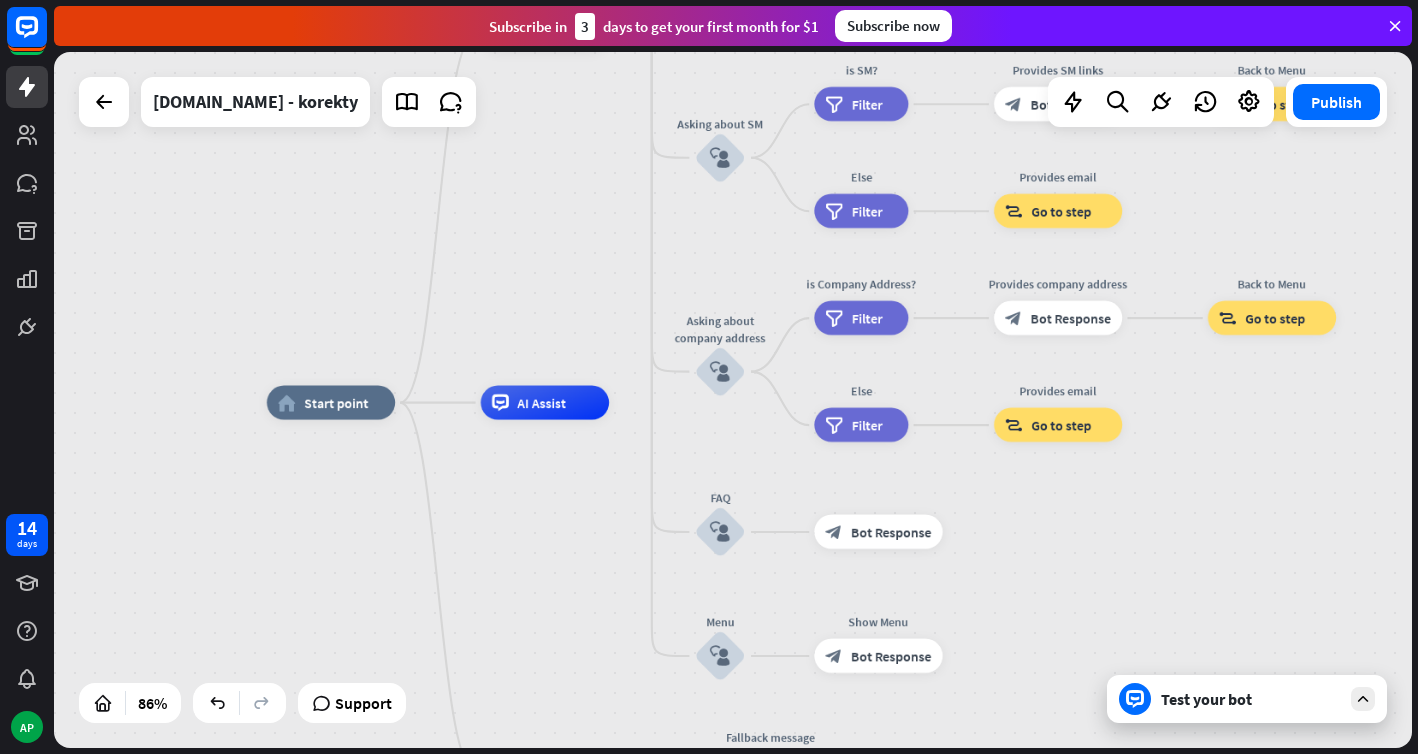 click on "Test your bot" at bounding box center [1251, 699] 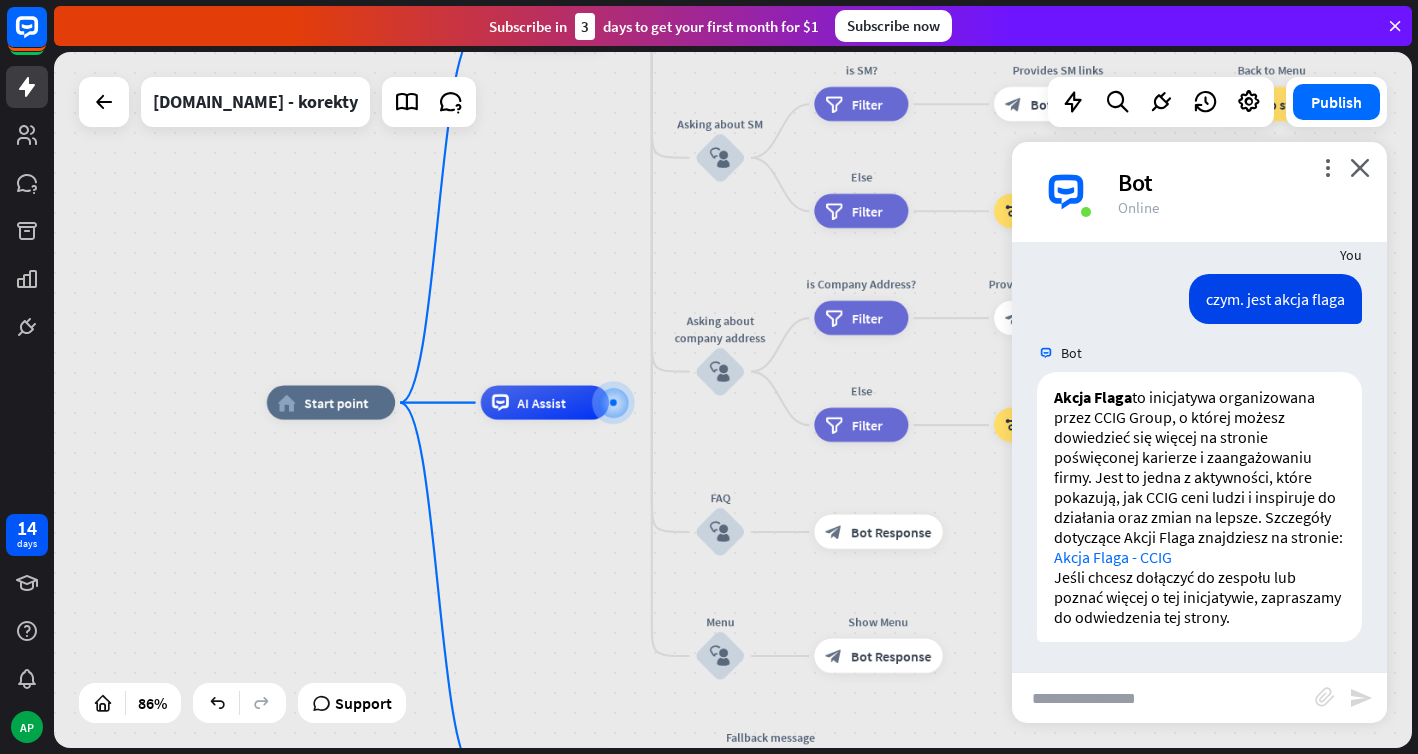 click at bounding box center [1163, 698] 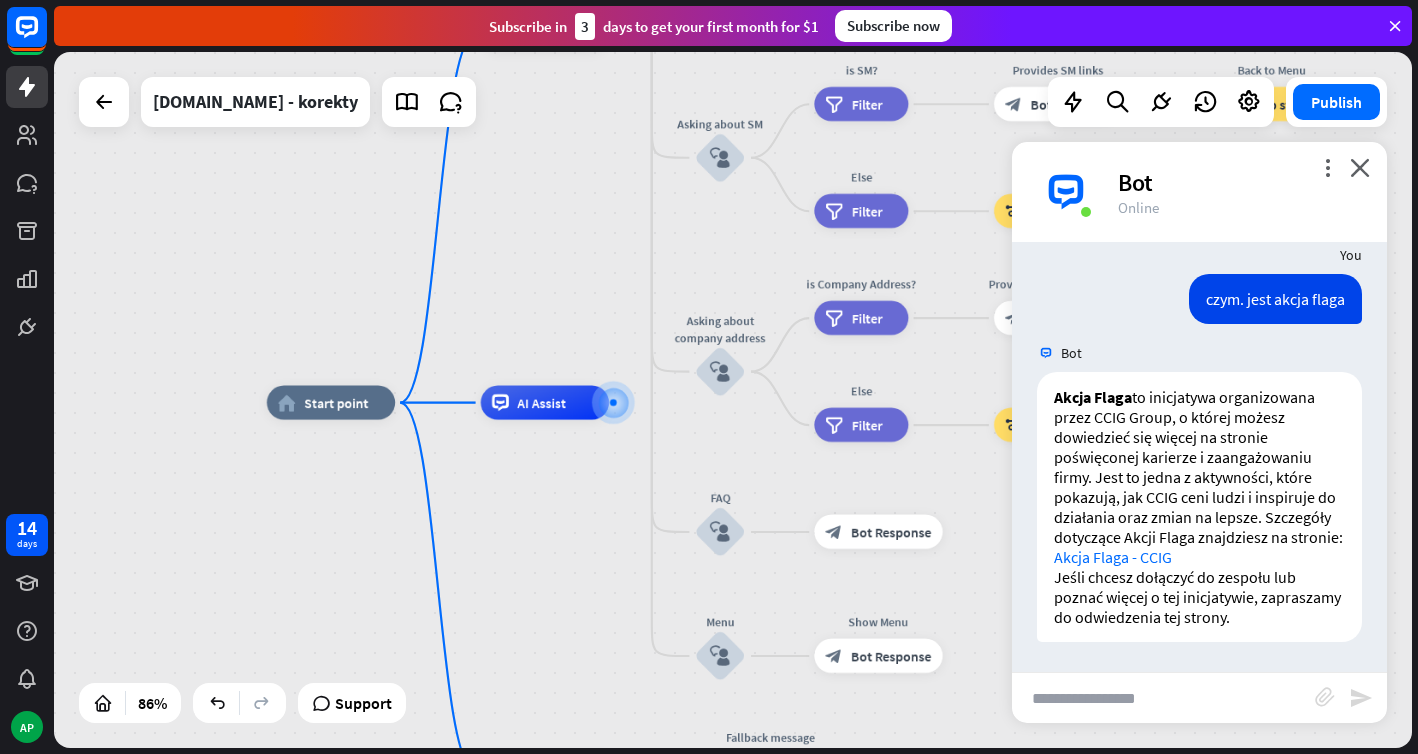 type on "*" 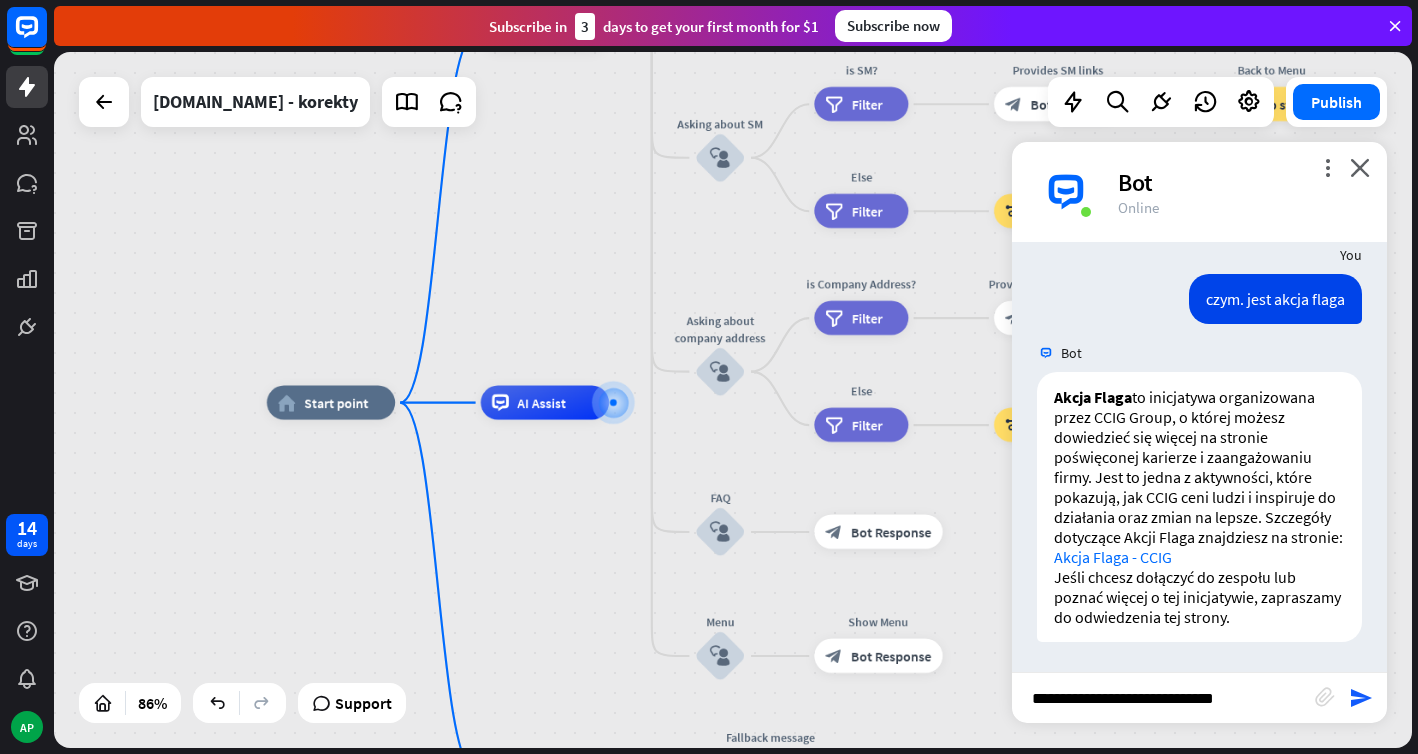 type on "**********" 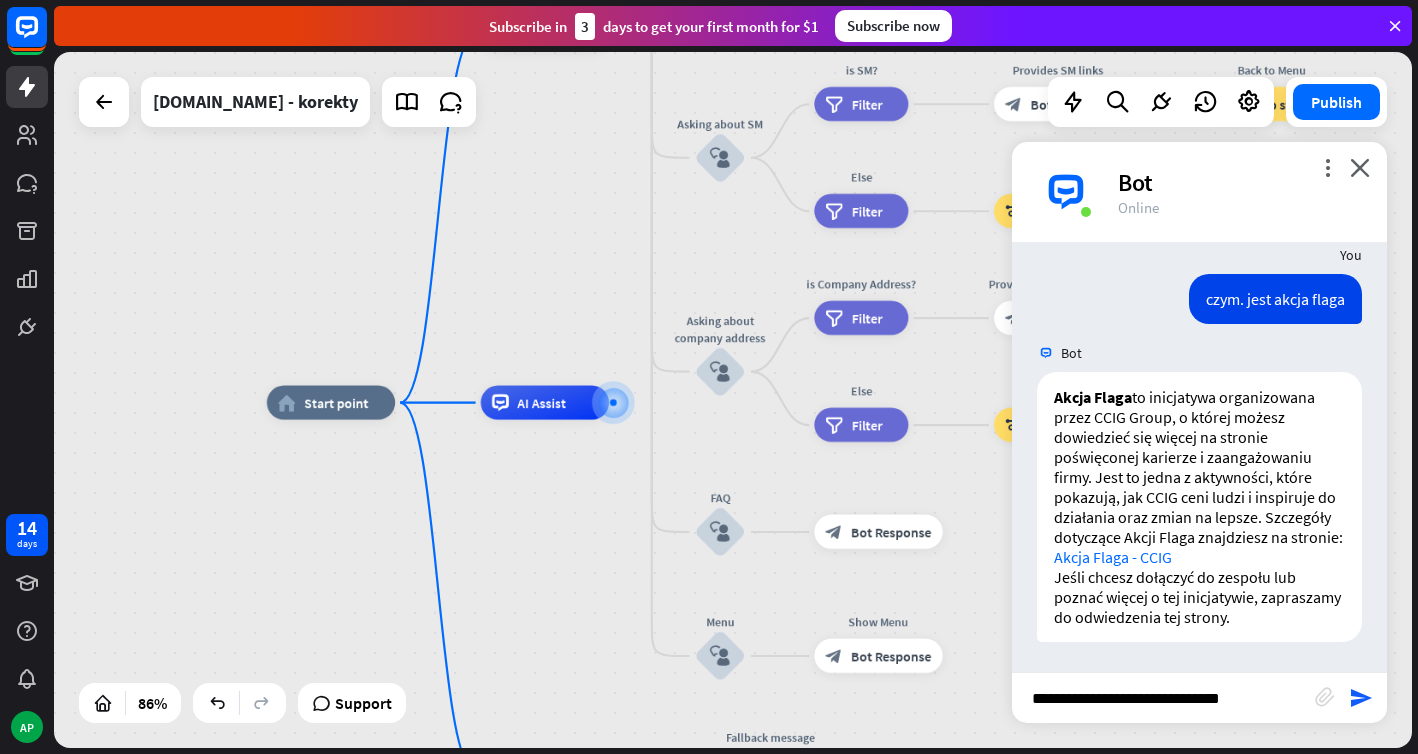 type 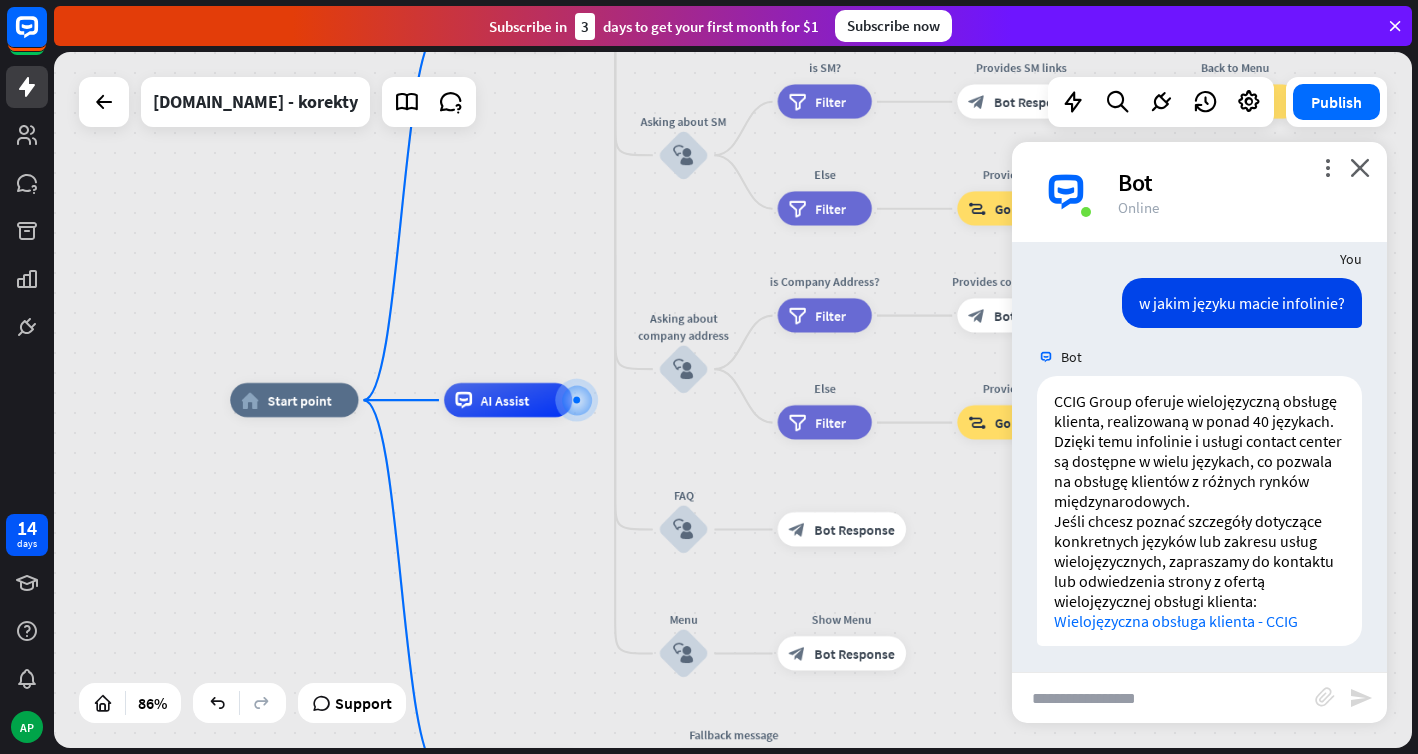 scroll, scrollTop: 880, scrollLeft: 0, axis: vertical 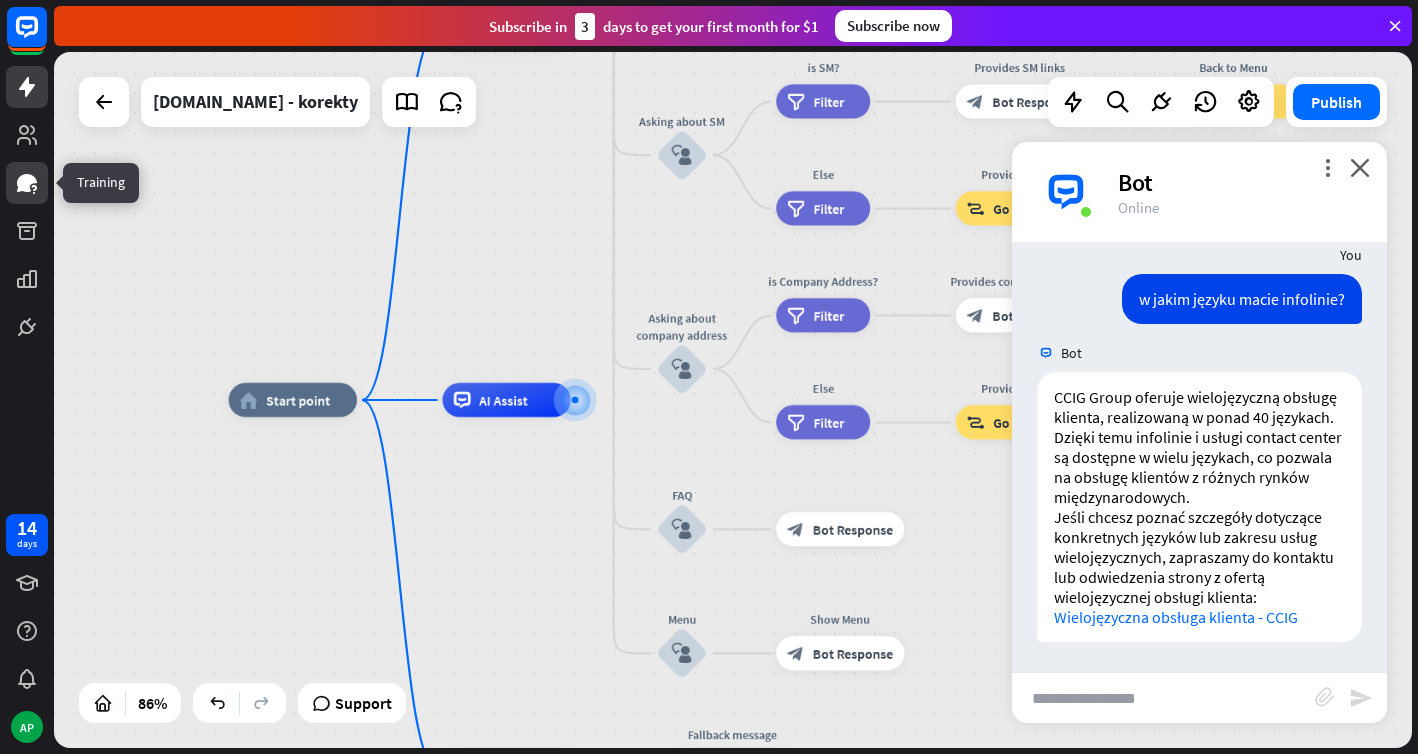 click 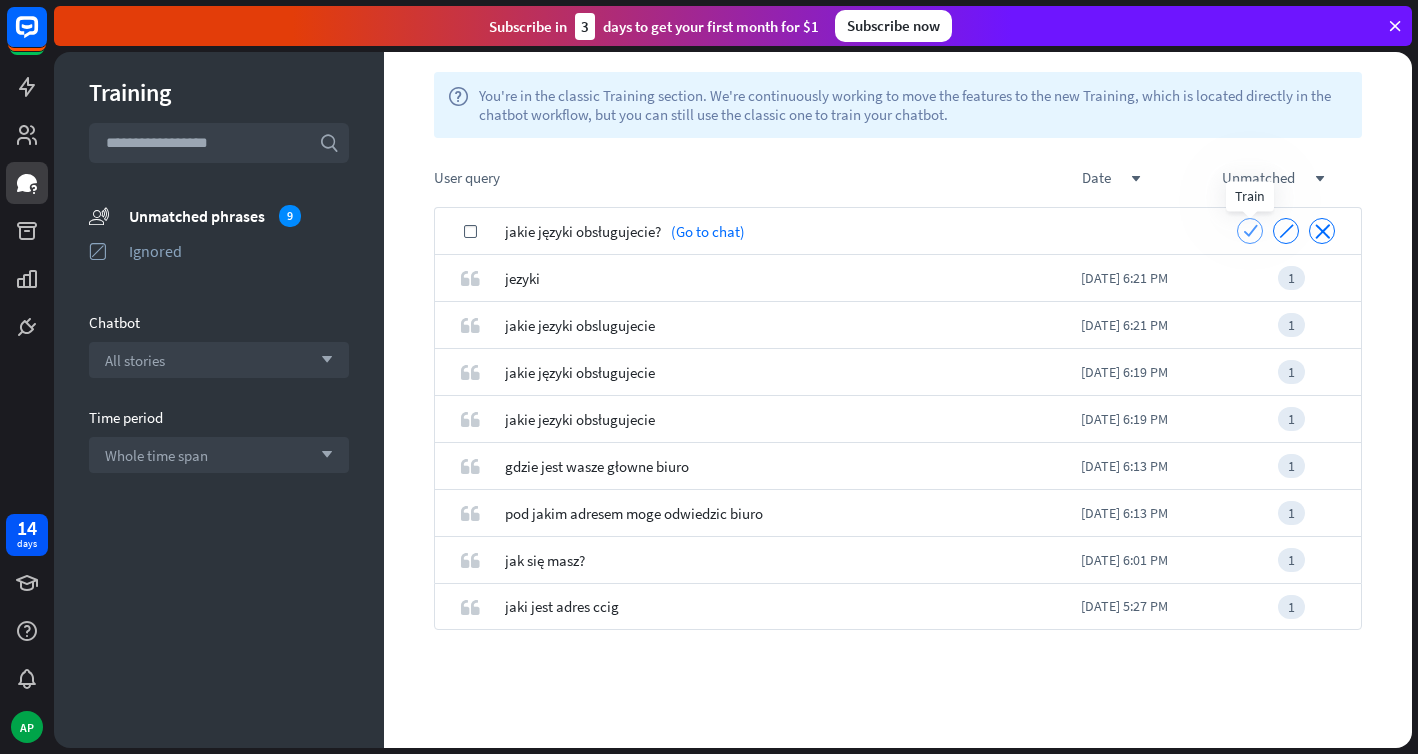 click on "check" at bounding box center (1250, 230) 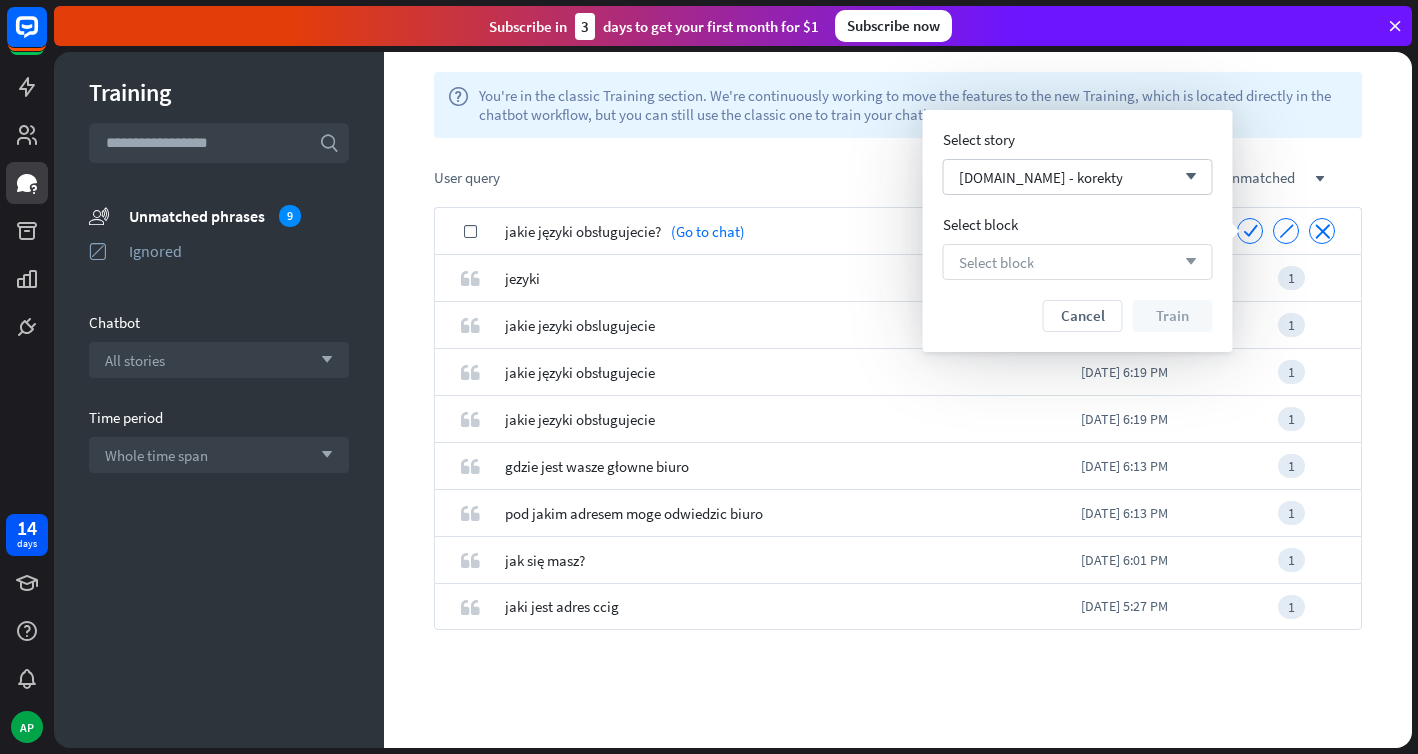 click on "arrow_down" at bounding box center [1186, 262] 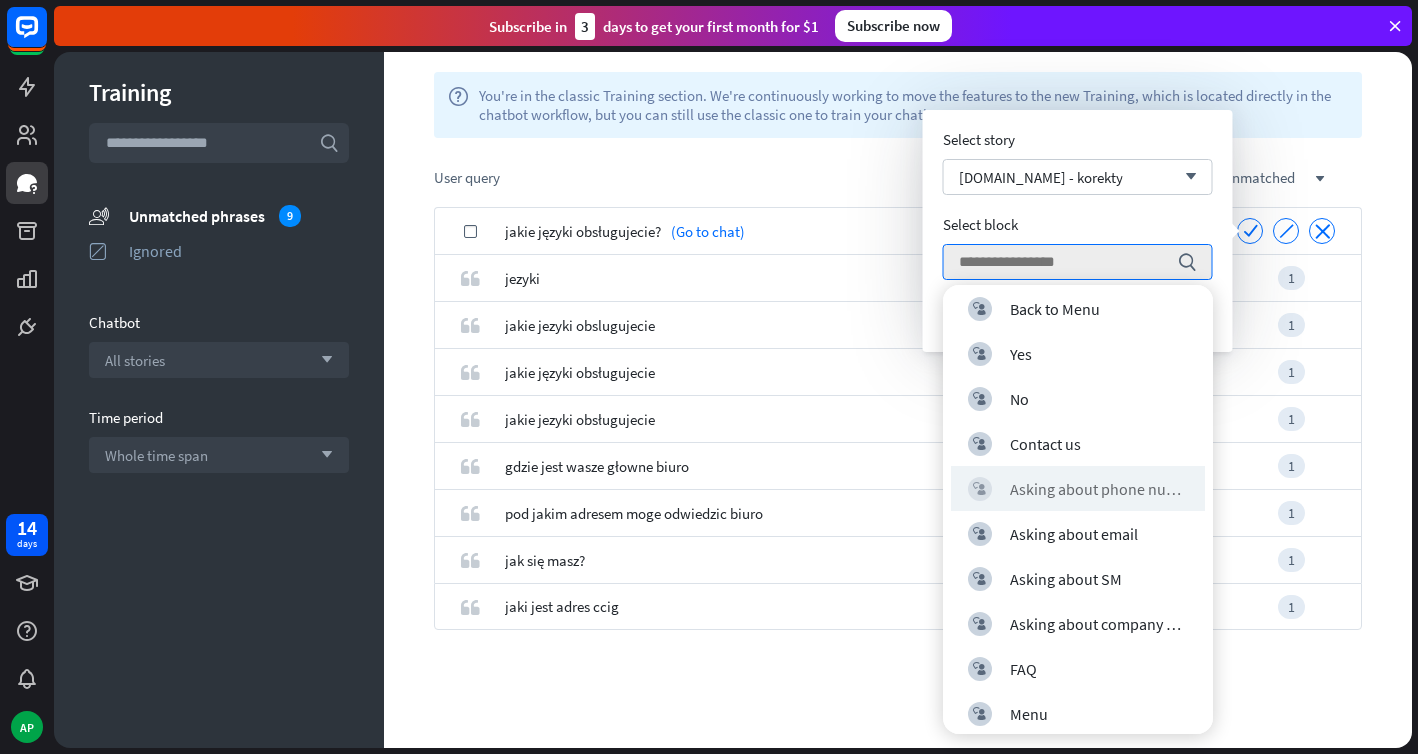 scroll, scrollTop: 62, scrollLeft: 0, axis: vertical 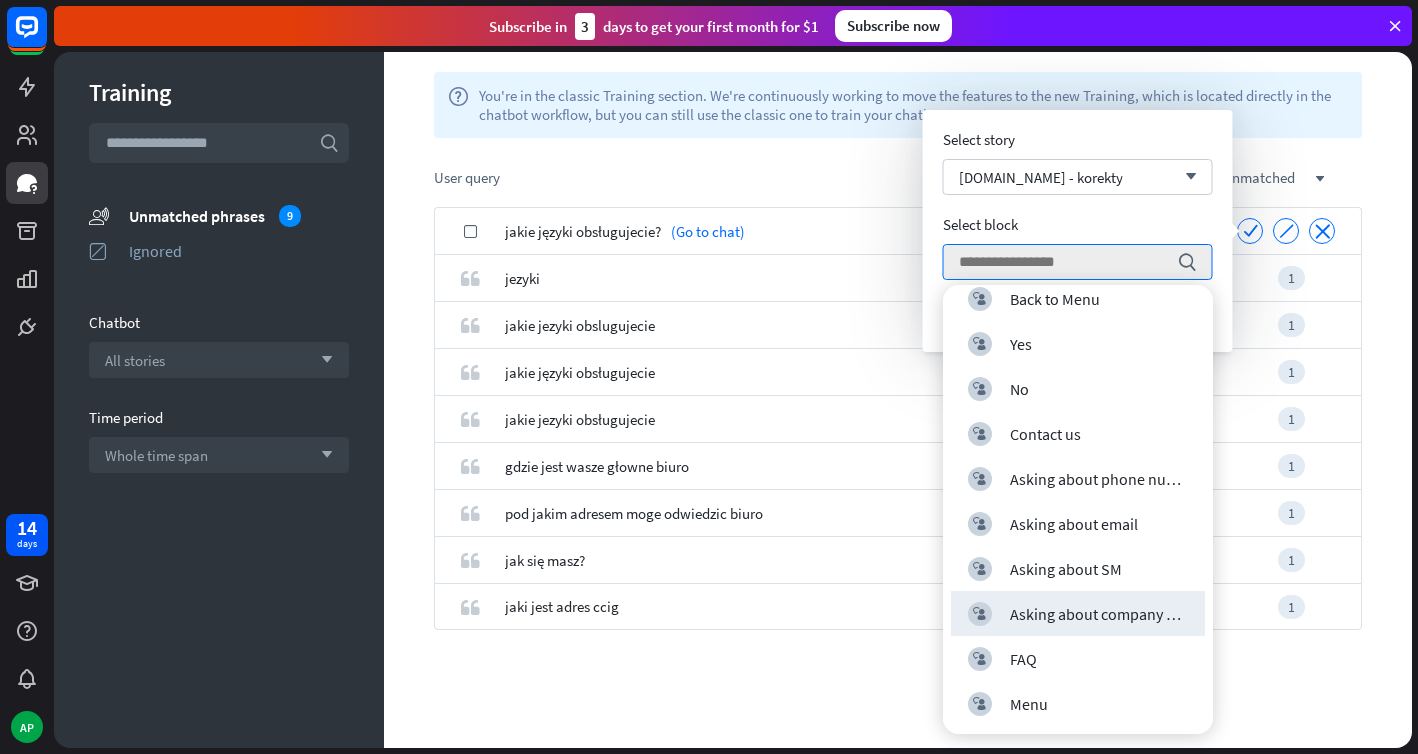 click on "check   jakie języki obsługujecie?
(Go to chat)
check   ignore   close quote   jezyki
[DATE] 6:21 PM
1
quote   jakie jezyki obslugujecie
[DATE] 6:21 PM
1
quote   jakie języki obsługujecie
[DATE] 6:19 PM
1
quote   jakie jezyki obsługujecie
[DATE] 6:19 PM
1
quote   gdzie jest wasze głowne biuro
[DATE] 6:13 PM
1
quote   pod jakim adresem moge odwiedzic biuro
[DATE] 6:13 PM
1
quote   jak się masz?
[DATE] 6:01 PM
1
quote   jaki jest adres ccig
[DATE] 5:27 PM
1" at bounding box center [898, 477] 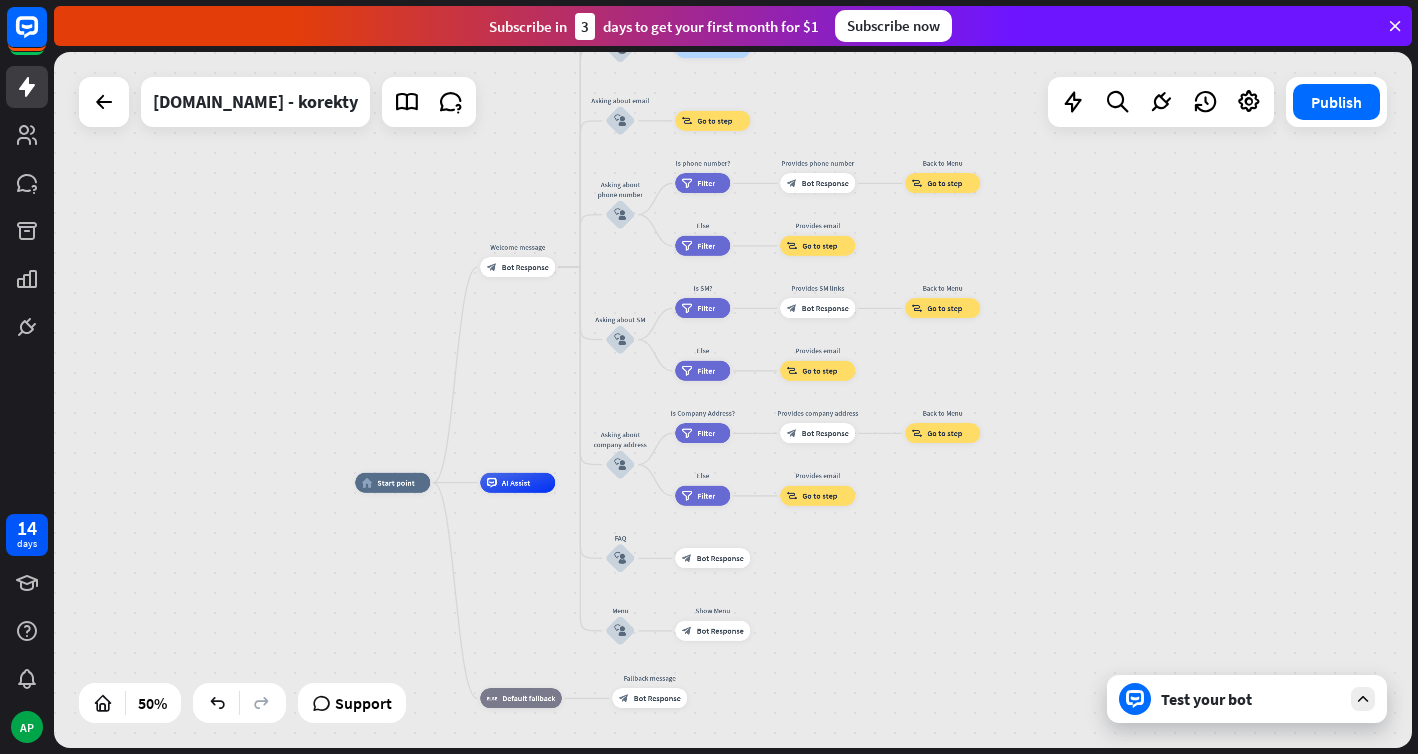 drag, startPoint x: 1142, startPoint y: 541, endPoint x: 880, endPoint y: 618, distance: 273.08057 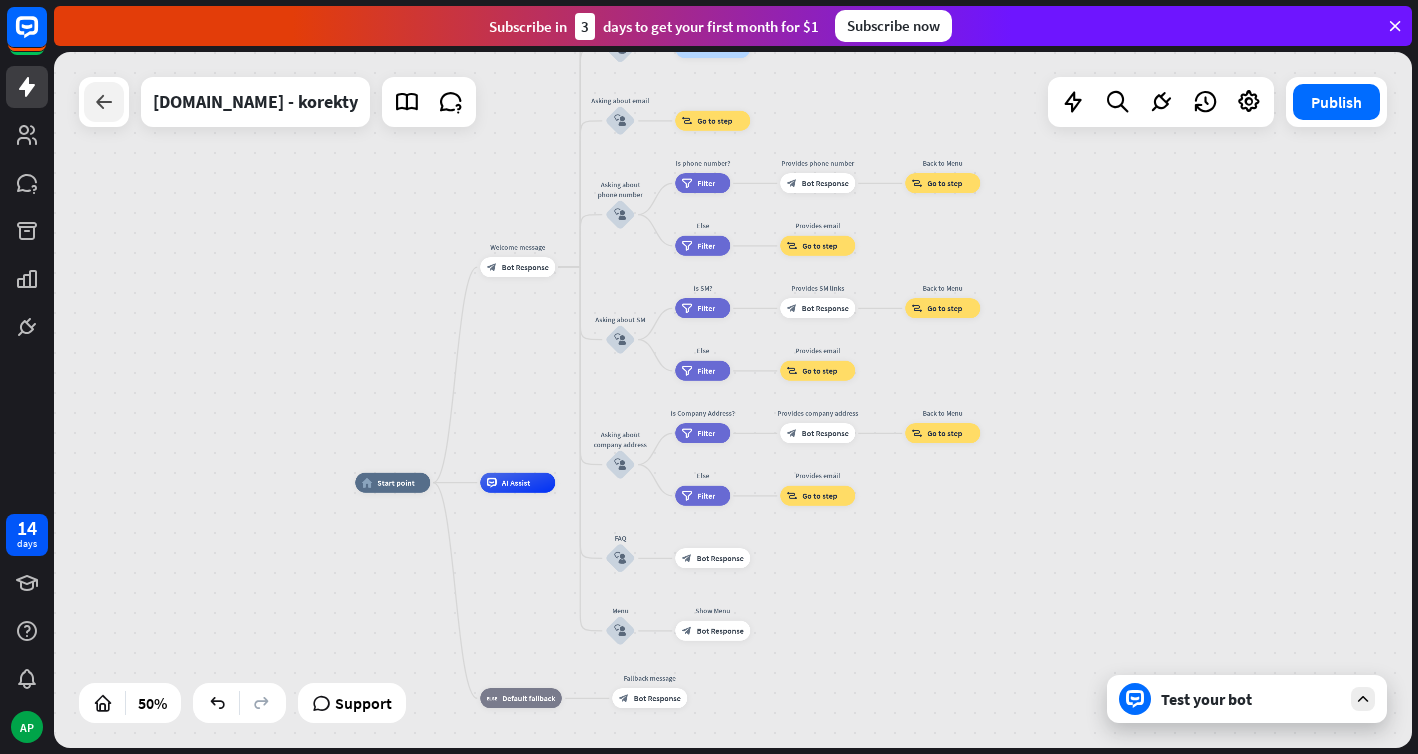 click at bounding box center [104, 102] 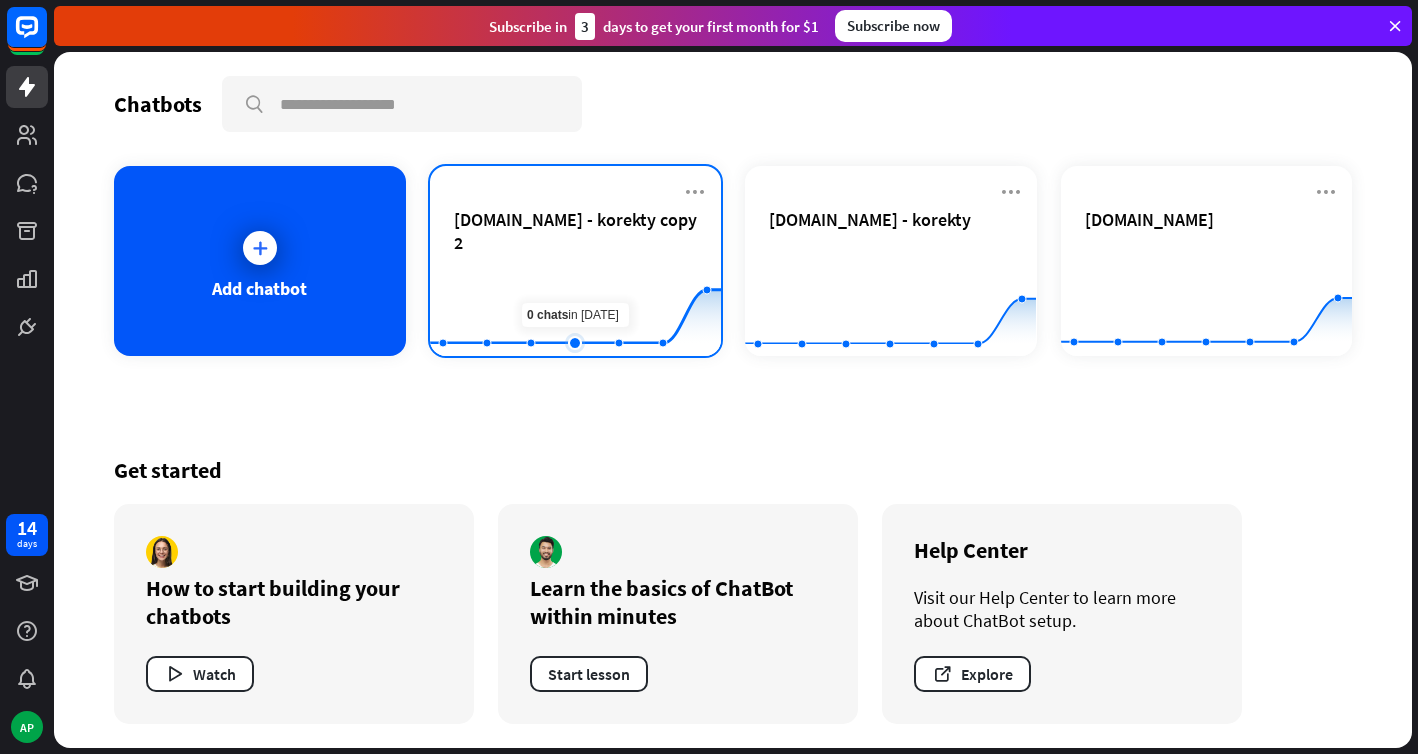 click 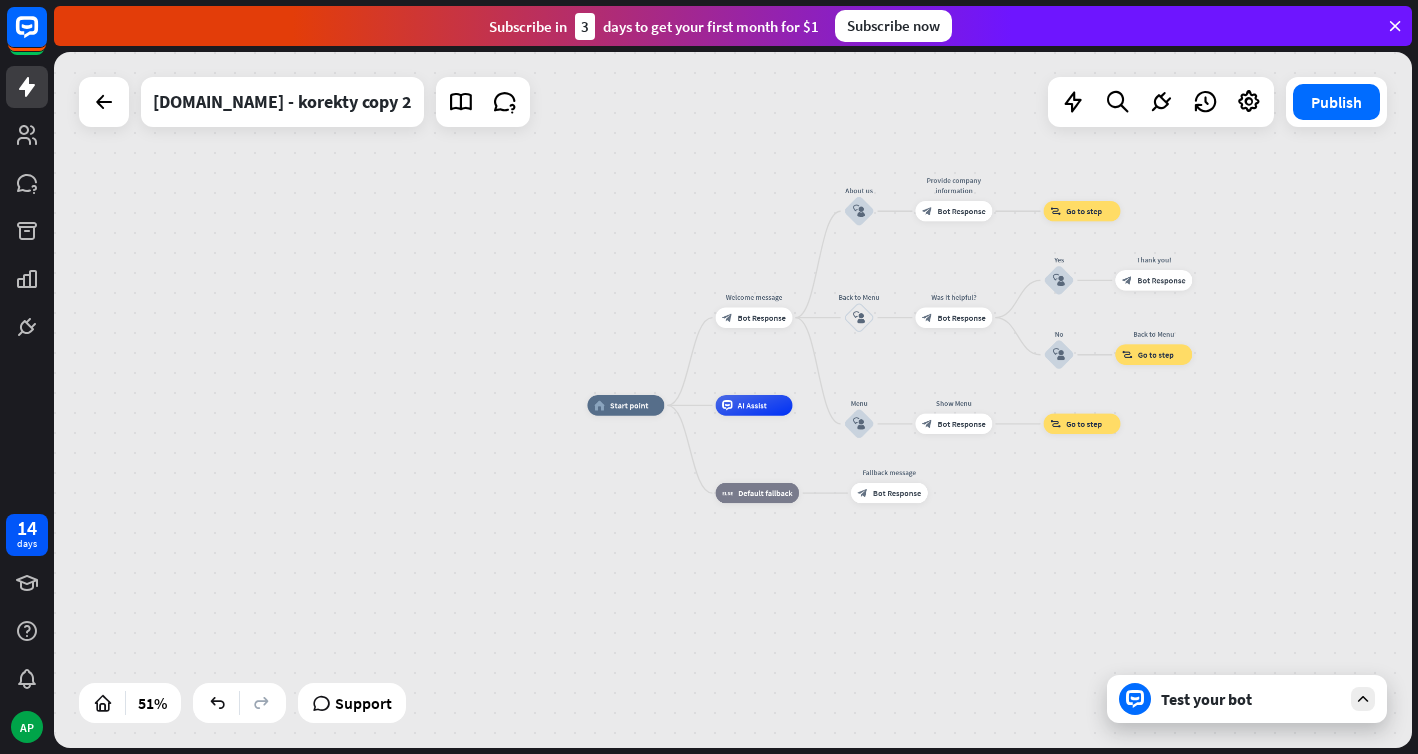 click on "Test your bot" at bounding box center (1247, 699) 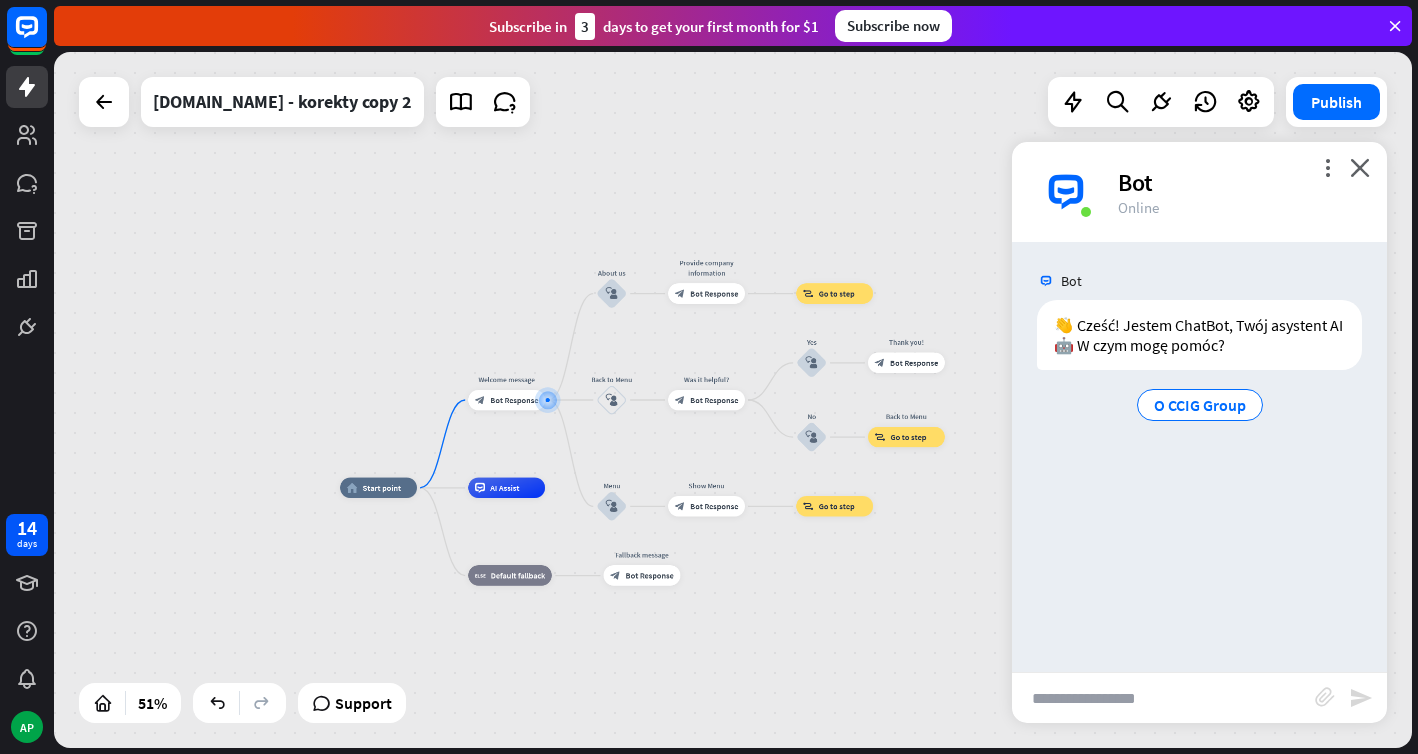 click at bounding box center (1163, 698) 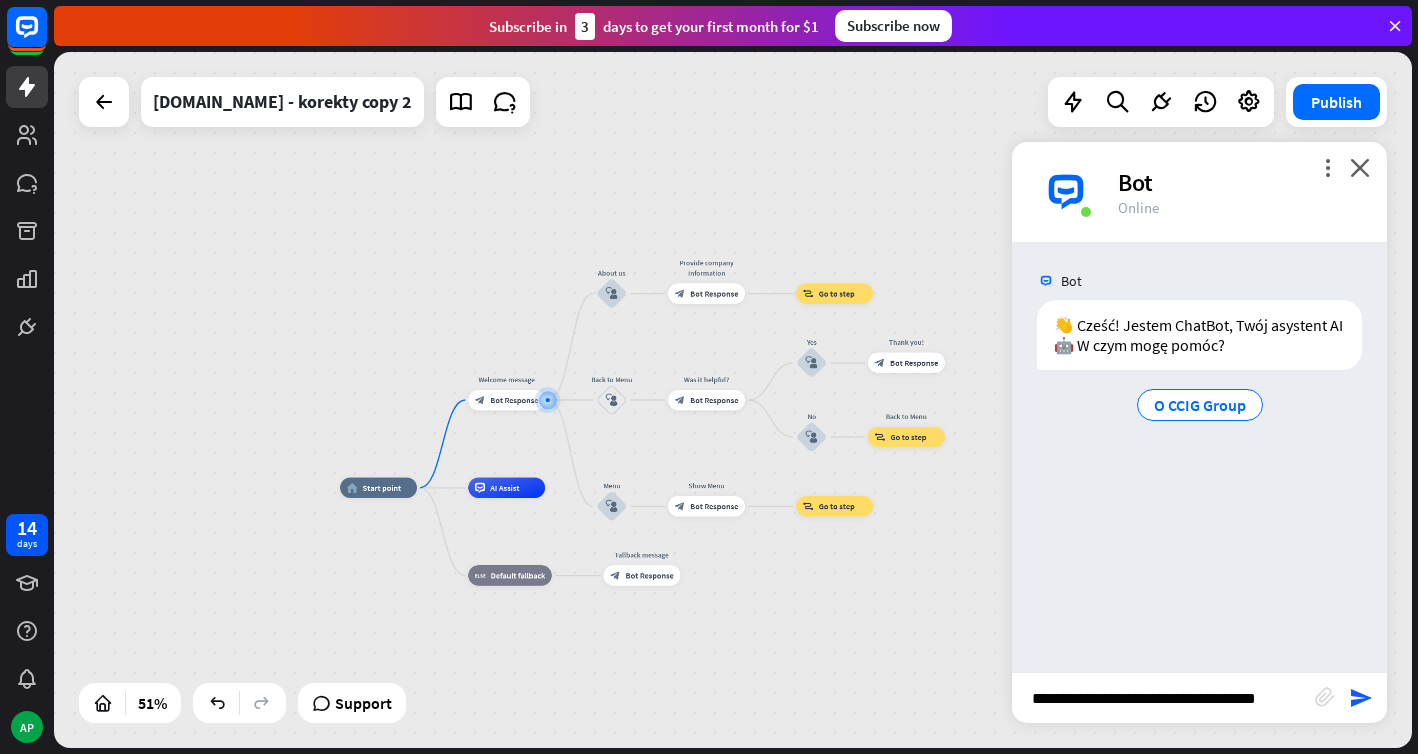type on "**********" 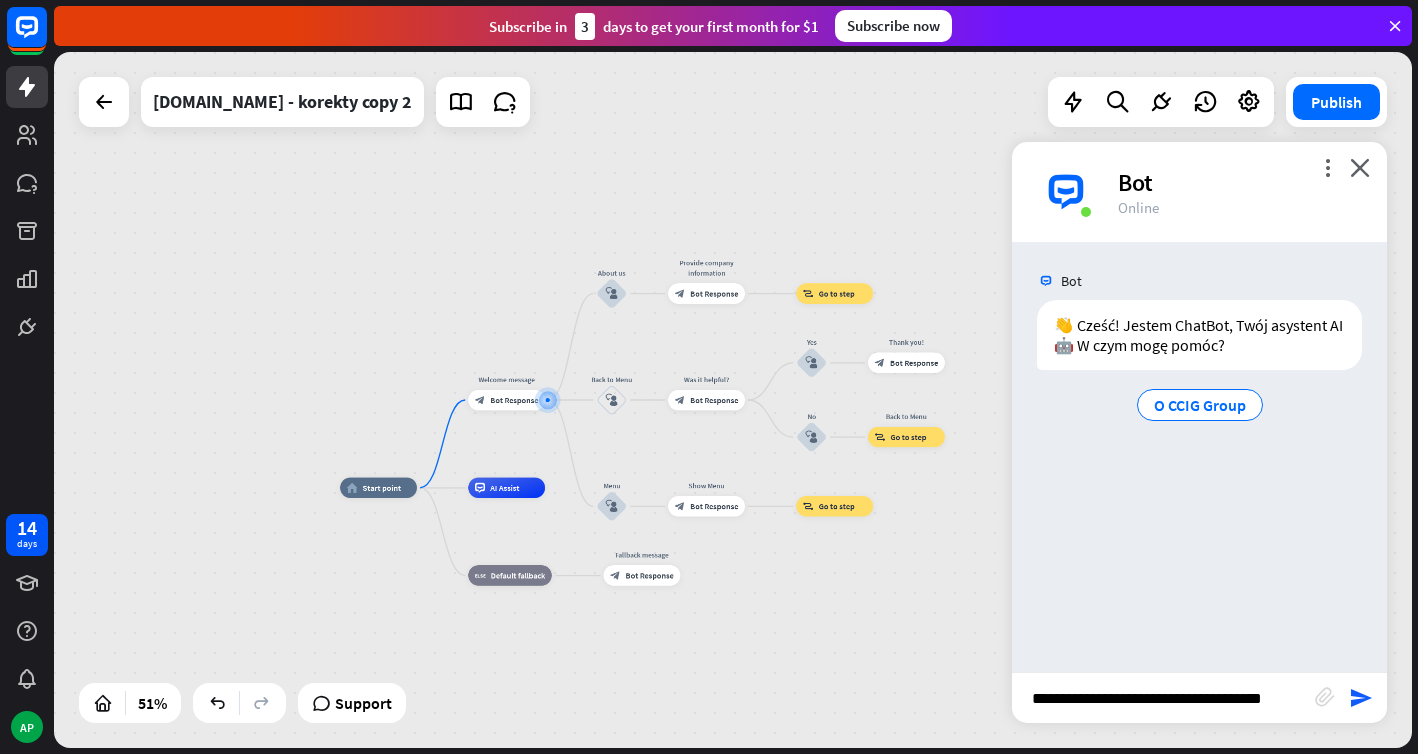 type 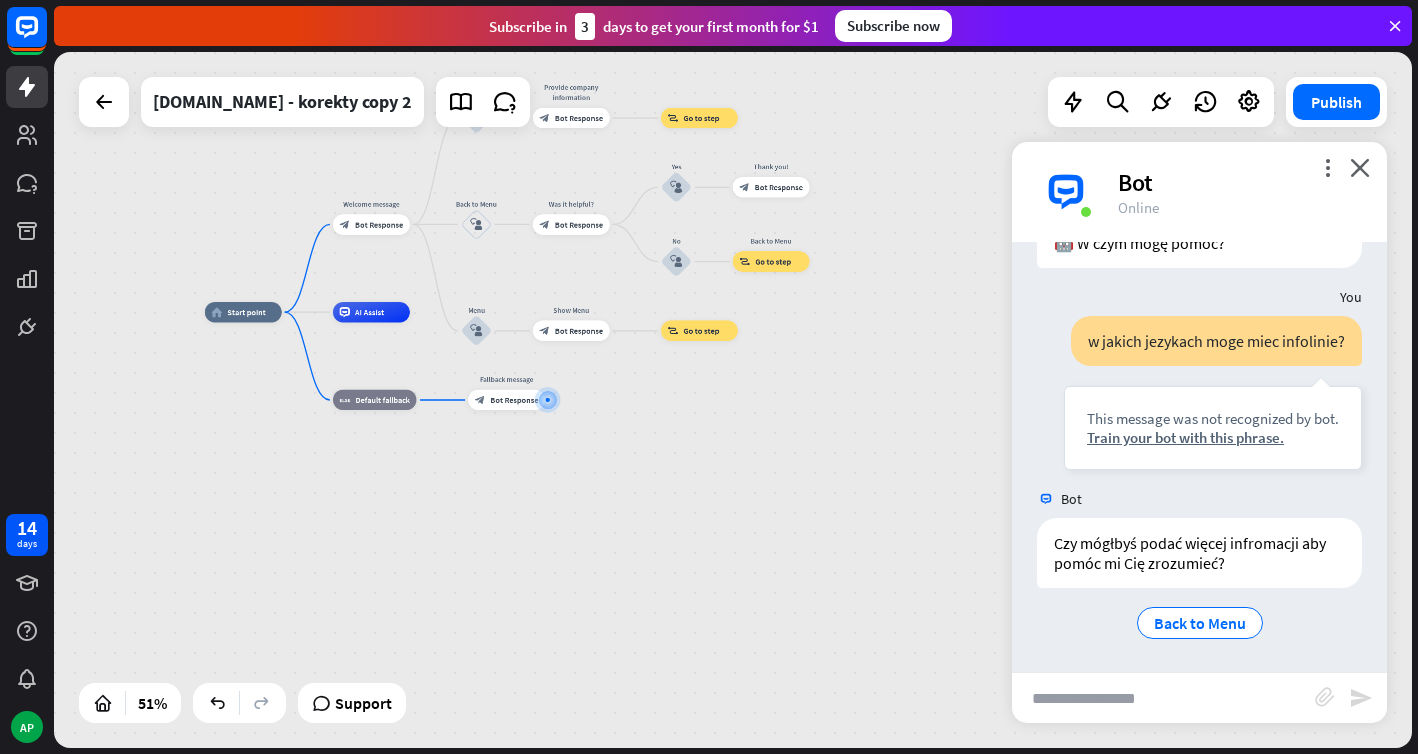 scroll, scrollTop: 103, scrollLeft: 0, axis: vertical 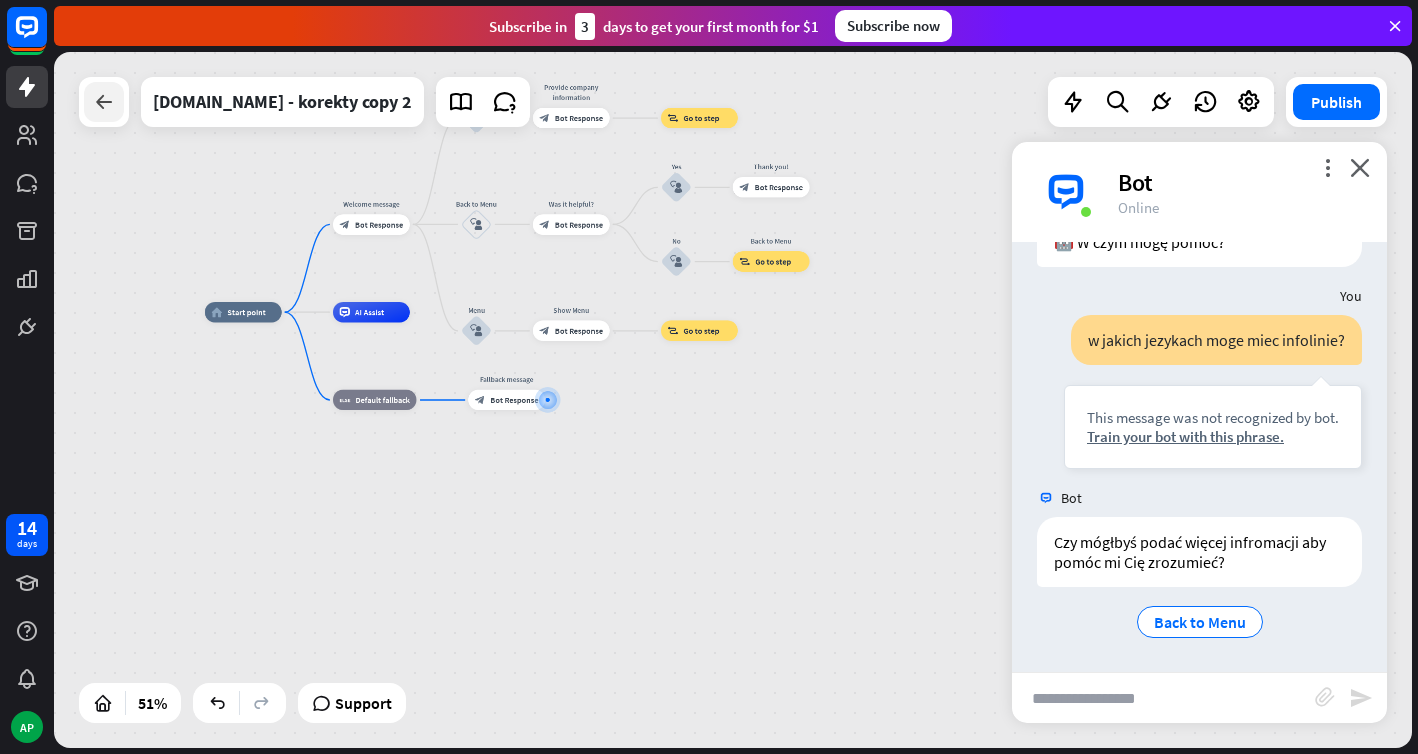 click at bounding box center [104, 102] 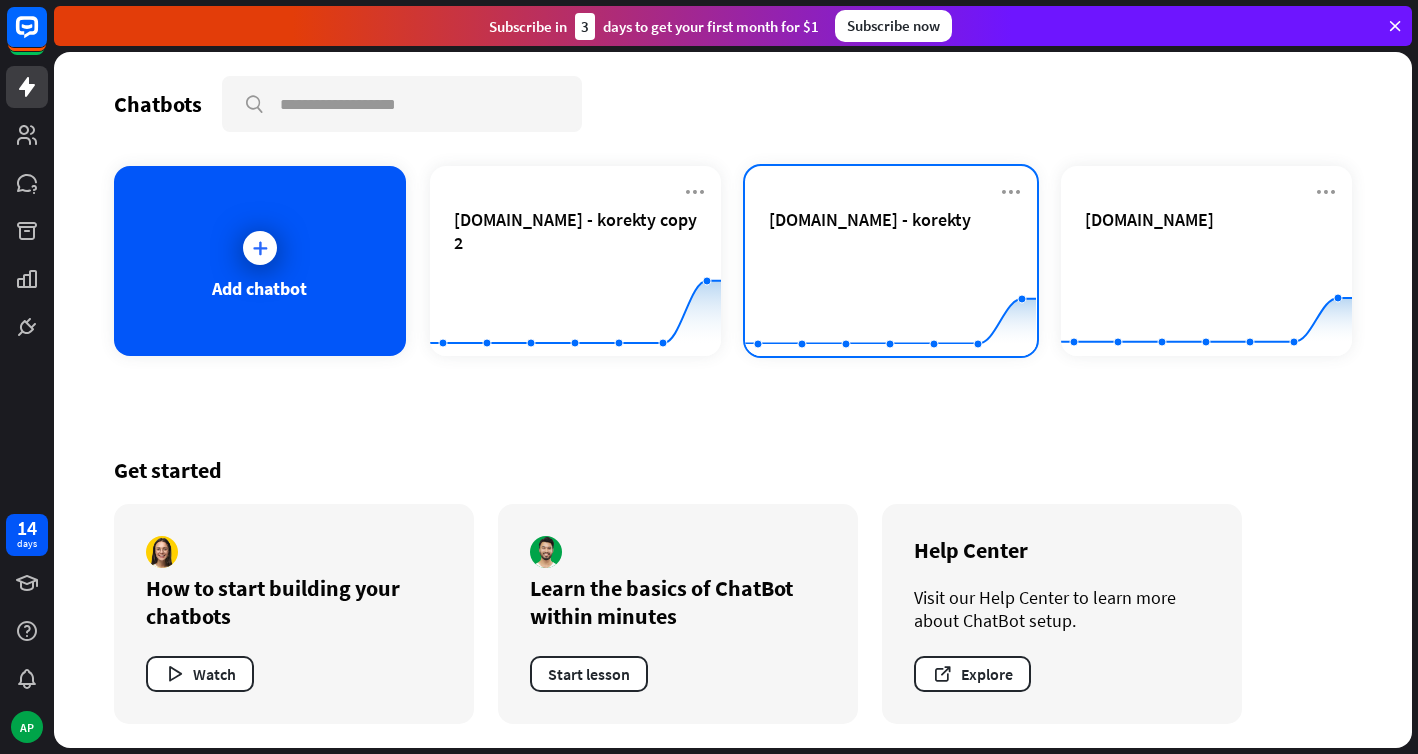 click 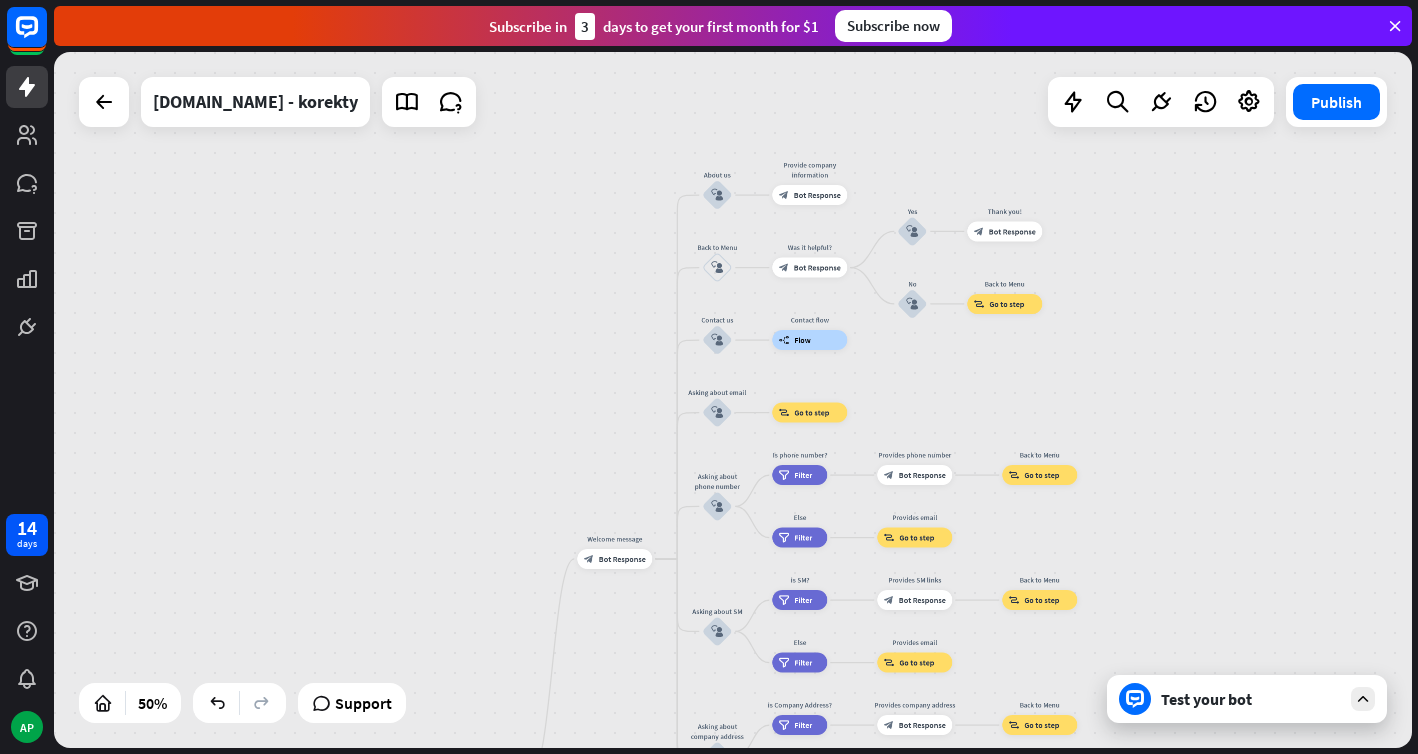 drag, startPoint x: 659, startPoint y: 109, endPoint x: 612, endPoint y: 453, distance: 347.19592 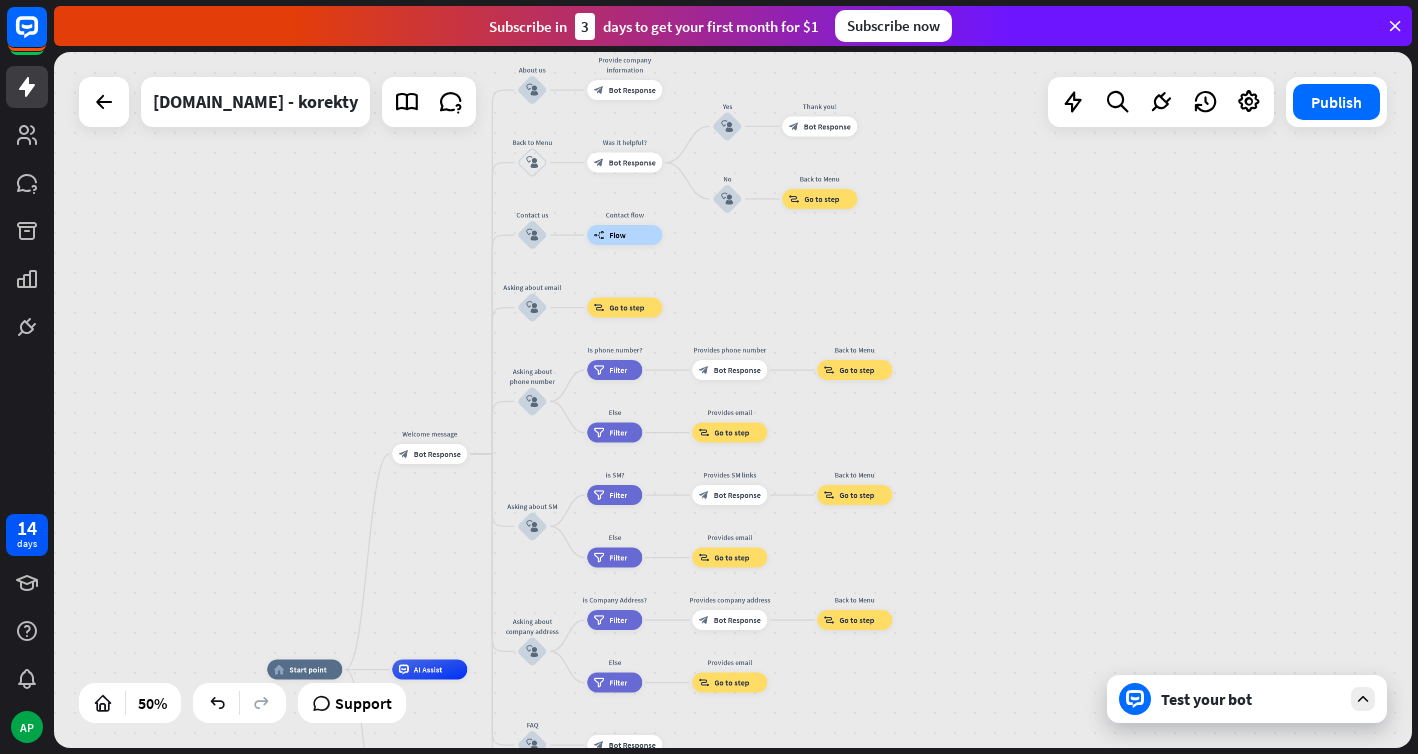 drag, startPoint x: 613, startPoint y: 453, endPoint x: 428, endPoint y: 344, distance: 214.72308 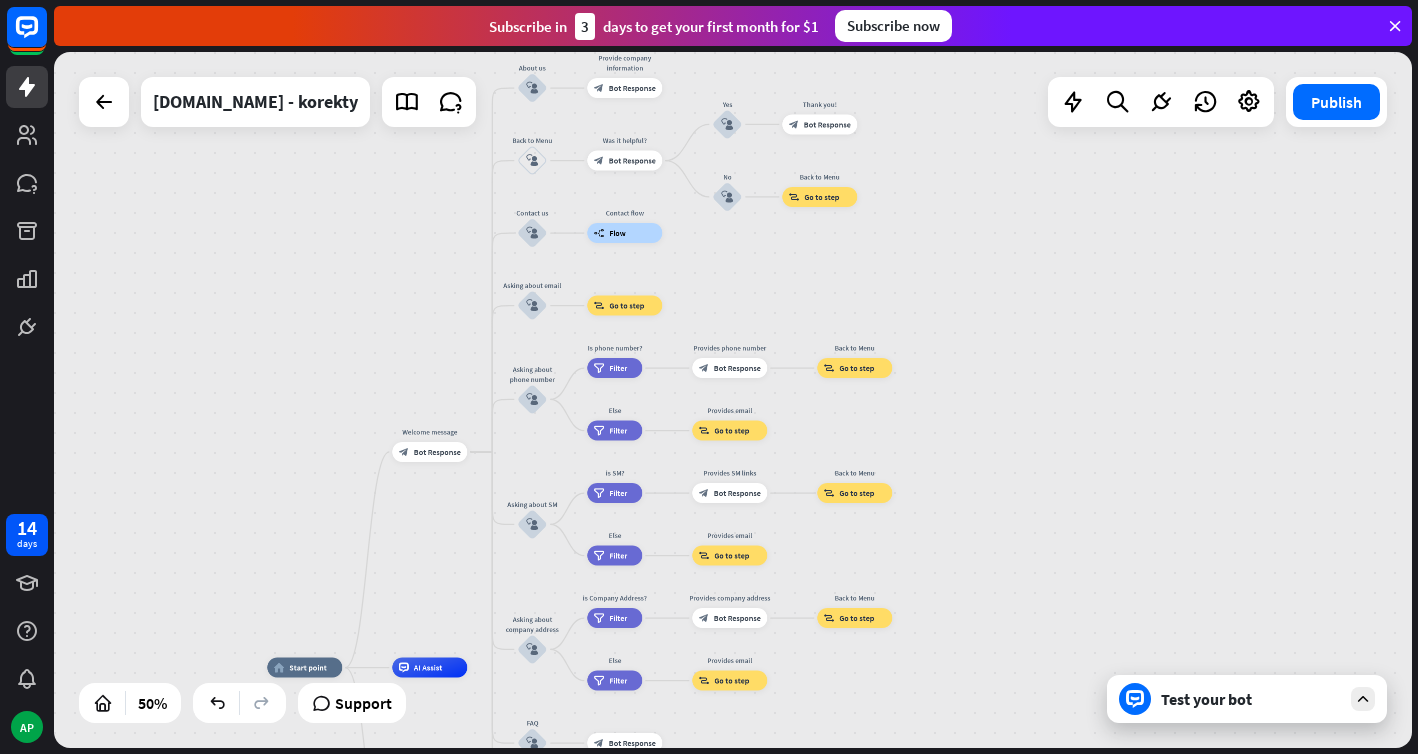 click on "home_2   Start point                 Welcome message   block_bot_response   Bot Response                 About us   block_user_input                 Provide company information   block_bot_response   Bot Response                 Back to Menu   block_user_input                 Was it helpful?   block_bot_response   Bot Response                 Yes   block_user_input                 Thank you!   block_bot_response   Bot Response                 No   block_user_input                 Back to Menu   block_goto   Go to step                 Contact us   block_user_input                 Contact flow   builder_tree   Flow                 Asking about email   block_user_input                   block_goto   Go to step                 Asking about phone number   block_user_input                 Is phone number?   filter   Filter                 Provides phone number   block_bot_response   Bot Response                 Back to Menu   block_goto   Go to step                 Else   filter   Filter" at bounding box center [733, 400] 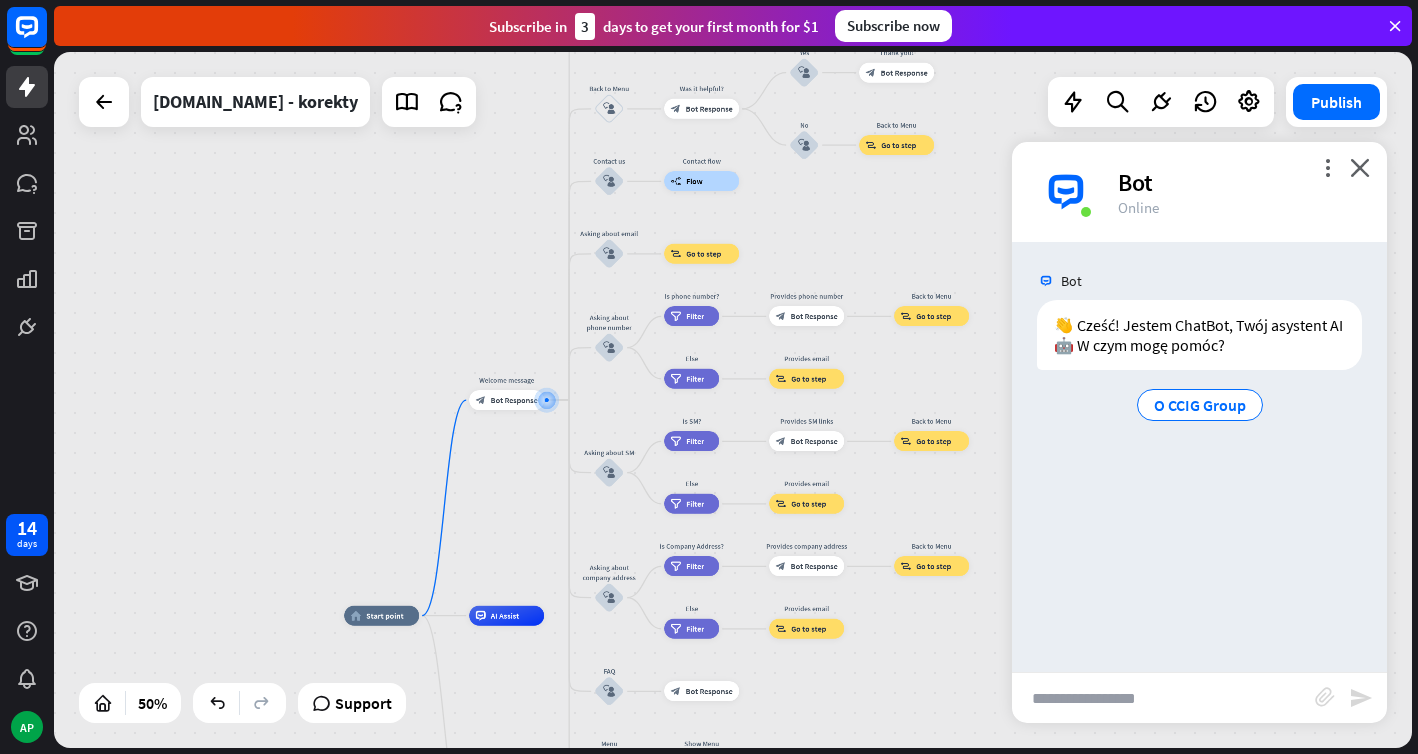 click at bounding box center [1163, 698] 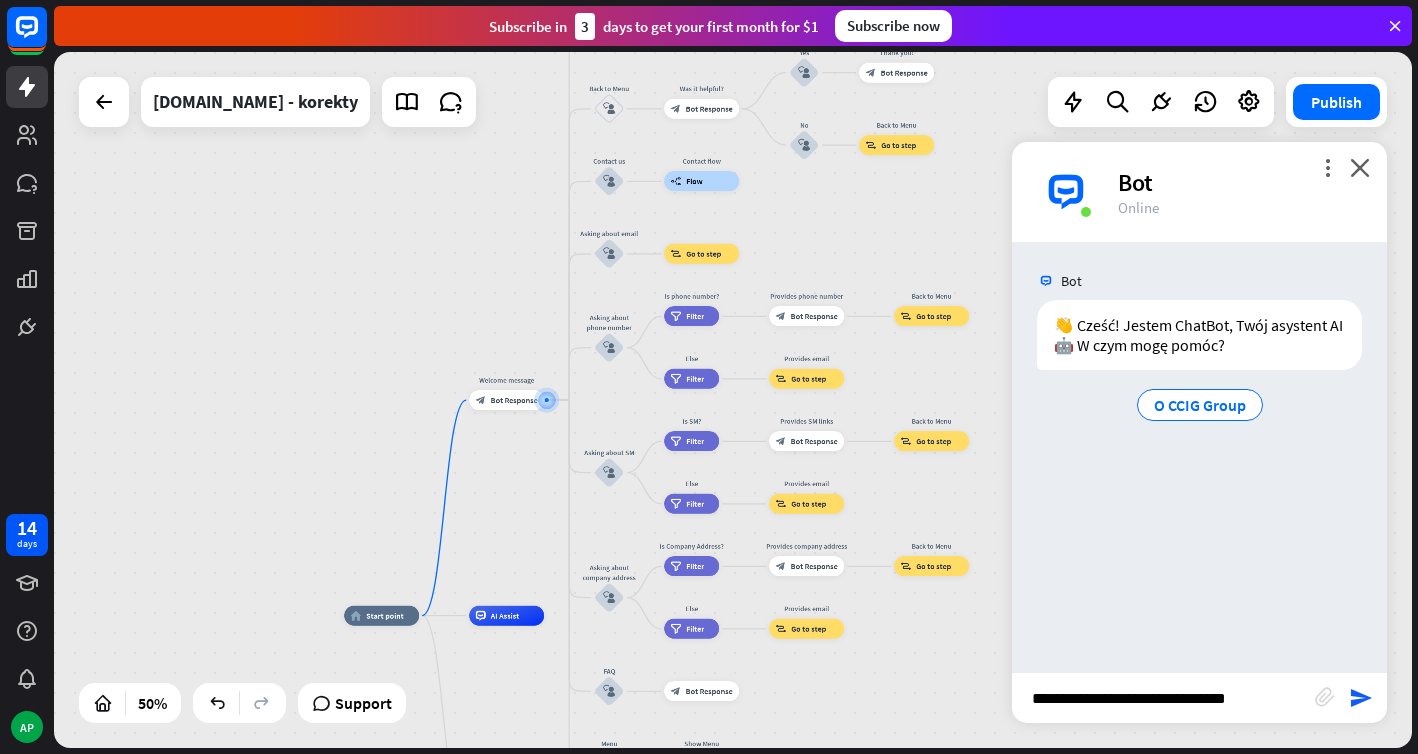type on "**********" 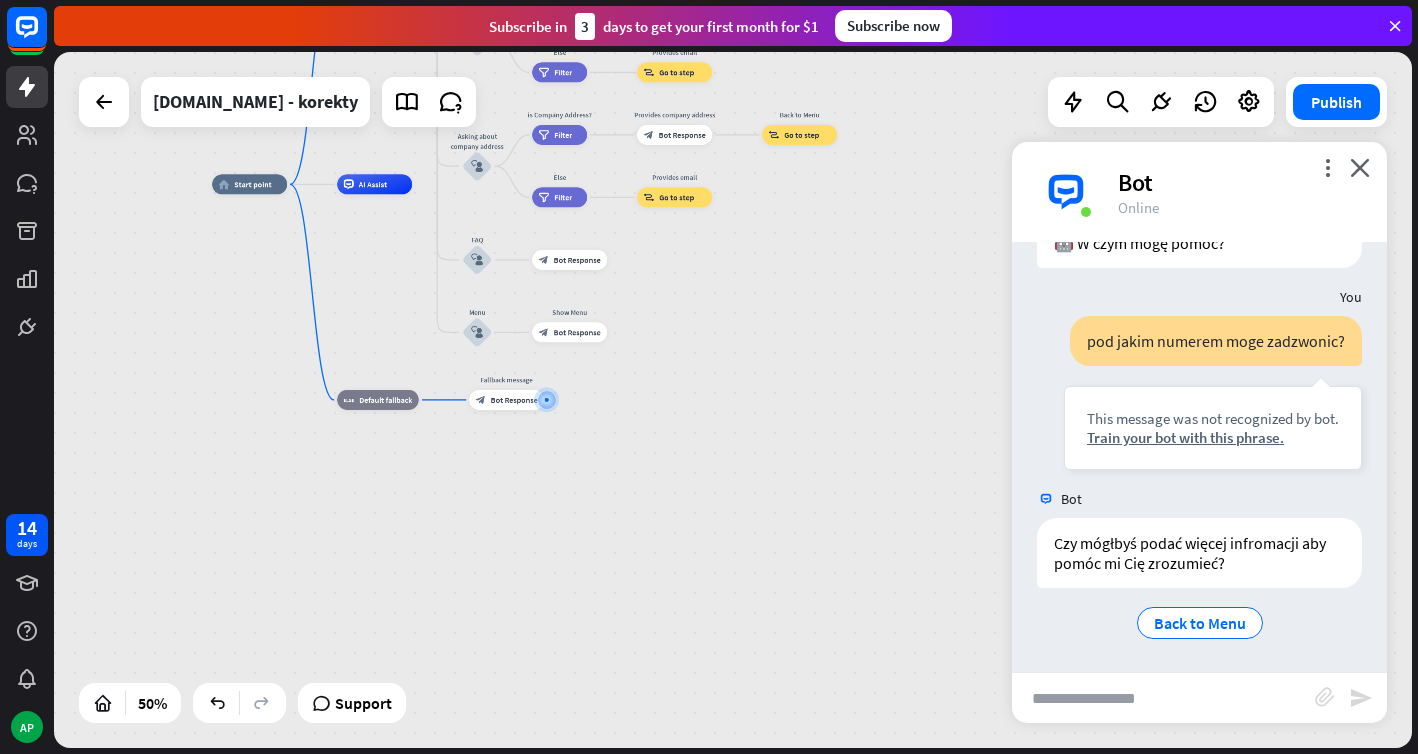 scroll, scrollTop: 103, scrollLeft: 0, axis: vertical 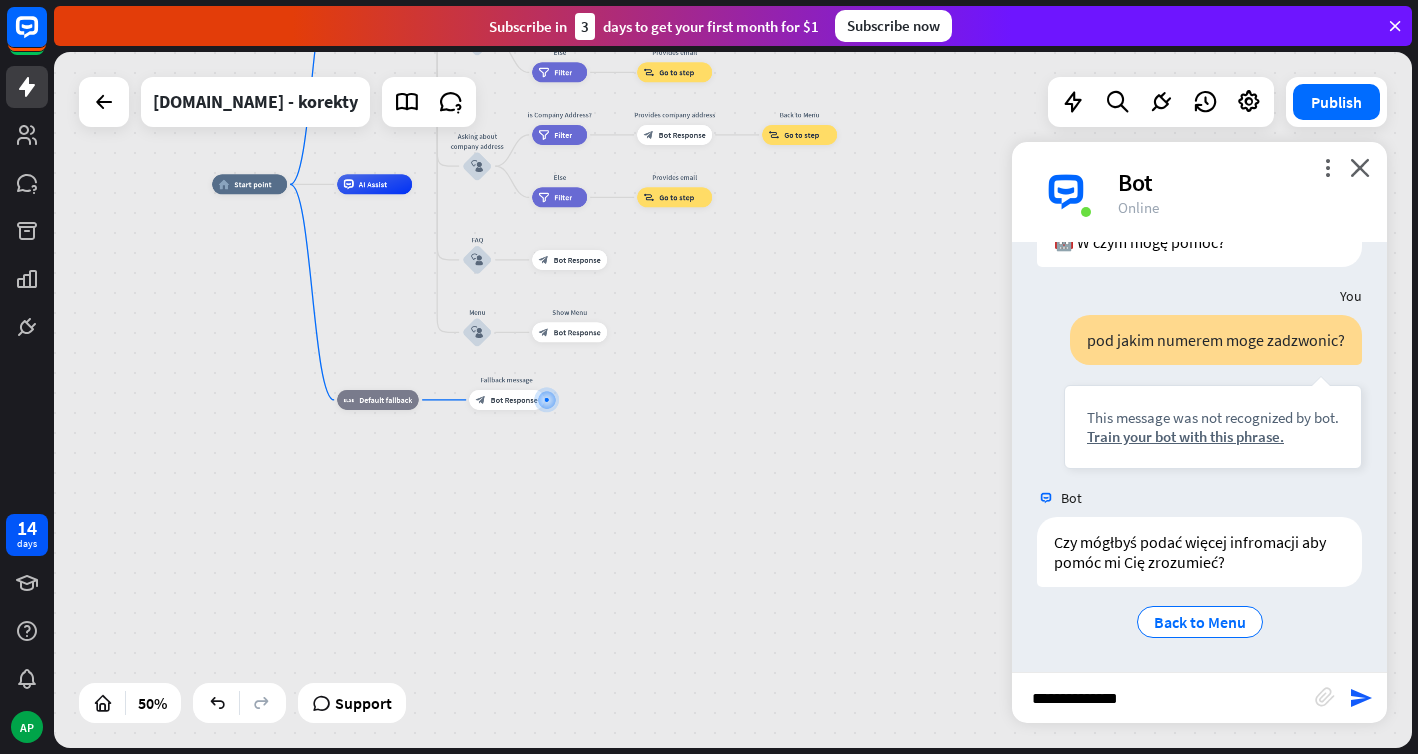 type on "**********" 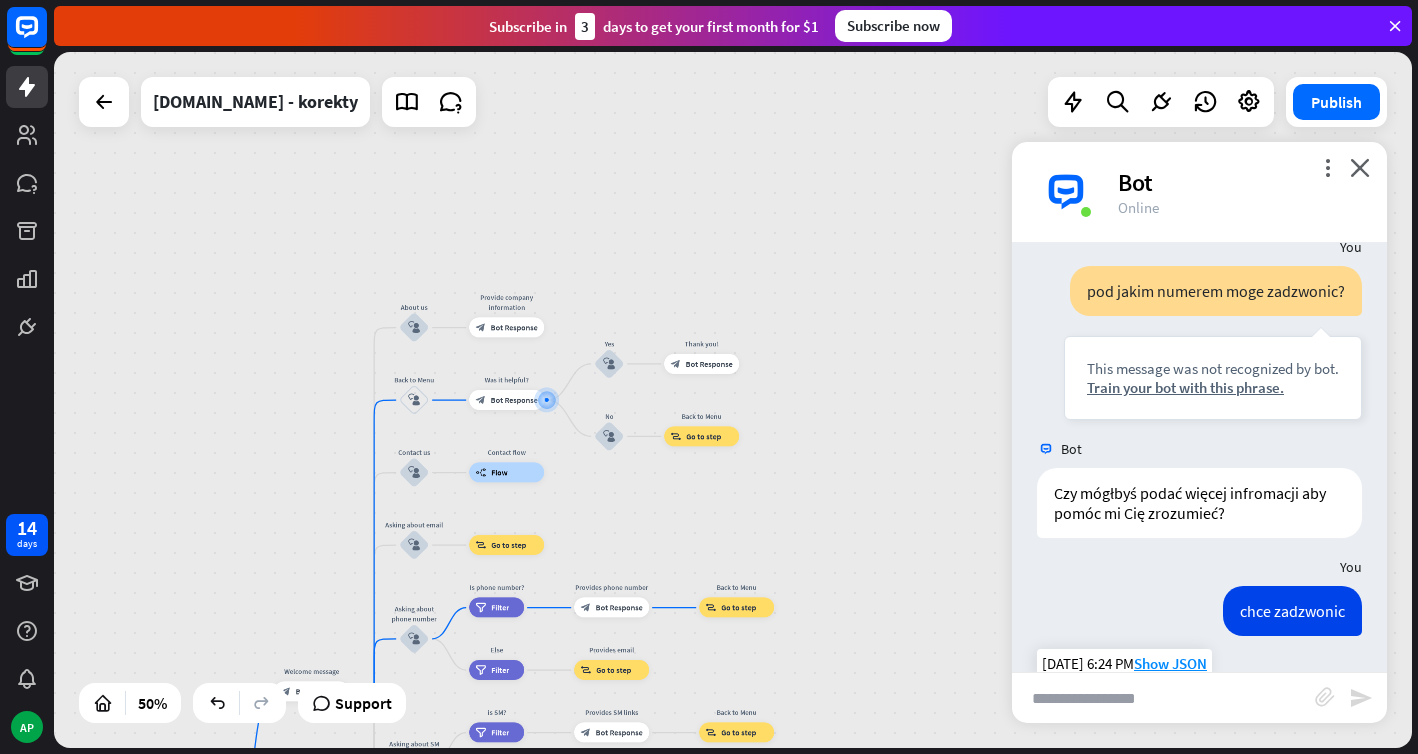 scroll, scrollTop: 470, scrollLeft: 0, axis: vertical 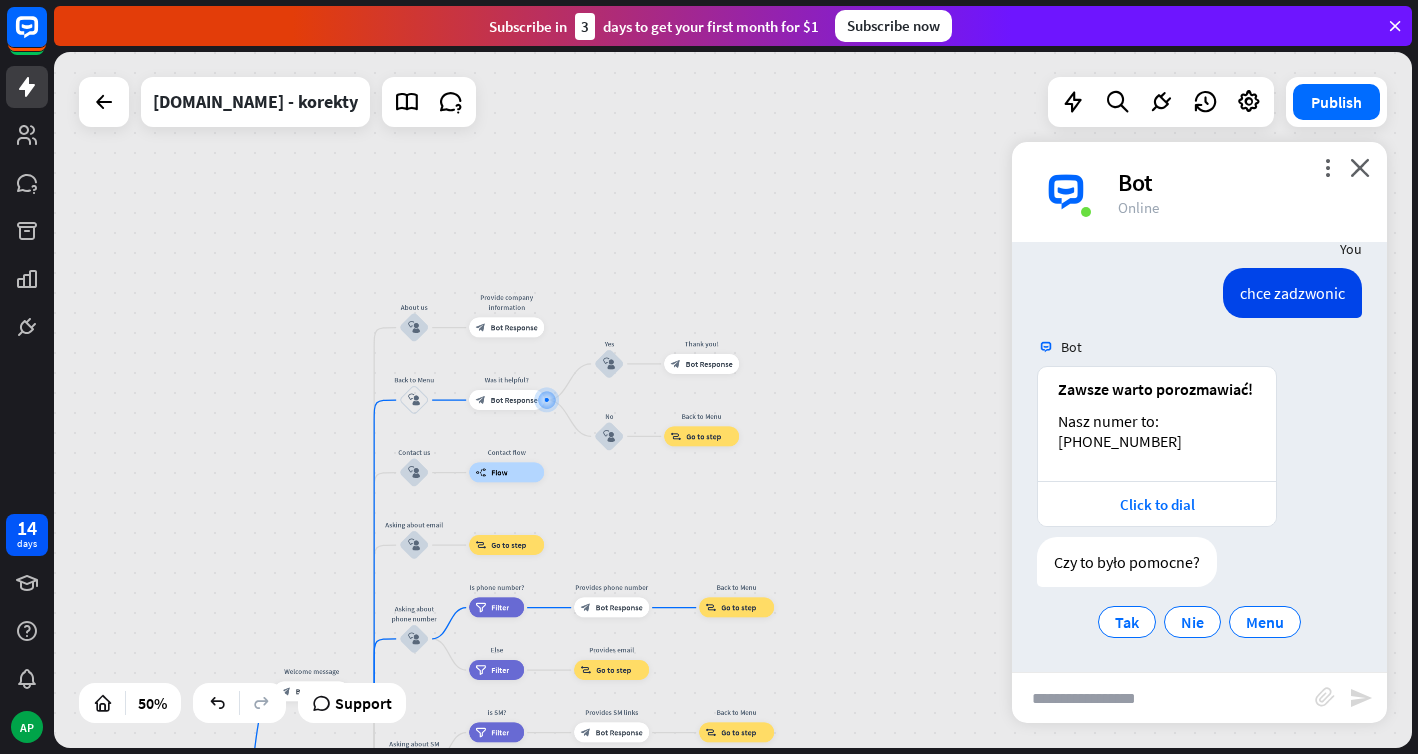 click at bounding box center (1163, 698) 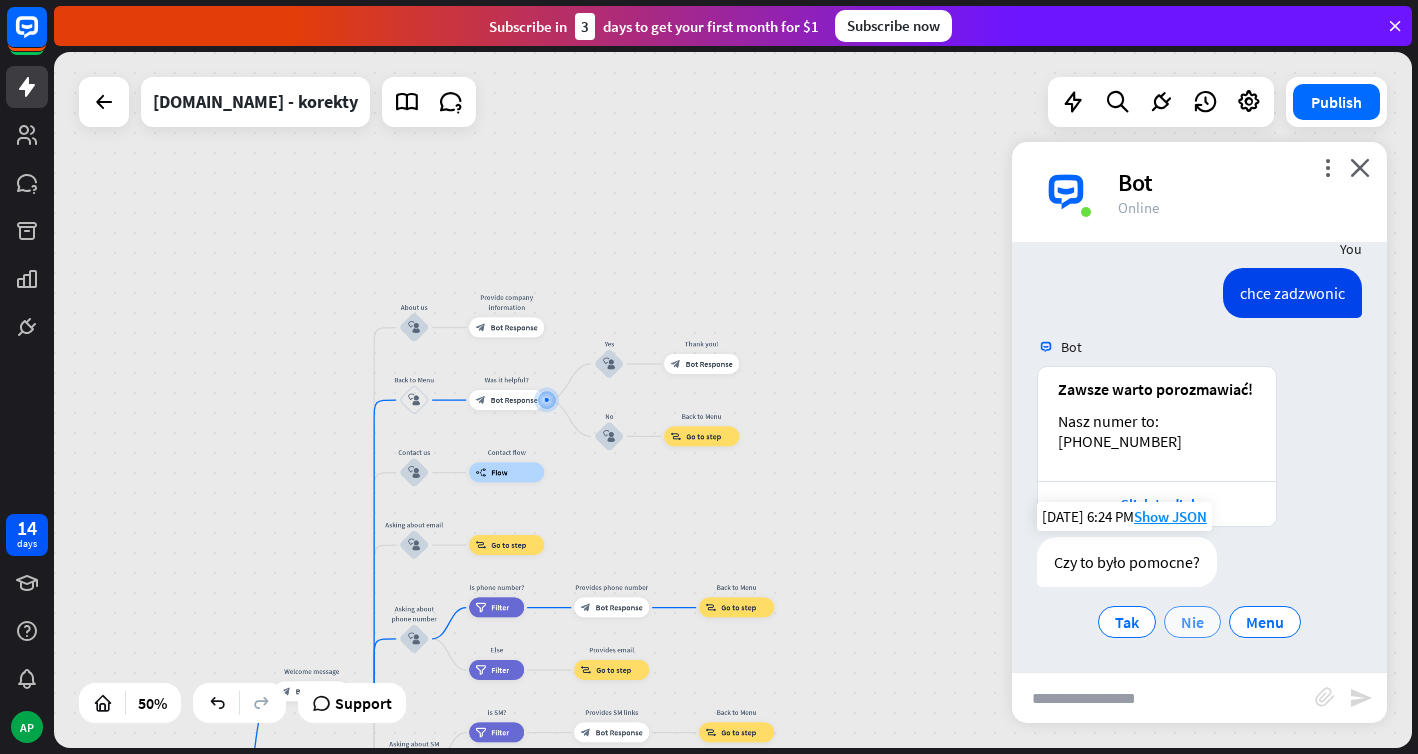 click on "Nie" at bounding box center (1192, 622) 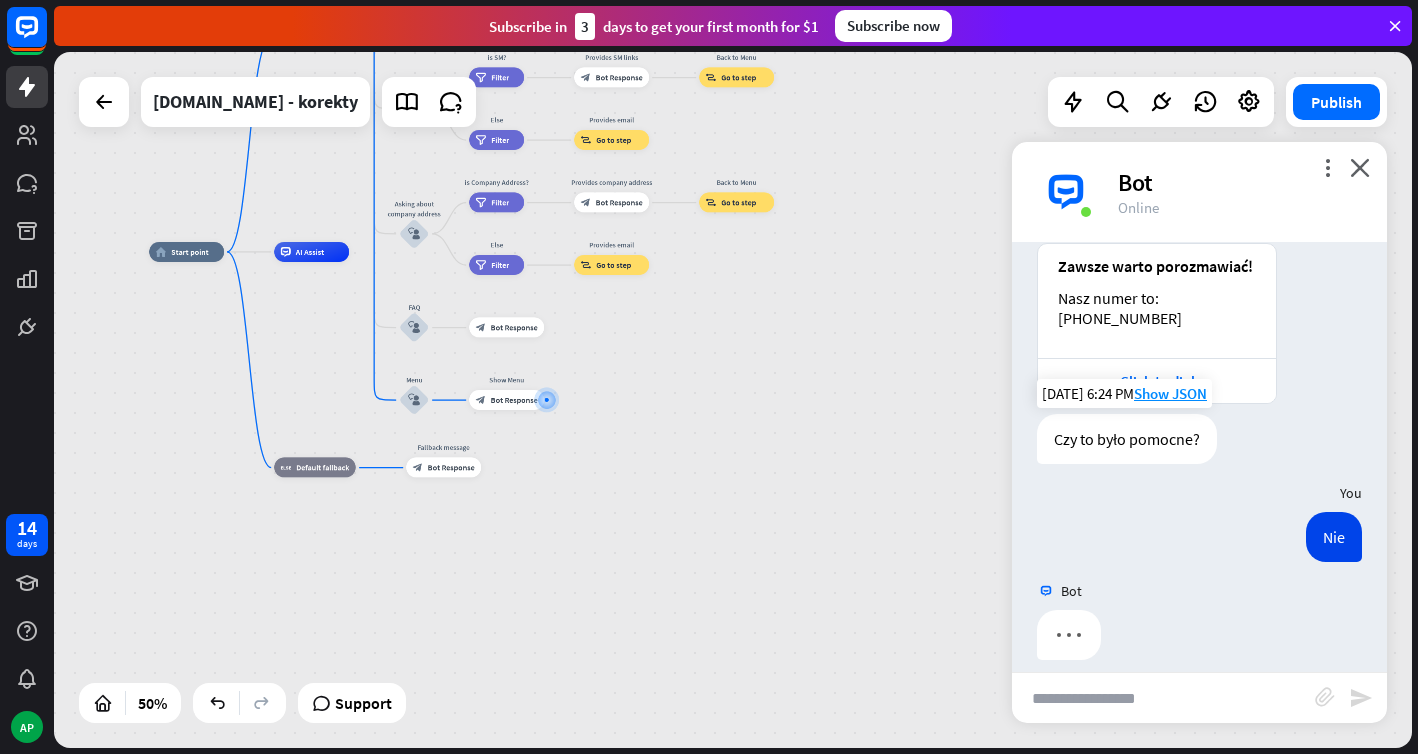 scroll, scrollTop: 611, scrollLeft: 0, axis: vertical 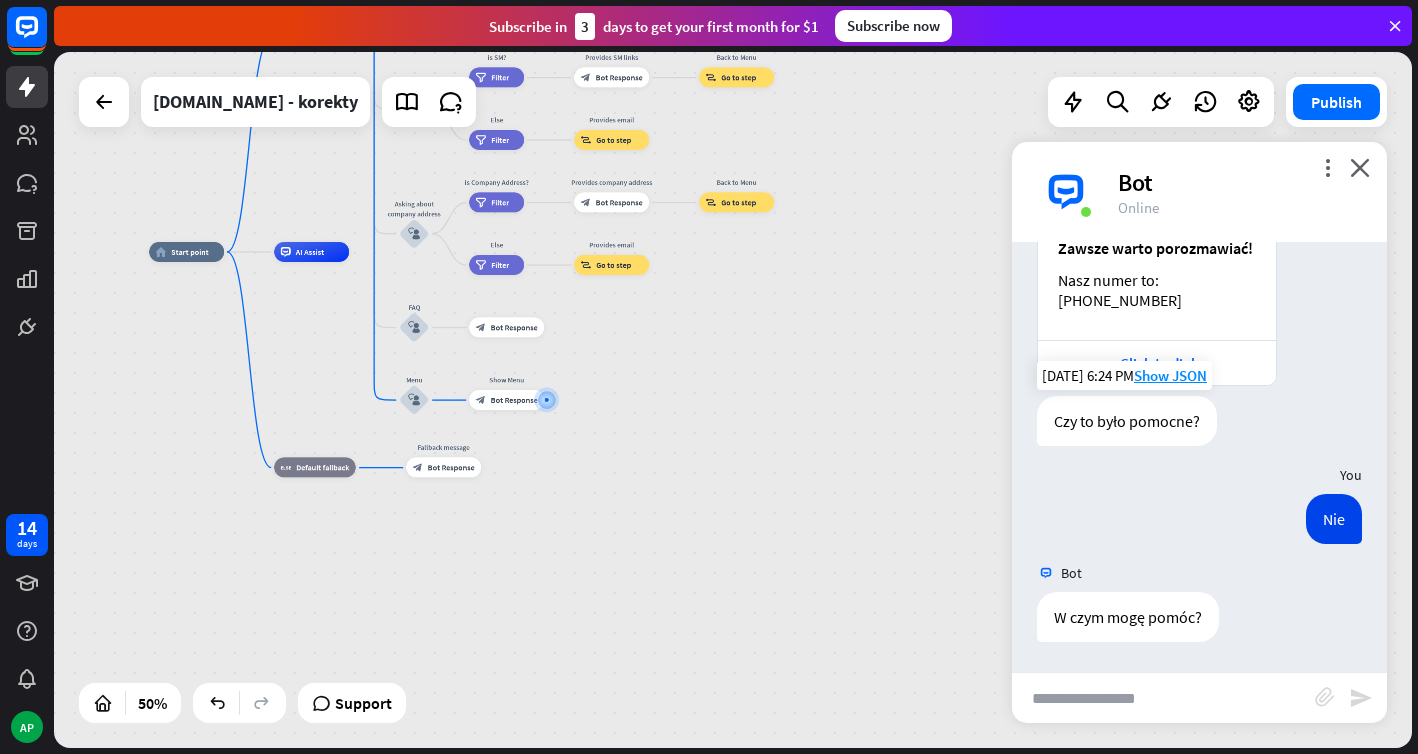 click at bounding box center [1163, 698] 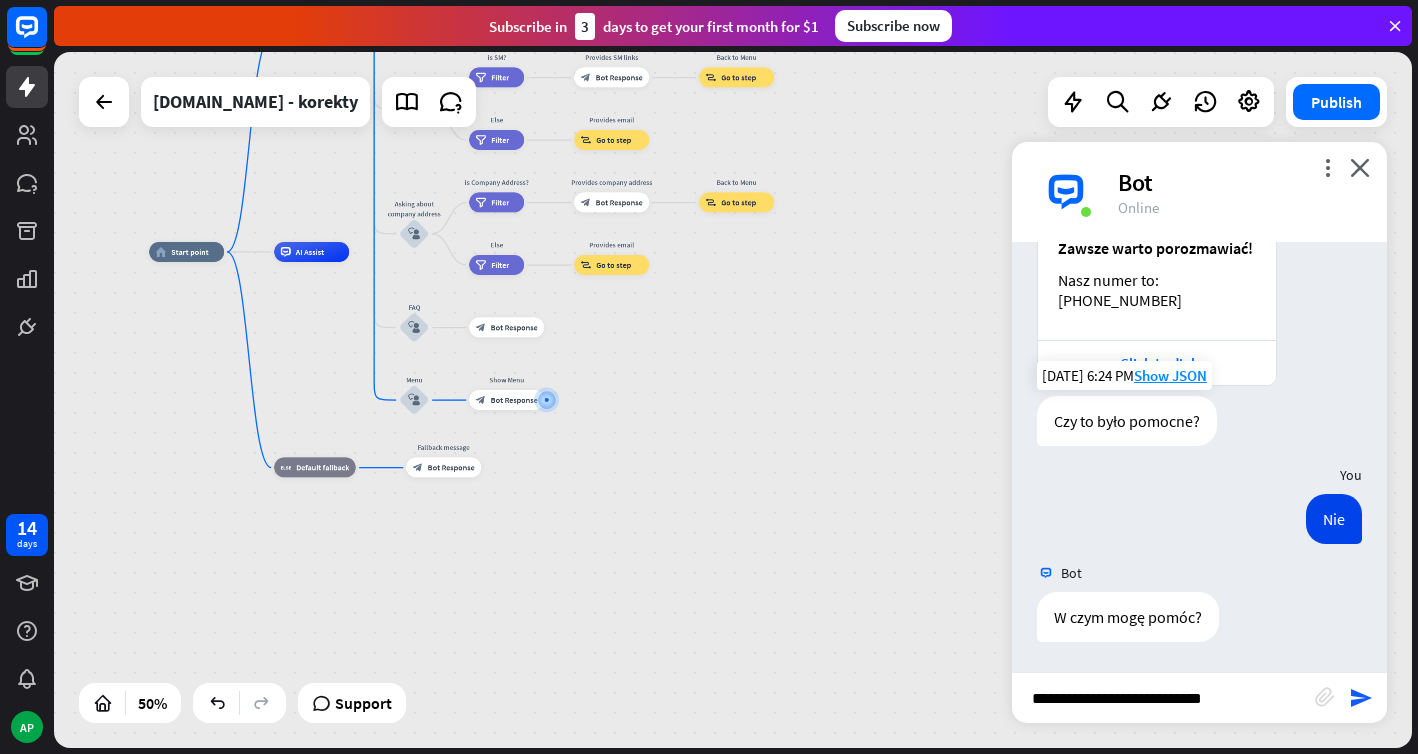 type on "**********" 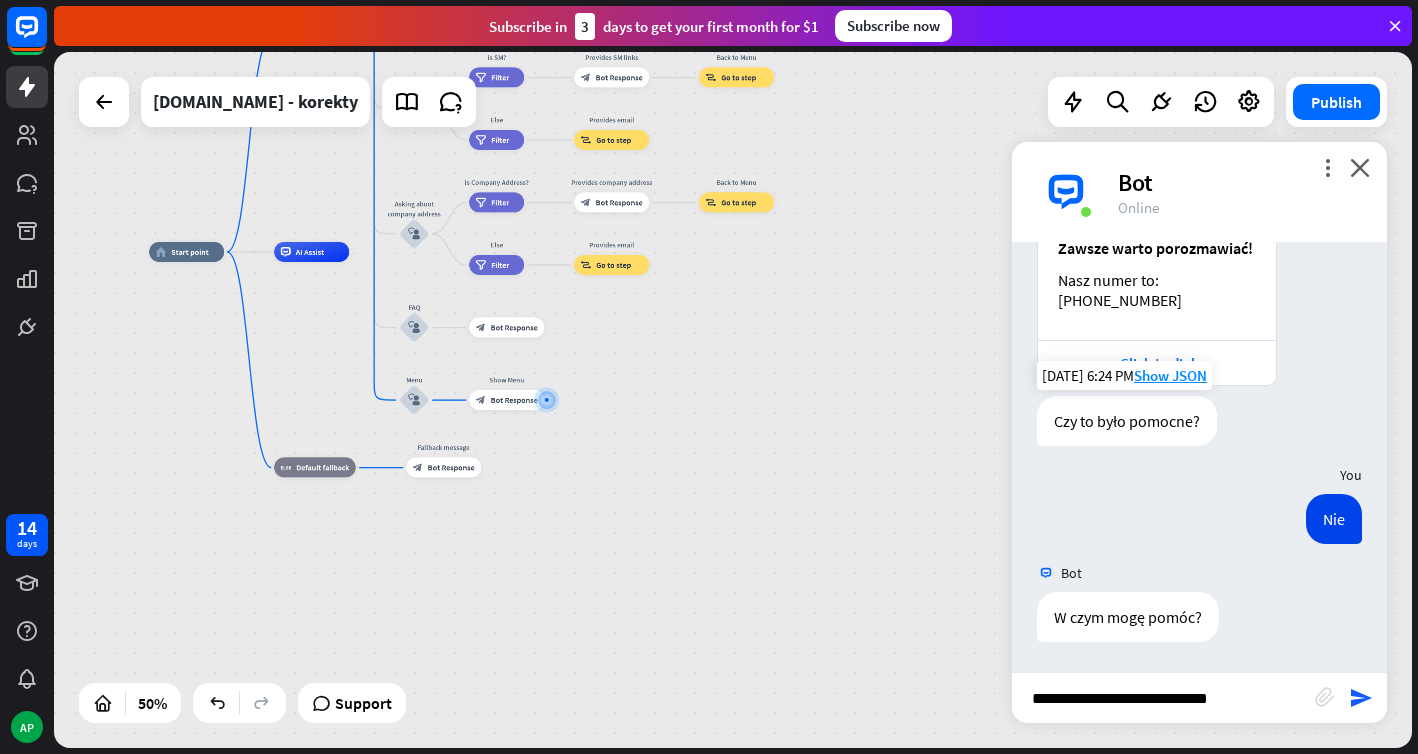 type 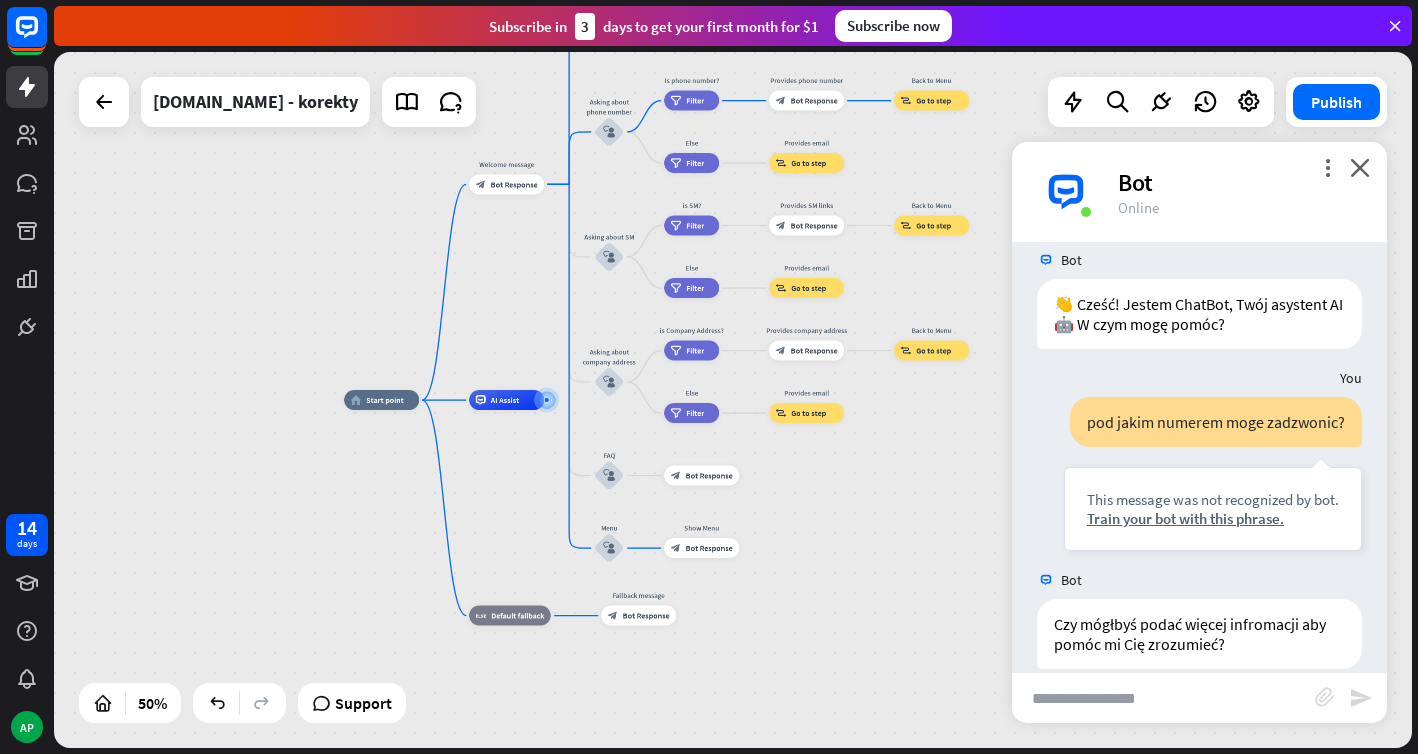 scroll, scrollTop: 14, scrollLeft: 0, axis: vertical 